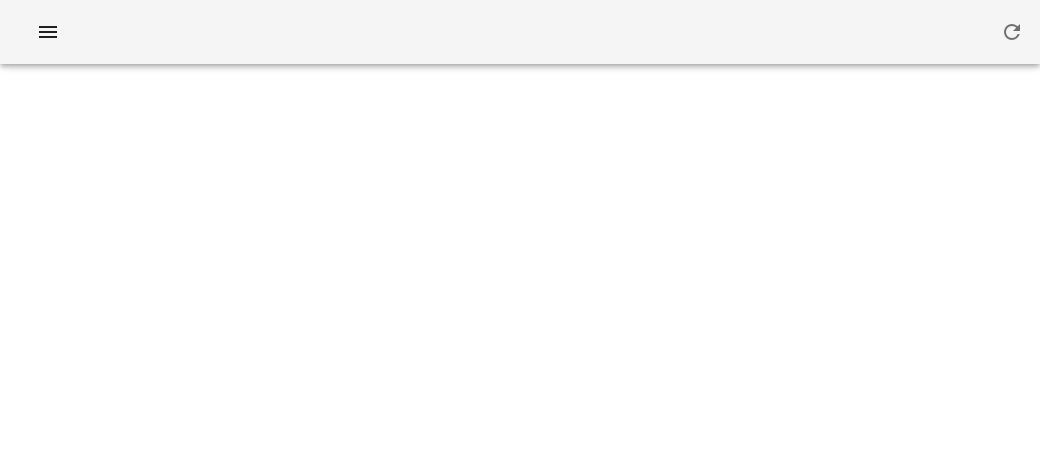 scroll, scrollTop: 0, scrollLeft: 0, axis: both 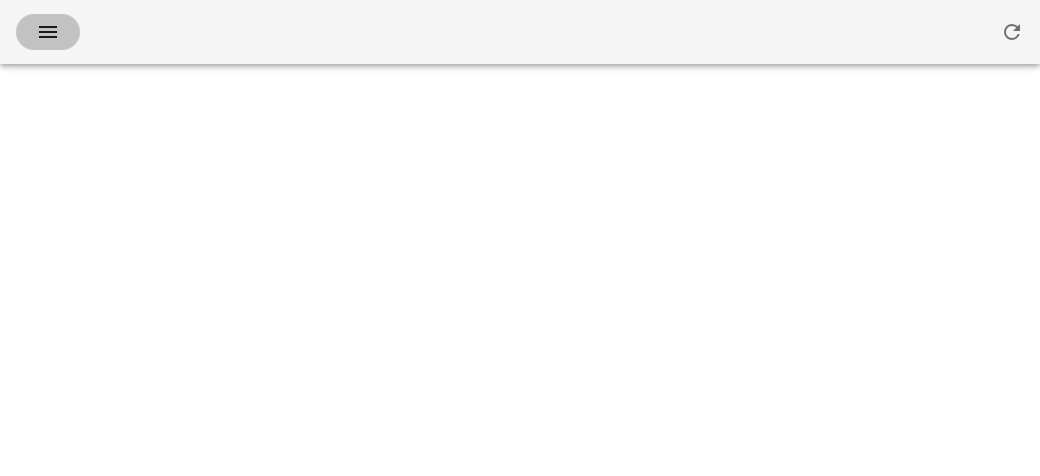 click at bounding box center (48, 32) 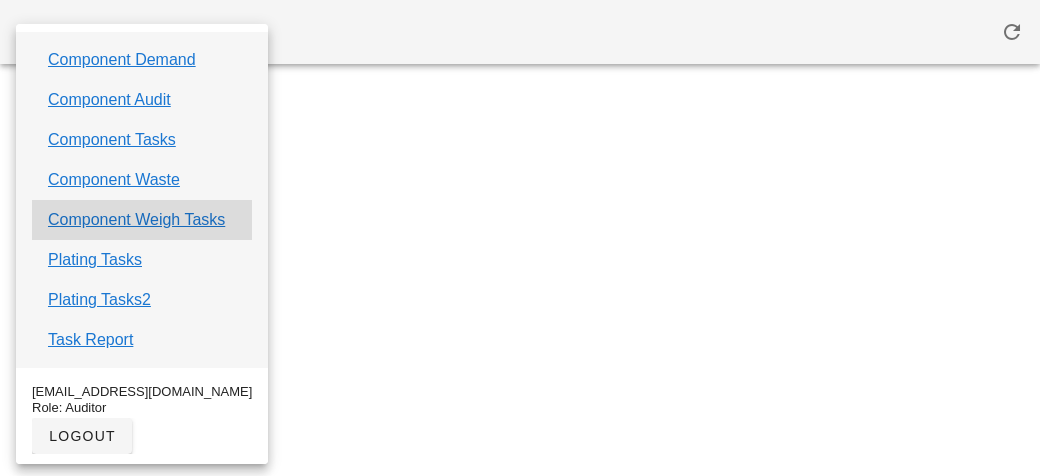 click on "Component Weigh Tasks" at bounding box center [142, 220] 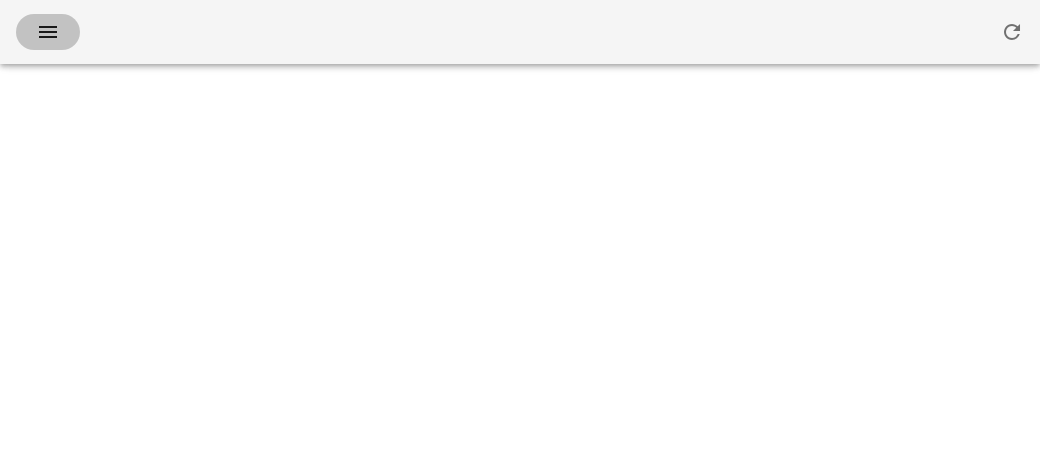 click at bounding box center [48, 32] 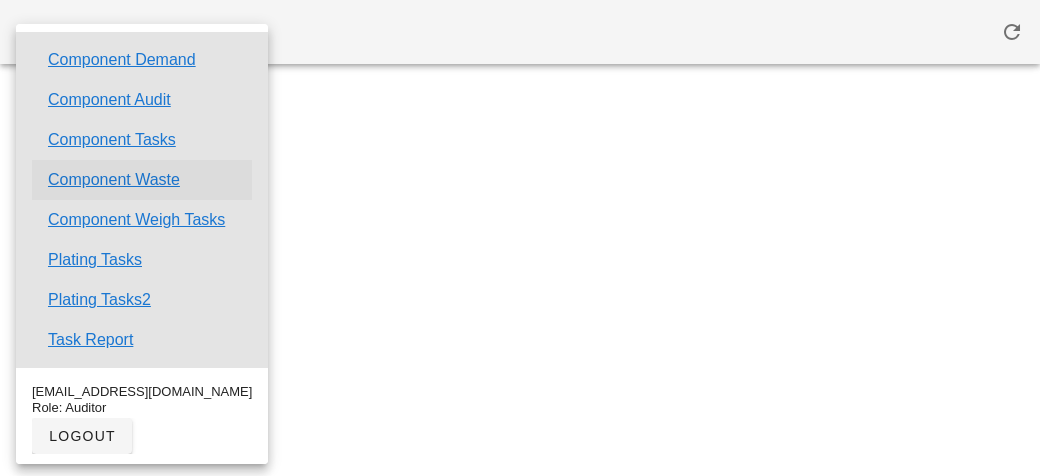click on "Component Waste" at bounding box center (114, 180) 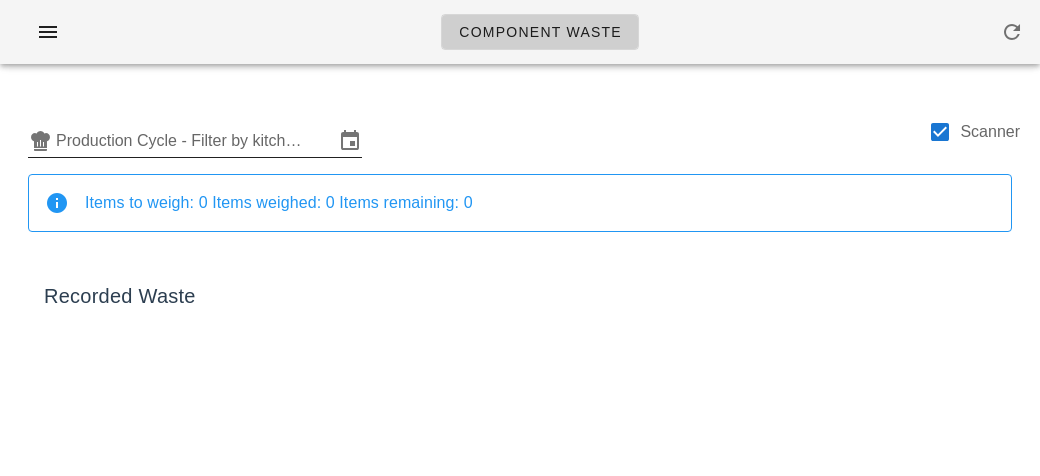 click on "Production Cycle - Filter by kitchen production schedules" at bounding box center (195, 135) 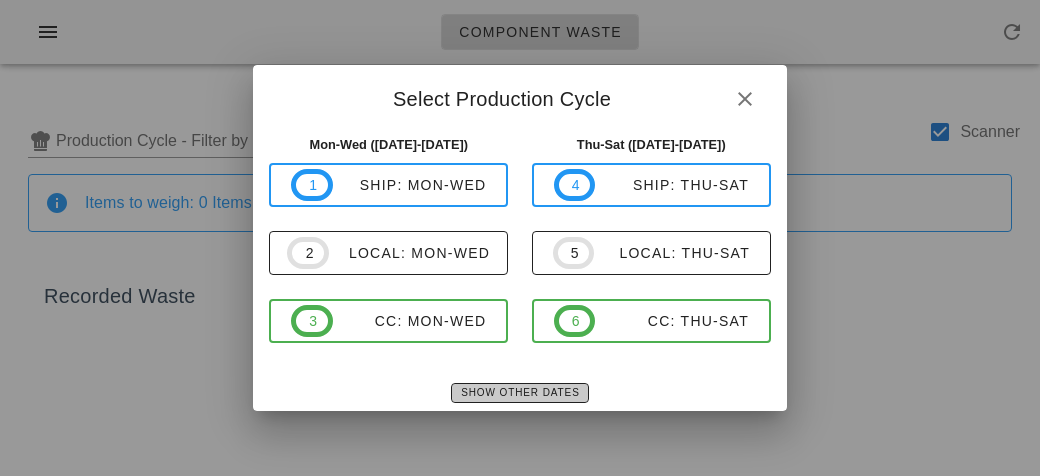 click on "Show Other Dates" at bounding box center (519, 393) 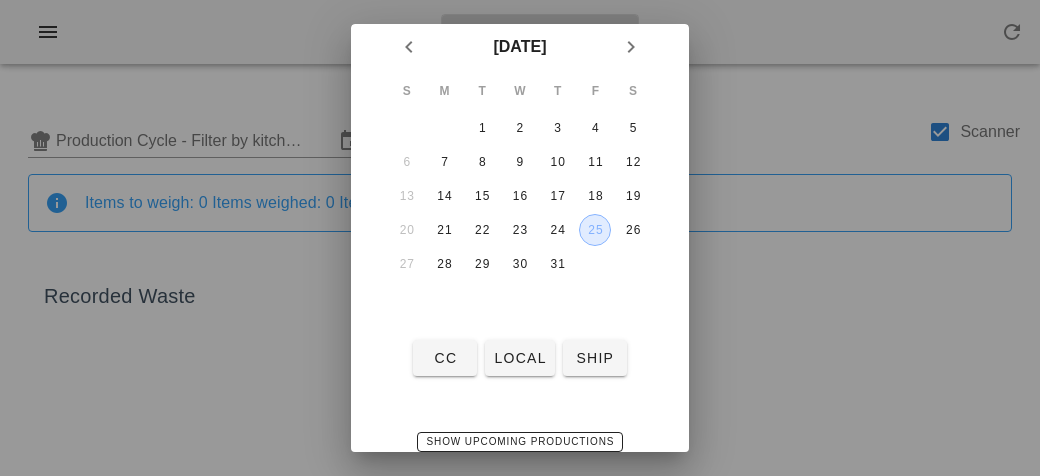 click on "25" at bounding box center (595, 230) 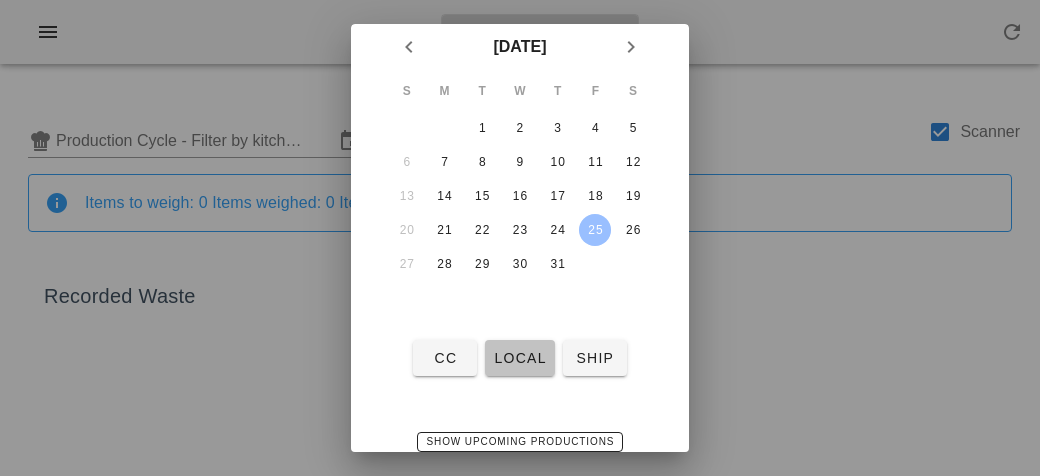 click on "local" at bounding box center [519, 358] 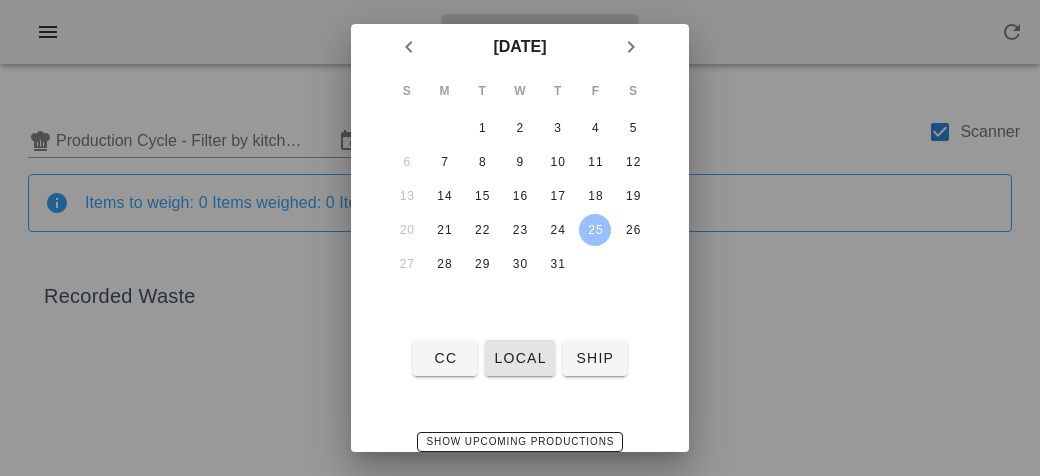 type on "local: Thu-Sat ([DATE]-[DATE])" 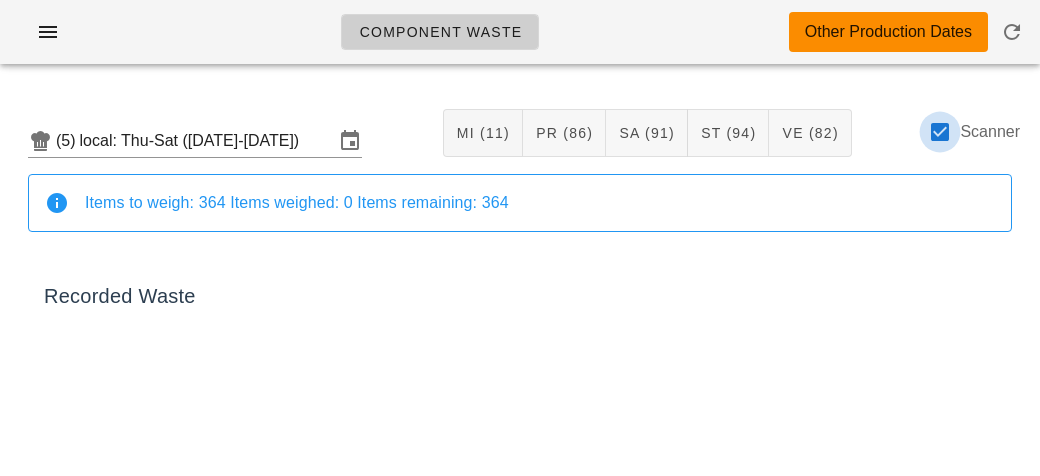 click on "Scanner" at bounding box center [974, 141] 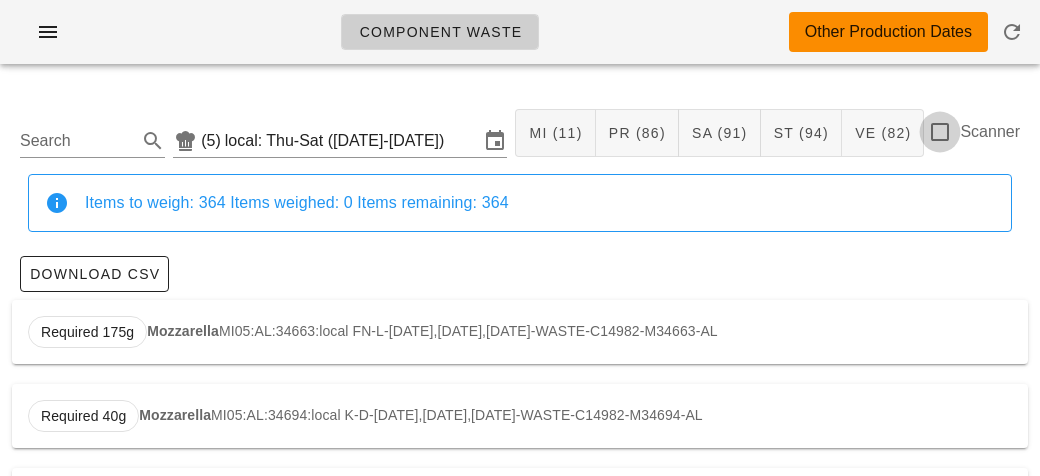 checkbox on "false" 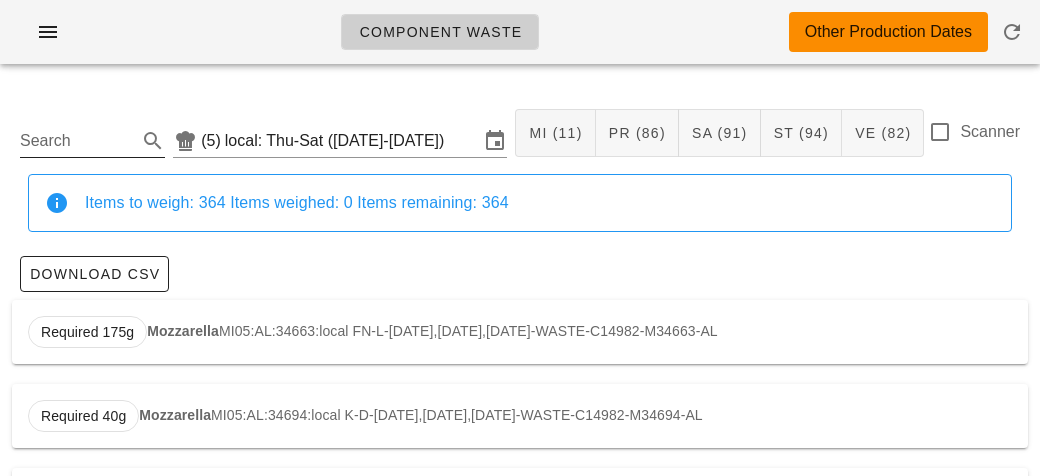 click on "Search" at bounding box center [76, 141] 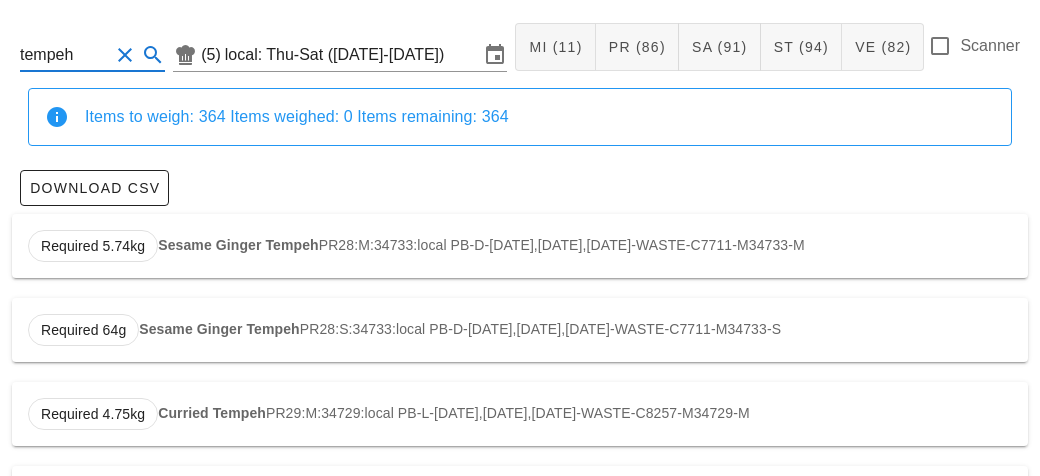 scroll, scrollTop: 170, scrollLeft: 0, axis: vertical 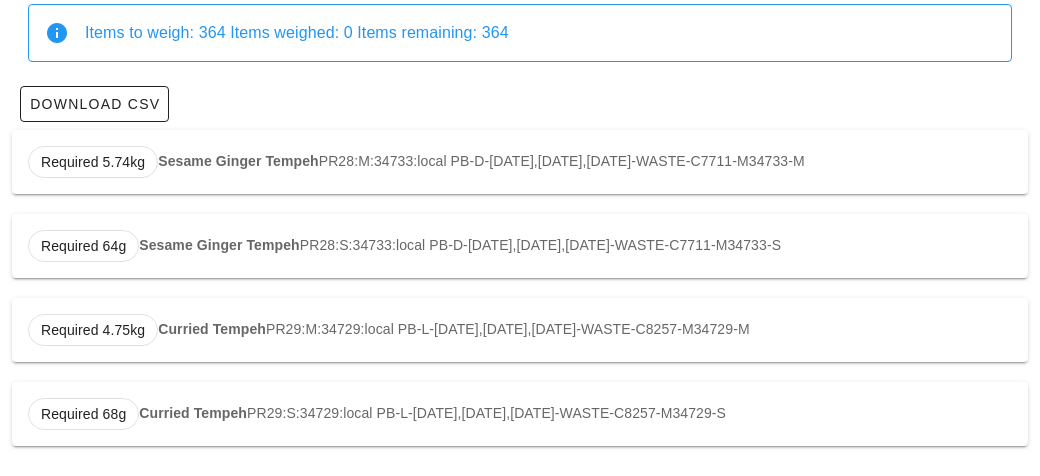 click on "Curried Tempeh" at bounding box center (212, 329) 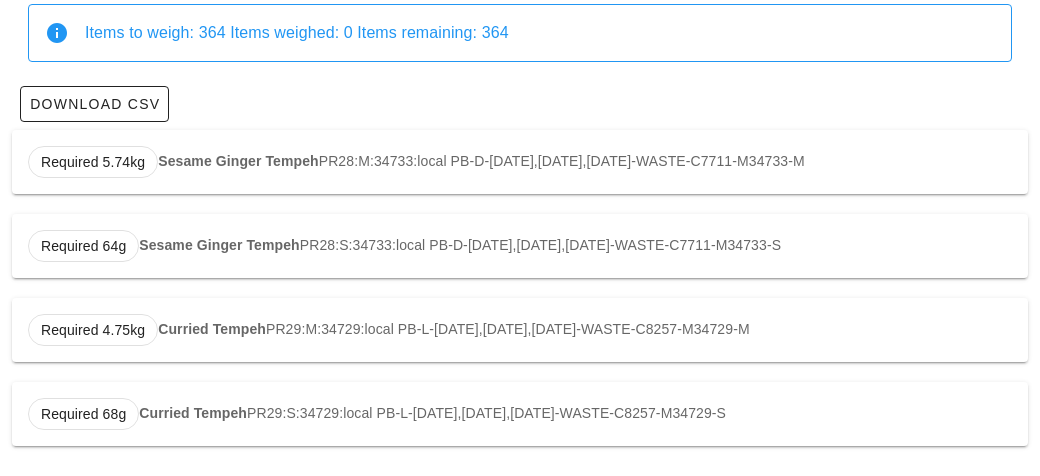 type on "PR29:M:34729:local" 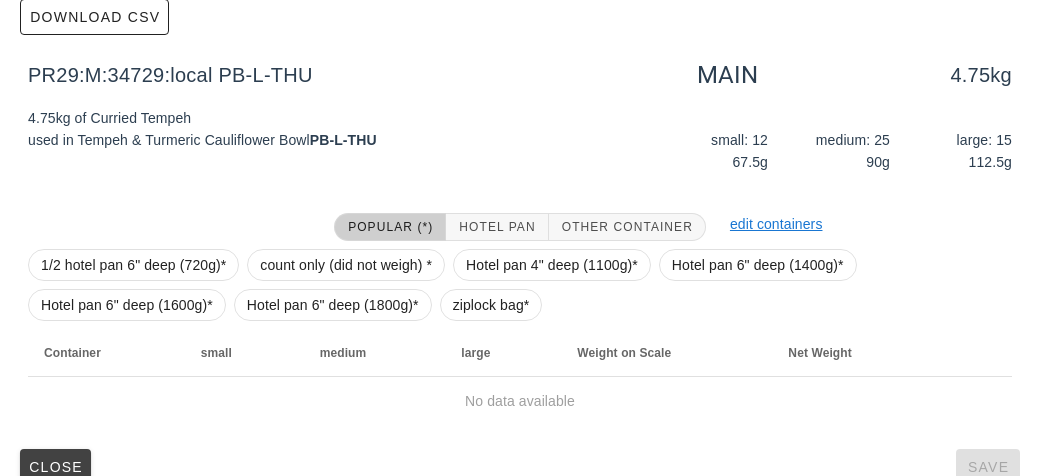 scroll, scrollTop: 284, scrollLeft: 0, axis: vertical 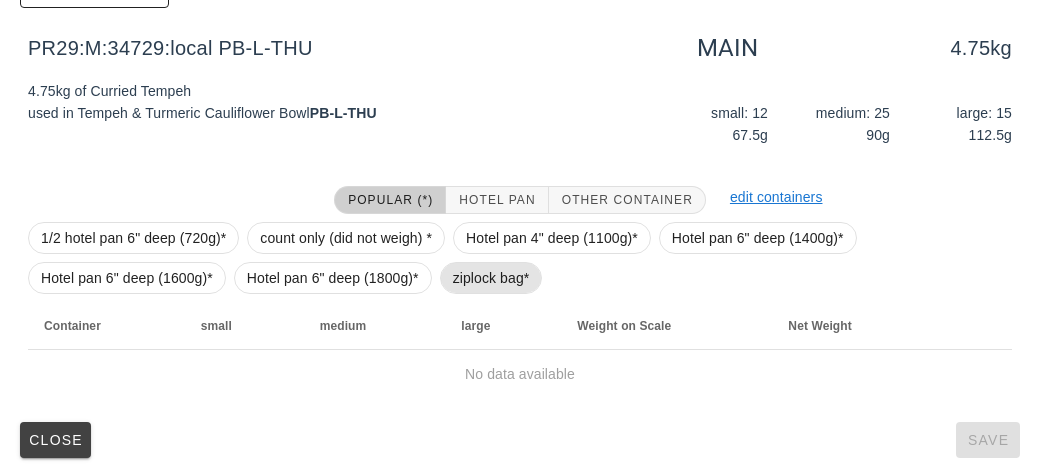 click on "ziplock bag*" at bounding box center (491, 278) 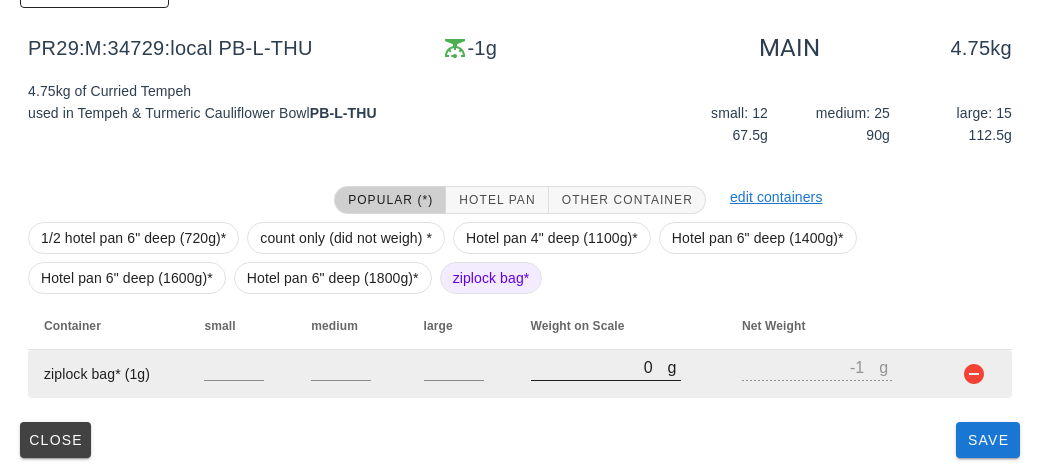 click on "0" at bounding box center [599, 367] 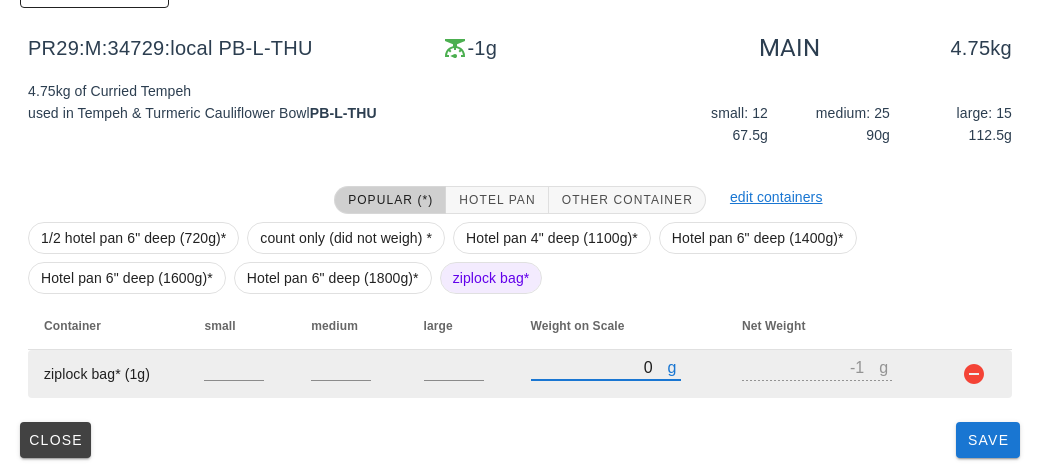 type on "10" 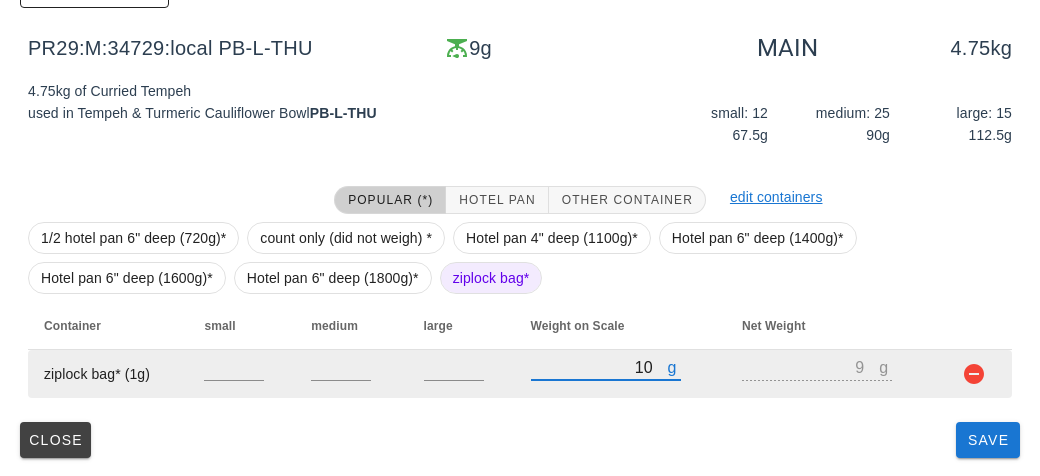 type on "150" 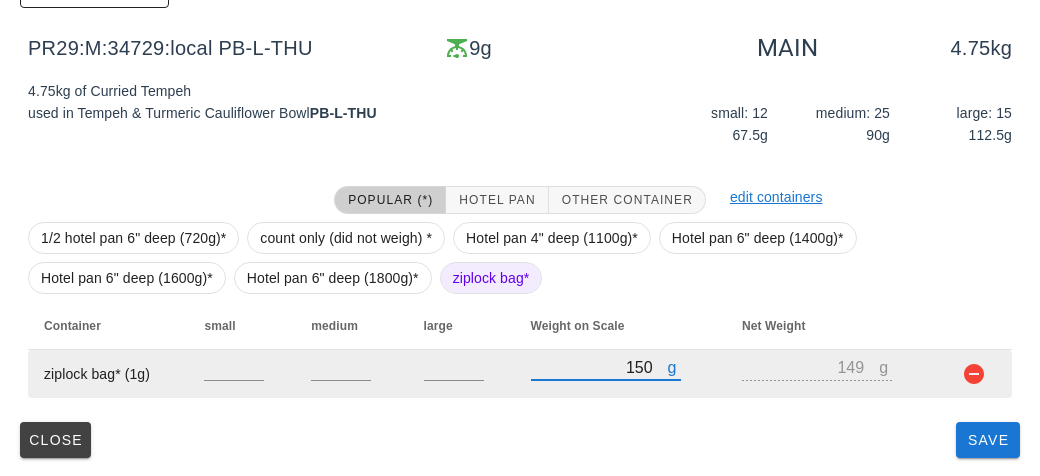 type on "1510" 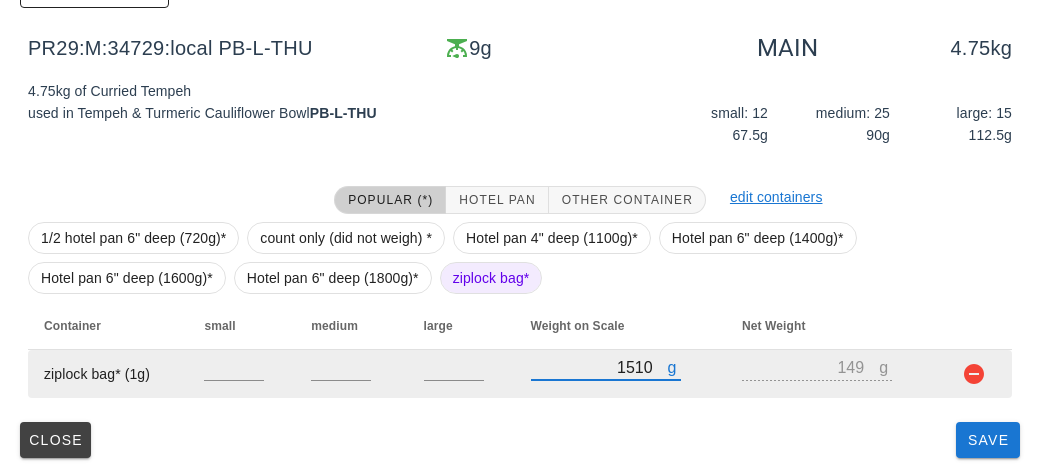 type on "1509" 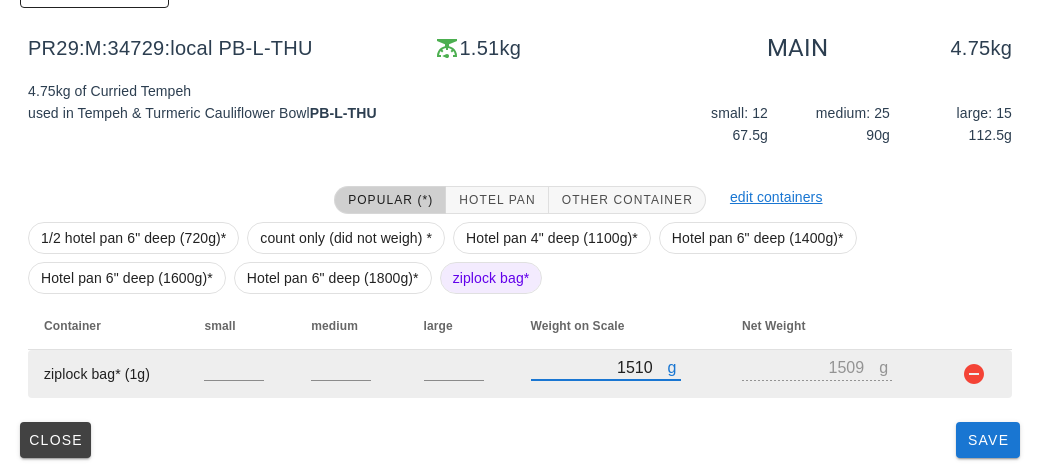 type on "1510" 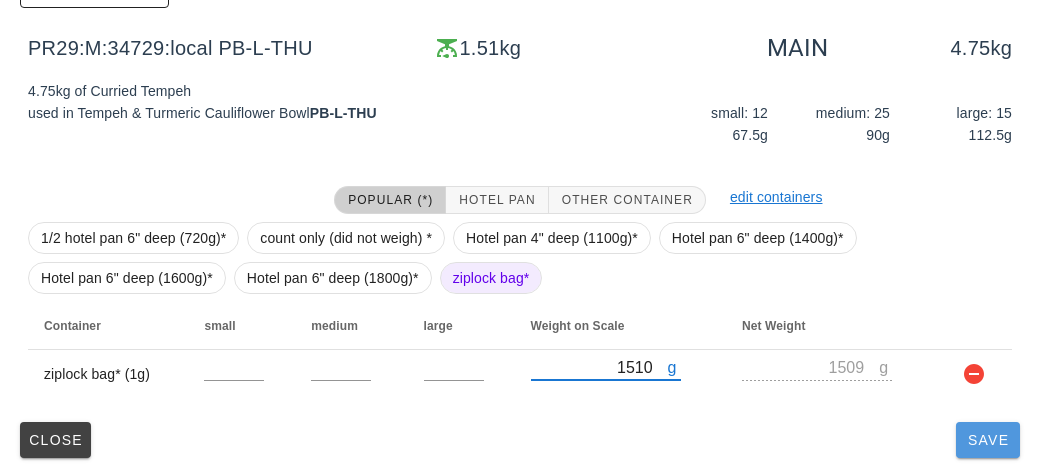 click on "Save" at bounding box center (988, 440) 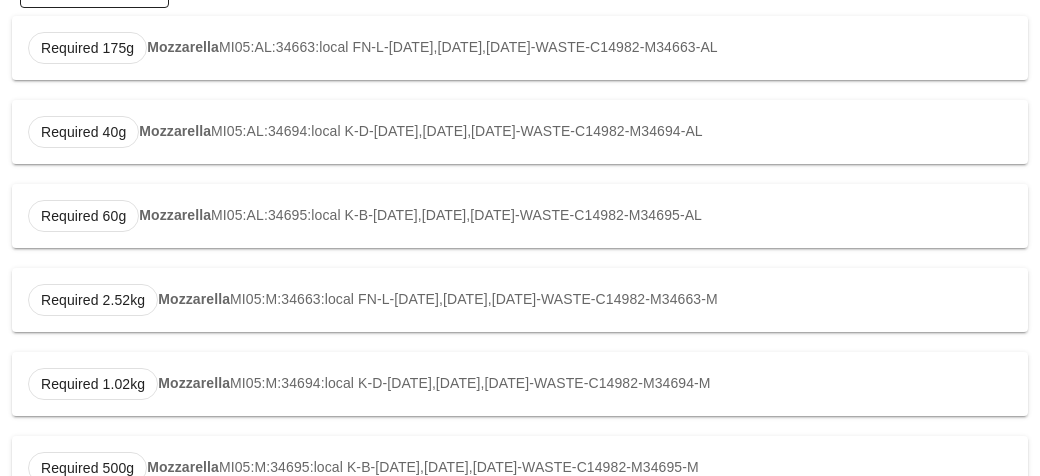 type 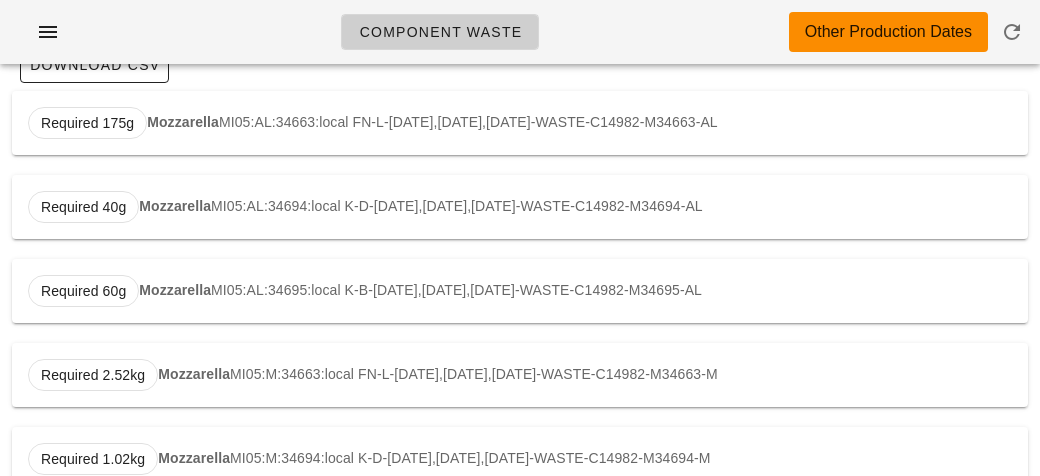 scroll, scrollTop: 0, scrollLeft: 0, axis: both 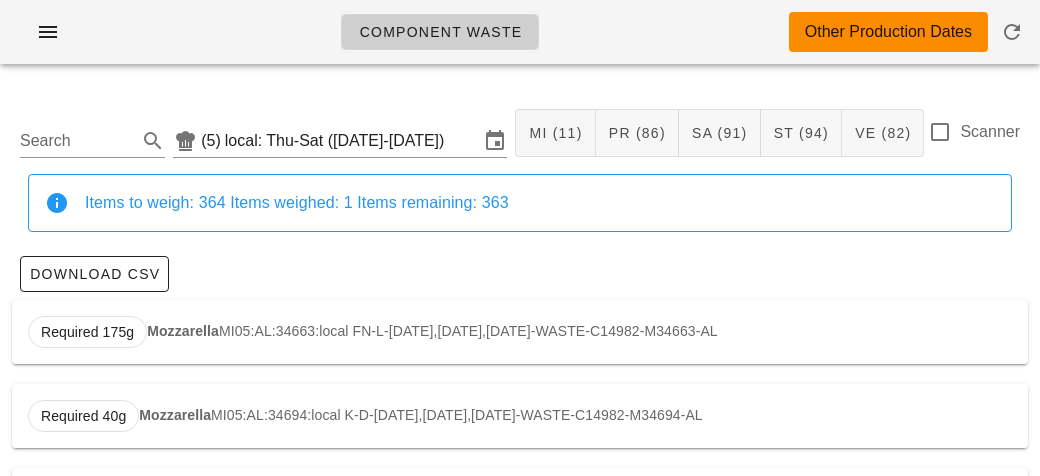 click on "Scanner" at bounding box center [974, 143] 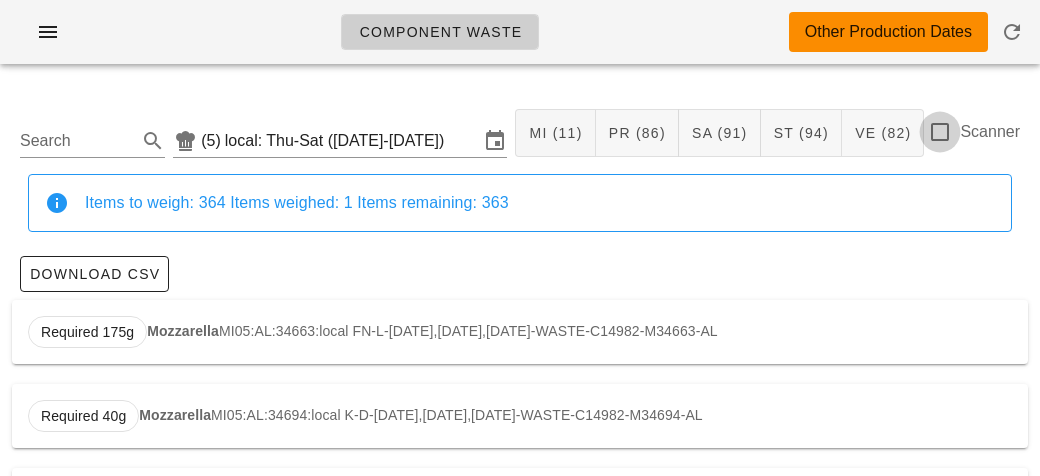 click at bounding box center (940, 132) 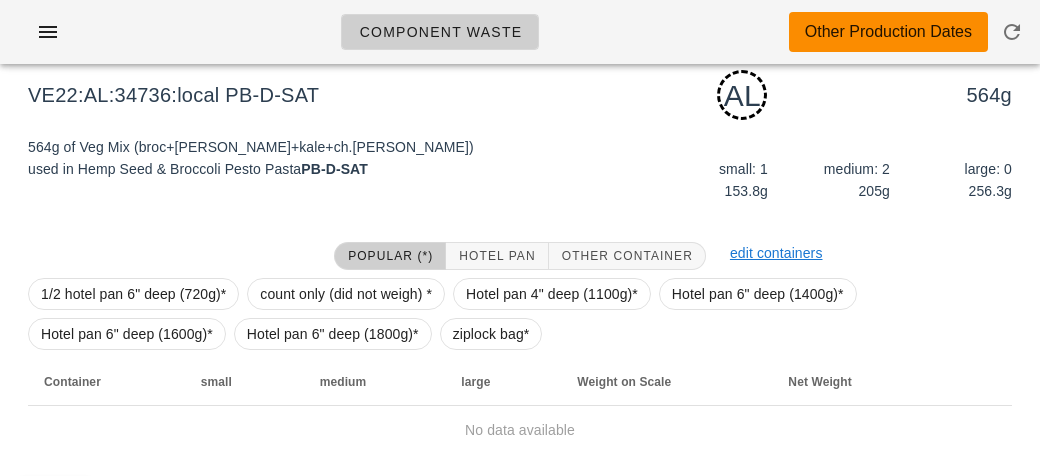 scroll, scrollTop: 250, scrollLeft: 0, axis: vertical 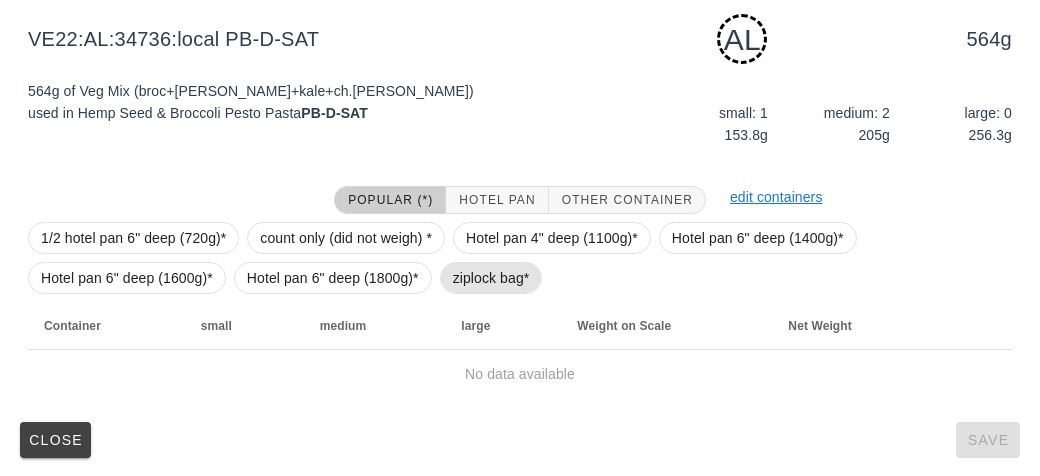 click on "ziplock bag*" at bounding box center (491, 278) 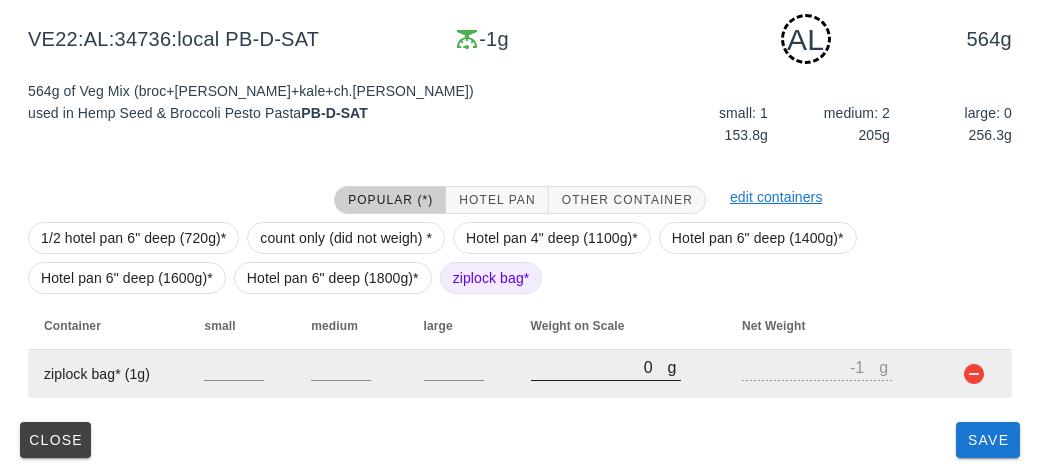 click on "0" at bounding box center [599, 367] 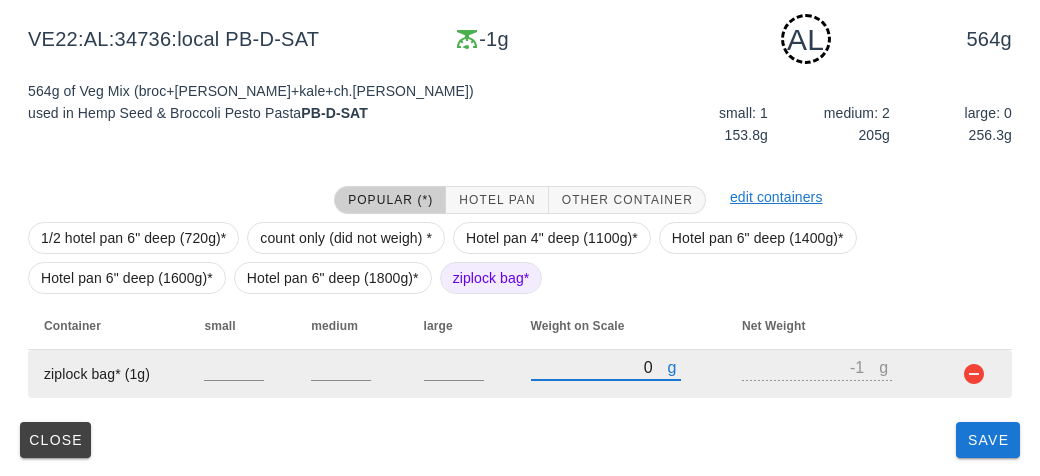type on "60" 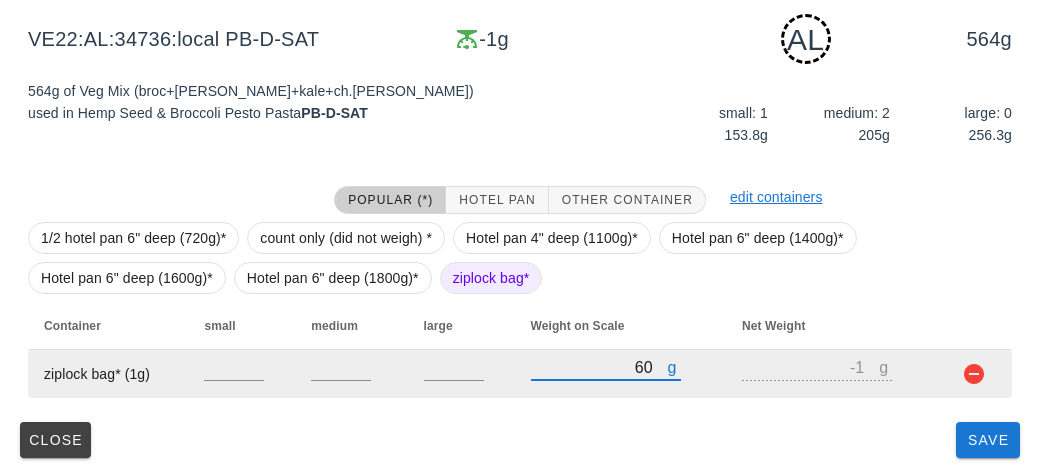 type on "59" 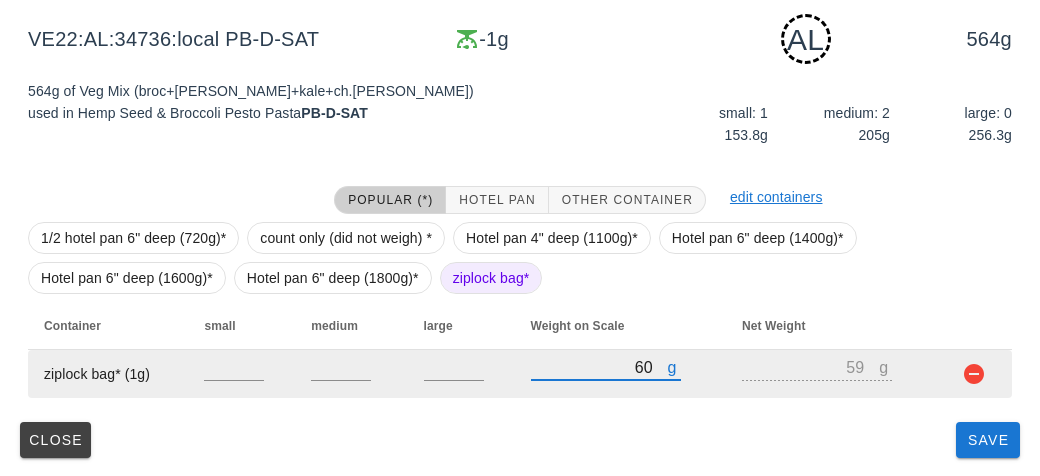 type on "670" 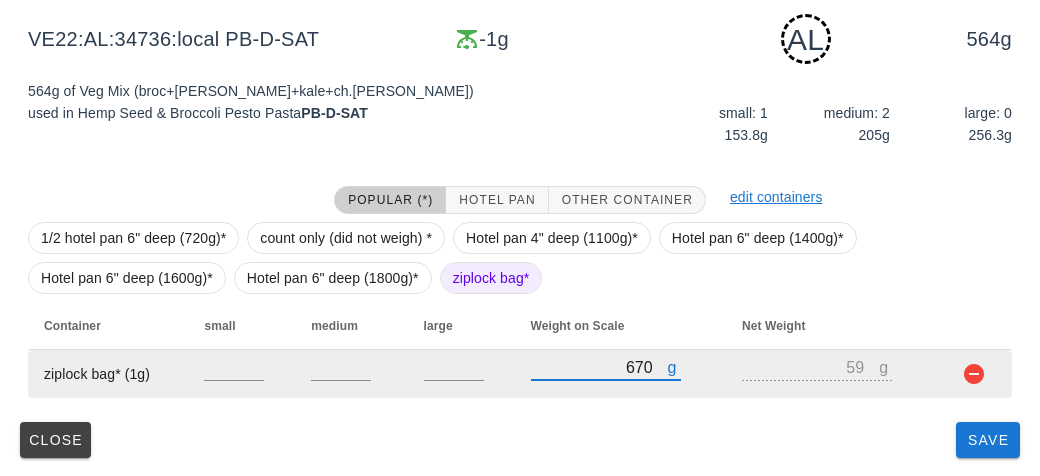 type on "669" 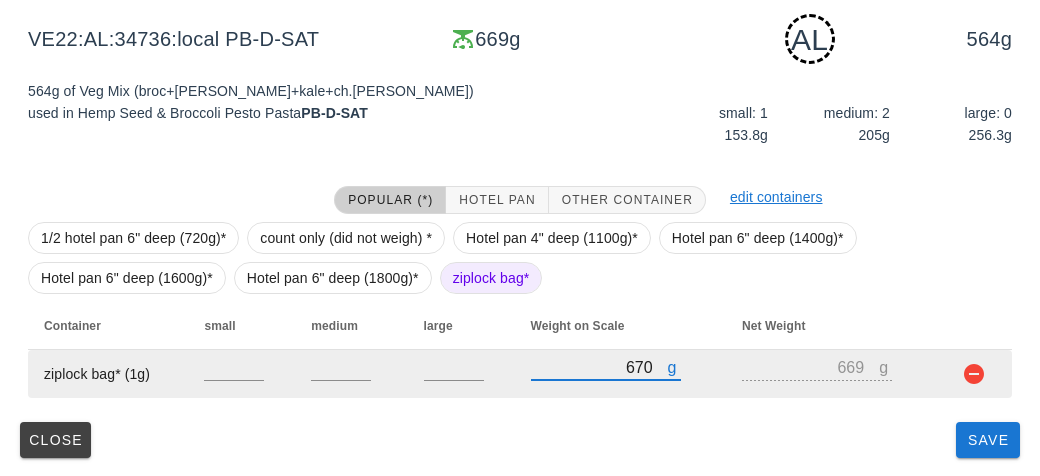 type on "670" 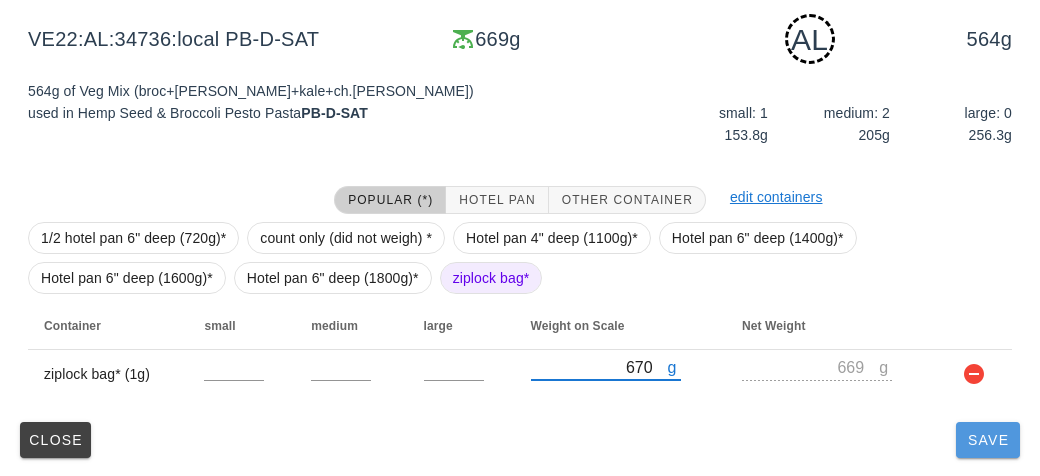 click on "Save" at bounding box center [988, 440] 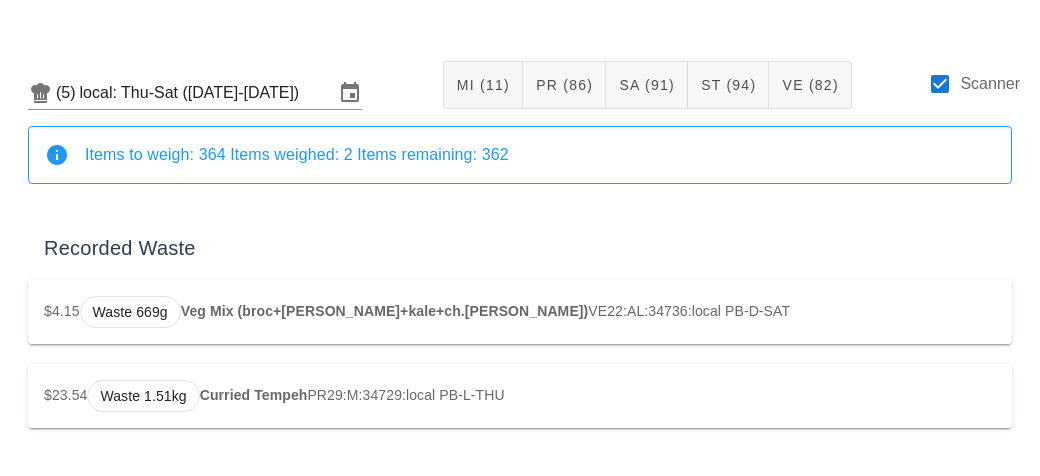 scroll, scrollTop: 46, scrollLeft: 0, axis: vertical 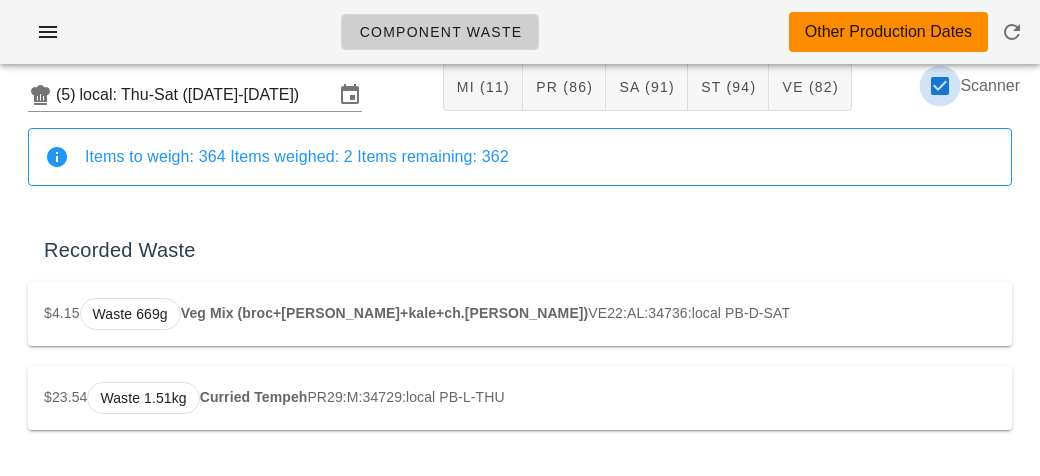 click at bounding box center (940, 86) 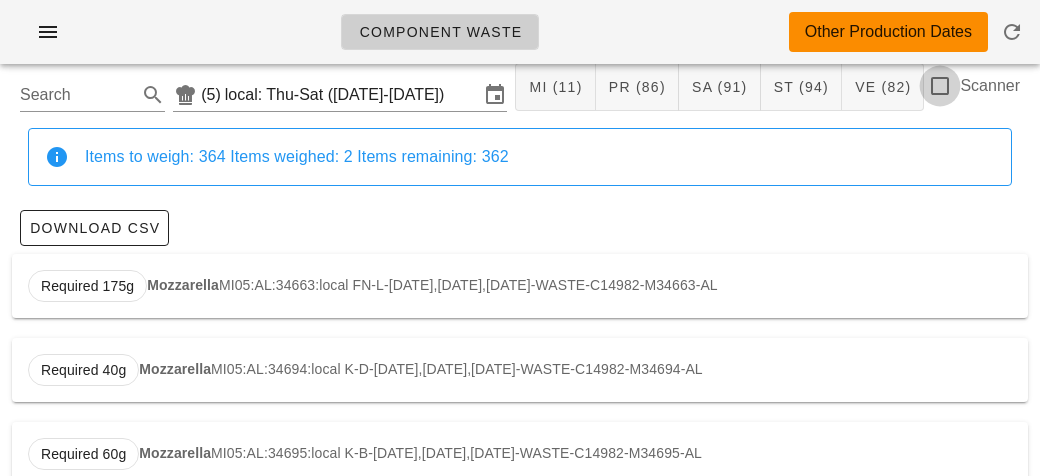 checkbox on "false" 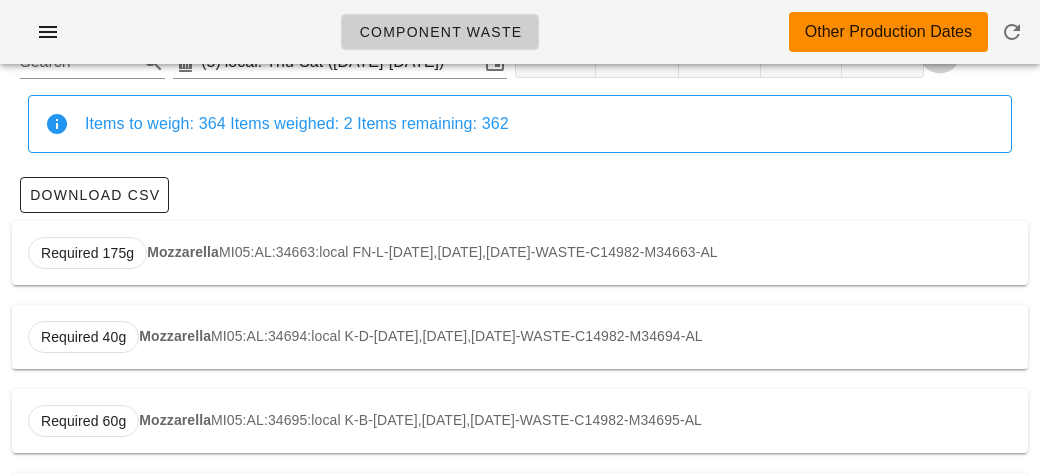 scroll, scrollTop: 0, scrollLeft: 0, axis: both 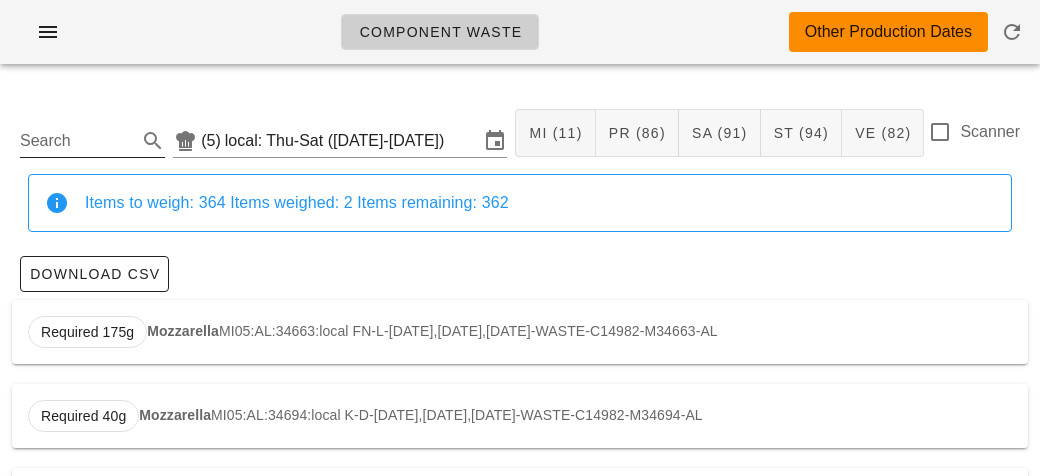 click on "Search" at bounding box center (76, 141) 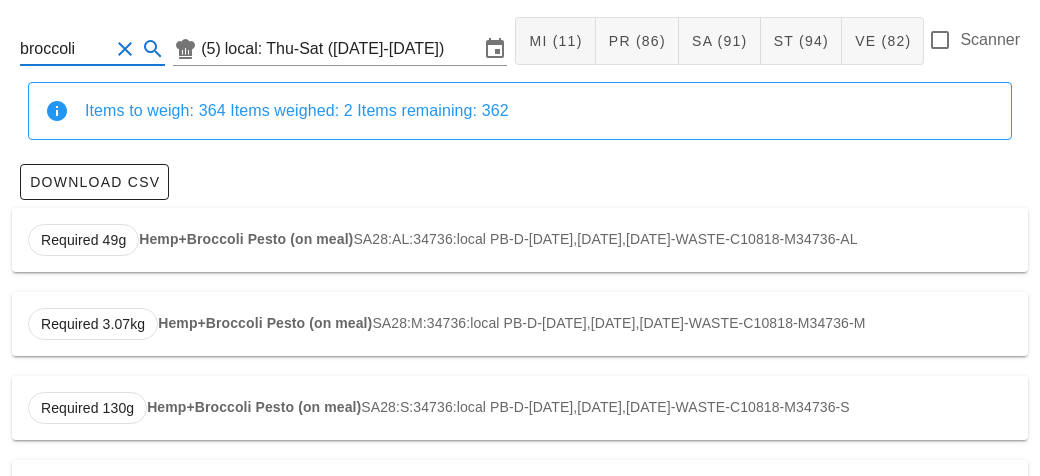 scroll, scrollTop: 173, scrollLeft: 0, axis: vertical 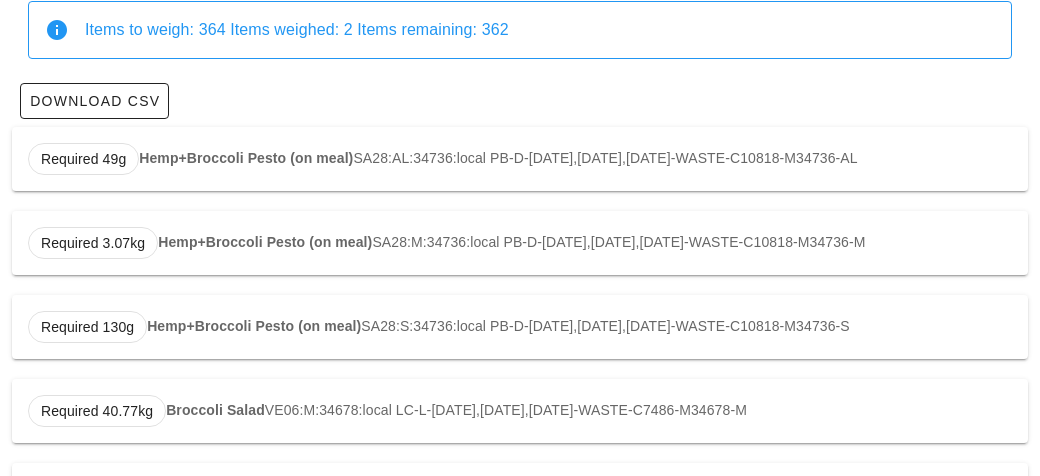 click on "Broccoli Salad" at bounding box center [215, 410] 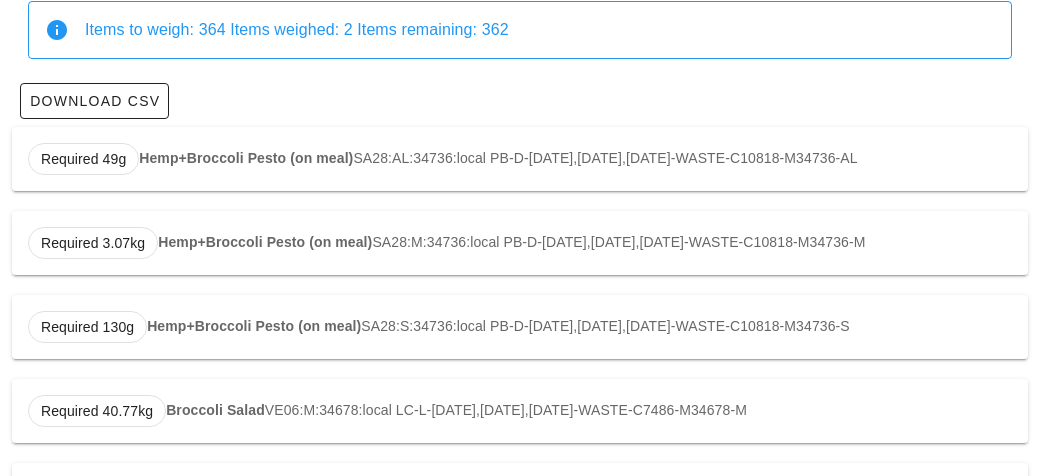 type on "VE06:M:34678:local" 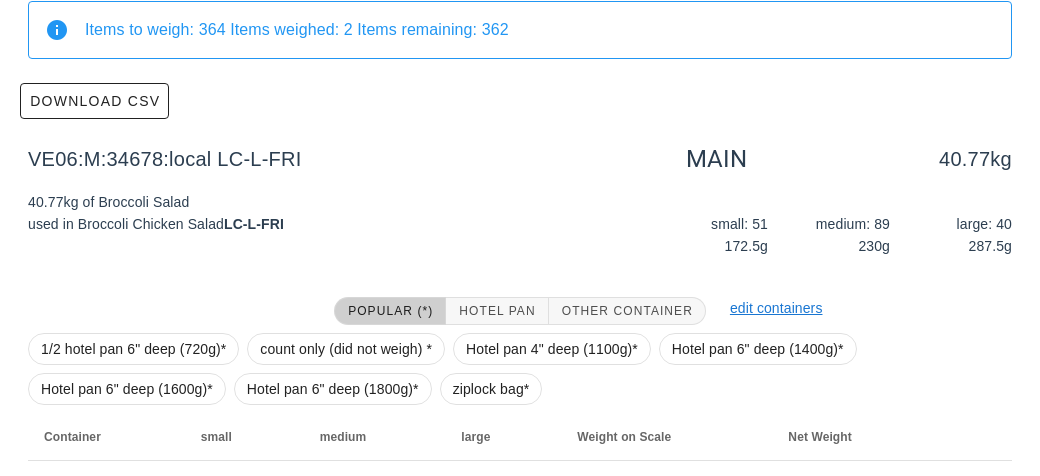 scroll, scrollTop: 284, scrollLeft: 0, axis: vertical 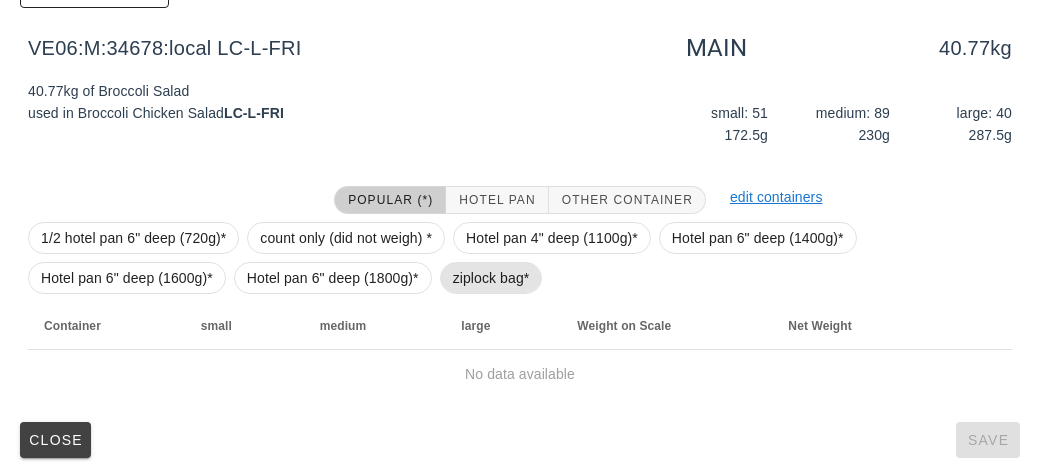 click on "ziplock bag*" at bounding box center [491, 278] 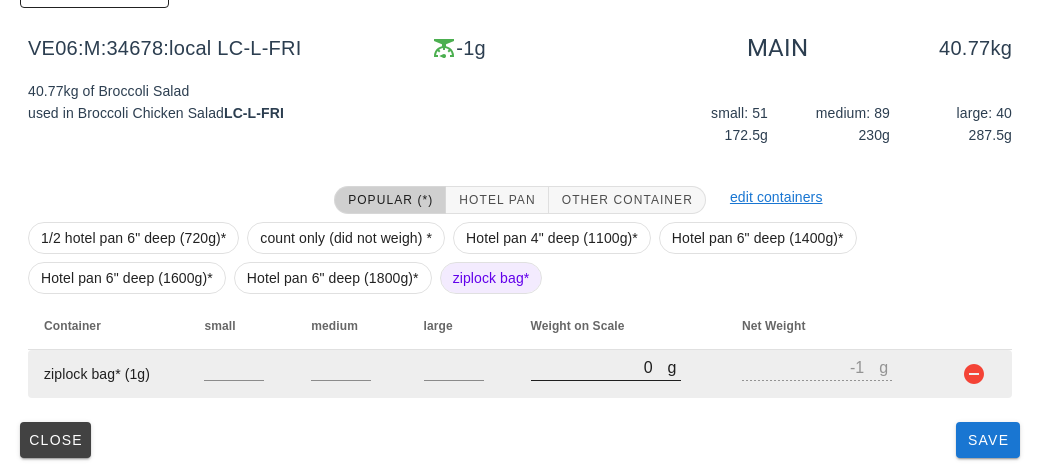 click on "0" at bounding box center [599, 367] 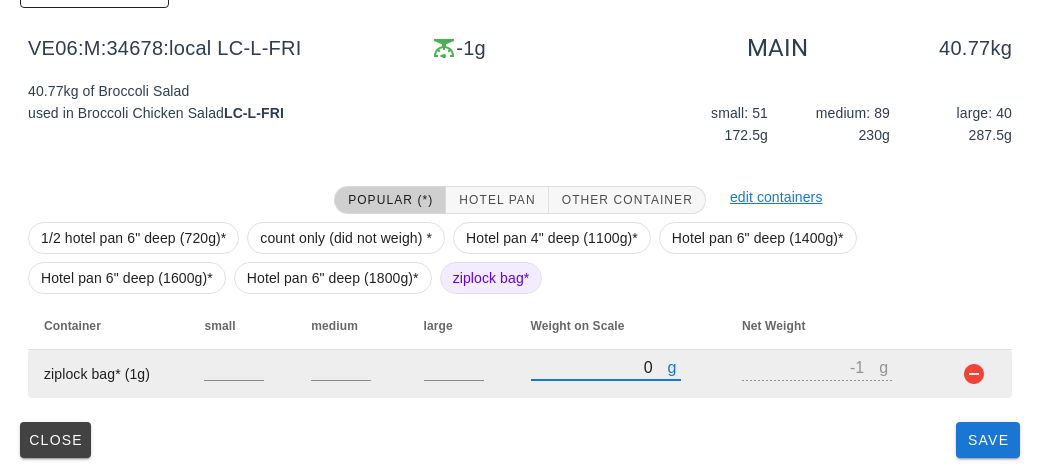 type on "10" 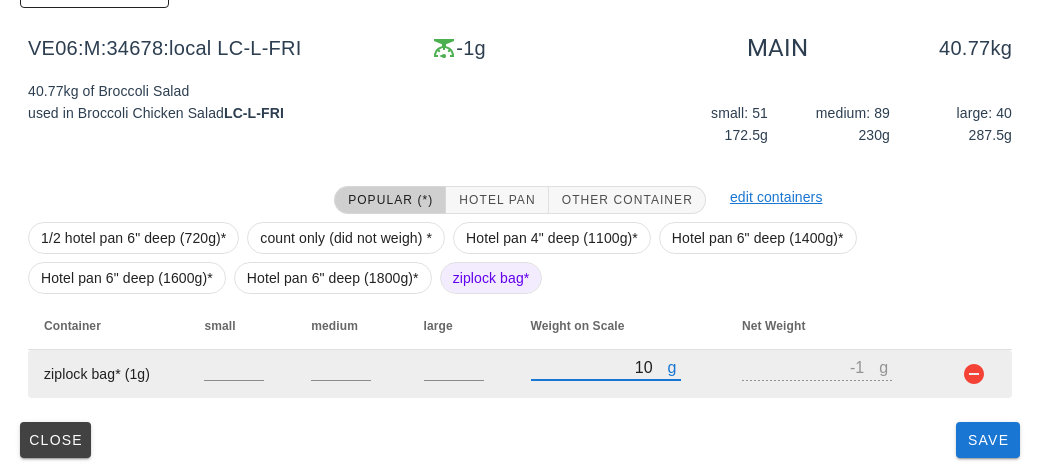 type on "9" 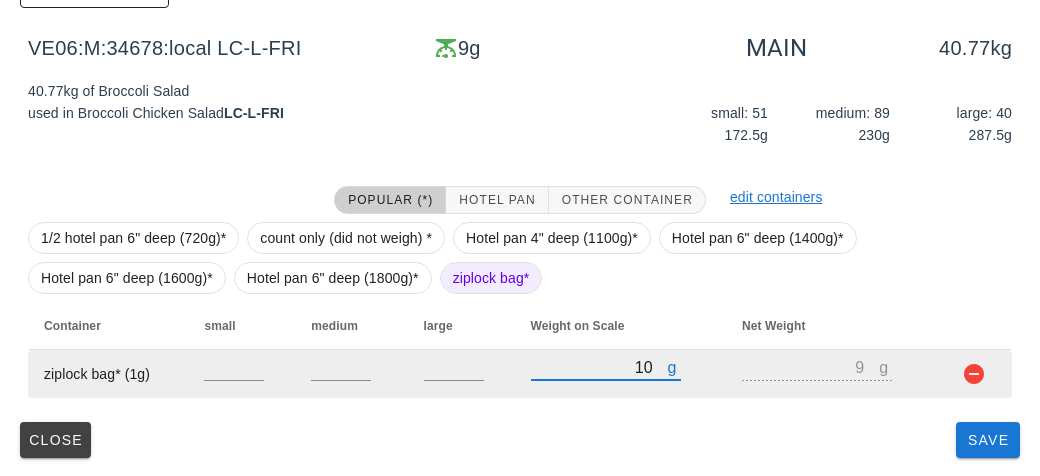 type on "110" 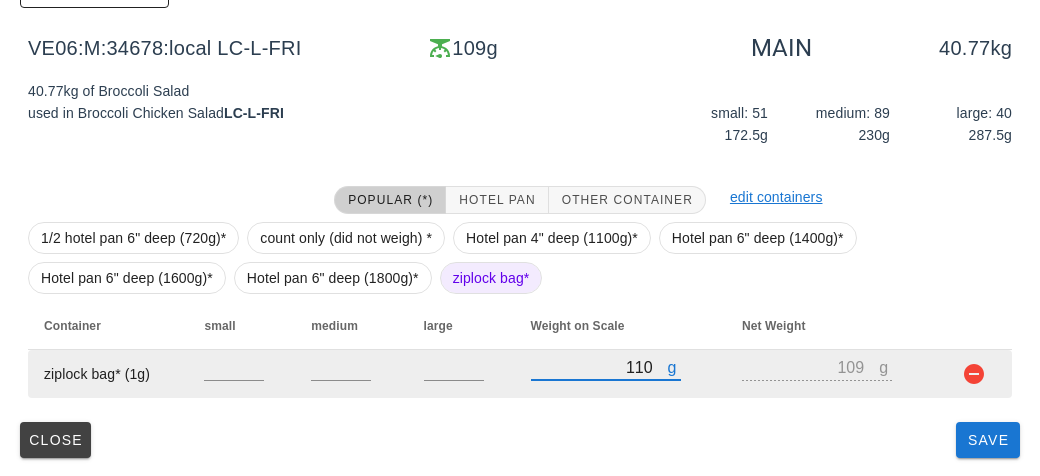 type on "1170" 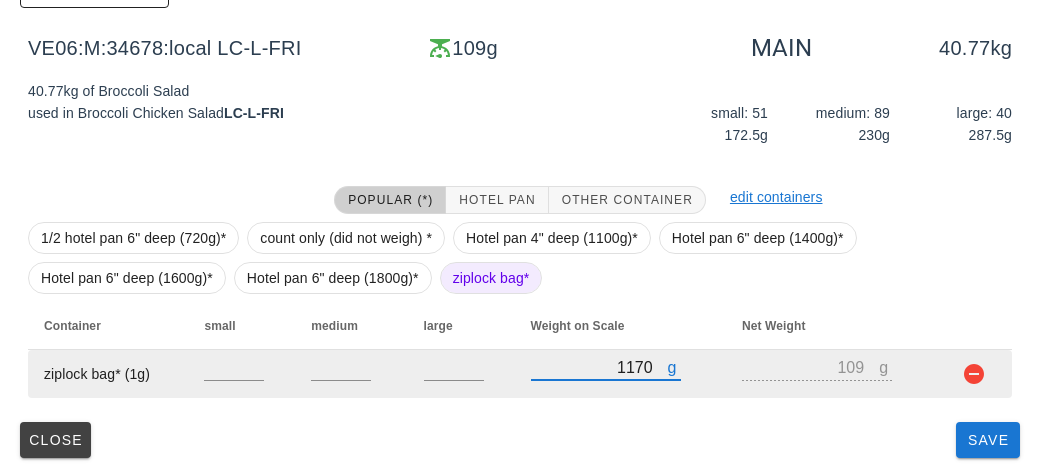 type on "1169" 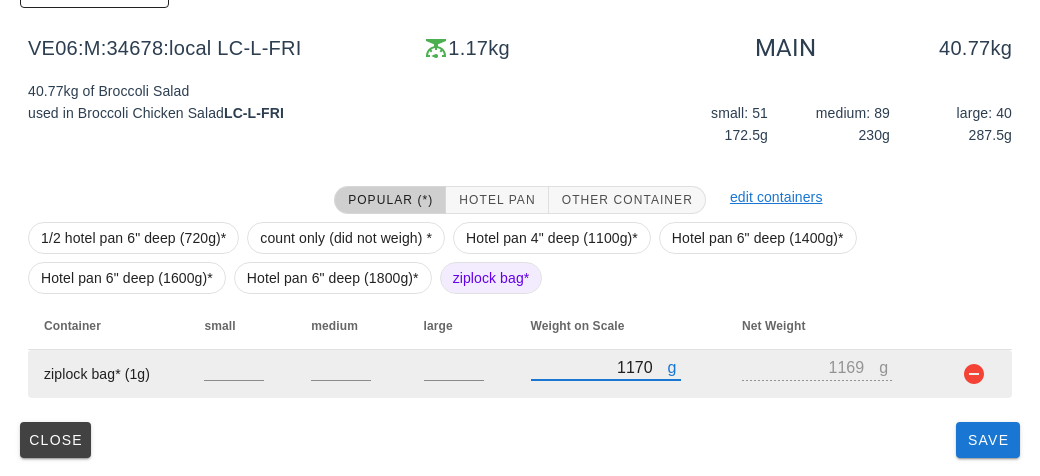 type on "1170" 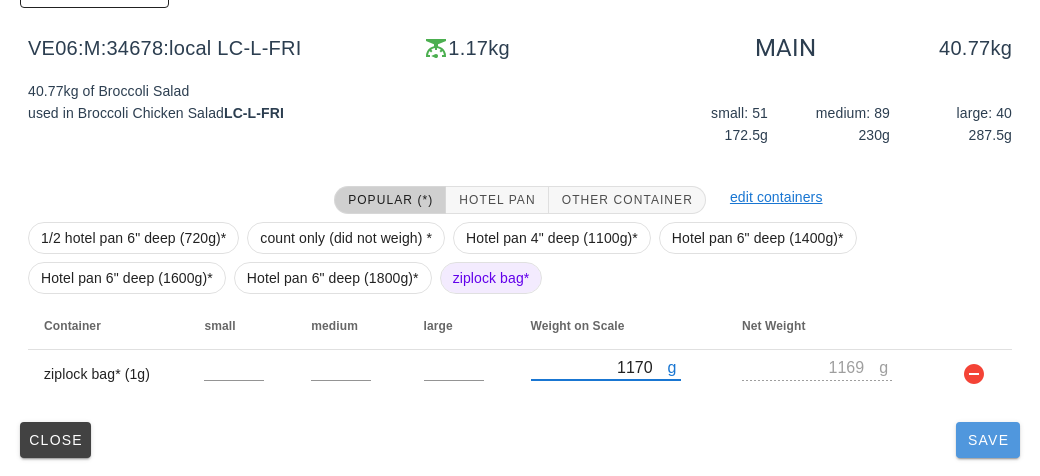 click on "Save" at bounding box center (988, 440) 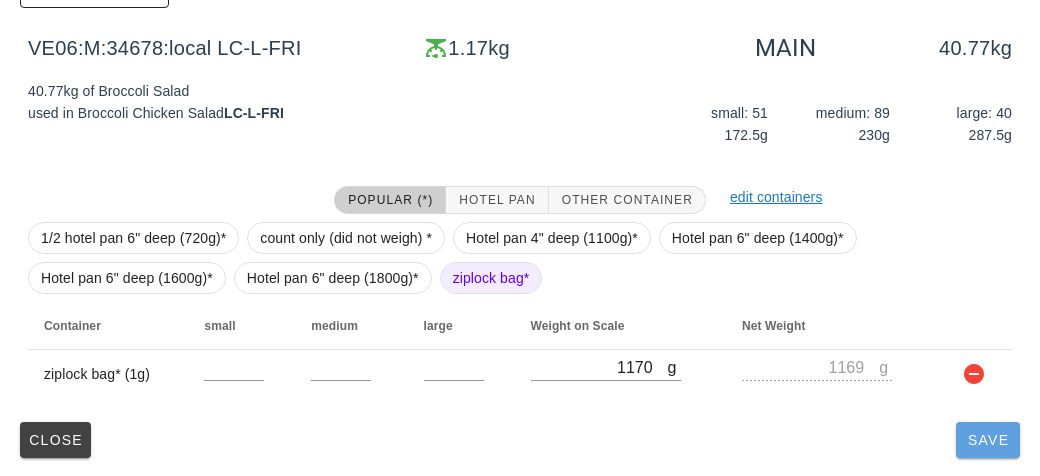 type 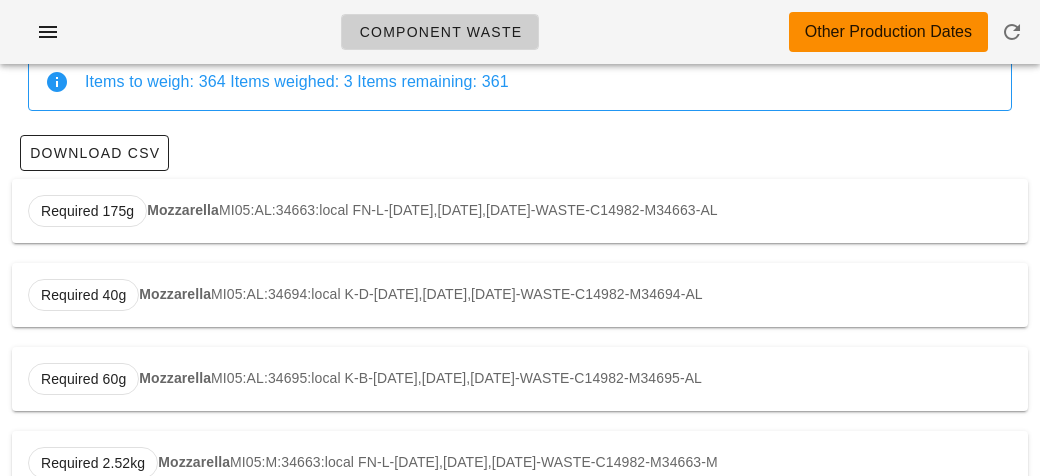 scroll, scrollTop: 0, scrollLeft: 0, axis: both 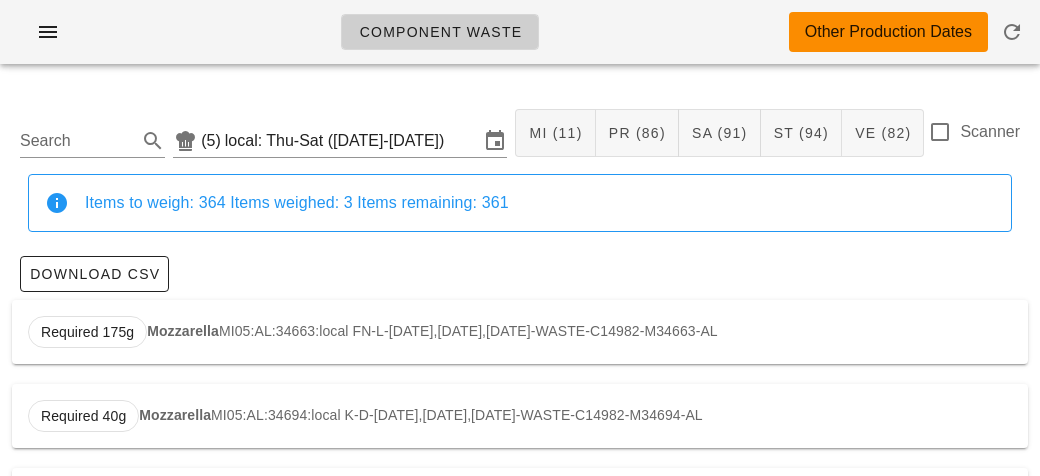 click on "Scanner" at bounding box center (974, 132) 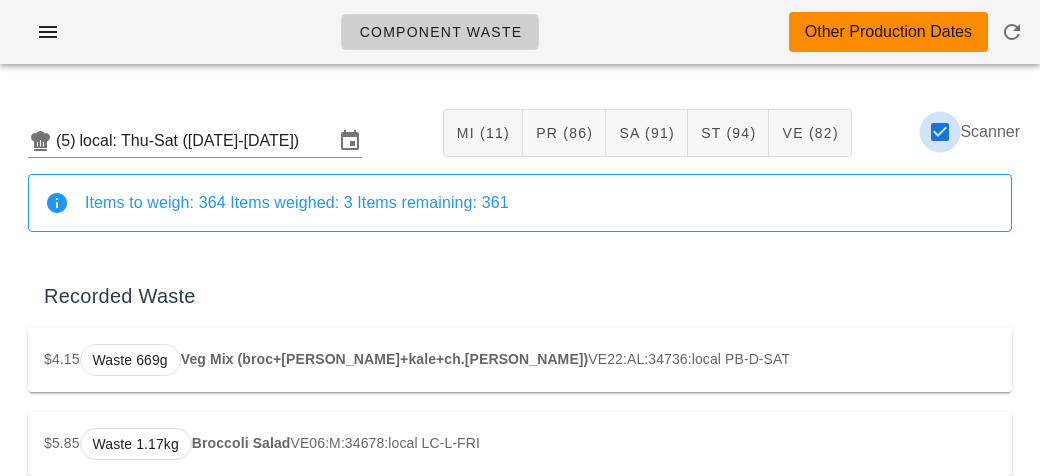 click at bounding box center (940, 132) 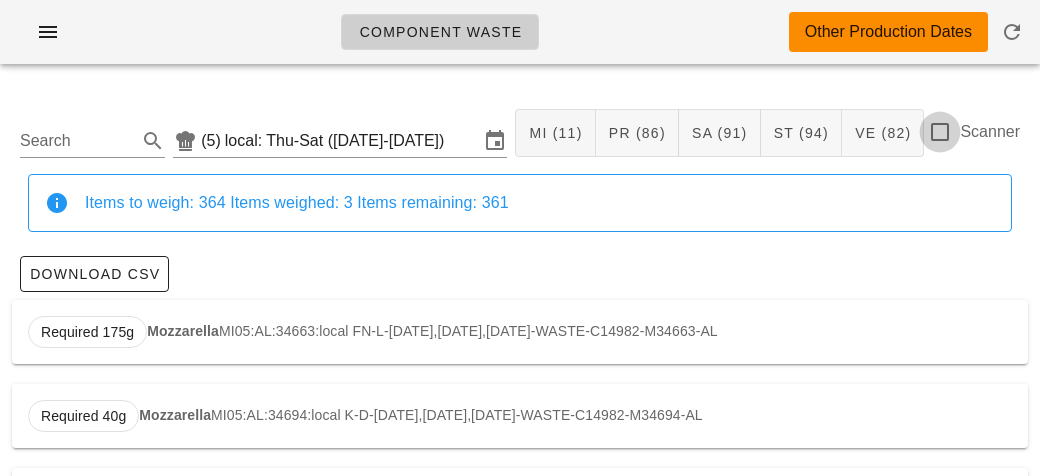 checkbox on "false" 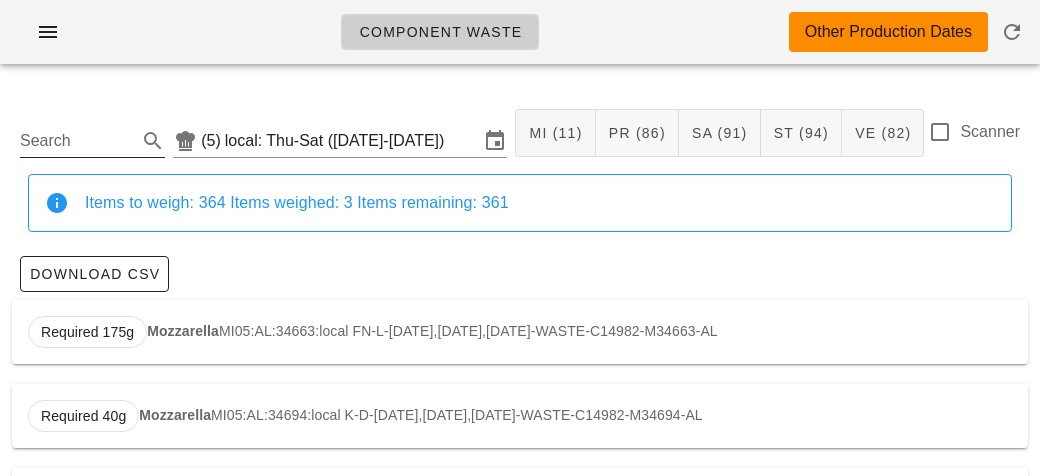 click on "Search" at bounding box center (76, 141) 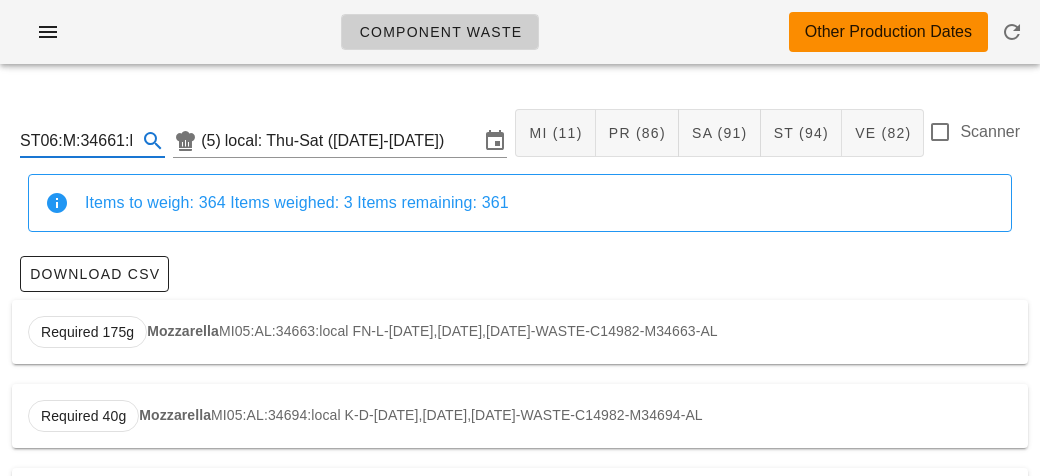 type on "ST06:M:34661:local" 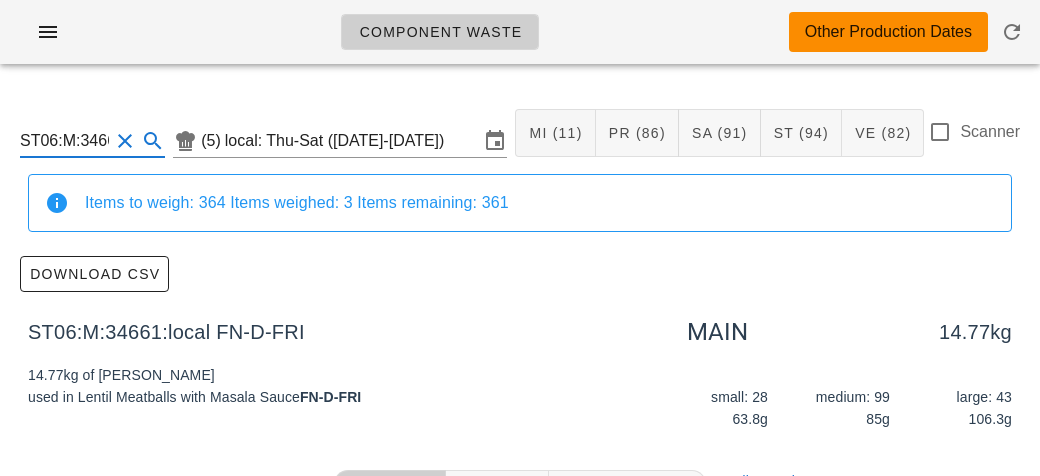 scroll, scrollTop: 0, scrollLeft: 50, axis: horizontal 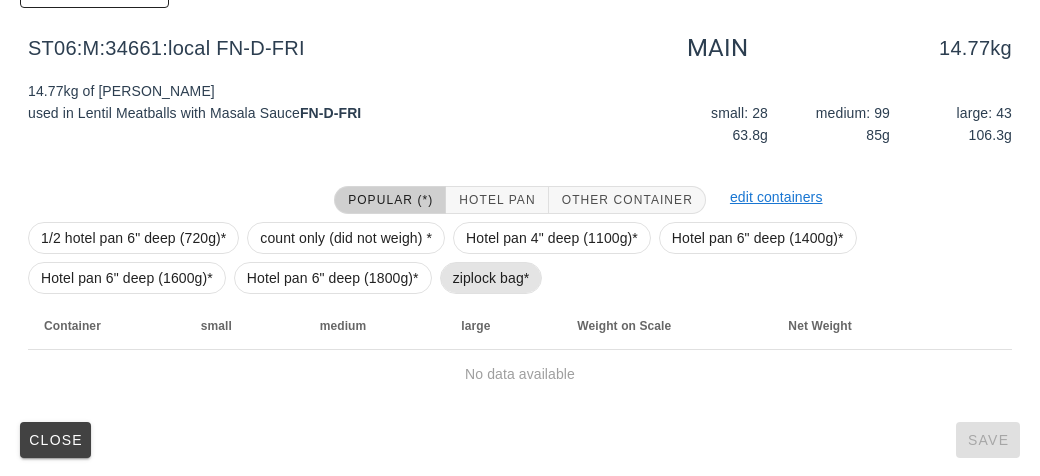 click on "ziplock bag*" at bounding box center (491, 278) 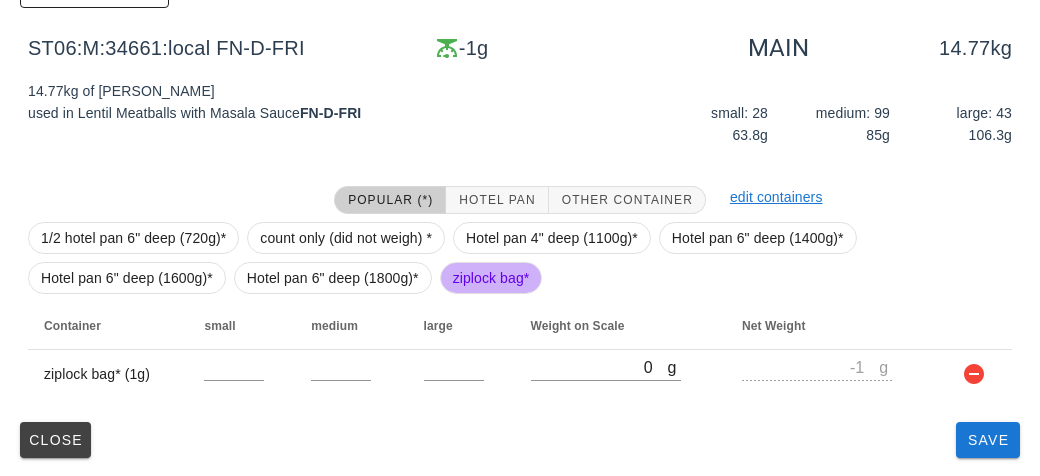 scroll, scrollTop: 0, scrollLeft: 0, axis: both 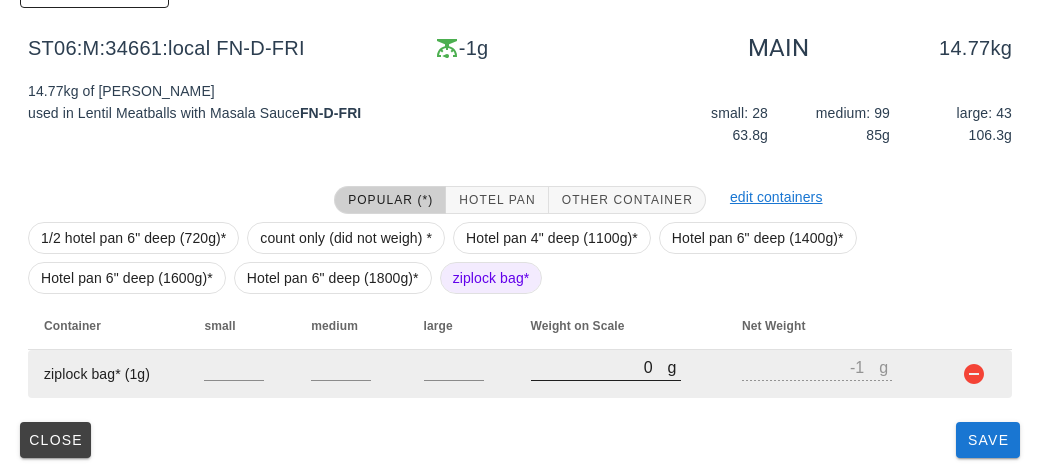 click on "0" at bounding box center (599, 367) 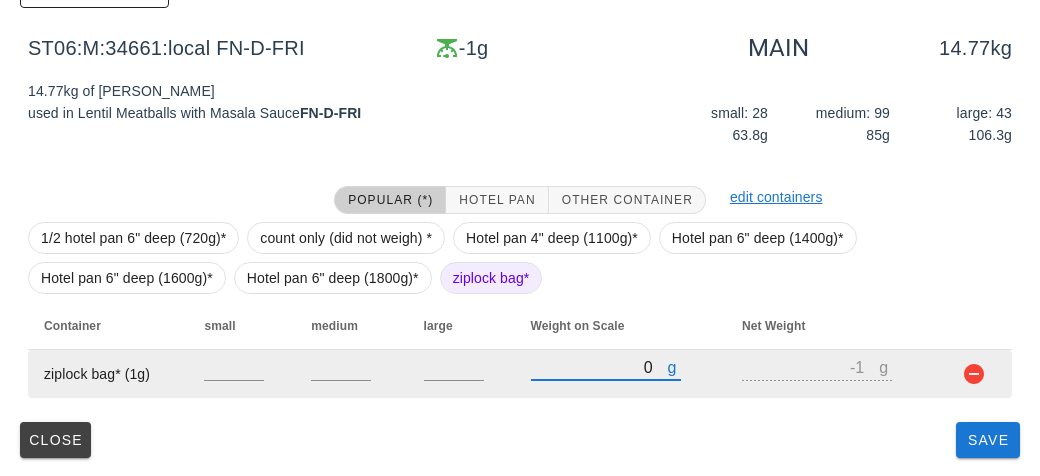 type on "30" 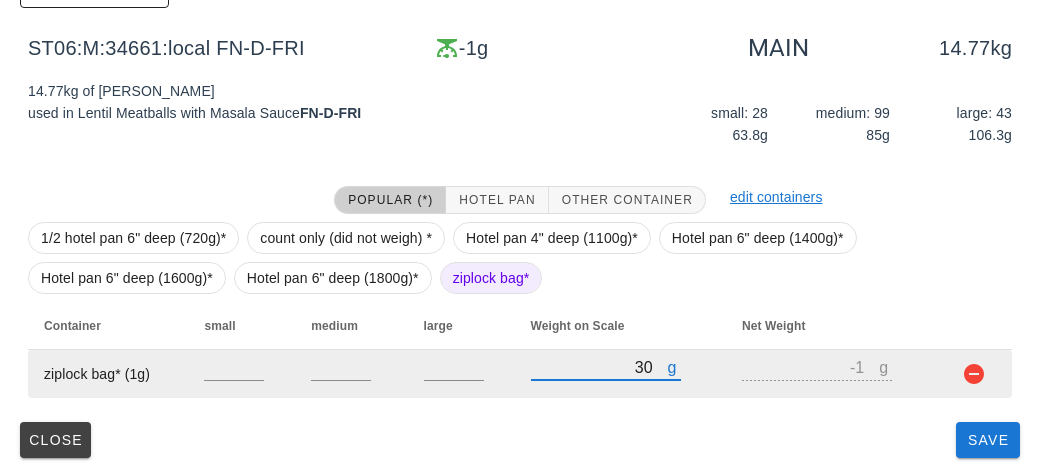 type on "29" 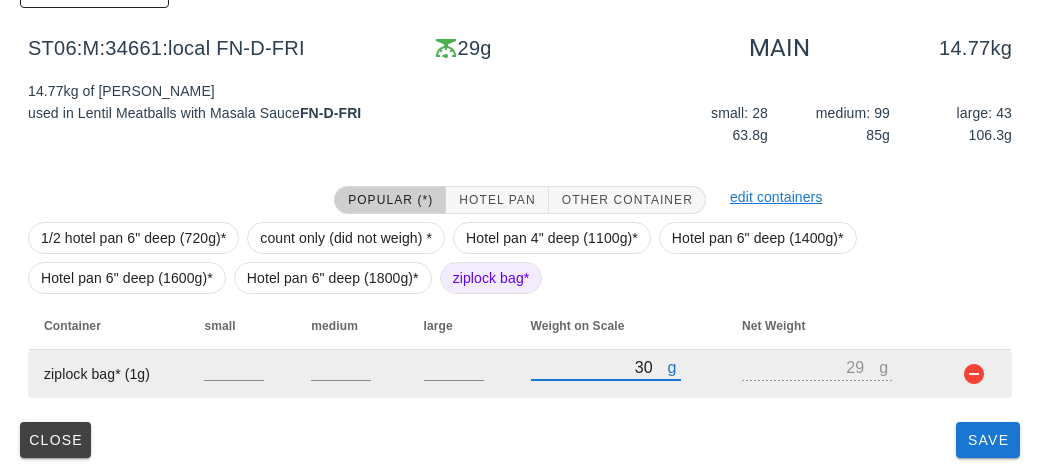 type on "300" 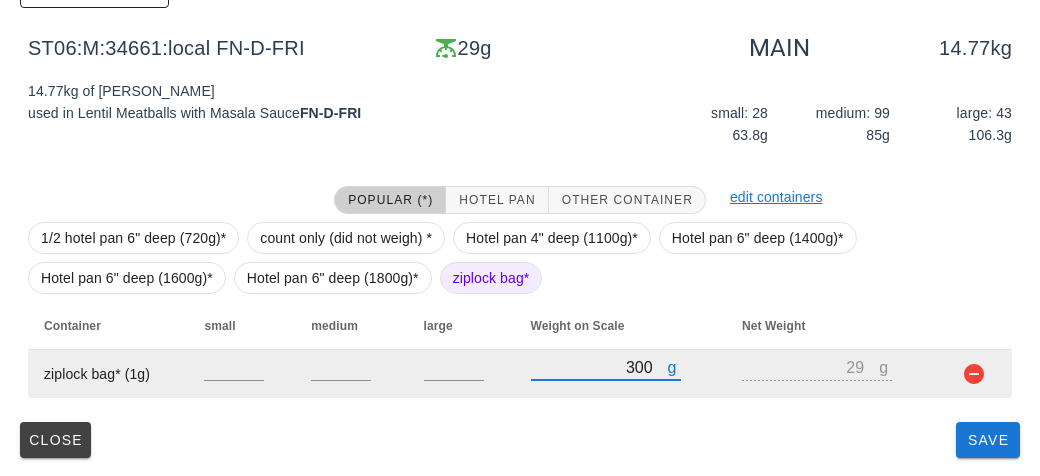 type on "299" 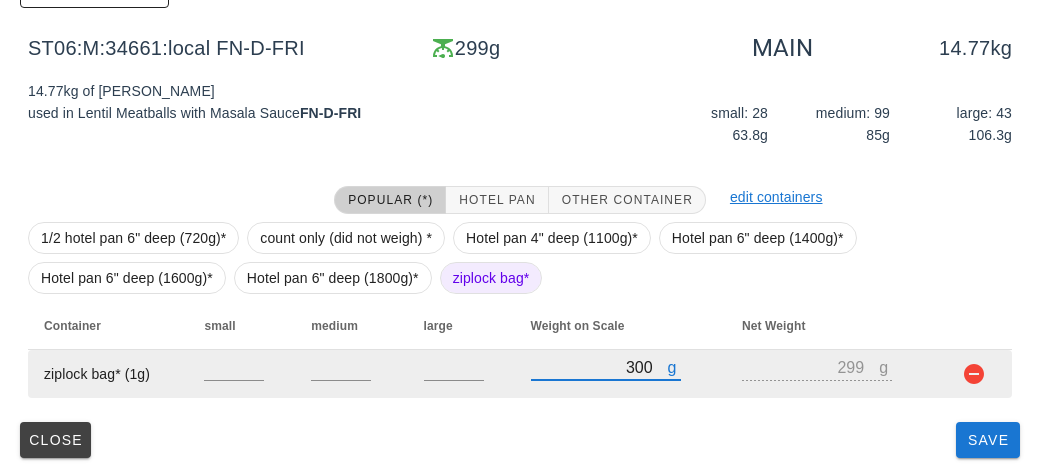 type on "3060" 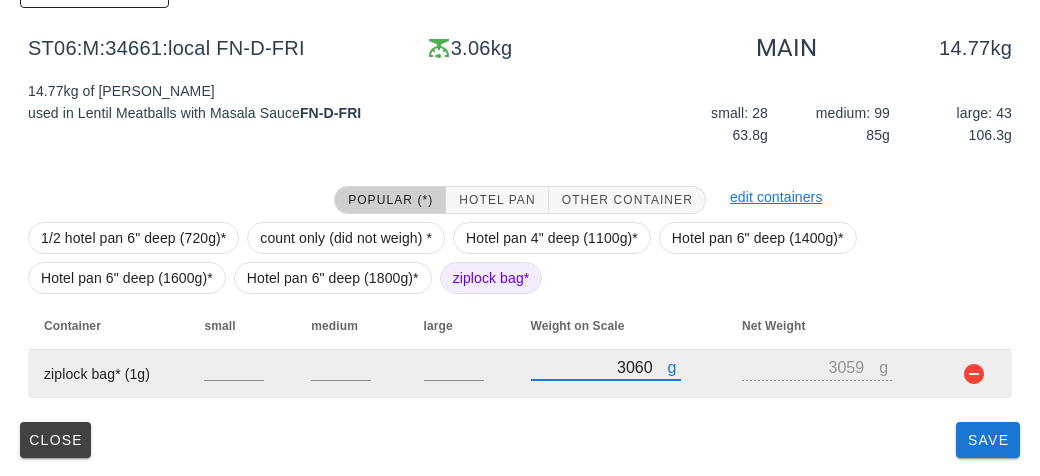 type on "3060" 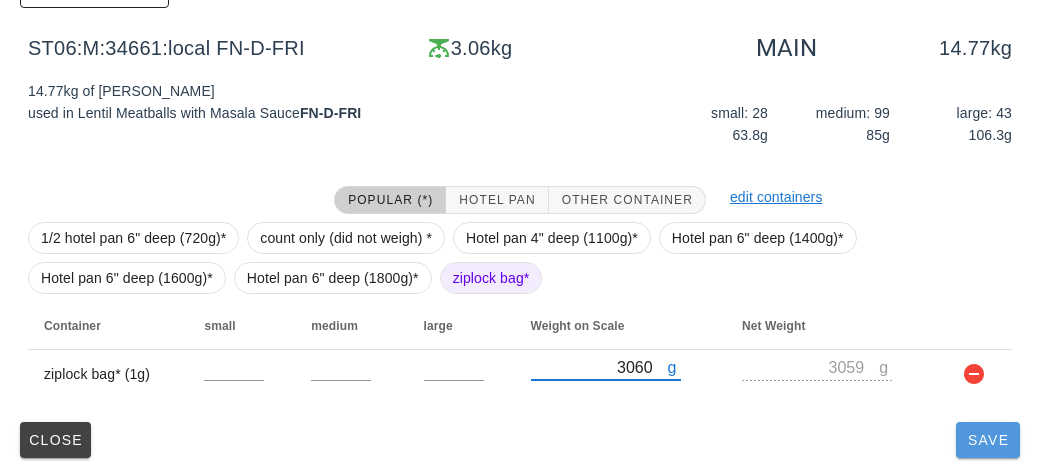 click on "Save" at bounding box center [988, 440] 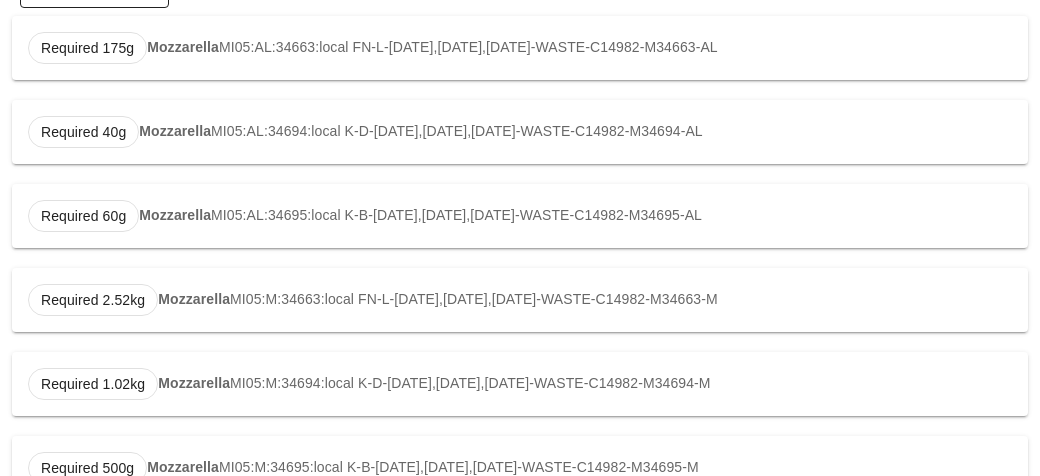 scroll, scrollTop: 0, scrollLeft: 0, axis: both 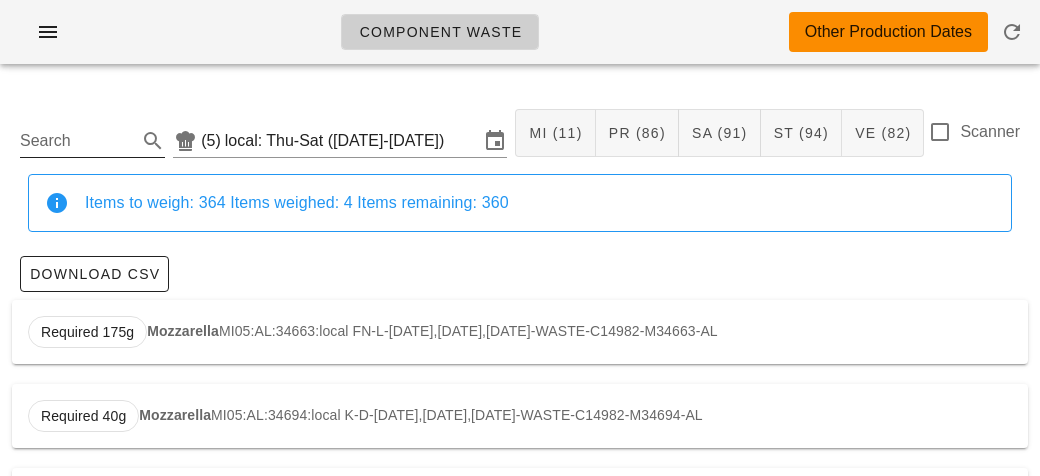 click on "Search" at bounding box center (76, 141) 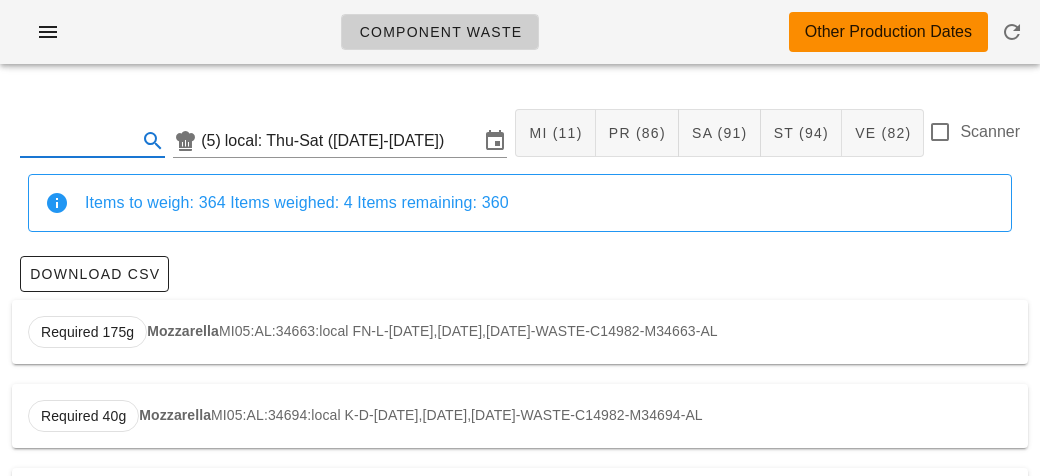 type on "v" 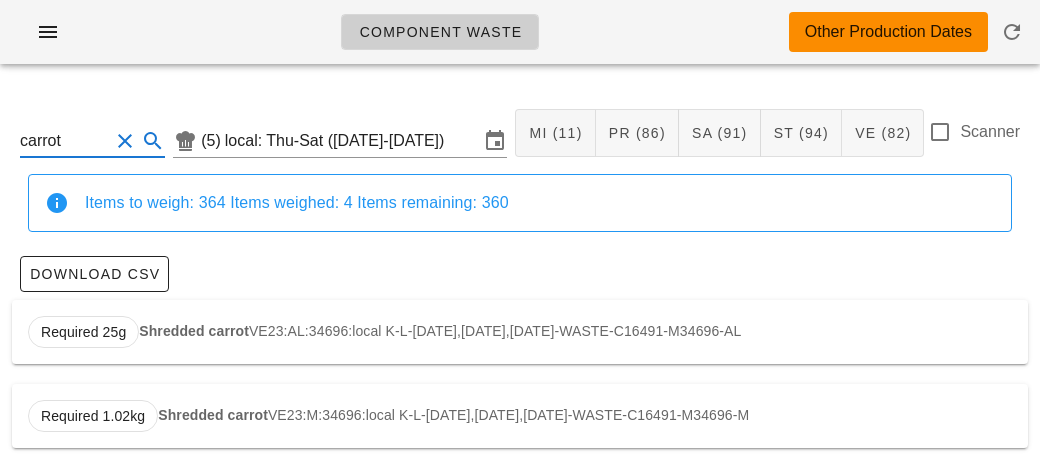 scroll, scrollTop: 3, scrollLeft: 0, axis: vertical 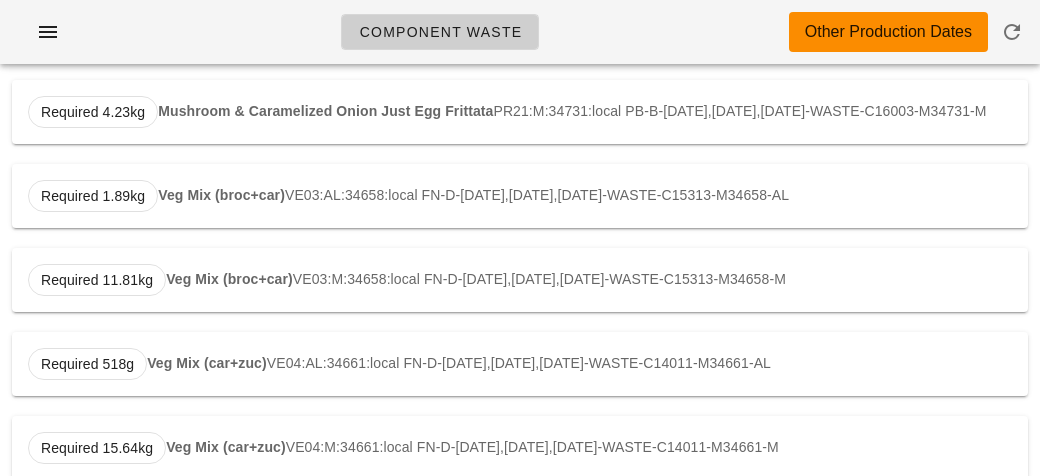 click on "Required 1.89kg Veg Mix (broc+car)  VE03:AL:34658:local FN-D-[DATE],[DATE],[DATE]-WASTE-C15313-M34658-AL" at bounding box center (520, 196) 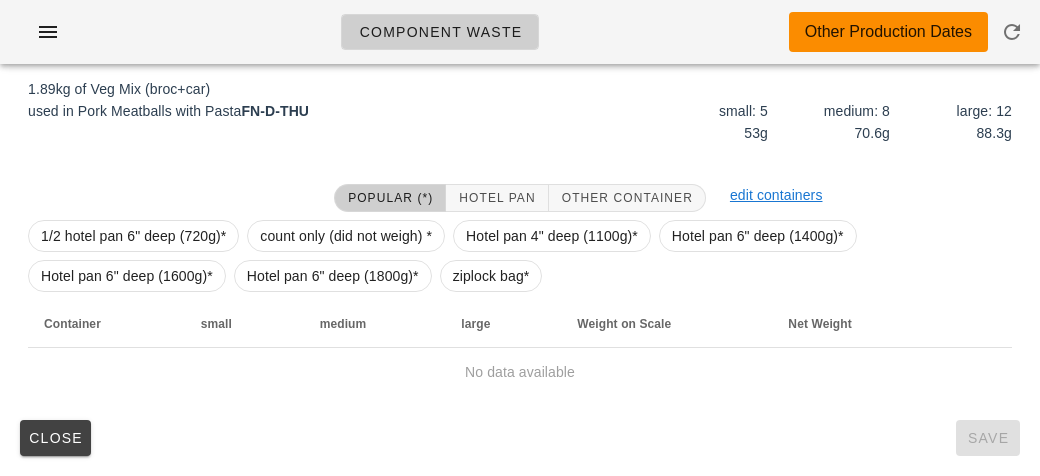 scroll, scrollTop: 302, scrollLeft: 0, axis: vertical 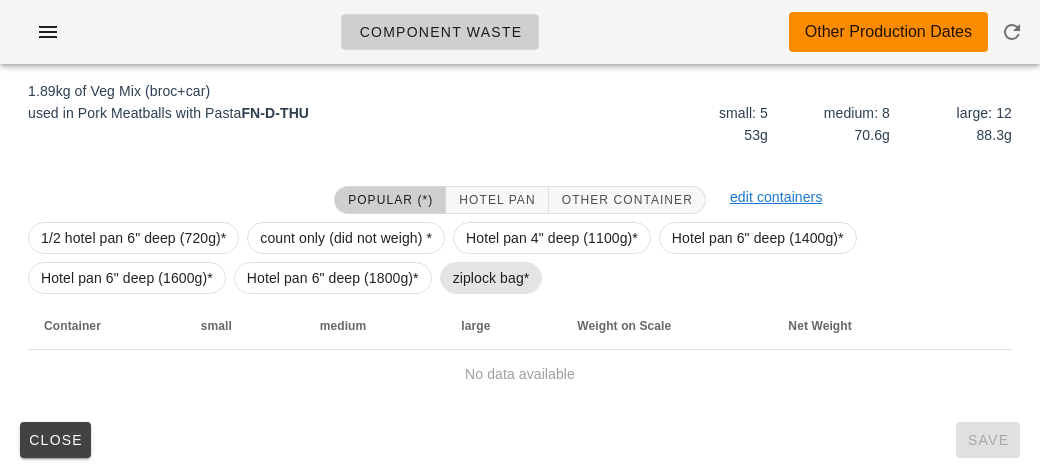 click on "ziplock bag*" at bounding box center (491, 278) 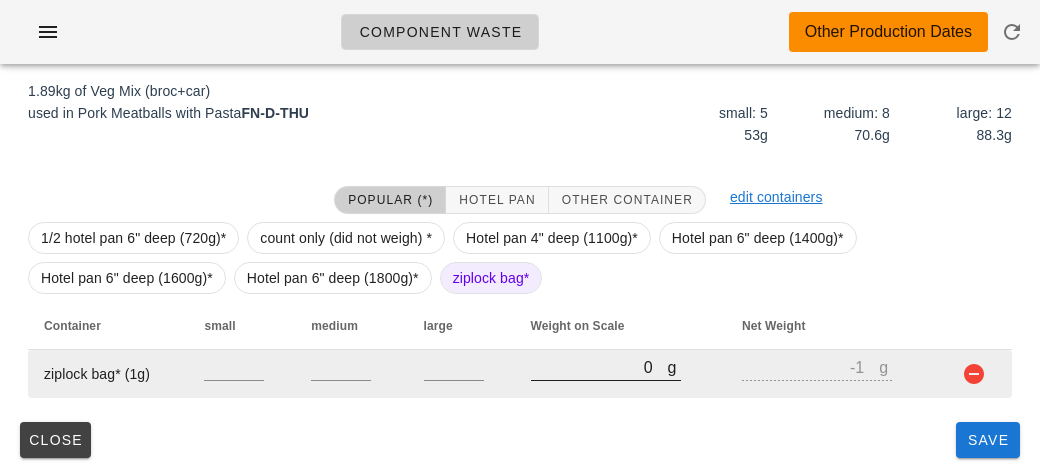click on "0" at bounding box center [599, 367] 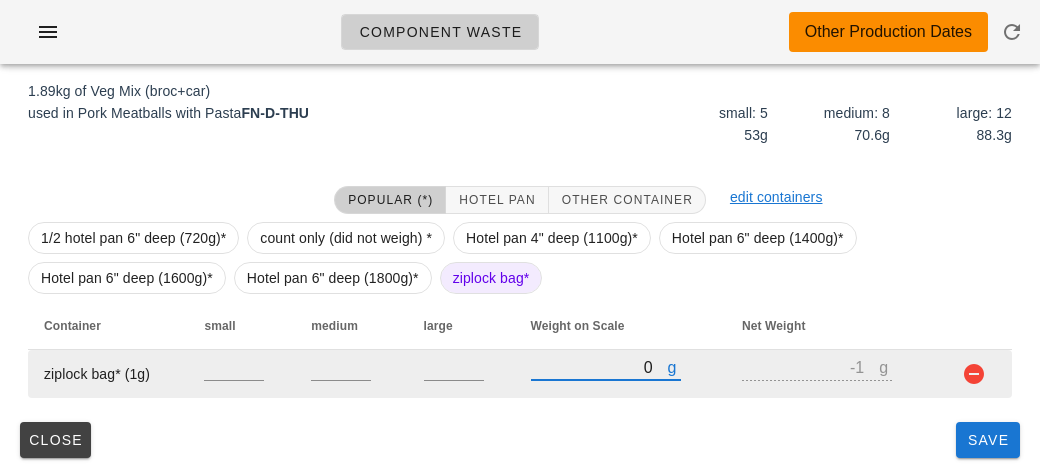 type on "10" 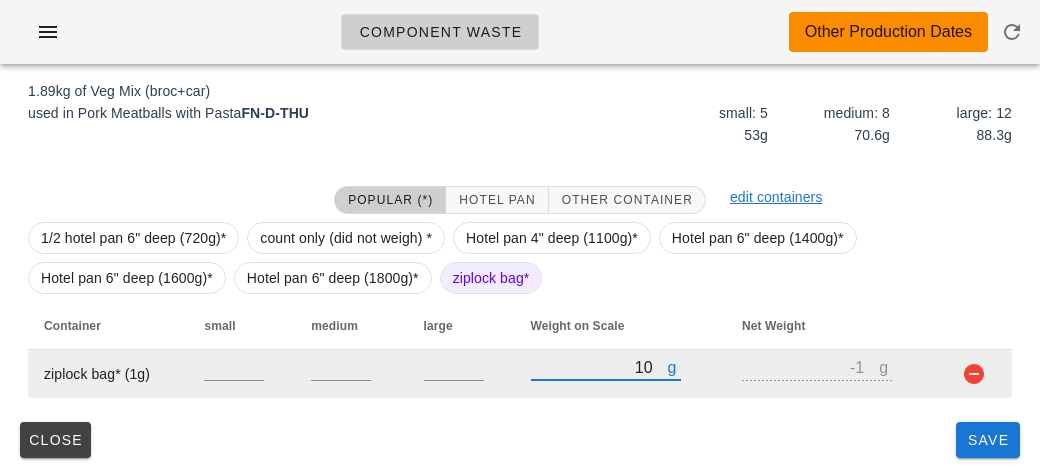 type on "9" 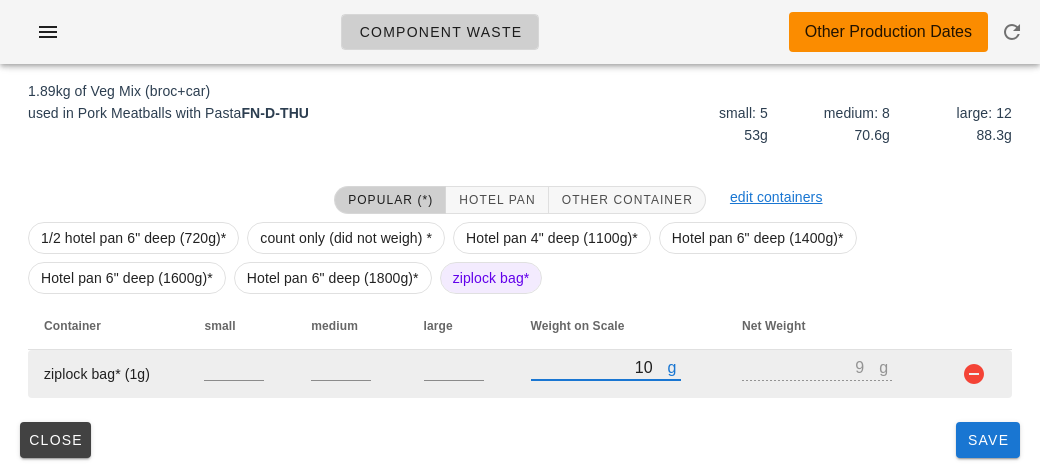 type on "140" 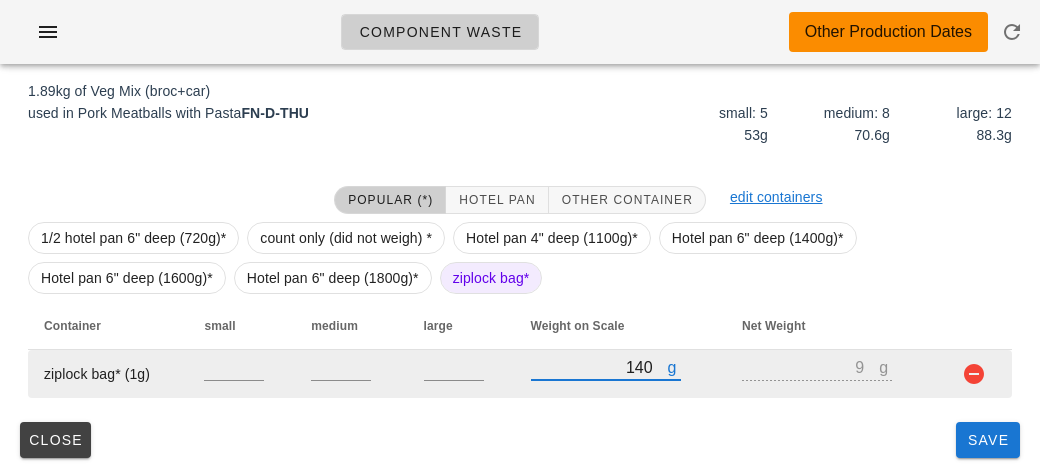 type on "139" 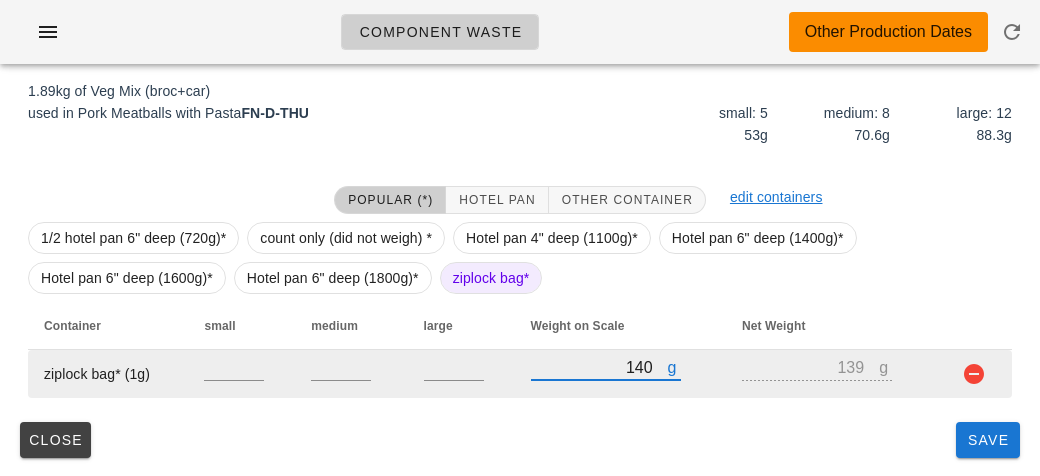 type on "1450" 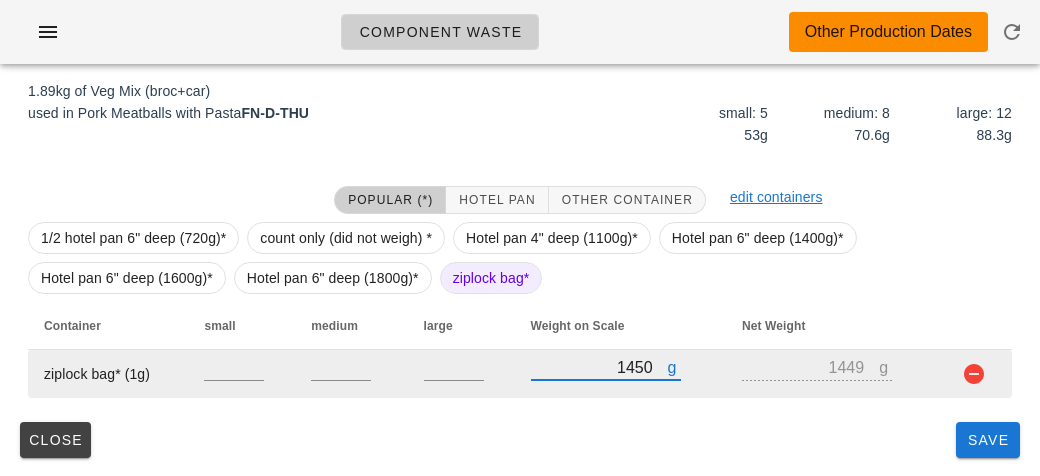 type on "1450" 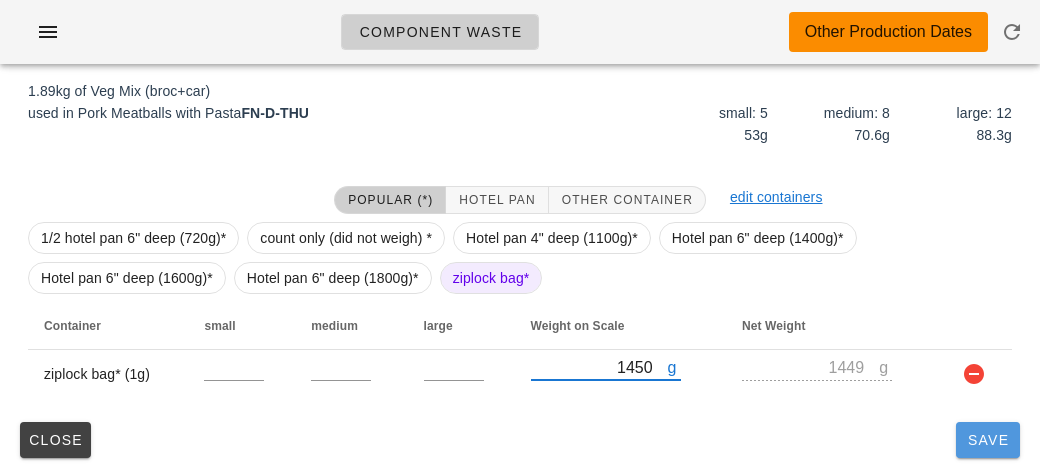 click on "Save" at bounding box center [988, 440] 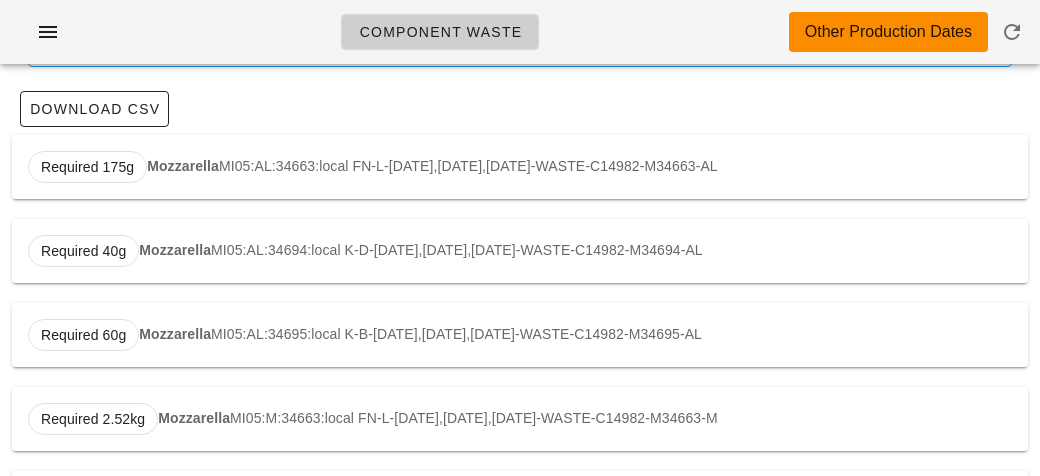 scroll, scrollTop: 0, scrollLeft: 0, axis: both 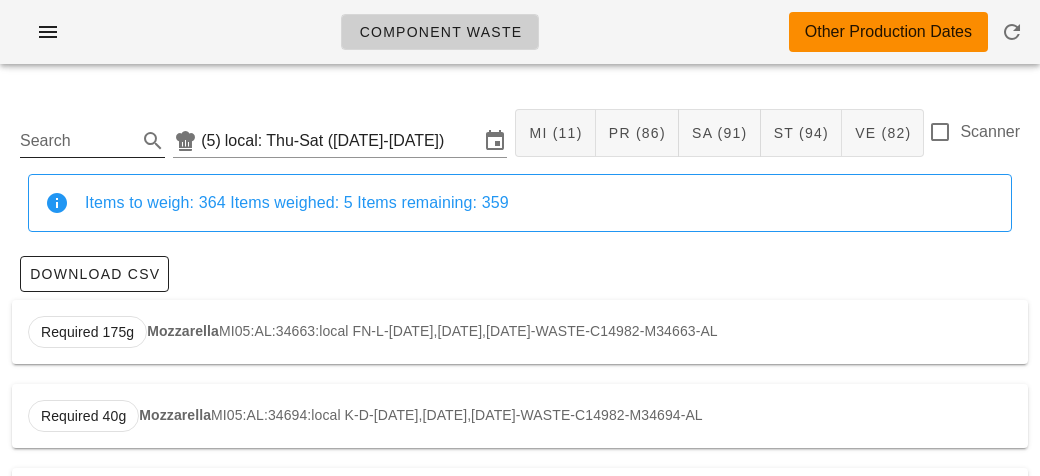 click on "Search" at bounding box center [76, 141] 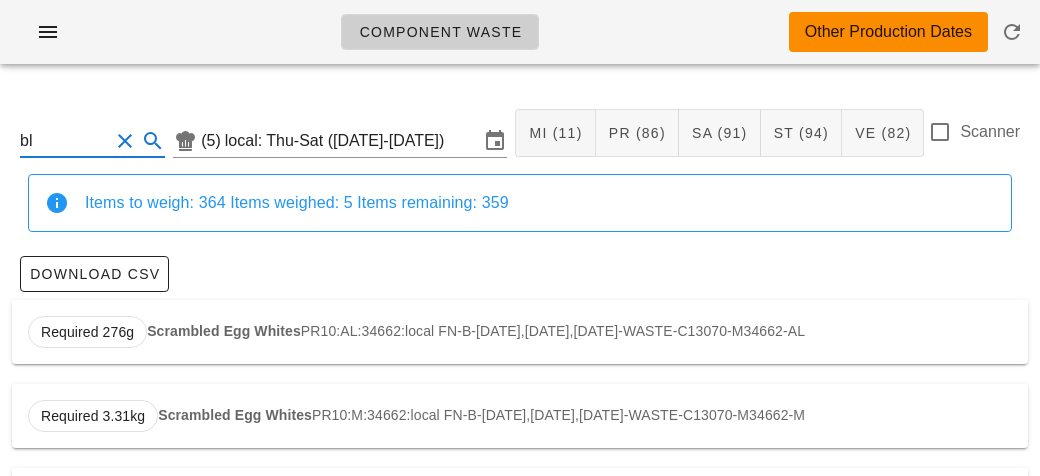 type on "b" 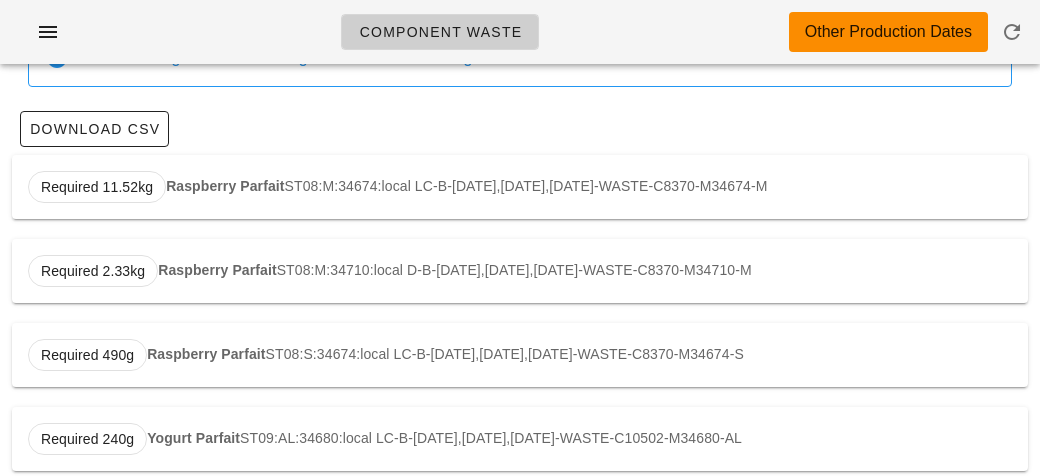scroll, scrollTop: 144, scrollLeft: 0, axis: vertical 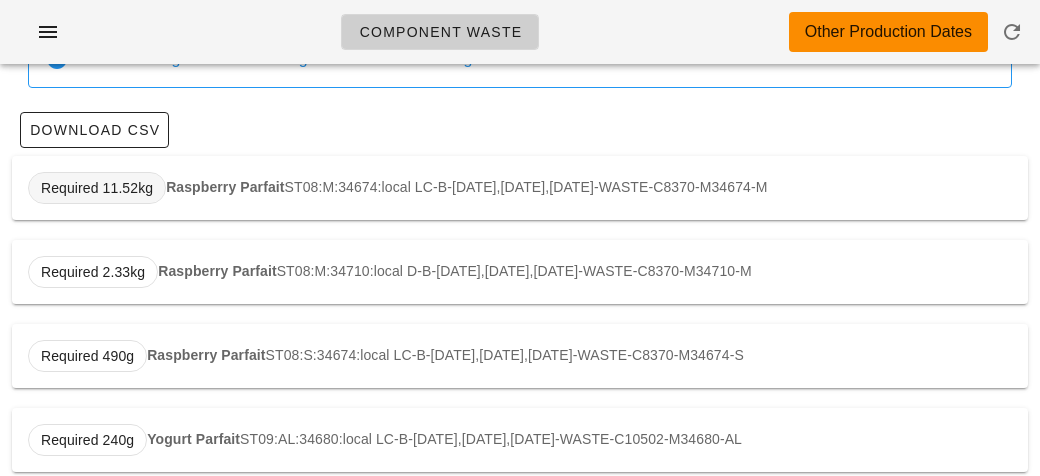 click on "Required 11.52kg" at bounding box center (97, 188) 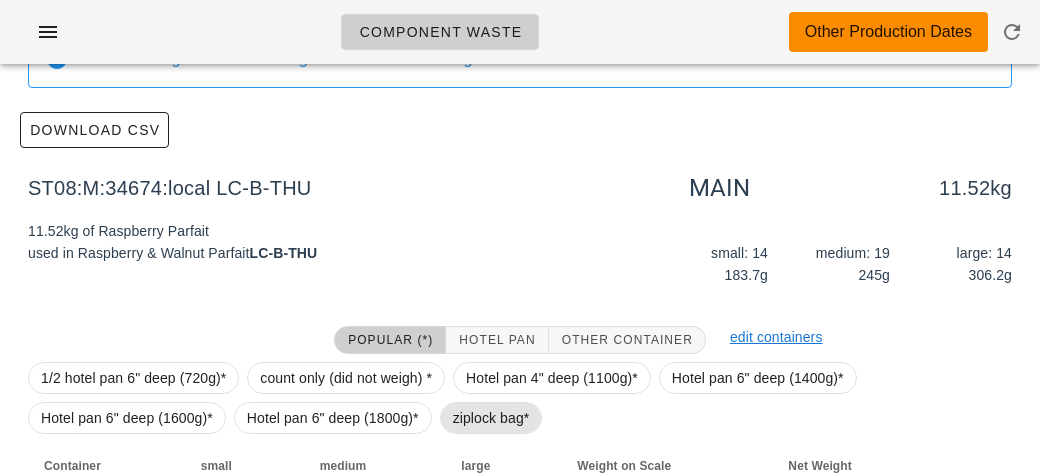 click on "ziplock bag*" at bounding box center (491, 418) 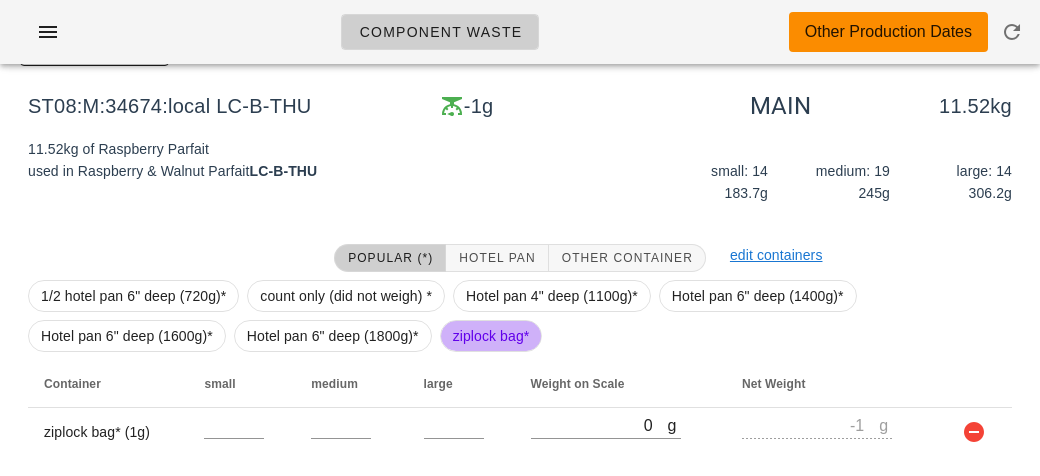 scroll, scrollTop: 284, scrollLeft: 0, axis: vertical 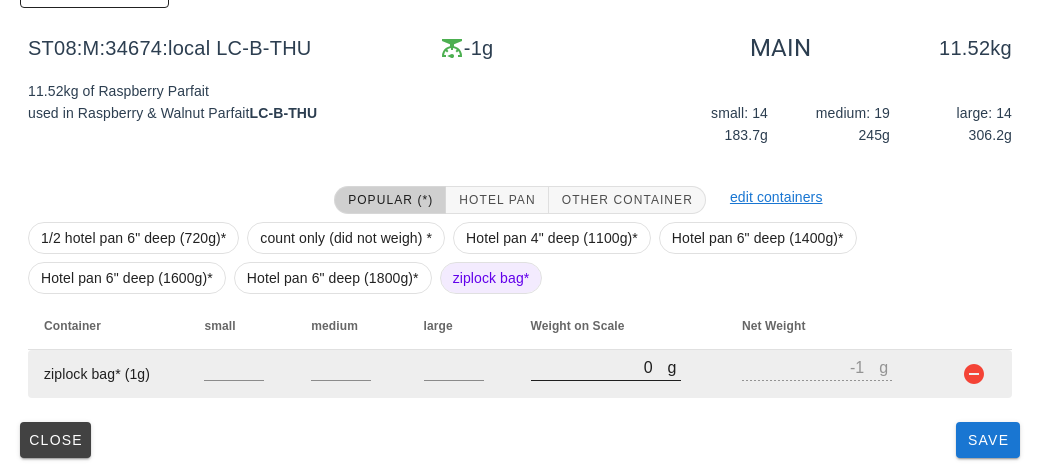 click on "0" at bounding box center (599, 367) 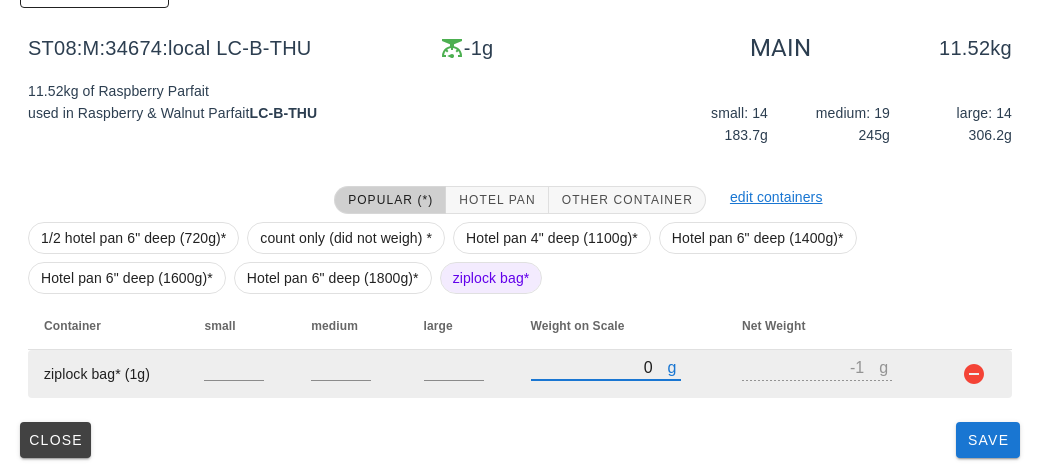 type on "70" 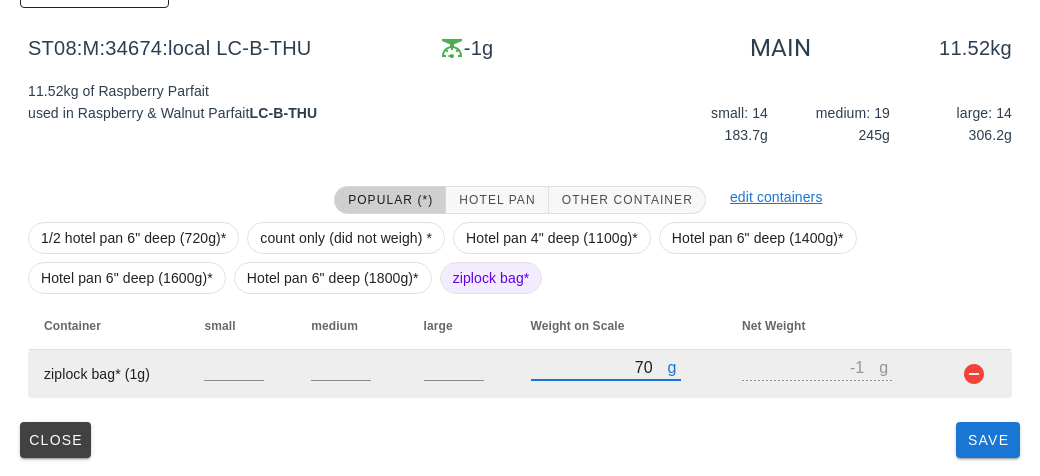 type on "69" 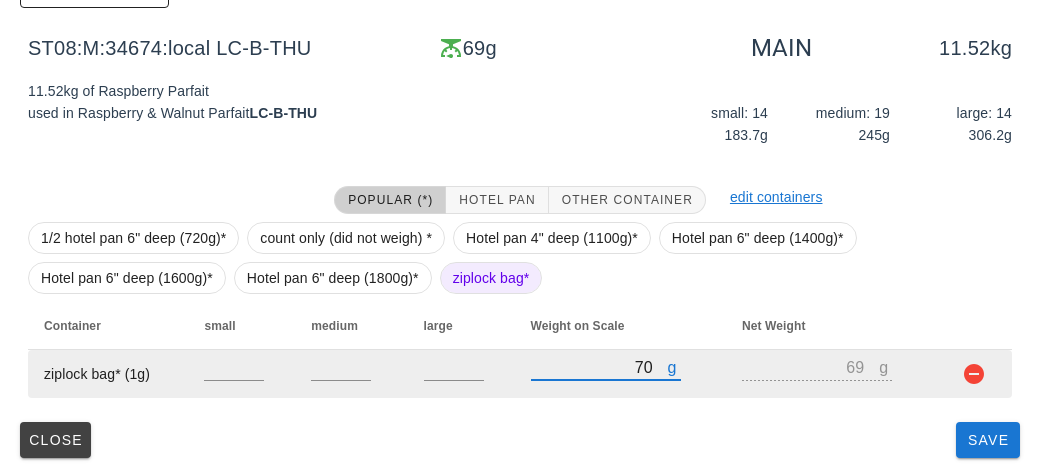 type on "740" 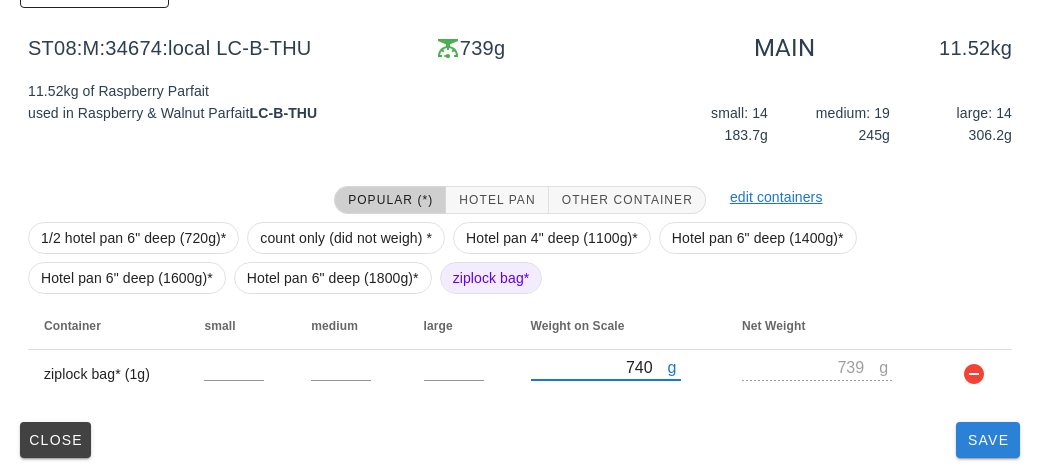 type on "740" 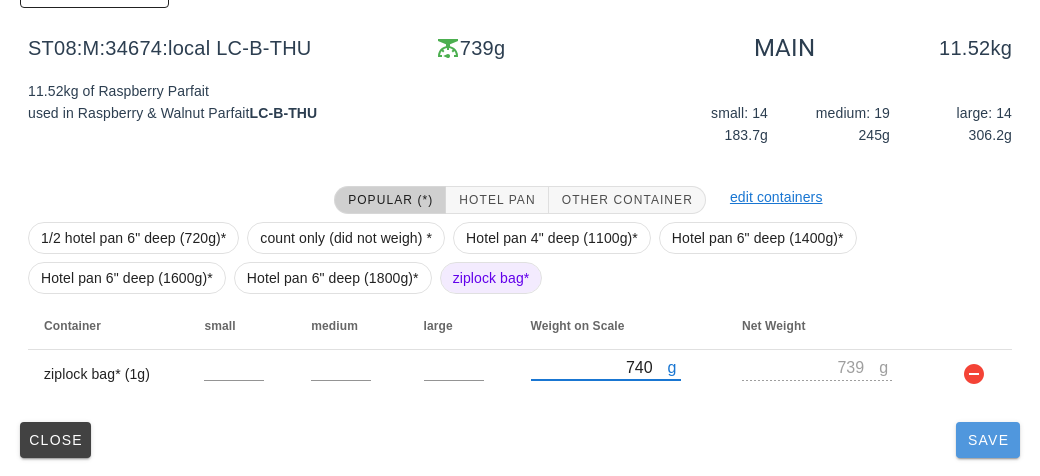click on "Save" at bounding box center [988, 440] 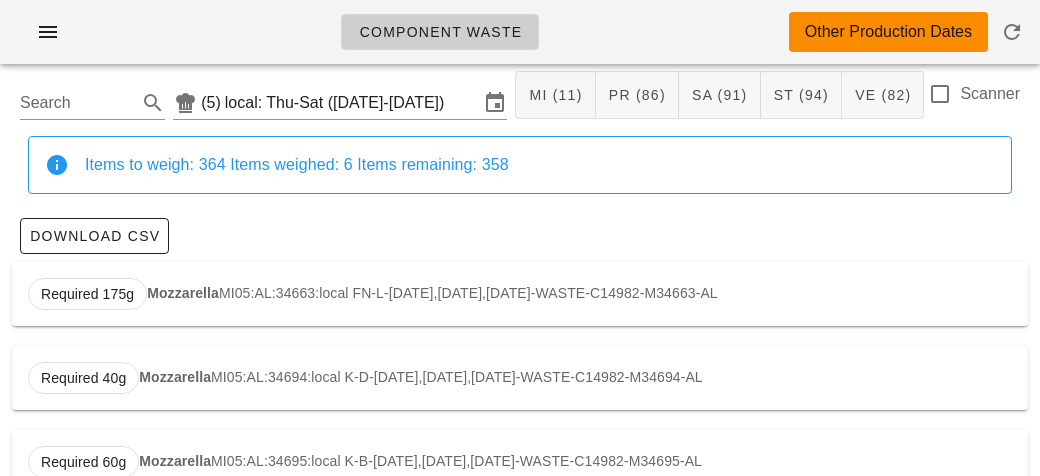 scroll, scrollTop: 0, scrollLeft: 0, axis: both 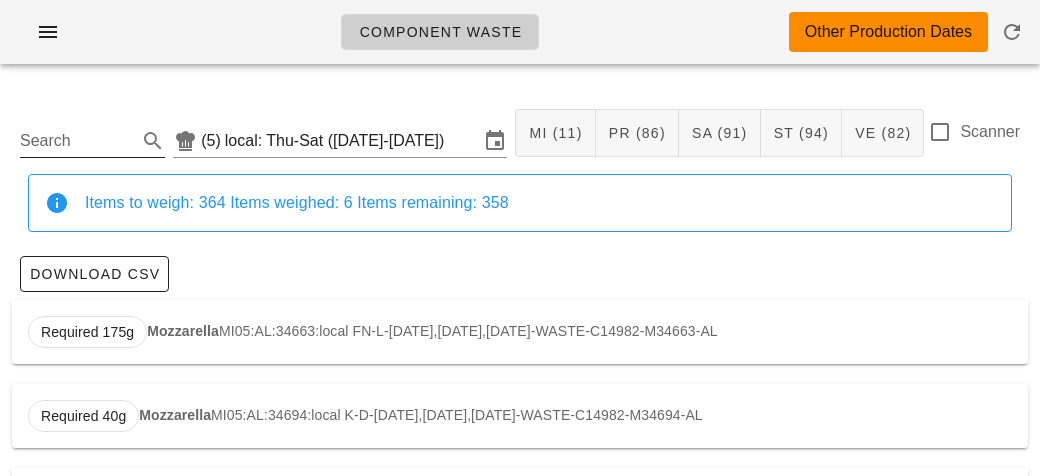 click on "Search" at bounding box center (76, 141) 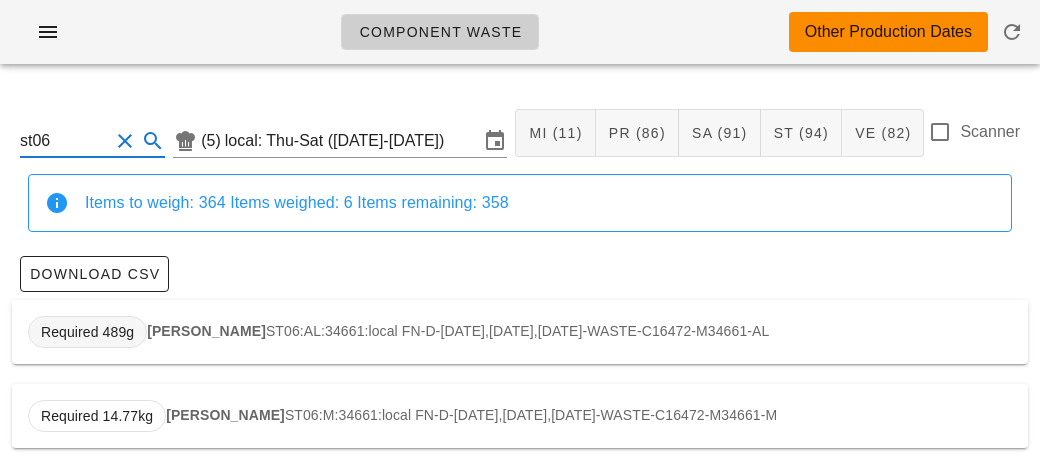 click on "Required 489g" at bounding box center (87, 332) 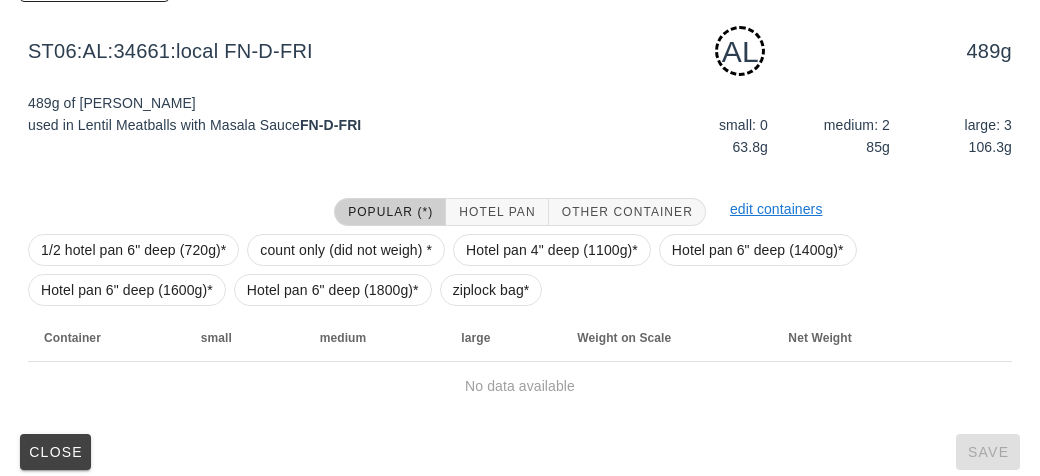 scroll, scrollTop: 302, scrollLeft: 0, axis: vertical 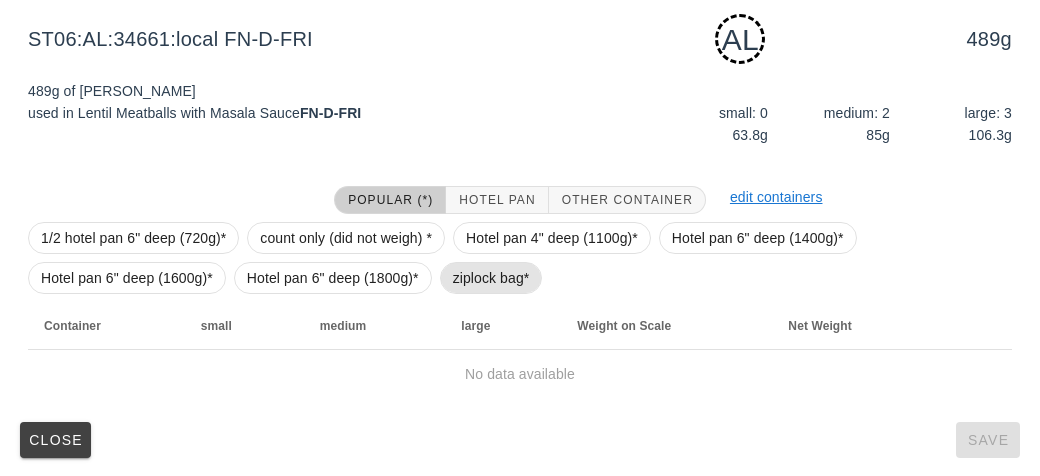 click on "ziplock bag*" at bounding box center [491, 278] 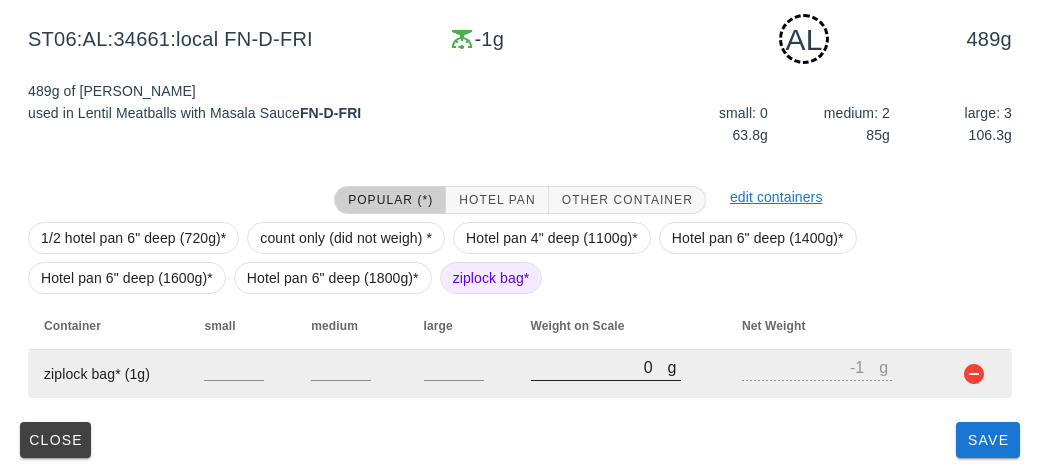 click on "0" at bounding box center [599, 367] 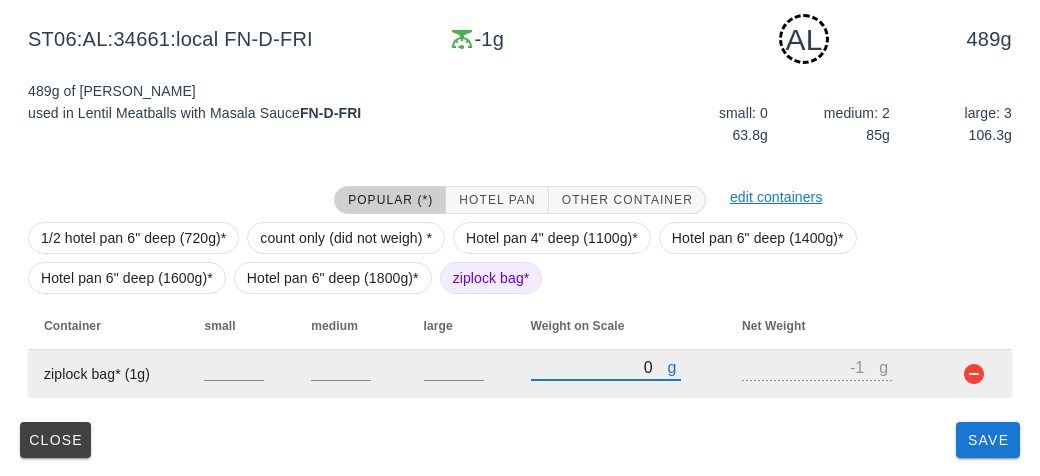type on "20" 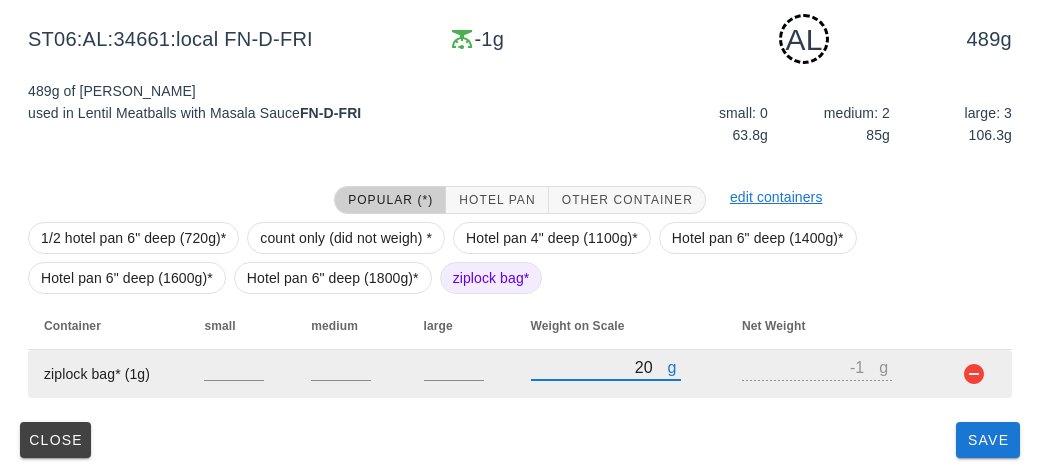 type on "19" 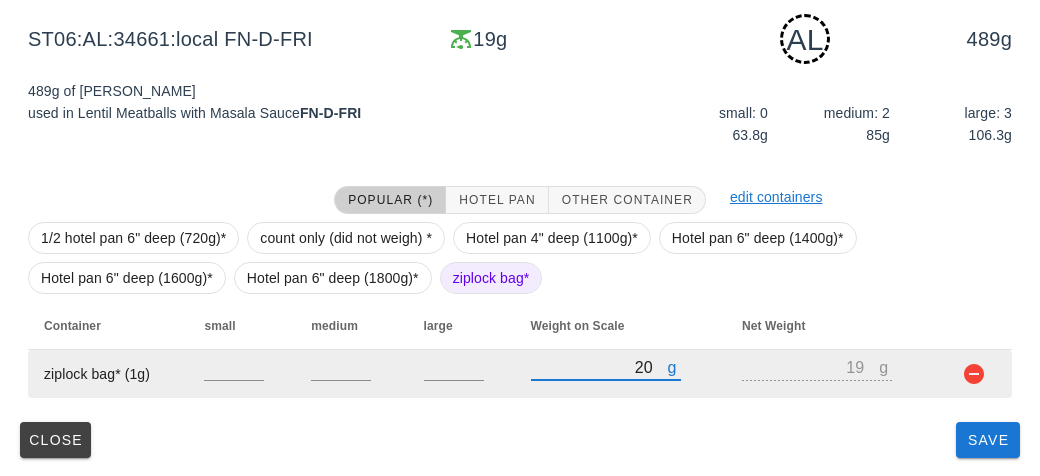 type on "290" 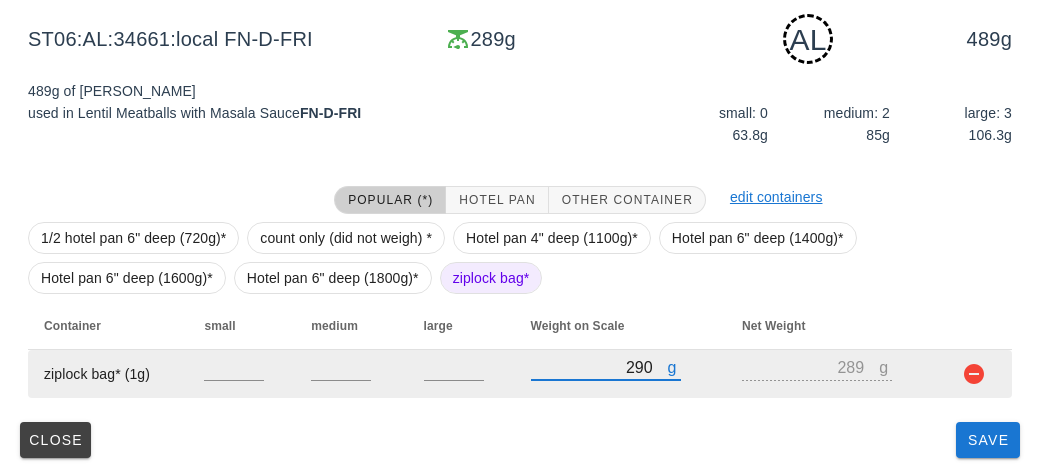 type on "2910" 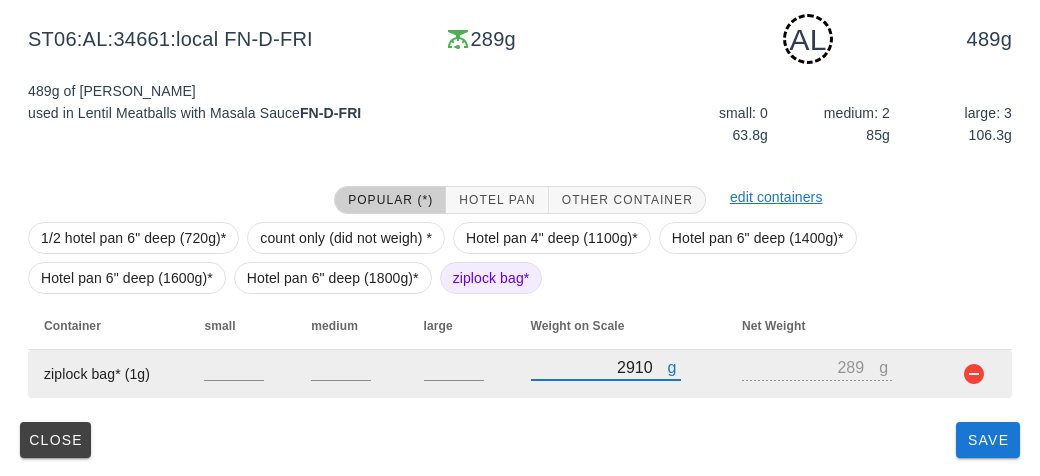 type on "2909" 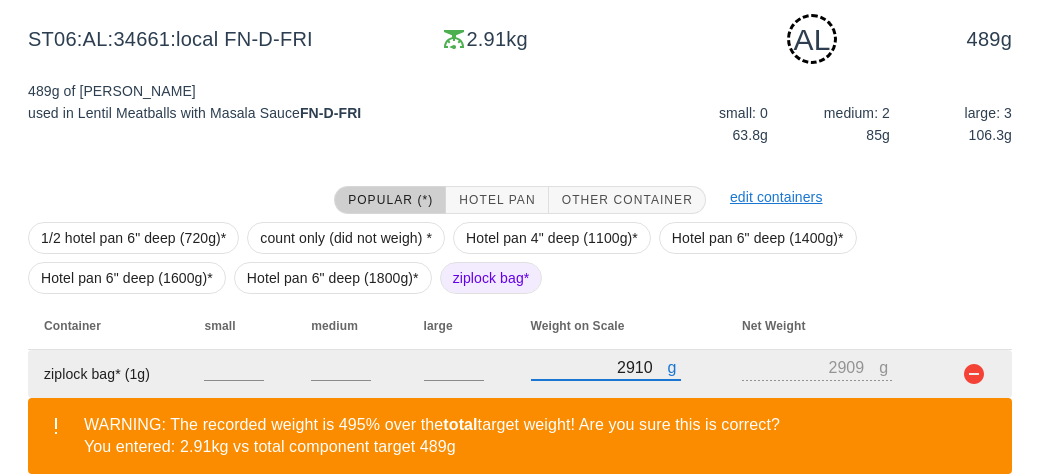 scroll, scrollTop: 394, scrollLeft: 0, axis: vertical 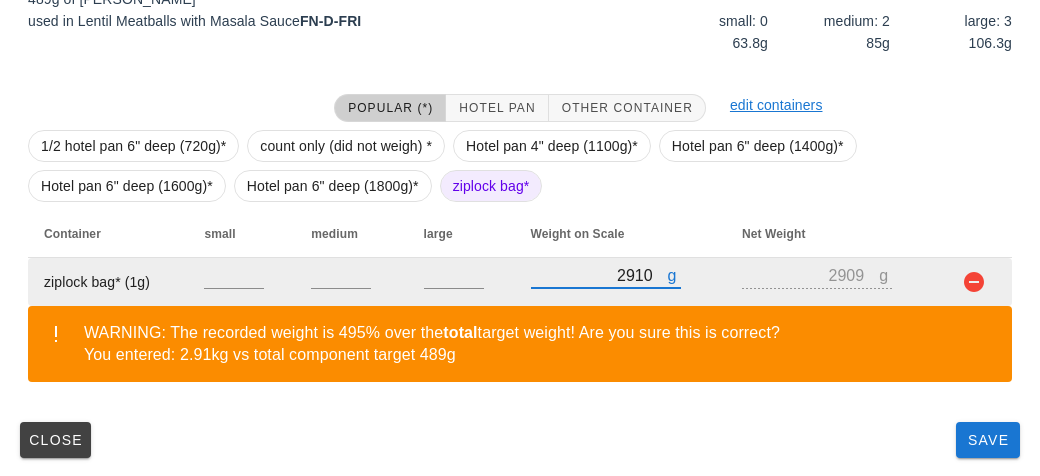 type on "2910" 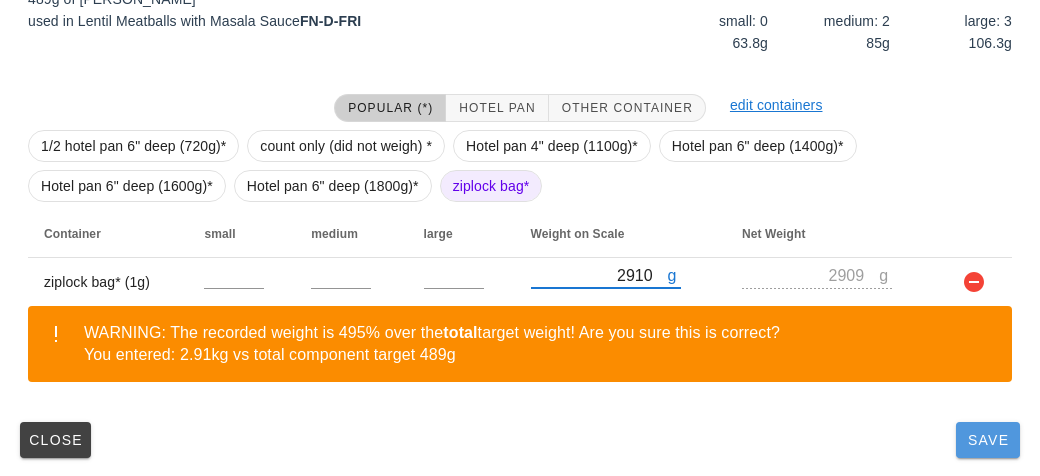 click on "Save" at bounding box center [988, 440] 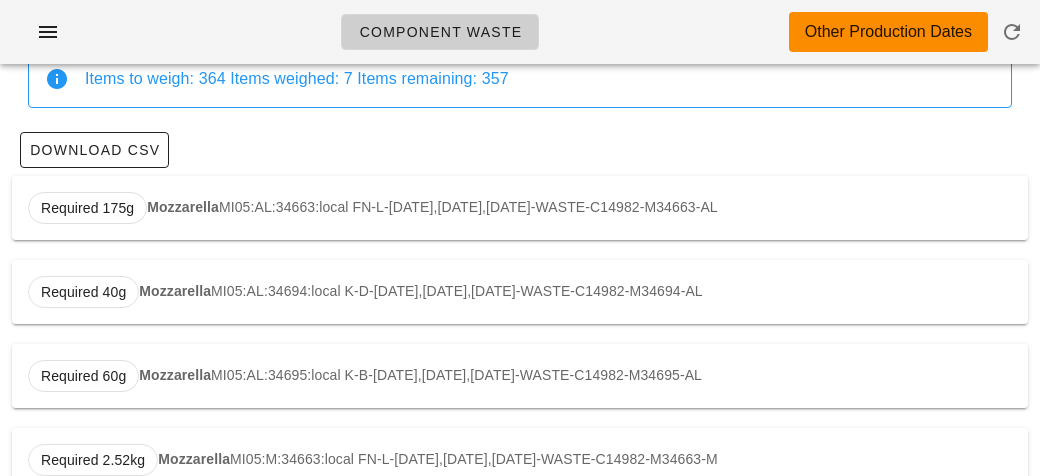 scroll, scrollTop: 0, scrollLeft: 0, axis: both 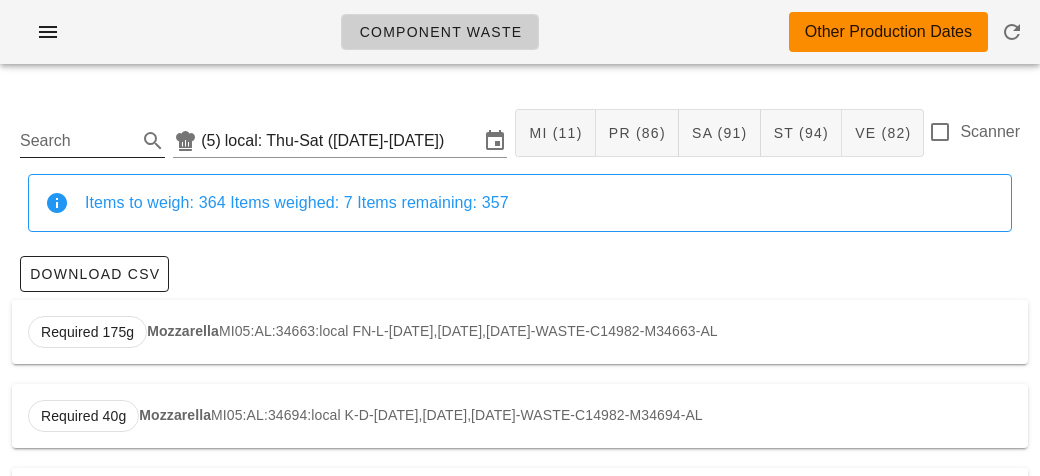 click on "Search" at bounding box center (92, 135) 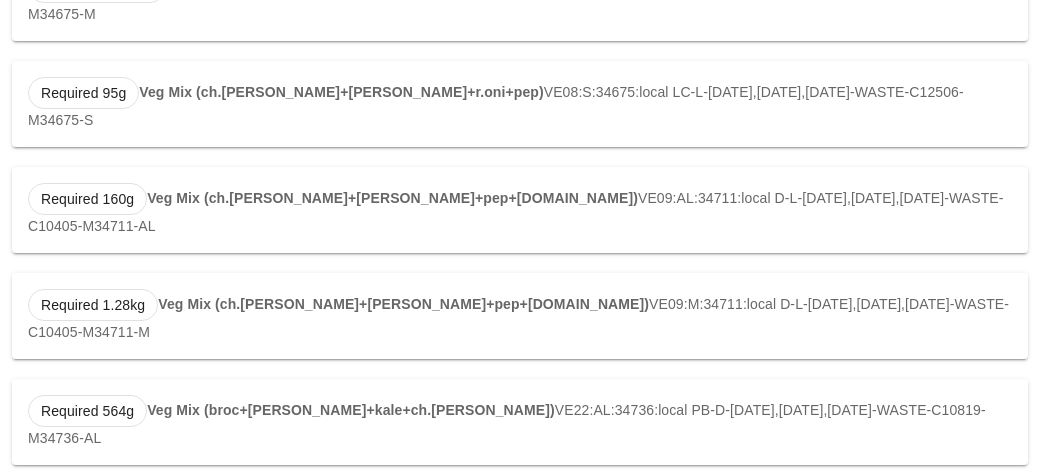 scroll, scrollTop: 0, scrollLeft: 0, axis: both 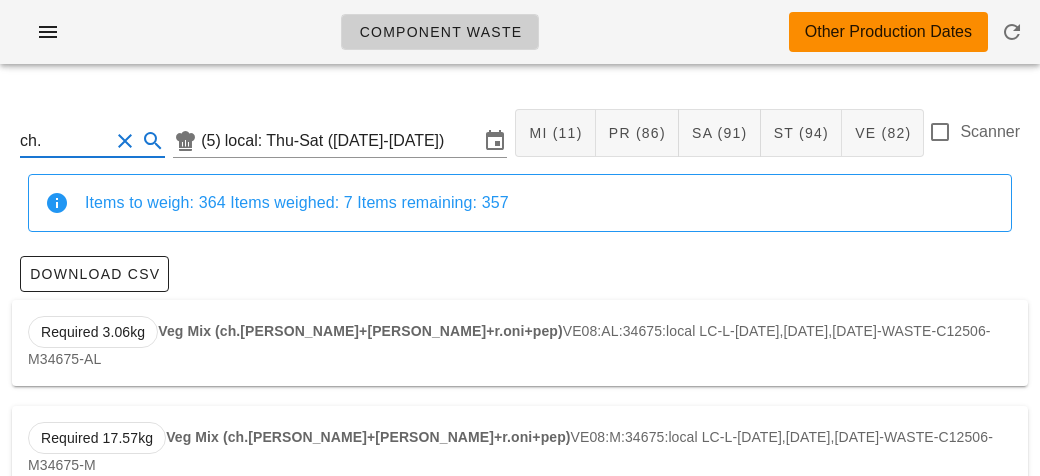 click on "Required 3.06kg Veg Mix (ch.[PERSON_NAME]+[PERSON_NAME]+r.oni+pep)  VE08:AL:34675:local LC-L-[DATE],[DATE],[DATE]-WASTE-C12506-M34675-AL" at bounding box center [520, 343] 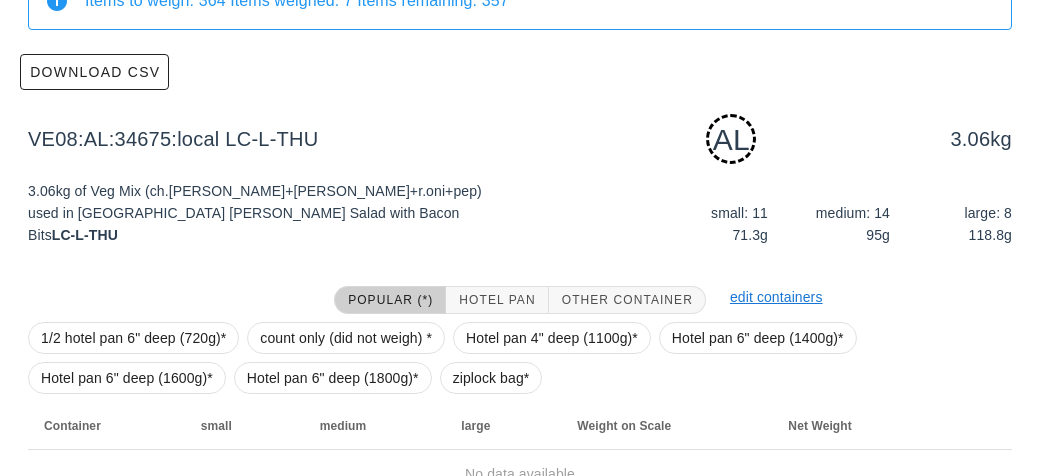 scroll, scrollTop: 302, scrollLeft: 0, axis: vertical 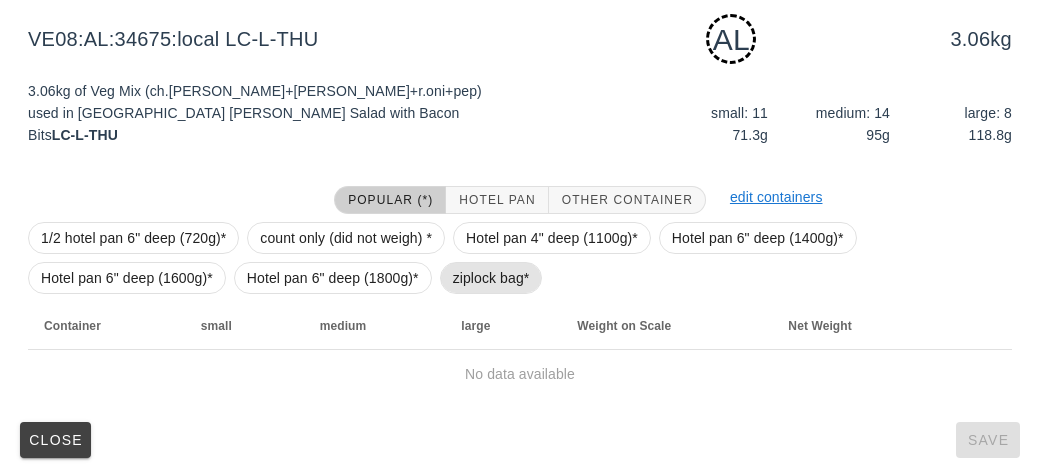click on "ziplock bag*" at bounding box center (491, 278) 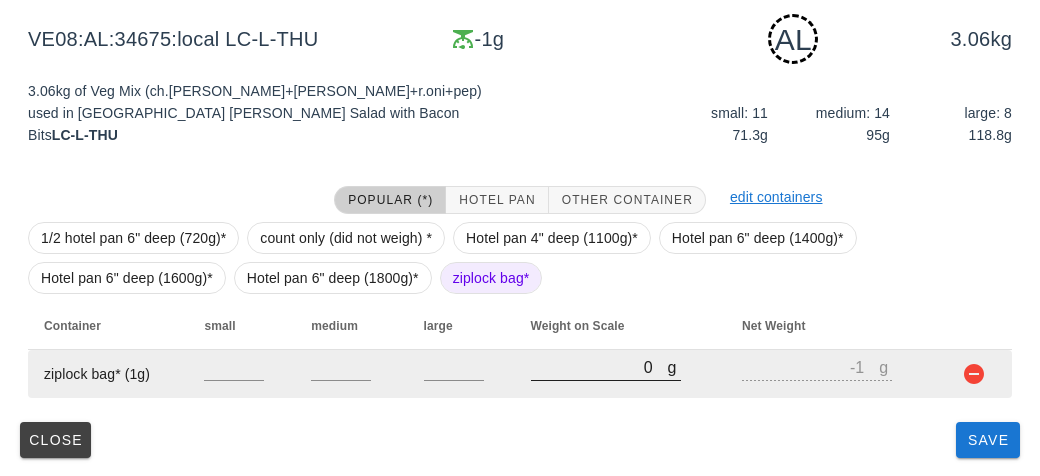 click on "0" at bounding box center [599, 367] 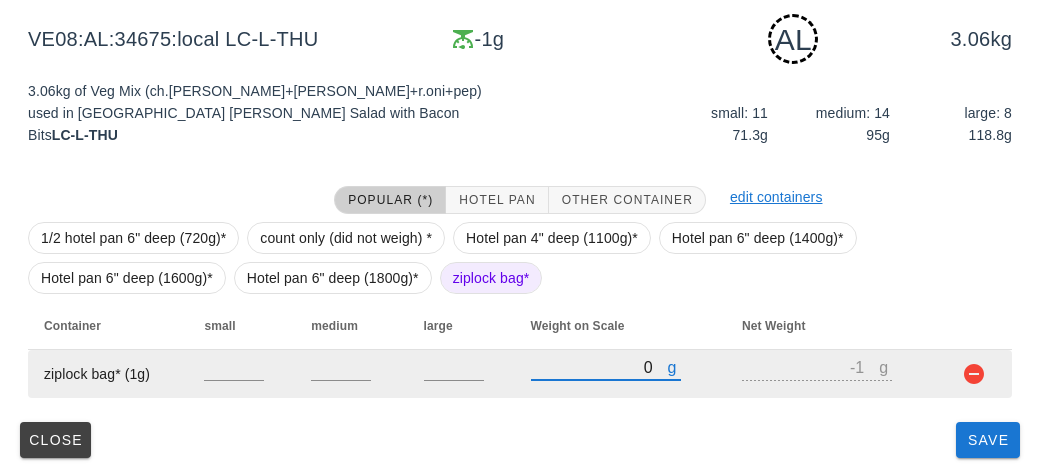 type on "50" 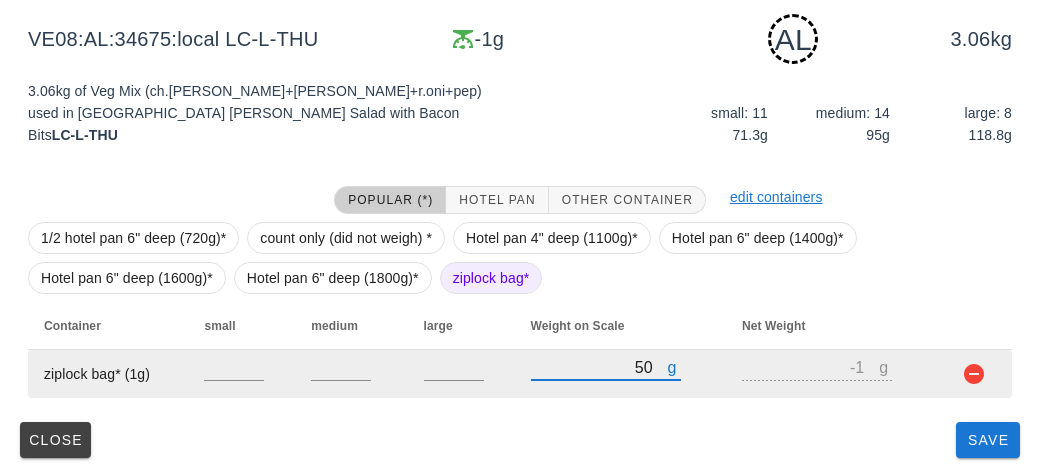 type on "49" 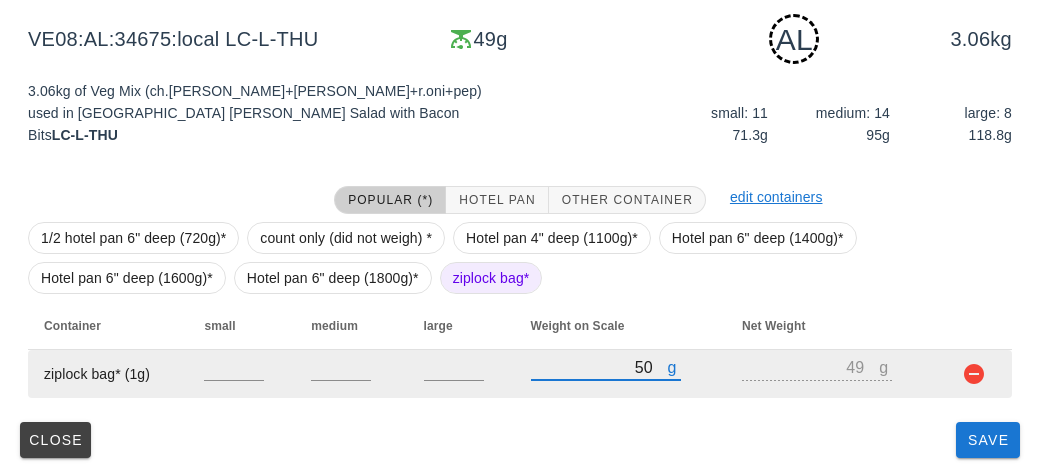 type on "590" 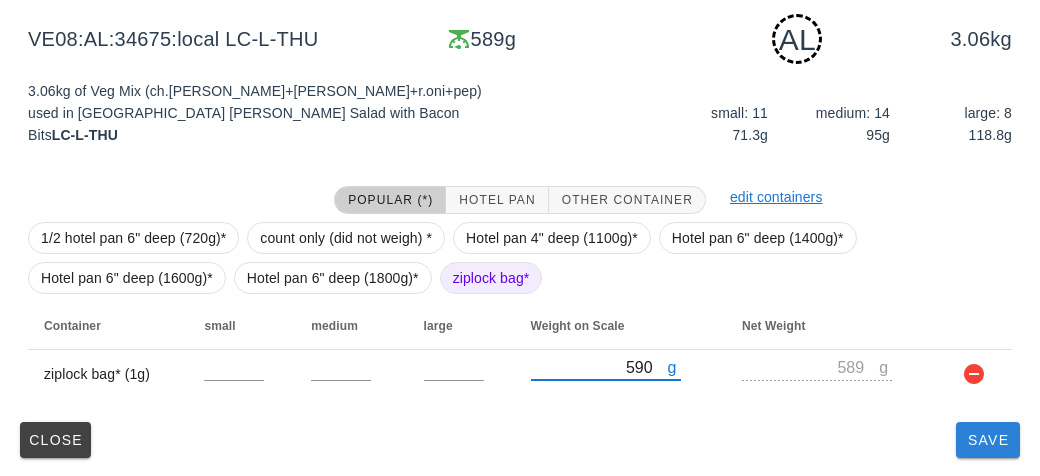 type on "590" 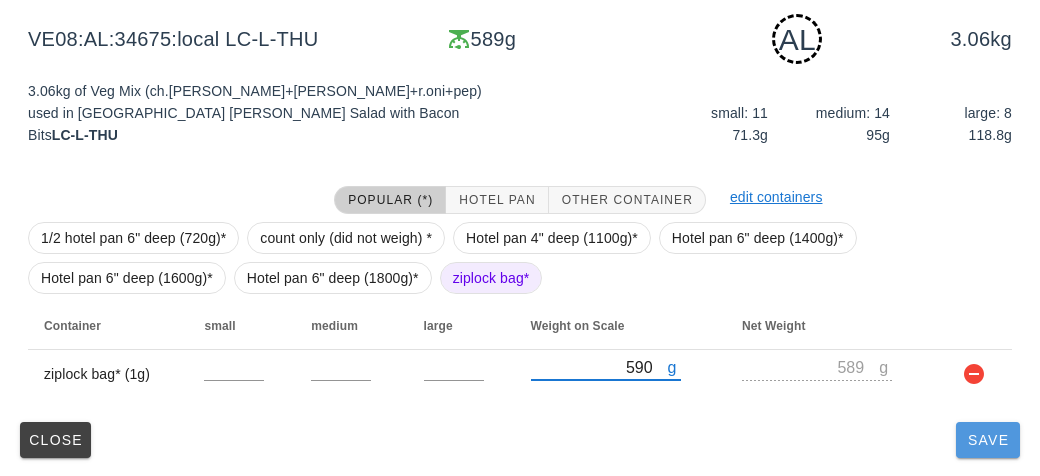click on "Save" at bounding box center (988, 440) 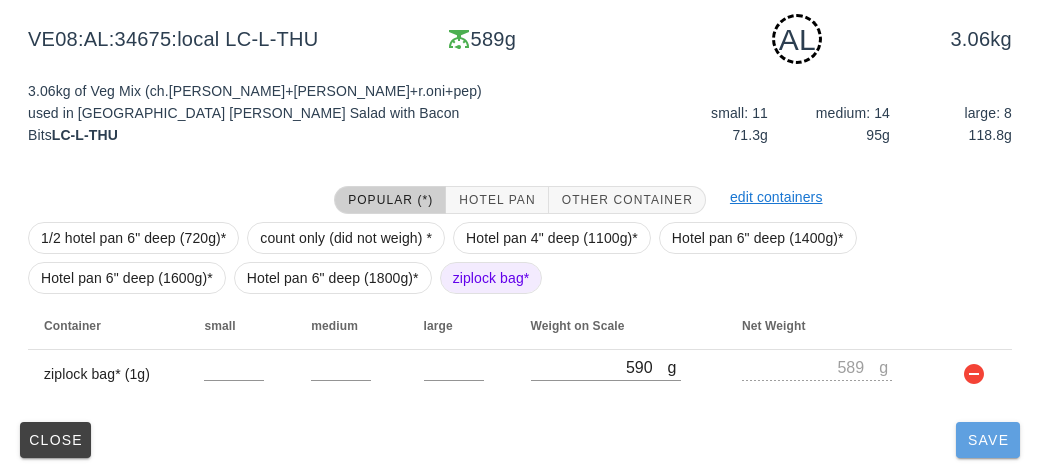 type 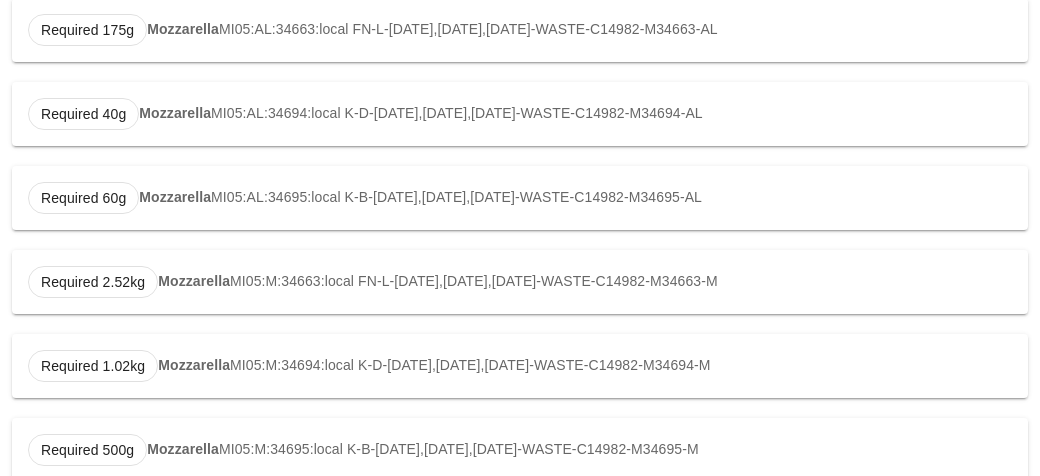 scroll, scrollTop: 0, scrollLeft: 0, axis: both 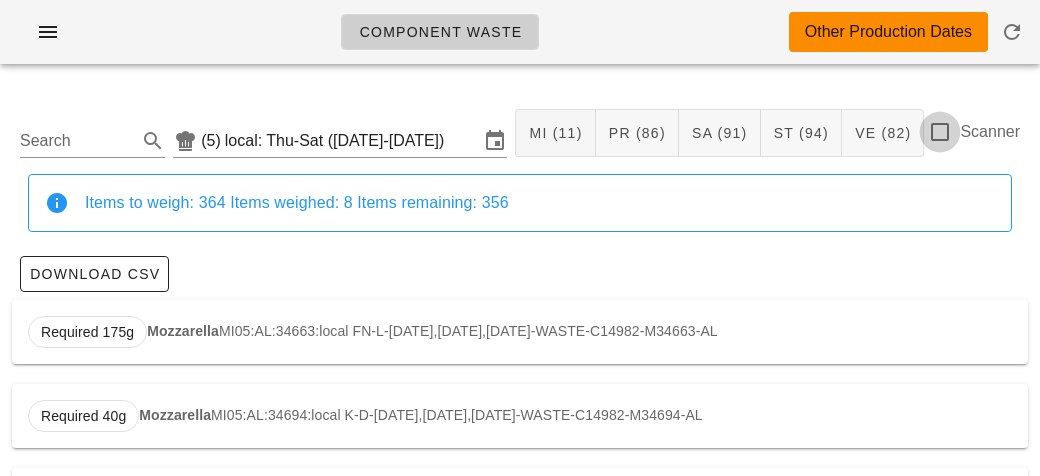 click at bounding box center (940, 132) 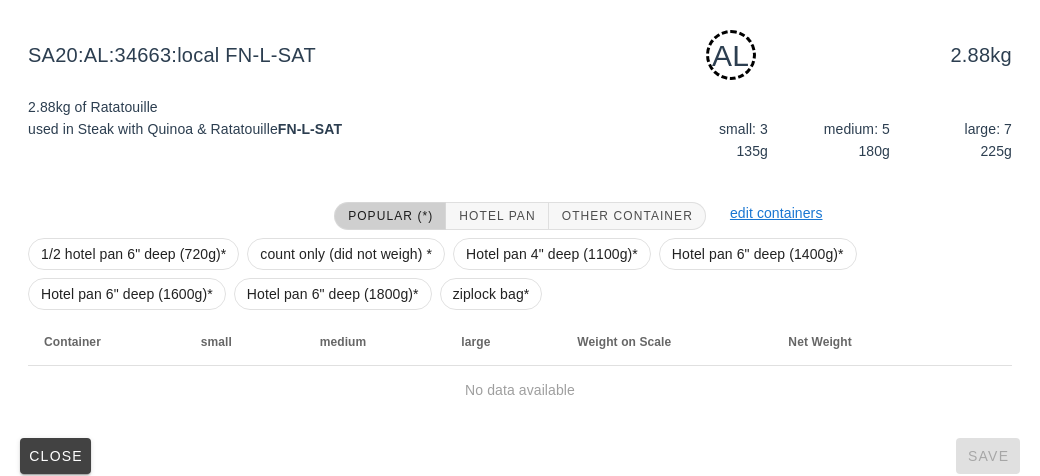 scroll, scrollTop: 250, scrollLeft: 0, axis: vertical 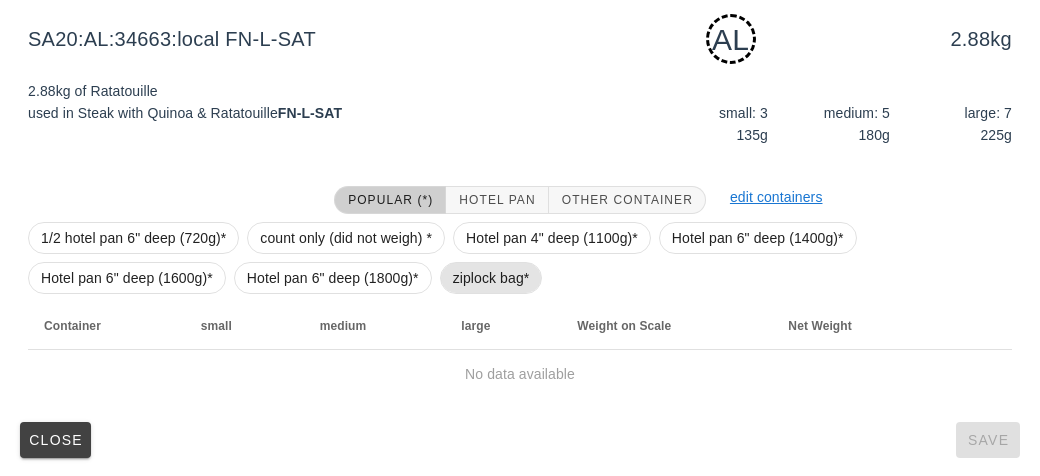 click on "ziplock bag*" at bounding box center (491, 278) 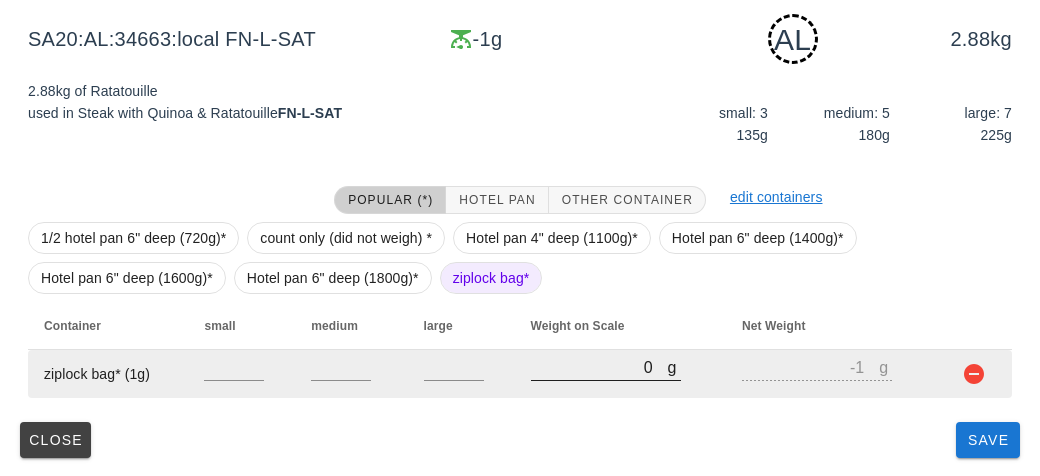 click on "0" at bounding box center (599, 367) 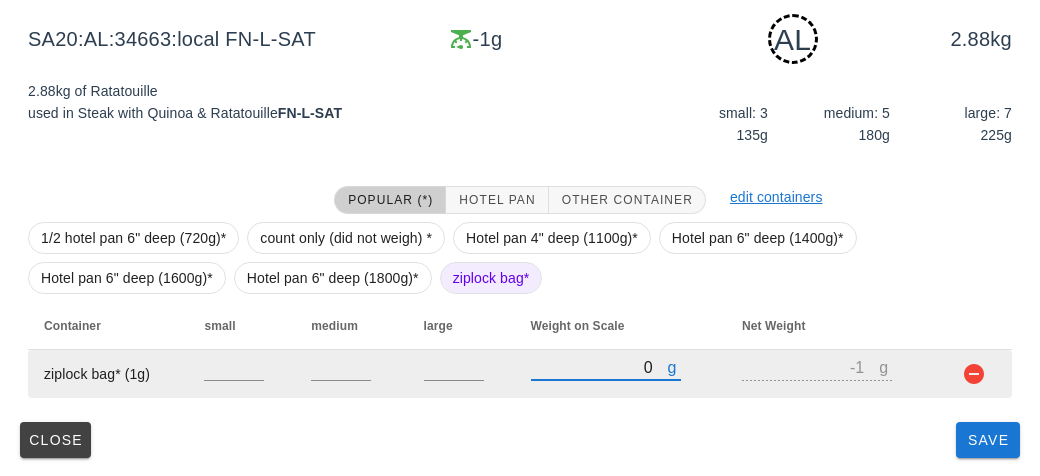 type on "60" 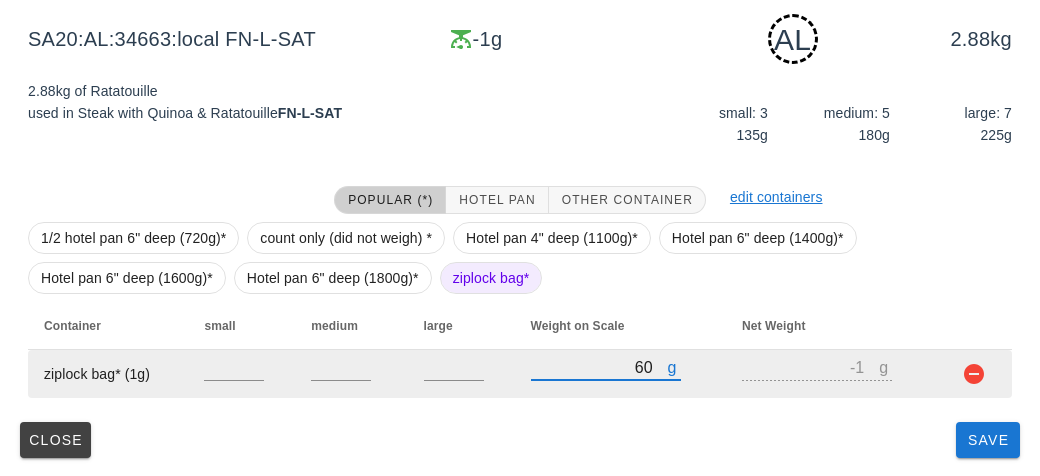type on "59" 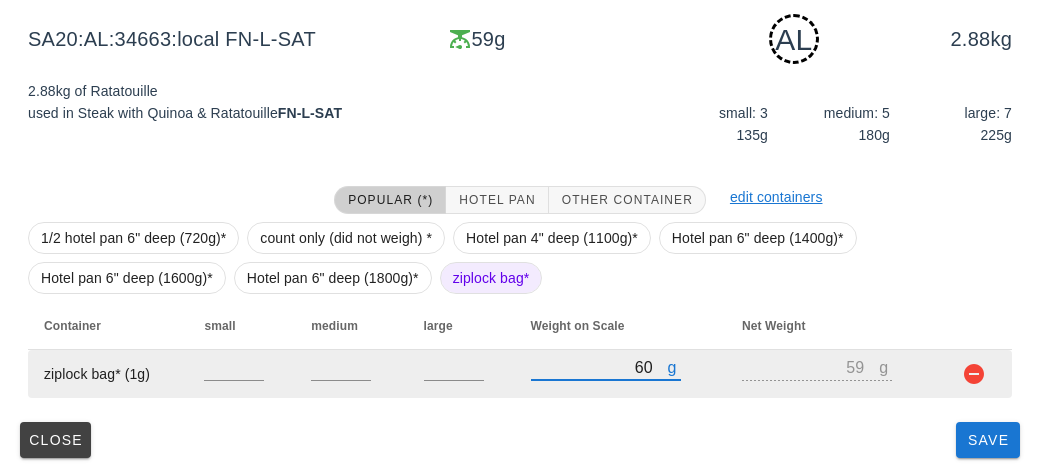 type on "650" 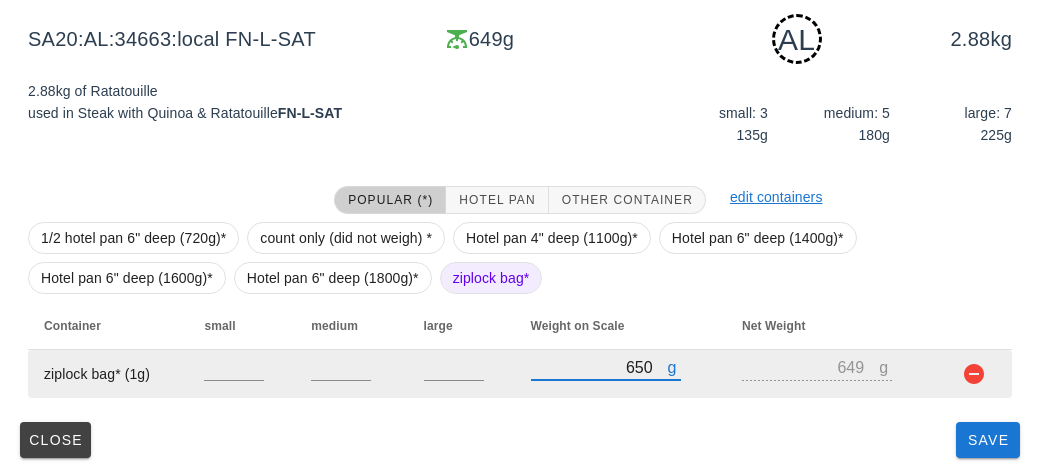 type on "650" 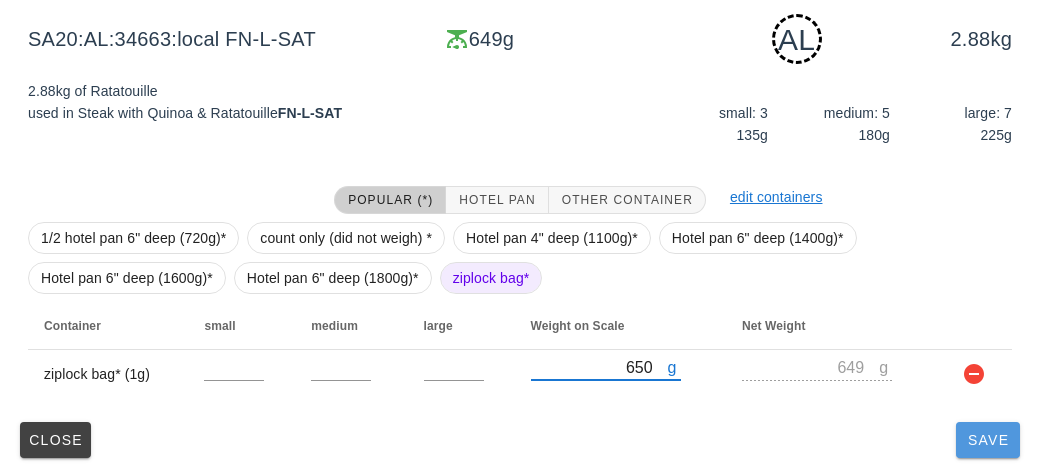 click on "Save" at bounding box center (988, 440) 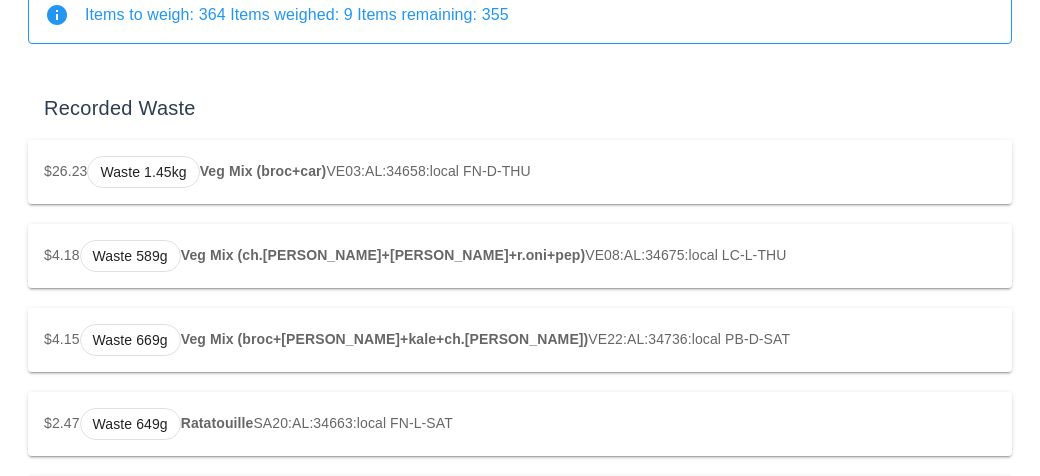 scroll, scrollTop: 0, scrollLeft: 0, axis: both 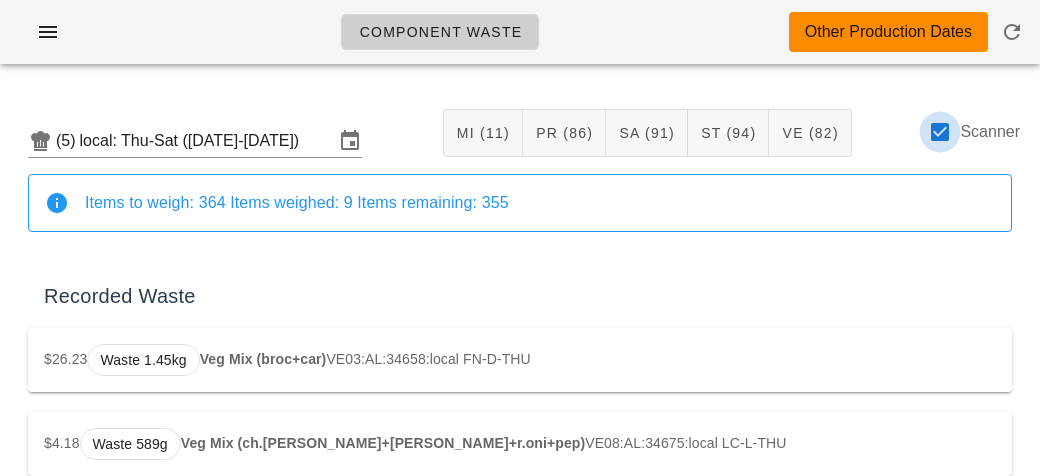 click at bounding box center [940, 132] 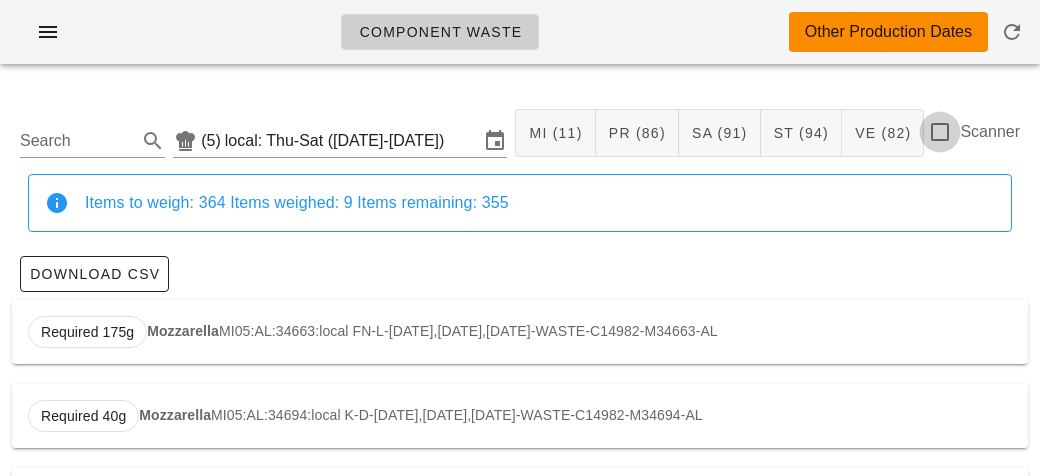 checkbox on "false" 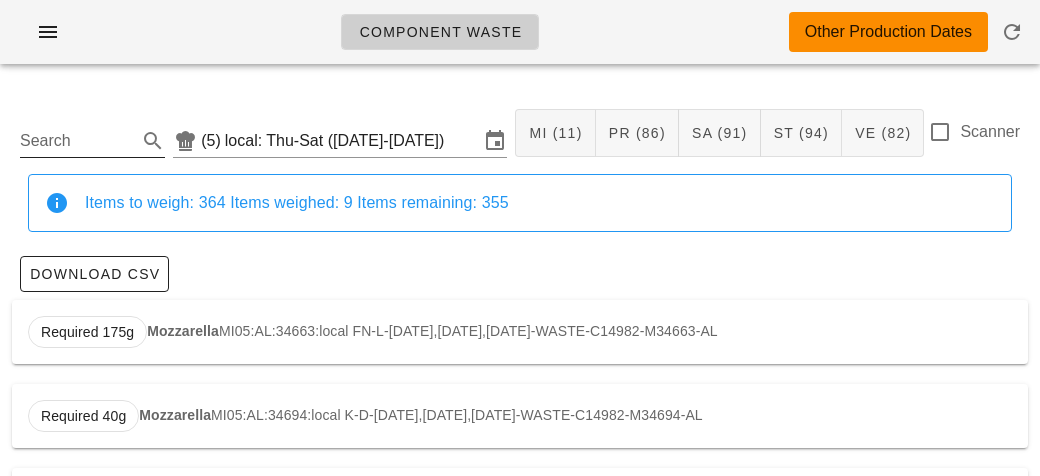 click on "Search" at bounding box center [76, 141] 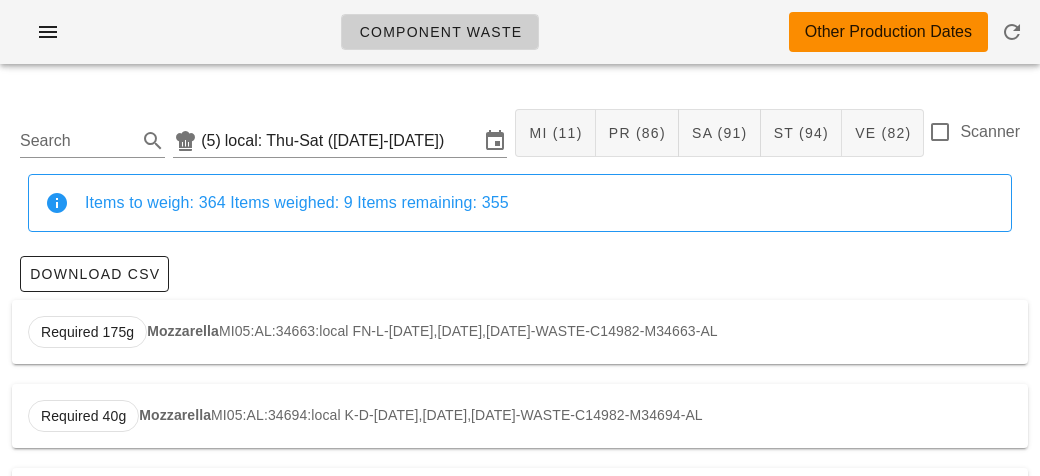 click on "Items to weigh: 364 Items weighed: 9 Items remaining: 355" at bounding box center (520, 203) 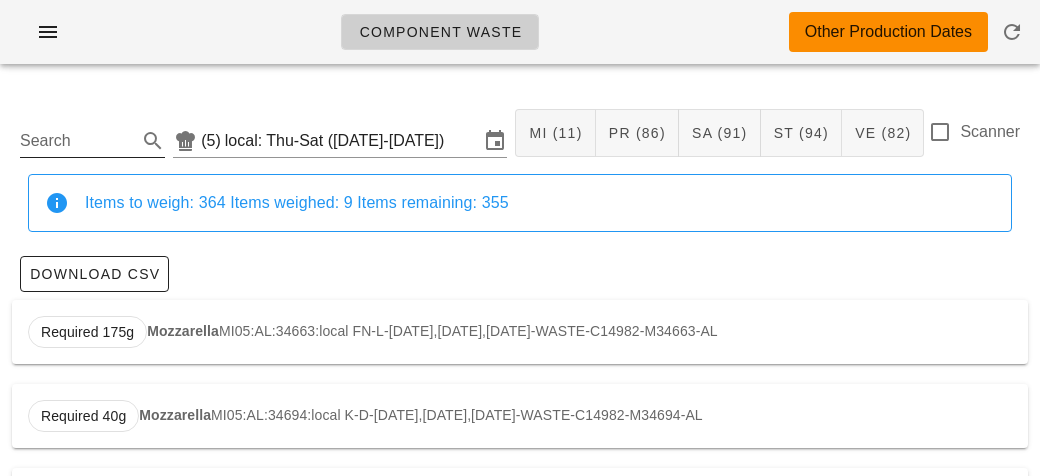 click on "Search" at bounding box center [76, 141] 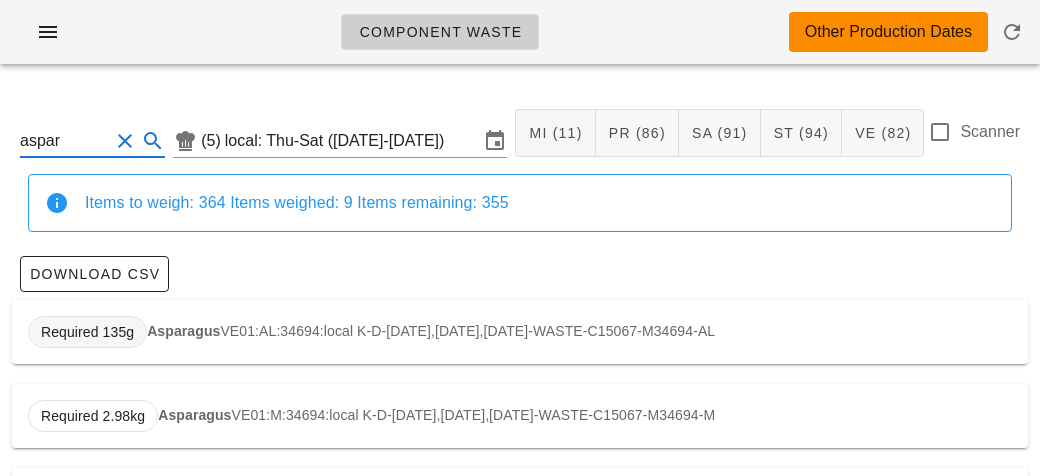 click on "Required 135g" at bounding box center [87, 332] 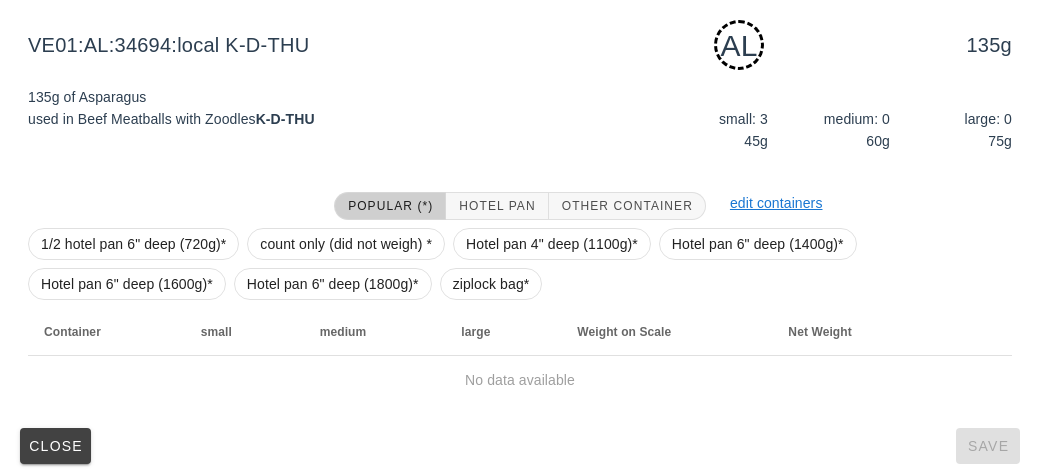 scroll, scrollTop: 302, scrollLeft: 0, axis: vertical 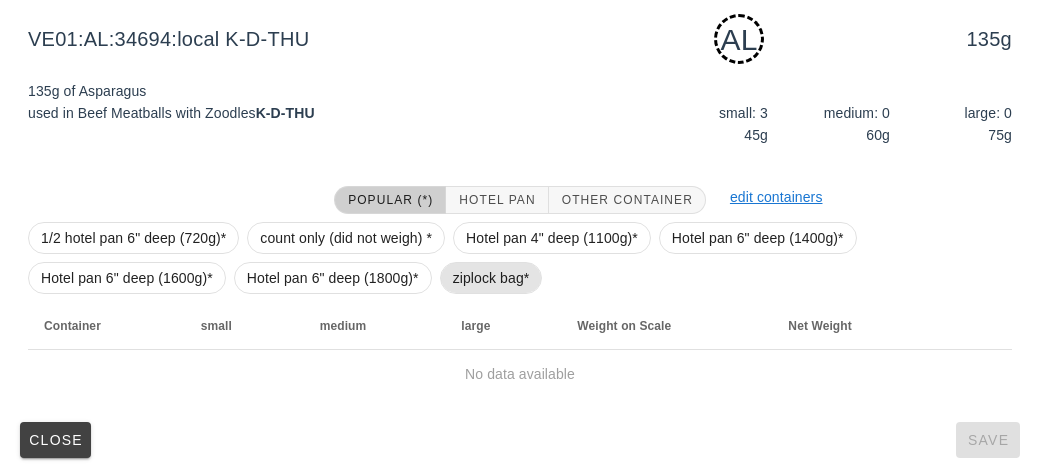 click on "ziplock bag*" at bounding box center (491, 278) 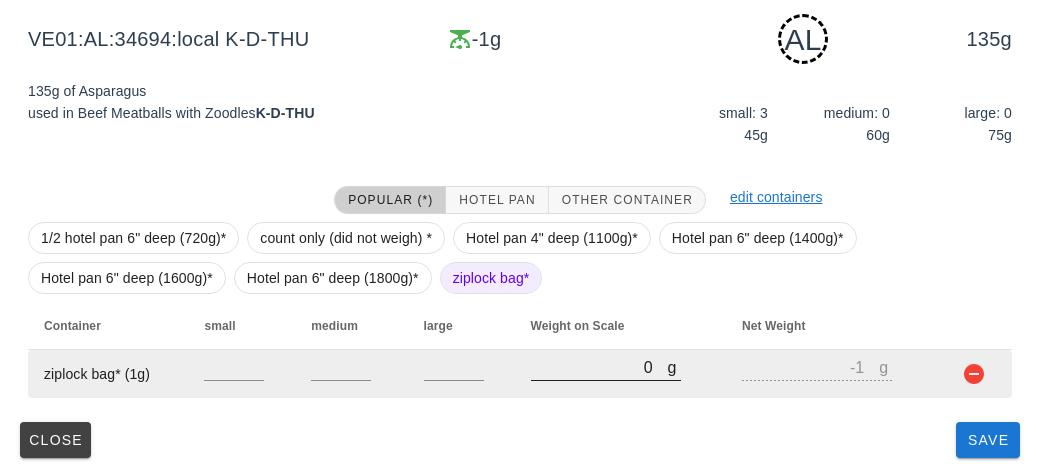 click on "0" at bounding box center (599, 367) 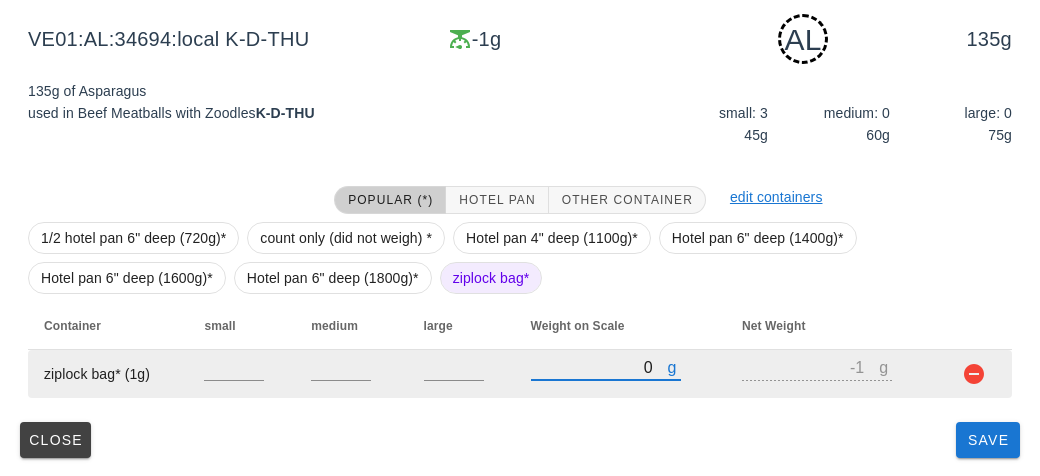 type on "40" 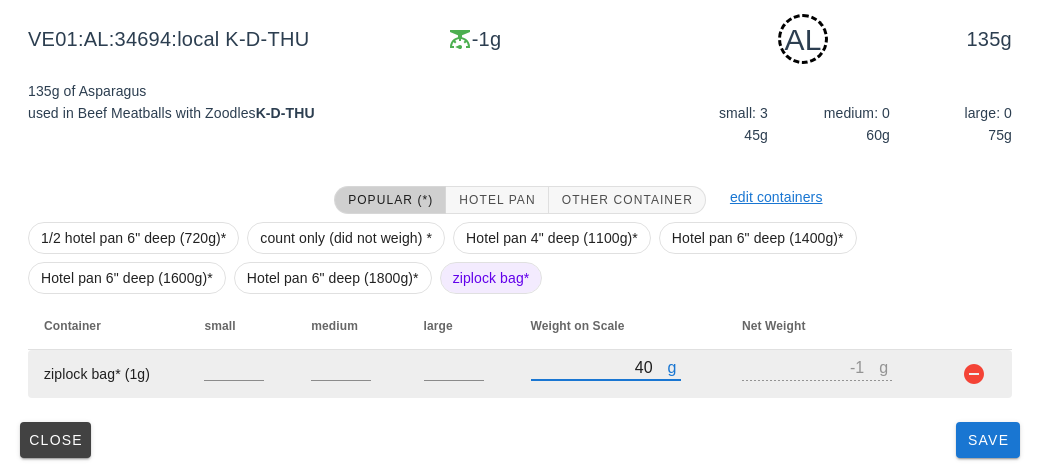 type on "39" 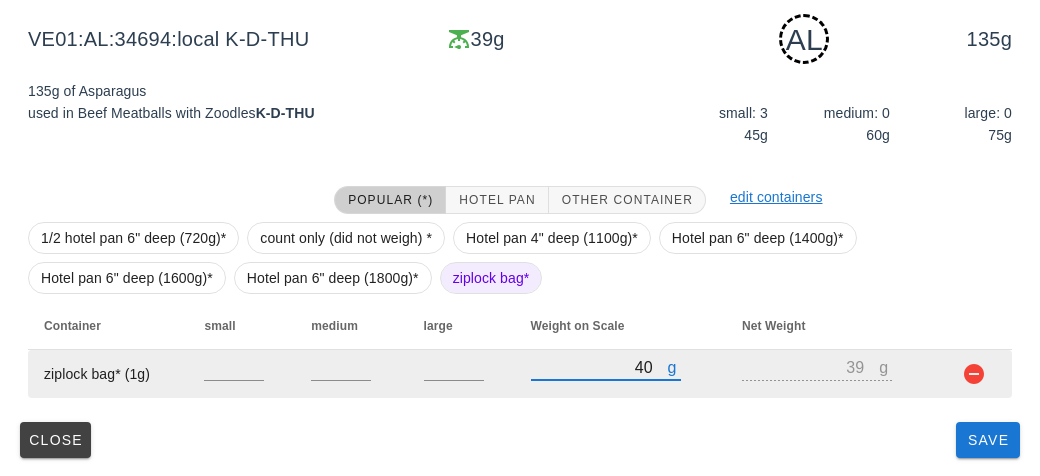 type on "410" 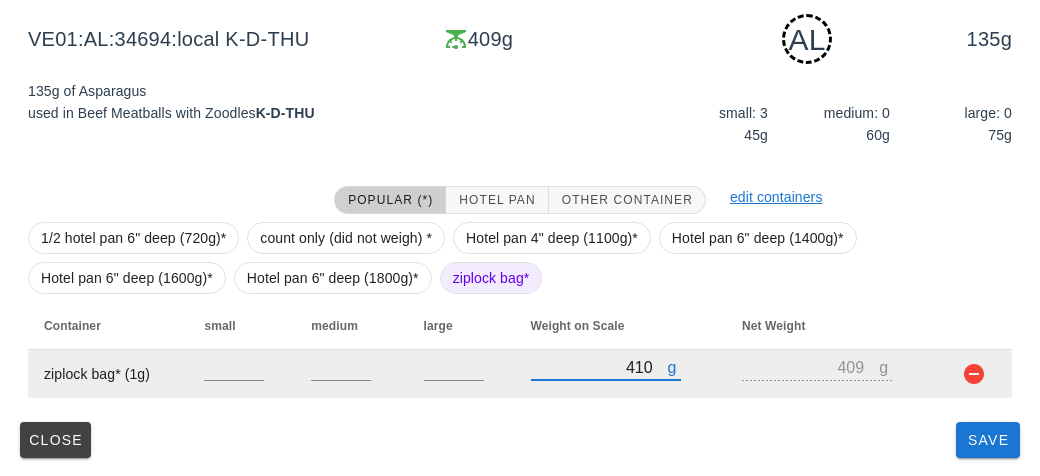 type on "410" 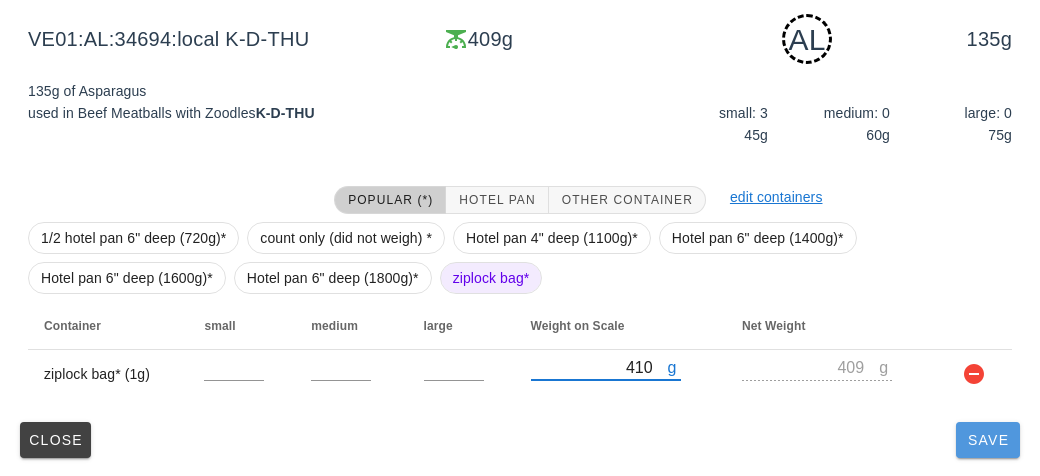click on "Save" at bounding box center [988, 440] 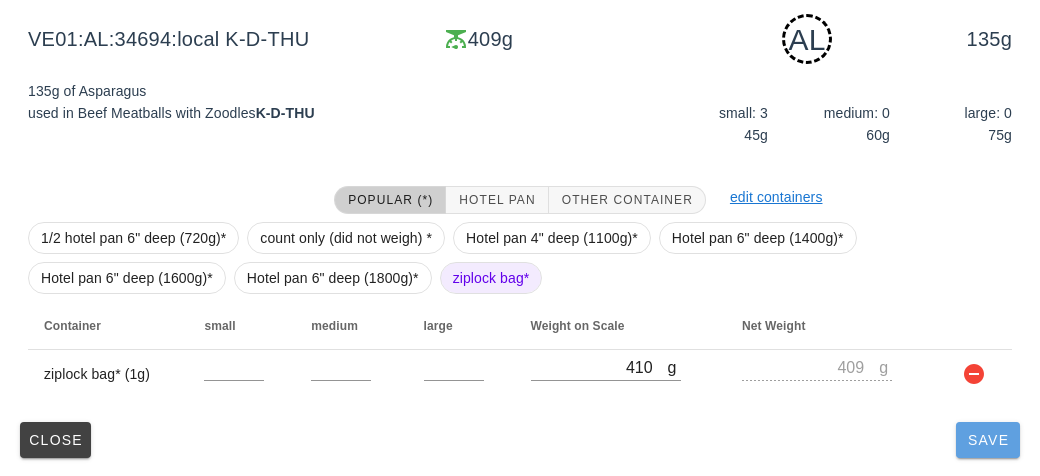 type 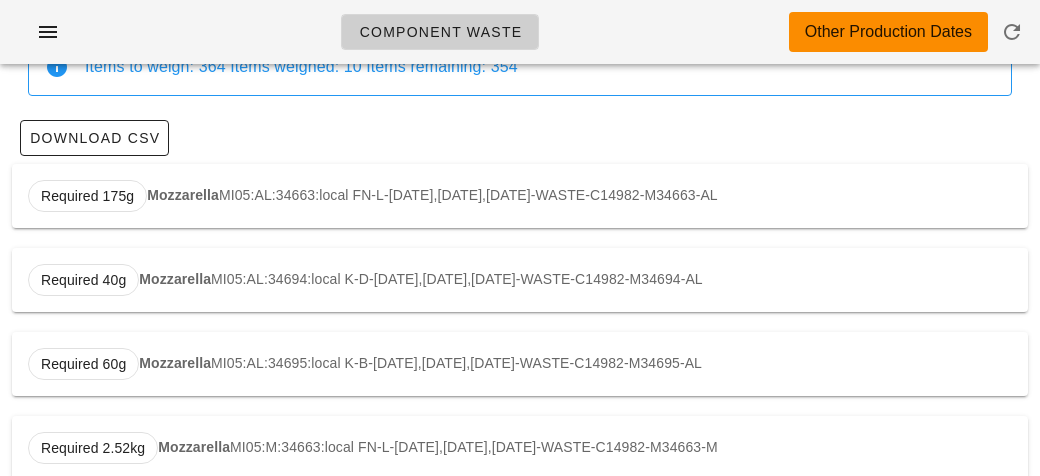 scroll, scrollTop: 0, scrollLeft: 0, axis: both 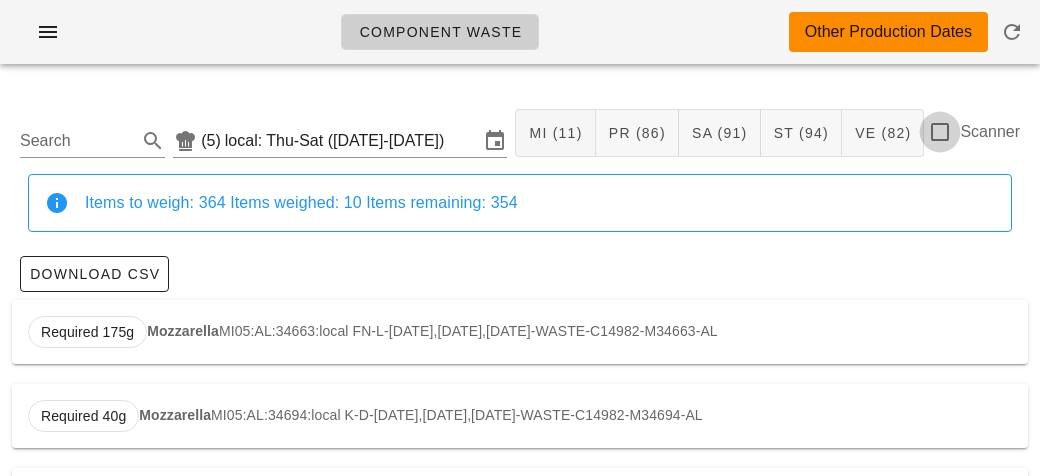 click at bounding box center [940, 132] 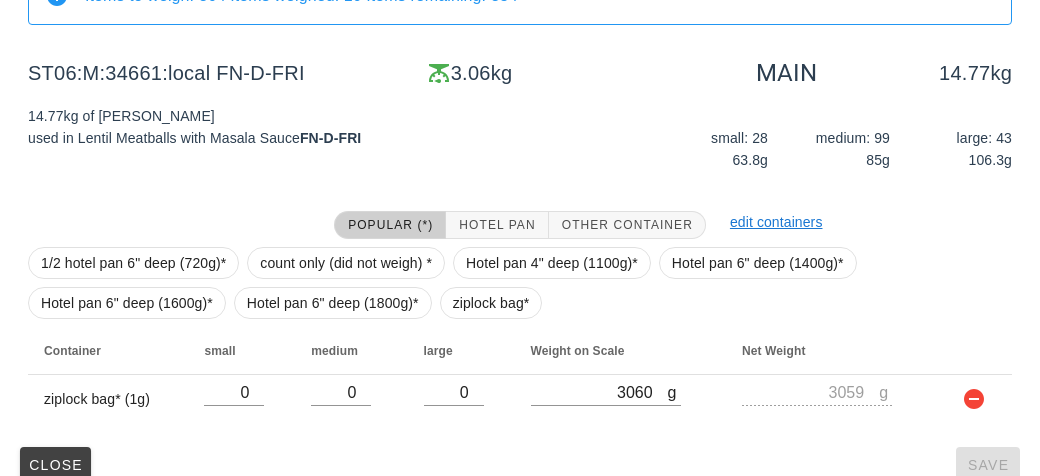 scroll, scrollTop: 232, scrollLeft: 0, axis: vertical 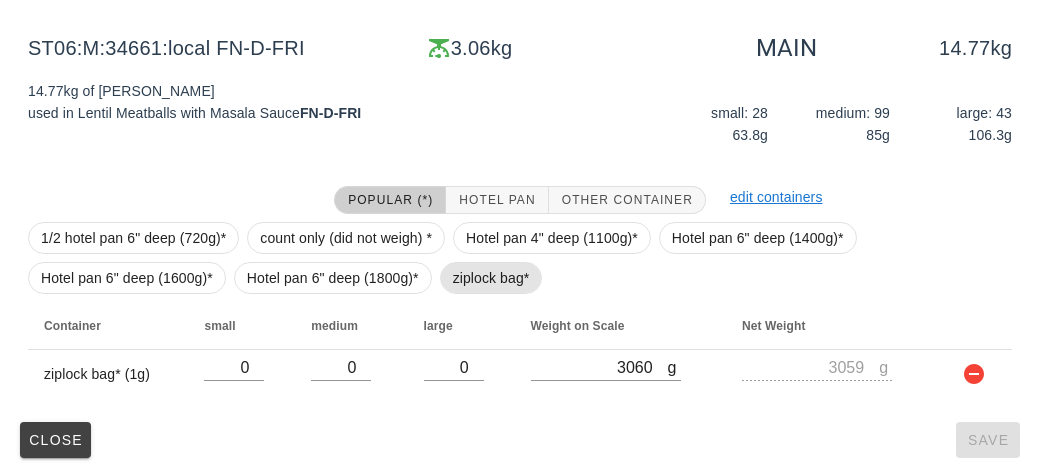 click on "ziplock bag*" at bounding box center [491, 278] 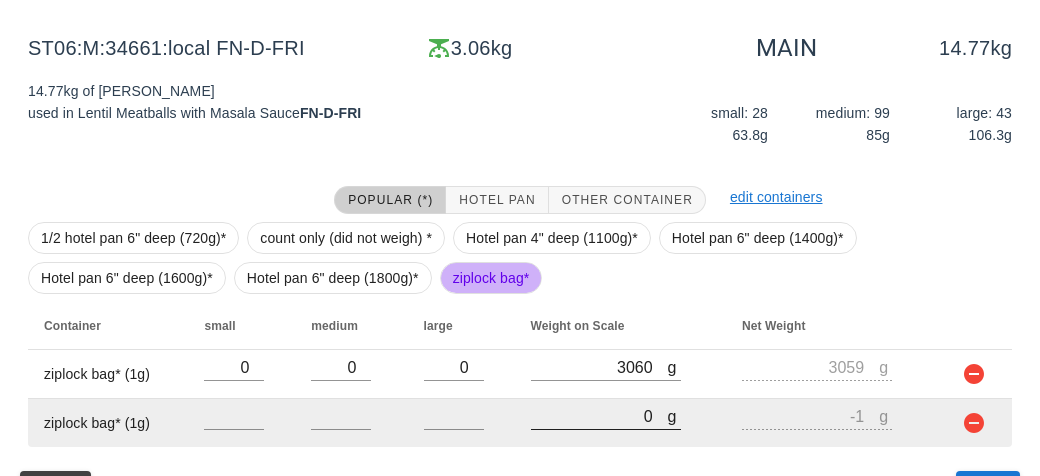 click on "0" at bounding box center (599, 416) 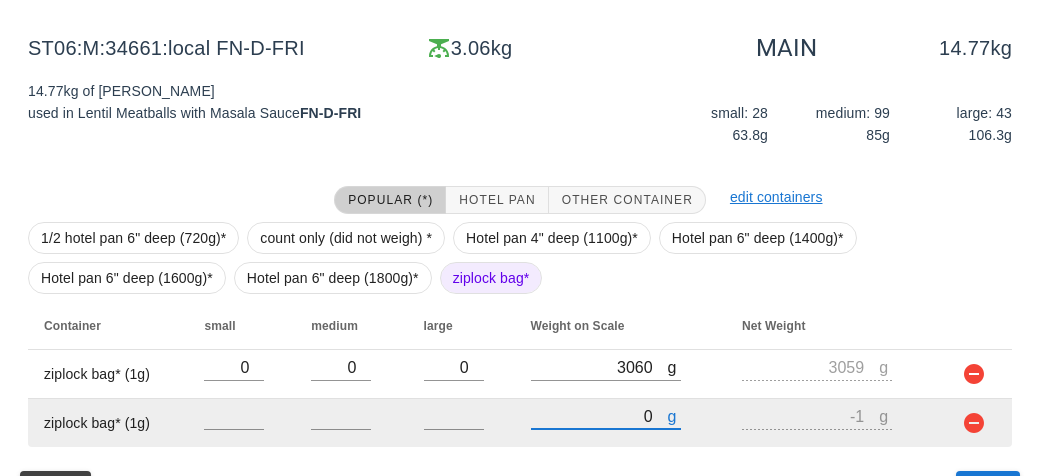 type on "20" 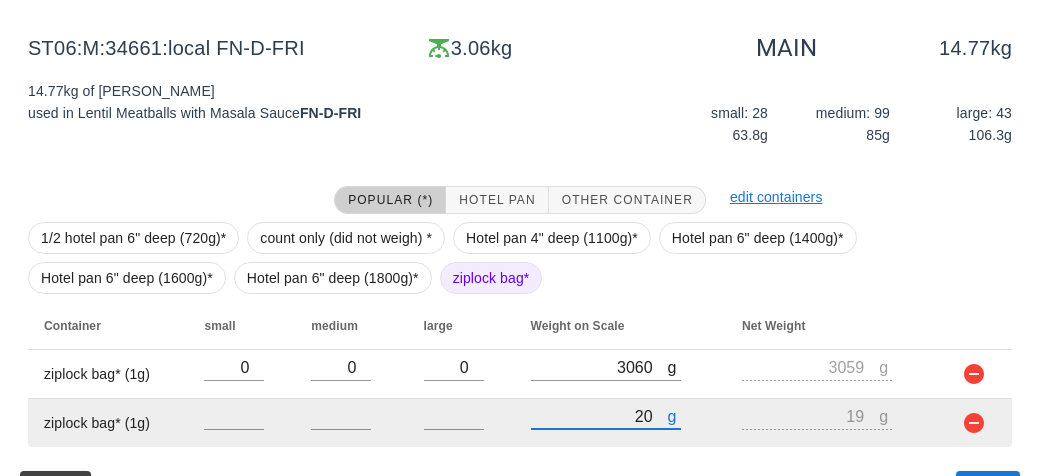 type on "220" 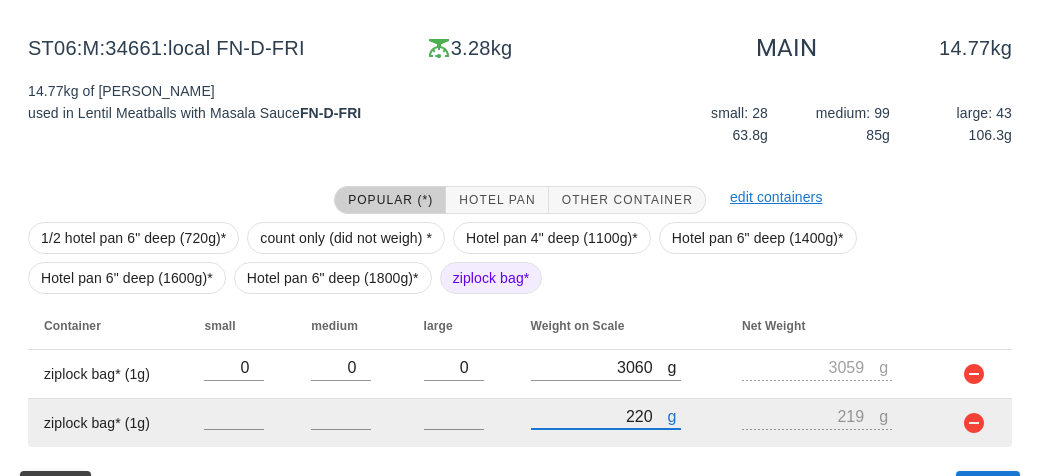 type on "2230" 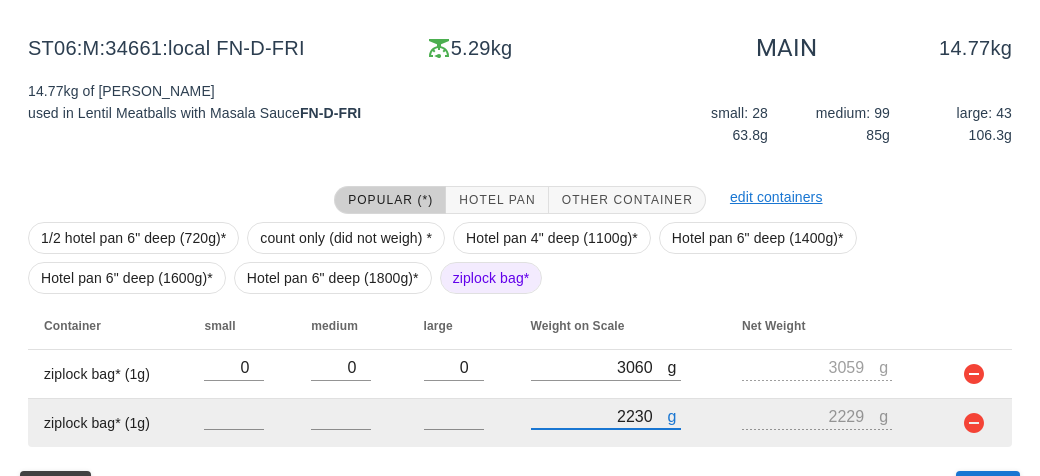 scroll, scrollTop: 281, scrollLeft: 0, axis: vertical 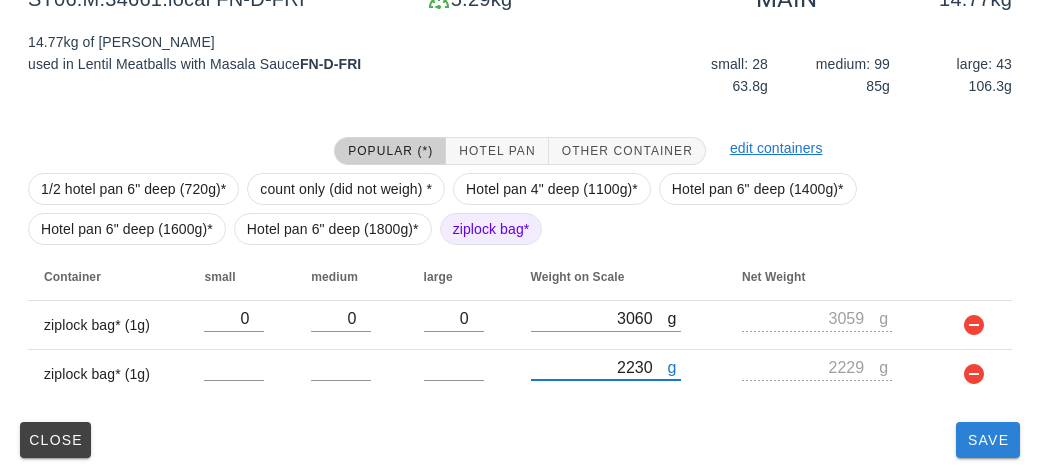 type on "2230" 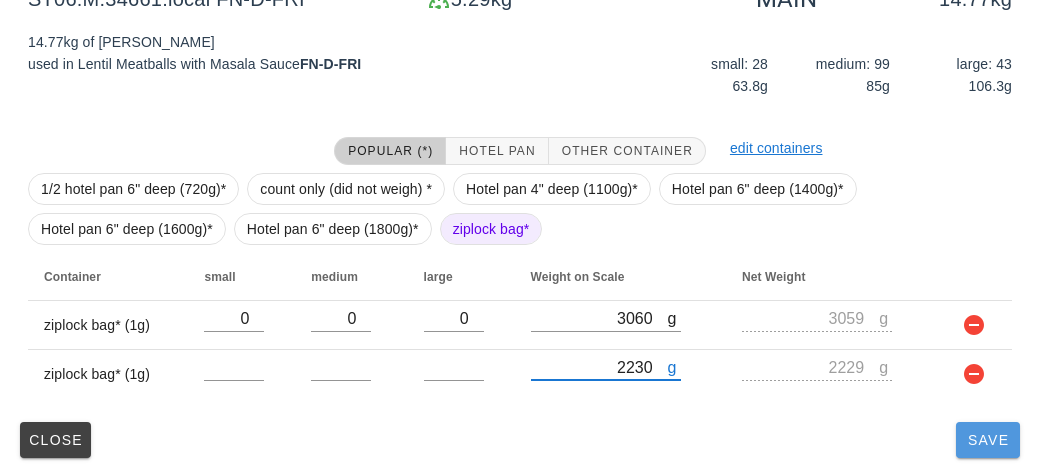click on "Save" at bounding box center (988, 440) 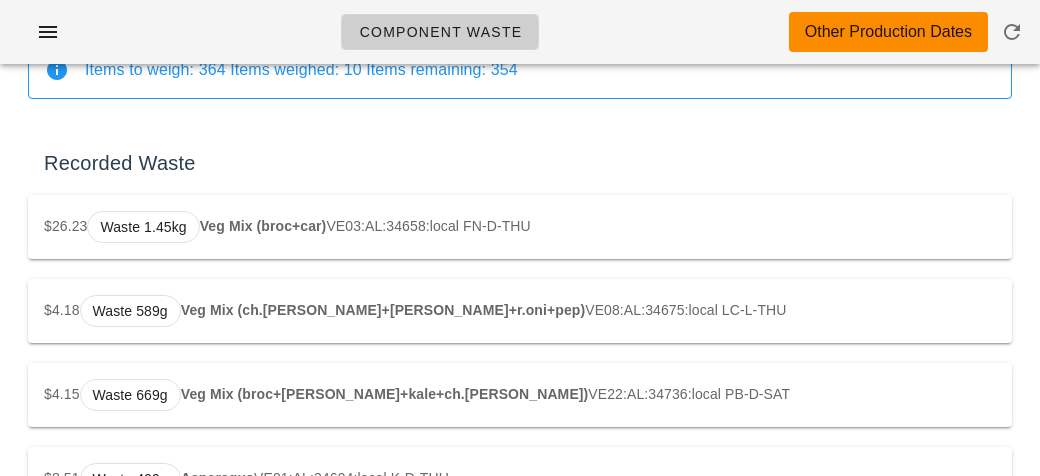 scroll, scrollTop: 0, scrollLeft: 0, axis: both 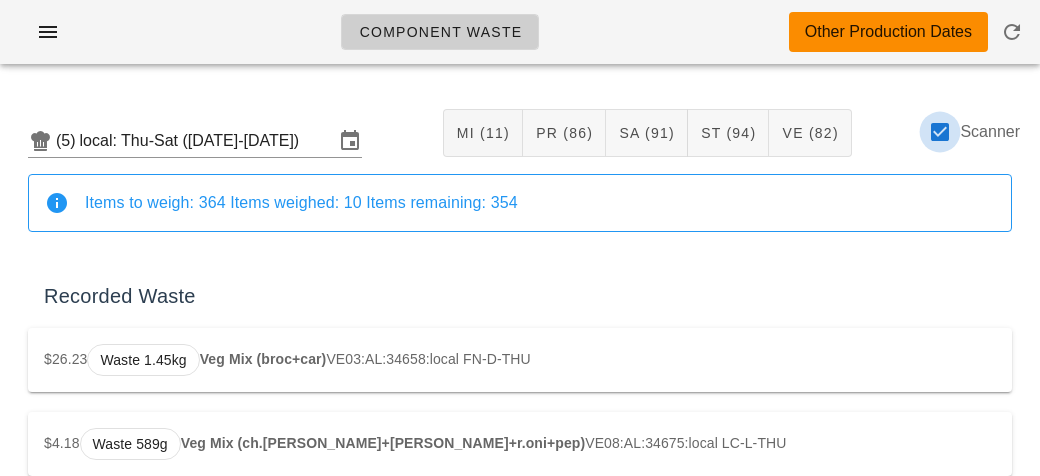 click at bounding box center (940, 132) 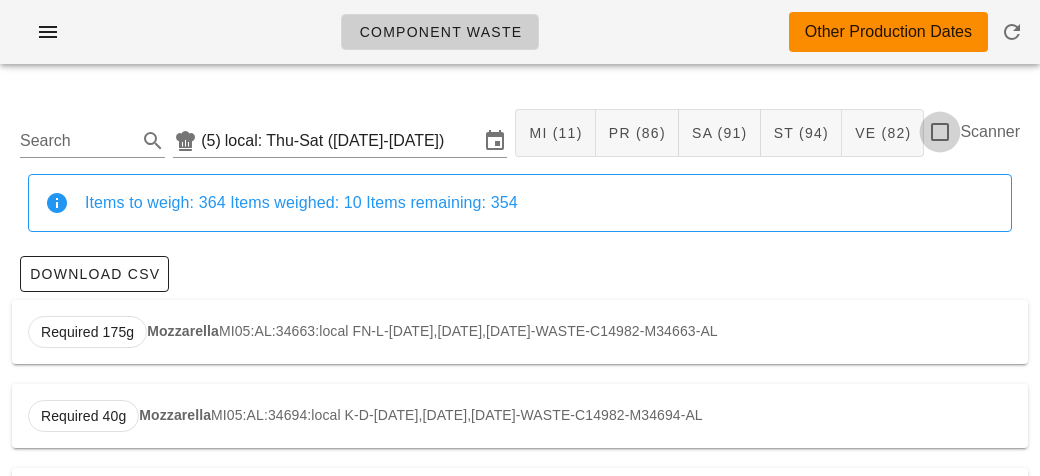 checkbox on "false" 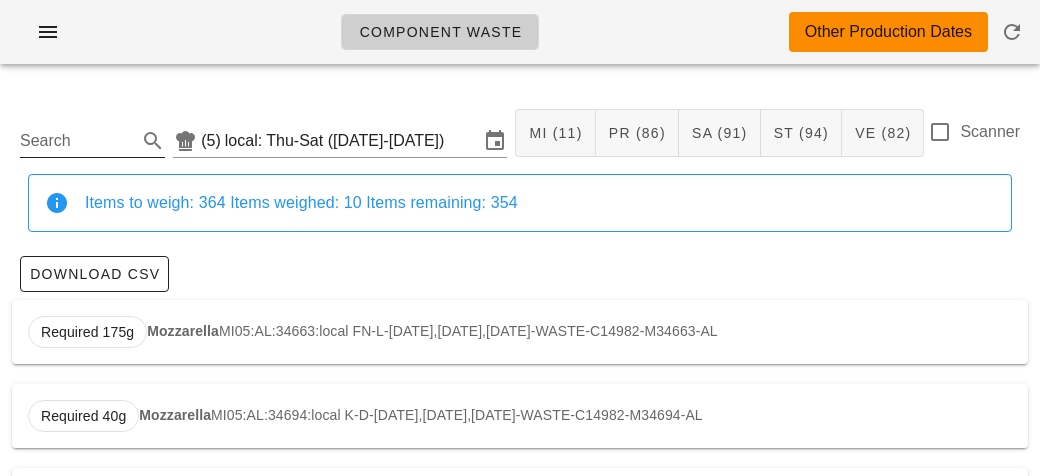 click on "Search" at bounding box center (76, 141) 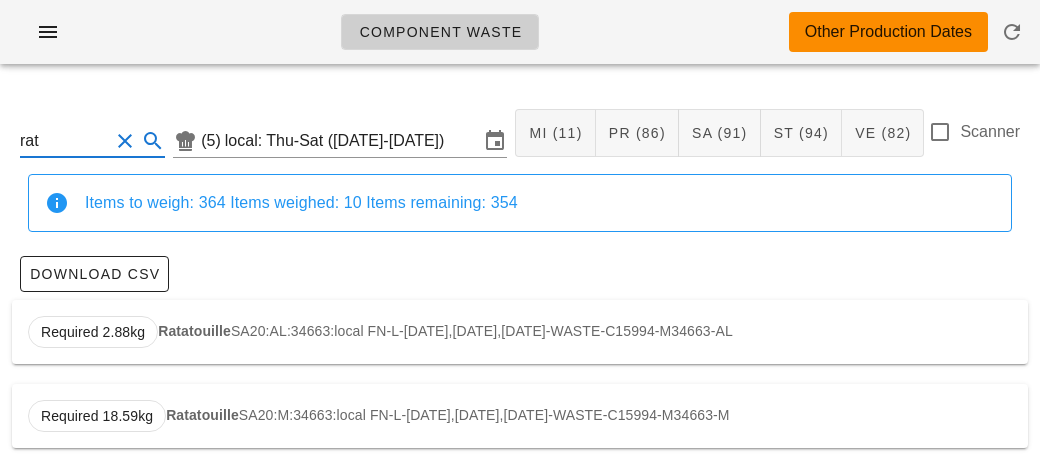 click on "Required 2.88kg Ratatouille   SA20:AL:34663:local FN-L-[DATE],[DATE],[DATE]-WASTE-C15994-M34663-AL" at bounding box center (520, 332) 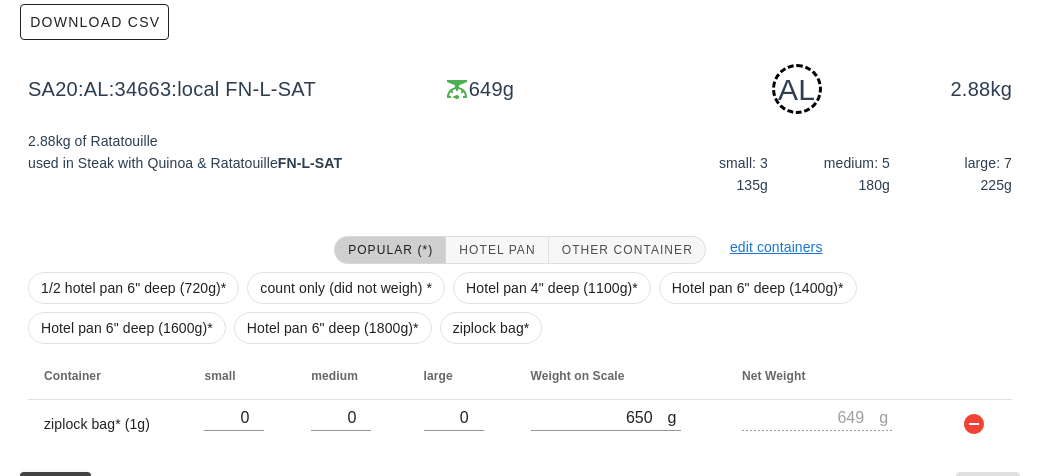 scroll, scrollTop: 302, scrollLeft: 0, axis: vertical 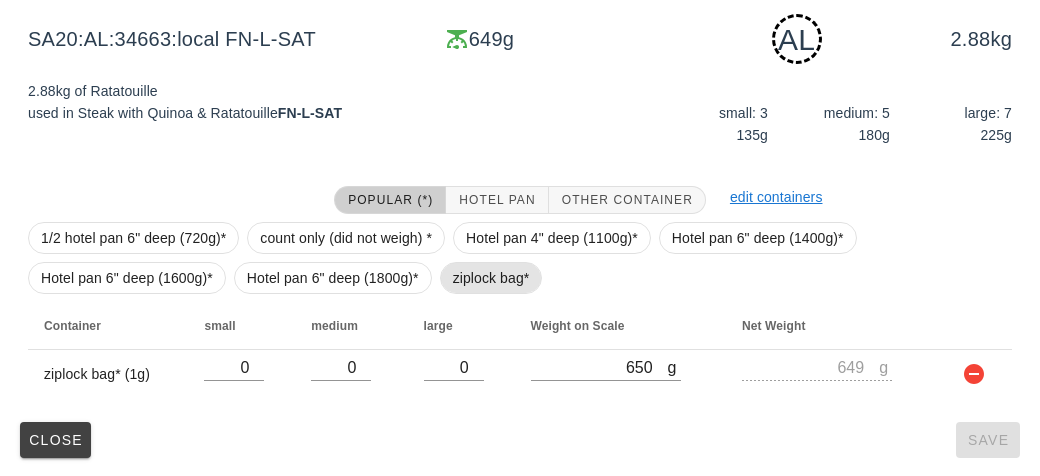 click on "ziplock bag*" at bounding box center [491, 278] 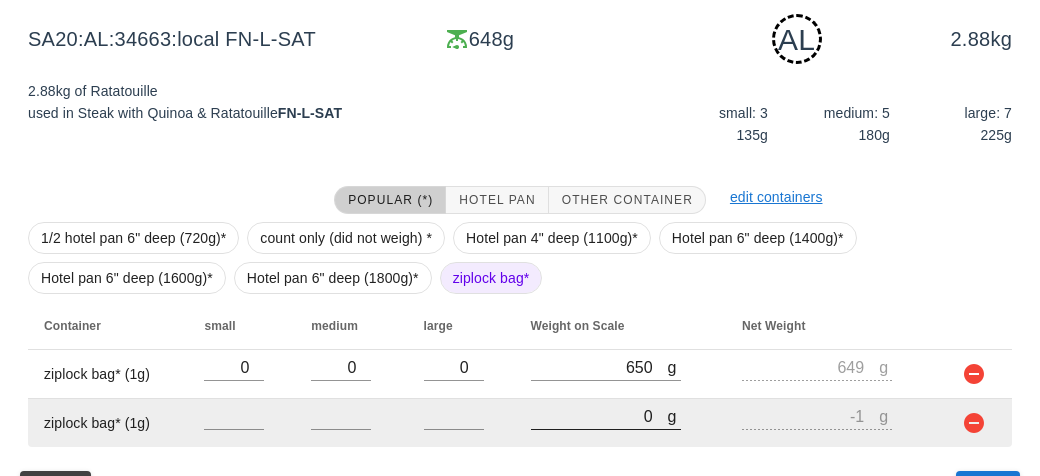 click on "0" at bounding box center [599, 416] 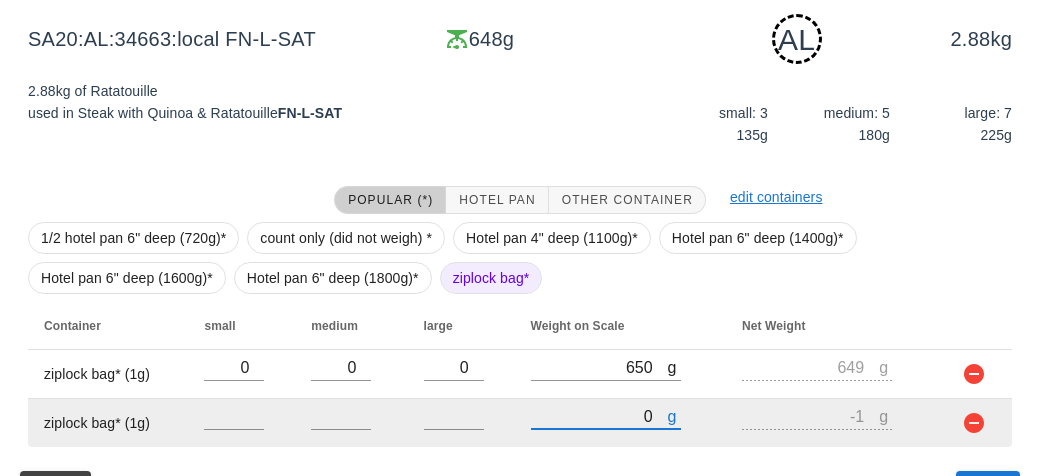 type on "30" 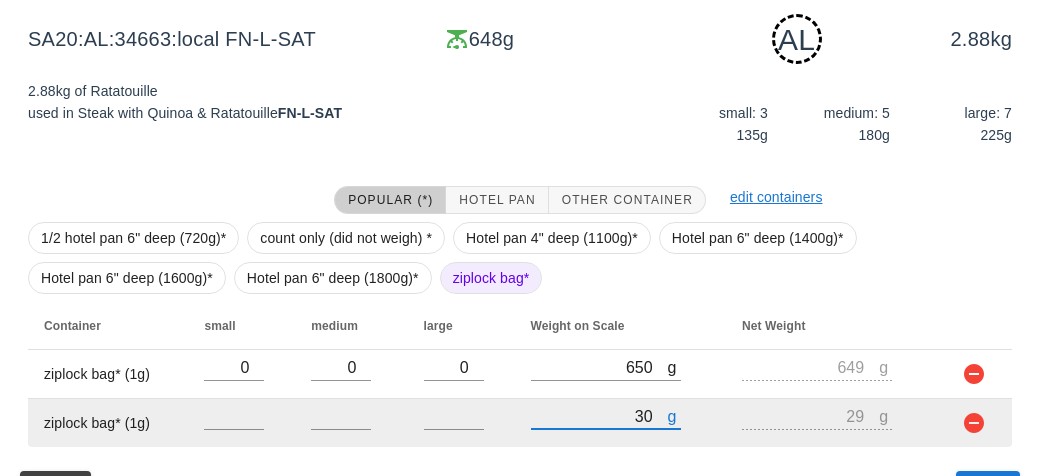 type on "320" 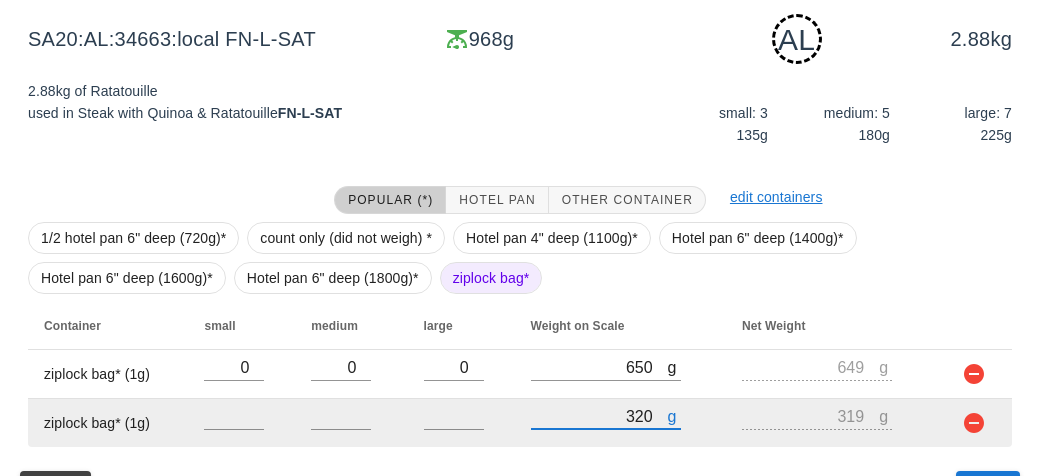 type on "3230" 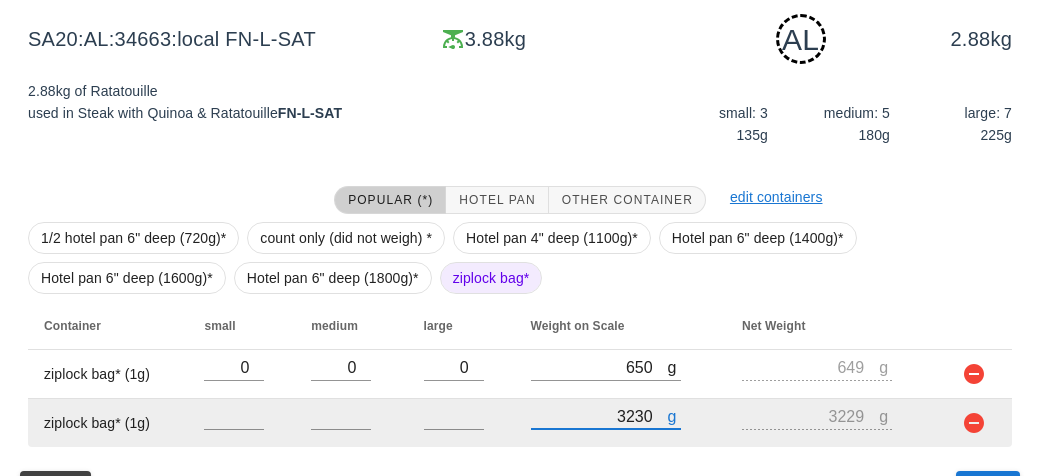 scroll, scrollTop: 350, scrollLeft: 0, axis: vertical 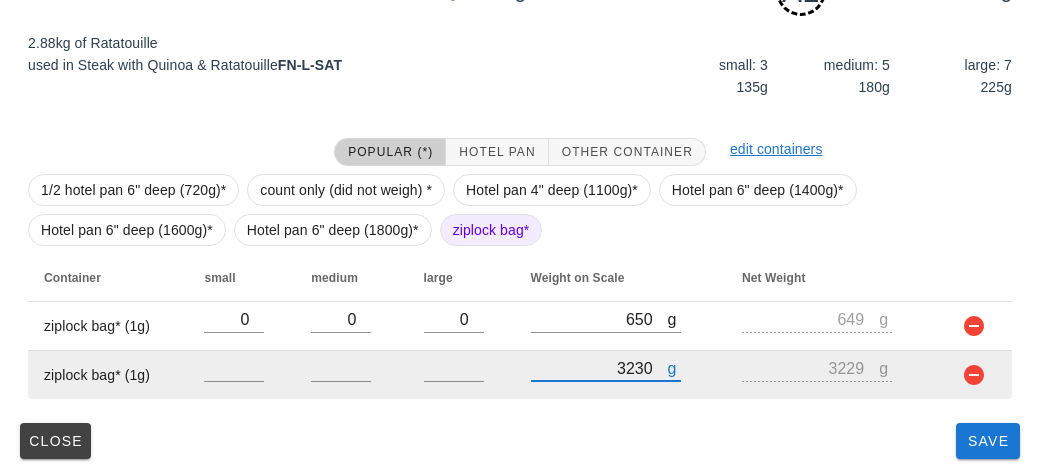 type on "3230" 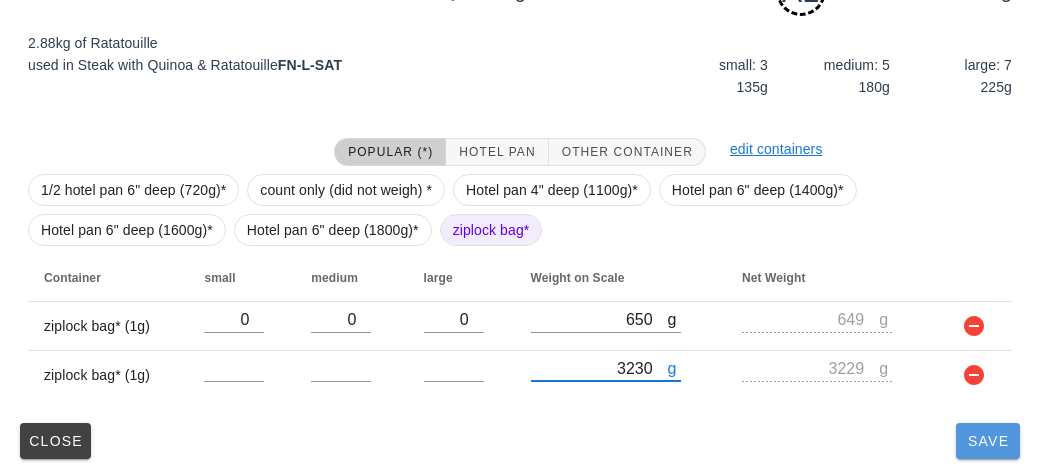 click on "Save" at bounding box center [988, 441] 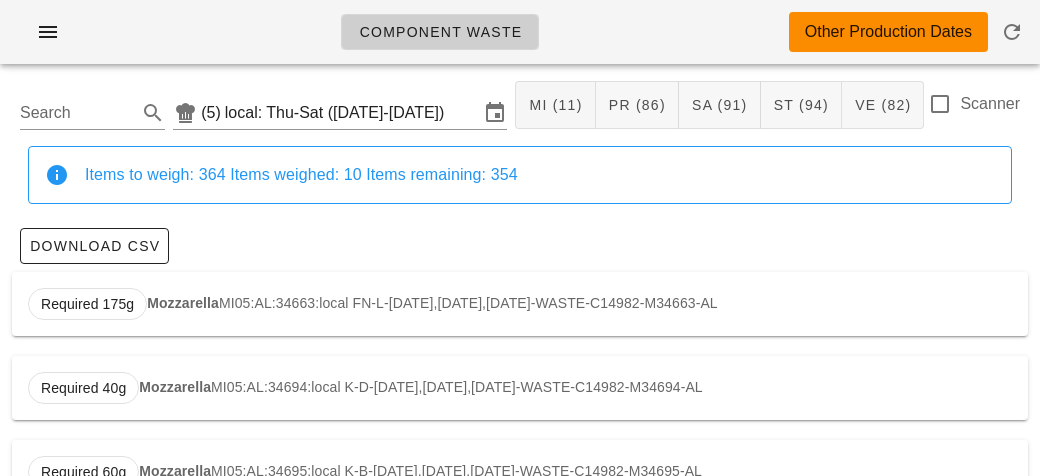 scroll, scrollTop: 0, scrollLeft: 0, axis: both 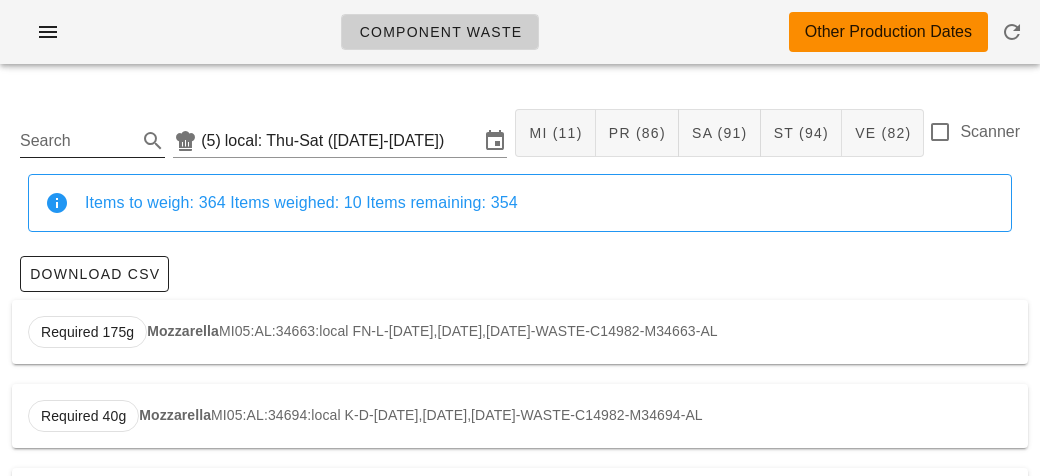 click on "Search" at bounding box center [76, 141] 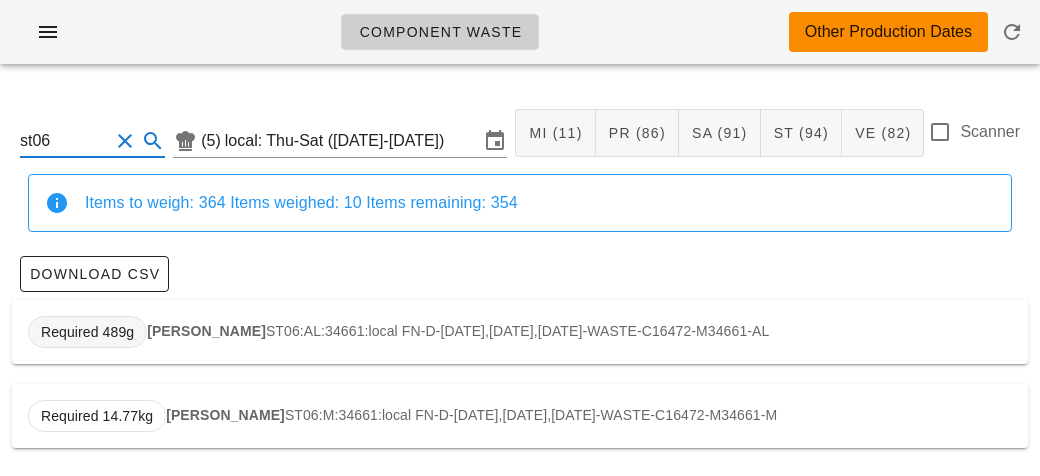 click on "Required 489g" at bounding box center (87, 332) 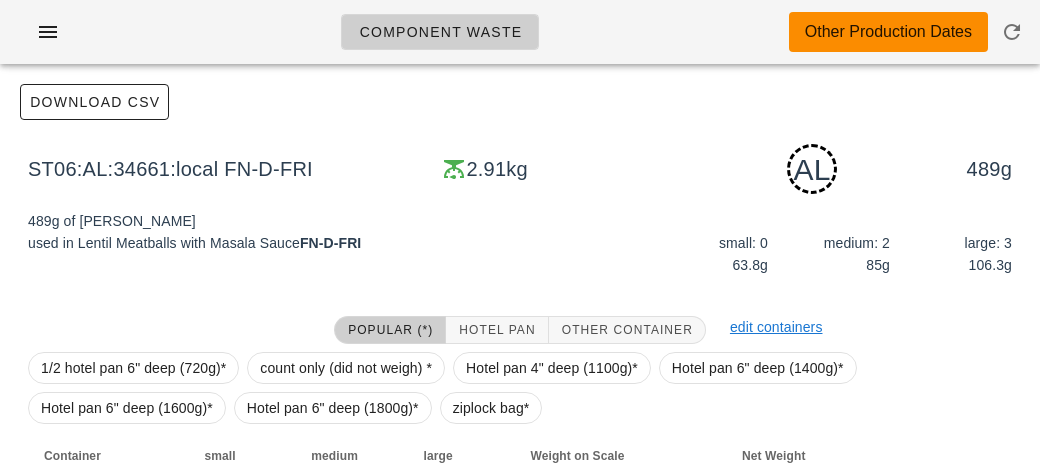 scroll, scrollTop: 0, scrollLeft: 0, axis: both 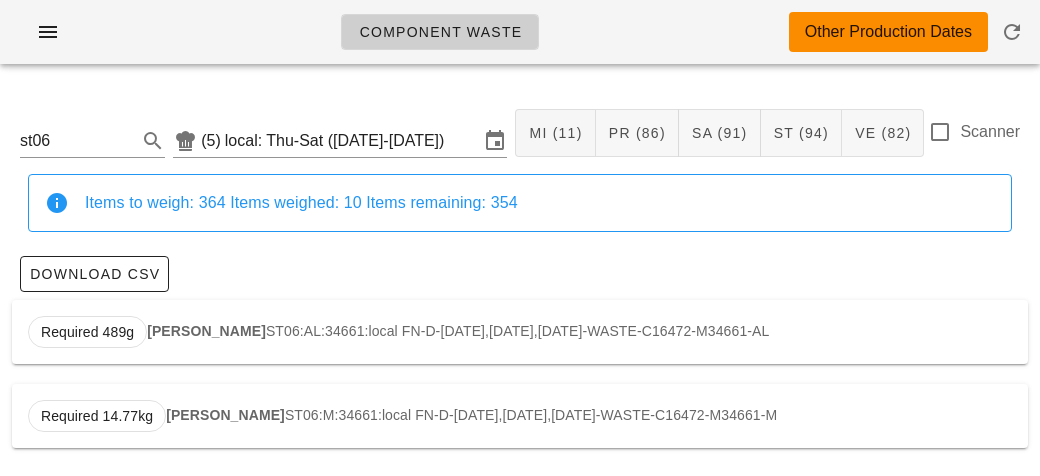 click on "Required 14.77kg [PERSON_NAME]  ST06:M:34661:local FN-D-[DATE],[DATE],[DATE]-WASTE-C16472-M34661-M" at bounding box center [520, 416] 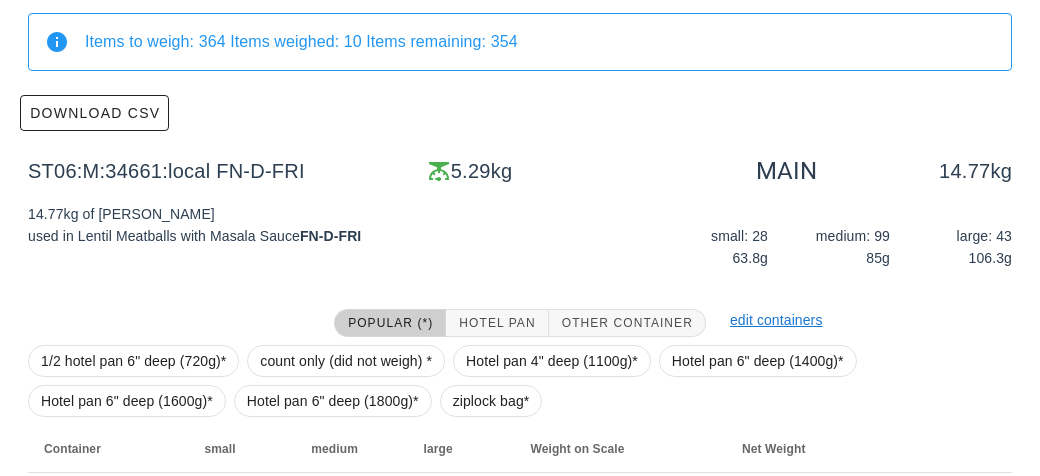 scroll, scrollTop: 333, scrollLeft: 0, axis: vertical 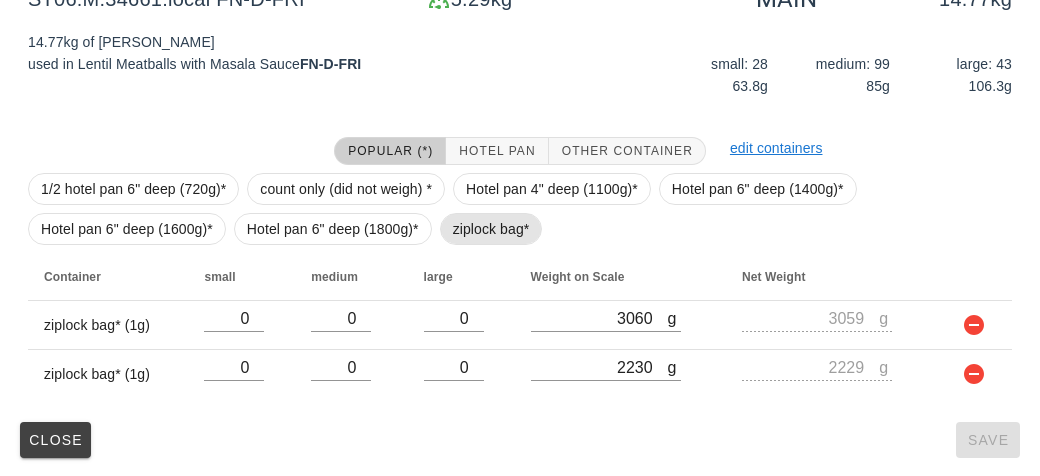 click on "ziplock bag*" at bounding box center [491, 229] 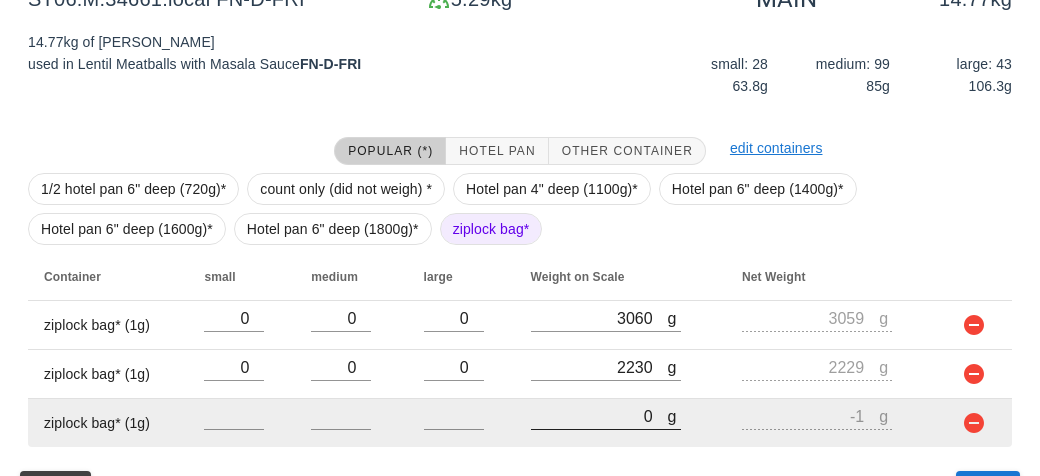 click on "0" at bounding box center (599, 416) 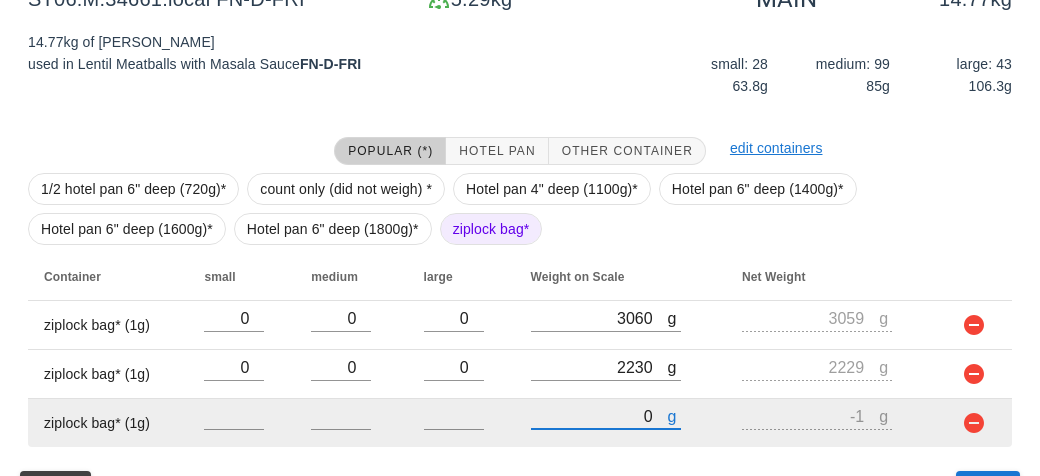 type on "30" 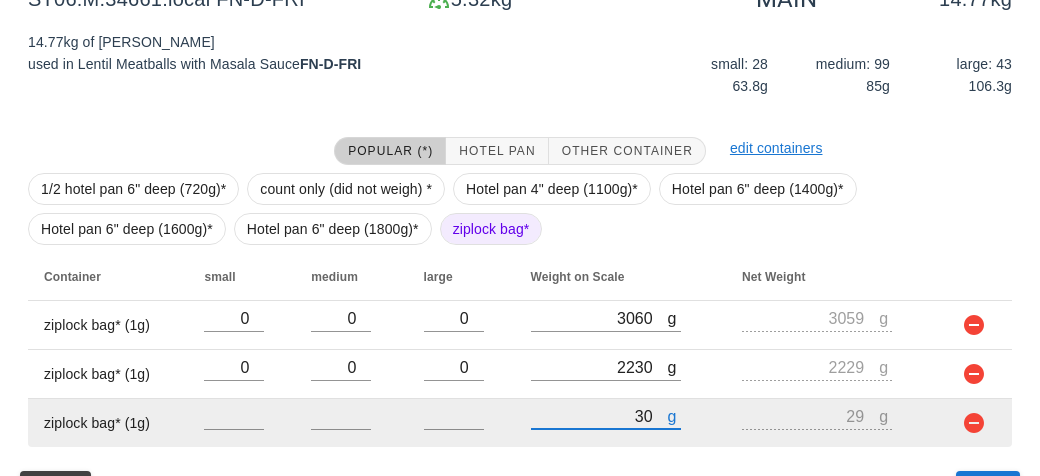type on "300" 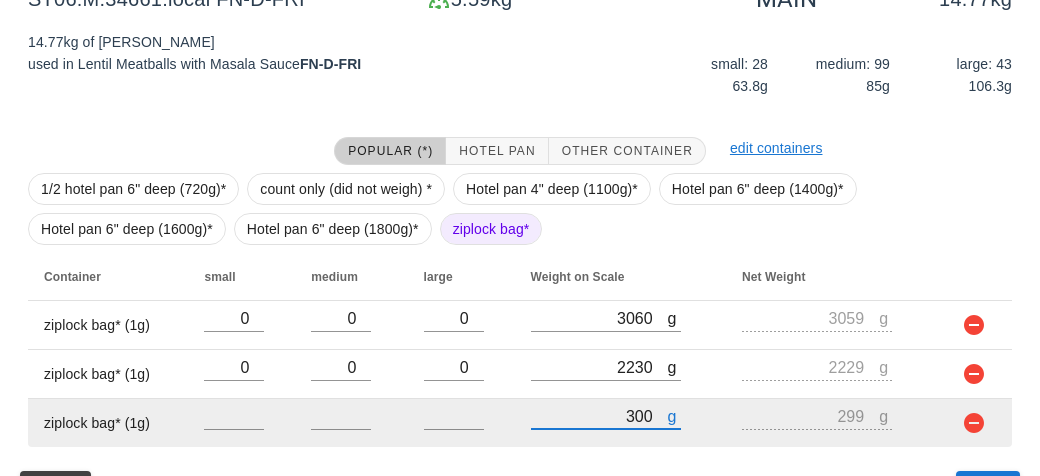 type on "3010" 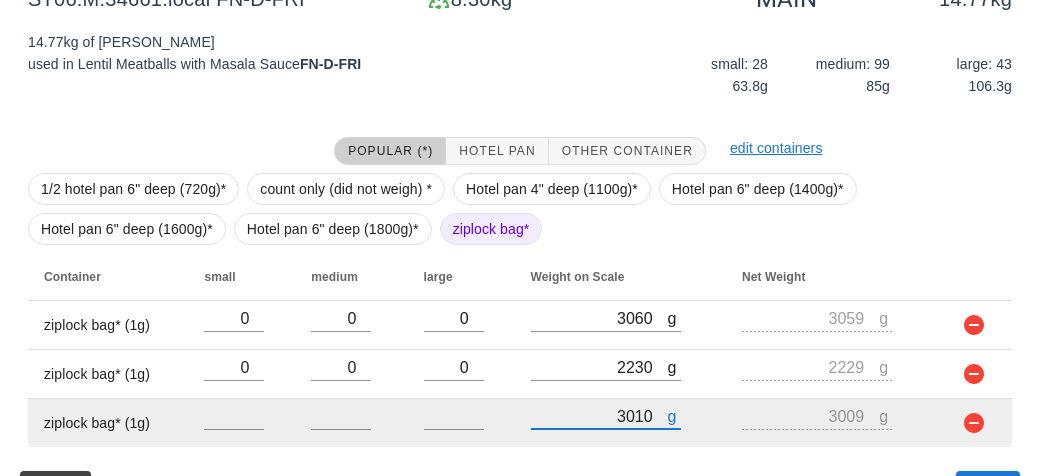 scroll, scrollTop: 382, scrollLeft: 0, axis: vertical 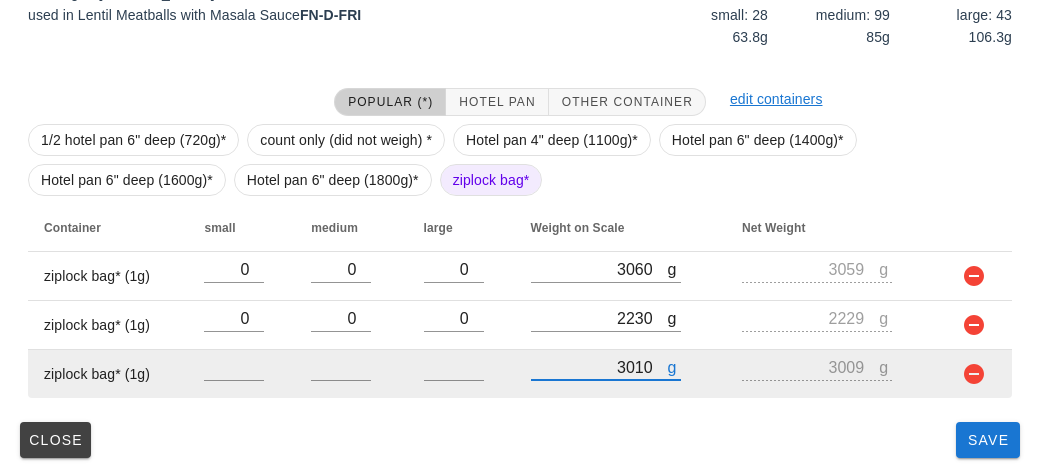 type on "3010" 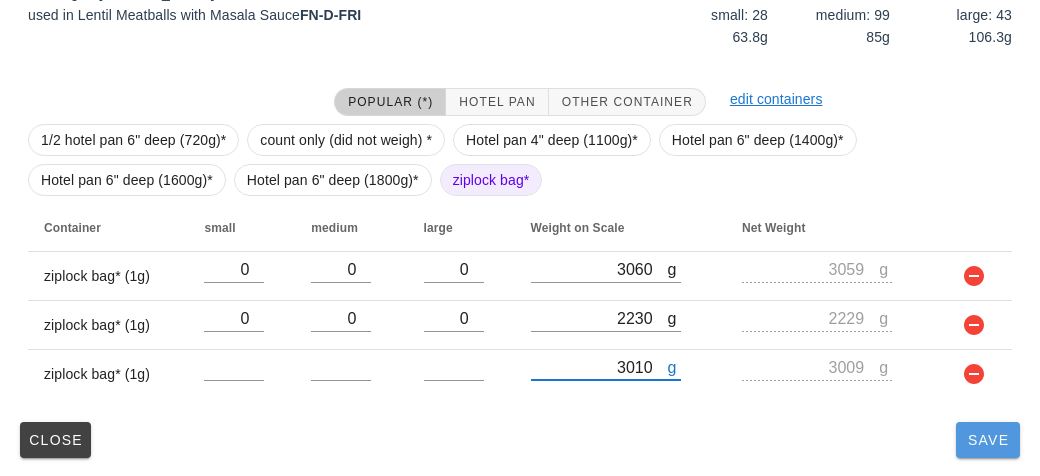 click on "Save" at bounding box center (988, 440) 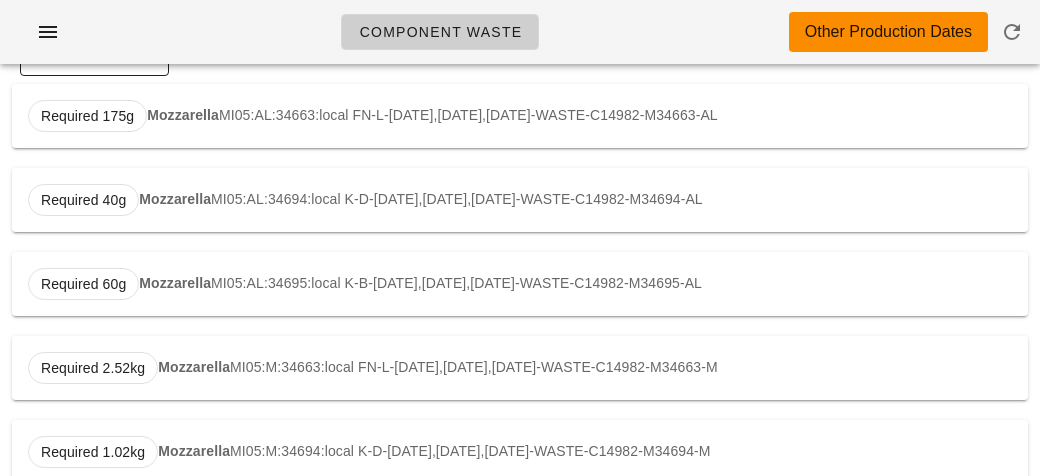 scroll, scrollTop: 0, scrollLeft: 0, axis: both 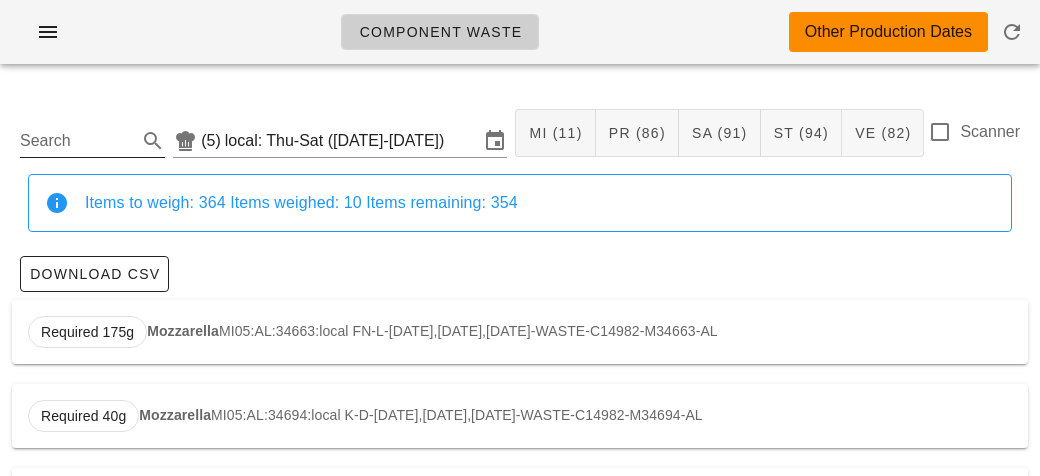 click on "Search" at bounding box center (76, 141) 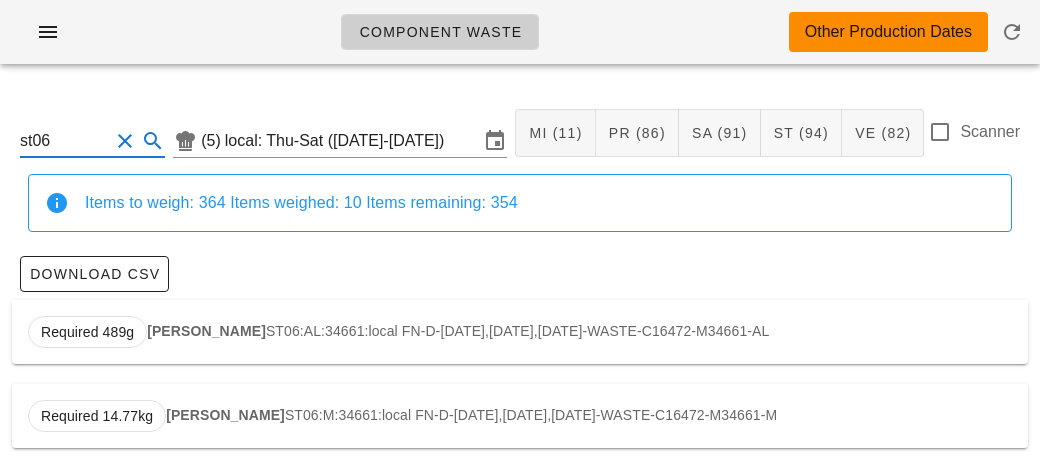scroll, scrollTop: 3, scrollLeft: 0, axis: vertical 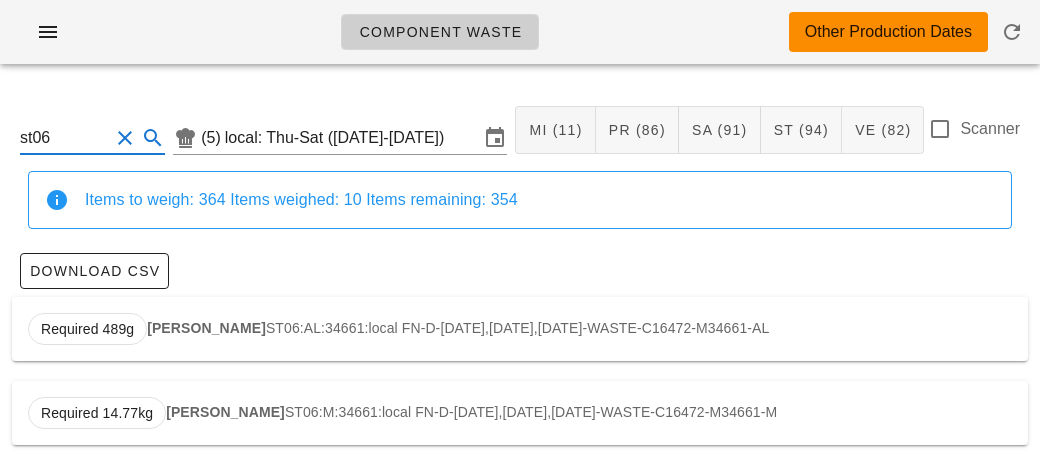 click on "Required 14.77kg [PERSON_NAME]  ST06:M:34661:local FN-D-[DATE],[DATE],[DATE]-WASTE-C16472-M34661-M" at bounding box center (520, 413) 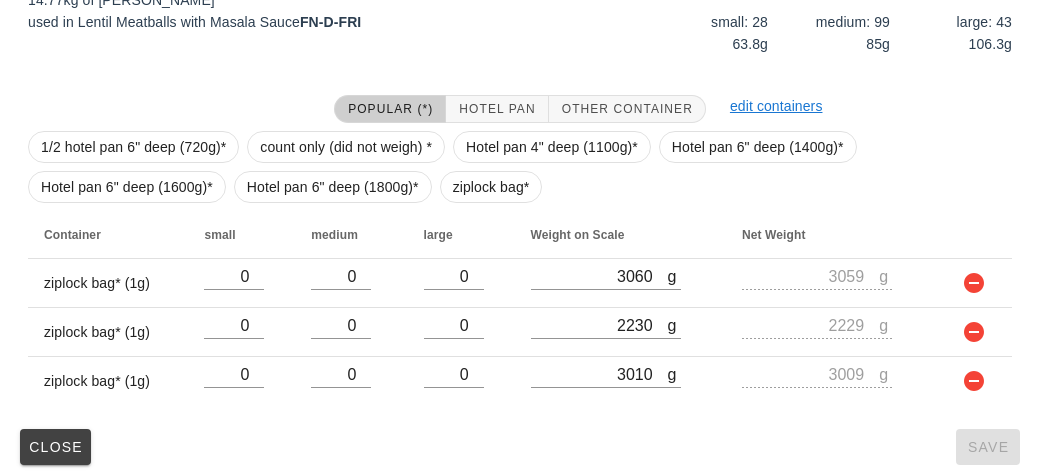 scroll, scrollTop: 382, scrollLeft: 0, axis: vertical 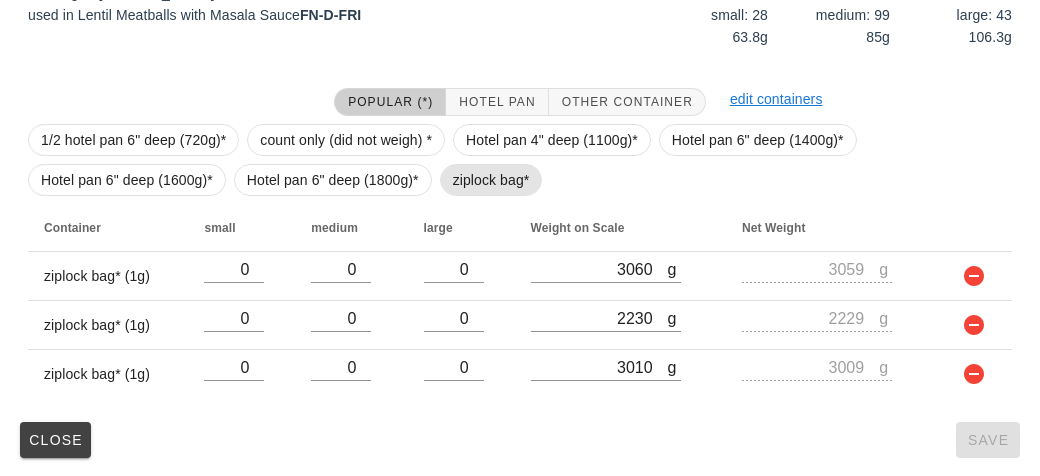 click on "ziplock bag*" at bounding box center [491, 180] 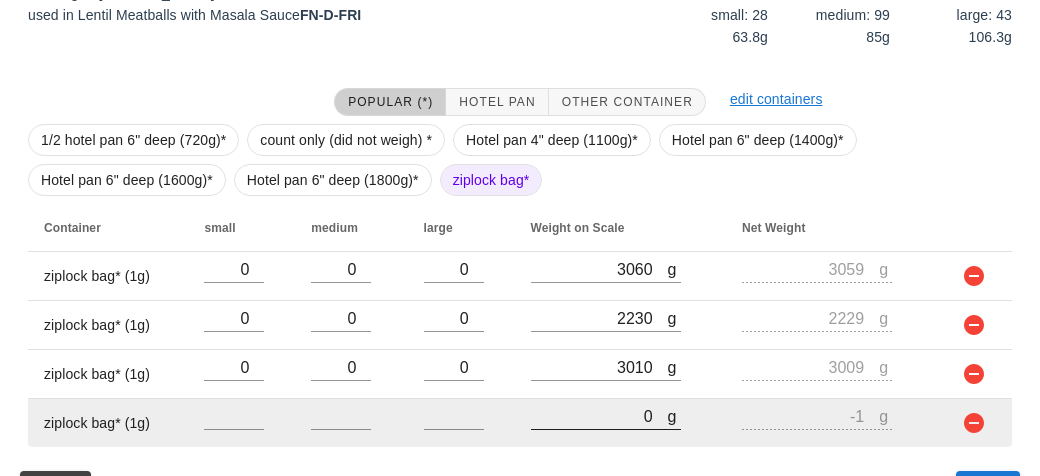 click on "0" at bounding box center [599, 416] 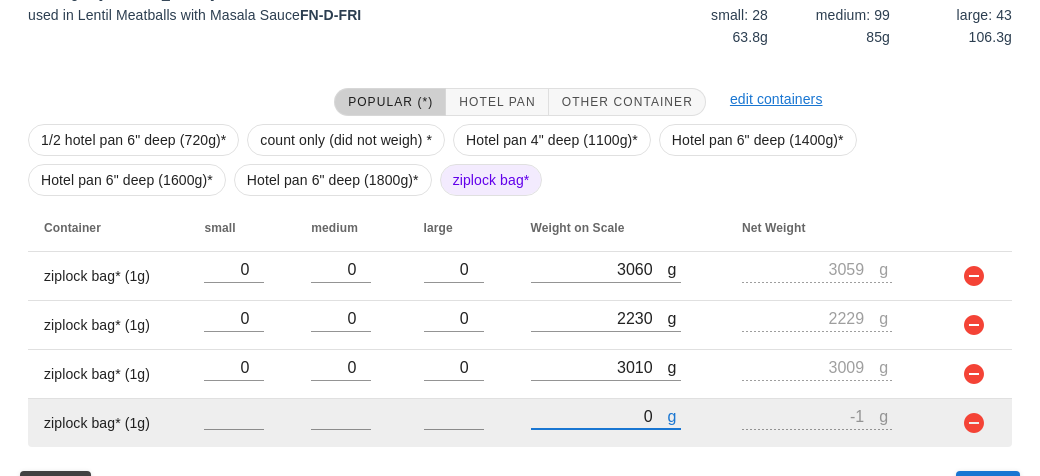 type on "20" 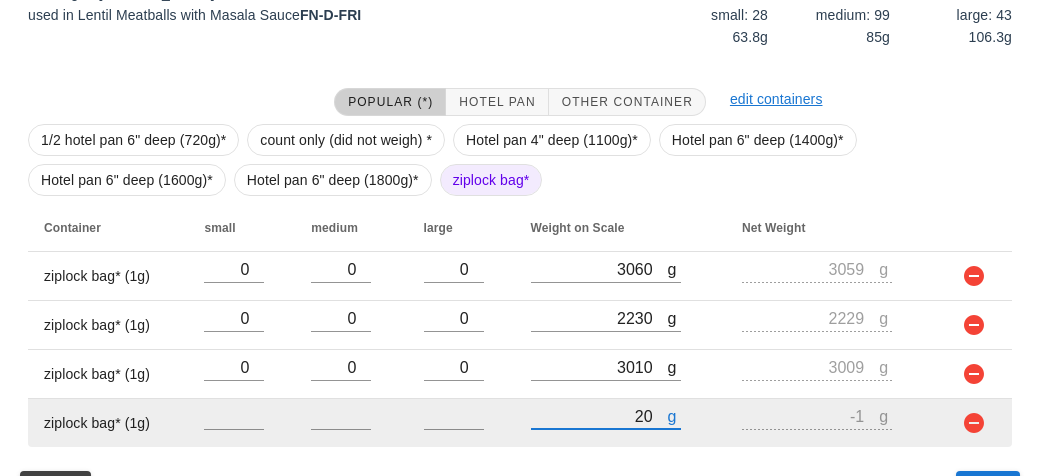 type on "19" 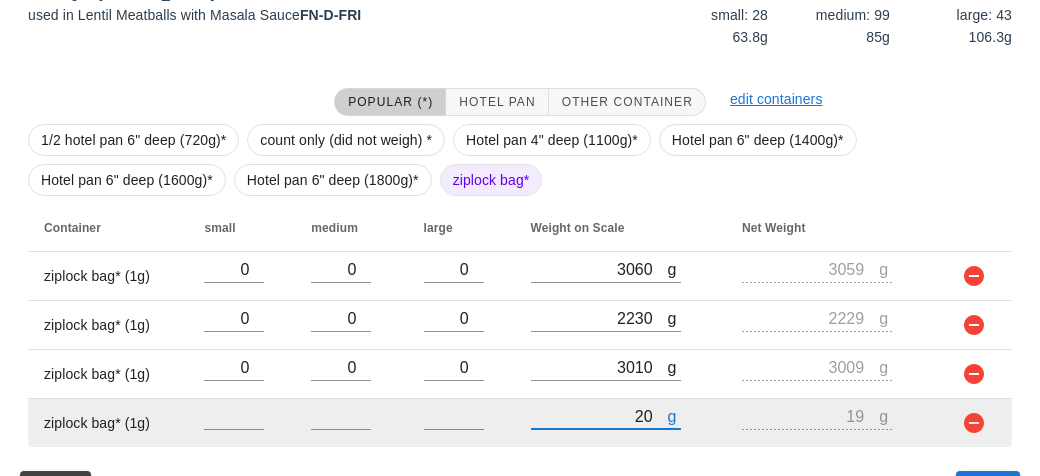 type on "200" 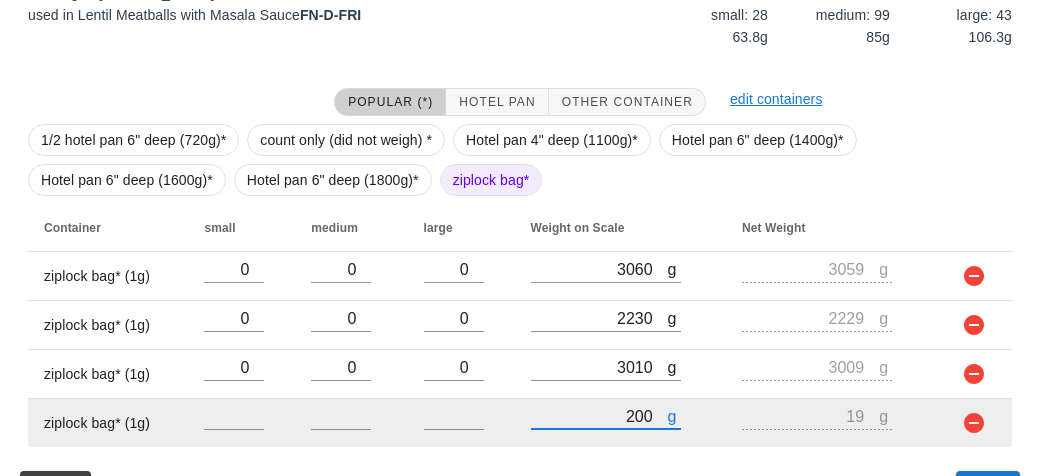type on "199" 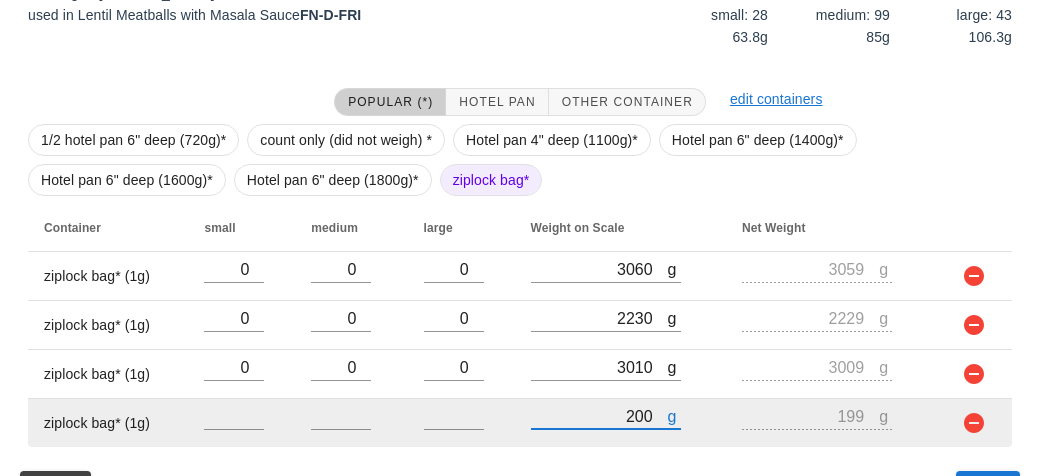 type on "2070" 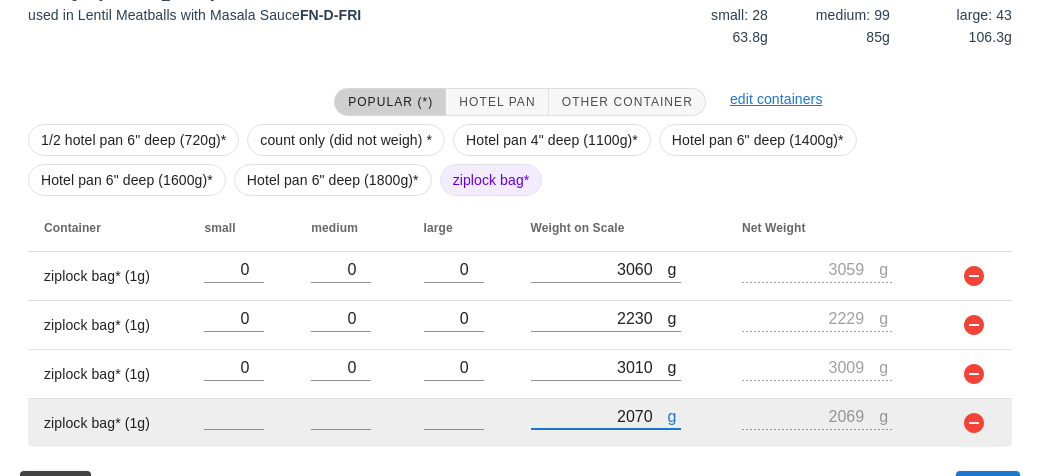scroll, scrollTop: 430, scrollLeft: 0, axis: vertical 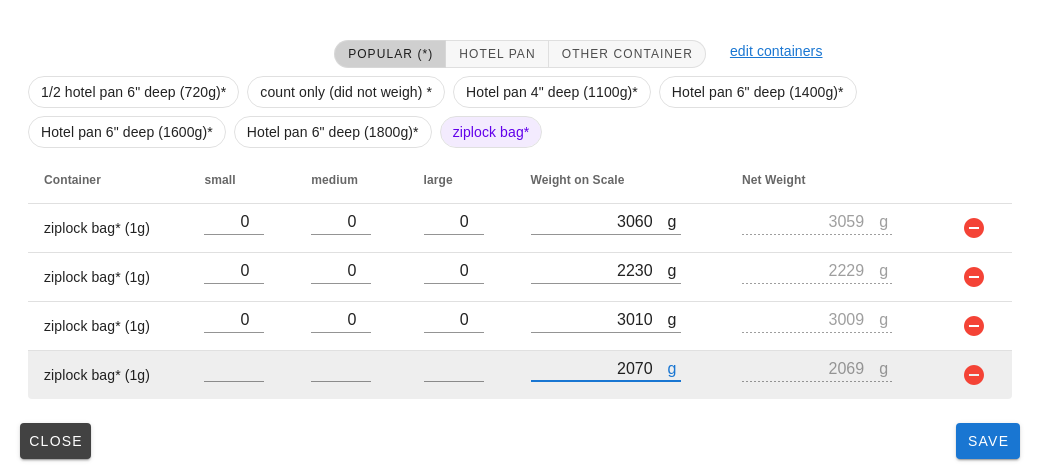 type on "2070" 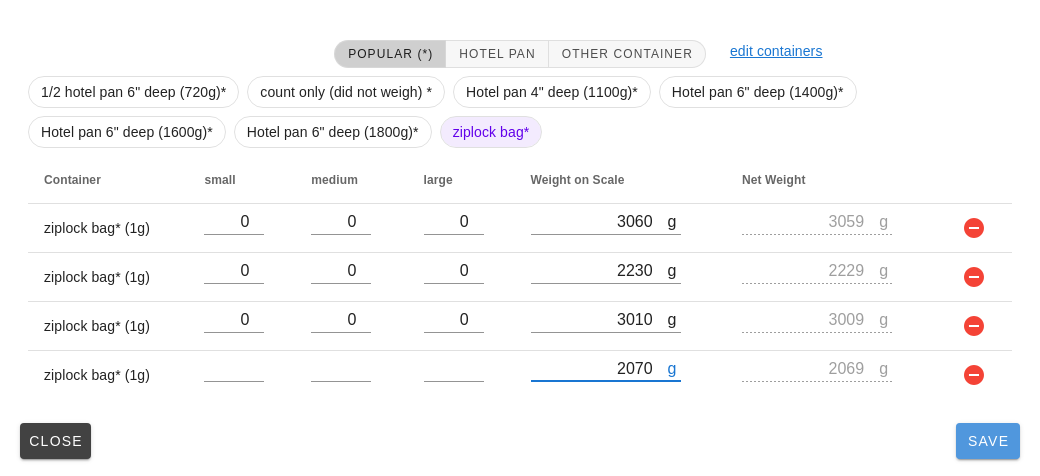 click on "Save" at bounding box center (988, 441) 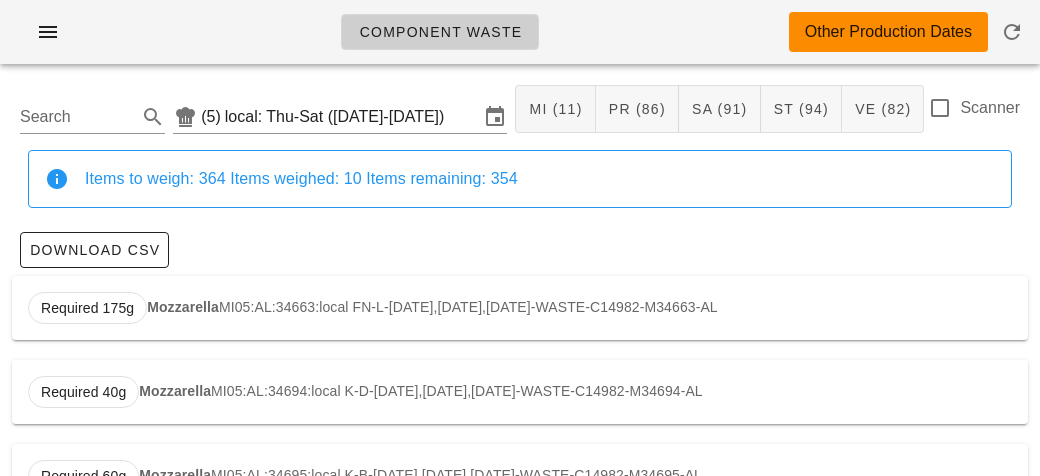 scroll, scrollTop: 0, scrollLeft: 0, axis: both 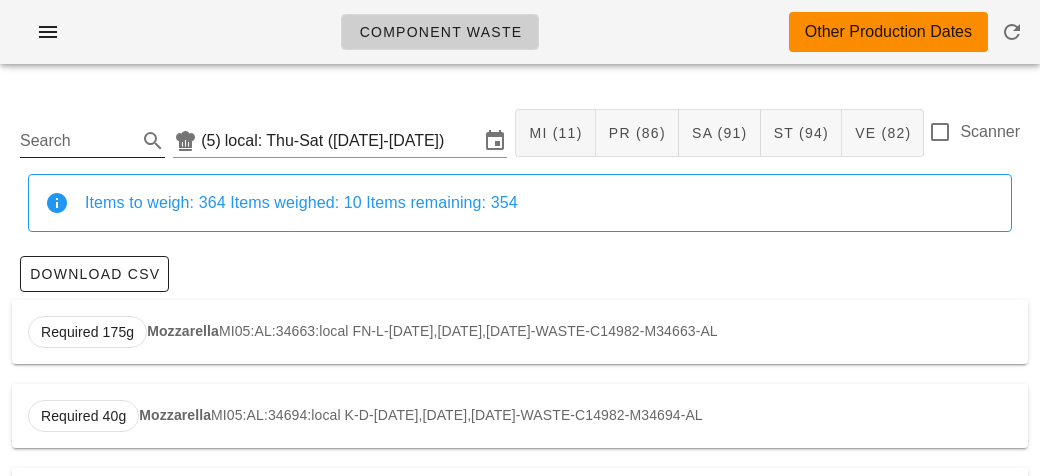 click on "Search" at bounding box center [92, 135] 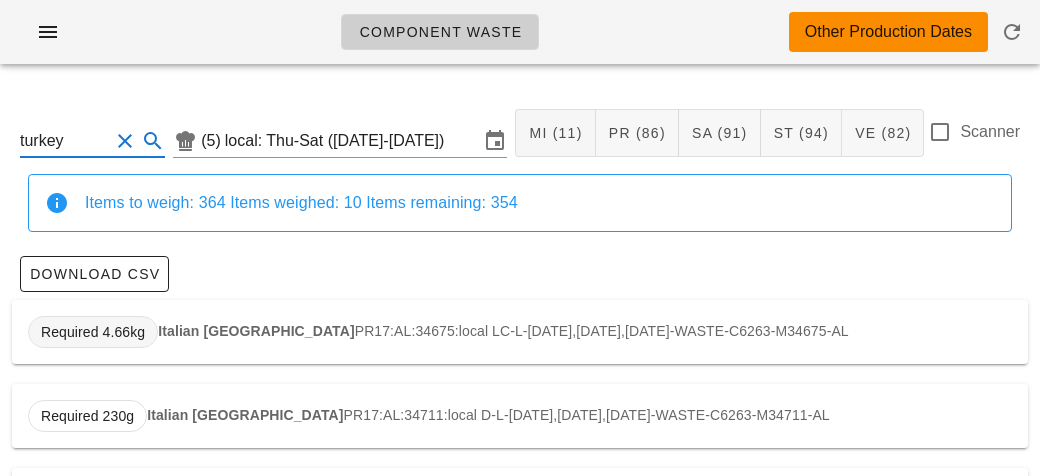 click on "Required 4.66kg" at bounding box center [93, 332] 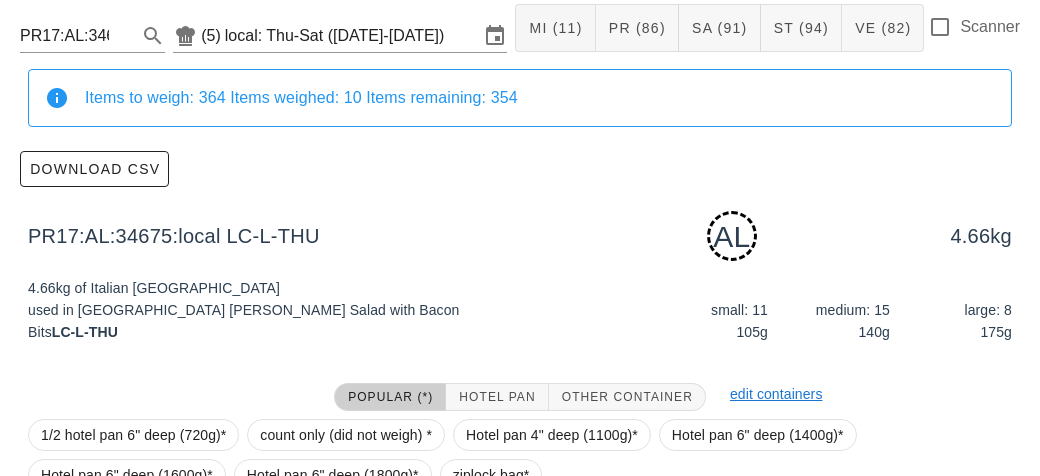 scroll, scrollTop: 302, scrollLeft: 0, axis: vertical 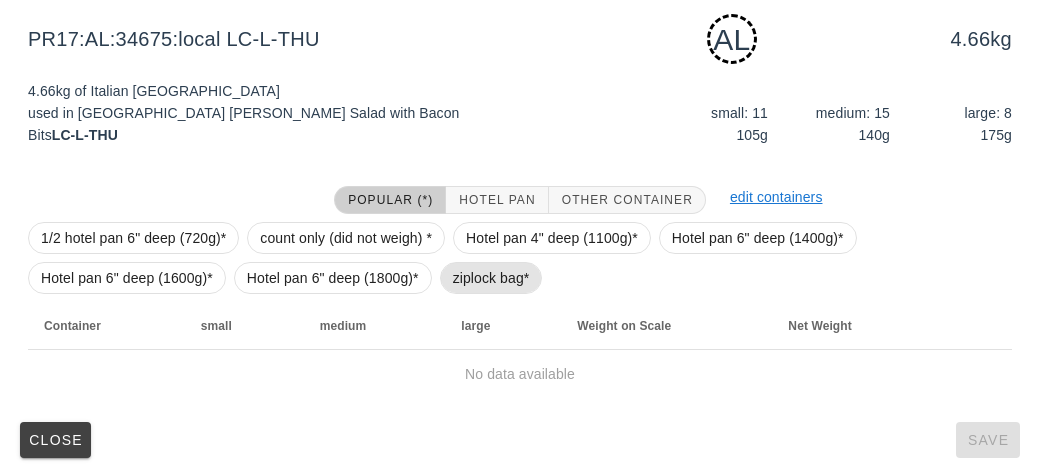 click on "ziplock bag*" at bounding box center [491, 278] 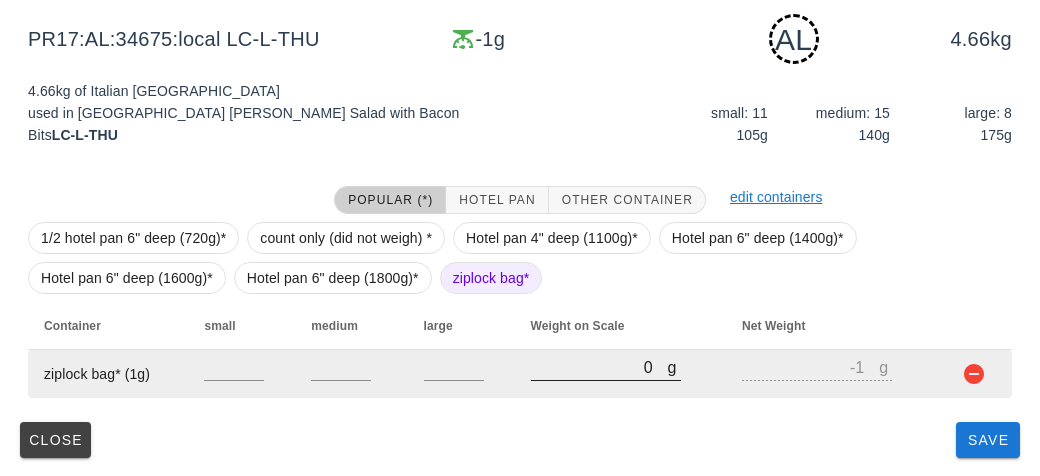click on "0" at bounding box center (599, 367) 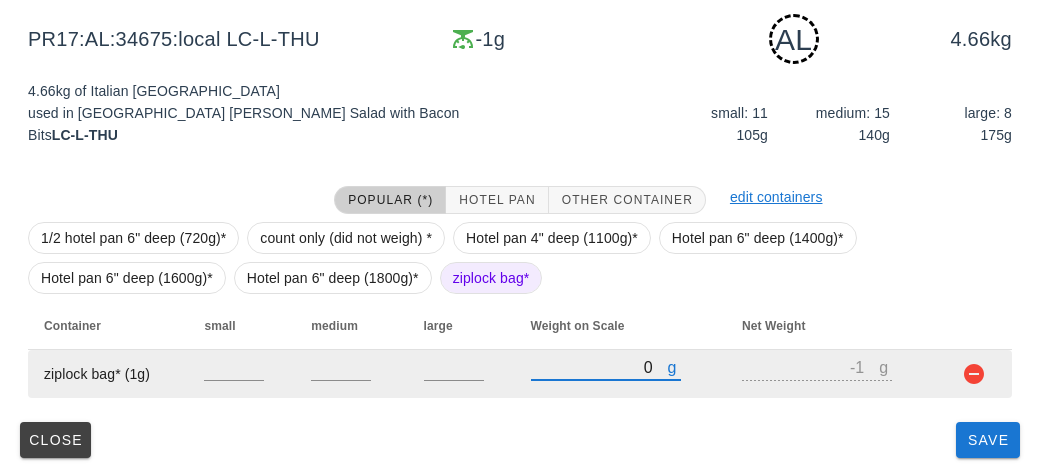 type on "40" 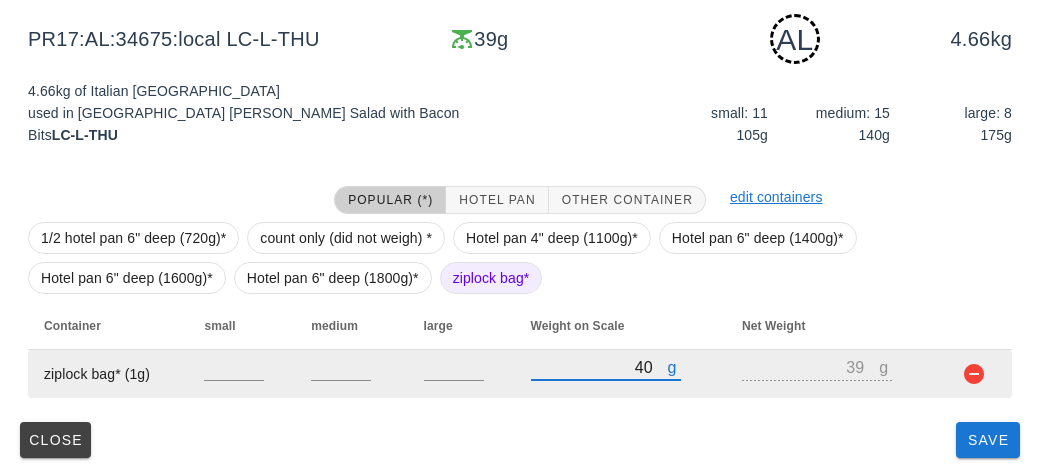 type on "480" 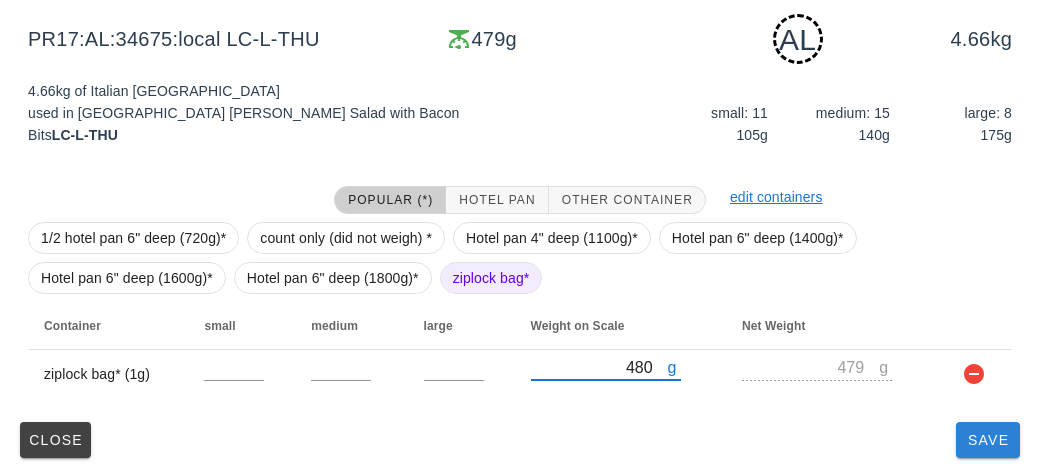 type on "480" 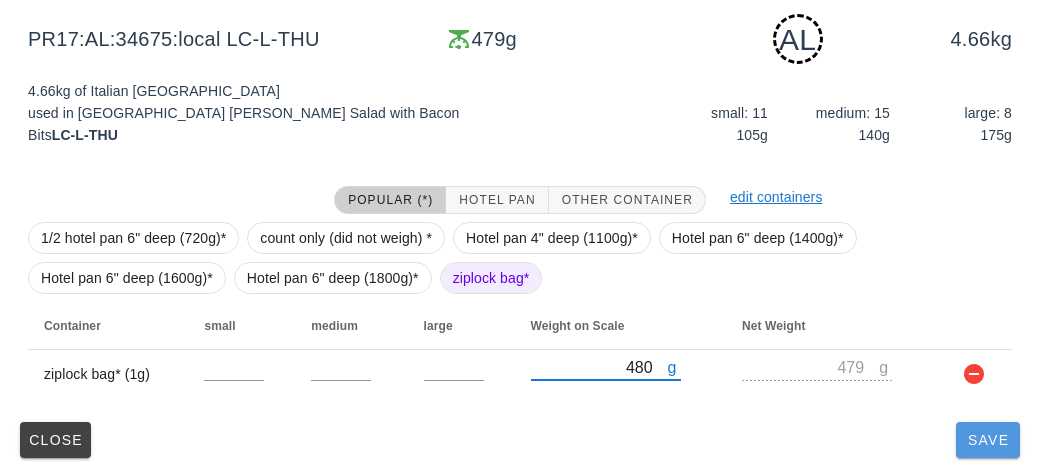 click on "Save" at bounding box center (988, 440) 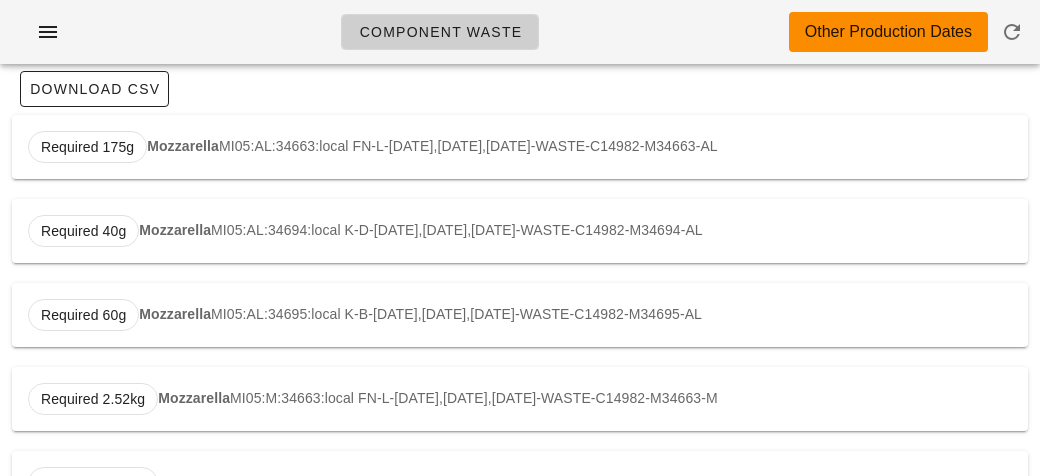 scroll, scrollTop: 0, scrollLeft: 0, axis: both 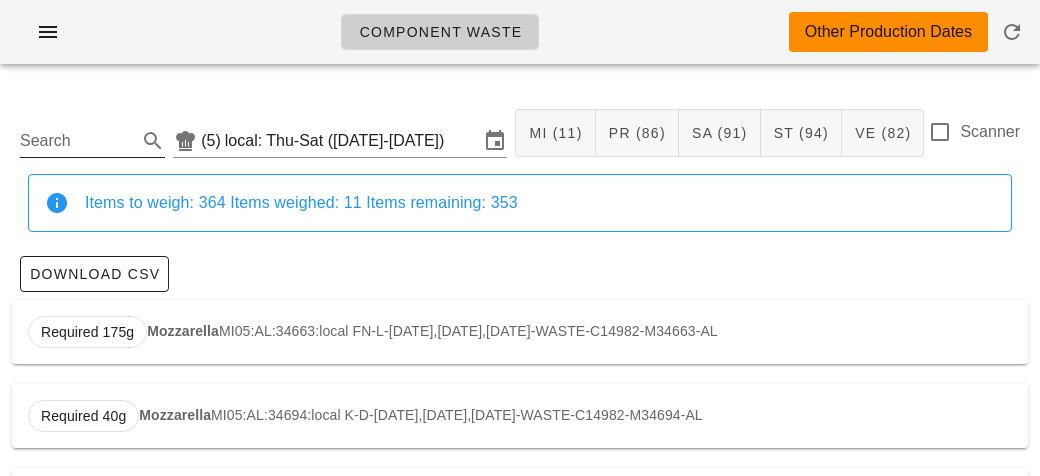 click on "Search" at bounding box center (76, 141) 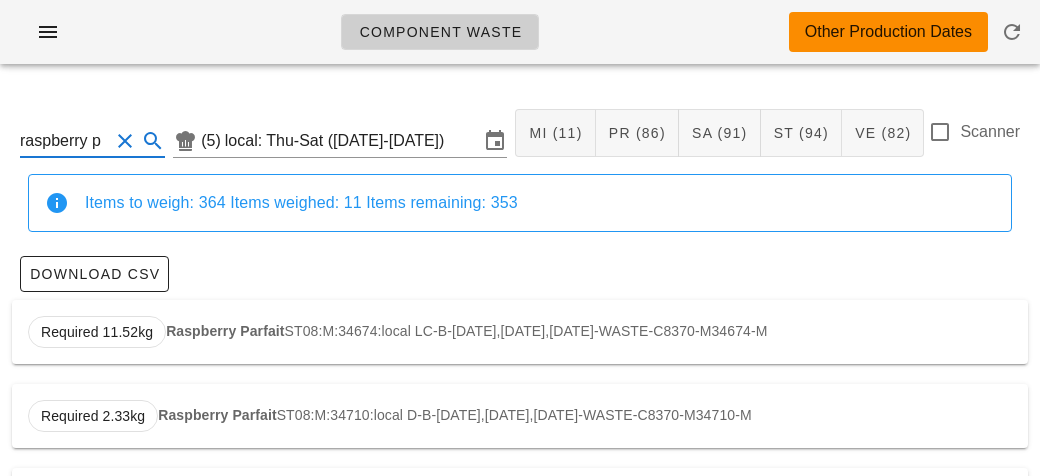 click on "Raspberry Parfait" at bounding box center (225, 331) 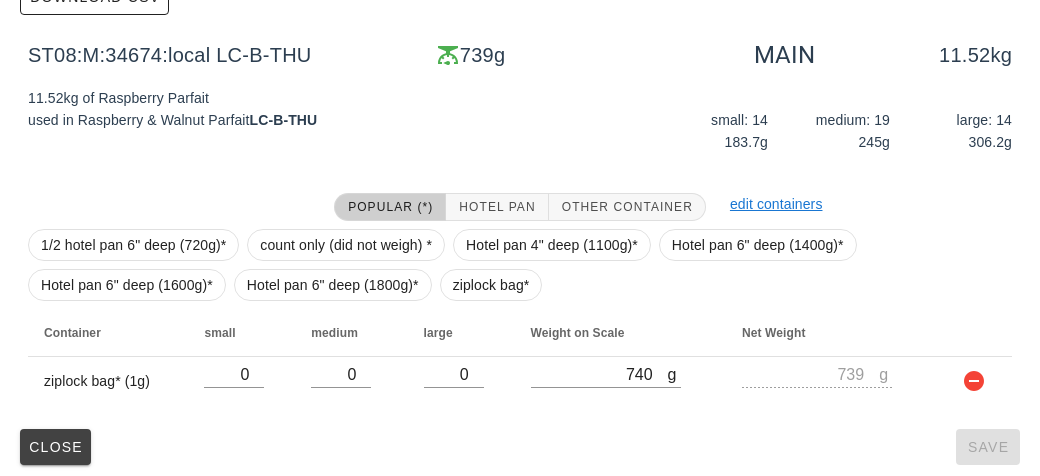 scroll, scrollTop: 284, scrollLeft: 0, axis: vertical 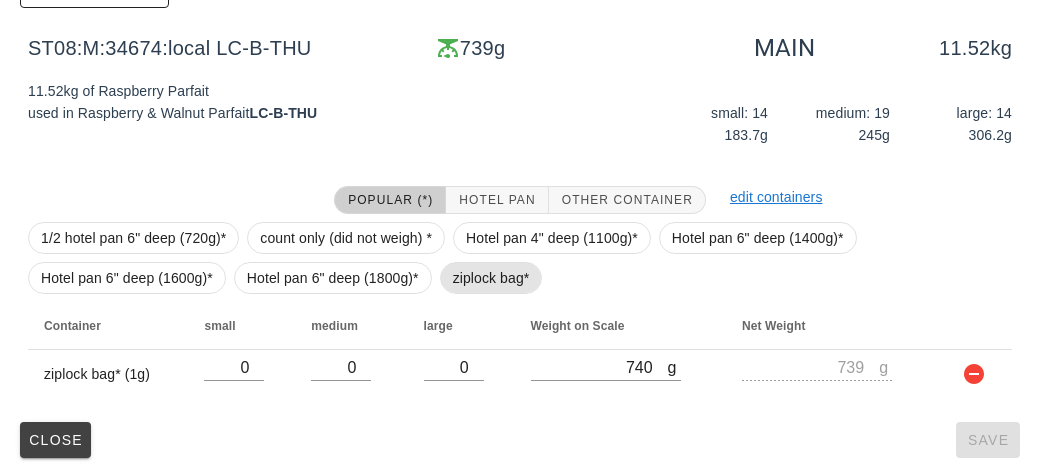 click on "ziplock bag*" at bounding box center (491, 278) 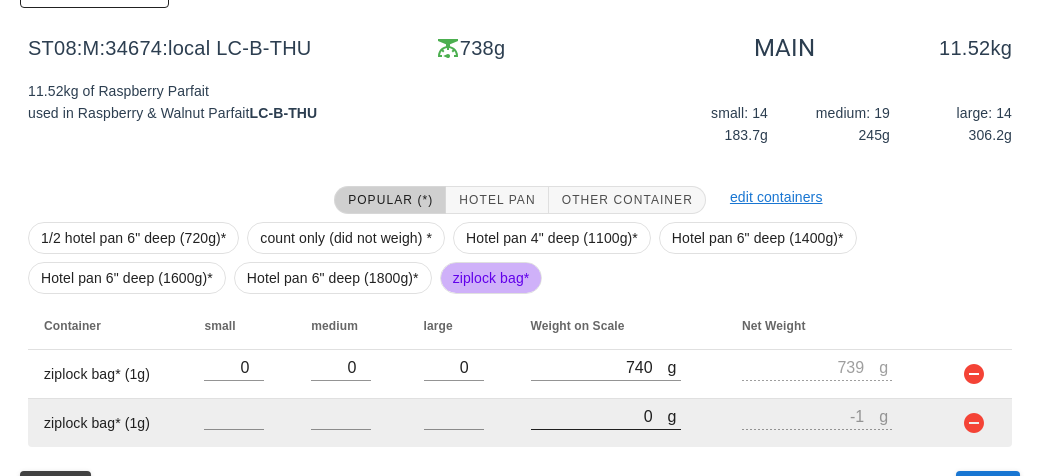 click on "0" at bounding box center [599, 416] 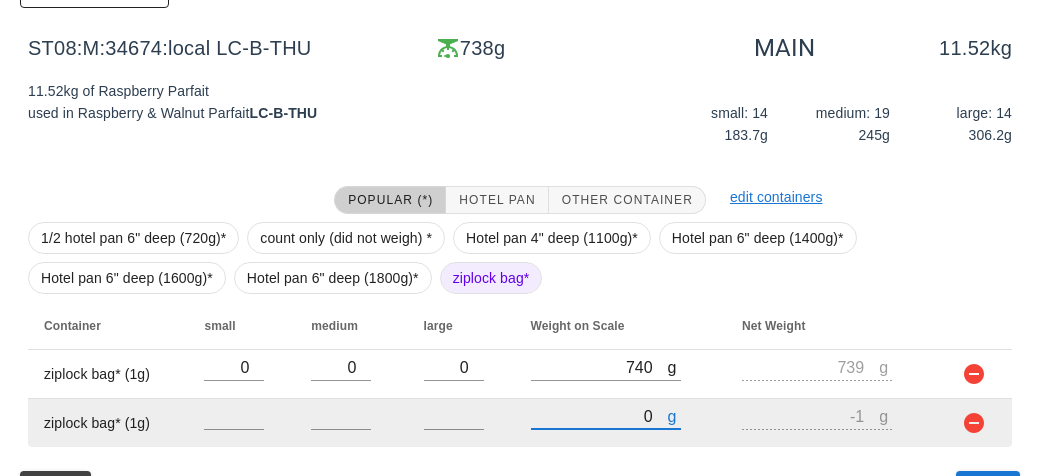 type on "80" 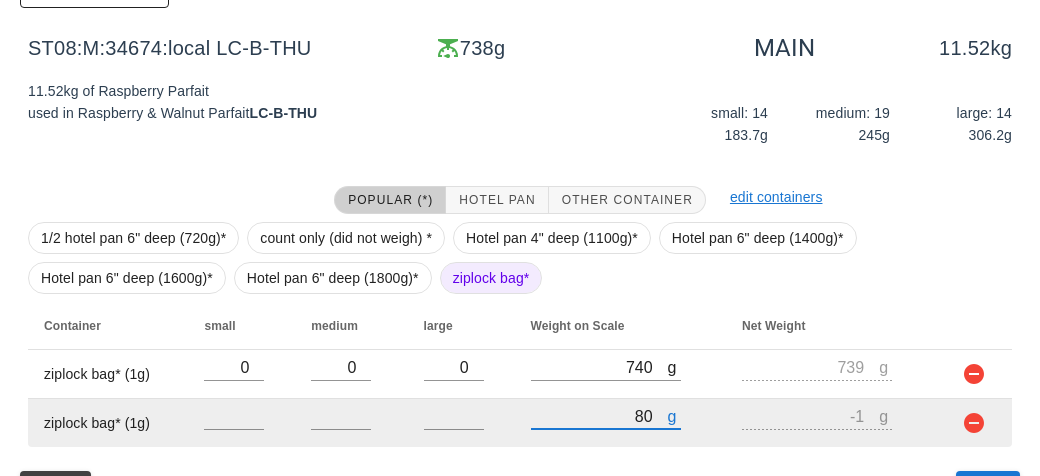 type on "79" 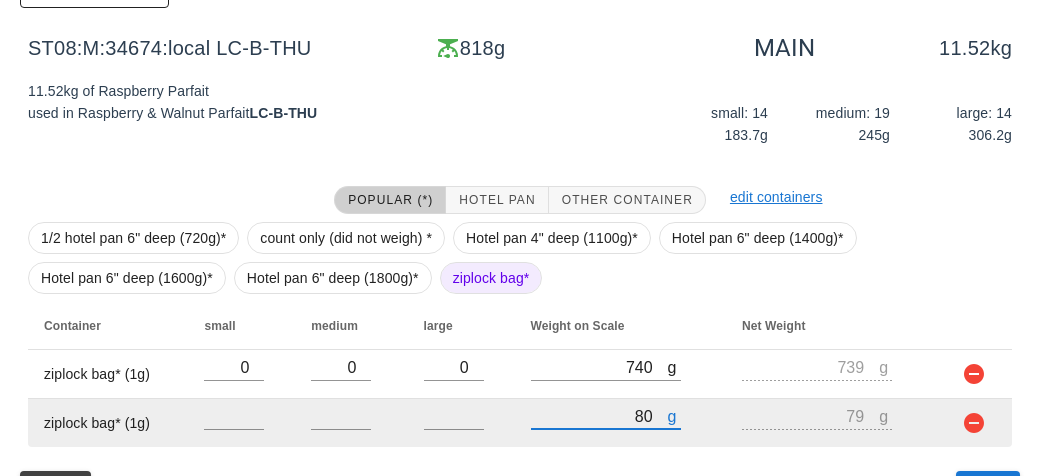 type on "870" 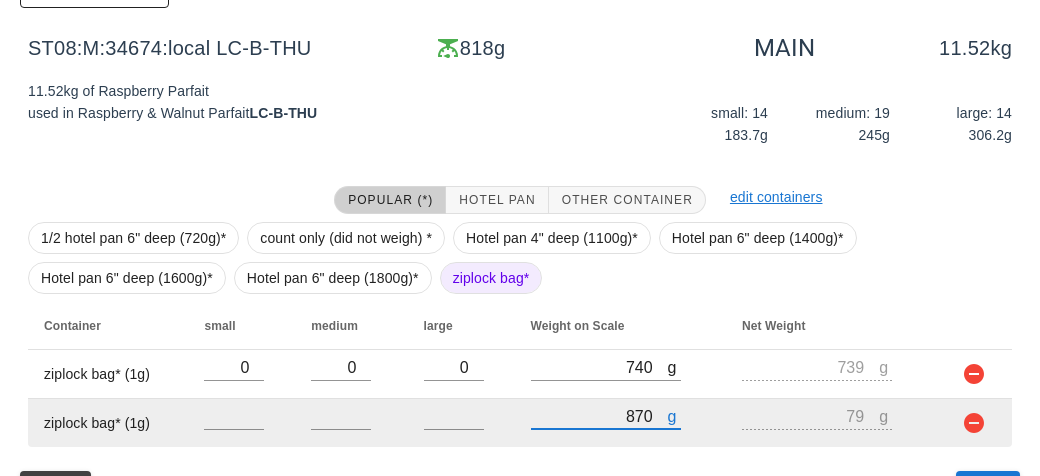 type on "869" 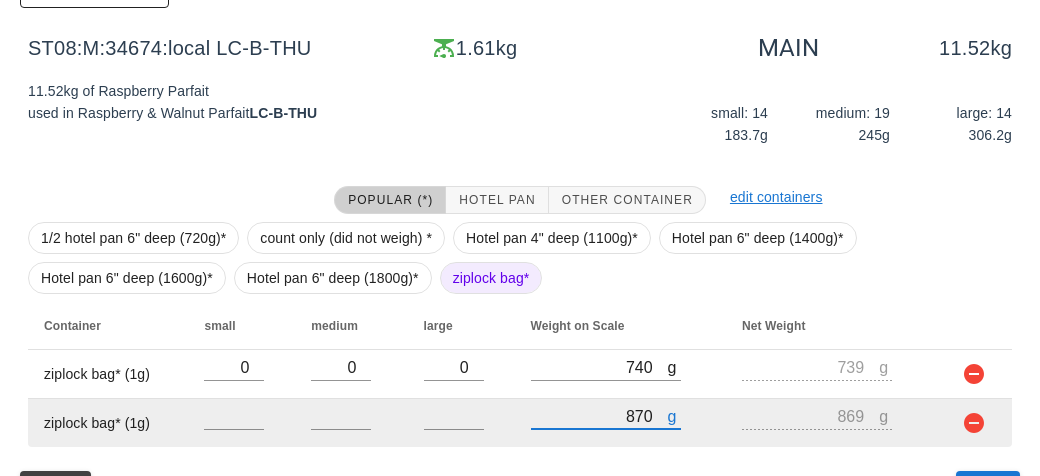 scroll, scrollTop: 324, scrollLeft: 0, axis: vertical 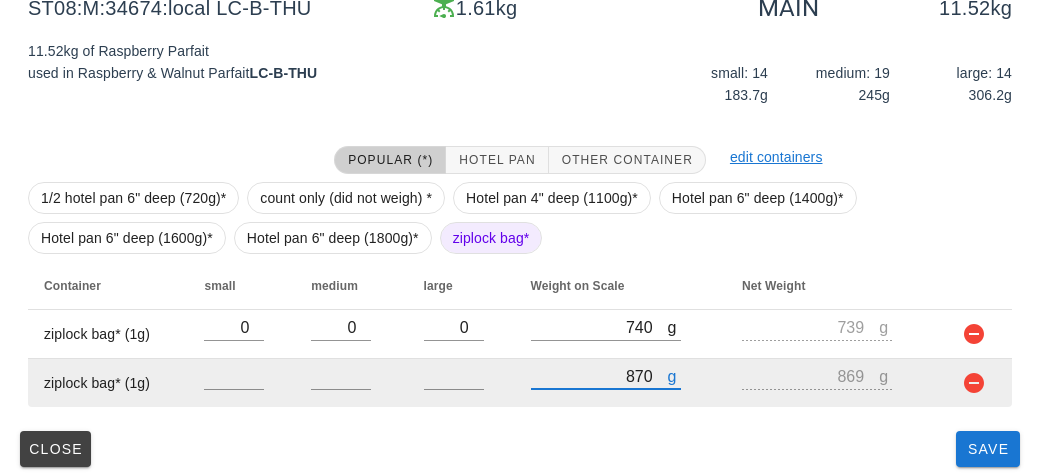 type on "870" 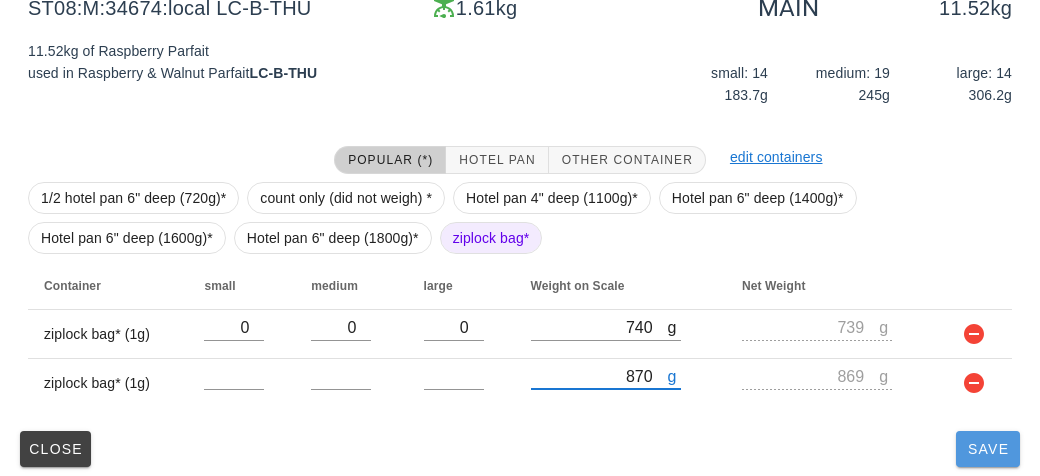 click on "Save" at bounding box center (988, 449) 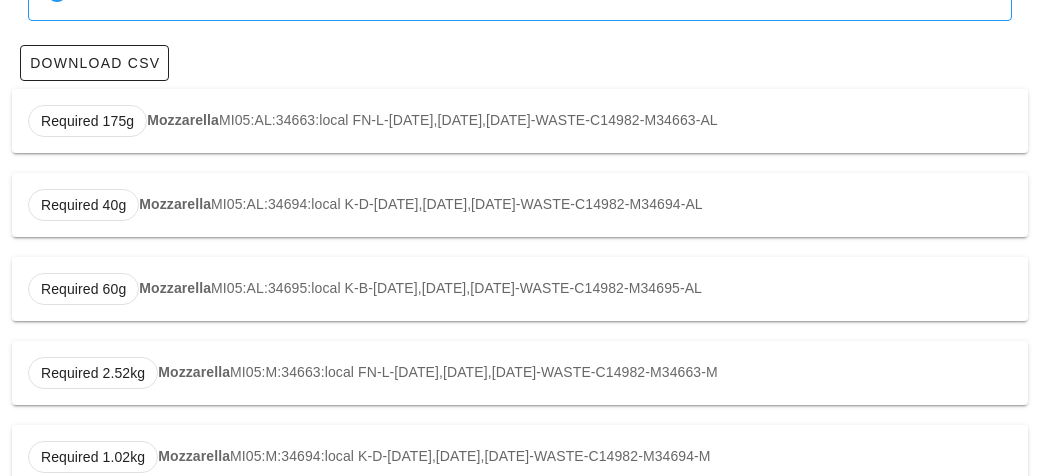 scroll, scrollTop: 0, scrollLeft: 0, axis: both 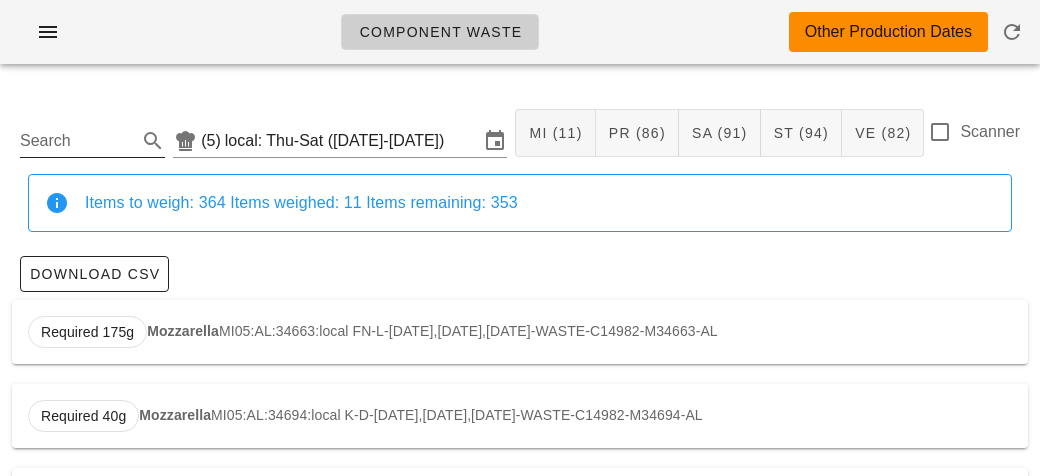 click on "Search" at bounding box center (76, 141) 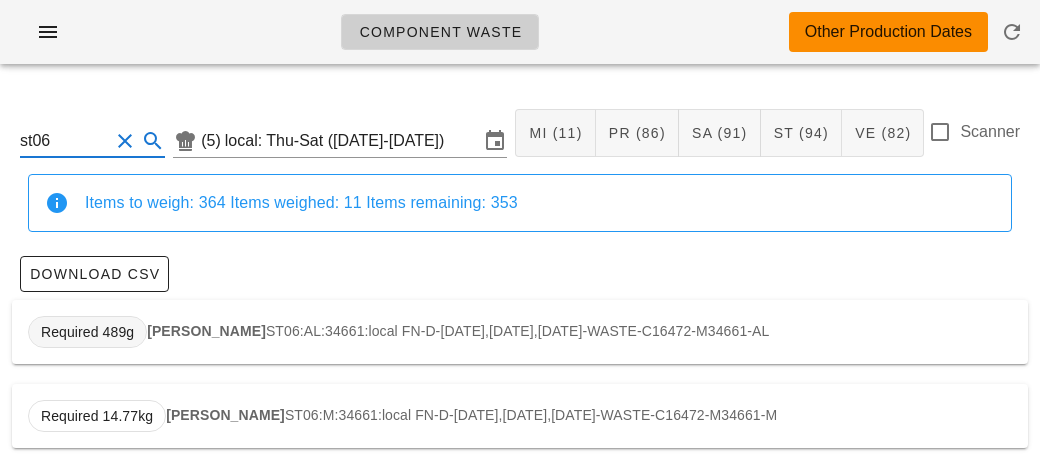 click on "Required 489g" at bounding box center [87, 332] 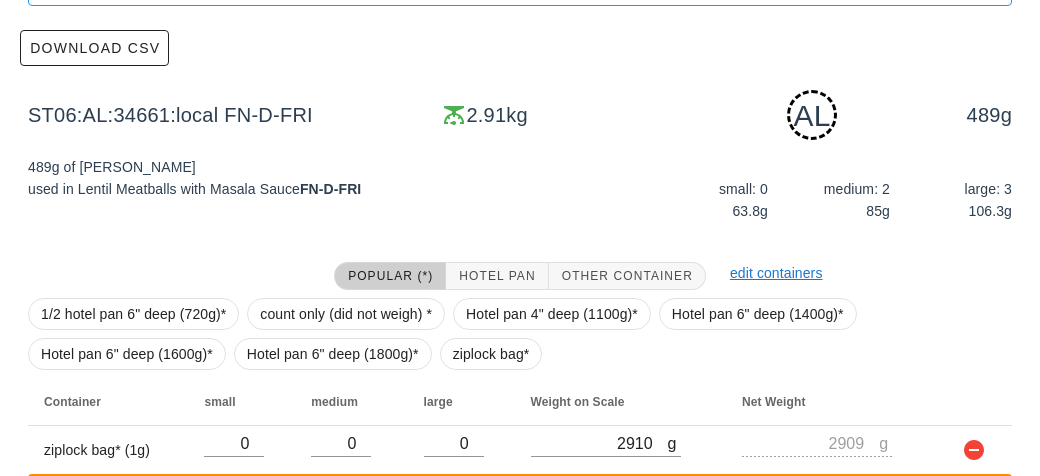 scroll, scrollTop: 394, scrollLeft: 0, axis: vertical 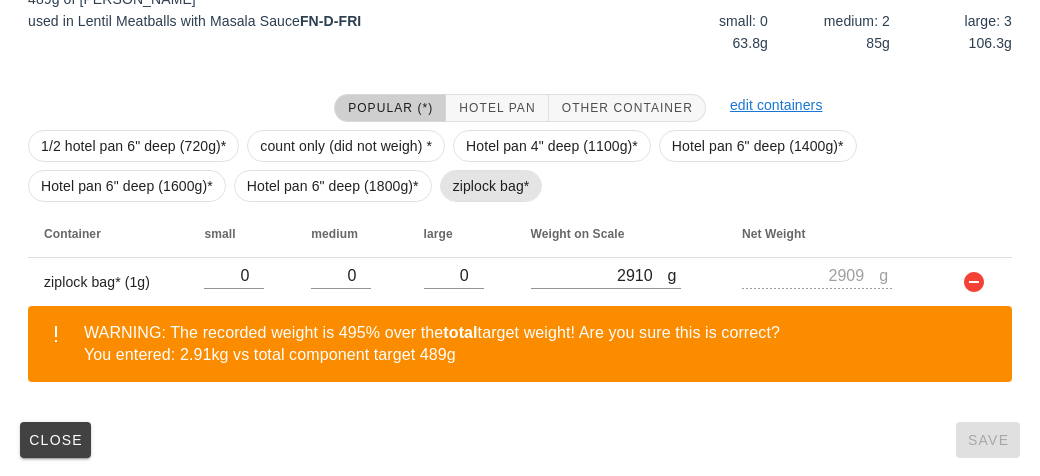 click on "ziplock bag*" at bounding box center [491, 186] 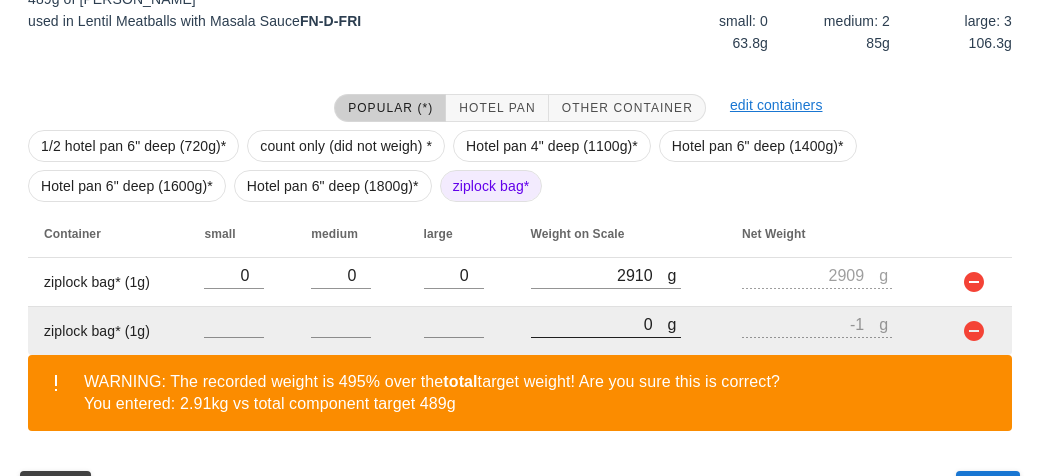 click on "0" at bounding box center (599, 324) 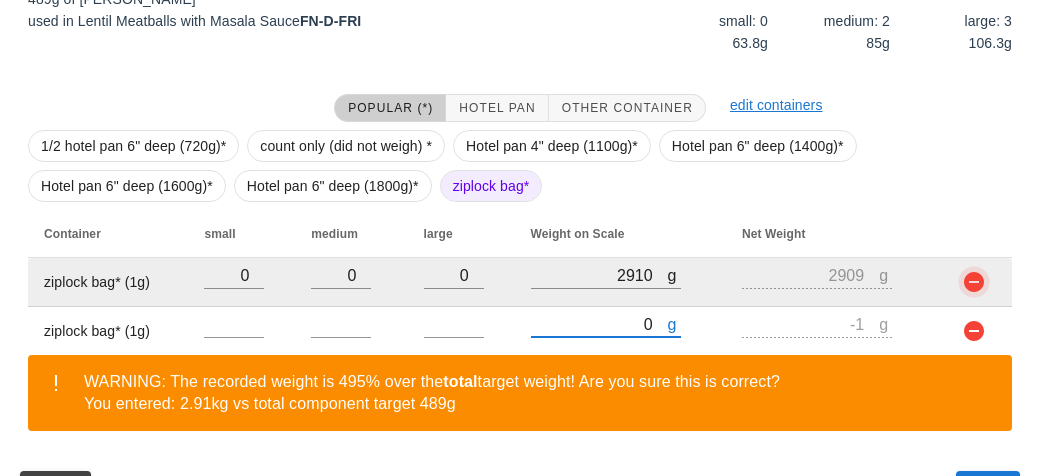 click at bounding box center (974, 282) 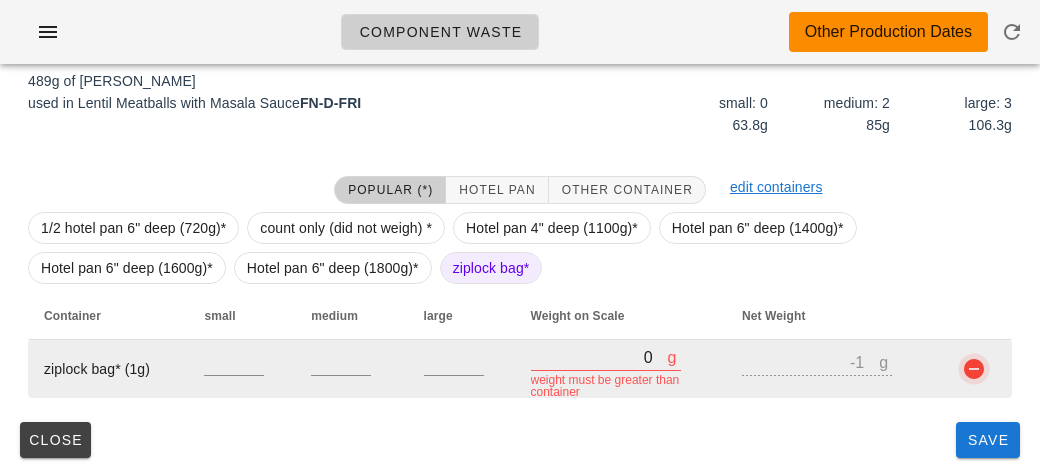 click at bounding box center (974, 369) 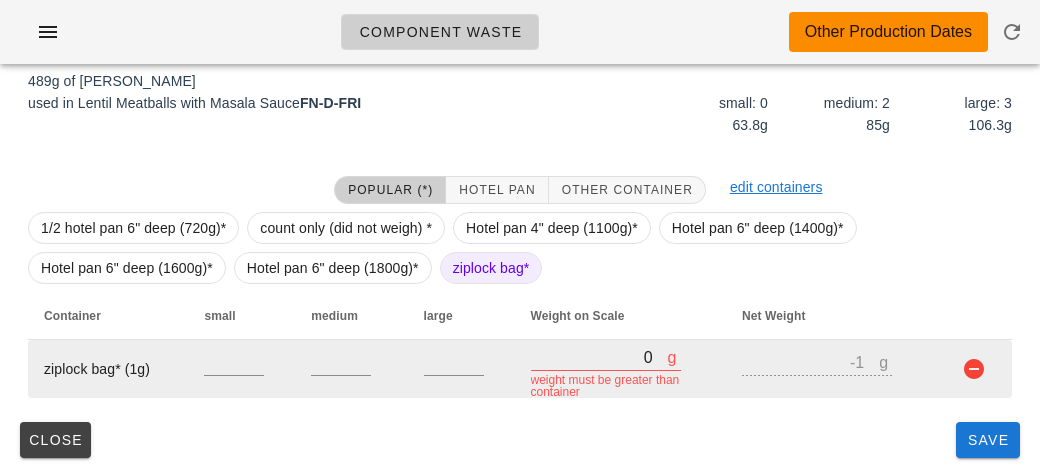 scroll, scrollTop: 302, scrollLeft: 0, axis: vertical 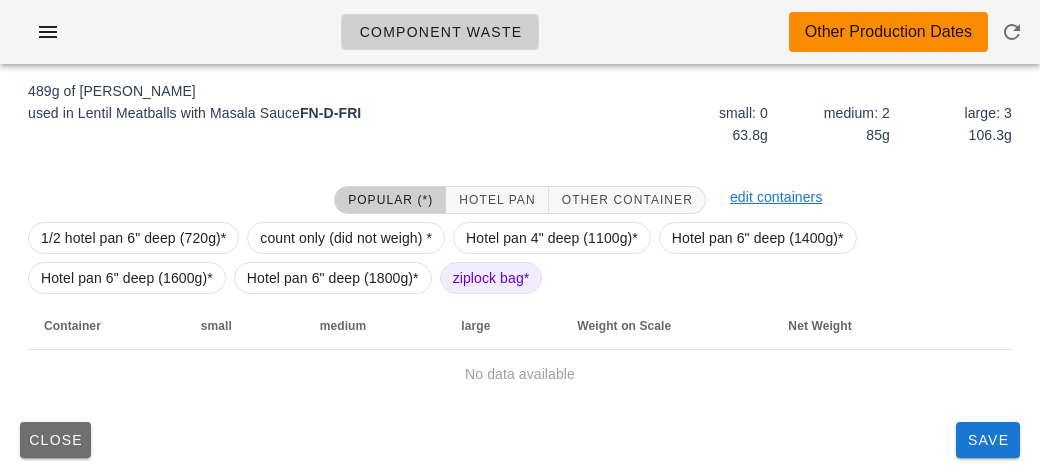 click on "Close" at bounding box center [55, 440] 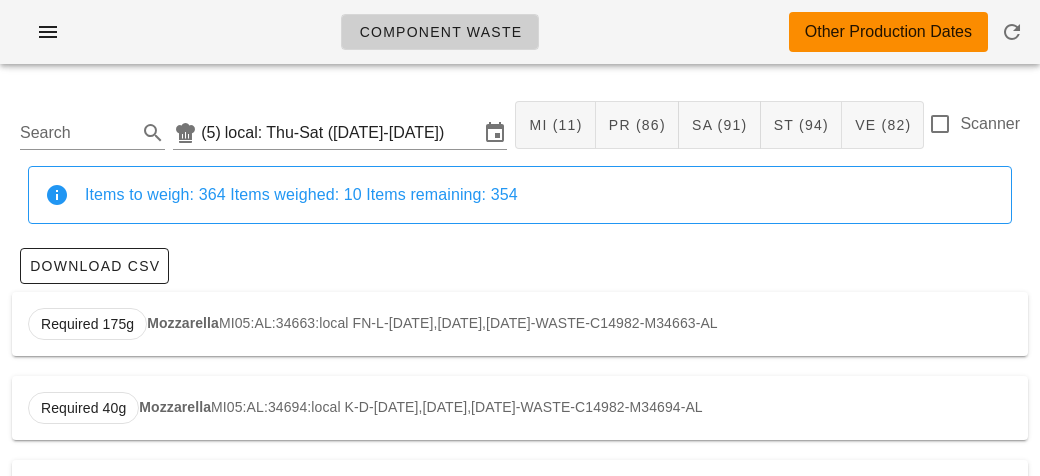 scroll, scrollTop: 0, scrollLeft: 0, axis: both 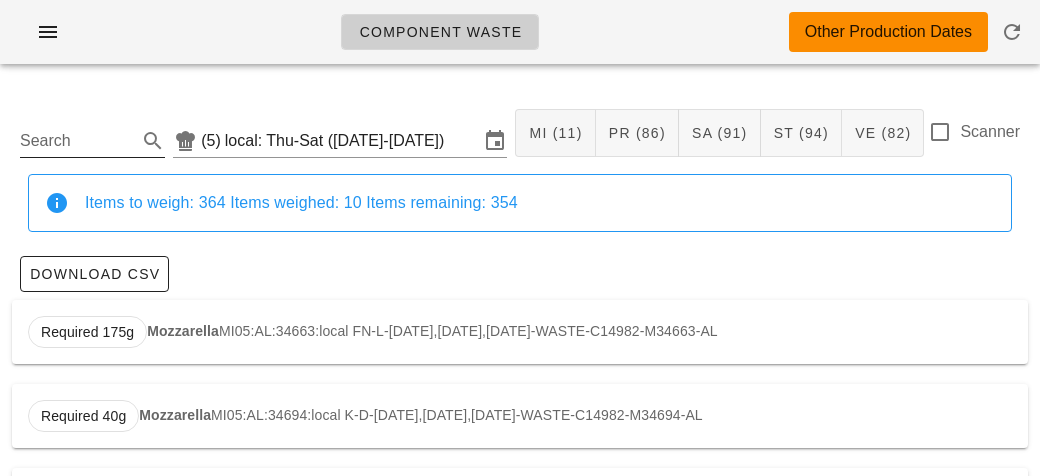 click on "Search" at bounding box center (76, 141) 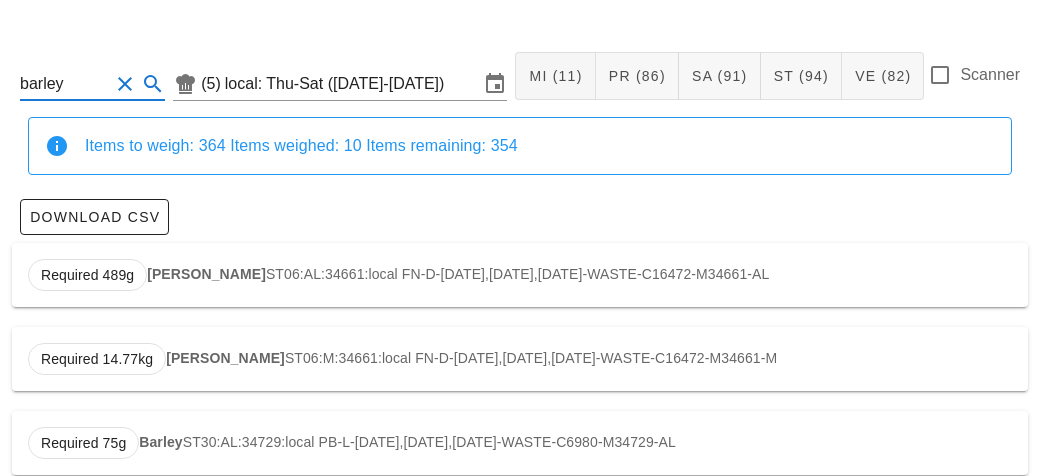scroll, scrollTop: 96, scrollLeft: 0, axis: vertical 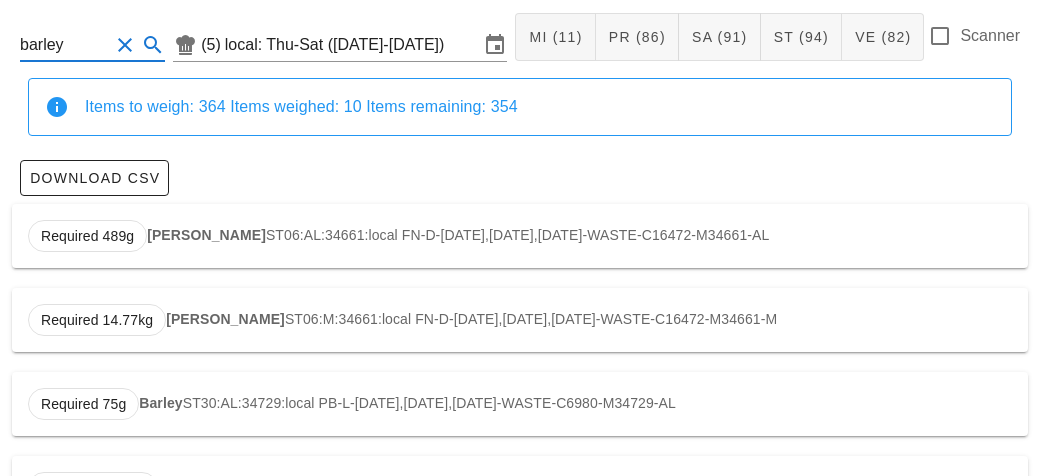 click on "[PERSON_NAME]" at bounding box center (225, 319) 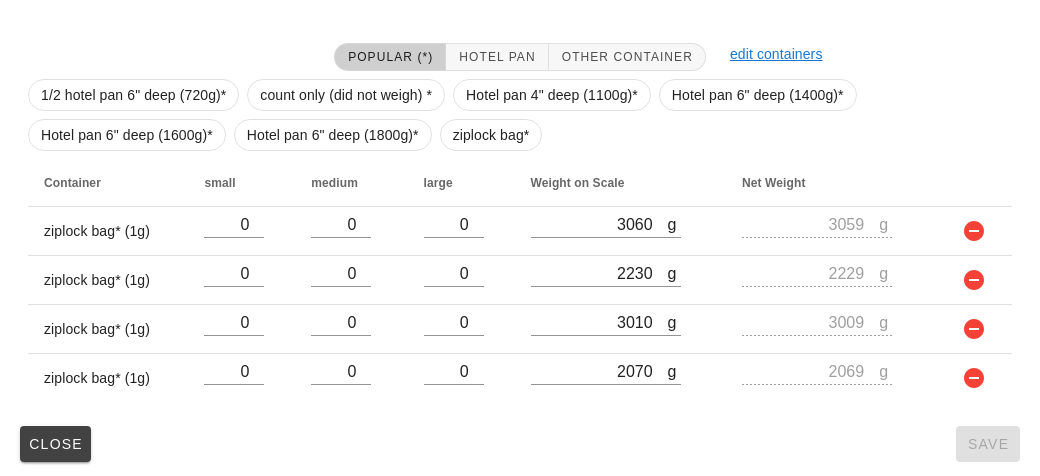 scroll, scrollTop: 430, scrollLeft: 0, axis: vertical 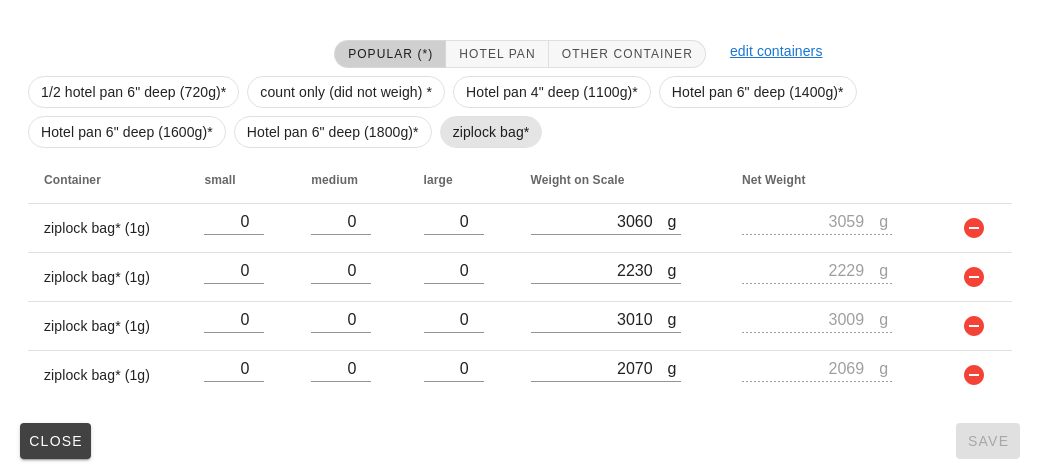 click on "ziplock bag*" at bounding box center [491, 132] 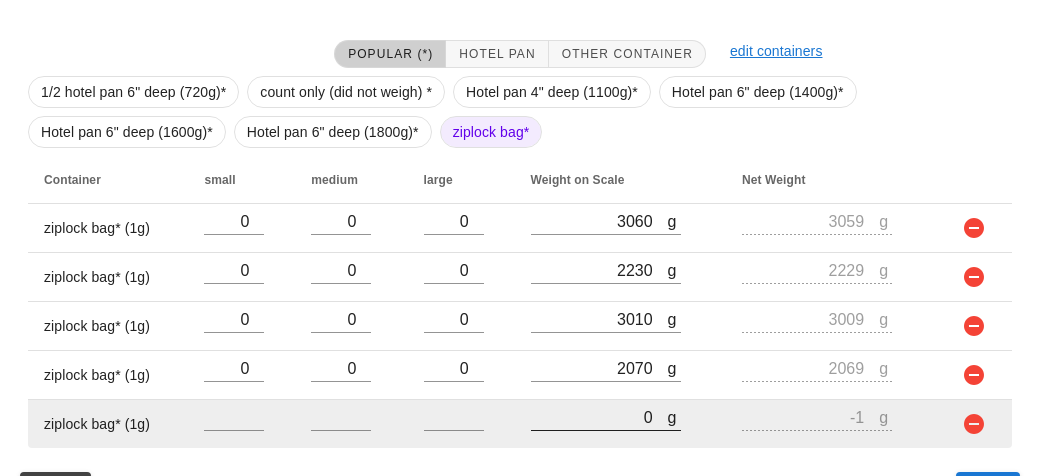 click on "0" at bounding box center [599, 417] 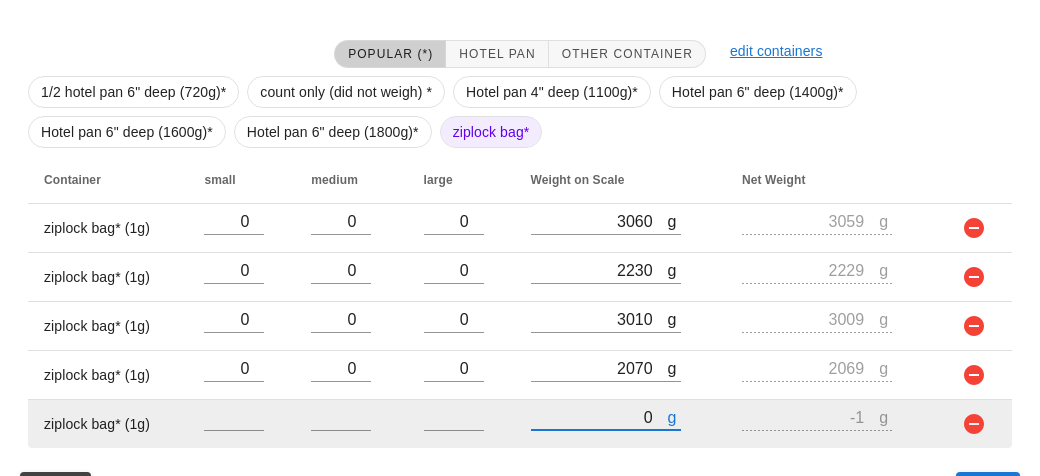 type on "20" 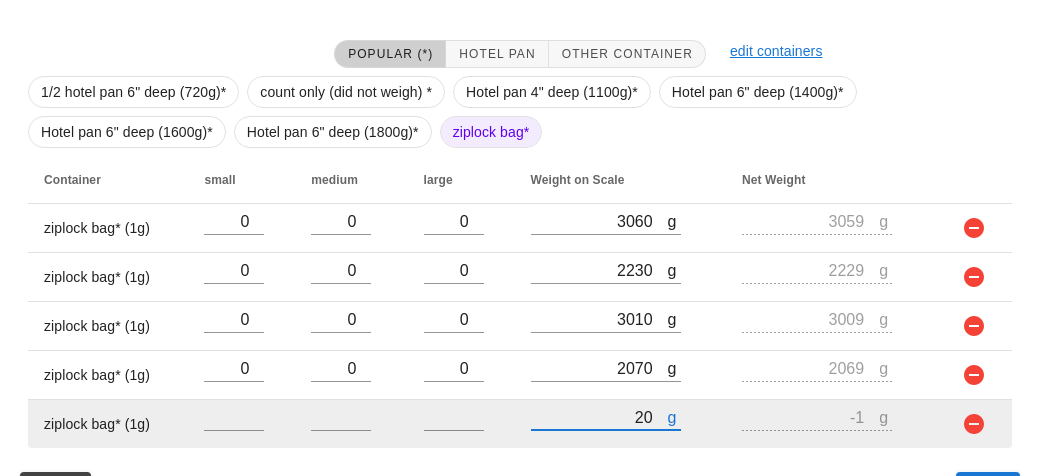 type on "19" 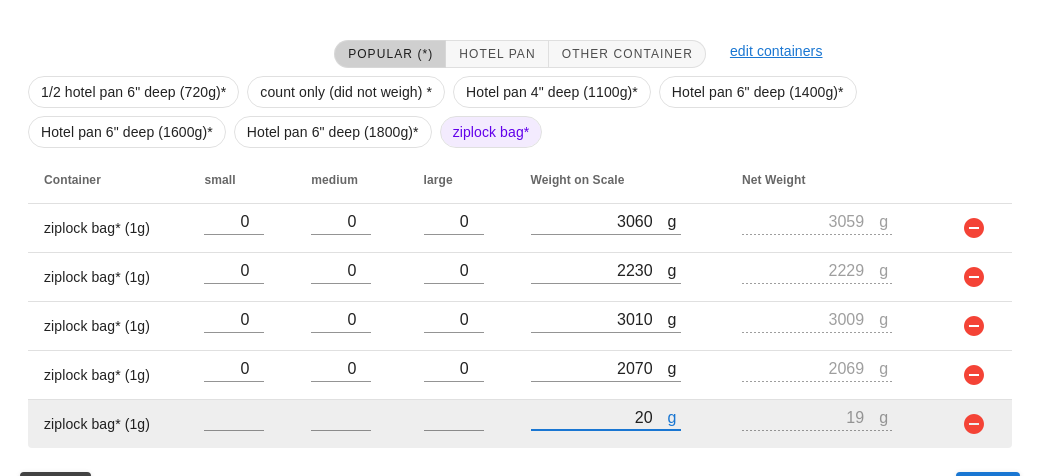 type on "210" 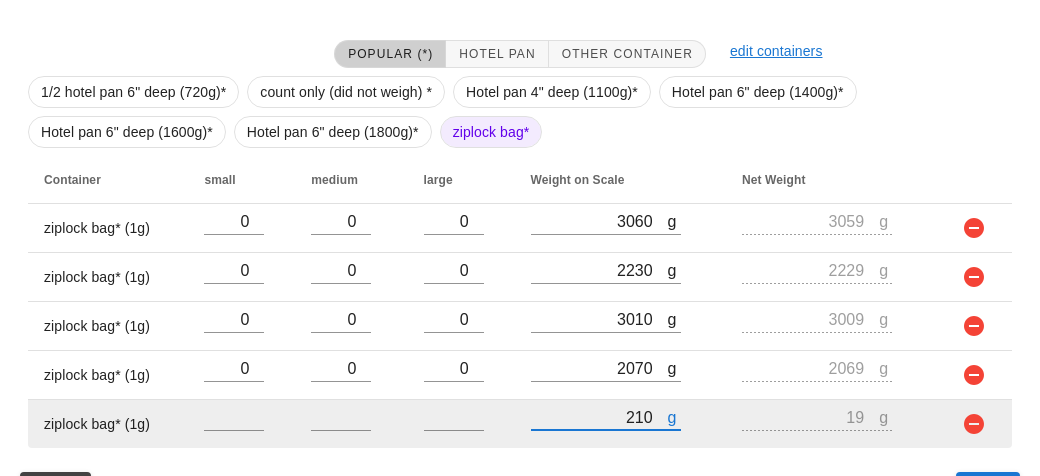 type on "209" 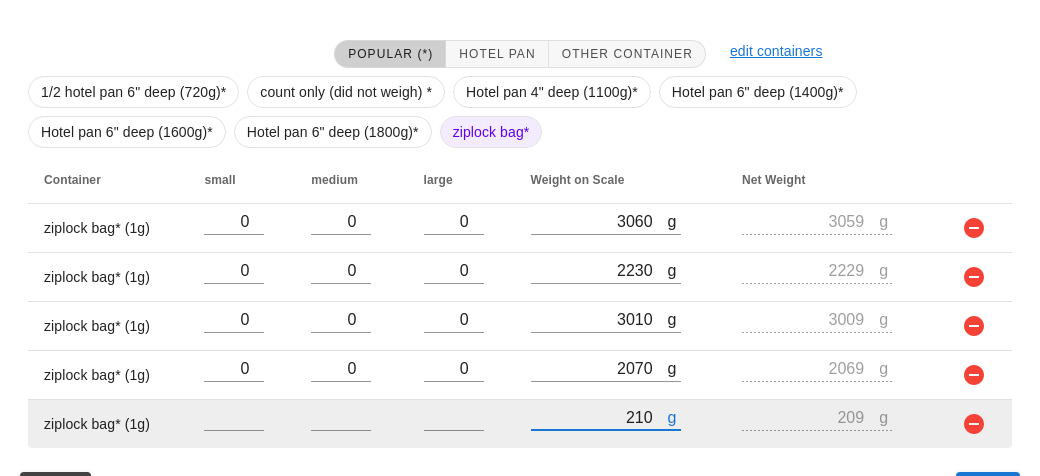 type on "2190" 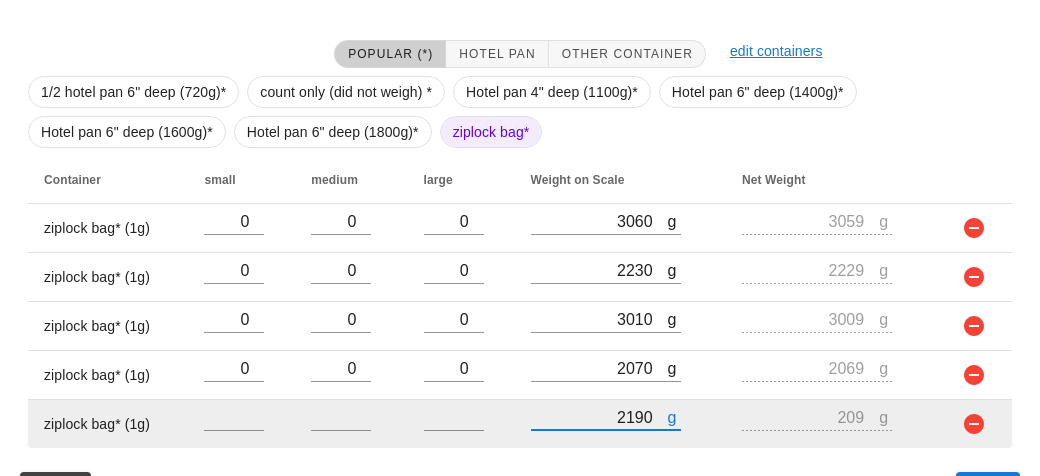type on "2189" 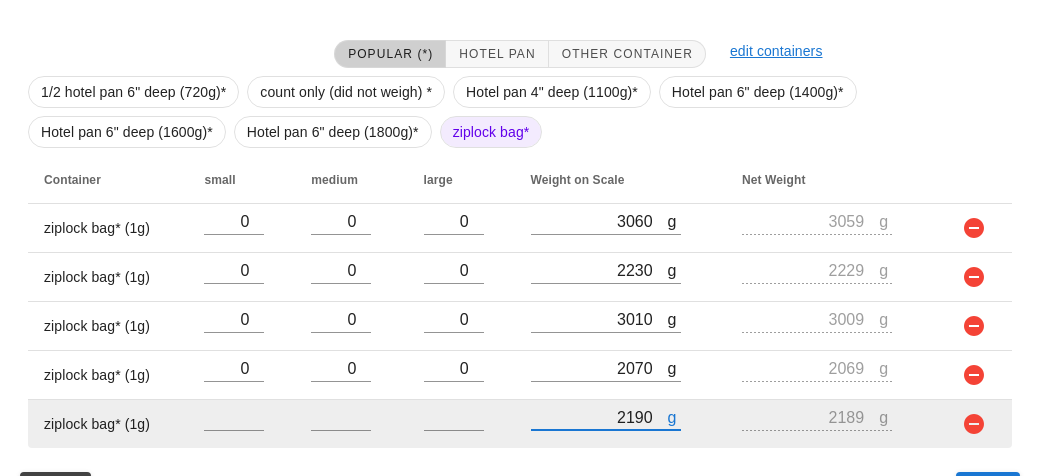 type on "21900" 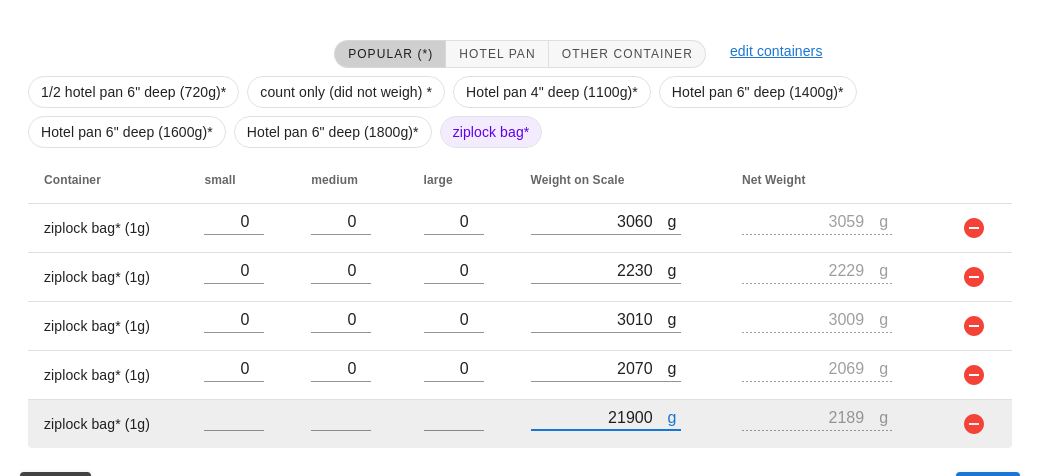 type on "21899" 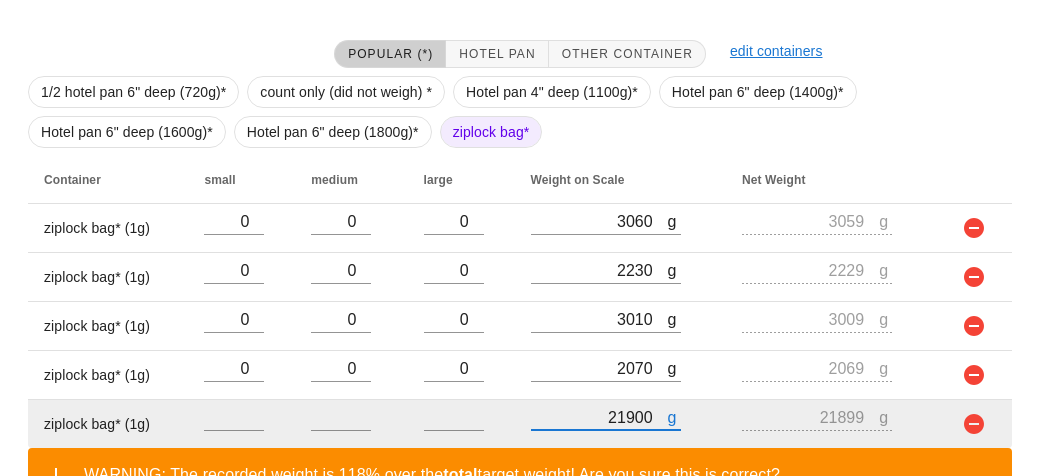 type on "2190" 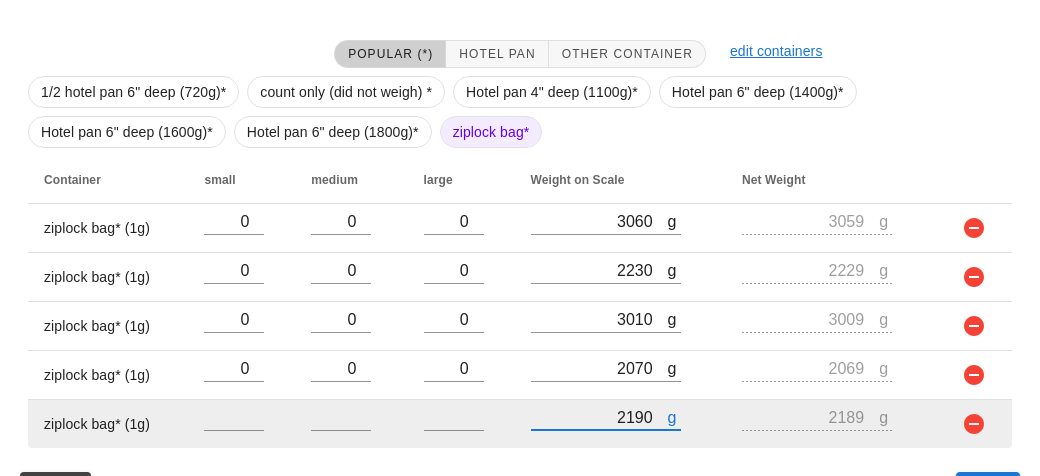 type on "2190" 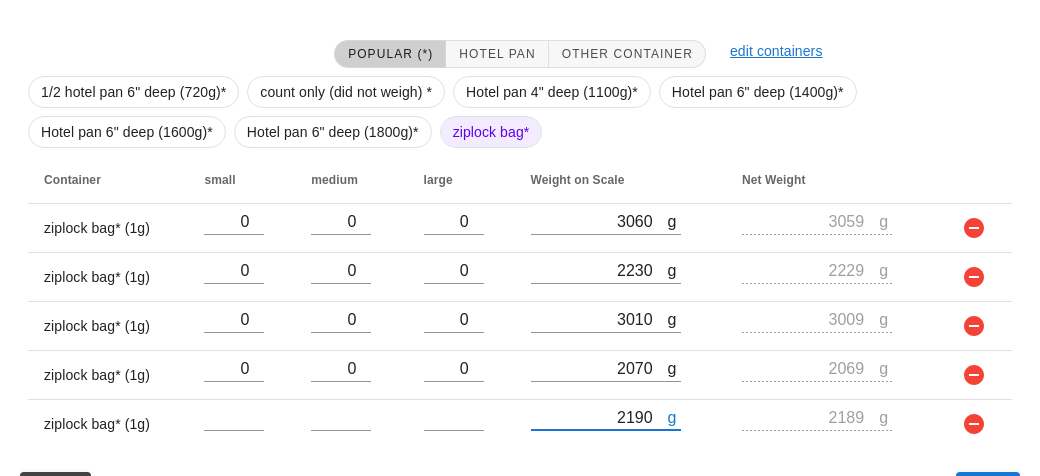 click on "ziplock bag*" at bounding box center [491, 132] 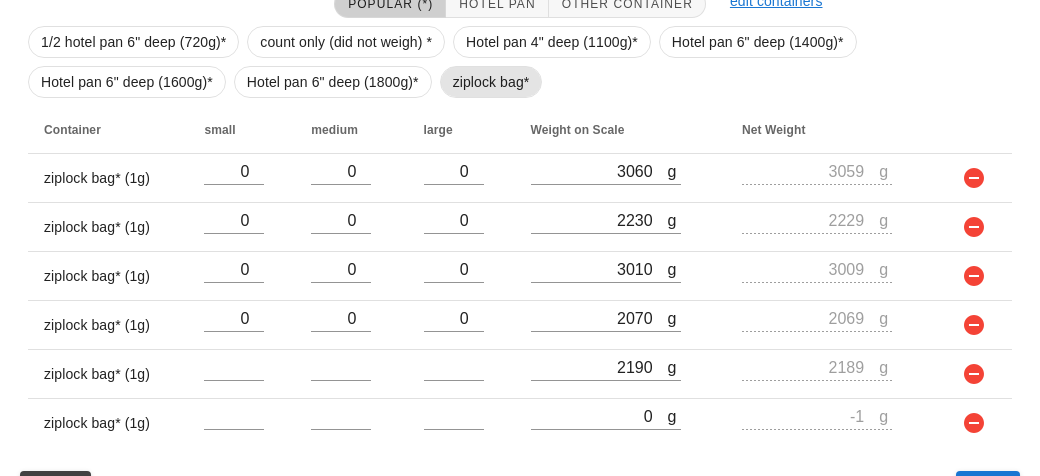 scroll, scrollTop: 528, scrollLeft: 0, axis: vertical 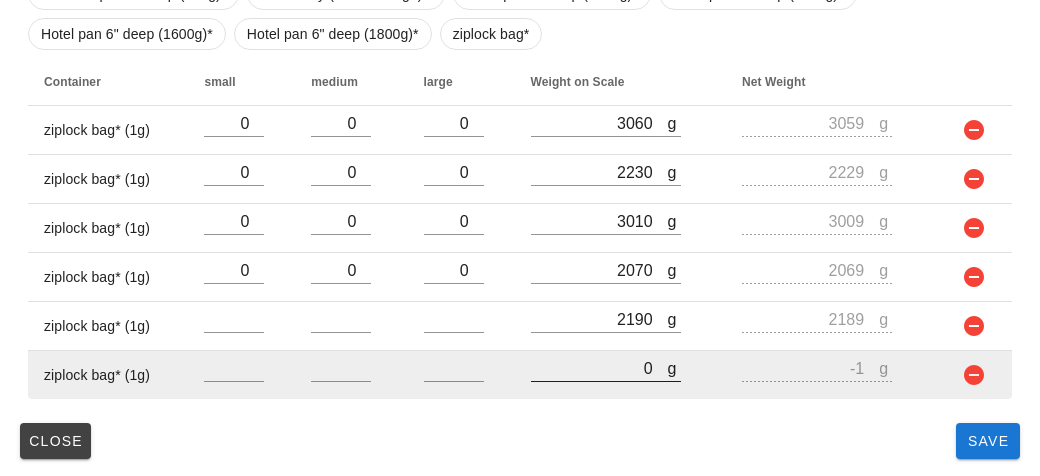 click on "0" at bounding box center (599, 368) 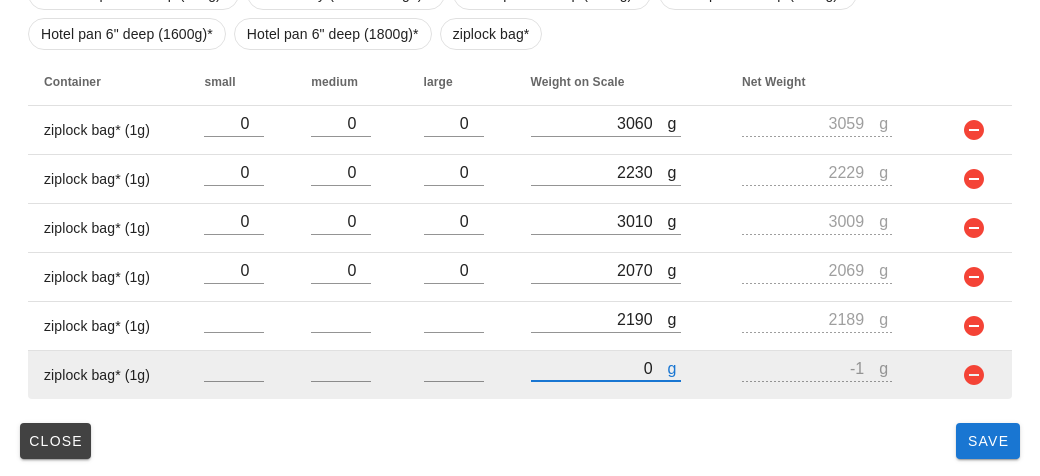 type on "20" 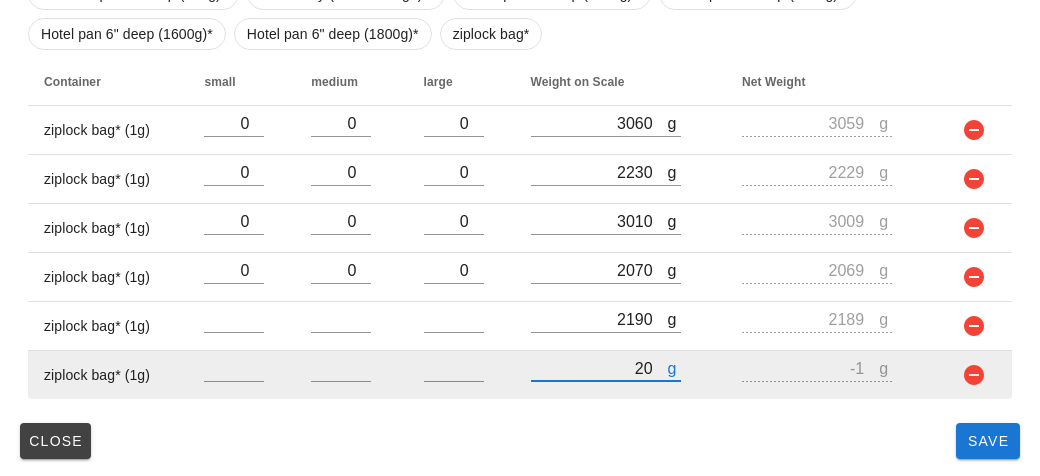 type on "19" 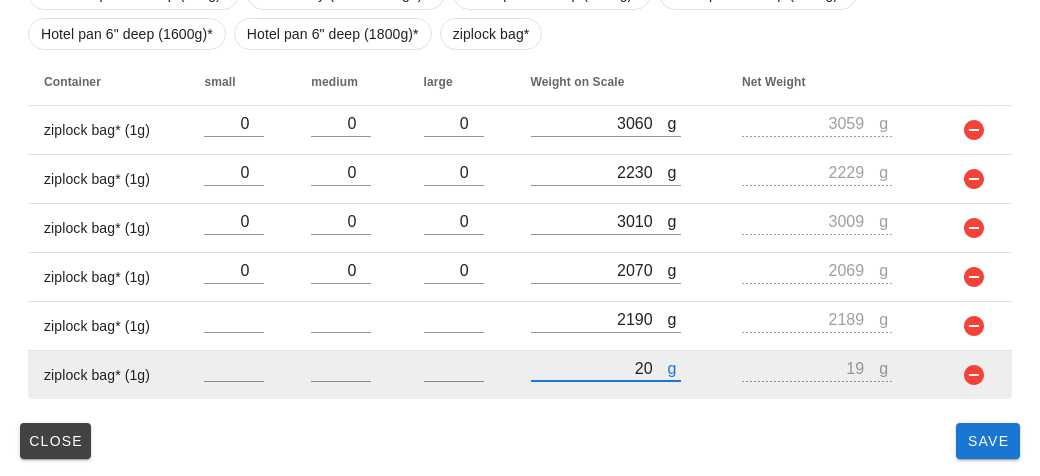 type on "200" 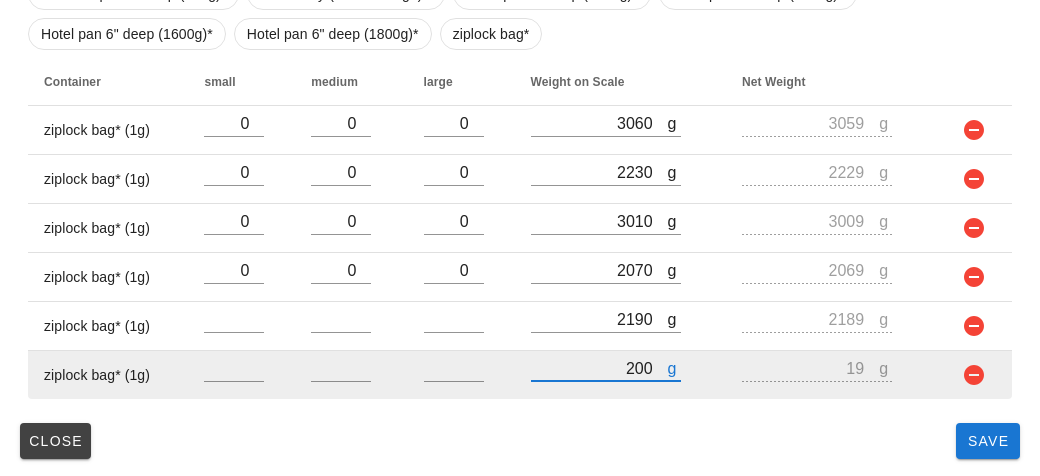 type on "199" 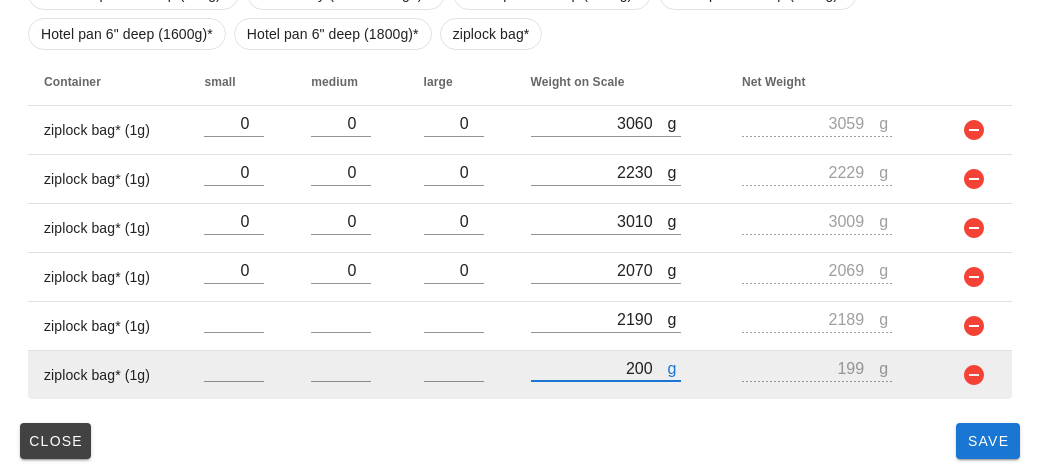 type on "2020" 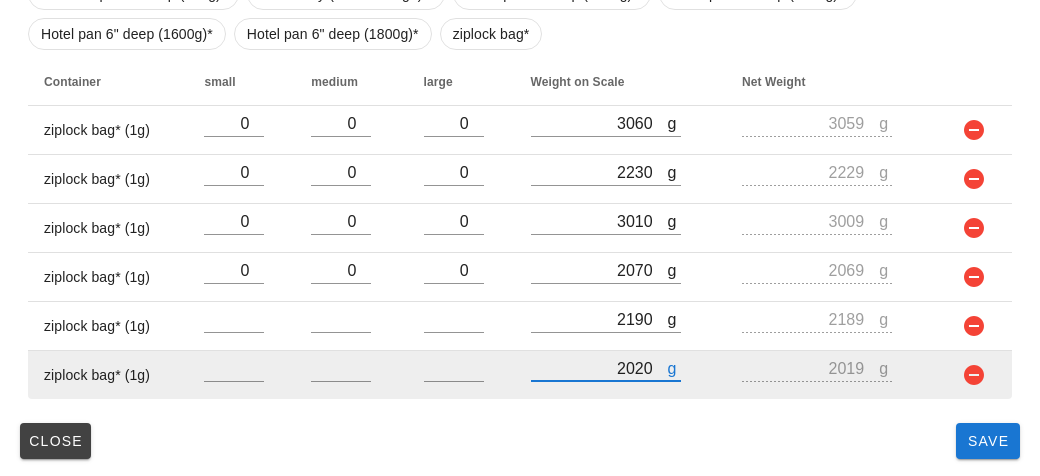 type on "2020" 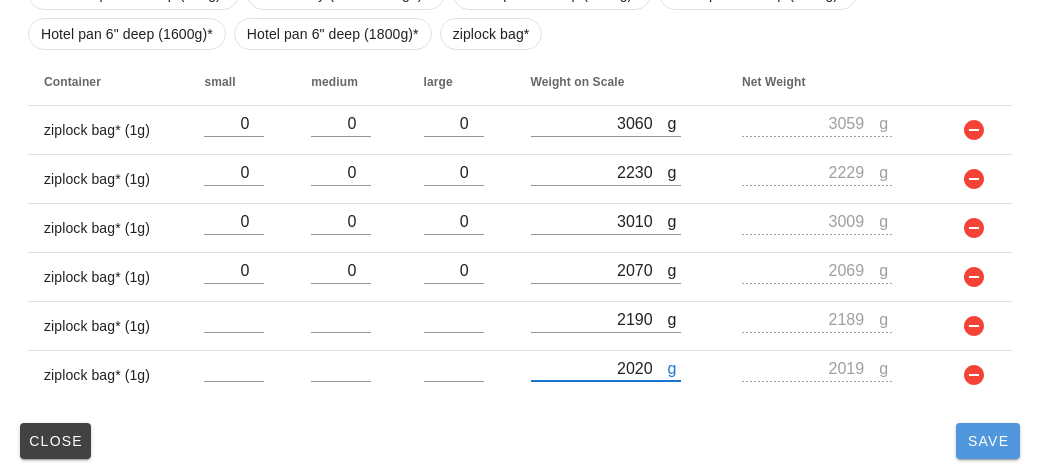 click on "Save" at bounding box center (988, 441) 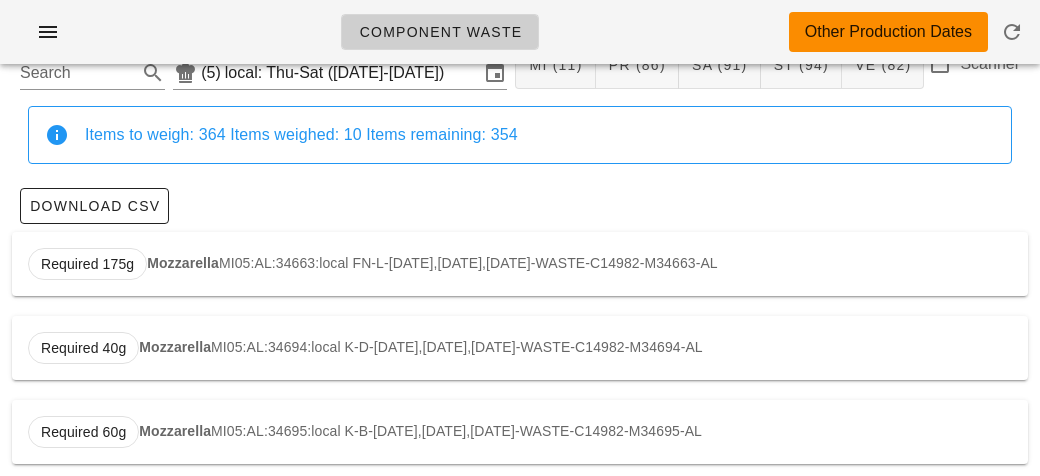scroll, scrollTop: 0, scrollLeft: 0, axis: both 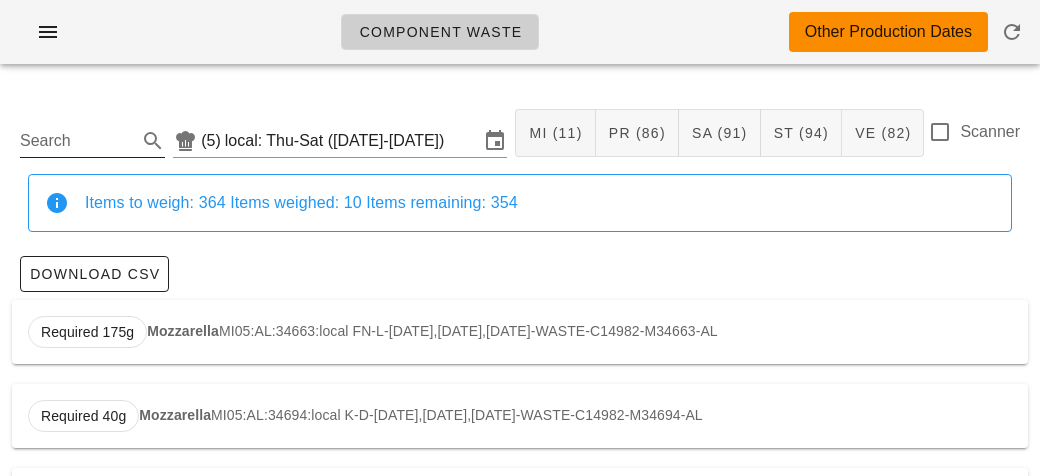 click on "Search" at bounding box center [76, 141] 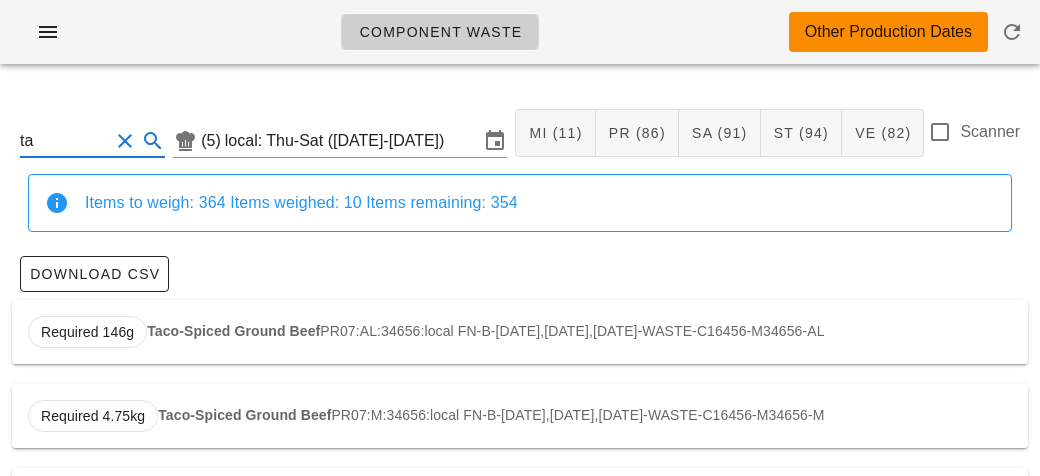 click on "Required 146g Taco-Spiced Ground Beef  PR07:AL:34656:local FN-B-[DATE],[DATE],[DATE]-WASTE-C16456-M34656-AL" at bounding box center (520, 332) 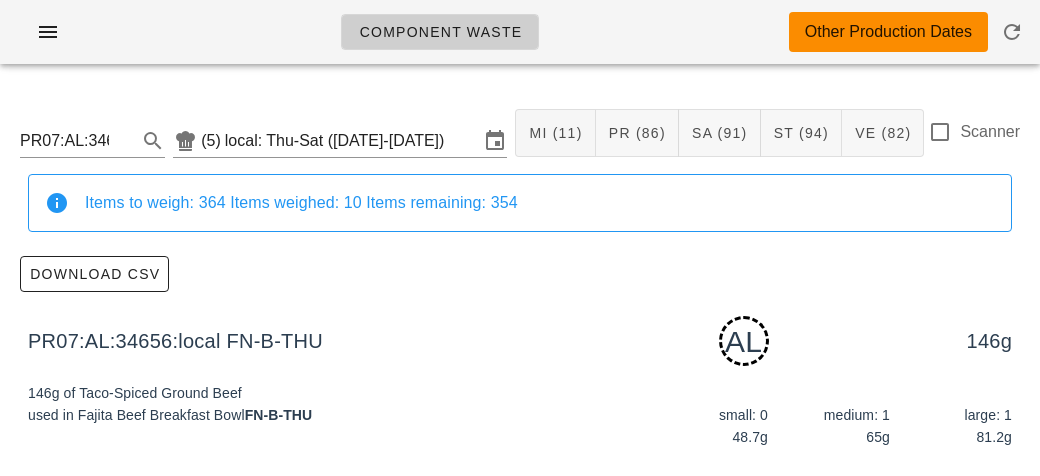 click on "146g of Taco-Spiced Ground Beef   used in Fajita Beef Breakfast Bowl  FN-B-THU" at bounding box center (268, 419) 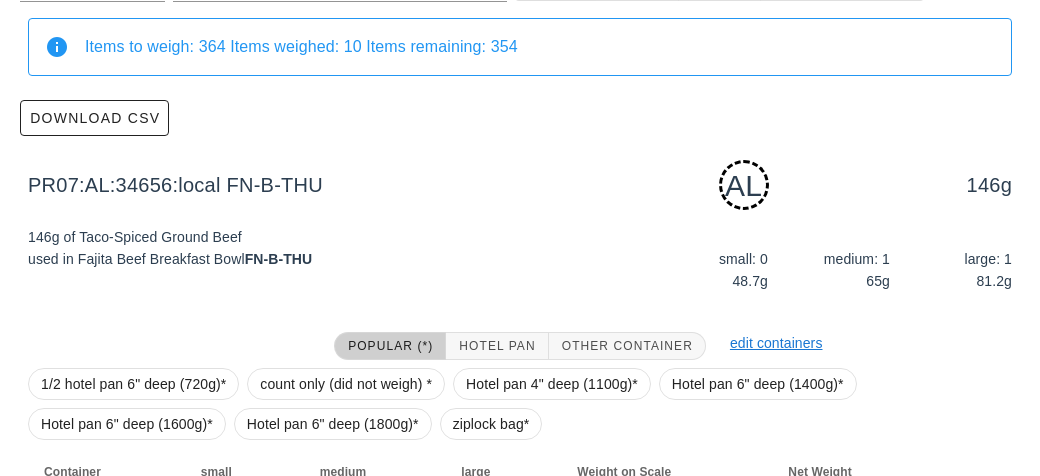 scroll, scrollTop: 302, scrollLeft: 0, axis: vertical 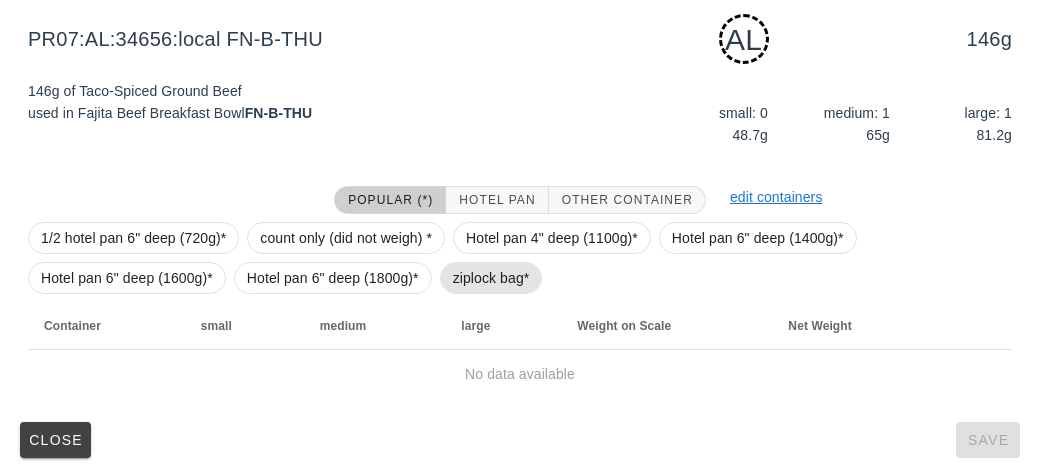 click on "ziplock bag*" at bounding box center (491, 278) 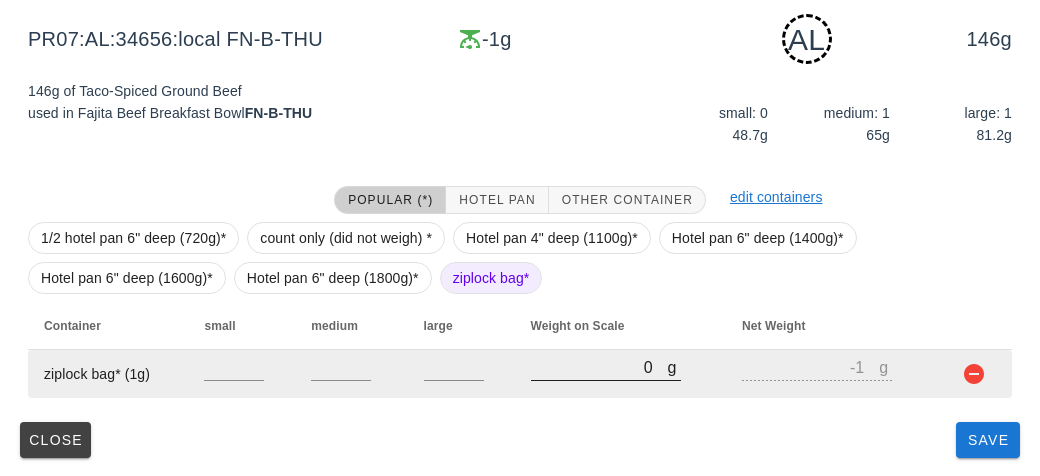 click on "0" at bounding box center (599, 367) 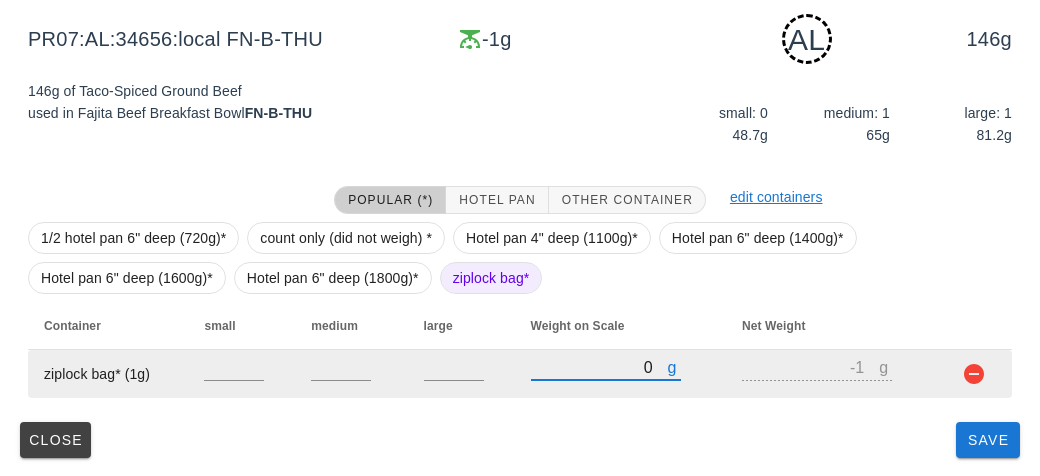 type on "30" 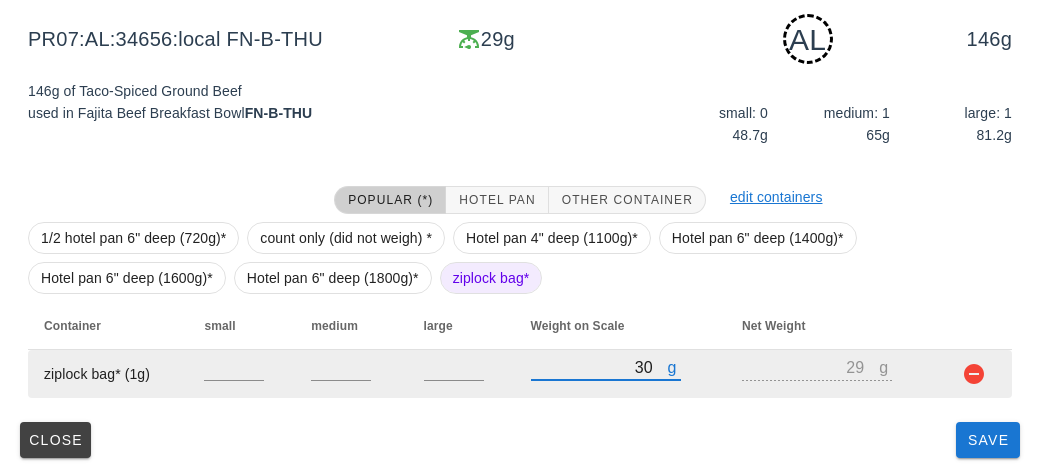 type on "300" 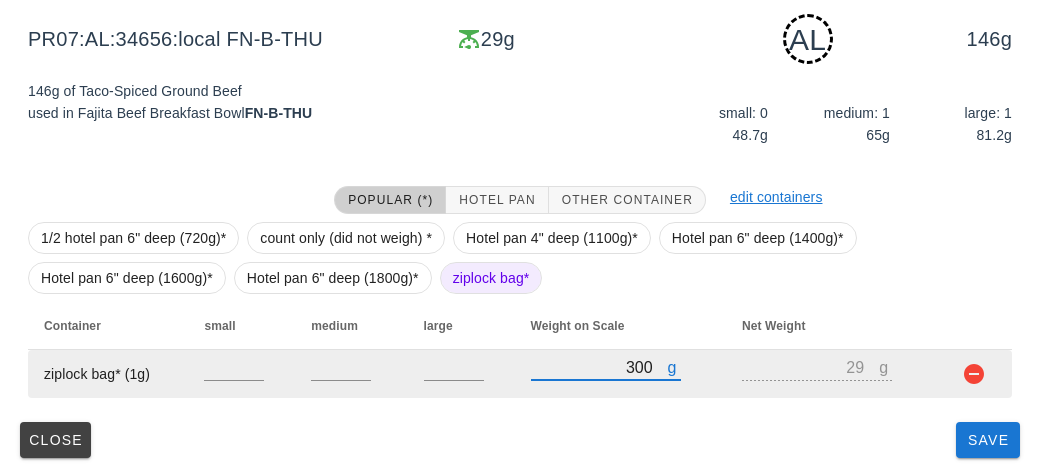 type on "299" 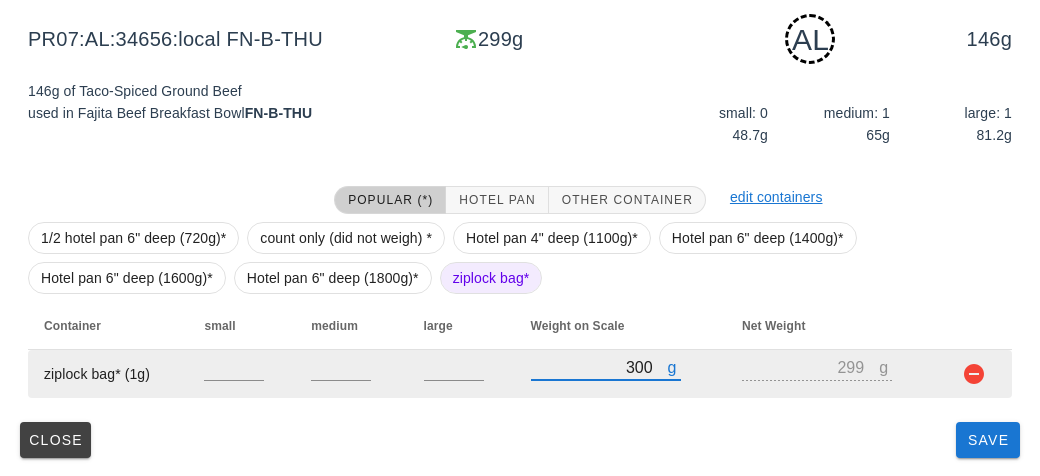 type on "300" 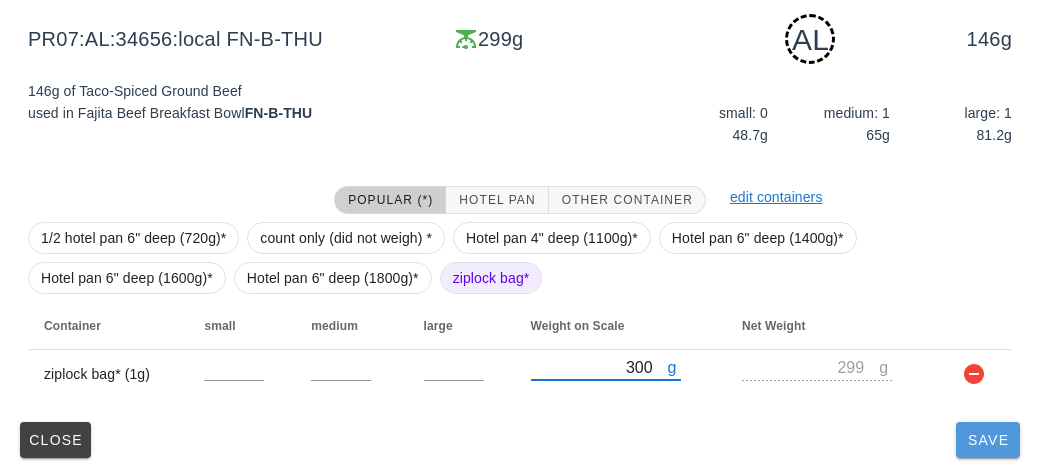 click on "Save" at bounding box center [988, 440] 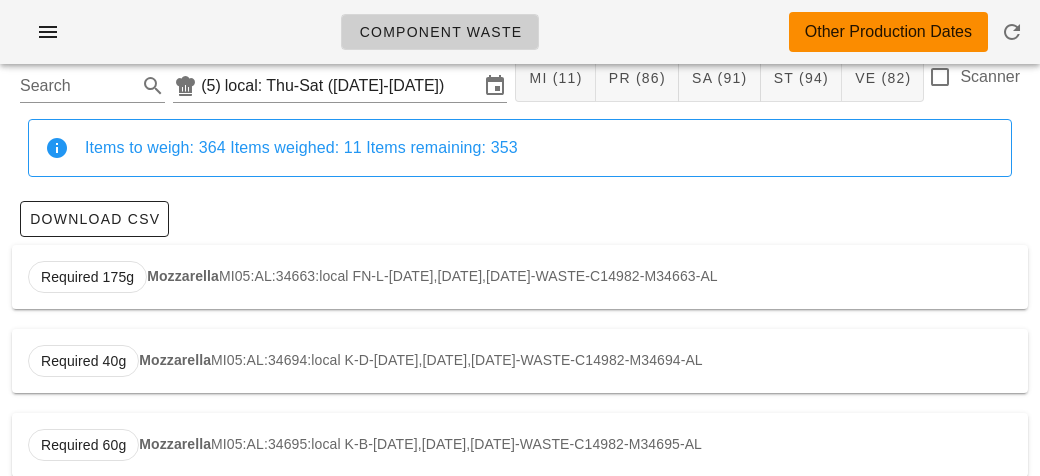 scroll, scrollTop: 0, scrollLeft: 0, axis: both 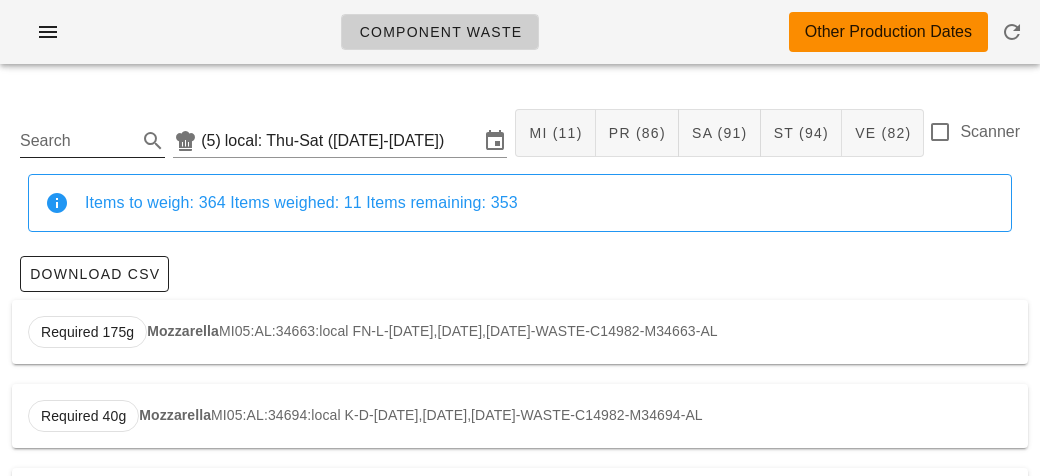 click on "Search" at bounding box center (76, 141) 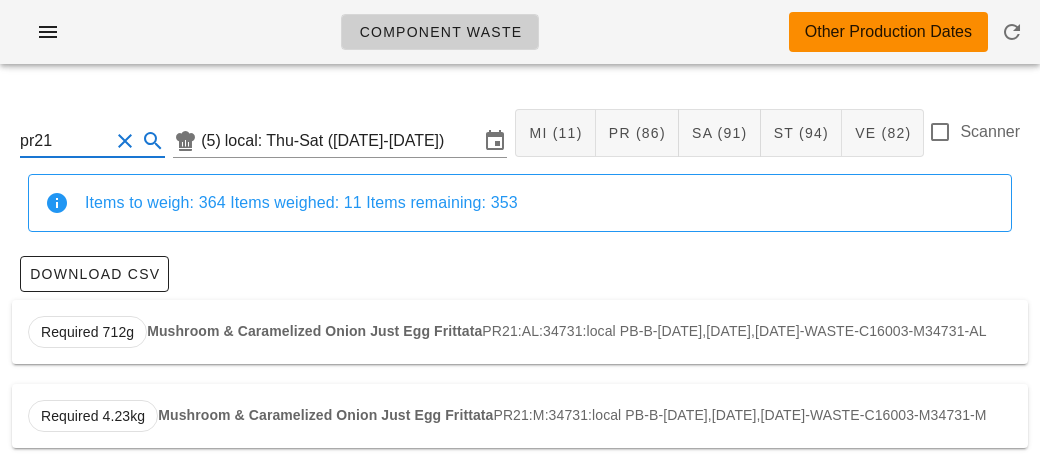 click on "Required 712g Mushroom & Caramelized Onion Just Egg Frittata  PR21:AL:34731:local PB-B-[DATE],[DATE],[DATE]-WASTE-C16003-M34731-AL" at bounding box center (520, 332) 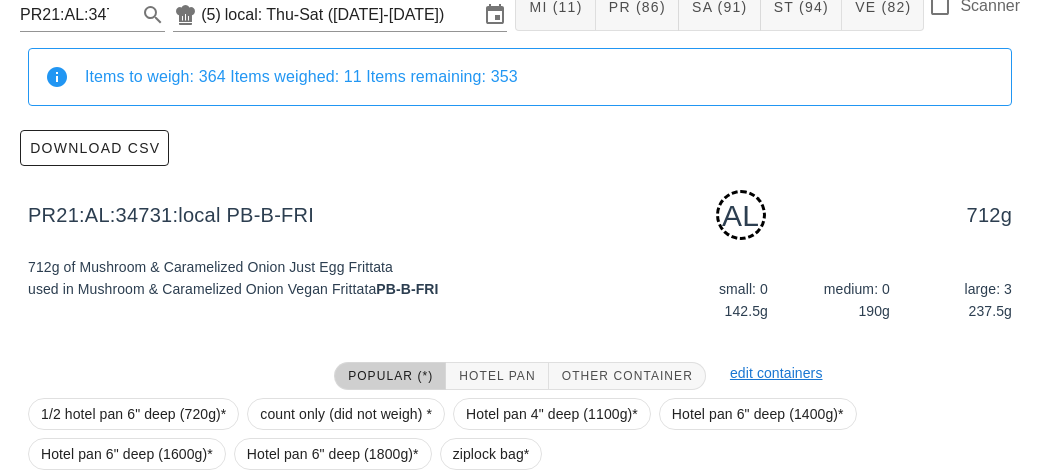 scroll, scrollTop: 302, scrollLeft: 0, axis: vertical 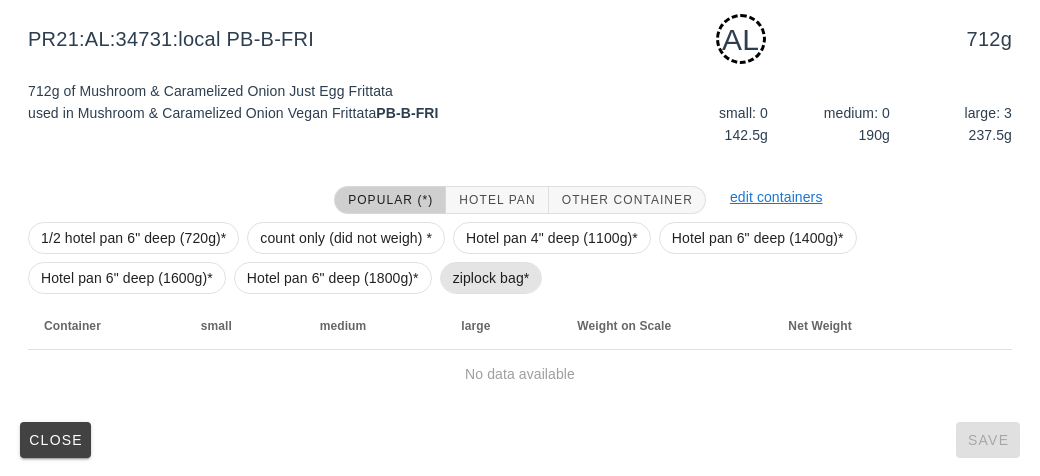 click on "ziplock bag*" at bounding box center (491, 278) 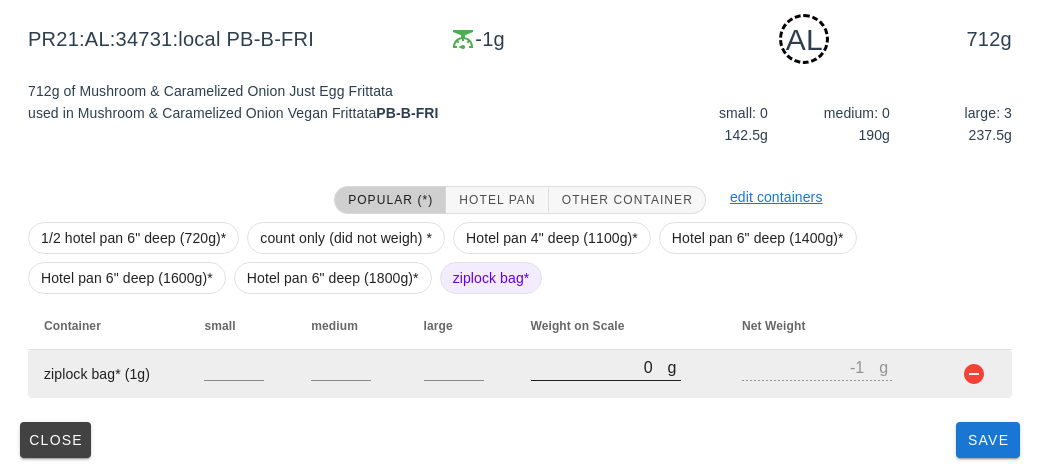 click on "0" at bounding box center [599, 367] 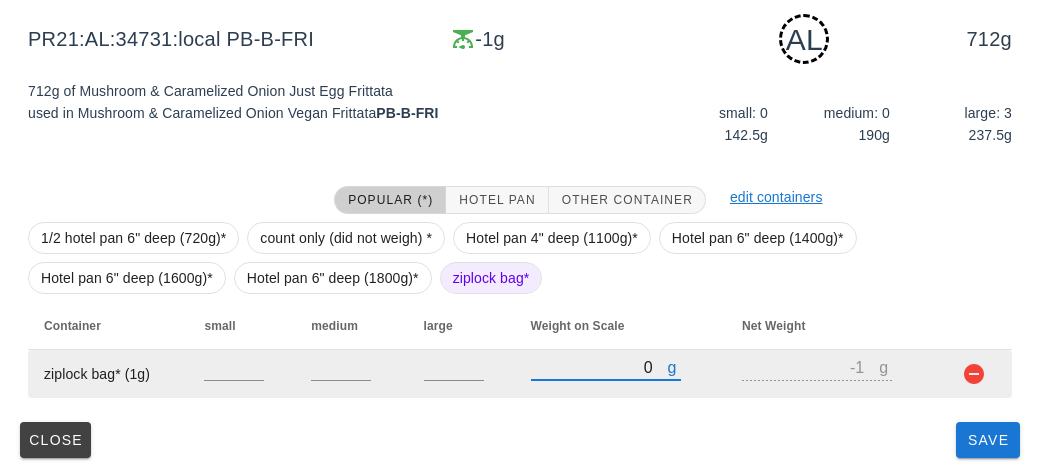 type on "90" 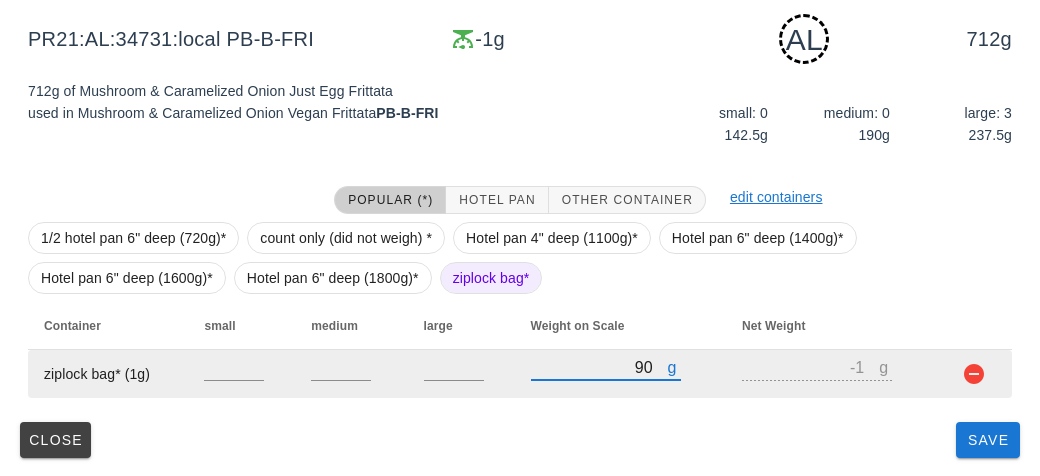 type on "89" 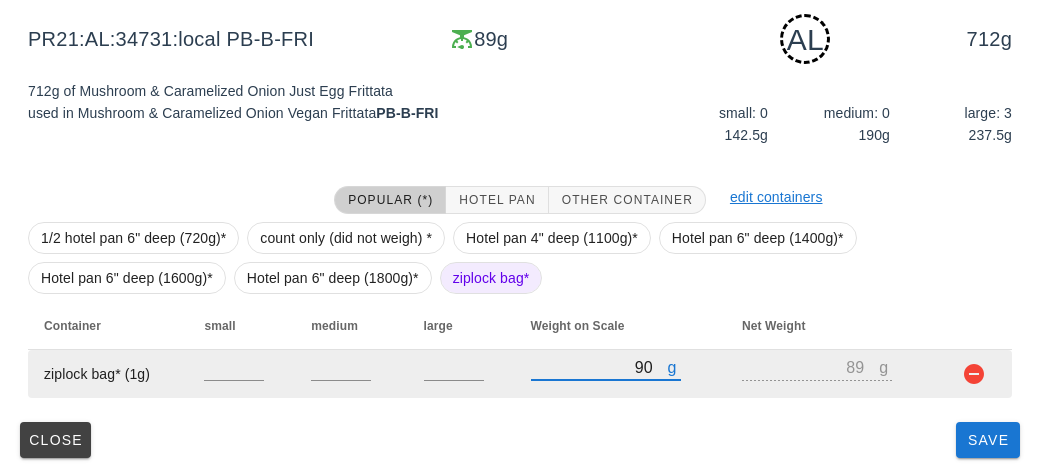 type on "960" 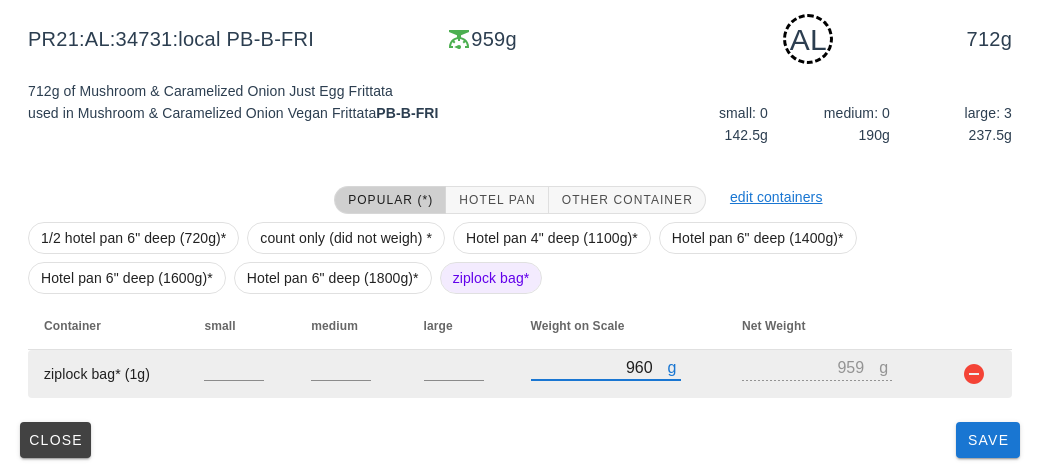 type on "960" 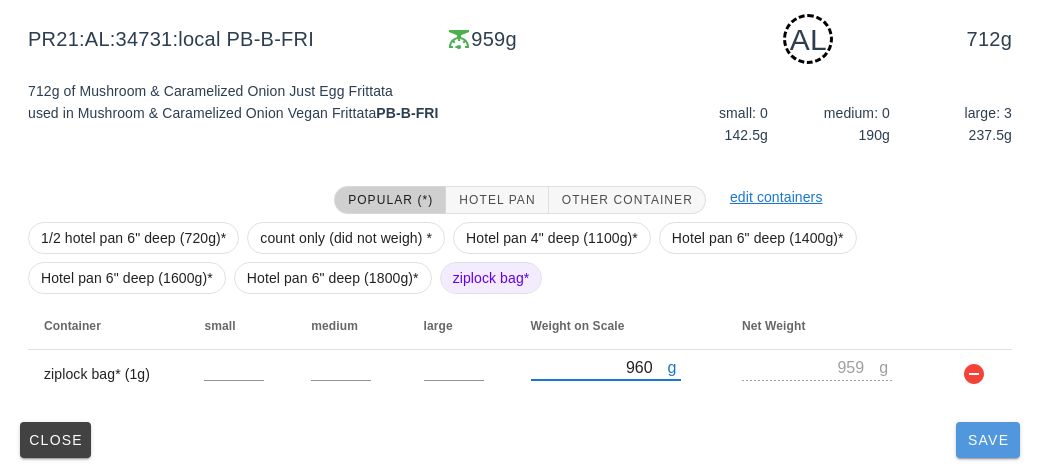 click on "Save" at bounding box center (988, 440) 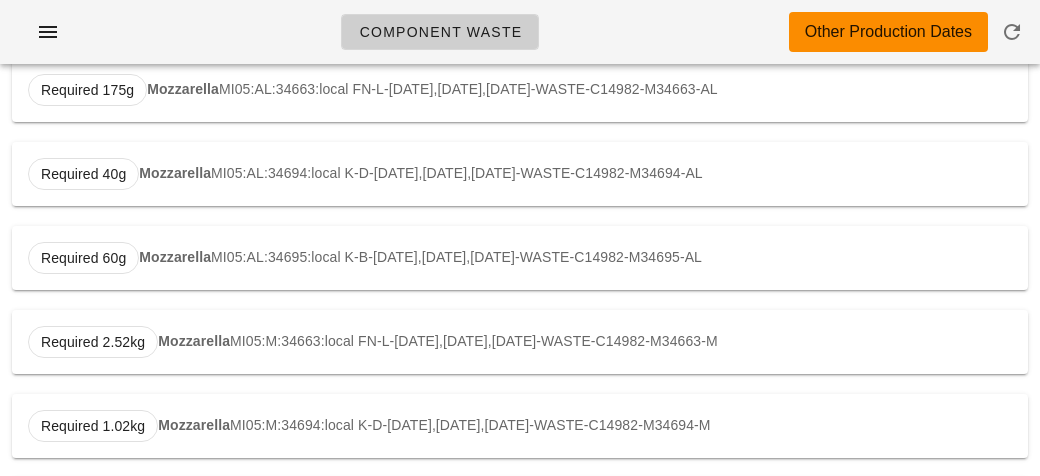 scroll, scrollTop: 0, scrollLeft: 0, axis: both 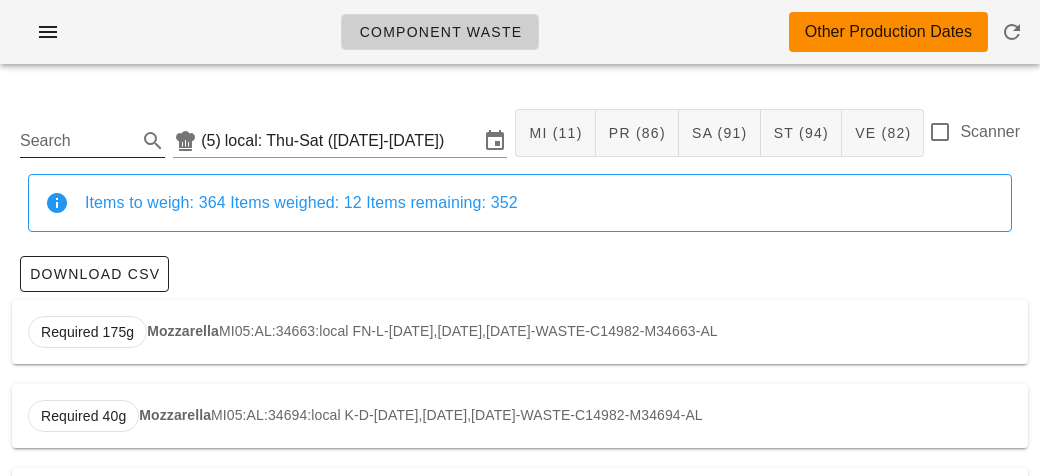click on "Search" at bounding box center (76, 141) 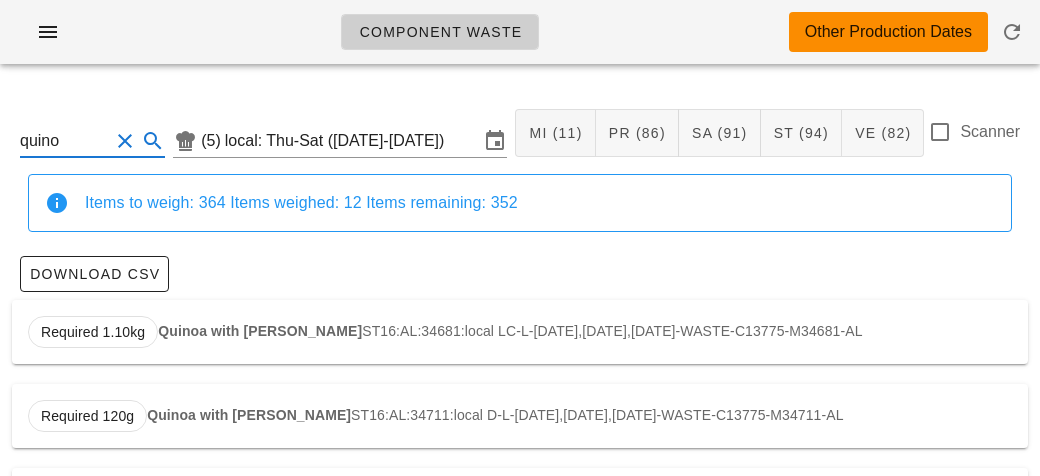click on "Quinoa with [PERSON_NAME]" at bounding box center (260, 331) 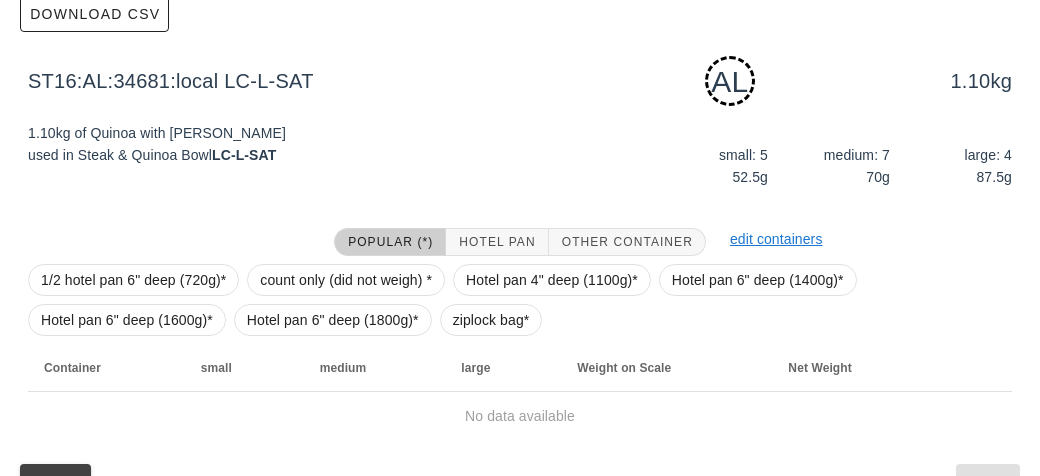 scroll, scrollTop: 302, scrollLeft: 0, axis: vertical 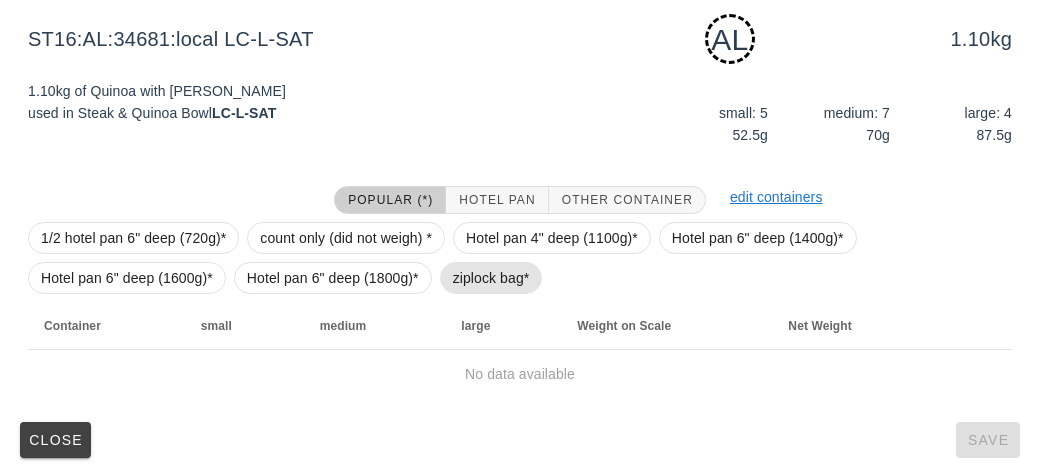 click on "ziplock bag*" at bounding box center [491, 278] 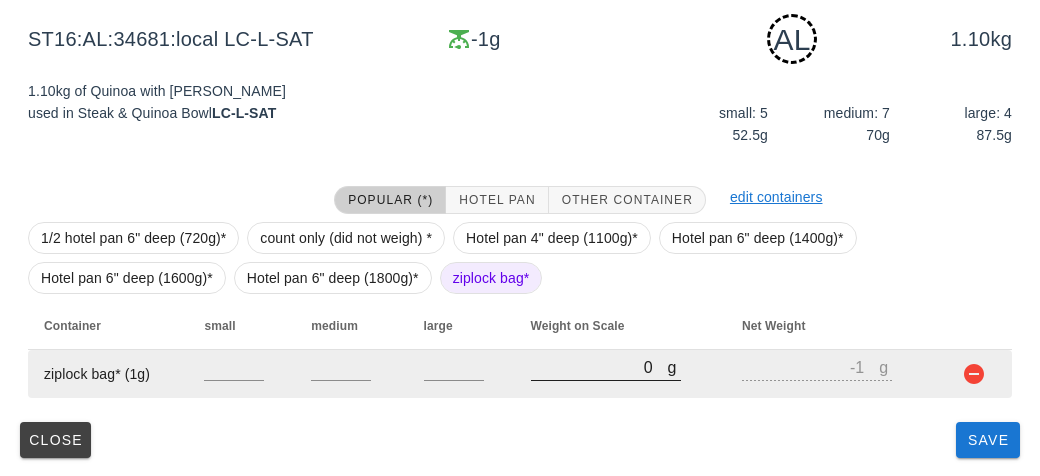 click on "0" at bounding box center [599, 367] 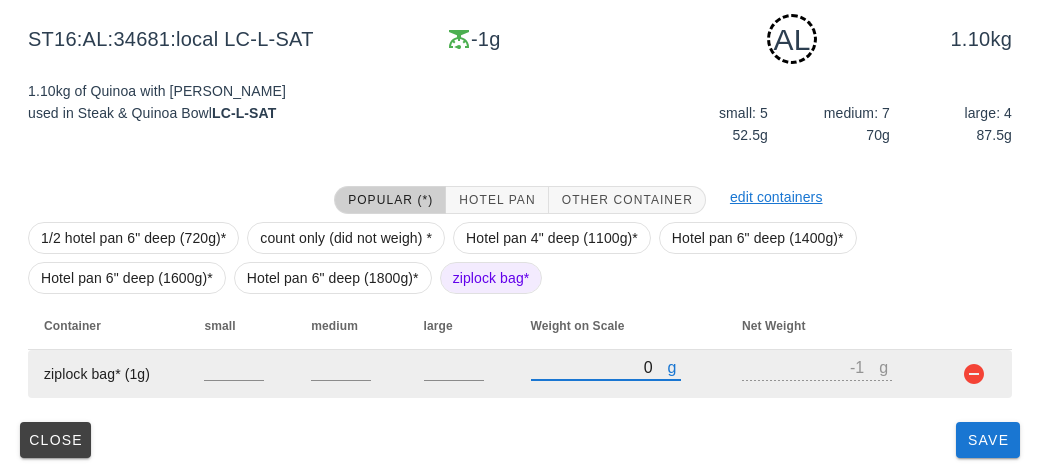 type on "40" 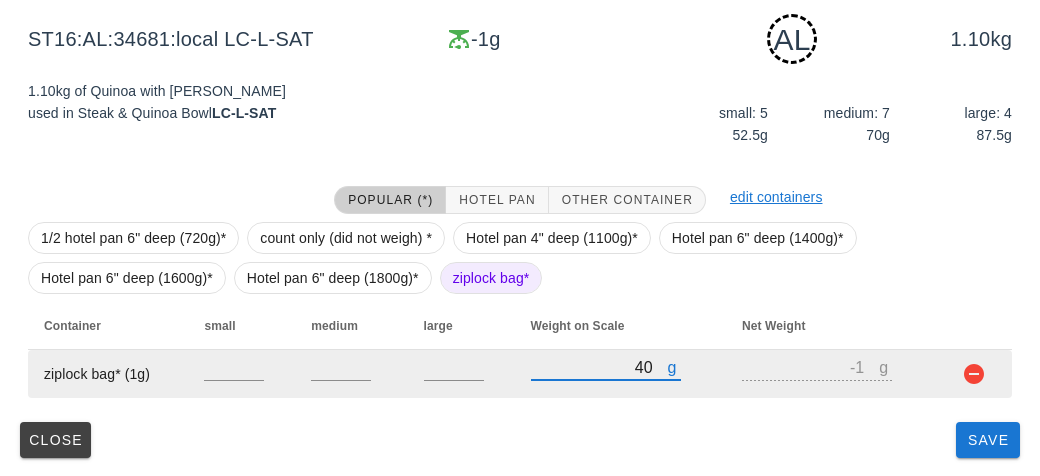 type on "39" 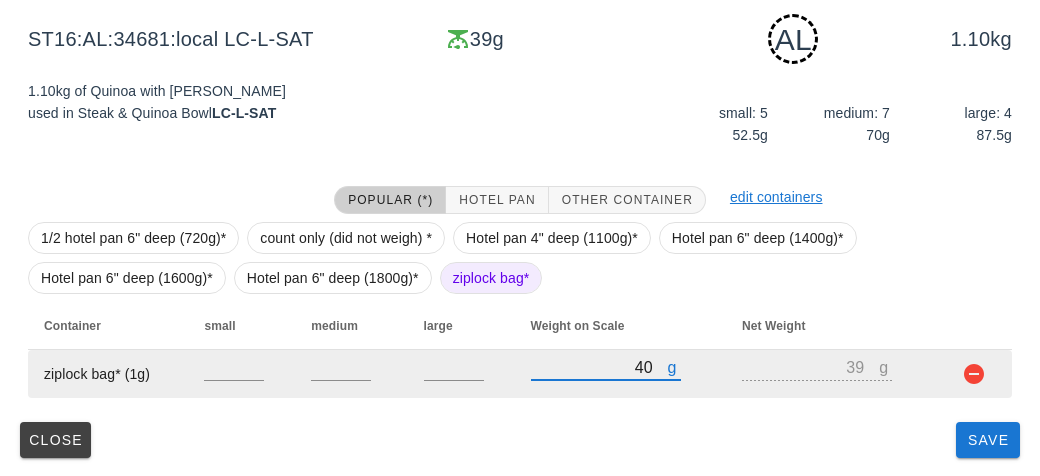 type on "460" 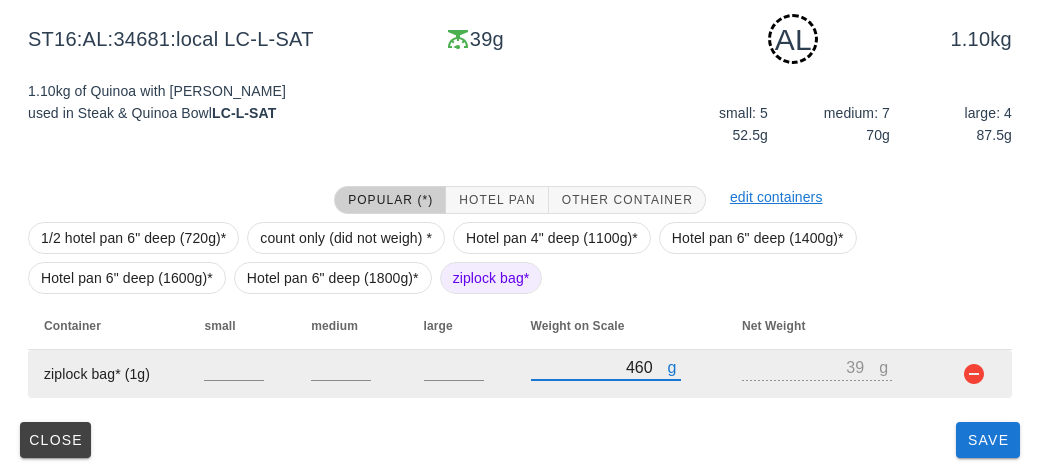 type on "459" 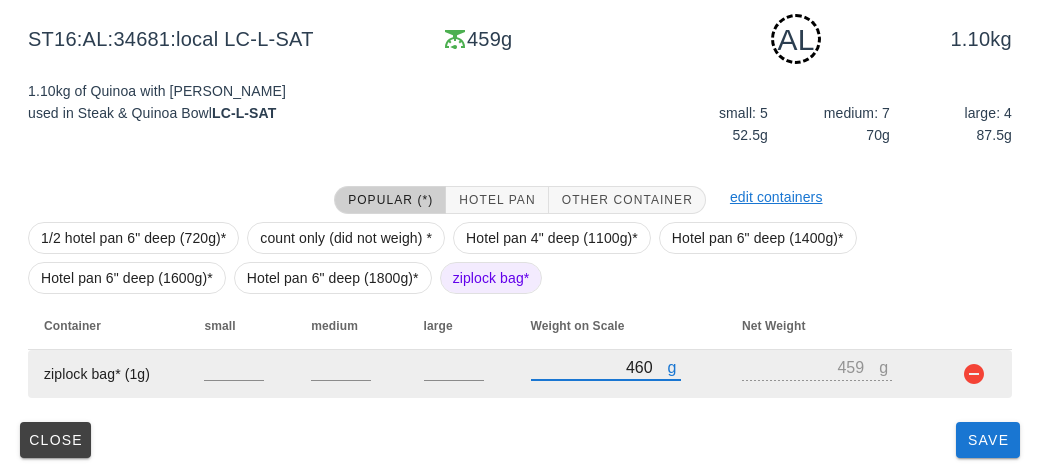 type on "460" 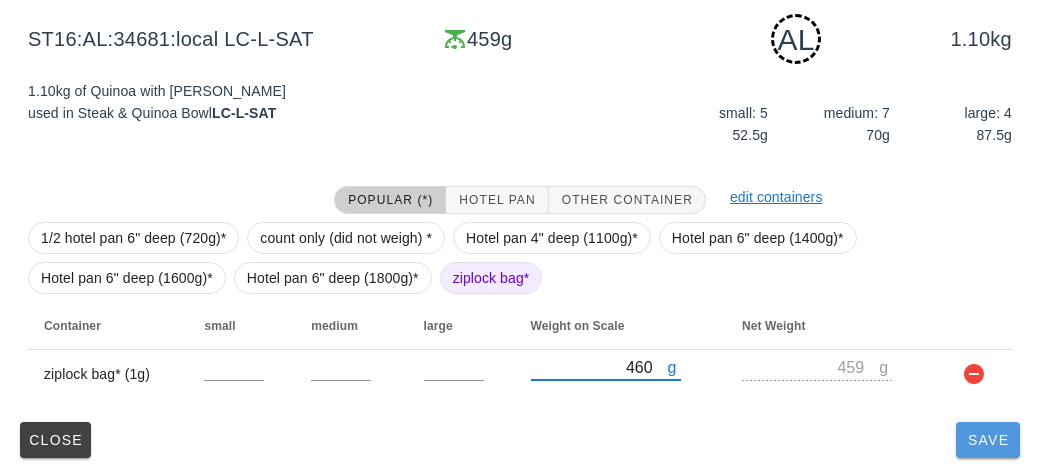 click on "Save" at bounding box center [988, 440] 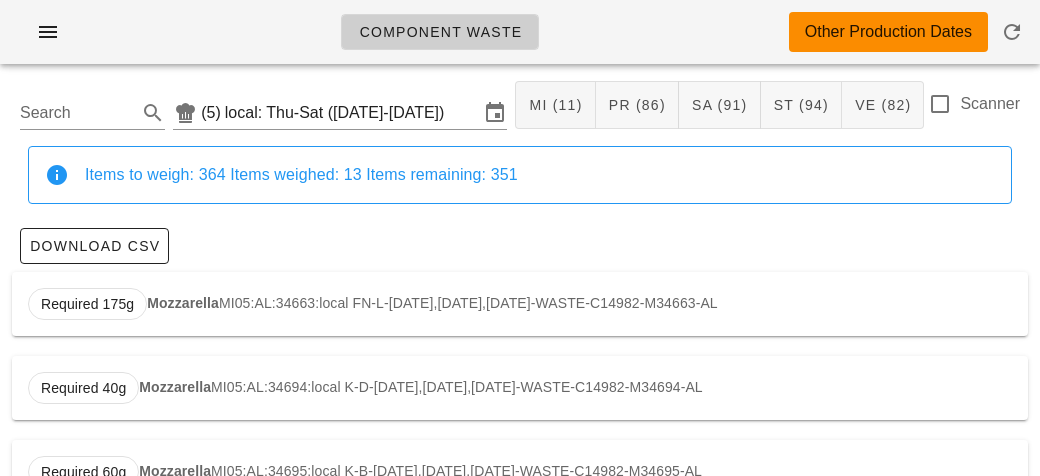 scroll, scrollTop: 0, scrollLeft: 0, axis: both 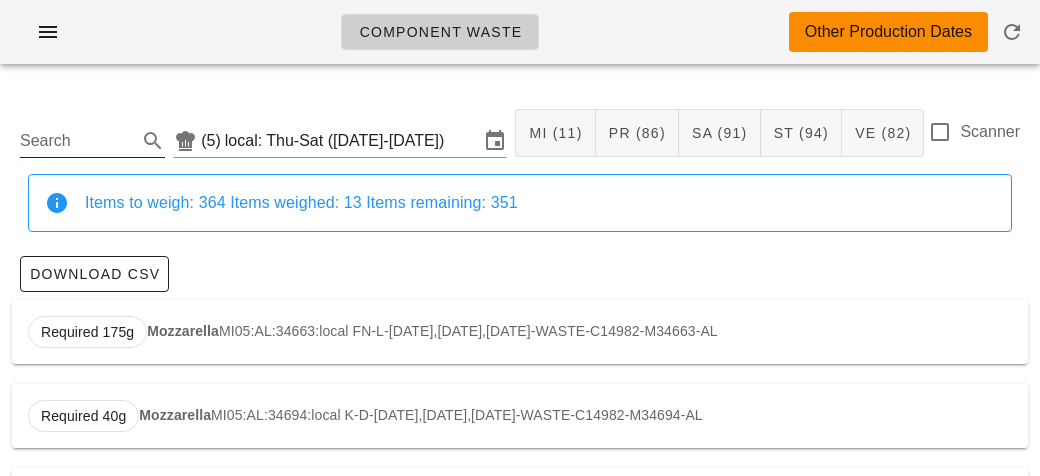 click on "Search" at bounding box center (92, 135) 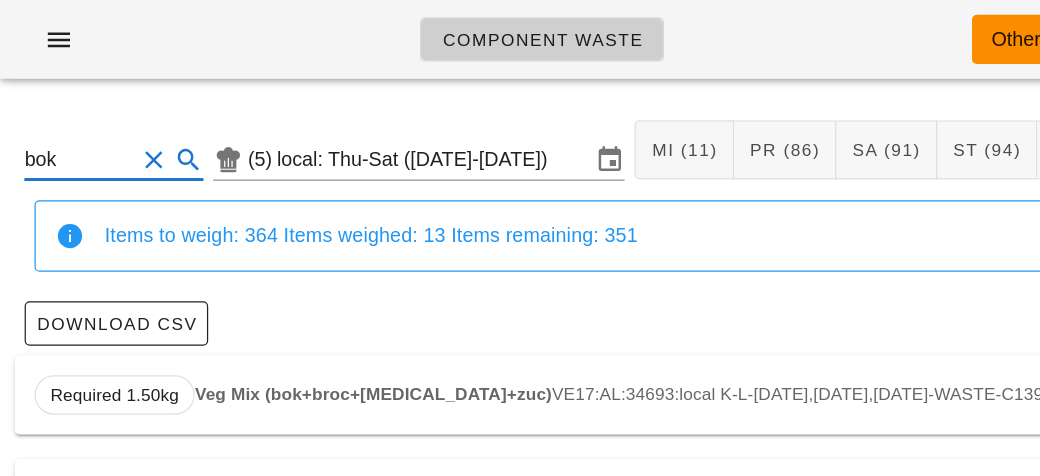 scroll, scrollTop: 0, scrollLeft: 0, axis: both 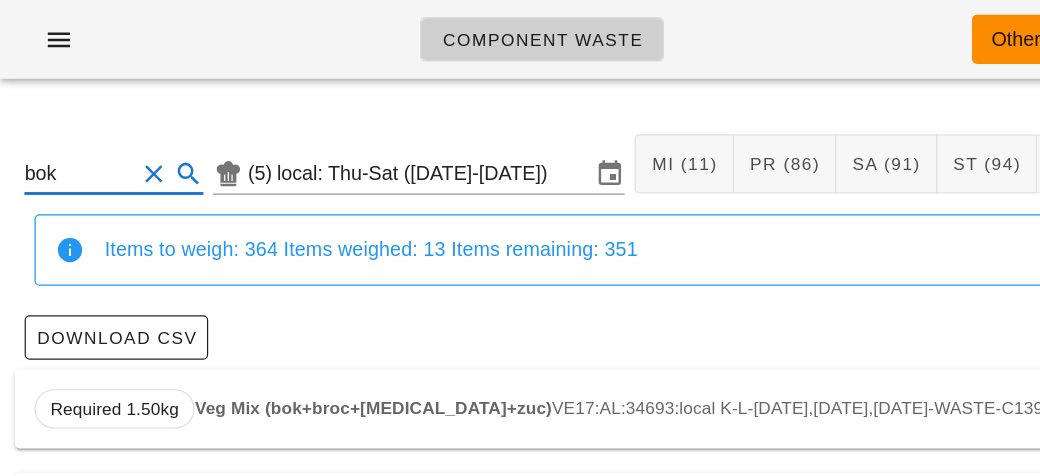 click on "Required 1.50kg Veg Mix (bok+broc+[MEDICAL_DATA]+zuc)  VE17:AL:34693:local K-L-[DATE],[DATE],[DATE]-WASTE-C13999-M34693-AL" at bounding box center (520, 332) 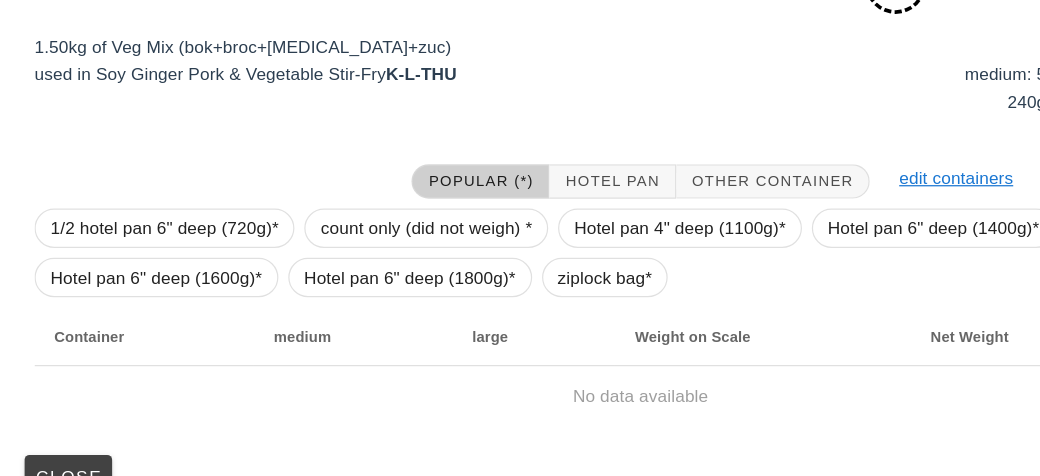 scroll, scrollTop: 302, scrollLeft: 0, axis: vertical 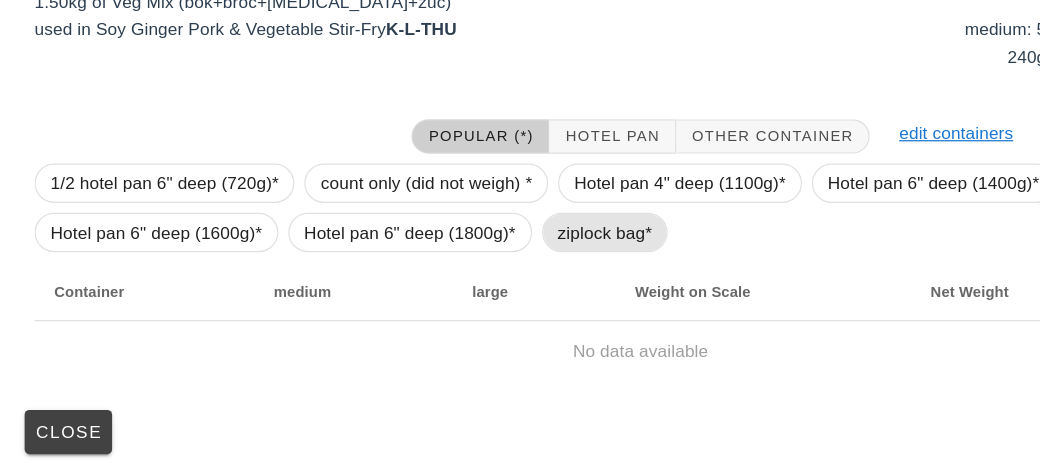 click on "ziplock bag*" at bounding box center [491, 278] 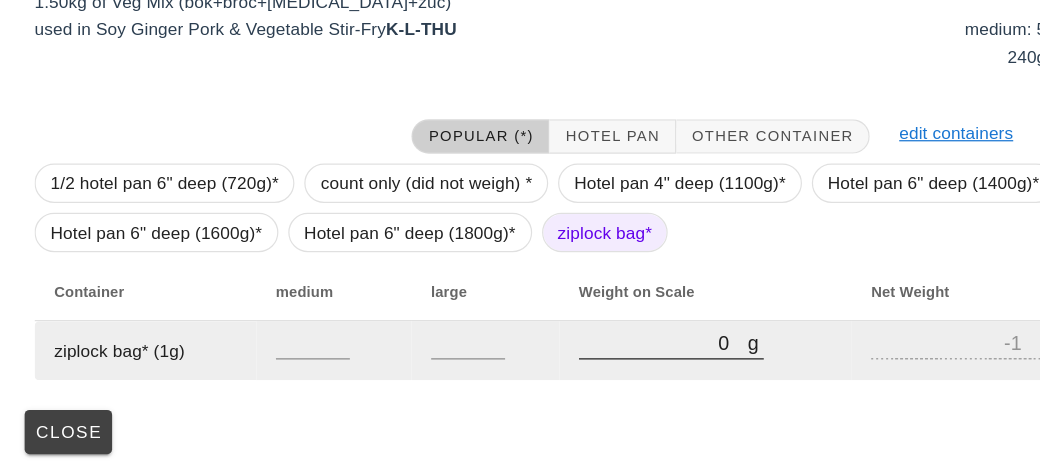 click on "0" at bounding box center (538, 367) 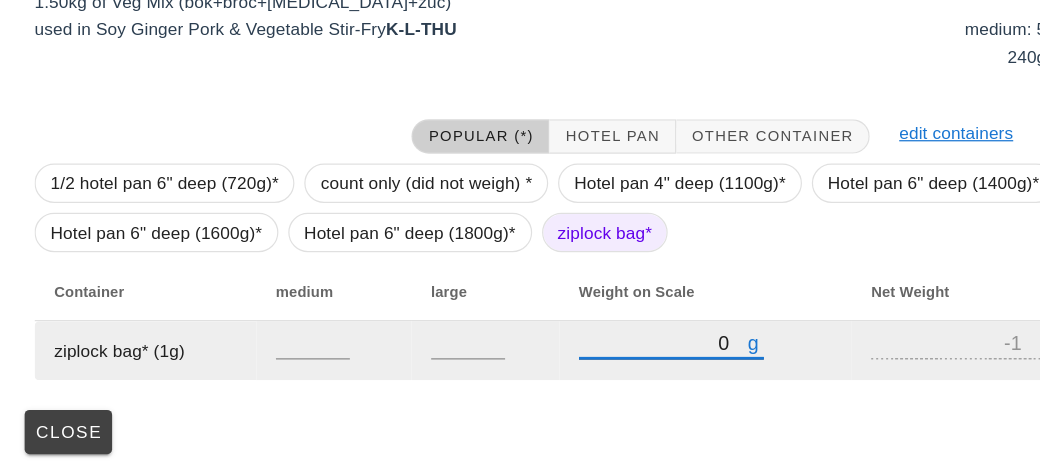 type on "30" 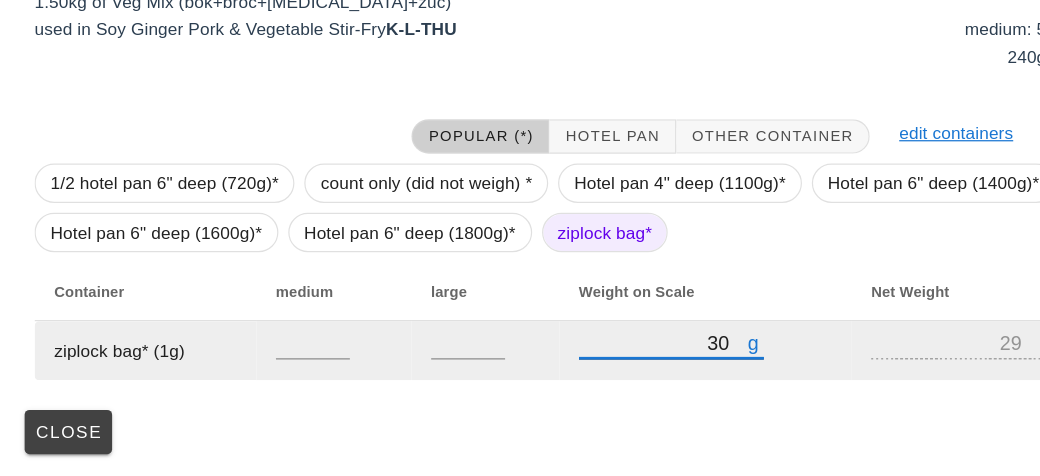 type on "300" 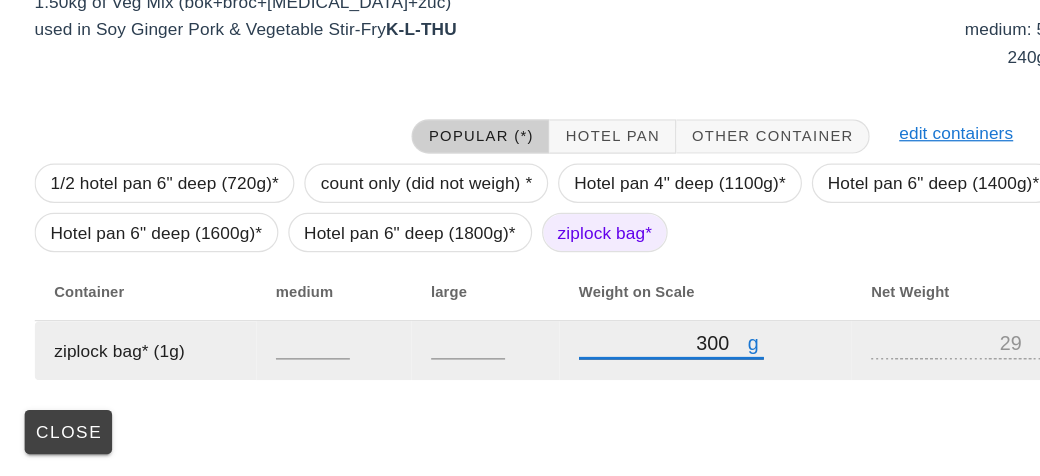 type on "299" 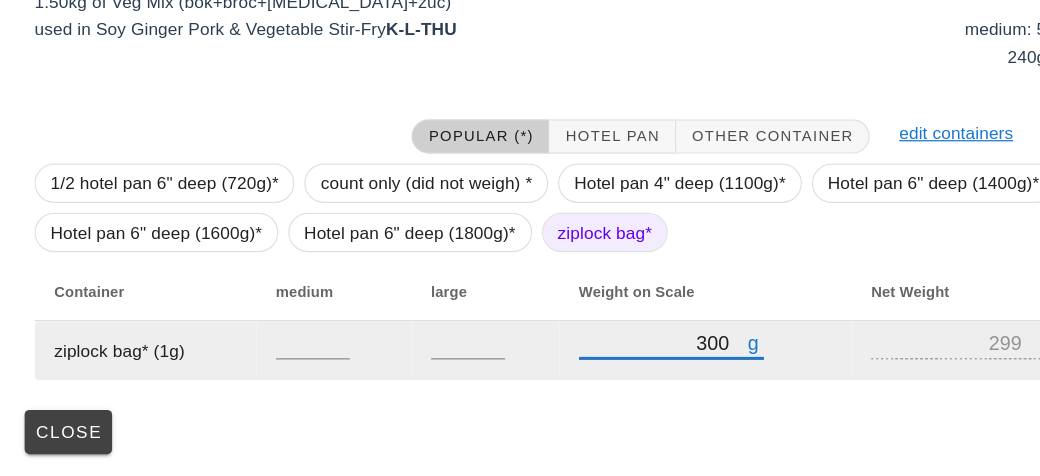 type on "3060" 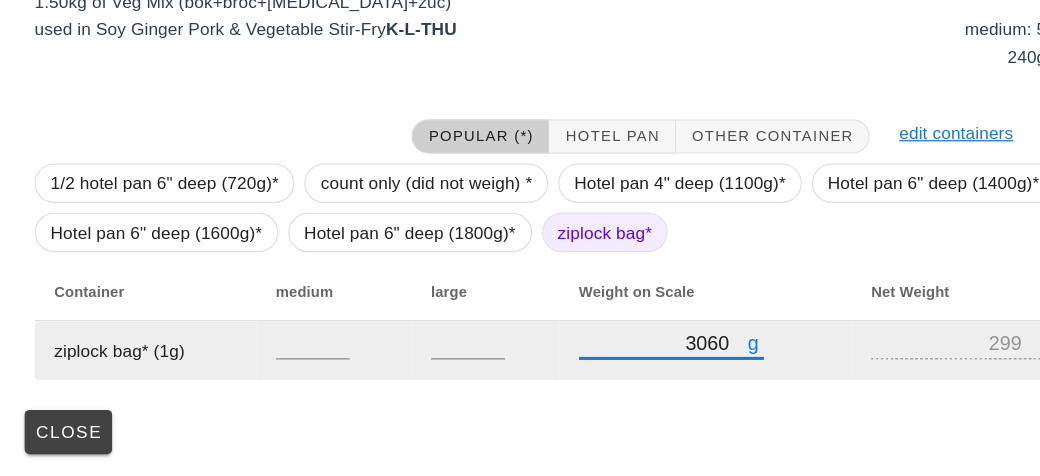 type on "3059" 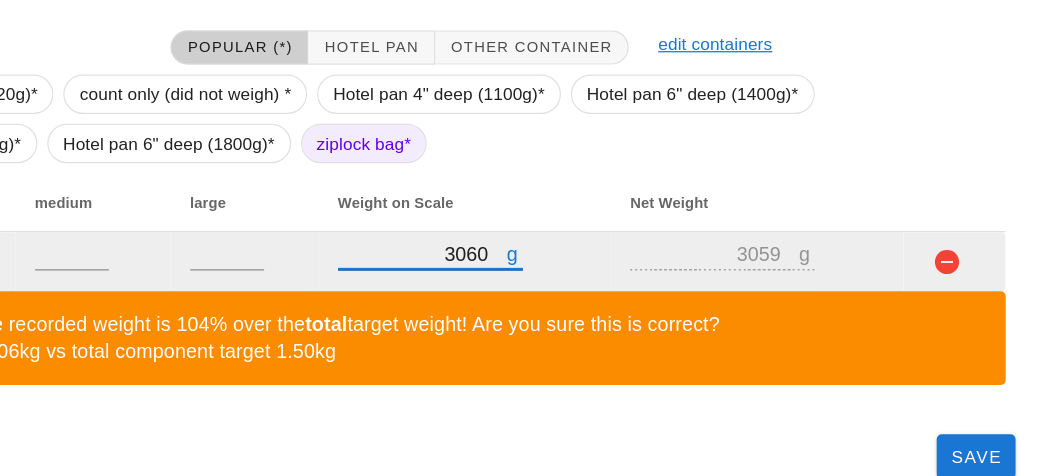 scroll, scrollTop: 375, scrollLeft: 0, axis: vertical 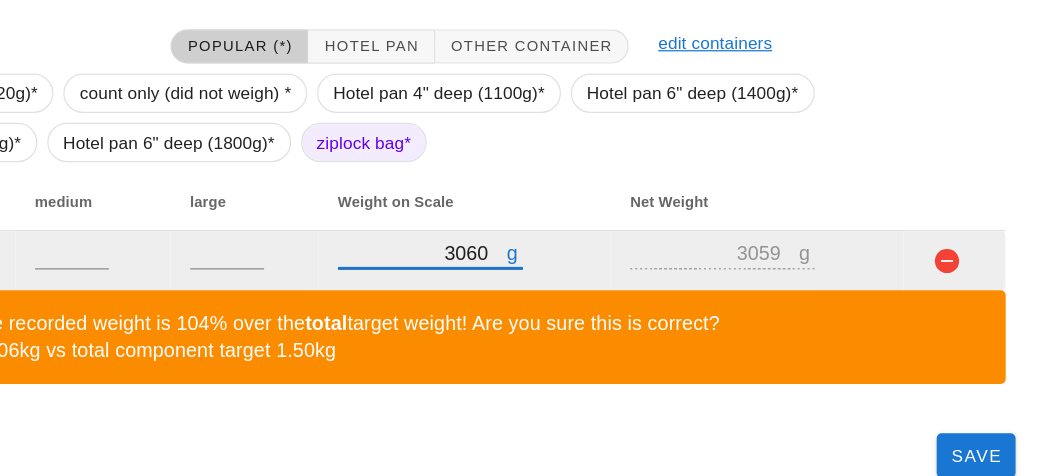 type on "3060" 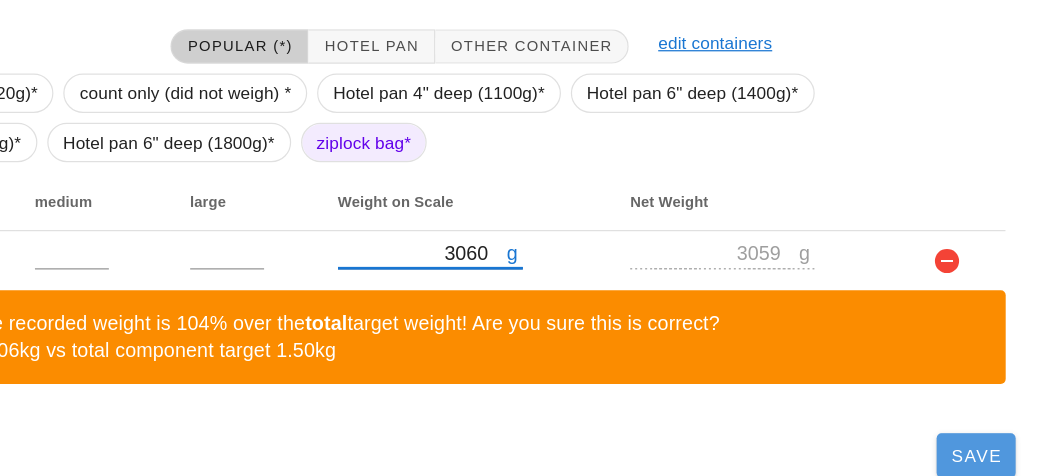 click on "Save" at bounding box center (988, 459) 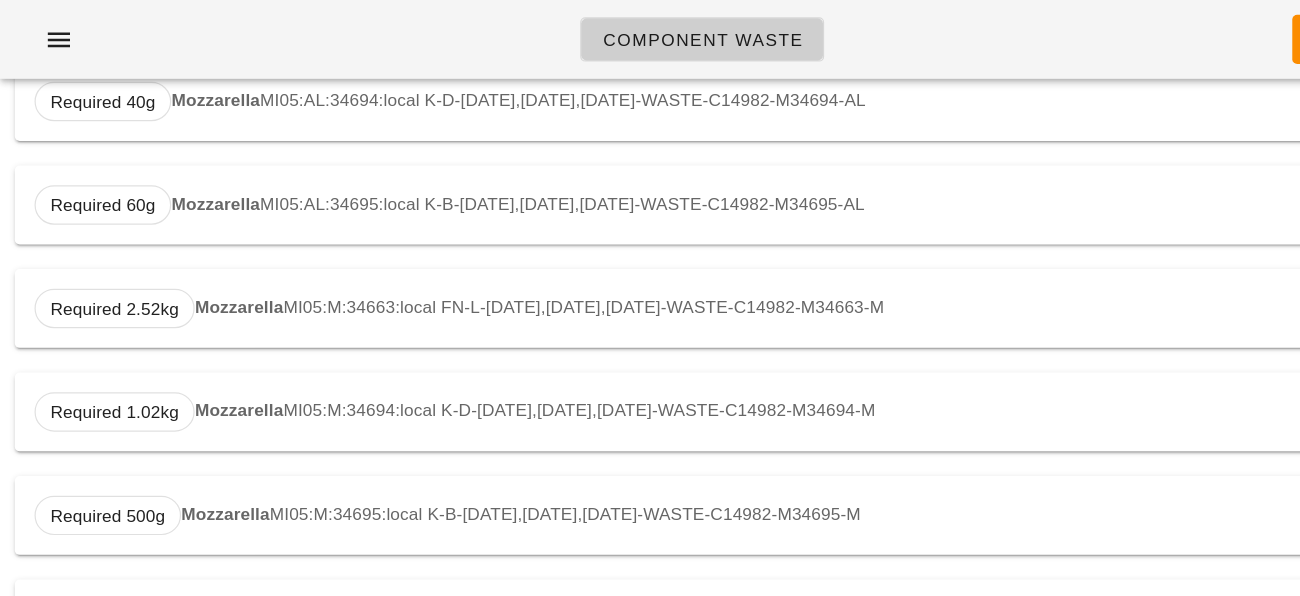 scroll, scrollTop: 0, scrollLeft: 0, axis: both 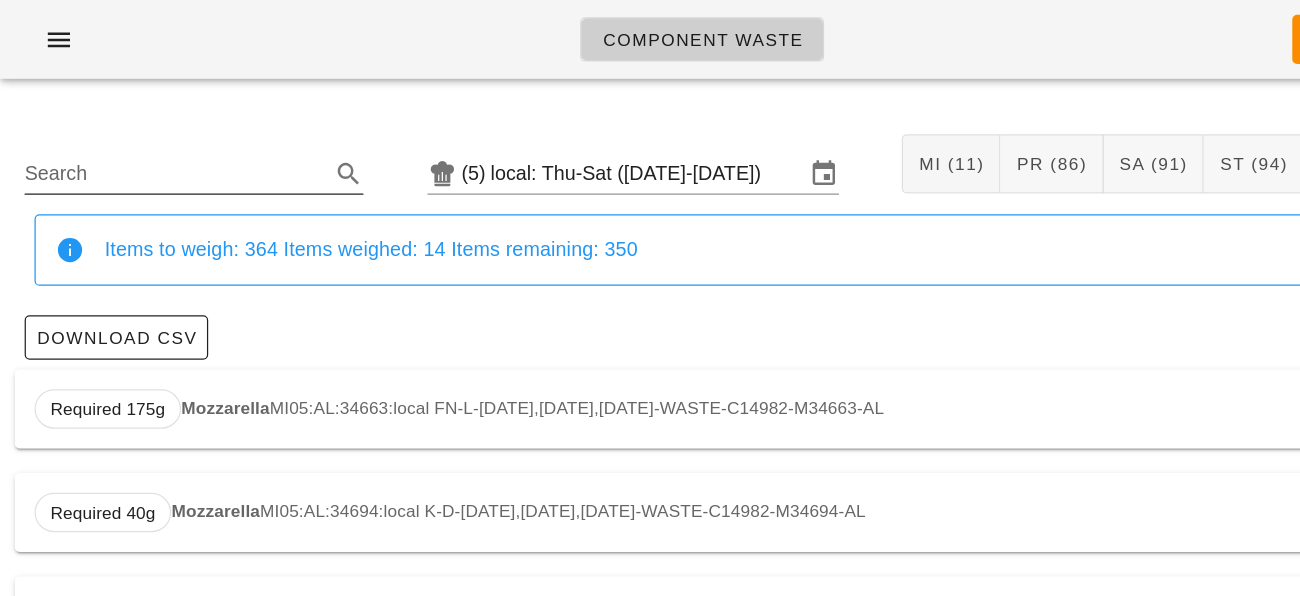 click on "Search" at bounding box center (141, 141) 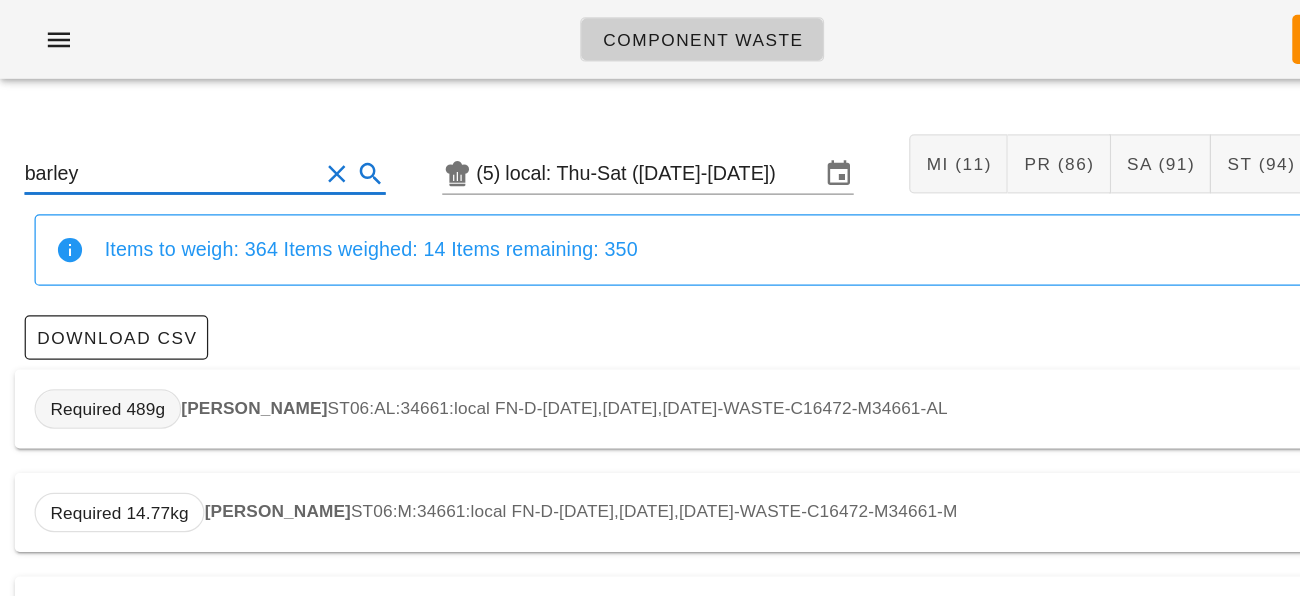 click on "Required 489g" at bounding box center [87, 332] 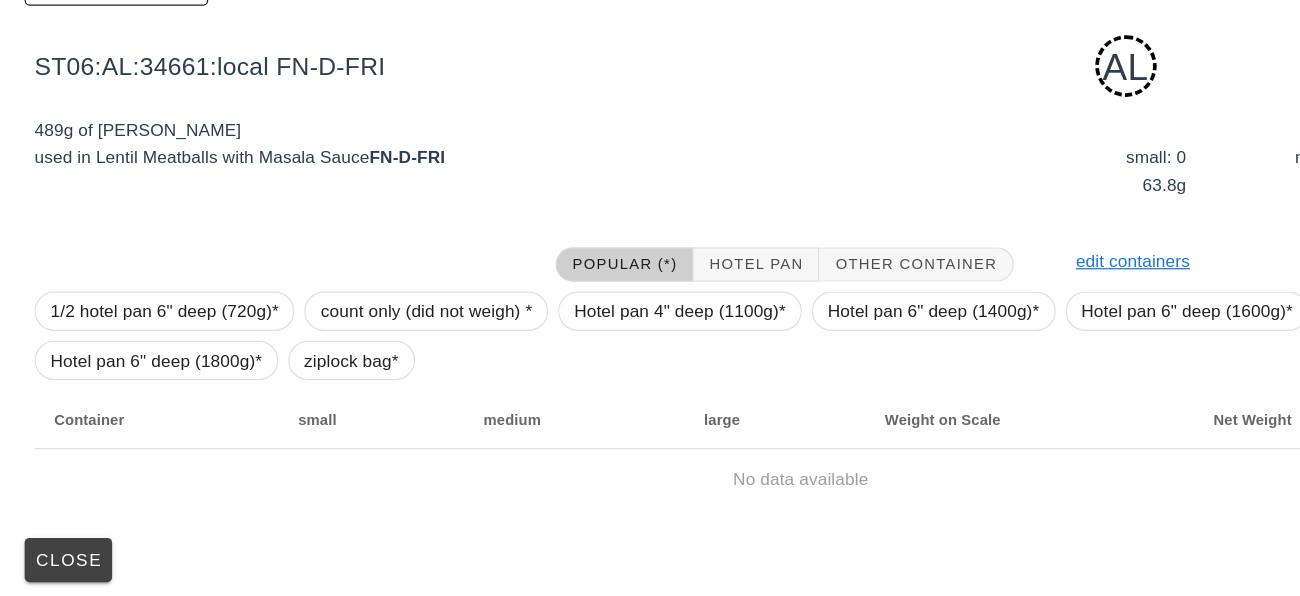 scroll, scrollTop: 181, scrollLeft: 0, axis: vertical 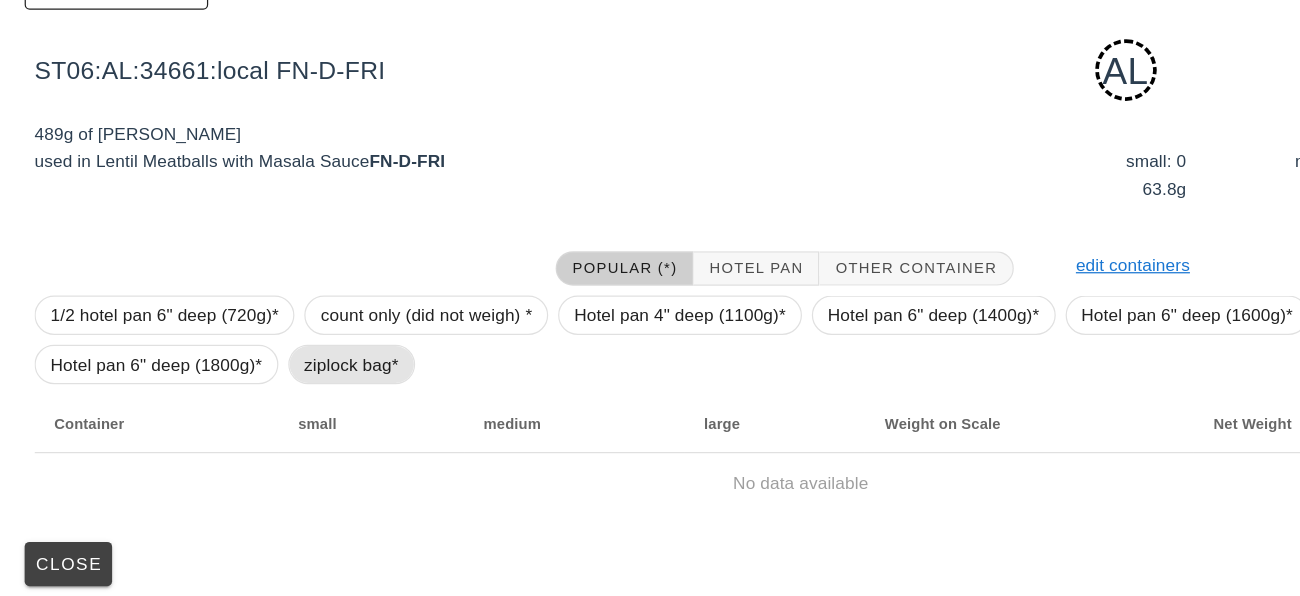 click on "ziplock bag*" at bounding box center [285, 399] 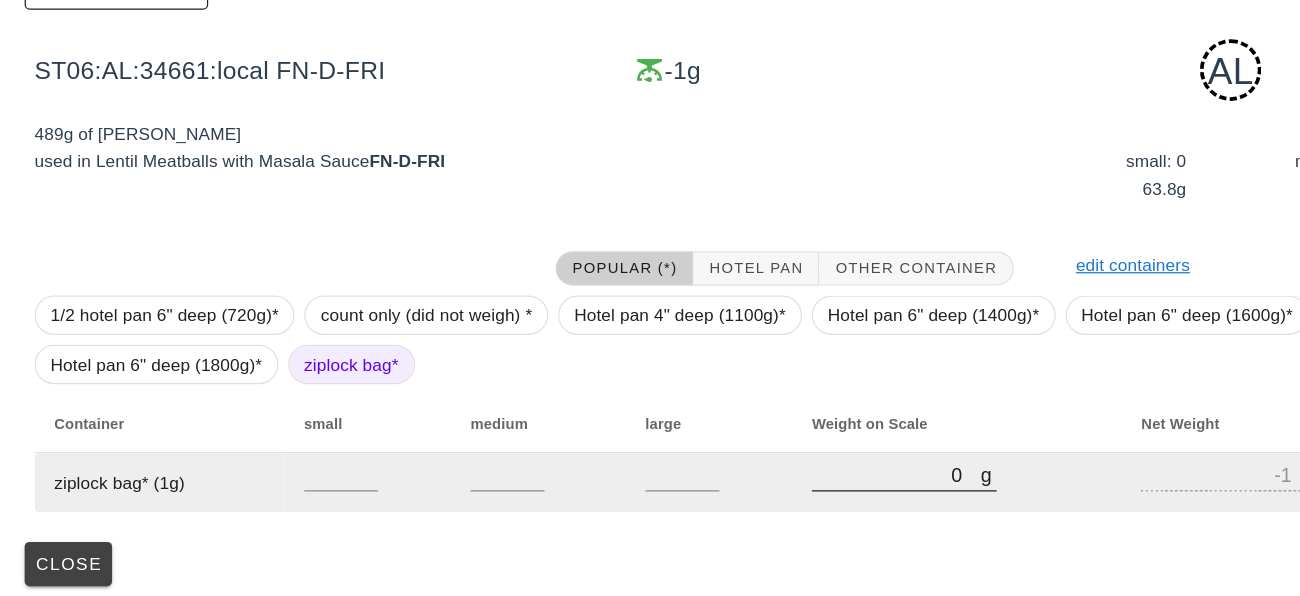 click on "0" at bounding box center (727, 488) 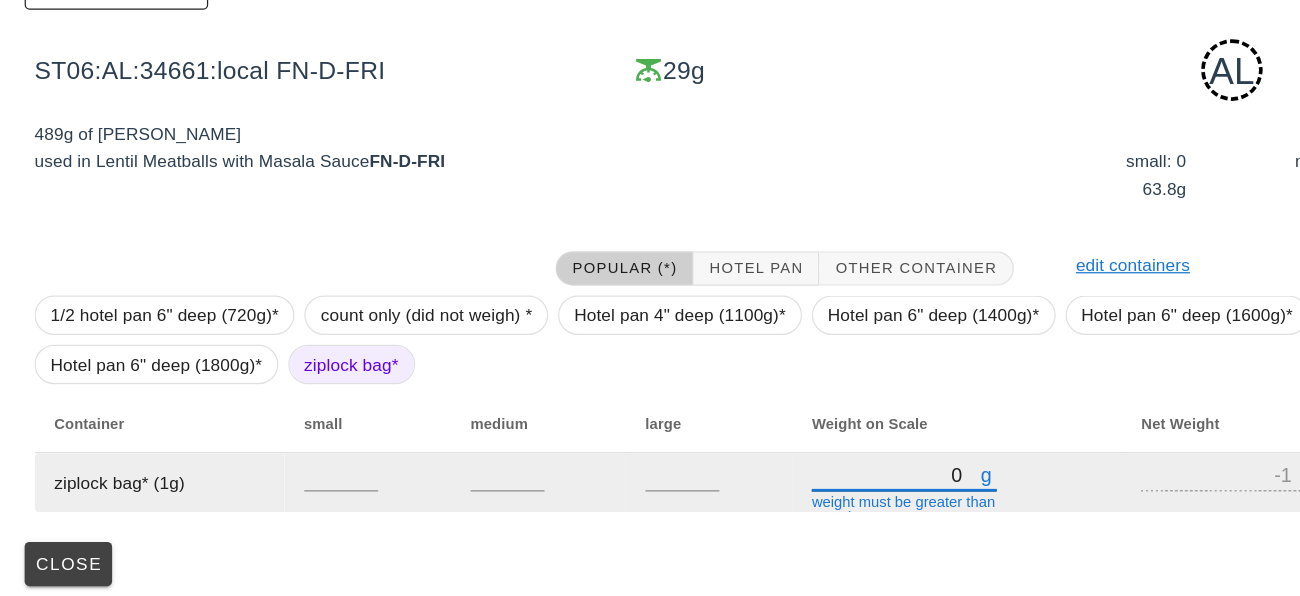 type on "30" 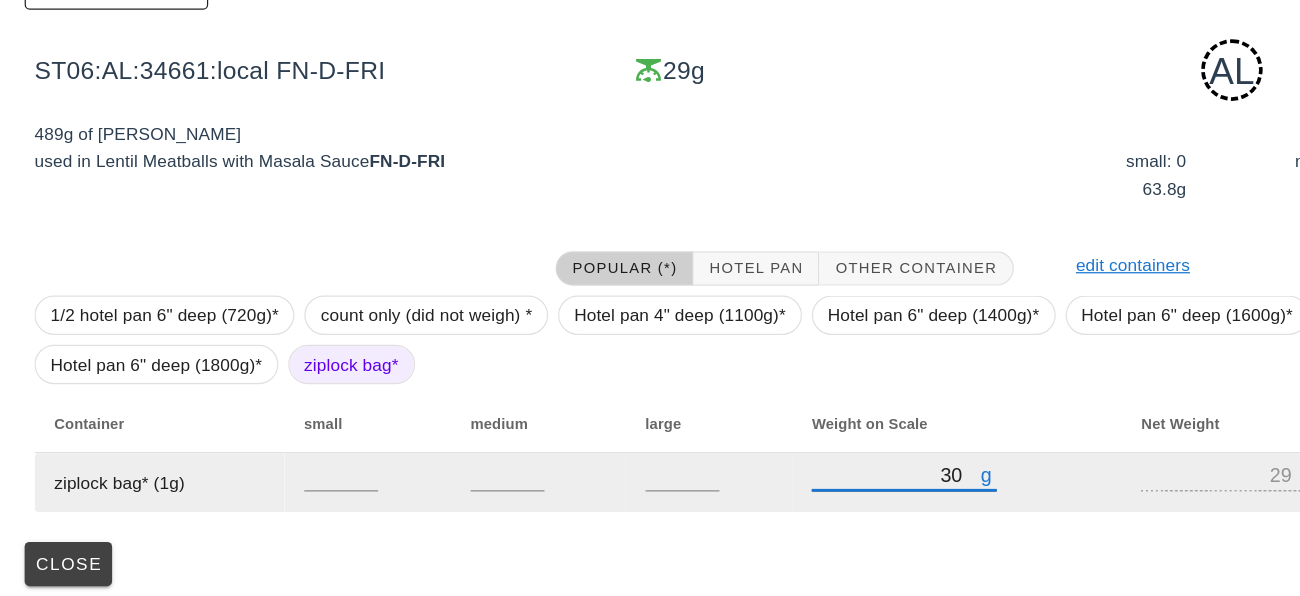 type on "300" 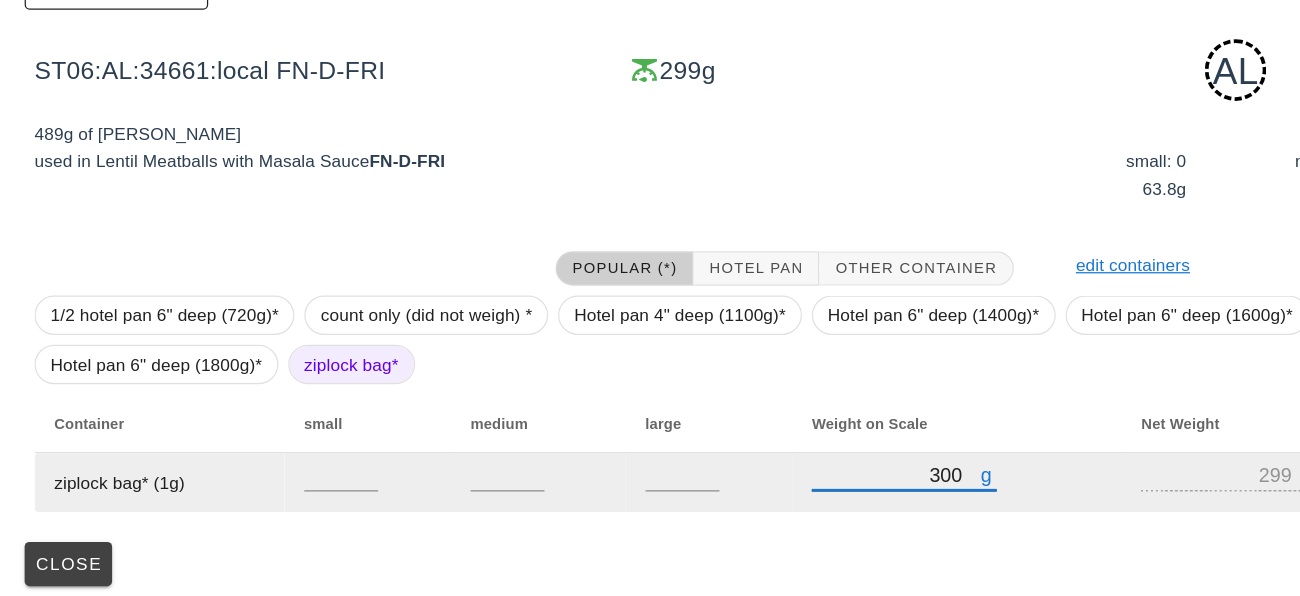 type on "3010" 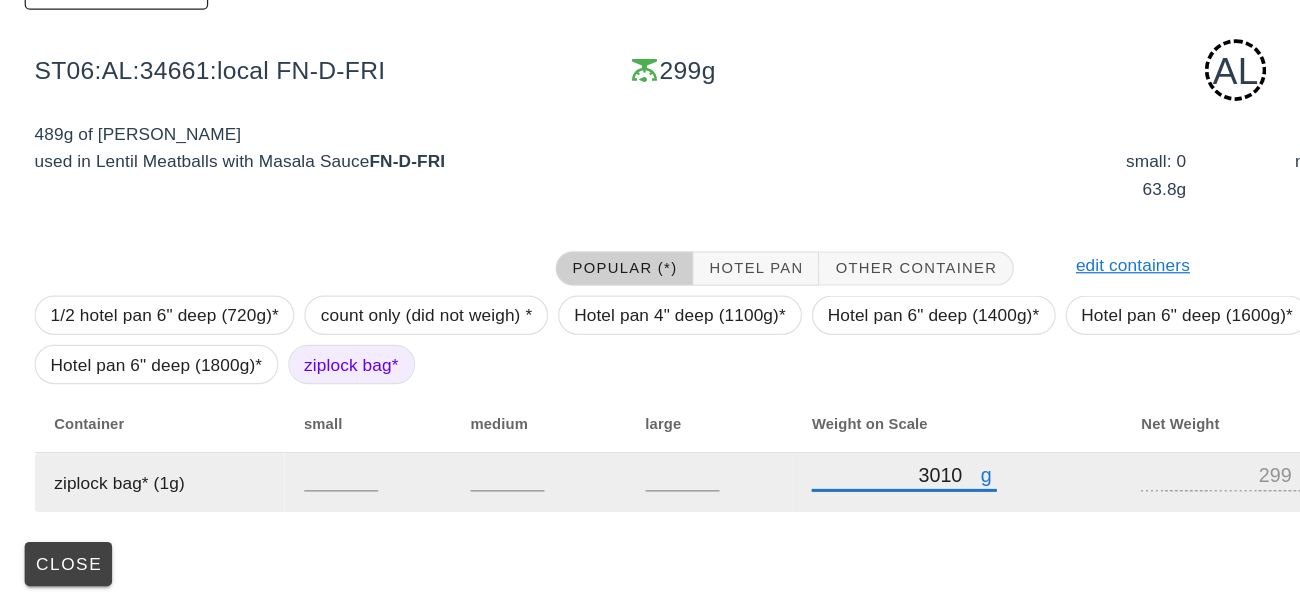 type on "3009" 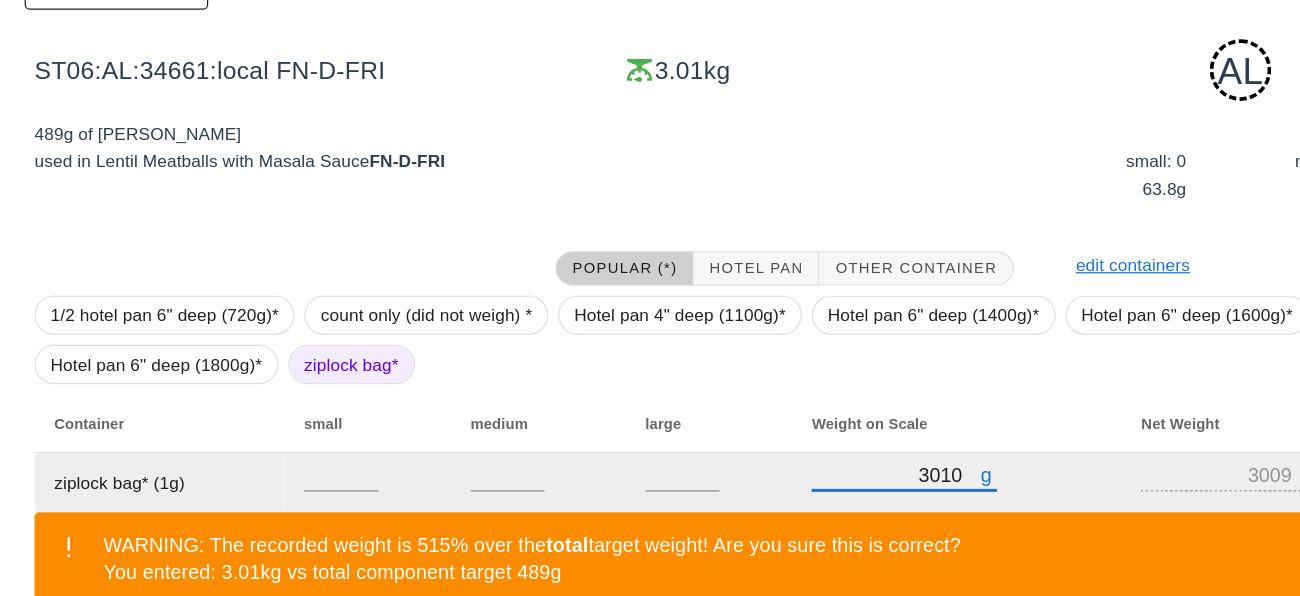 type on "300" 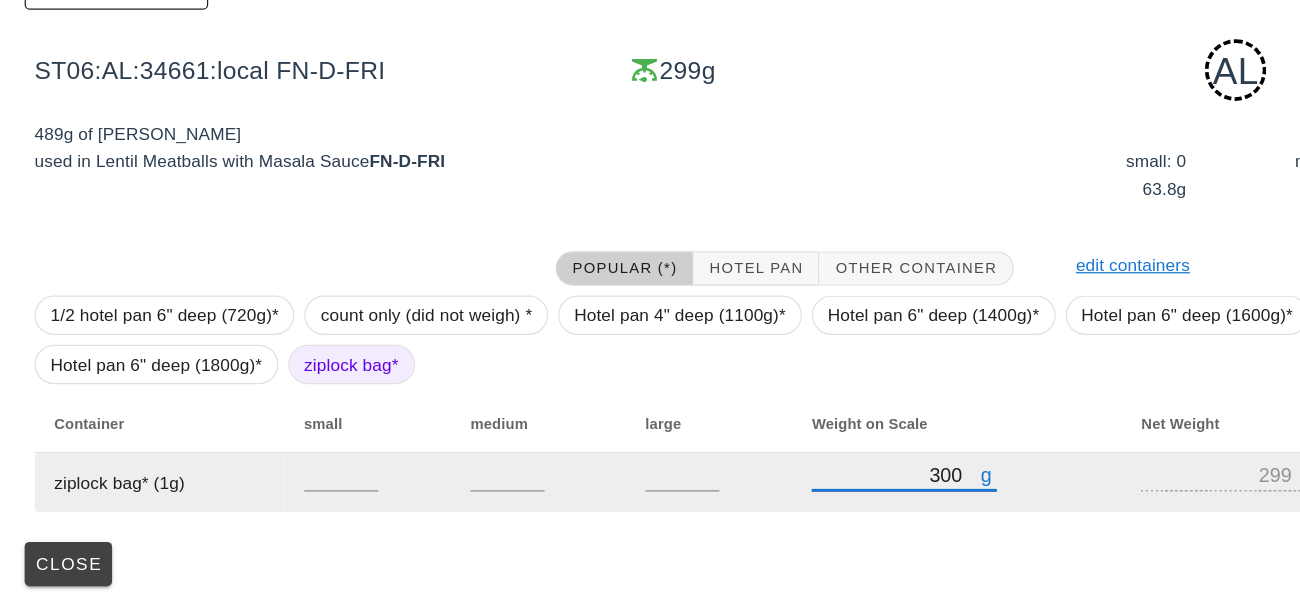 type on "30" 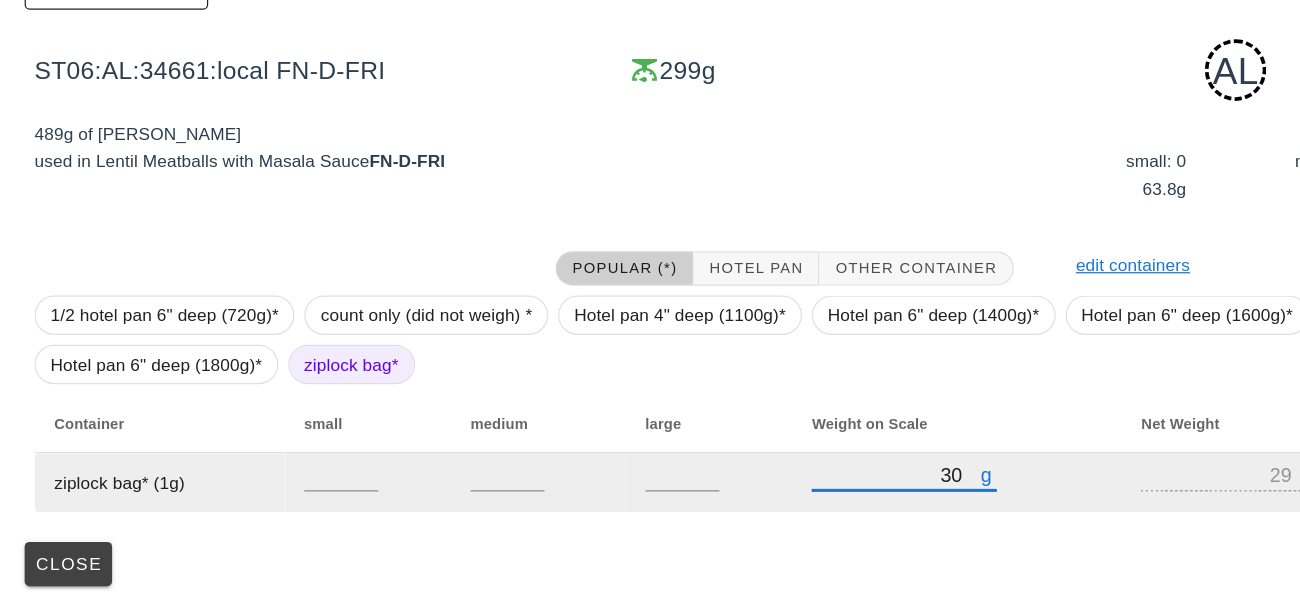 type on "0" 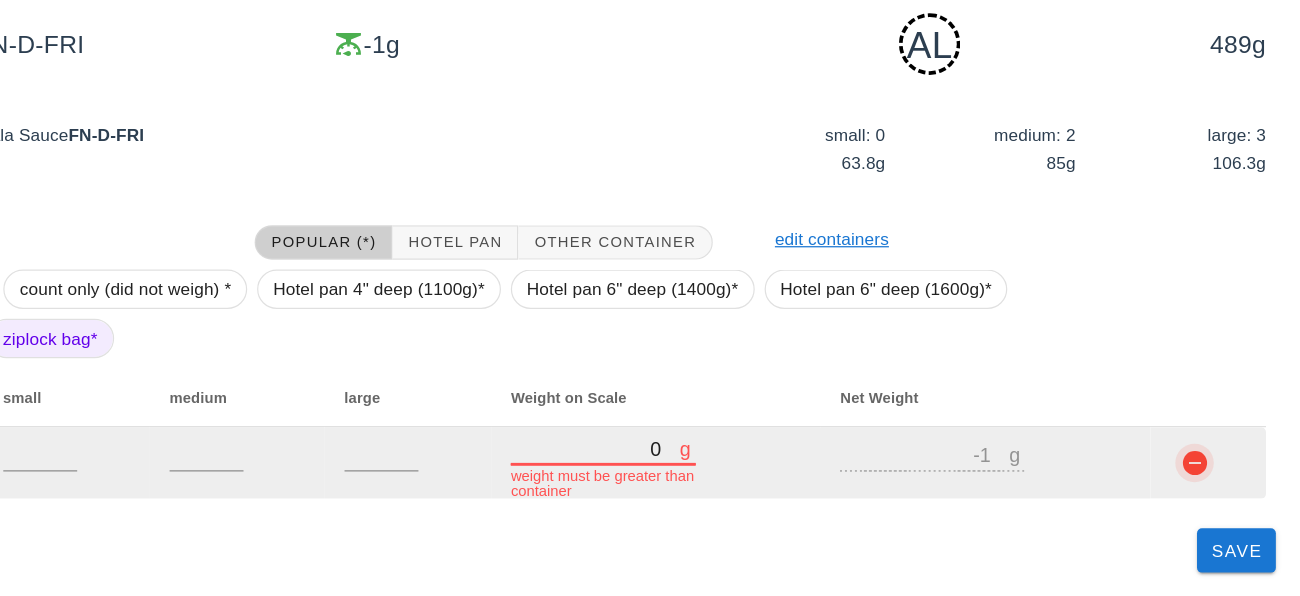 click at bounding box center [1214, 488] 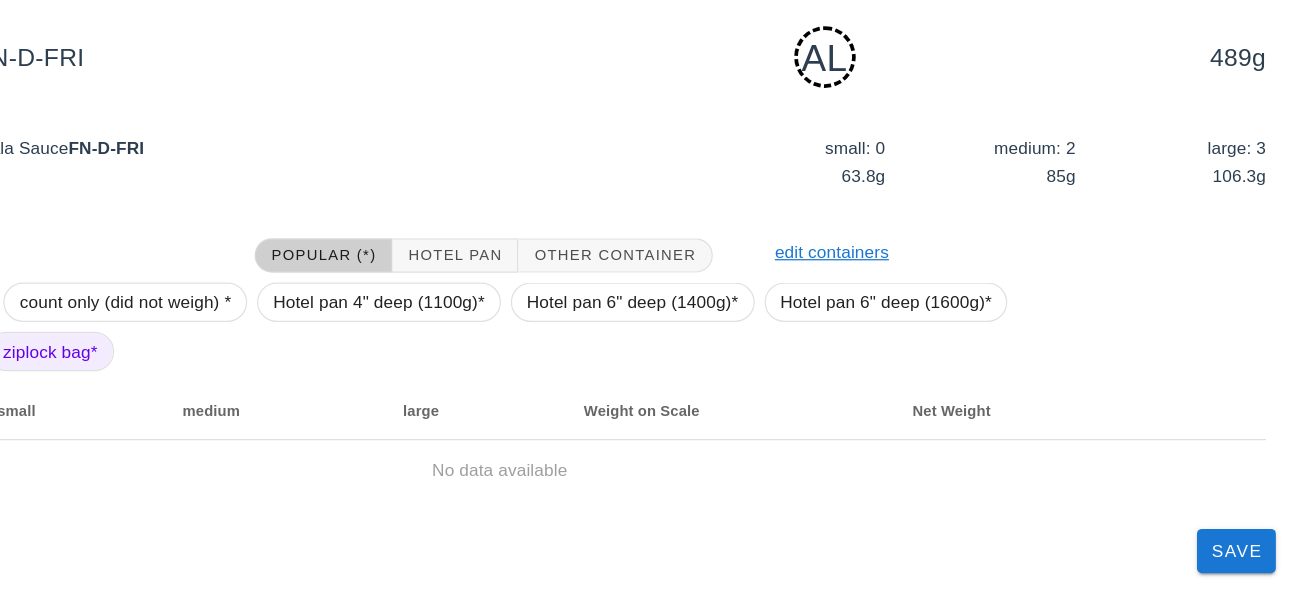scroll, scrollTop: 183, scrollLeft: 0, axis: vertical 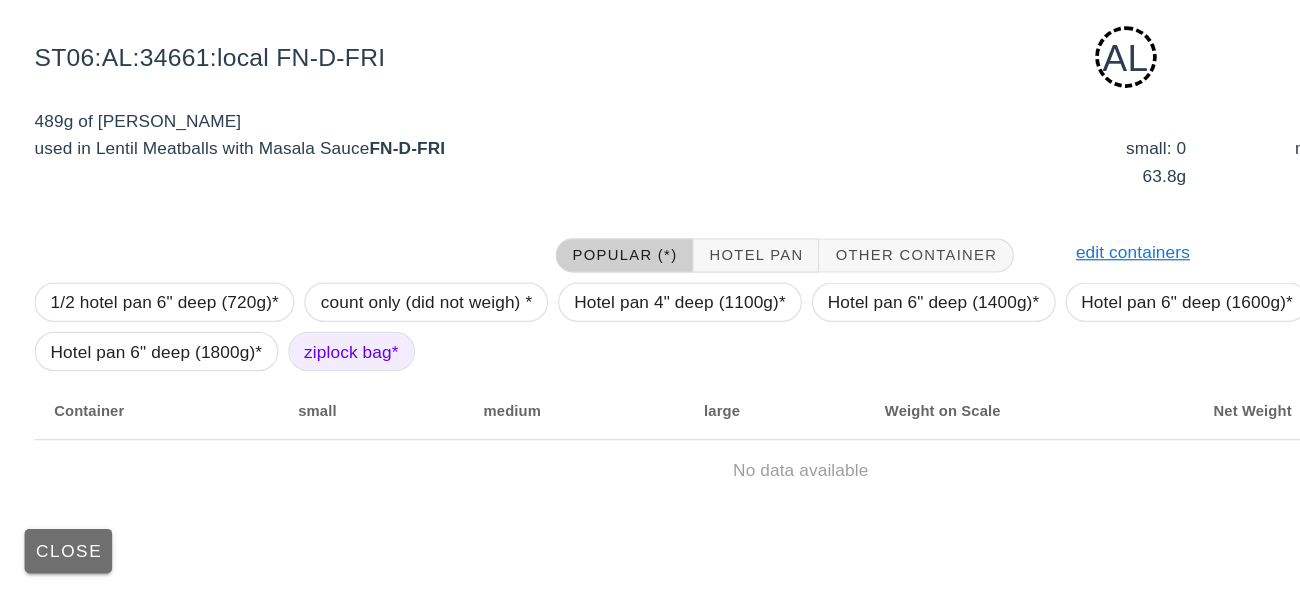 click on "Close" at bounding box center (55, 559) 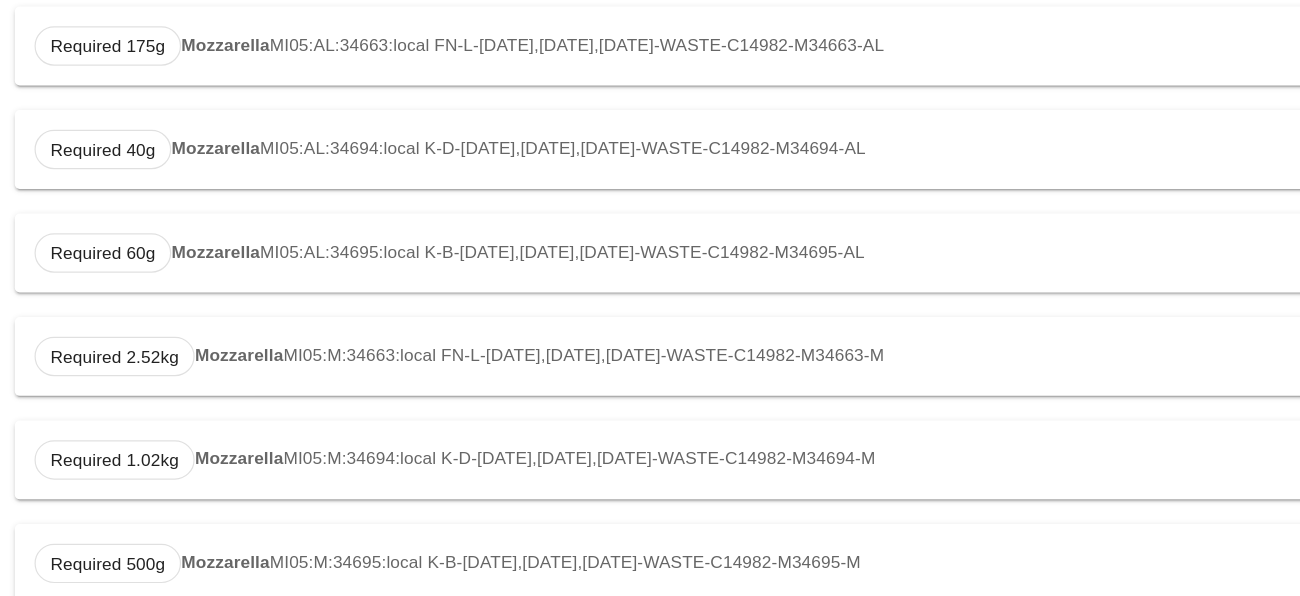 scroll, scrollTop: 0, scrollLeft: 0, axis: both 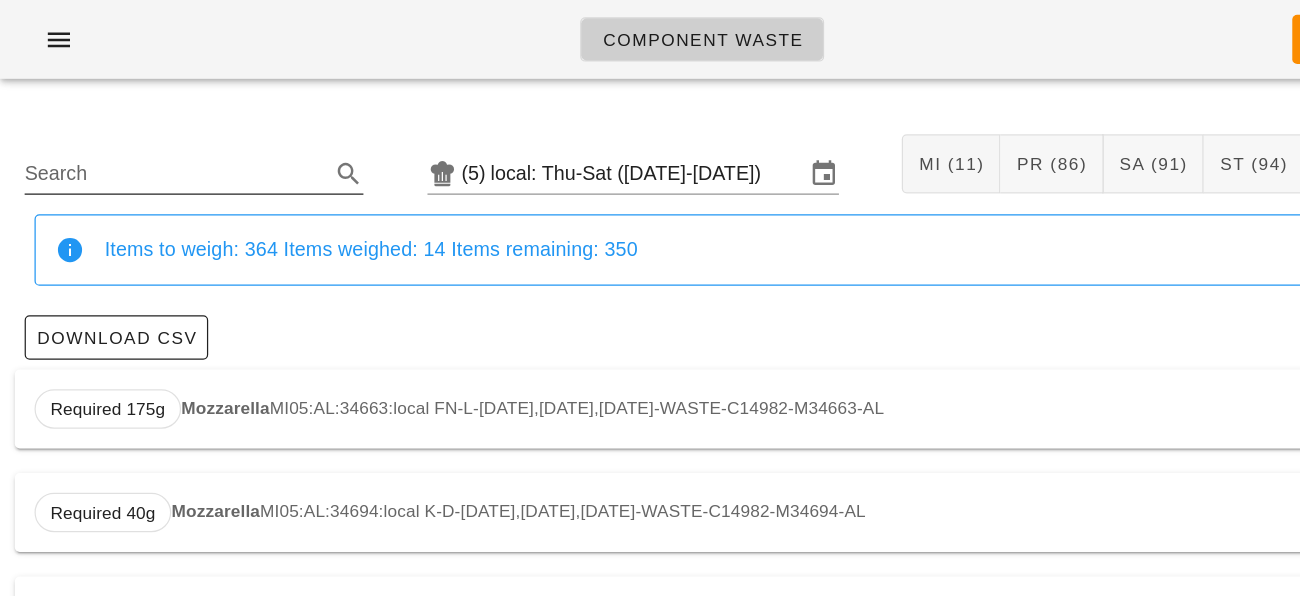 click on "Search" at bounding box center [141, 141] 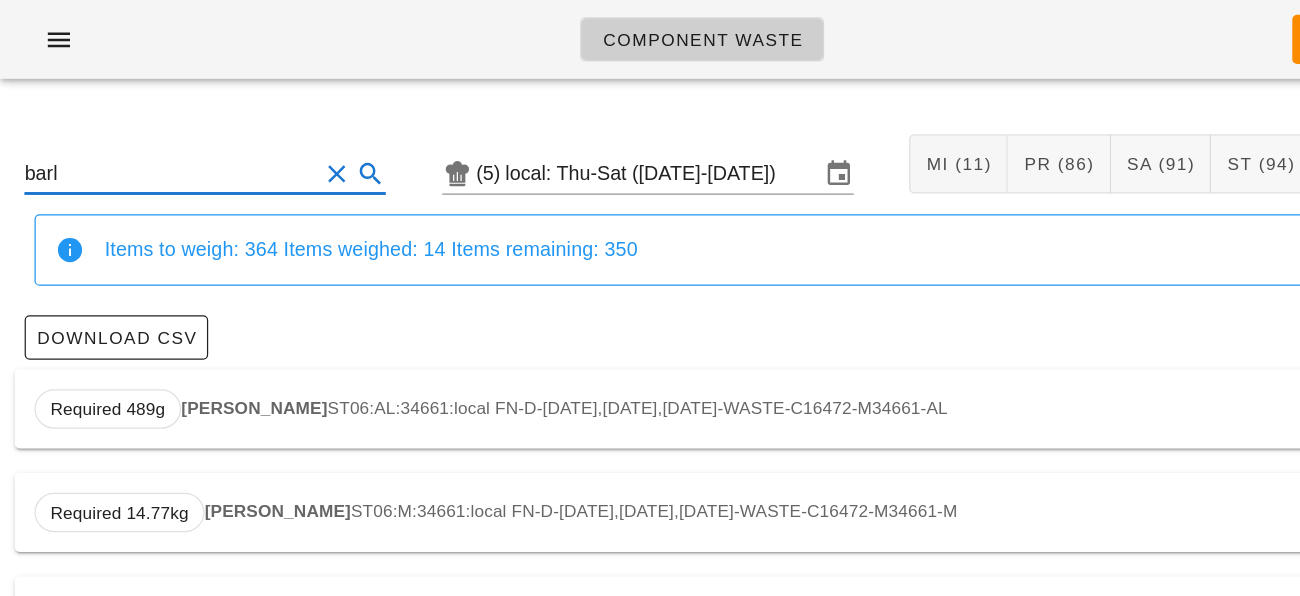 click on "Required 14.77kg [PERSON_NAME]  ST06:M:34661:local FN-D-[DATE],[DATE],[DATE]-WASTE-C16472-M34661-M" at bounding box center (650, 416) 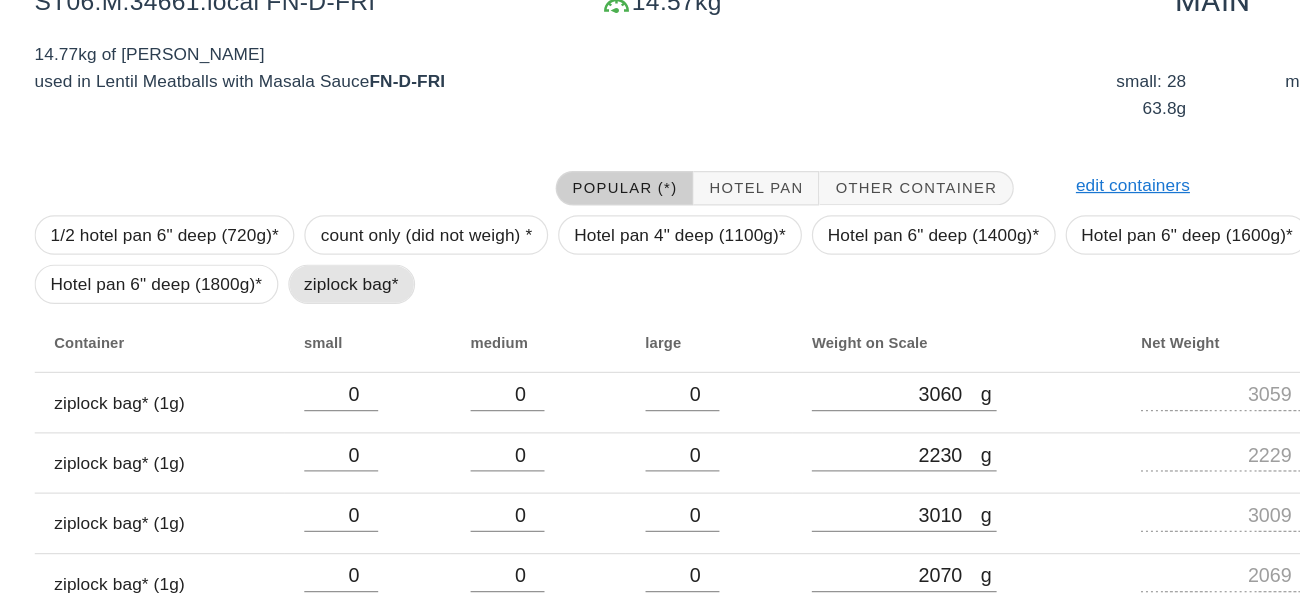 click on "ziplock bag*" at bounding box center (285, 343) 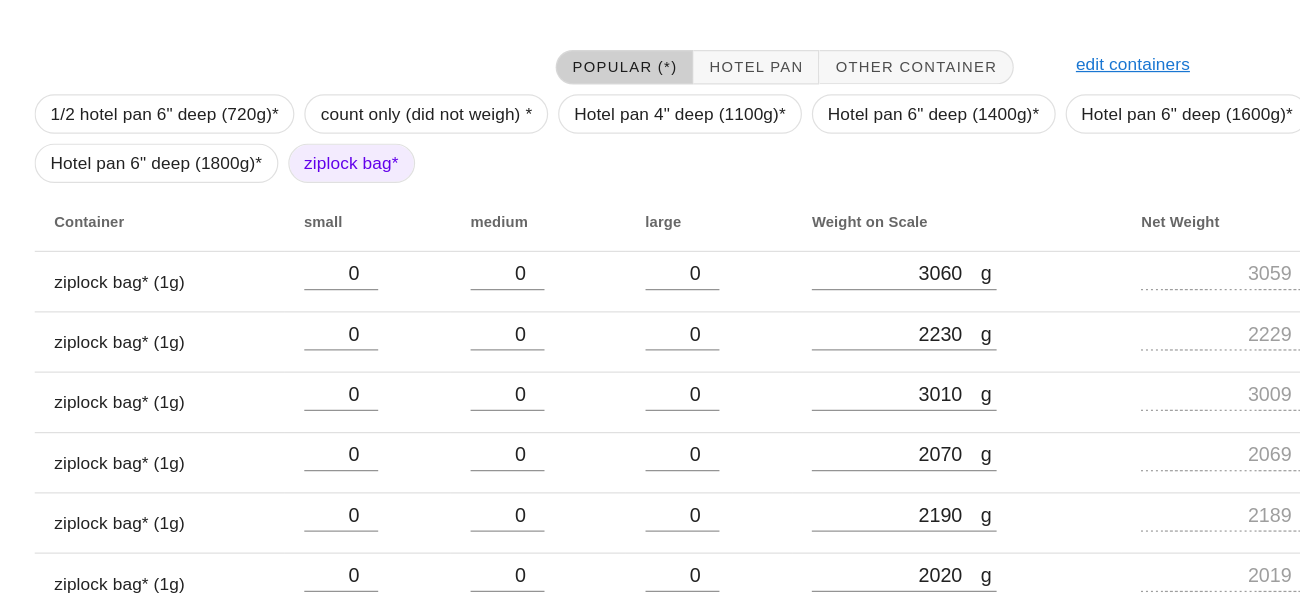 scroll, scrollTop: 458, scrollLeft: 0, axis: vertical 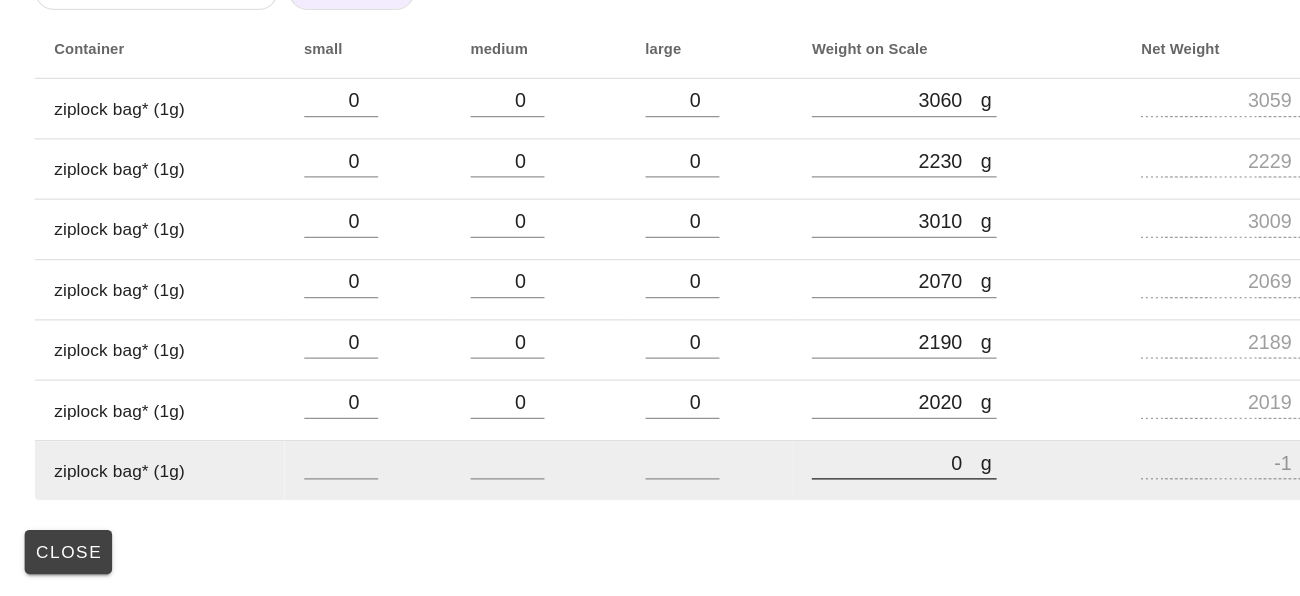 click on "0" at bounding box center (727, 487) 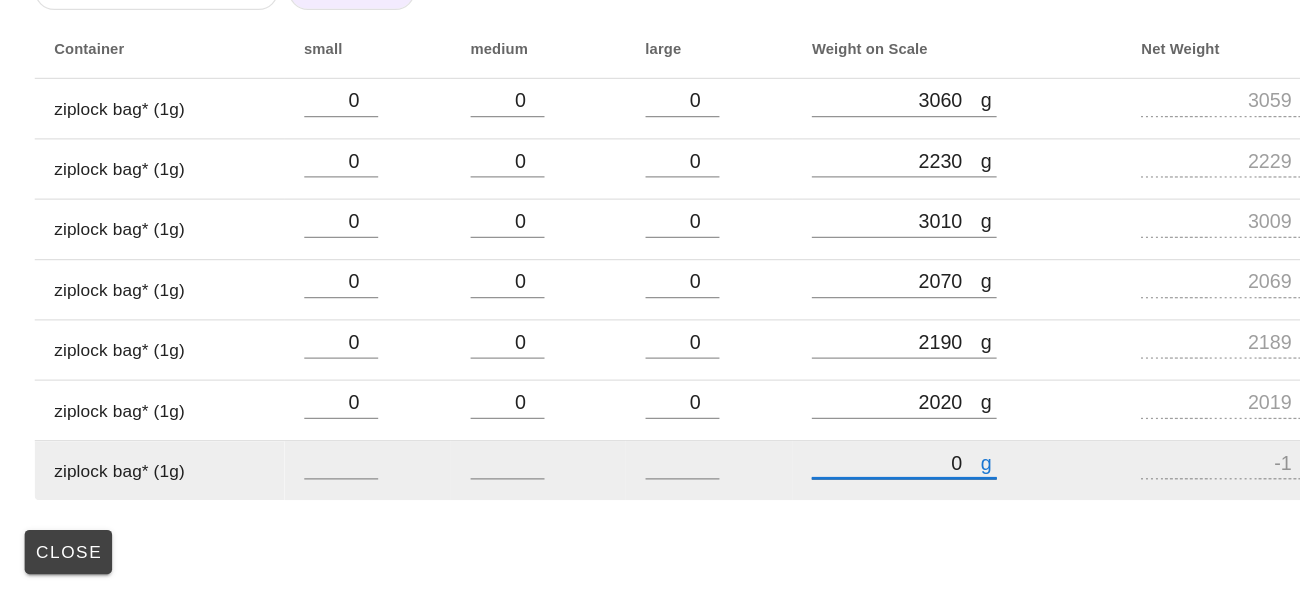 type on "30" 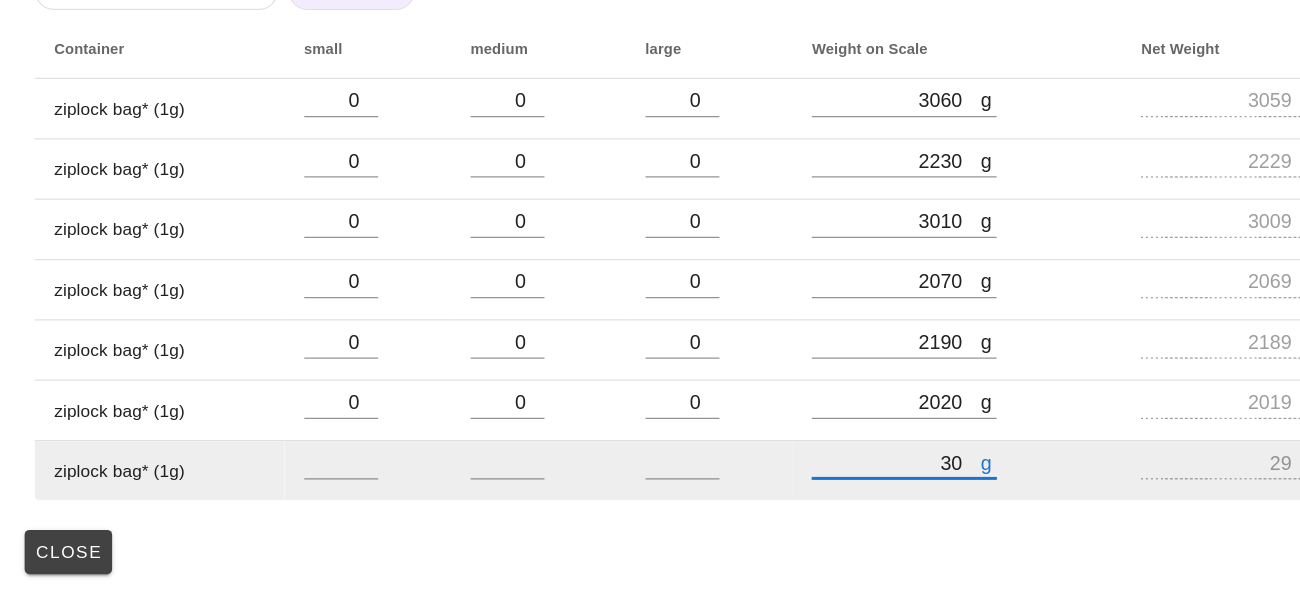 type on "300" 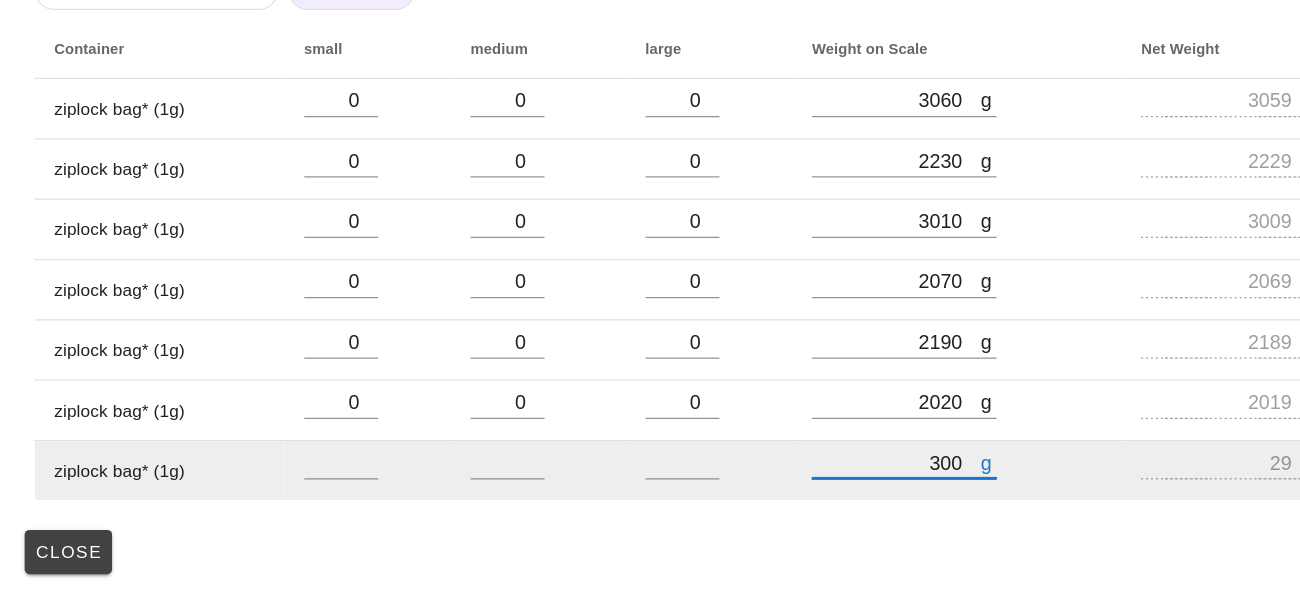 type on "299" 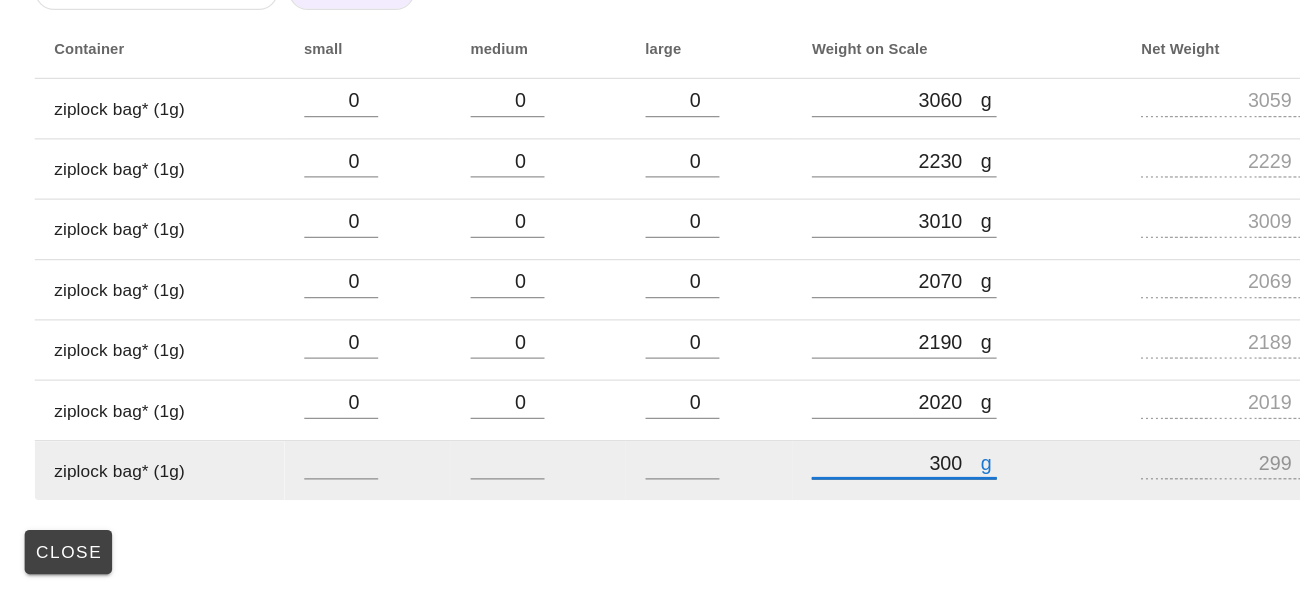type on "3010" 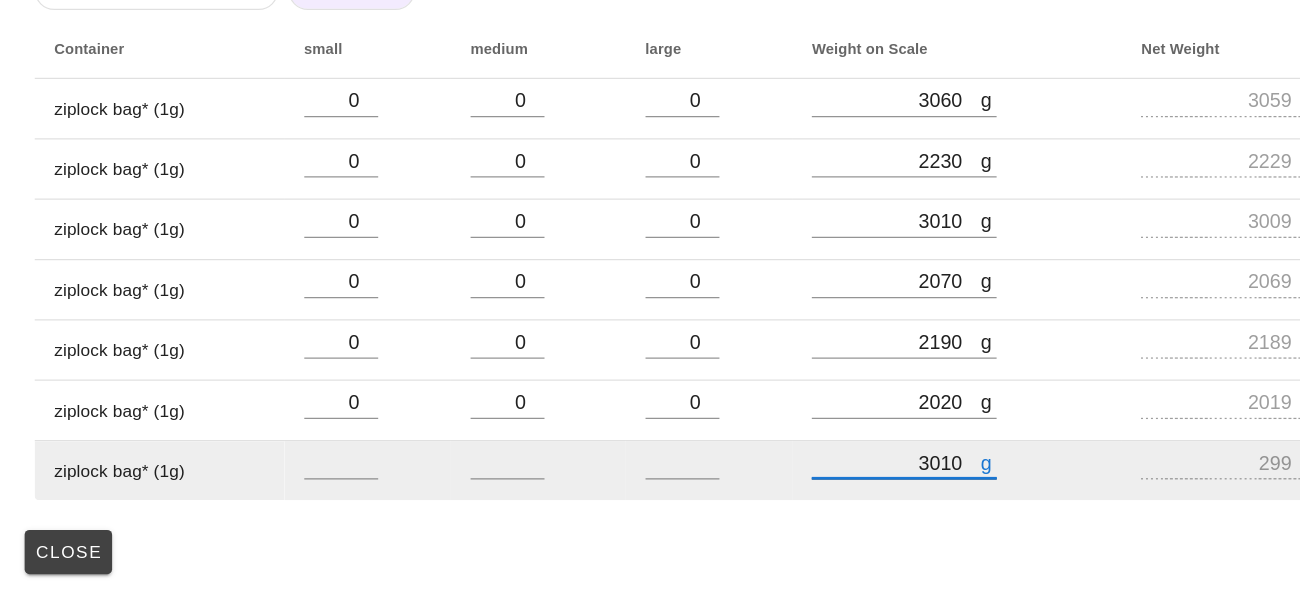 type on "3009" 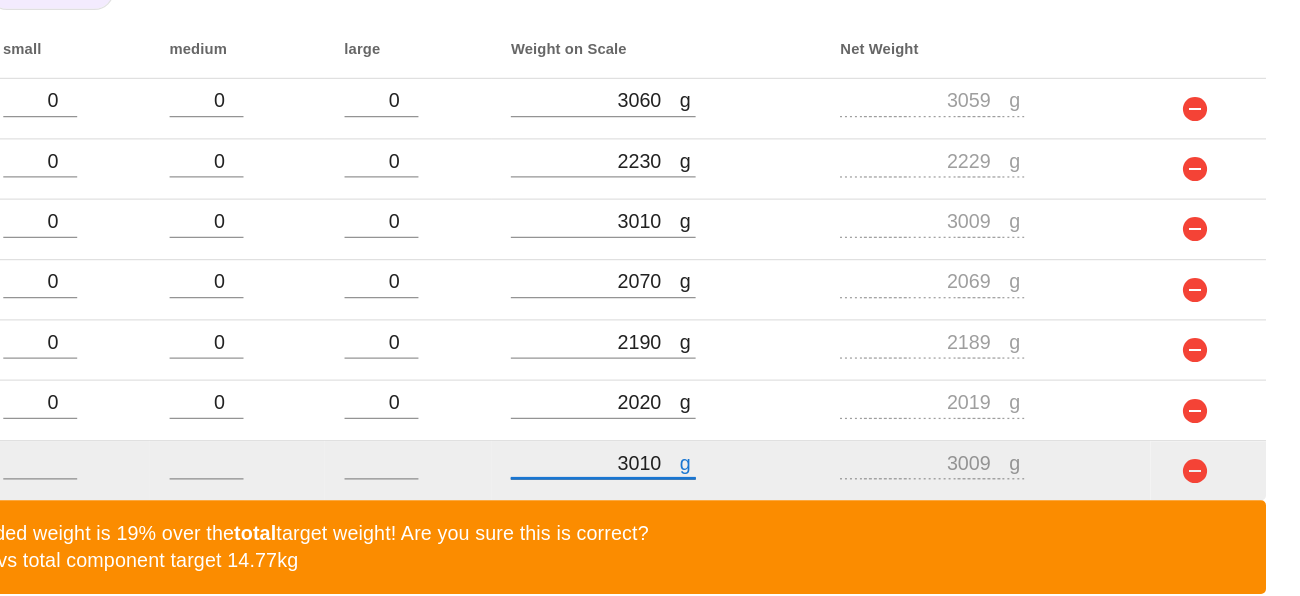 scroll, scrollTop: 551, scrollLeft: 0, axis: vertical 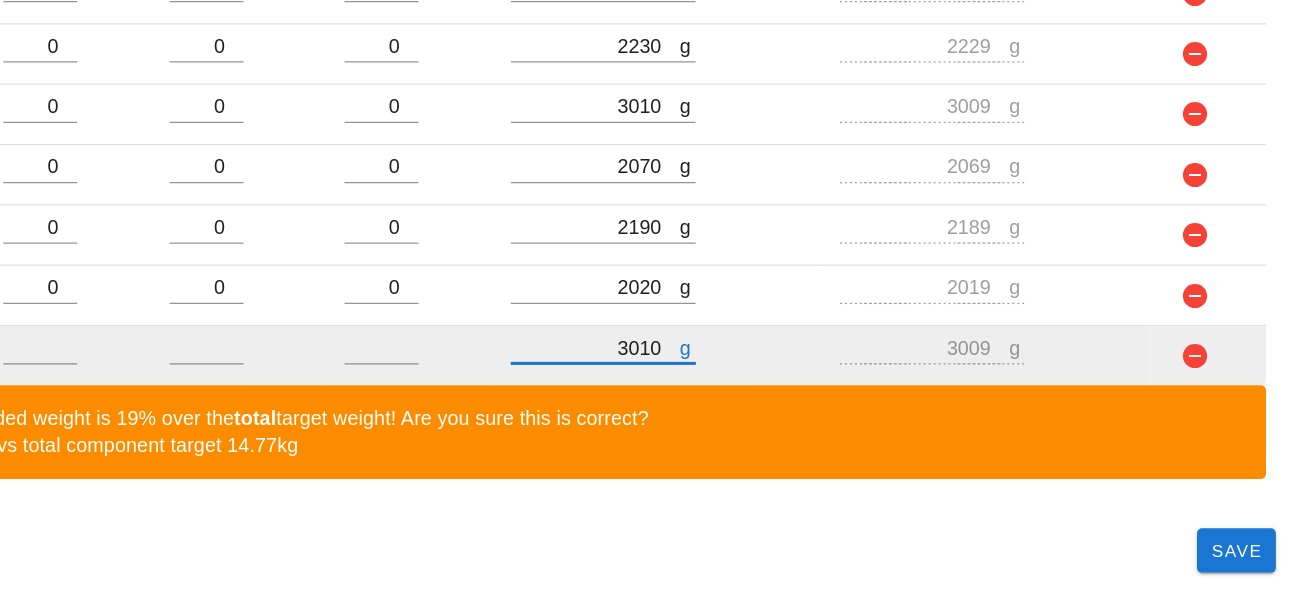 type on "3010" 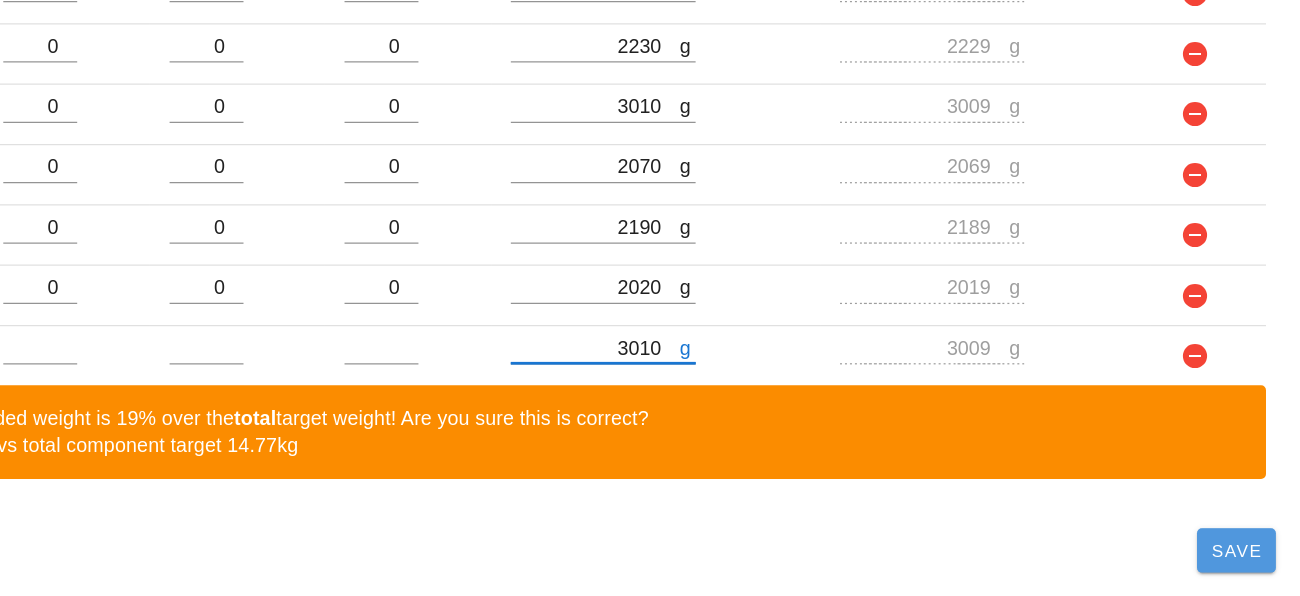 click on "Save" at bounding box center [1248, 559] 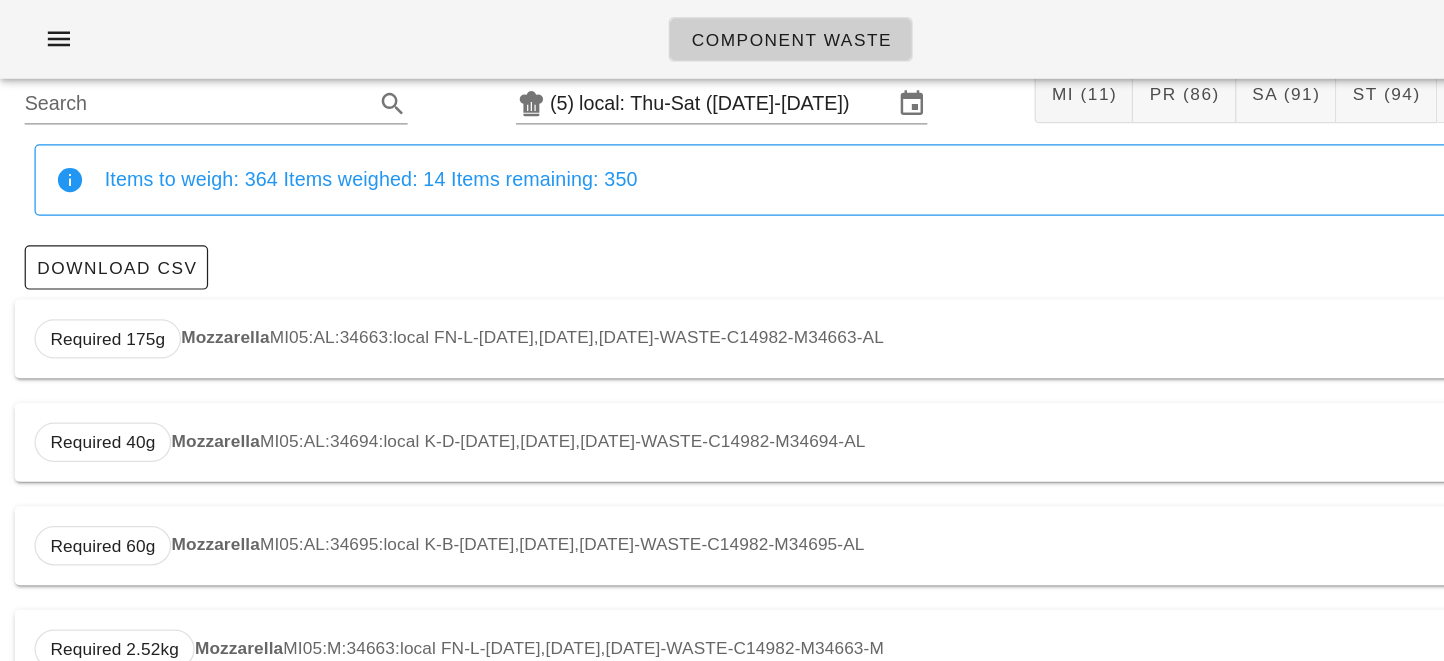 scroll, scrollTop: 0, scrollLeft: 0, axis: both 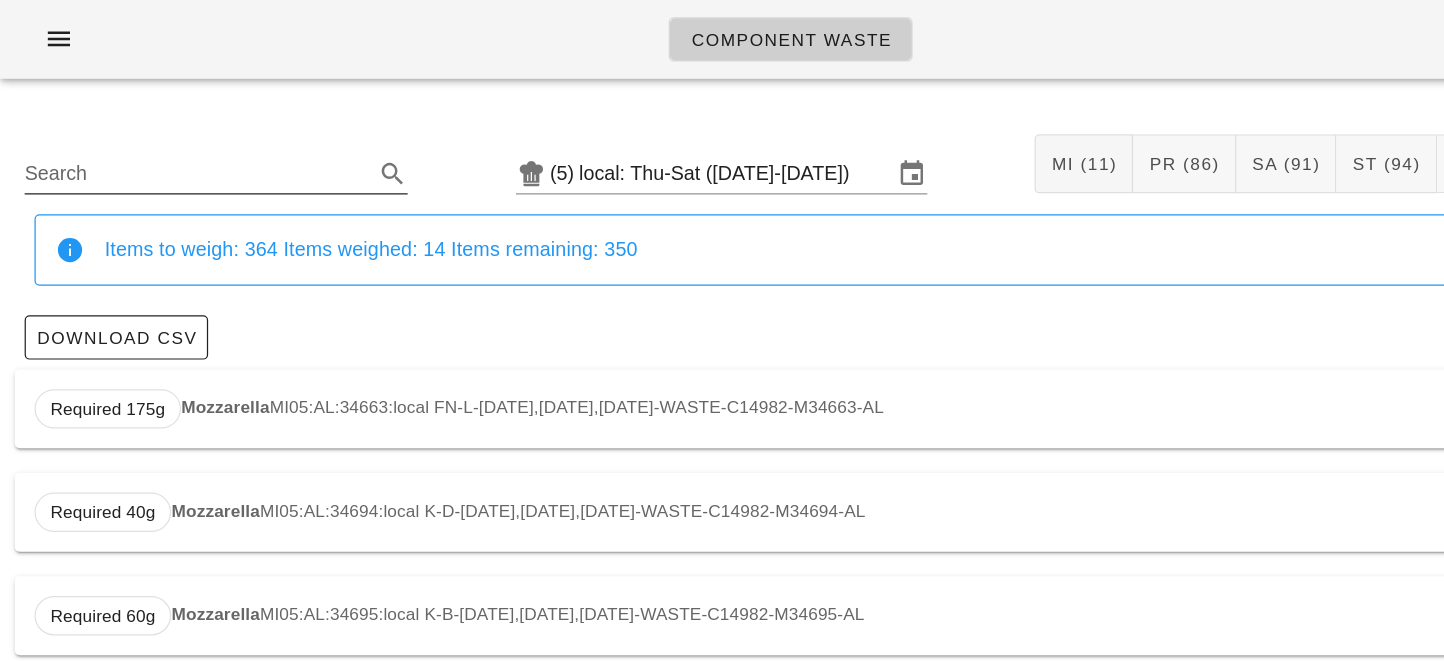 click on "Search" at bounding box center [159, 141] 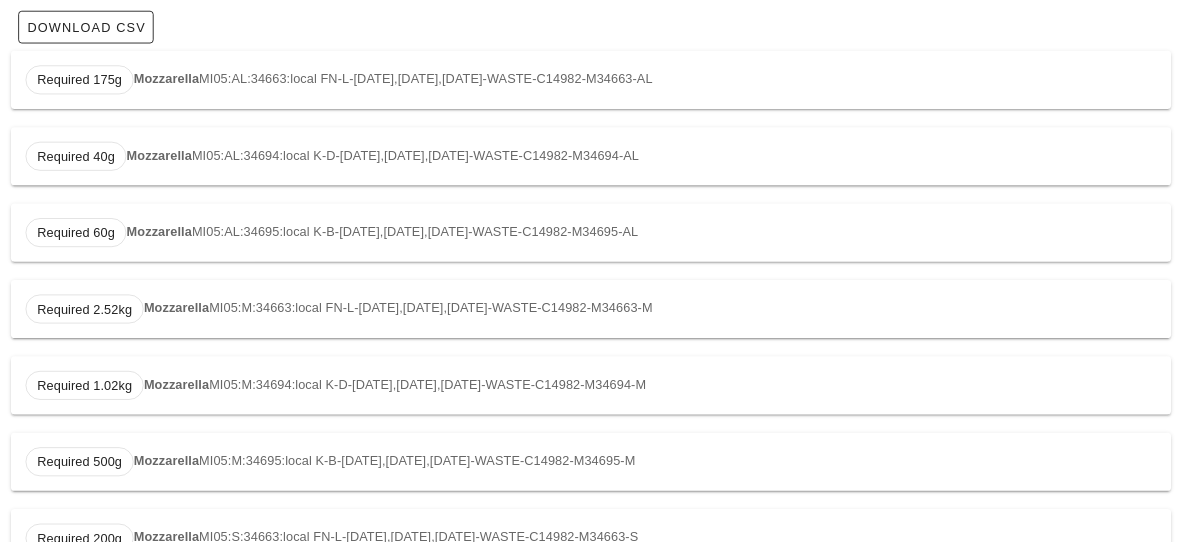scroll, scrollTop: 0, scrollLeft: 0, axis: both 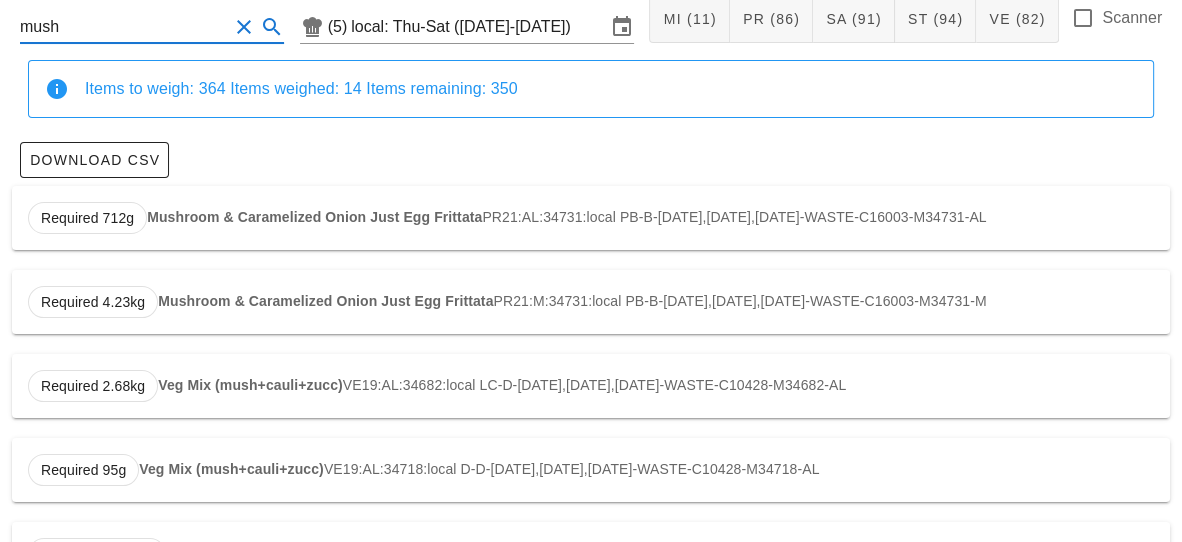 click on "Required 2.68kg Veg Mix (mush+cauli+zucc)  VE19:AL:34682:local LC-D-[DATE],[DATE],[DATE]-WASTE-C10428-M34682-AL" at bounding box center (591, 386) 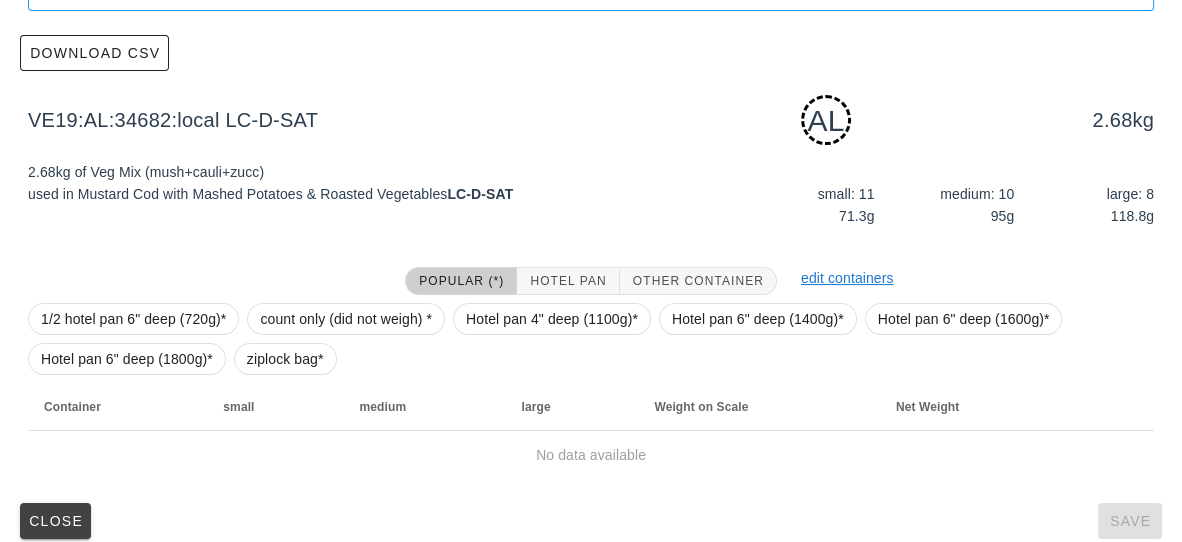 scroll, scrollTop: 237, scrollLeft: 0, axis: vertical 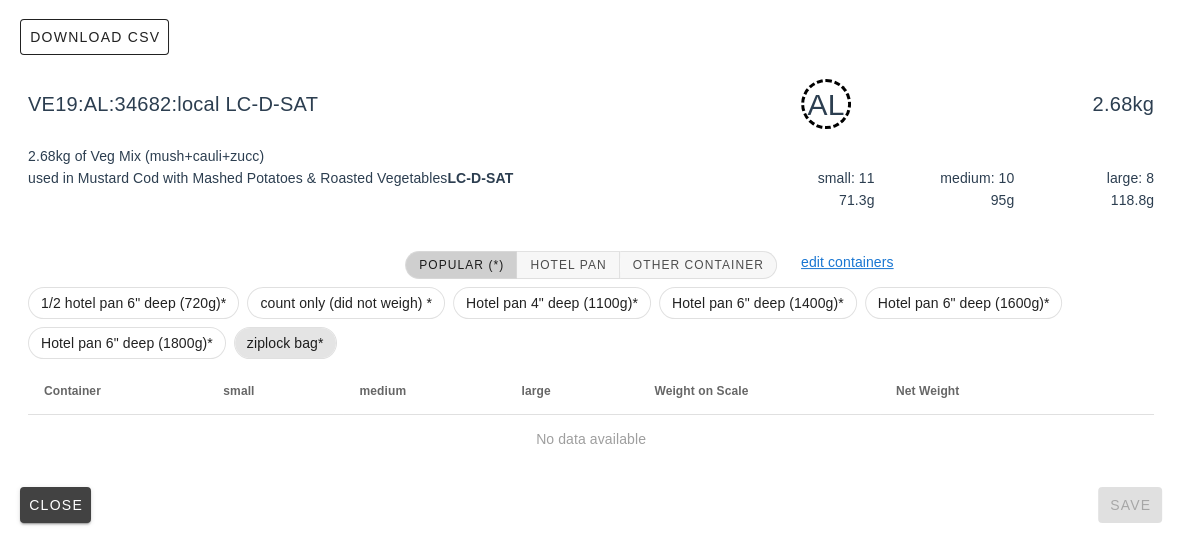 click on "ziplock bag*" at bounding box center (285, 343) 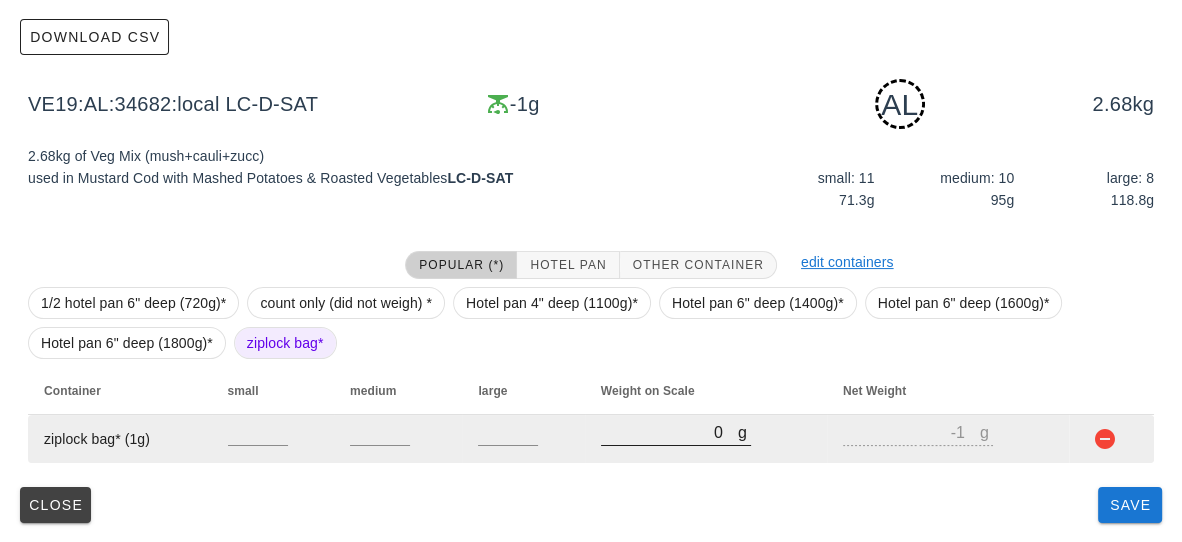 click on "0" at bounding box center [669, 432] 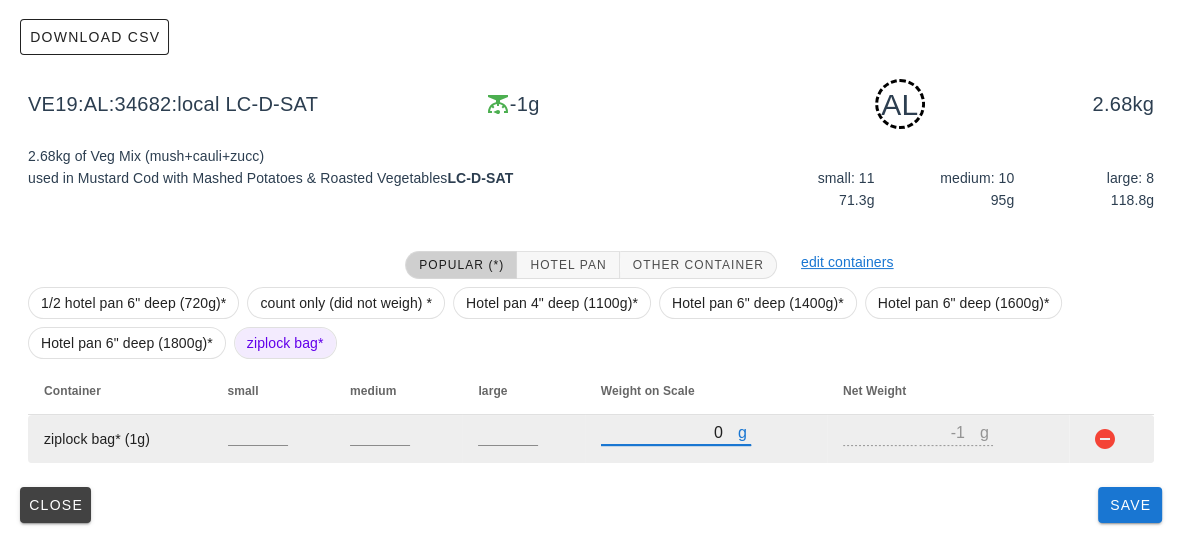 type on "80" 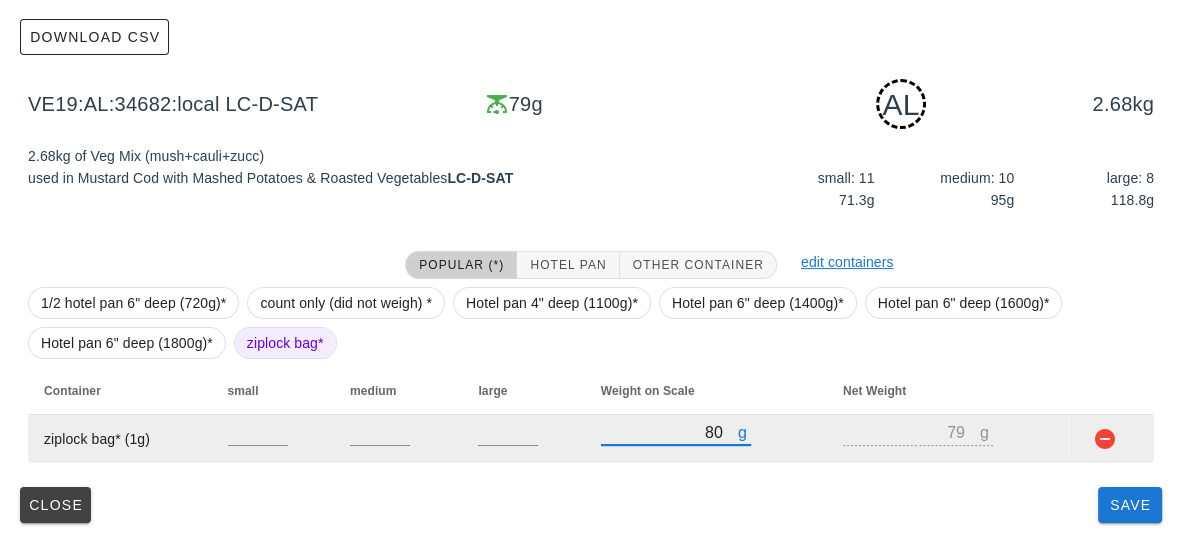 type on "860" 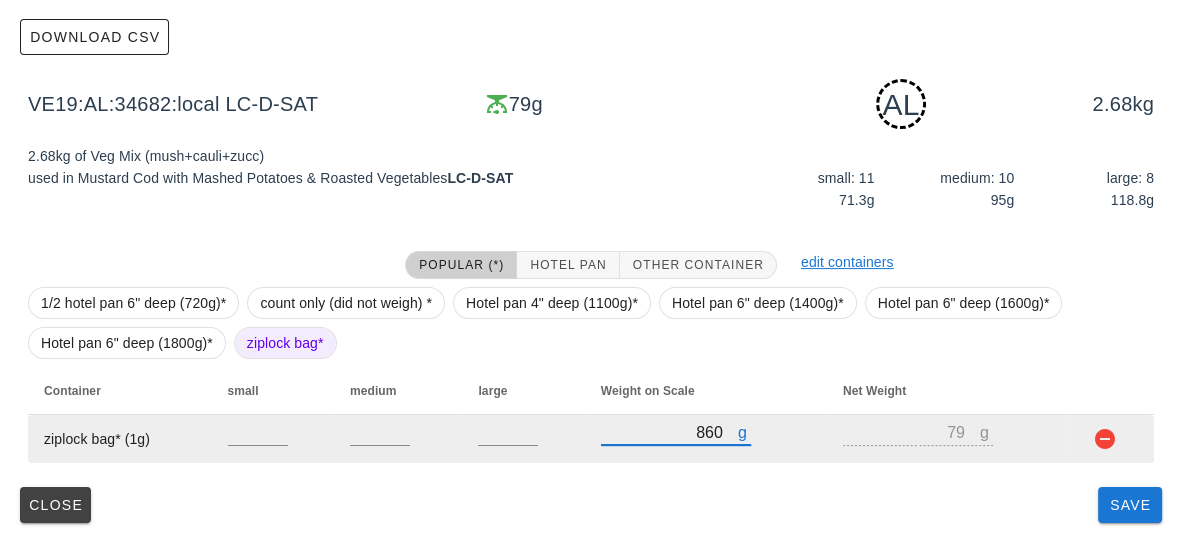 type on "859" 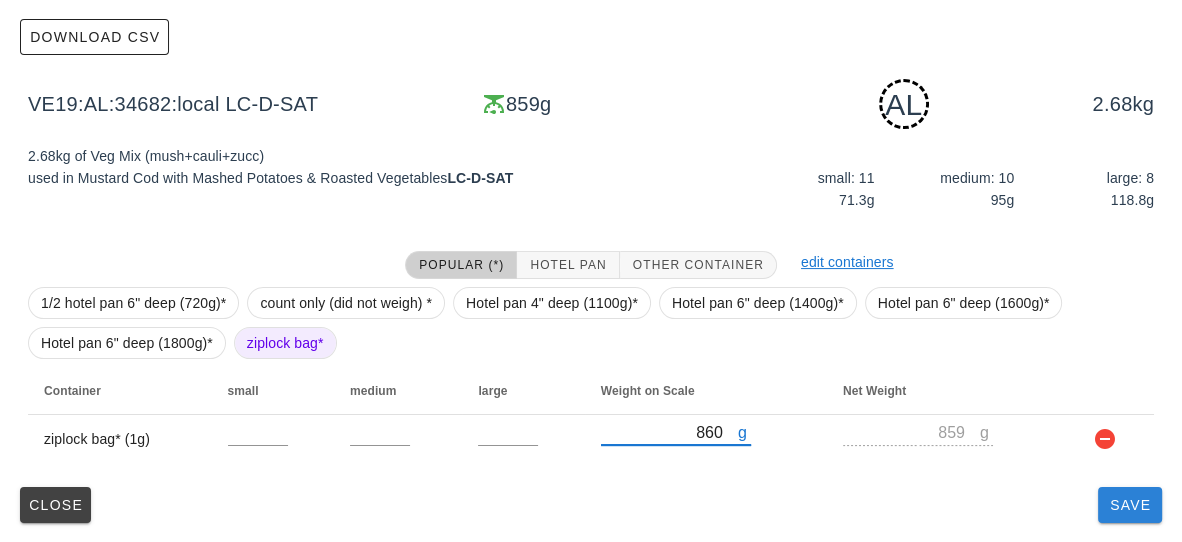 type on "860" 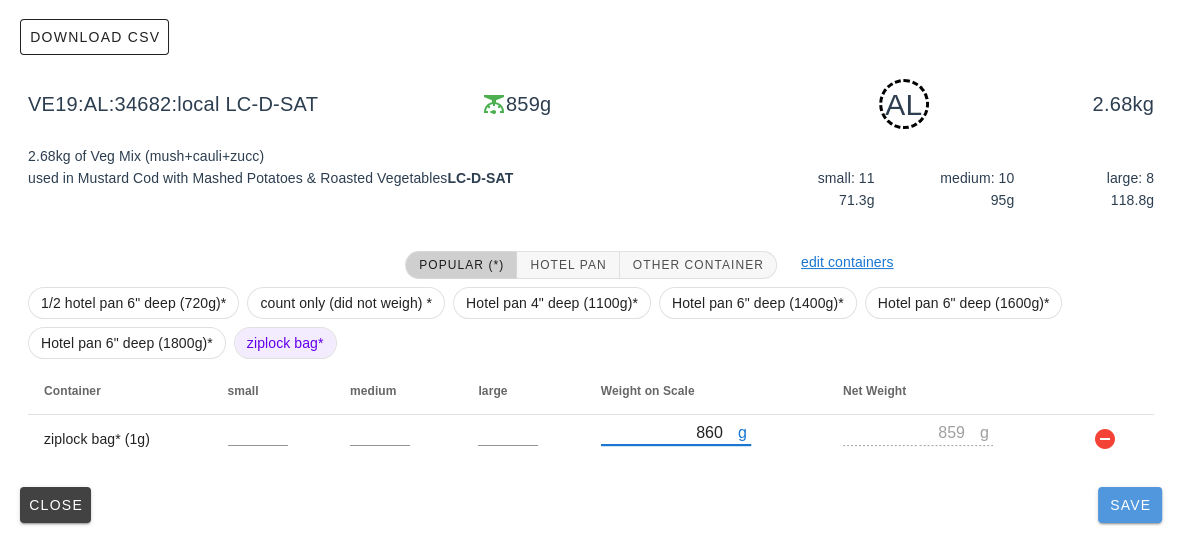 click on "Save" at bounding box center [1130, 505] 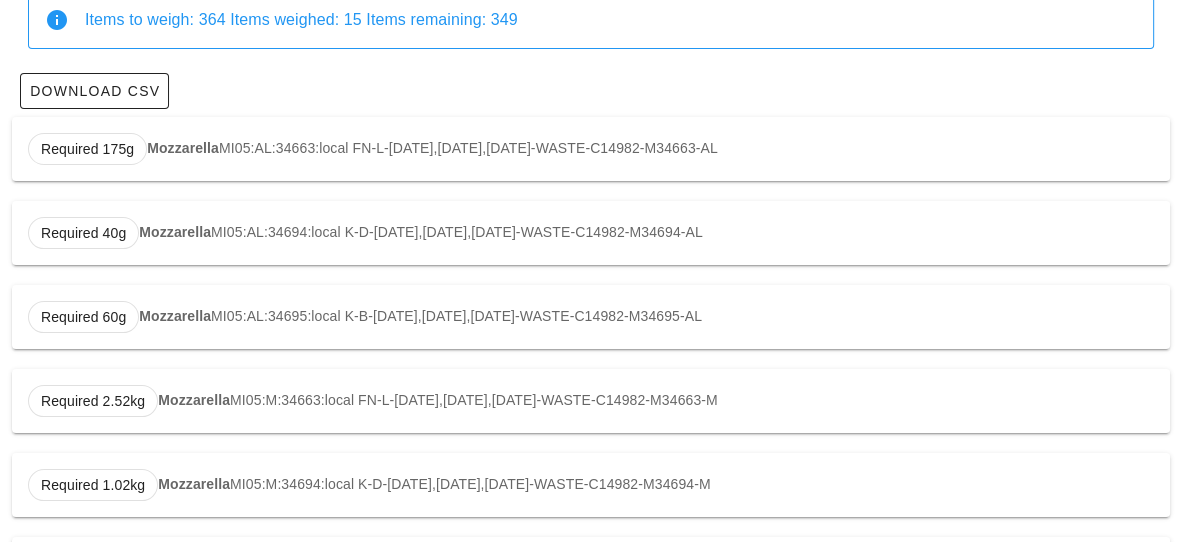 scroll, scrollTop: 0, scrollLeft: 0, axis: both 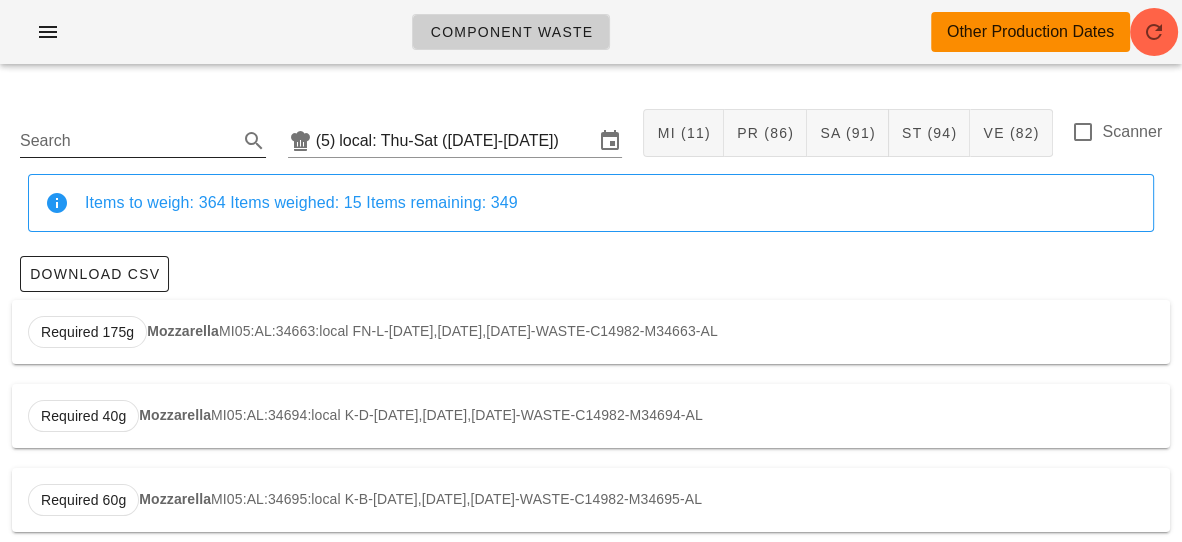 click on "Search" at bounding box center (127, 141) 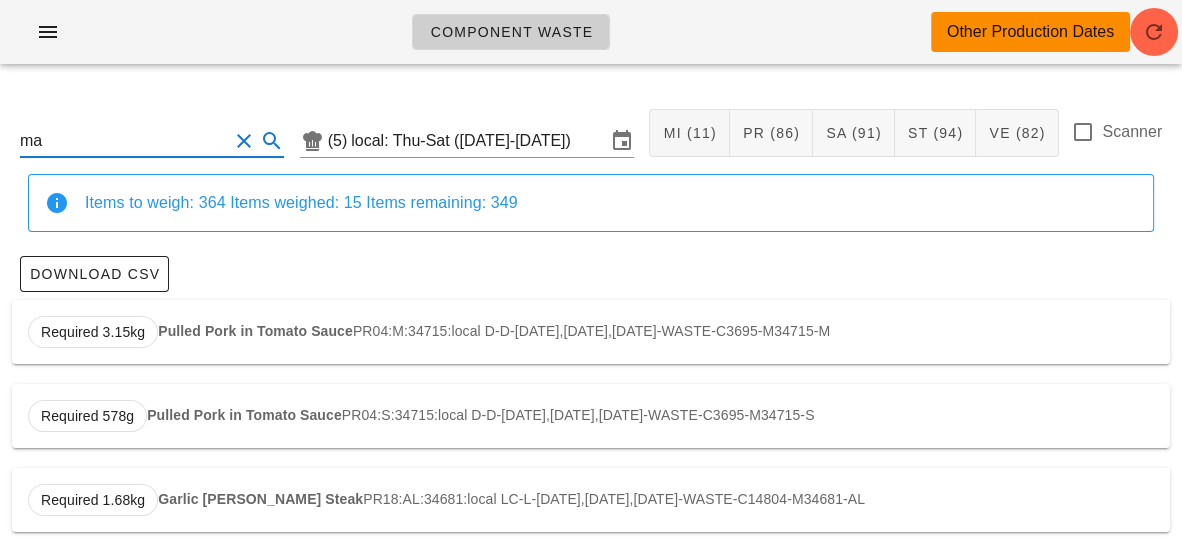 type on "m" 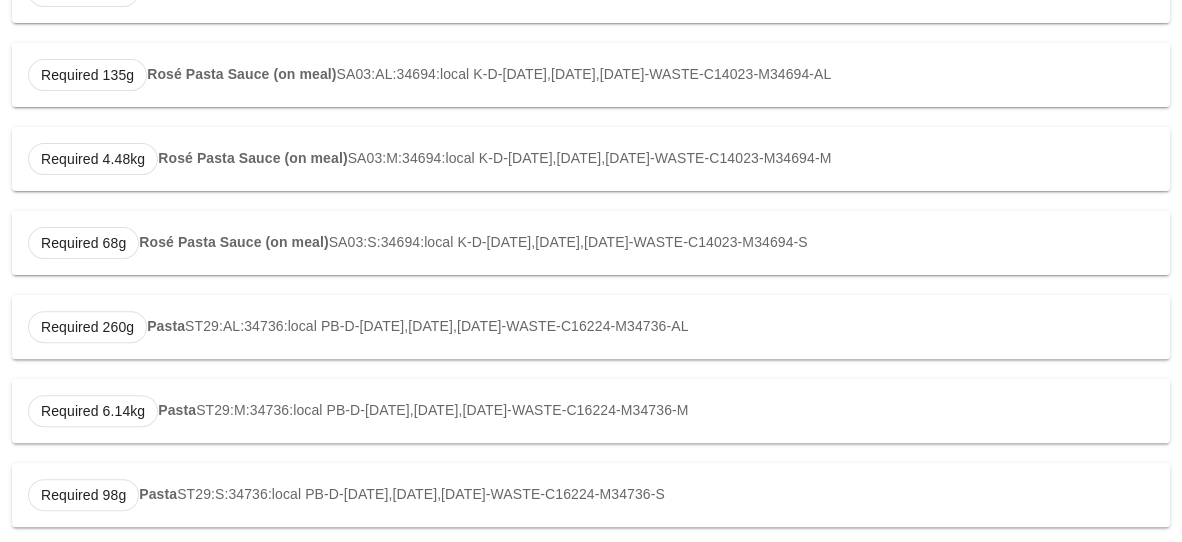 scroll, scrollTop: 526, scrollLeft: 0, axis: vertical 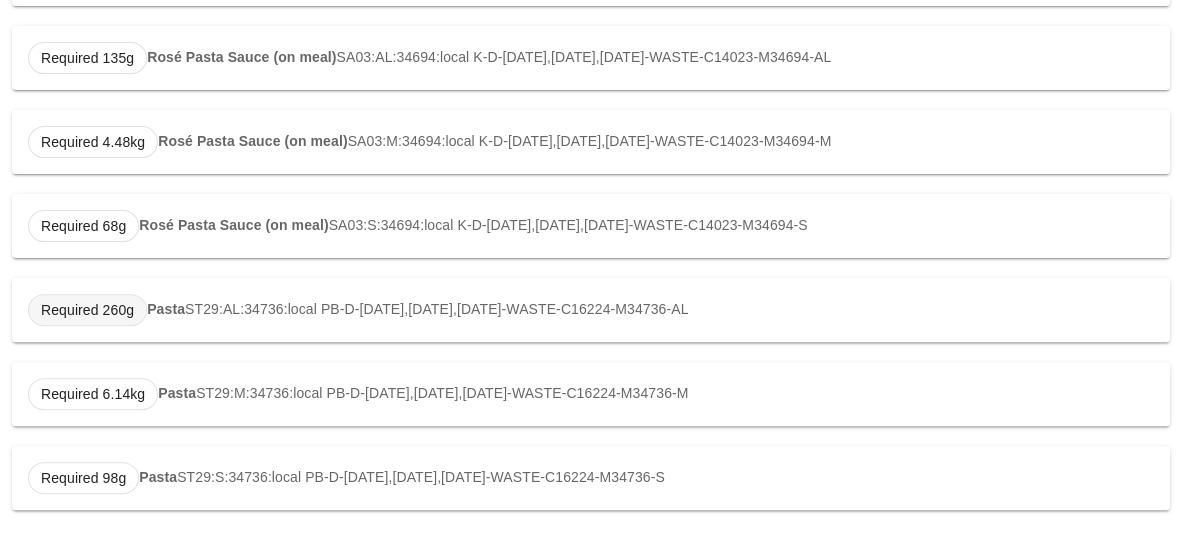 click on "Required 260g" at bounding box center (87, 310) 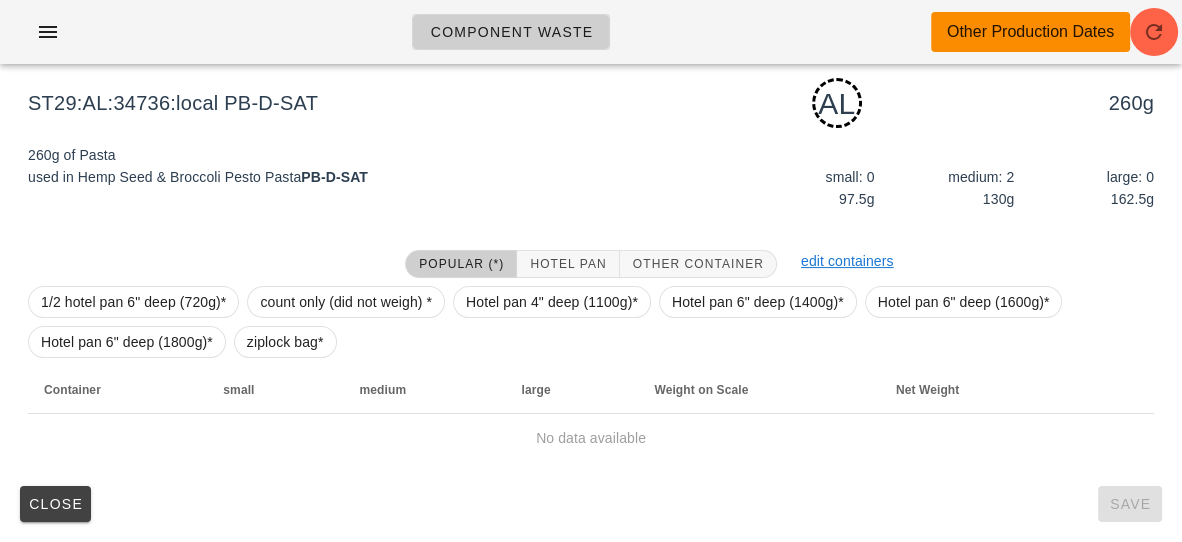 scroll, scrollTop: 237, scrollLeft: 0, axis: vertical 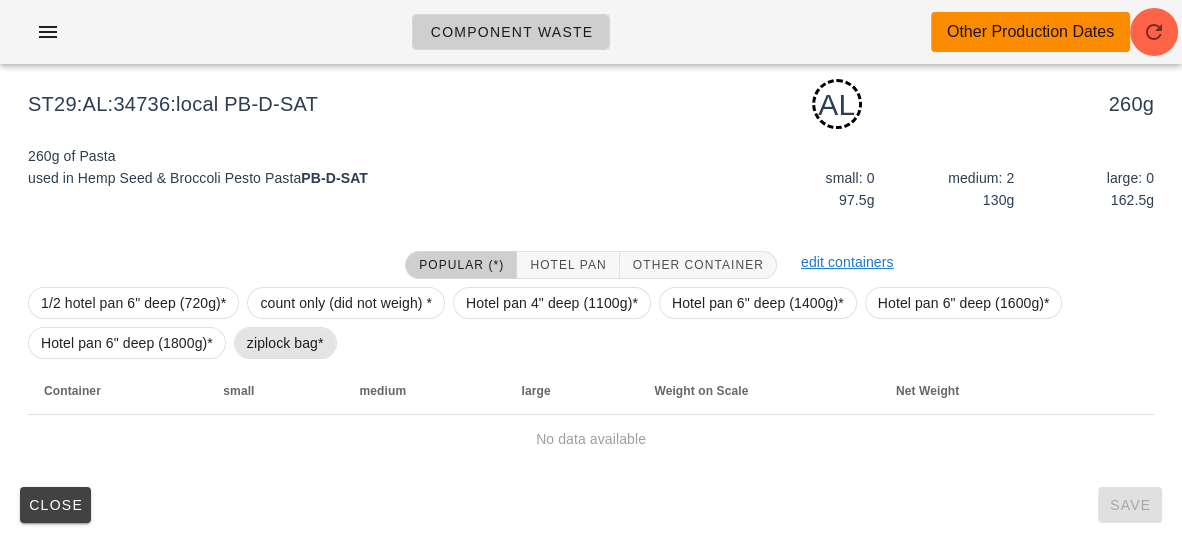 click on "ziplock bag*" at bounding box center [285, 343] 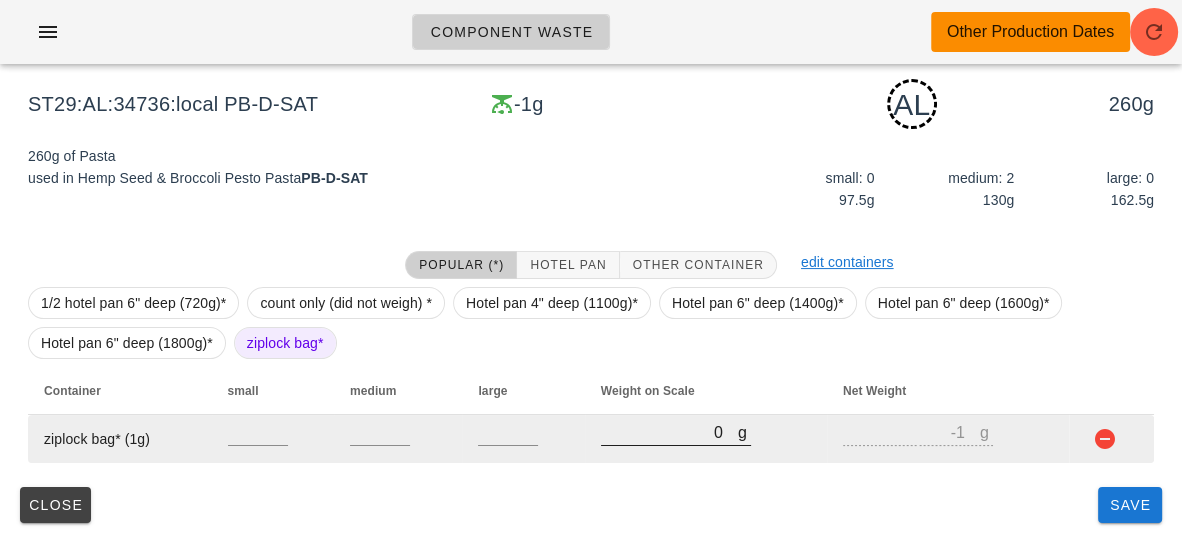 click on "0" at bounding box center [669, 432] 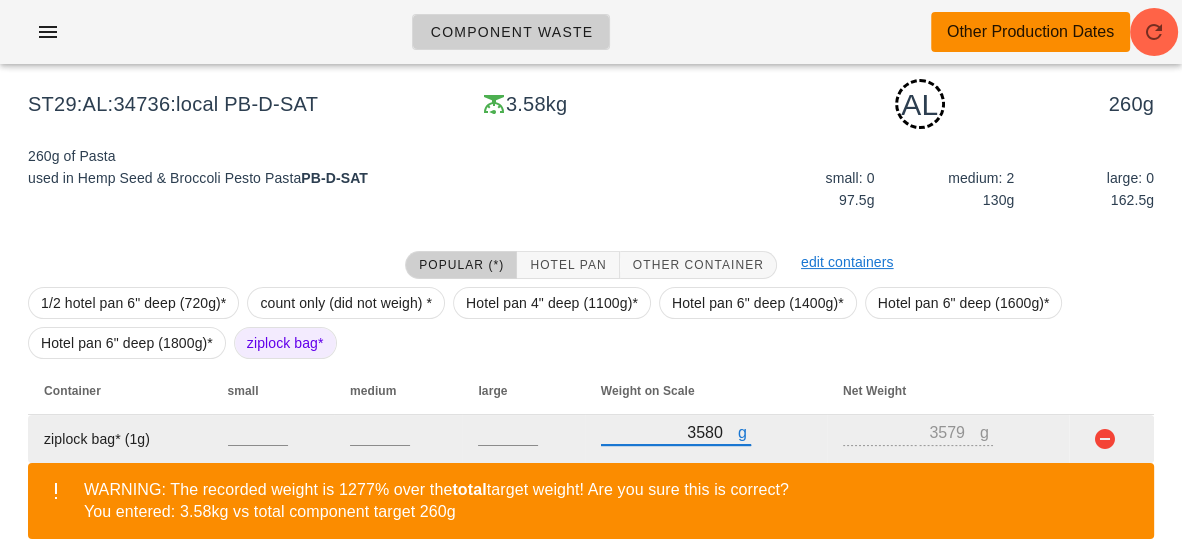 scroll, scrollTop: 329, scrollLeft: 0, axis: vertical 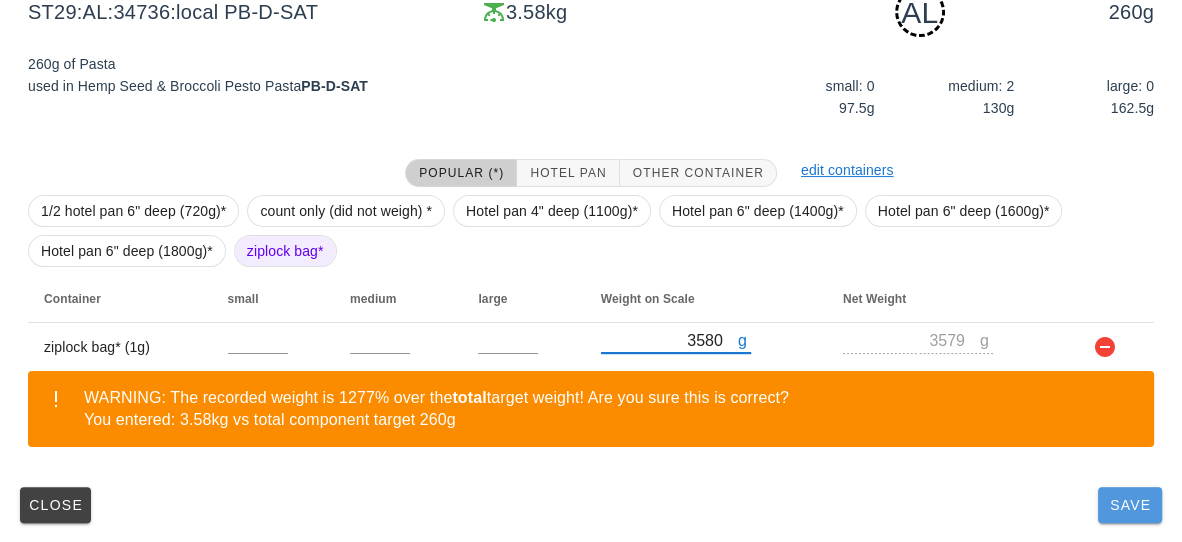 click on "Save" at bounding box center [1130, 505] 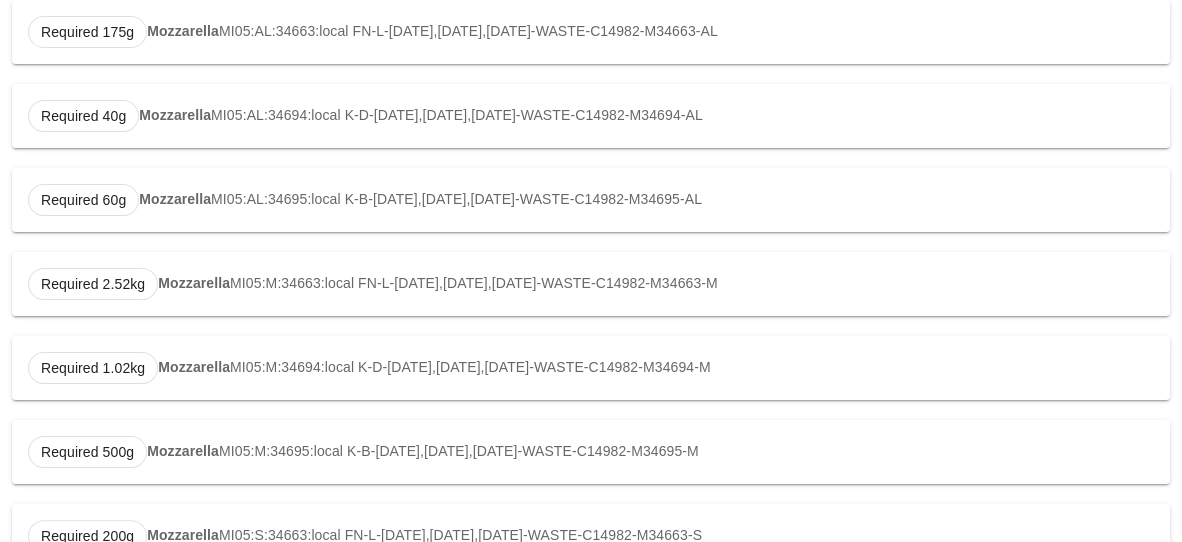 scroll, scrollTop: 0, scrollLeft: 0, axis: both 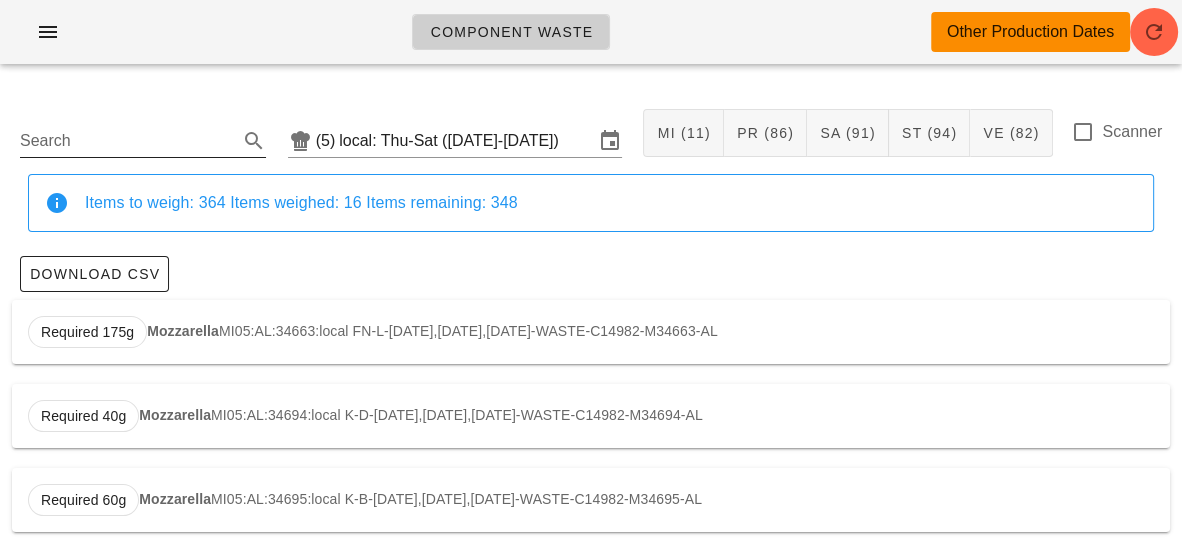 click on "Search" at bounding box center [127, 141] 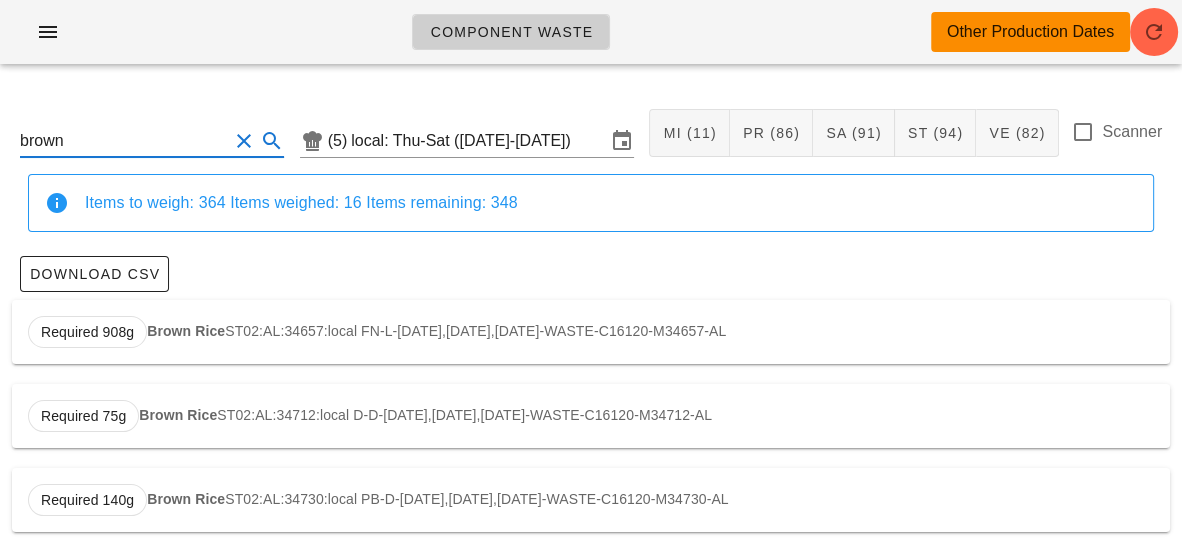 scroll, scrollTop: 3, scrollLeft: 0, axis: vertical 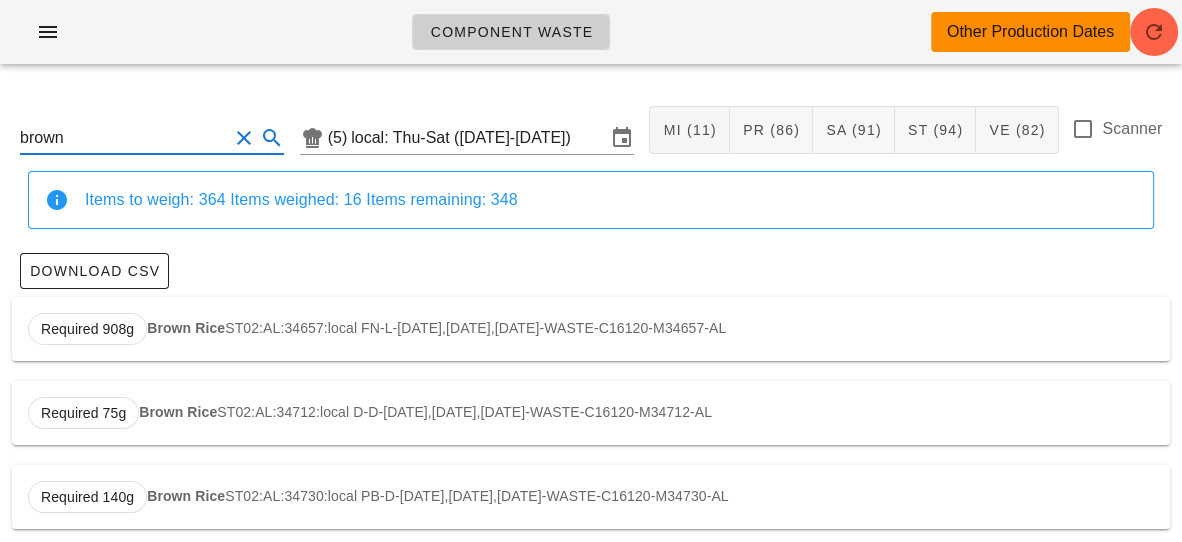 click on "Brown Rice" at bounding box center [186, 328] 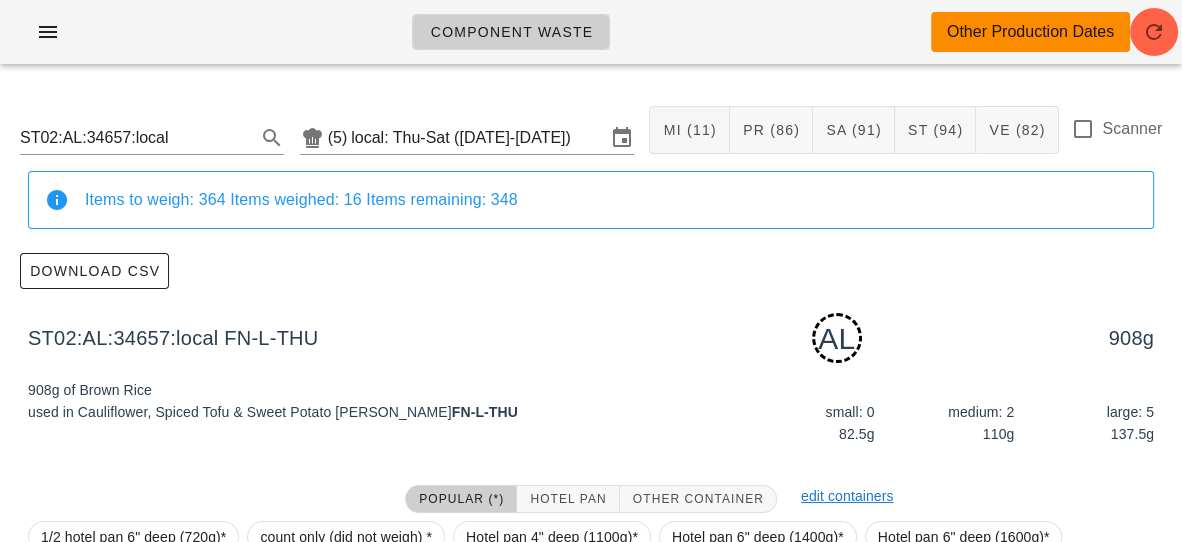click on "908g of Brown Rice   used in Cauliflower, Spiced Tofu & Sweet Potato [PERSON_NAME]-L-THU" at bounding box center [303, 416] 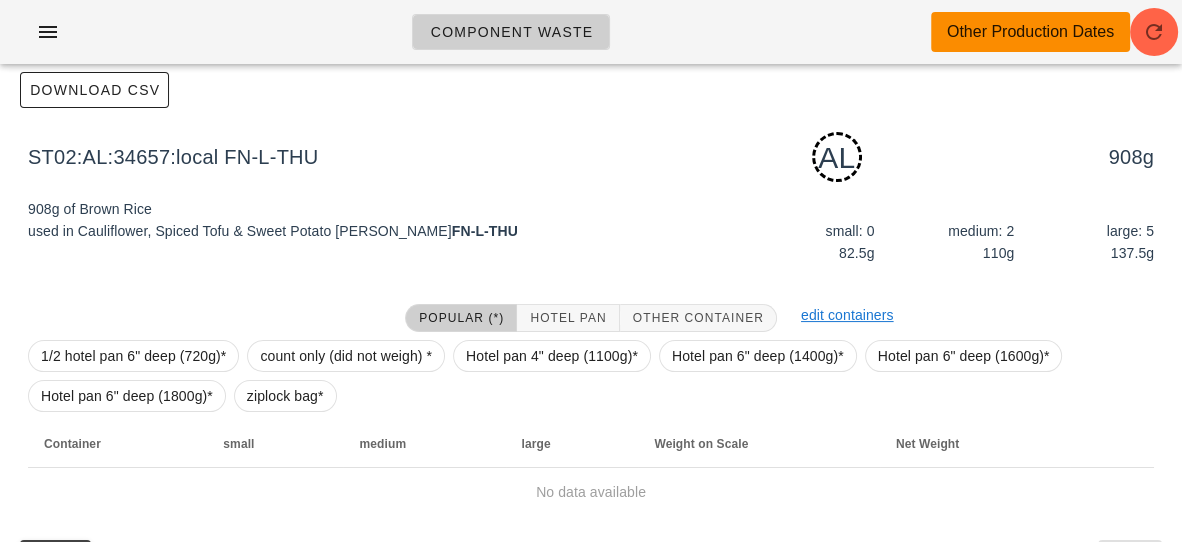 scroll, scrollTop: 237, scrollLeft: 0, axis: vertical 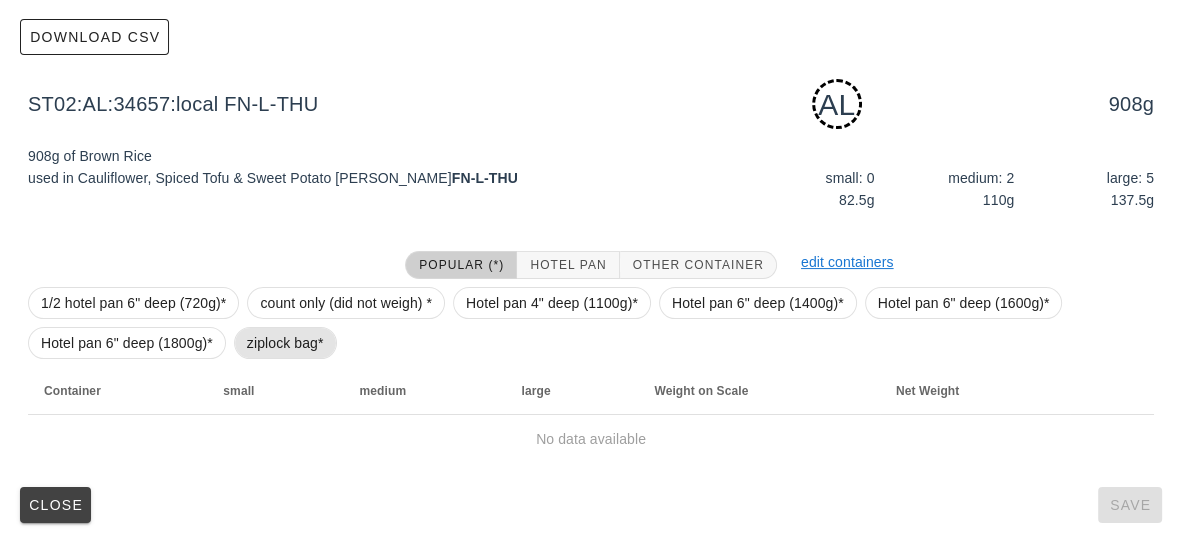 click on "ziplock bag*" at bounding box center [285, 343] 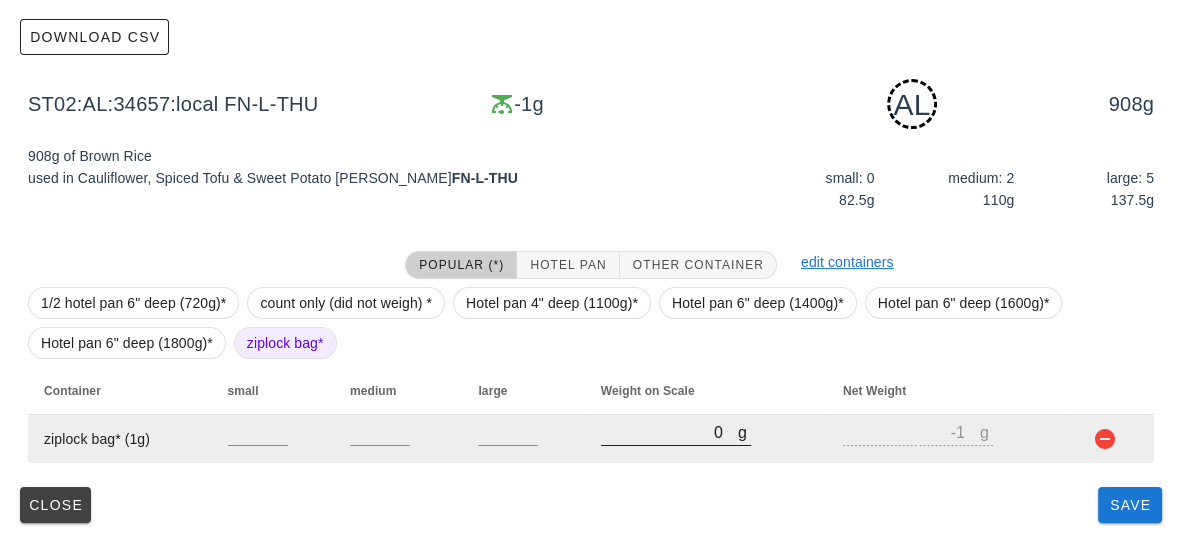 click on "0" at bounding box center [669, 432] 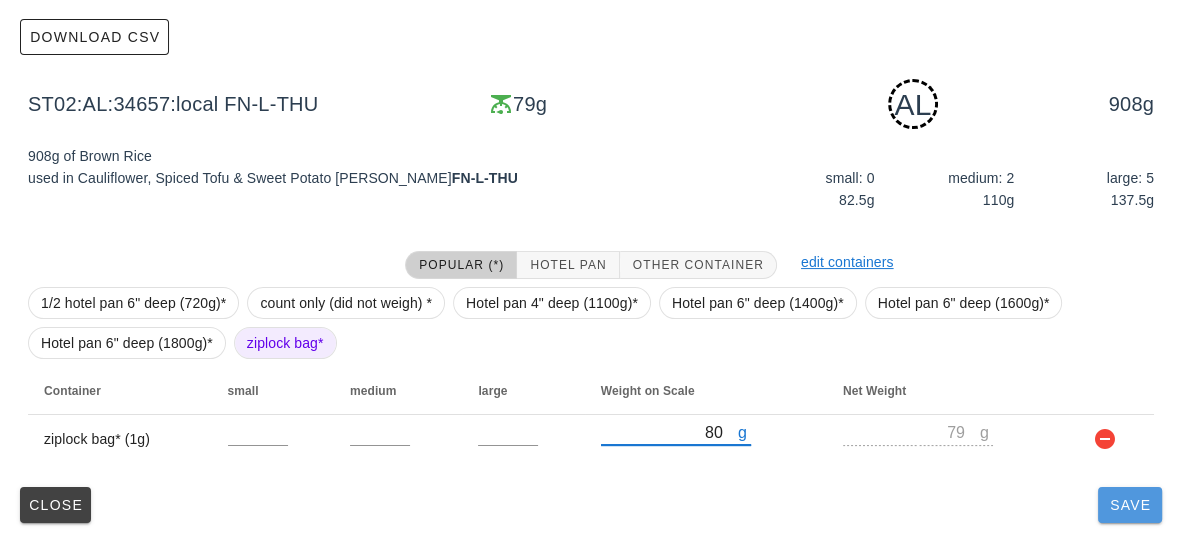 click on "Save" at bounding box center [1130, 505] 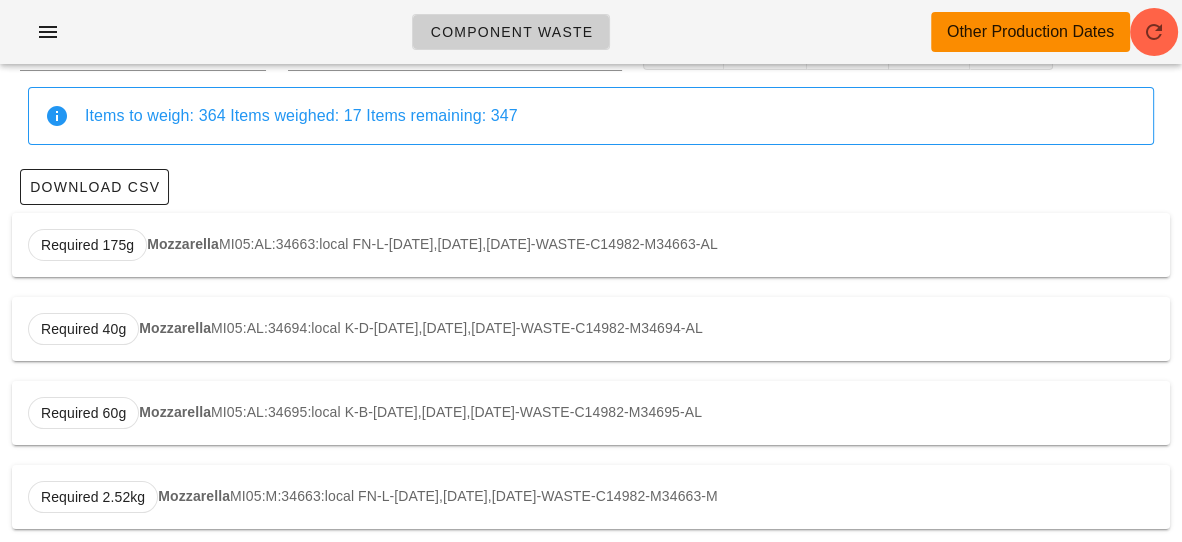 scroll, scrollTop: 0, scrollLeft: 0, axis: both 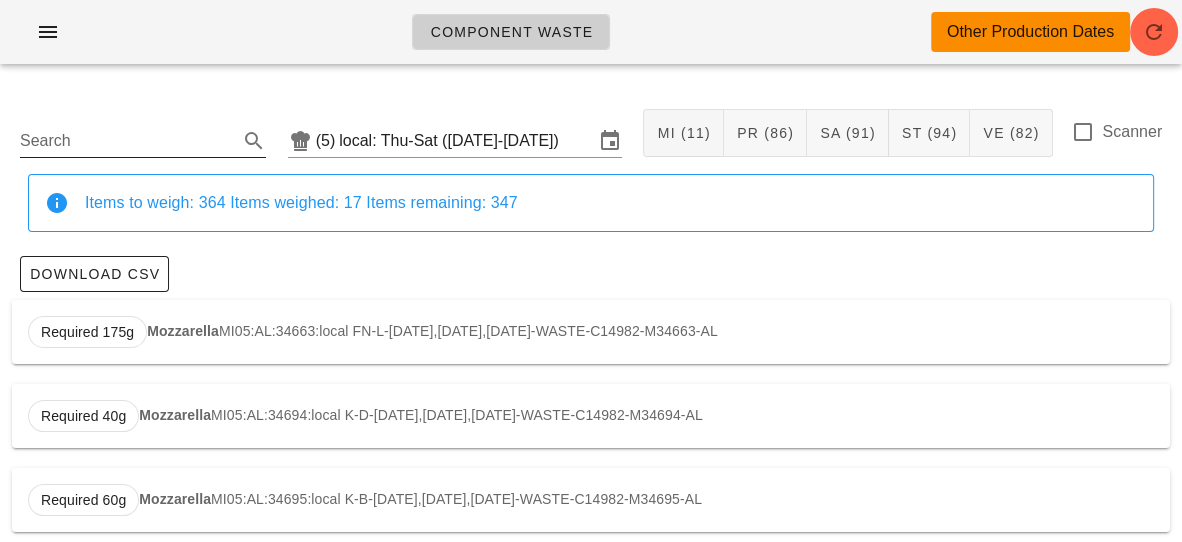 click on "Search" at bounding box center (127, 141) 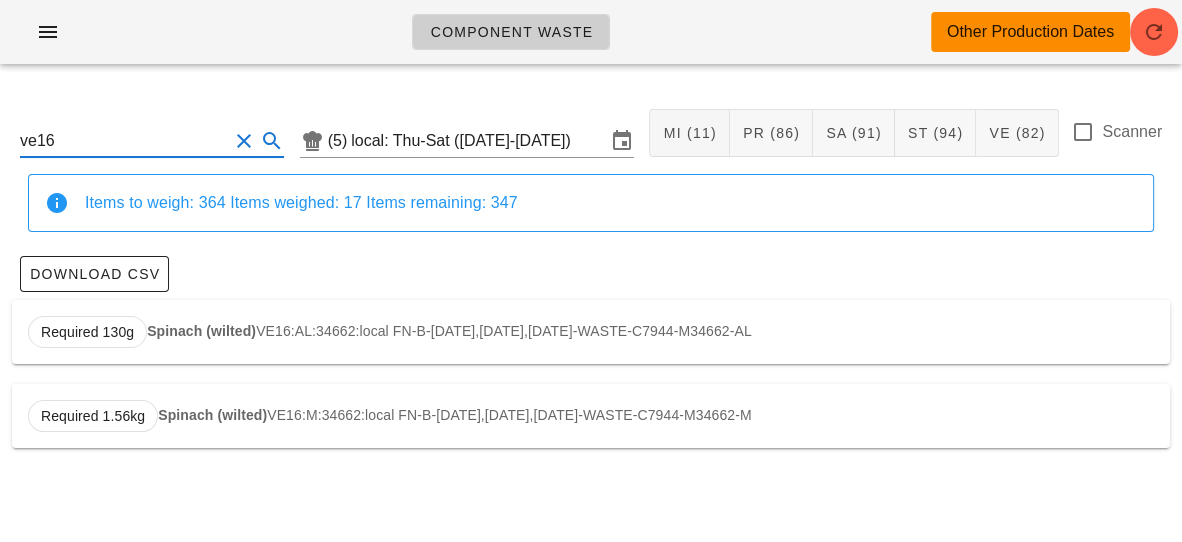click on "Spinach (wilted)" at bounding box center (201, 331) 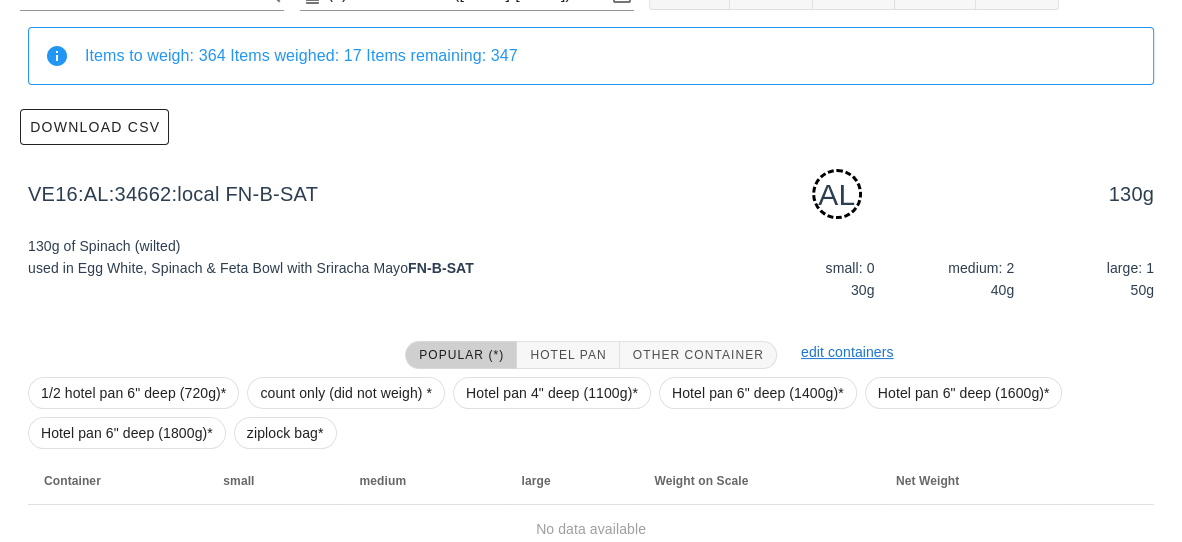 scroll, scrollTop: 237, scrollLeft: 0, axis: vertical 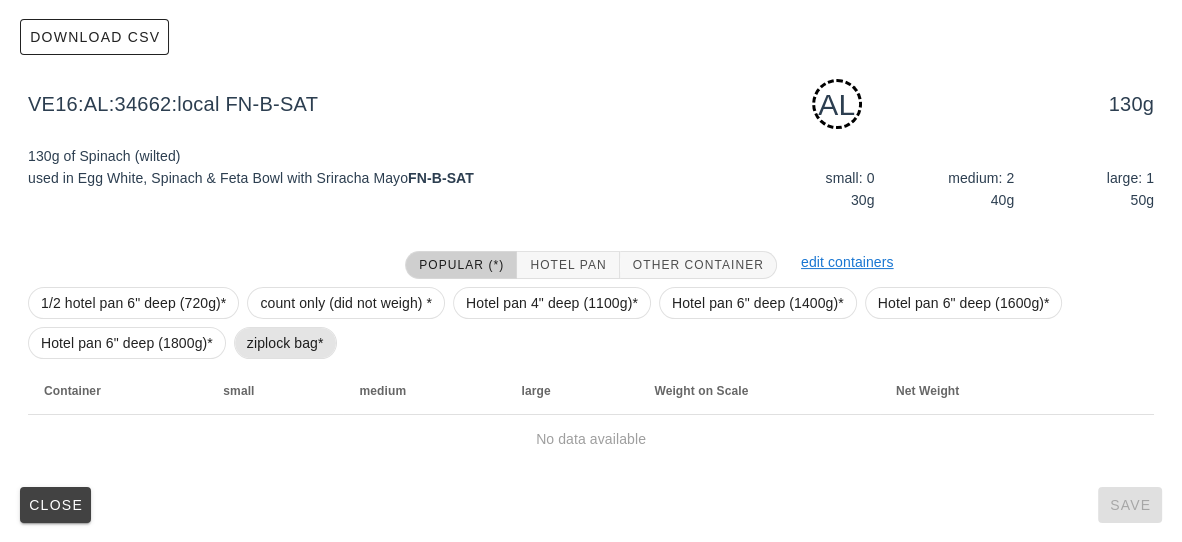 click on "ziplock bag*" at bounding box center [285, 343] 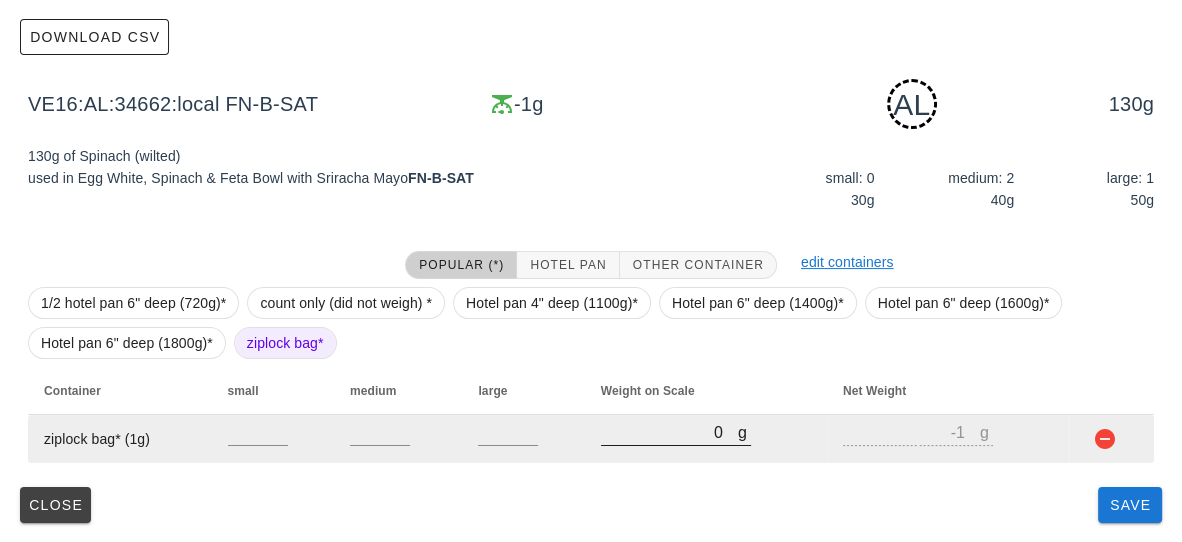 click on "0" at bounding box center (669, 432) 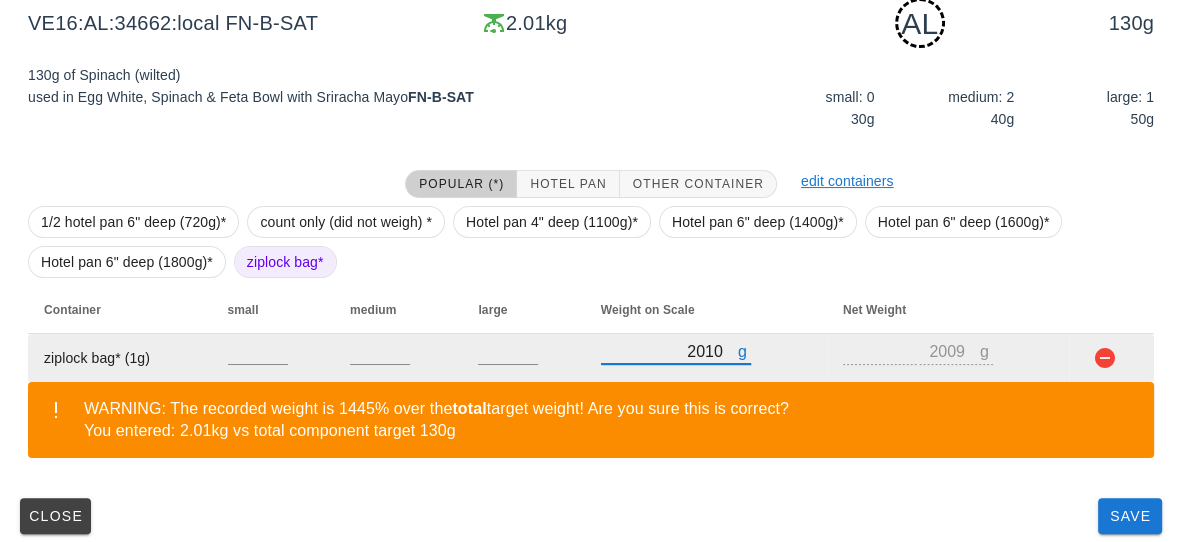 scroll, scrollTop: 329, scrollLeft: 0, axis: vertical 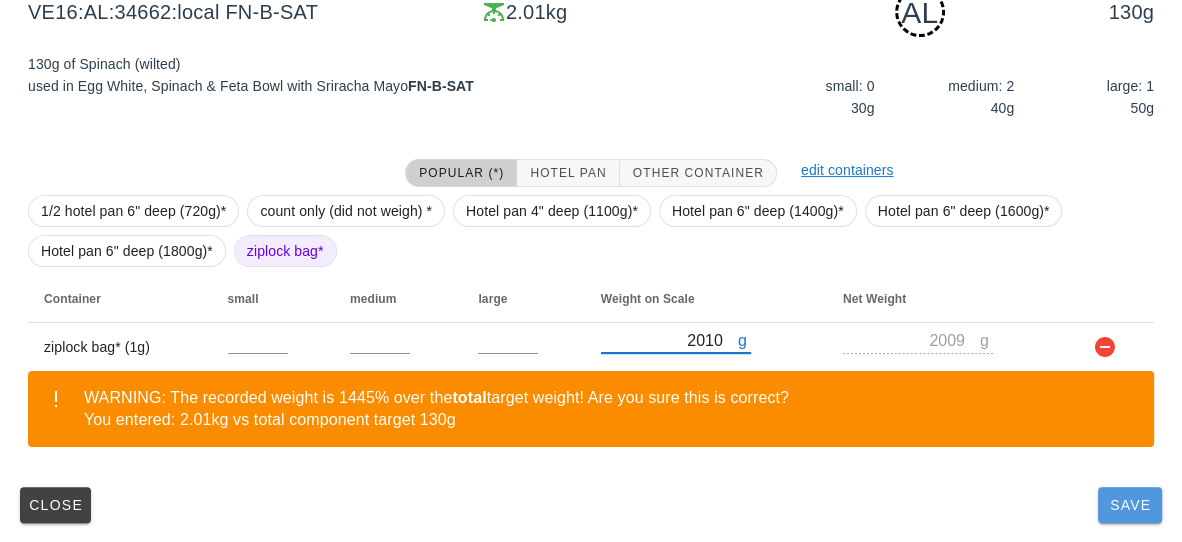 click on "Save" at bounding box center (1130, 505) 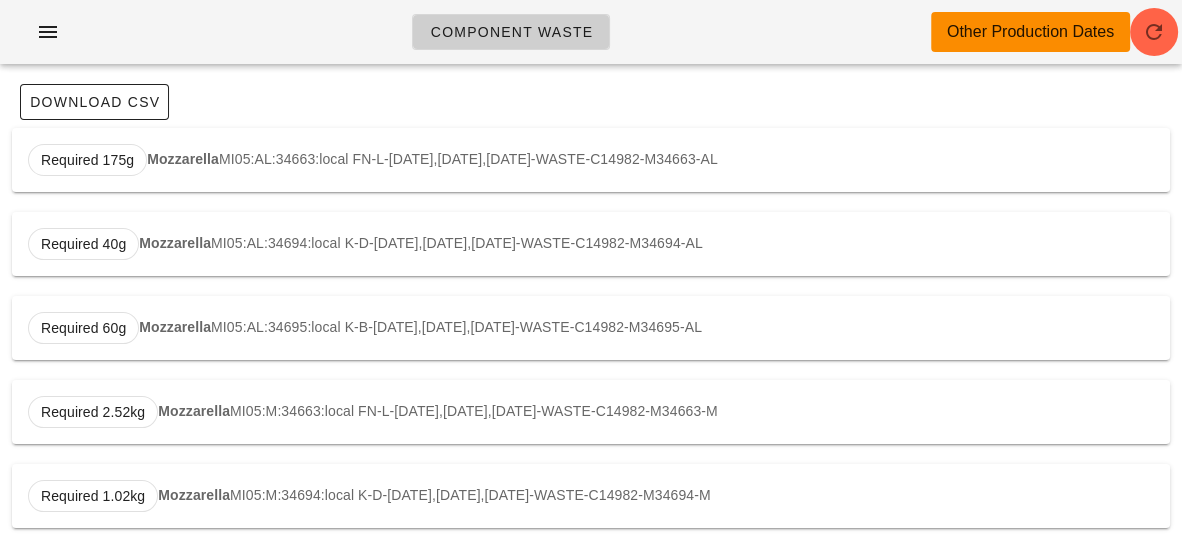 scroll, scrollTop: 0, scrollLeft: 0, axis: both 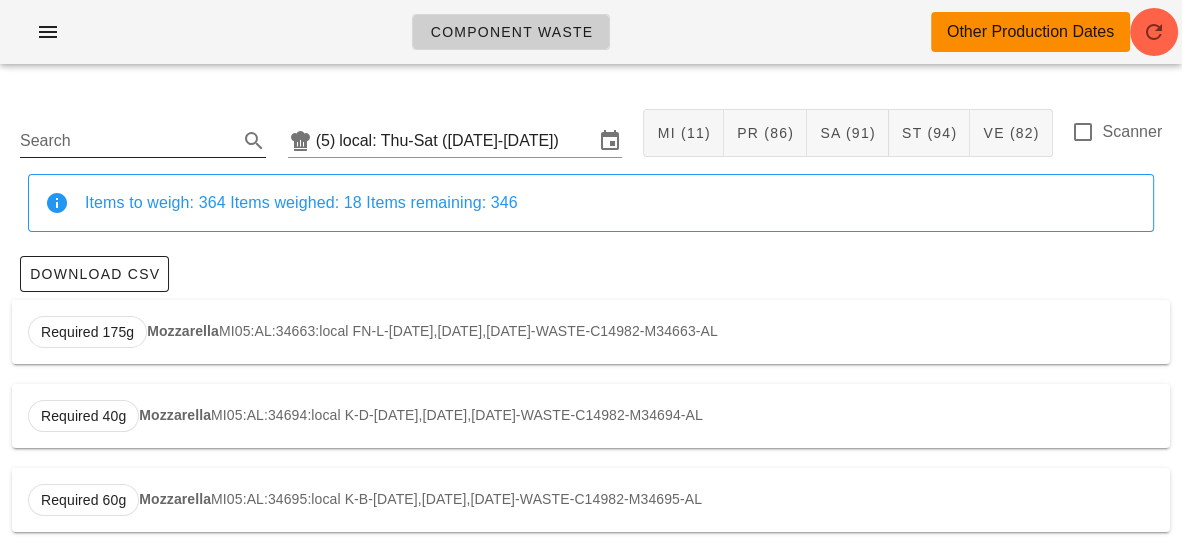 click on "Search" at bounding box center [127, 141] 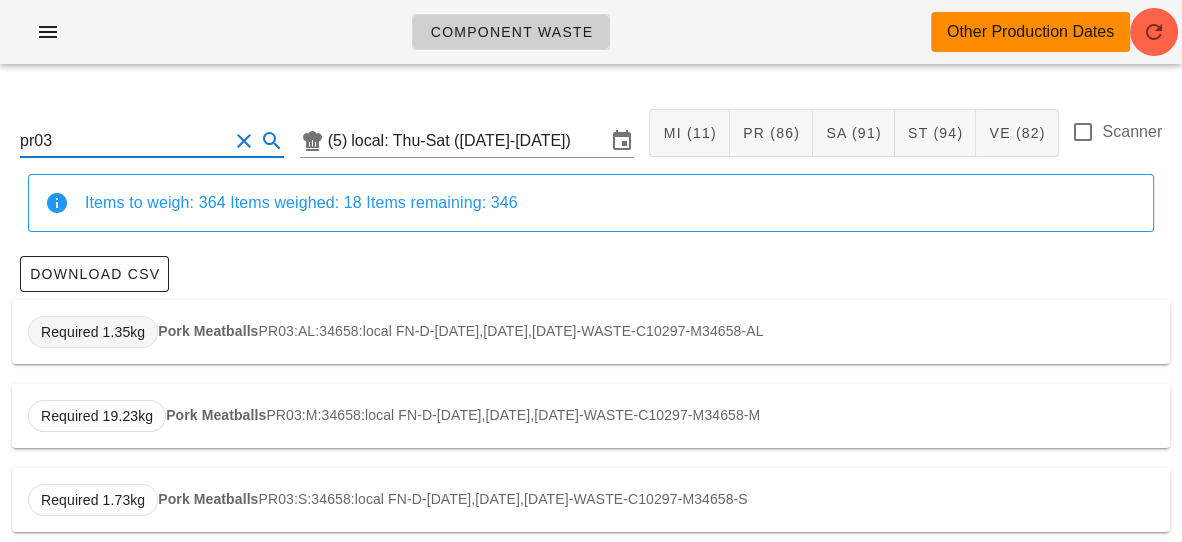click on "Required 1.35kg" at bounding box center (93, 332) 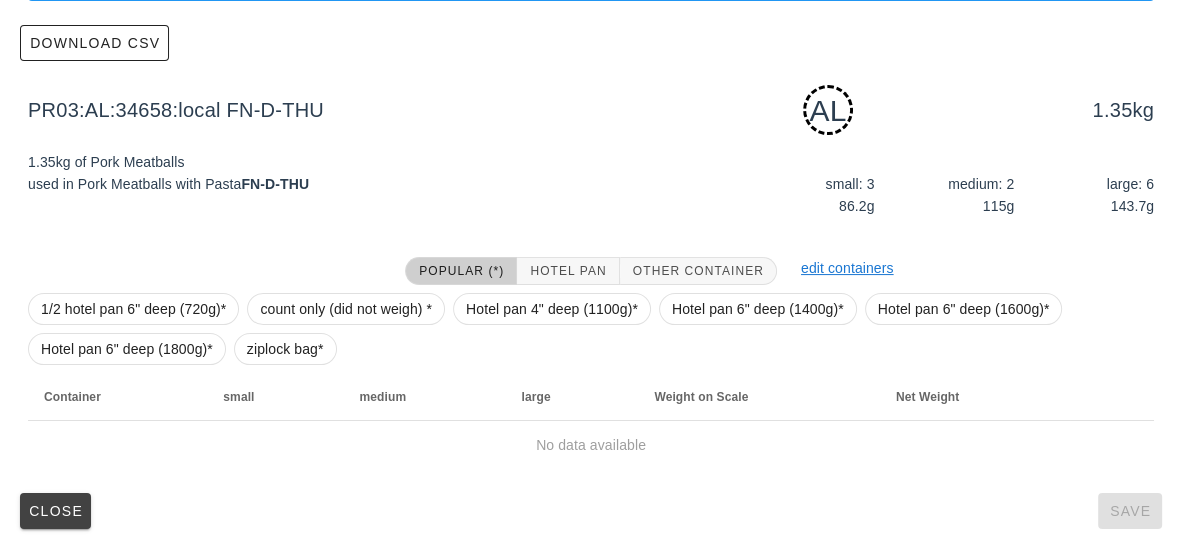 scroll, scrollTop: 237, scrollLeft: 0, axis: vertical 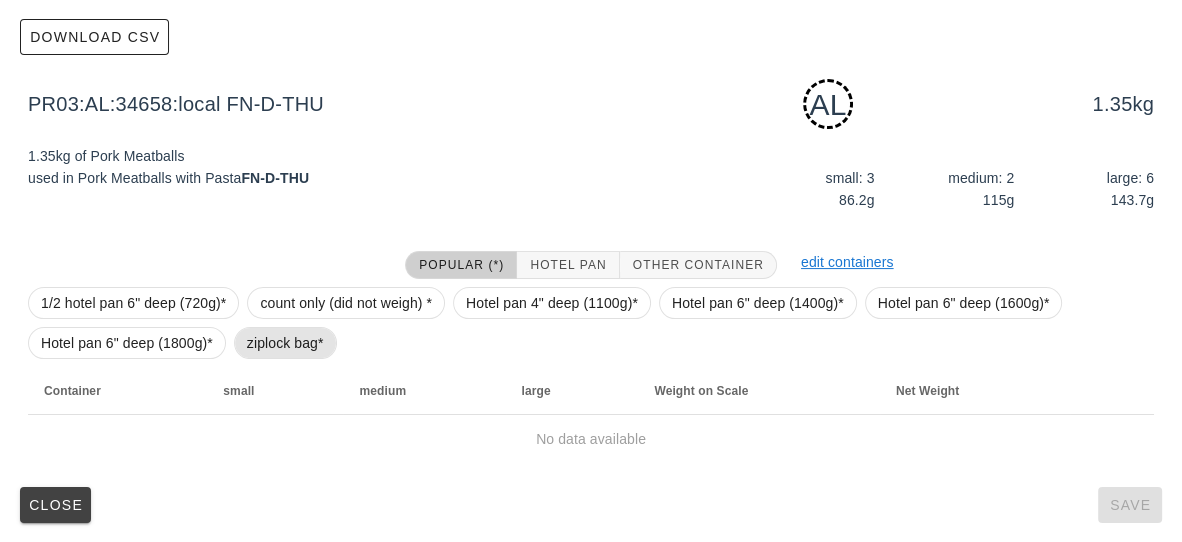 click on "ziplock bag*" at bounding box center [285, 343] 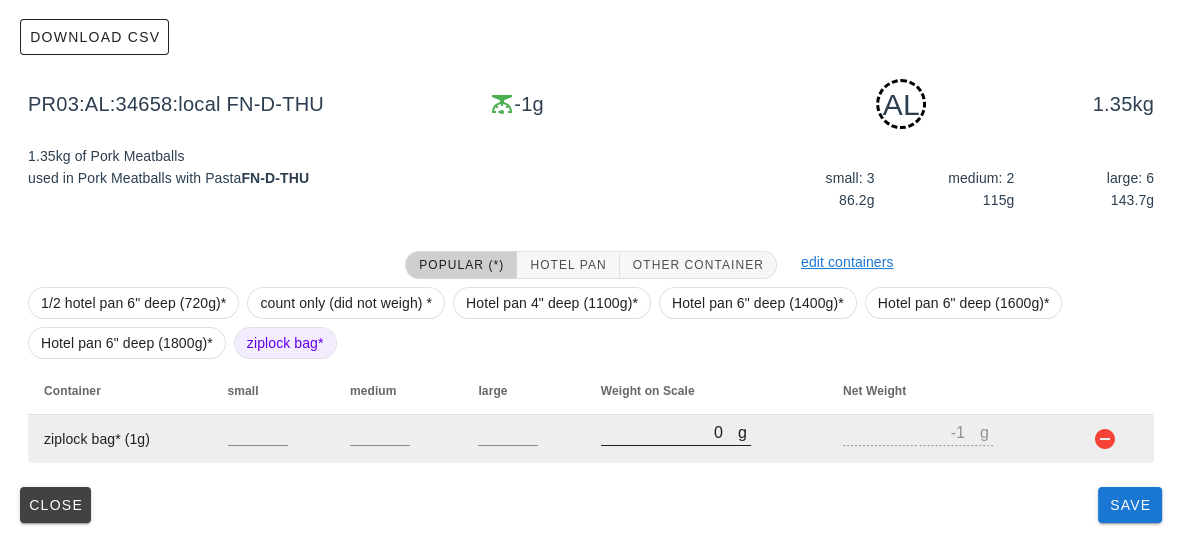 click on "0" at bounding box center [669, 432] 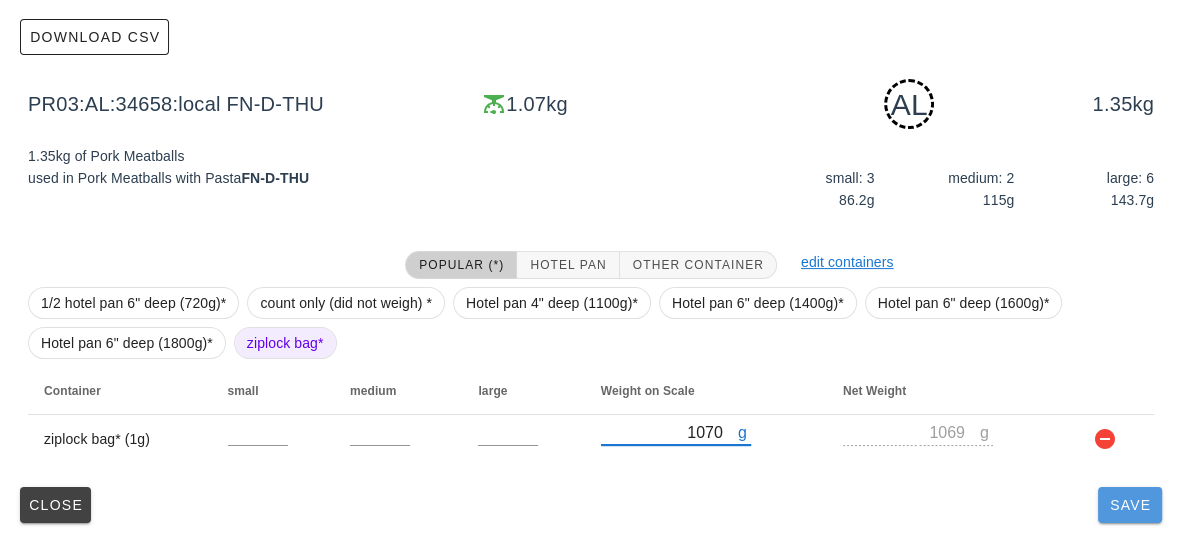 click on "Save" at bounding box center (1130, 505) 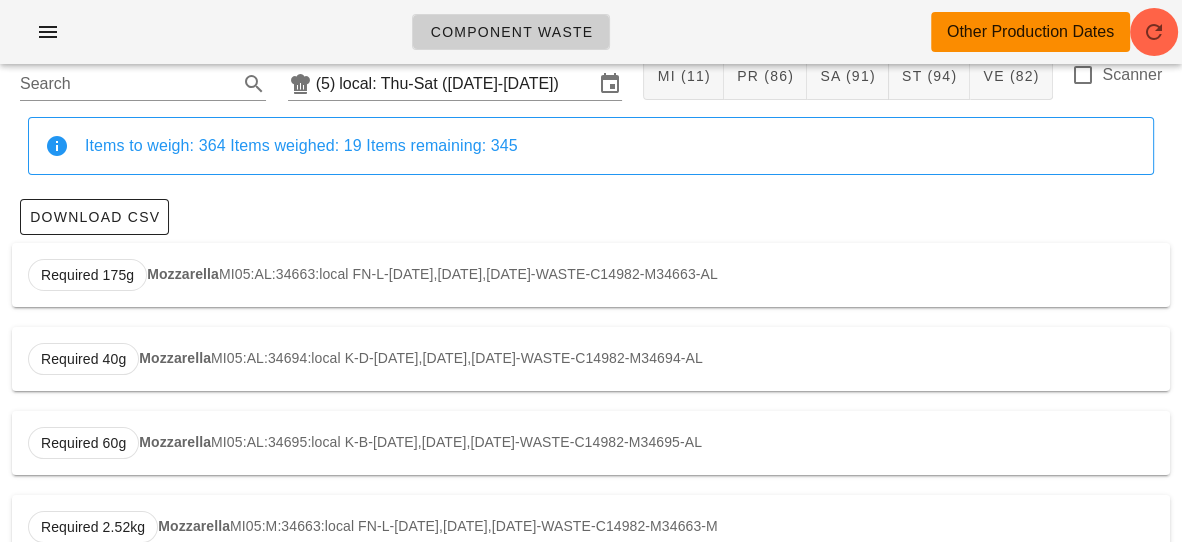 scroll, scrollTop: 0, scrollLeft: 0, axis: both 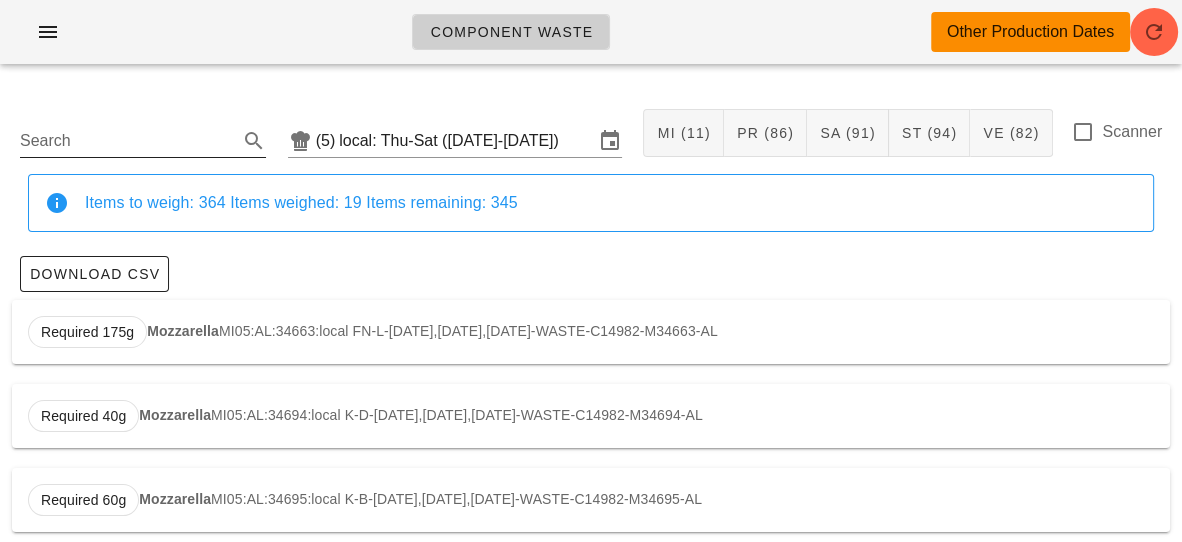 click on "Search" at bounding box center (127, 141) 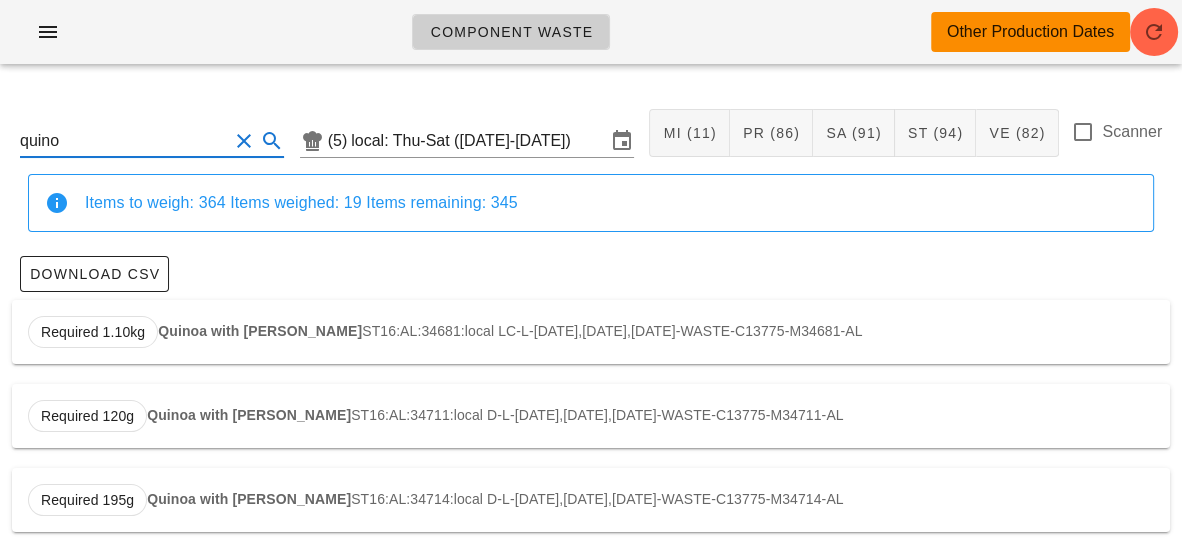 click on "Quinoa with [PERSON_NAME]" at bounding box center [260, 331] 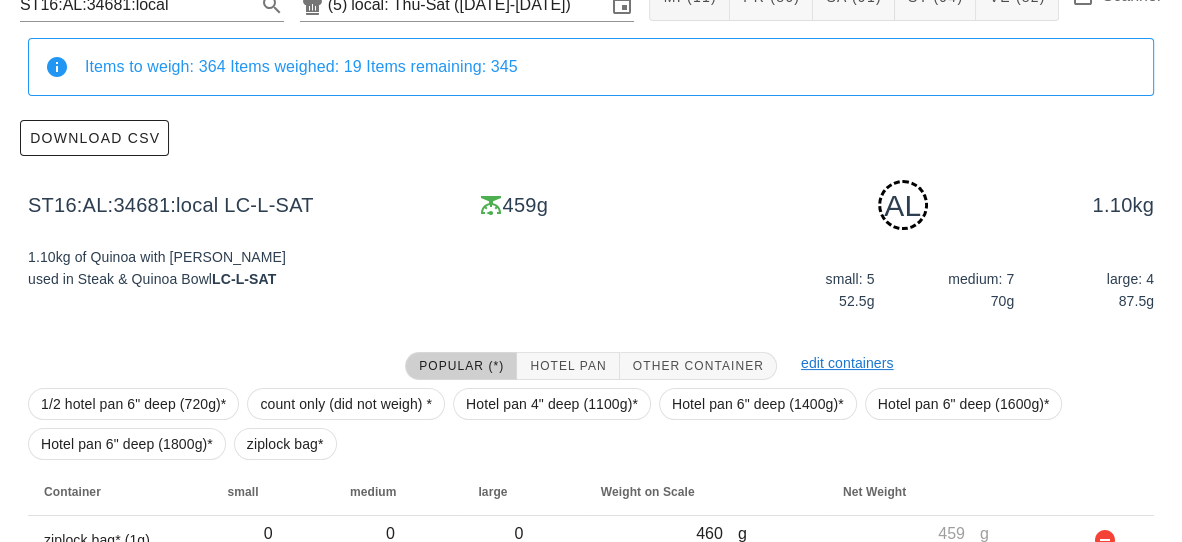 scroll, scrollTop: 237, scrollLeft: 0, axis: vertical 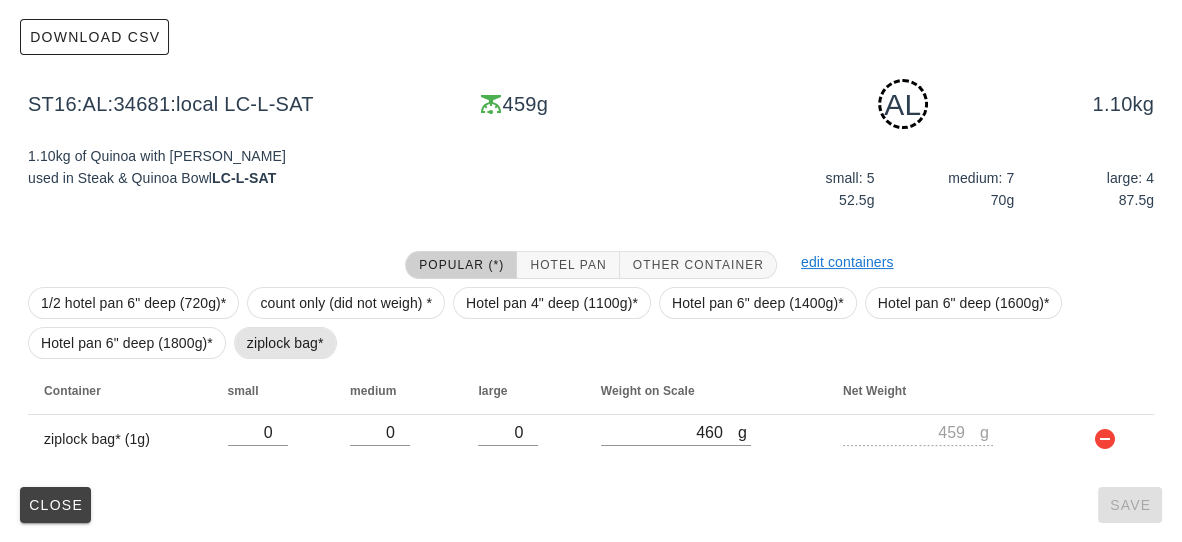 click on "ziplock bag*" at bounding box center (285, 343) 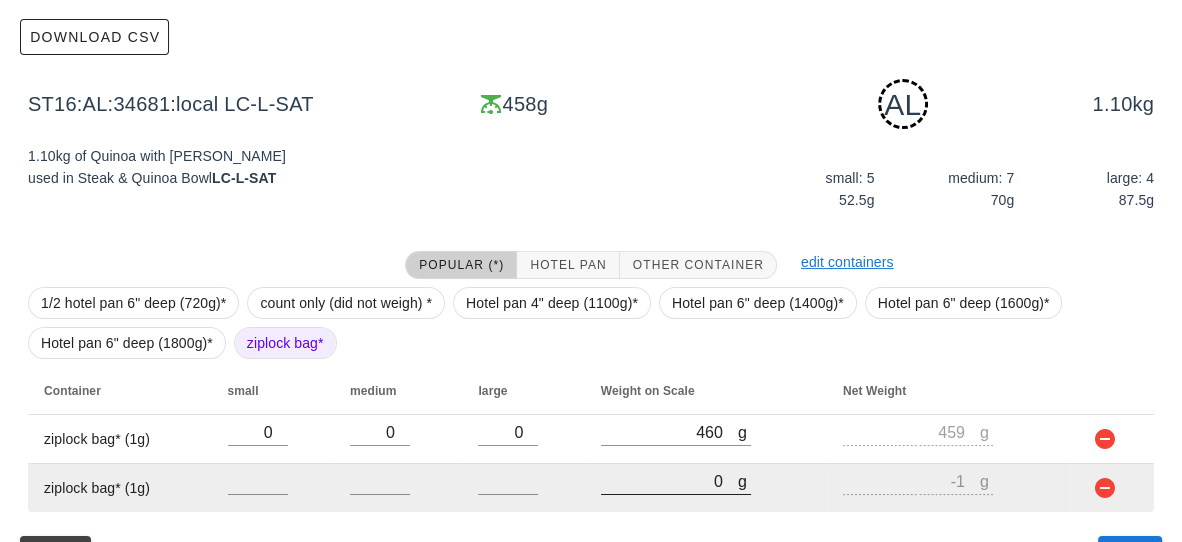 click on "0" at bounding box center [669, 481] 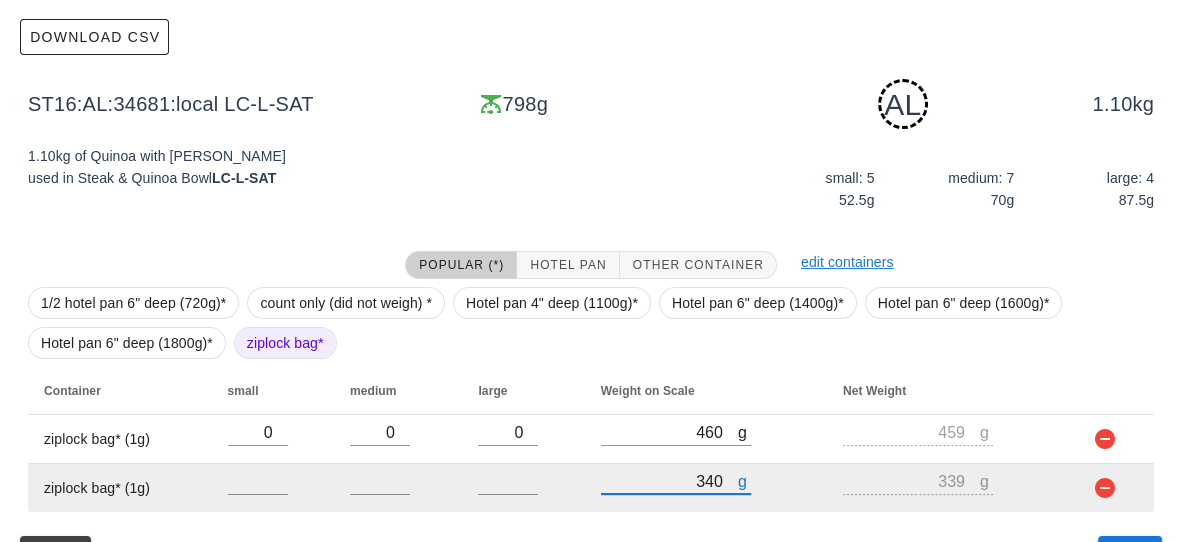 scroll, scrollTop: 286, scrollLeft: 0, axis: vertical 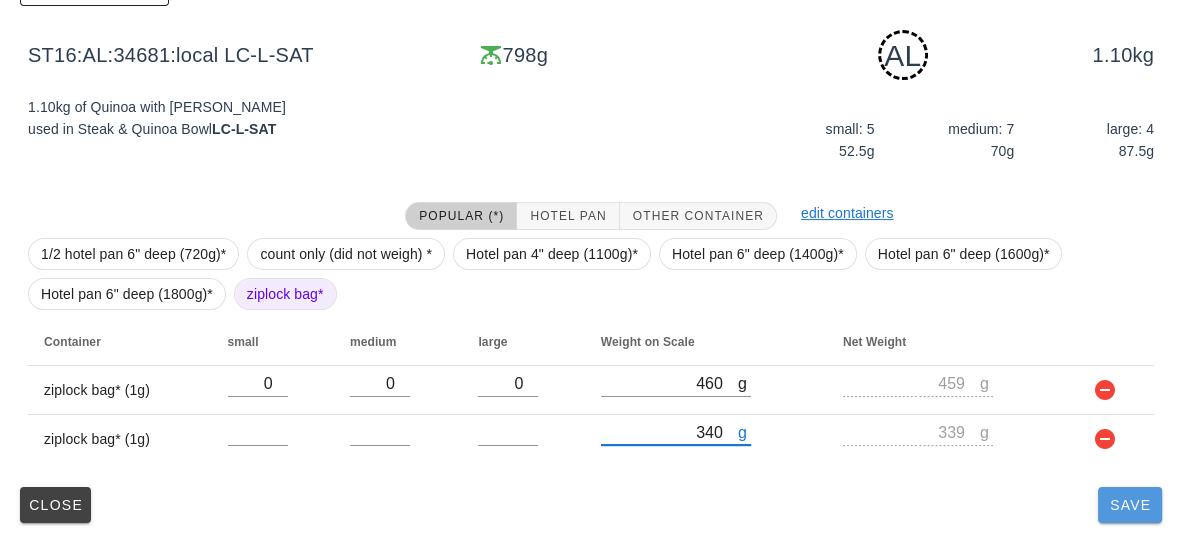 click on "Save" at bounding box center [1130, 505] 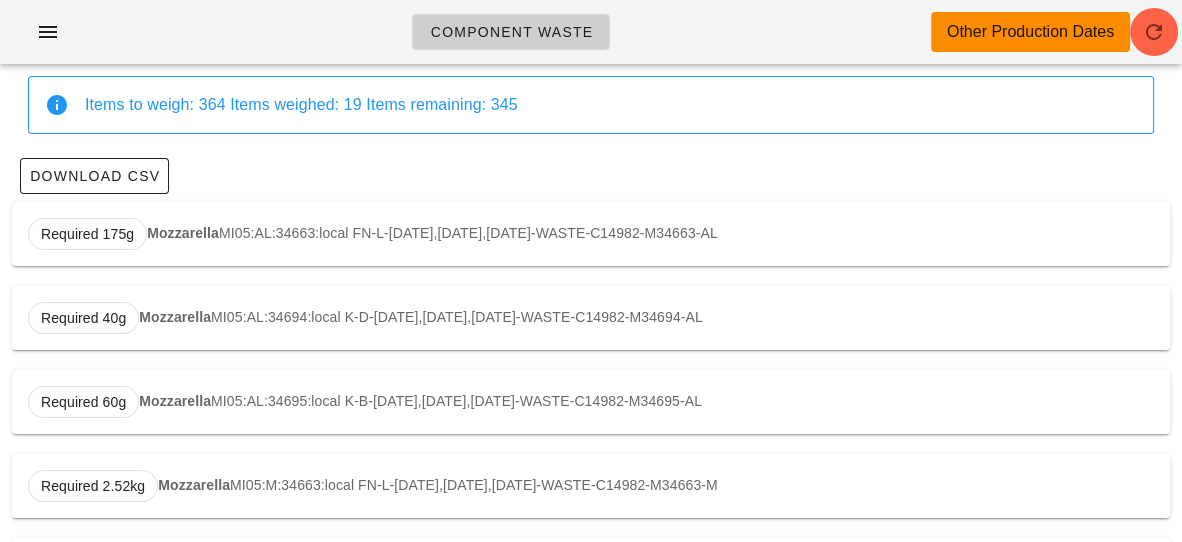 scroll, scrollTop: 0, scrollLeft: 0, axis: both 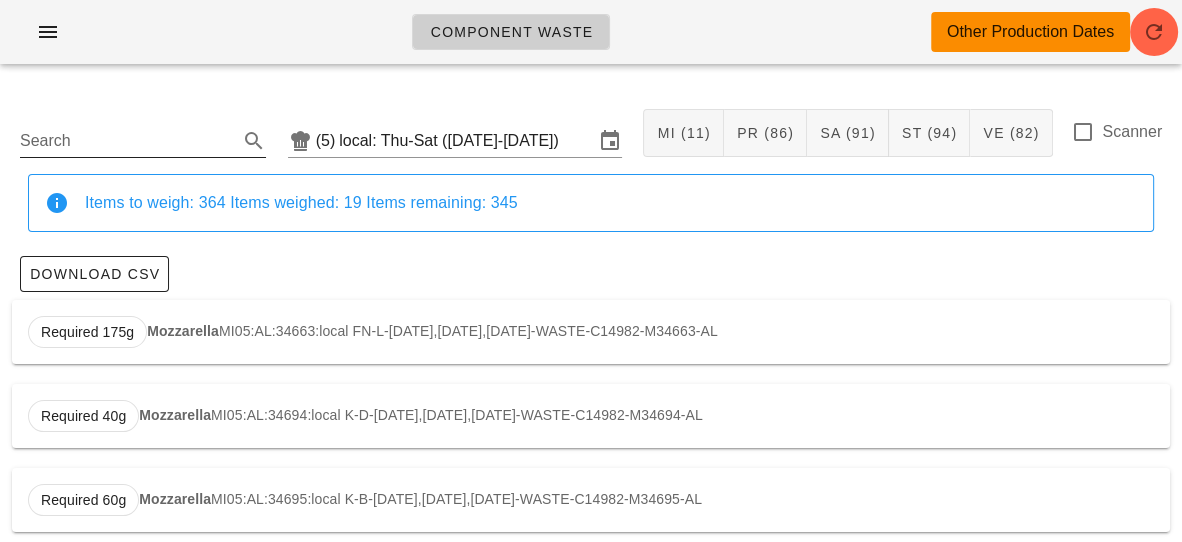 click on "Search" at bounding box center [127, 141] 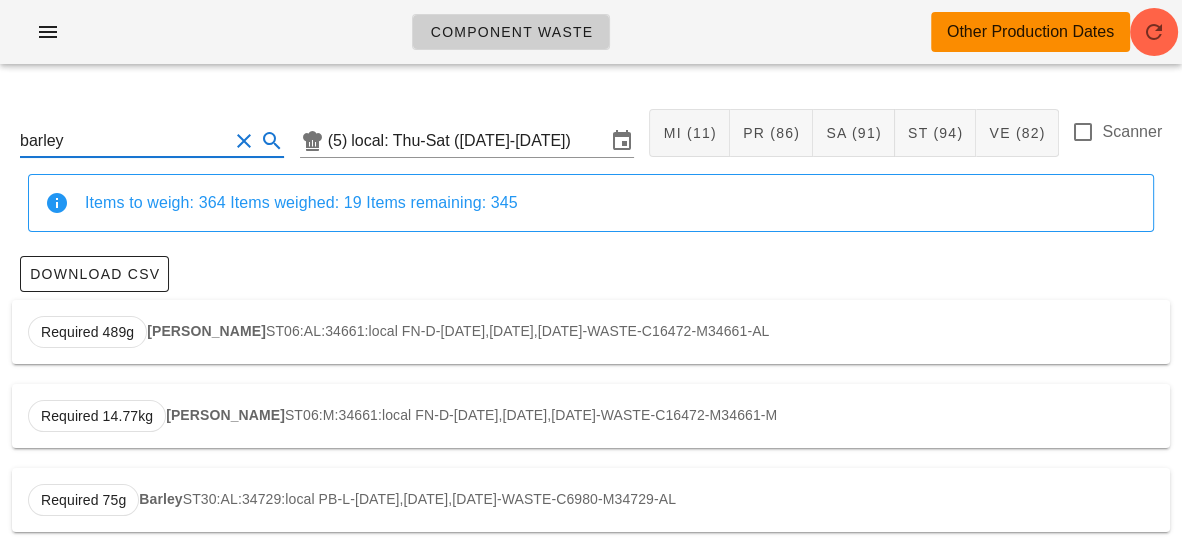 click on "[PERSON_NAME]" at bounding box center (206, 331) 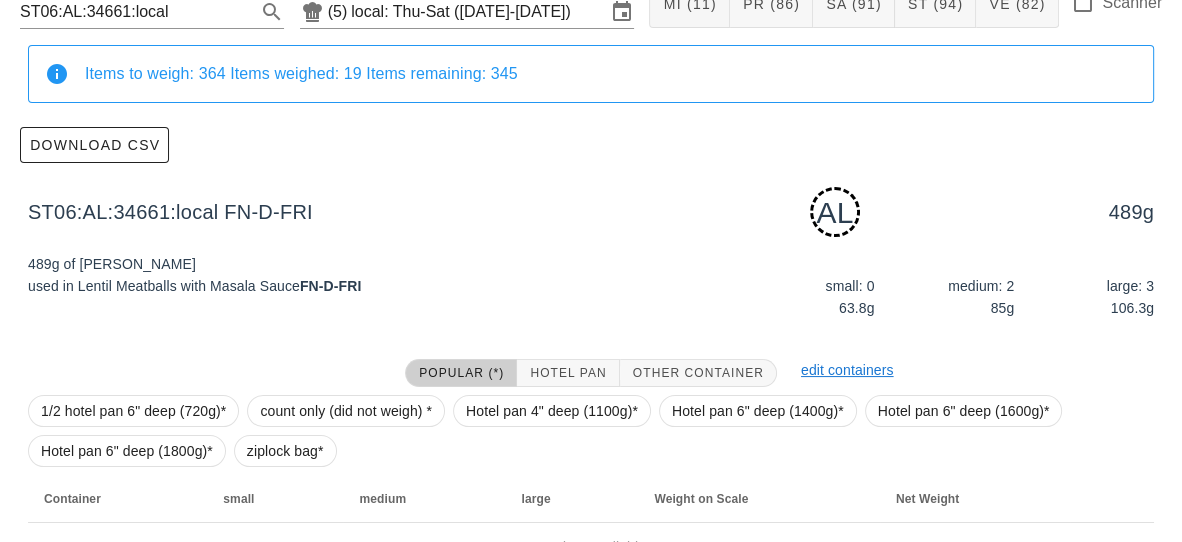 scroll, scrollTop: 237, scrollLeft: 0, axis: vertical 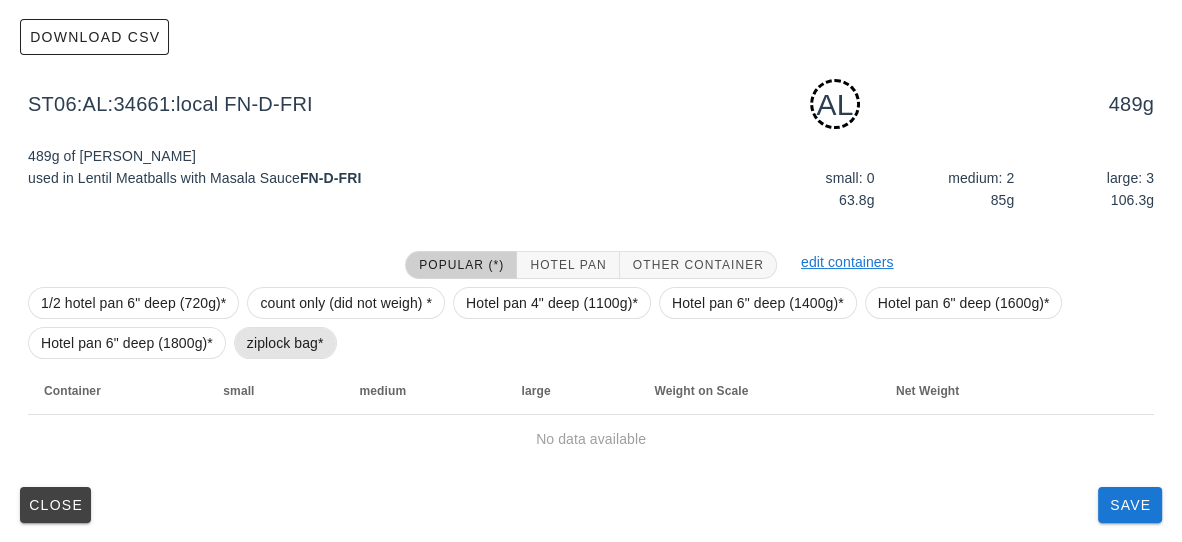 click on "ziplock bag*" at bounding box center (285, 343) 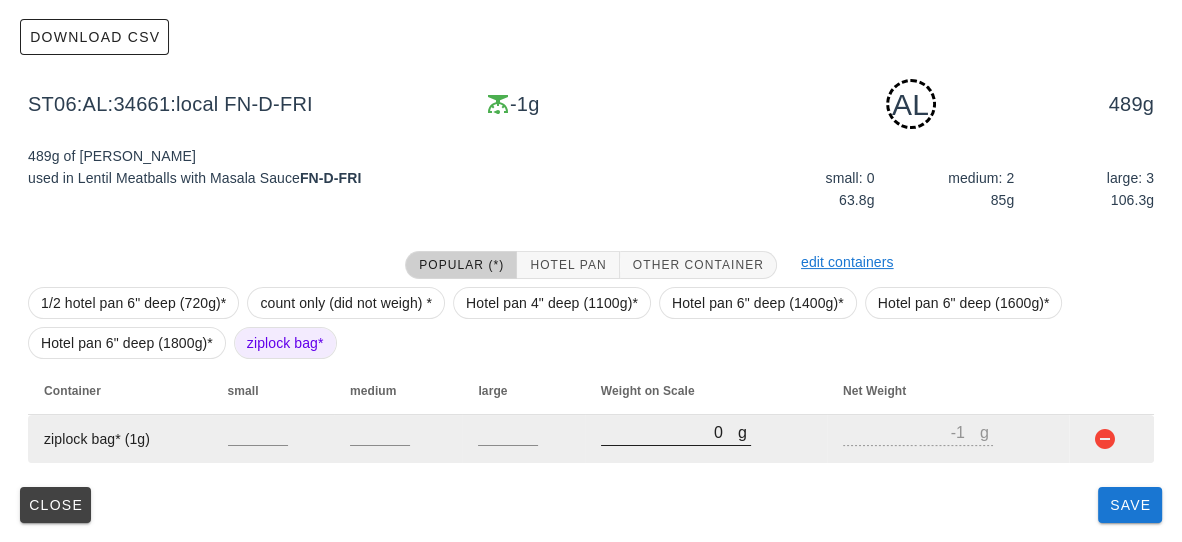 click on "0" at bounding box center (669, 432) 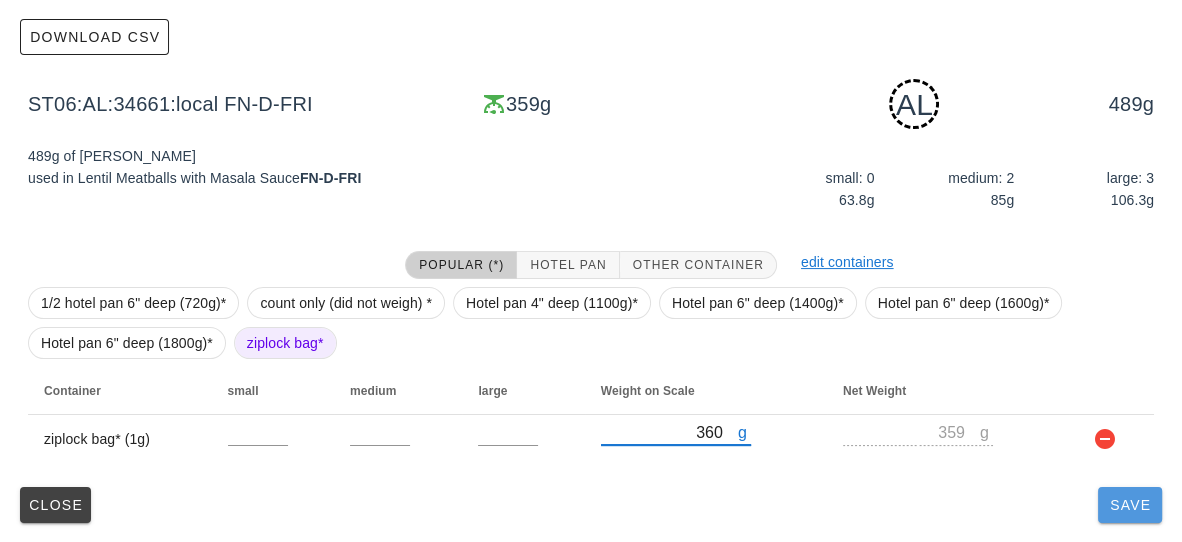 click on "Save" at bounding box center (1130, 505) 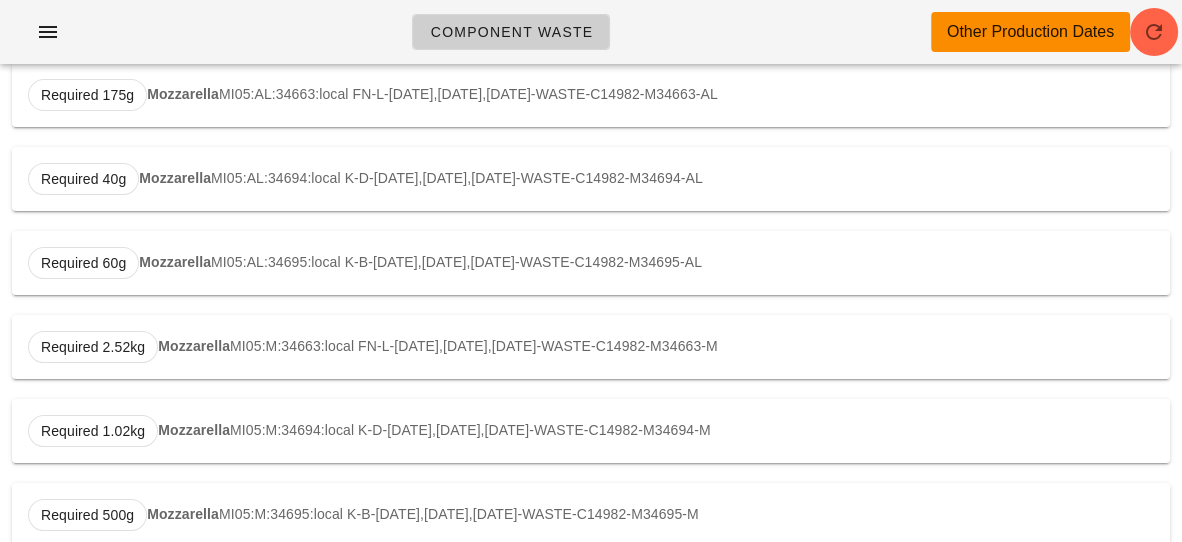 scroll, scrollTop: 0, scrollLeft: 0, axis: both 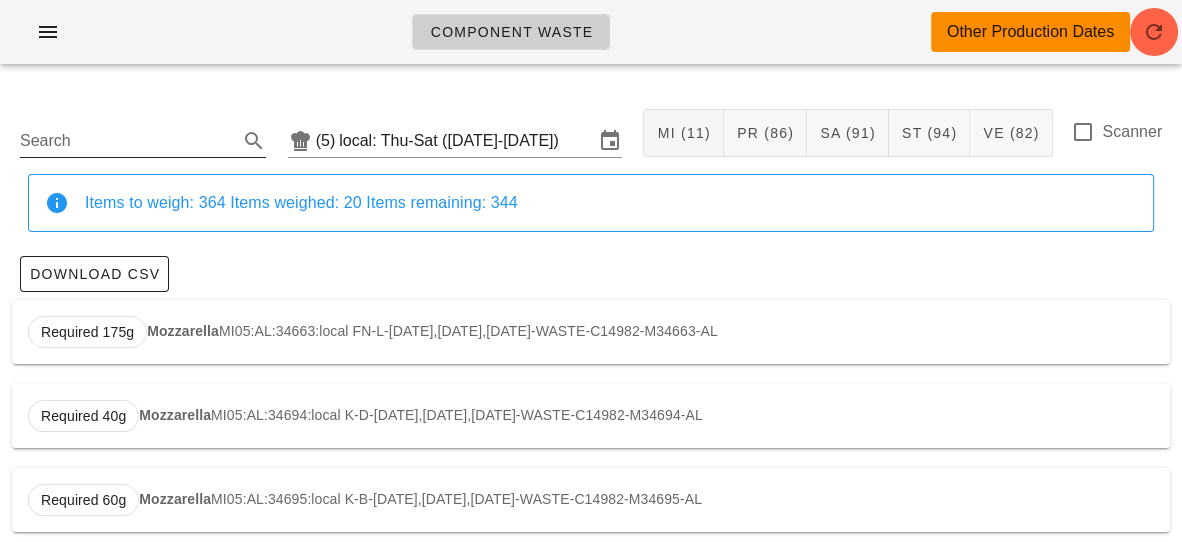 click on "Search" at bounding box center [127, 141] 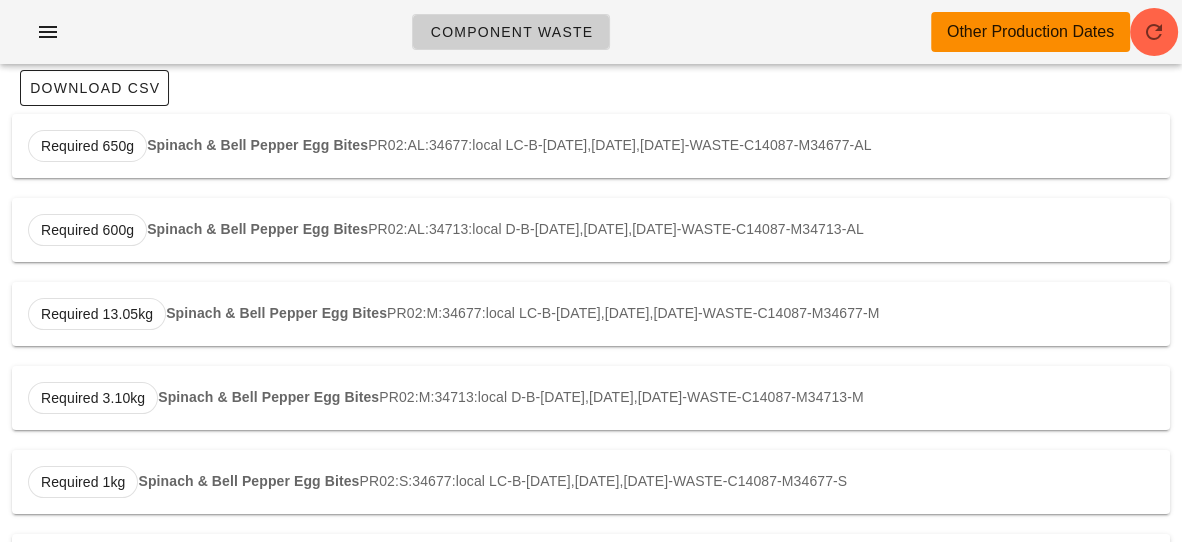 scroll, scrollTop: 0, scrollLeft: 0, axis: both 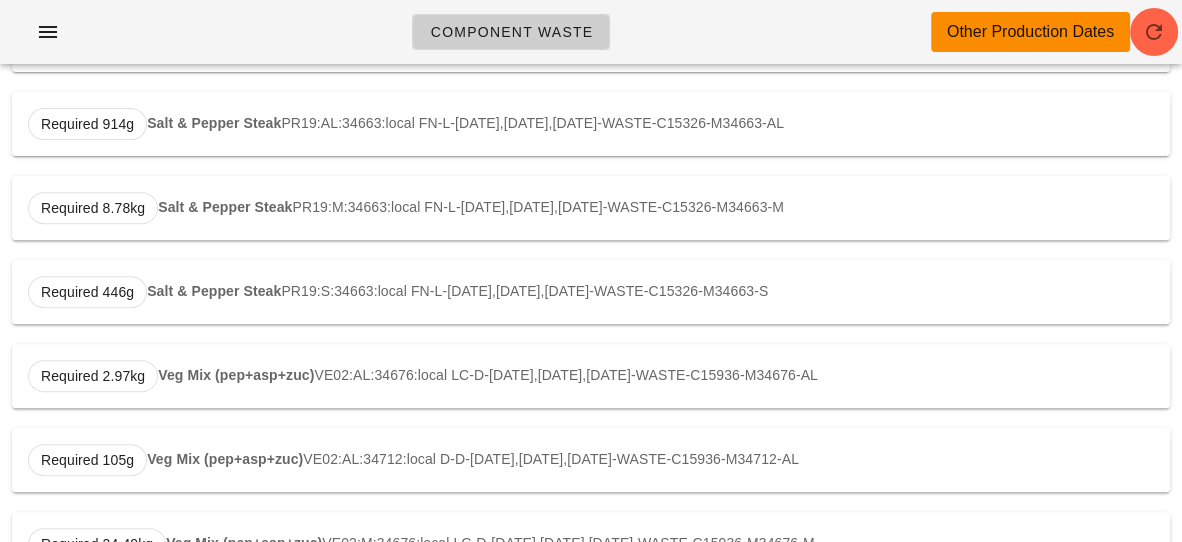 click on "Veg Mix (pep+asp+zuc)" at bounding box center [236, 375] 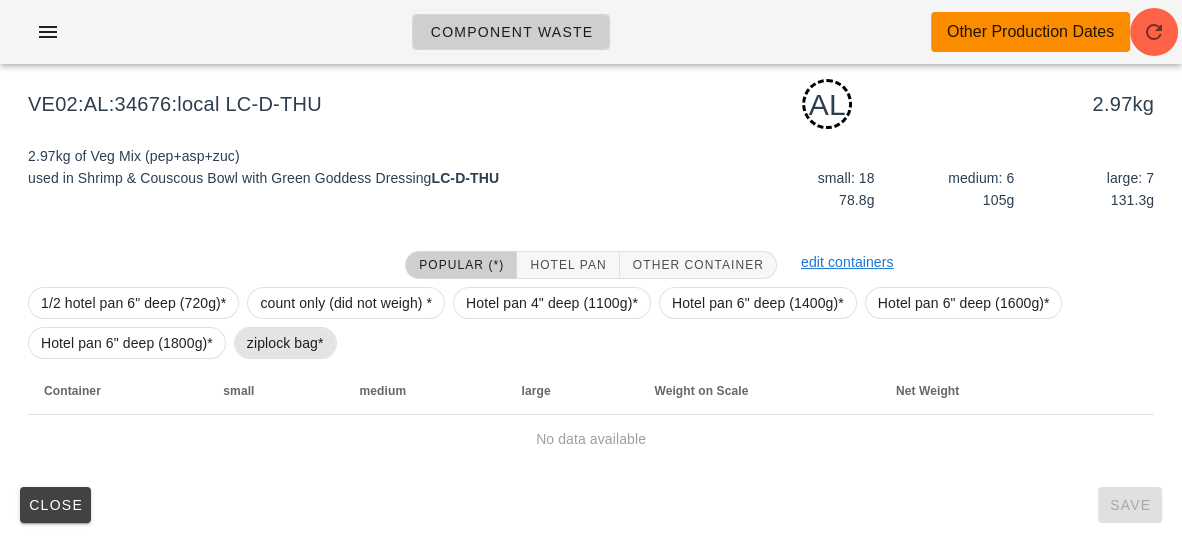 click on "ziplock bag*" at bounding box center (285, 343) 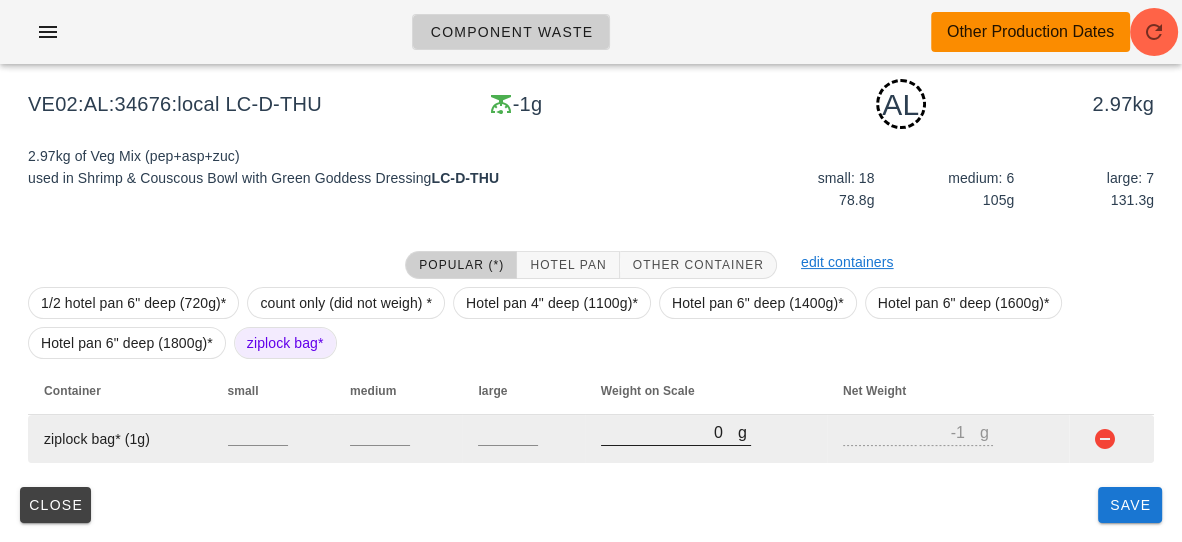click on "0" at bounding box center [669, 432] 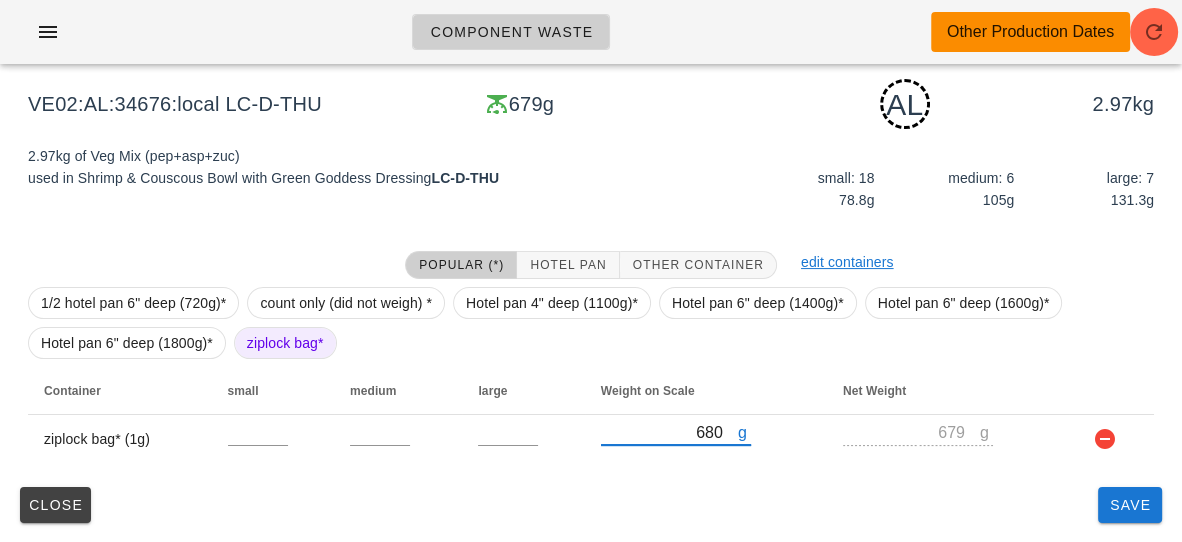 click on "VE02:AL:34676:local (5) local: Thu-Sat ([DATE]-[DATE]) MI (11)  PR (86)  SA (91)  ST (94)  VE (82)  Scanner  Items to weigh: 364 Items weighed: 21 Items remaining: 343  Download CSV  VE02:AL:34676:local LC-D-THU   679g  AL  2.97kg   2.97kg of Veg Mix (pep+asp+zuc)   used in Shrimp & Couscous Bowl with Green Goddess Dressing  LC-D-THU   small: 18 78.8g   medium: 6 105g   large: 7 131.3g  Popular (*) Hotel Pan Other Container edit containers  1/2 hotel pan 6" deep (720g)*   count only (did not weigh) *   Hotel pan 4" deep (1100g)*   Hotel pan 6" deep (1400g)*   Hotel pan 6" deep (1600g)*   Hotel pan 6" deep (1800g)*   ziplock bag*  Container small medium large Weight on Scale Net Weight  ziplock bag* (1g)  g 680 g 679 Close Save" at bounding box center (591, 193) 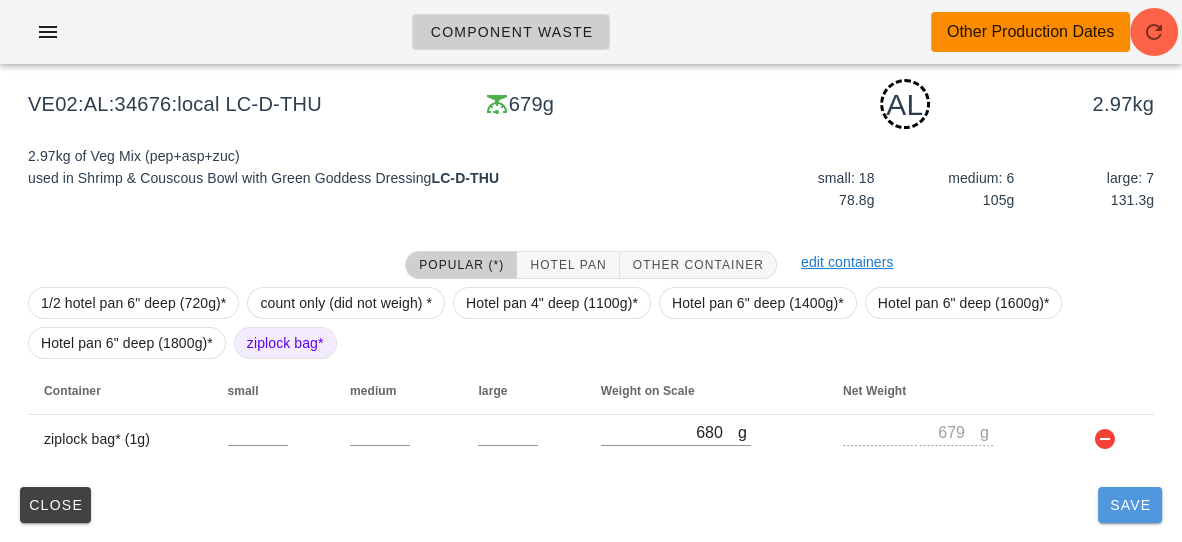 click on "Save" at bounding box center [1130, 505] 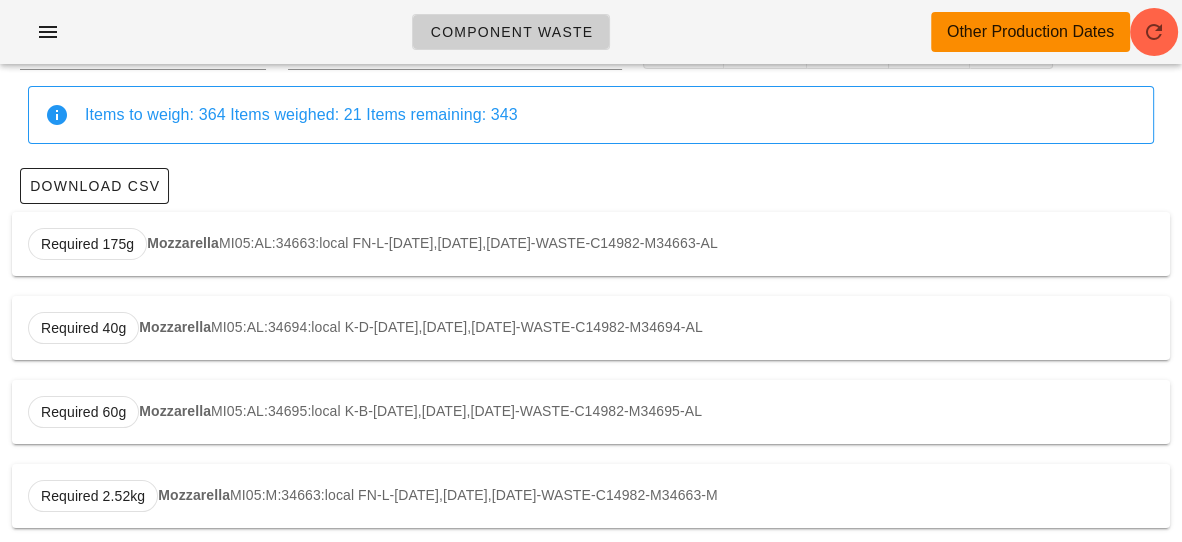 scroll, scrollTop: 0, scrollLeft: 0, axis: both 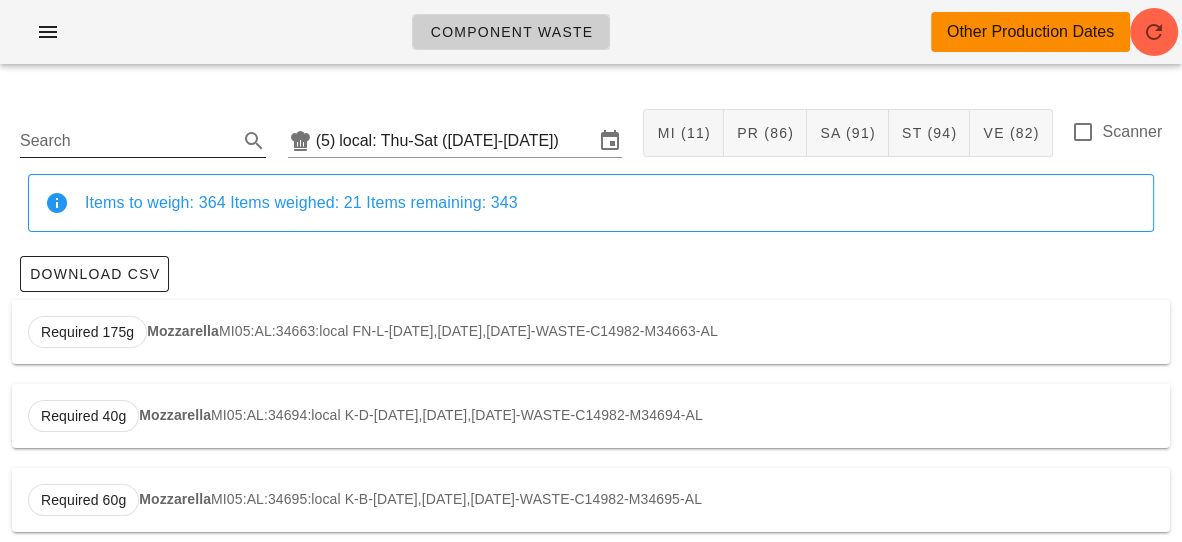 click on "Search" at bounding box center (127, 141) 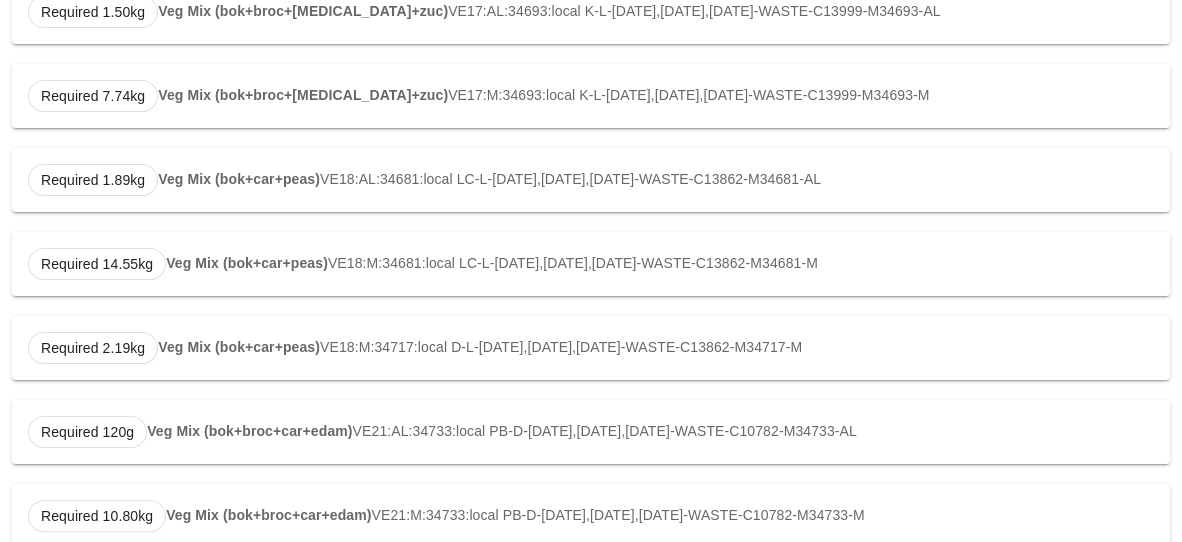 scroll, scrollTop: 324, scrollLeft: 0, axis: vertical 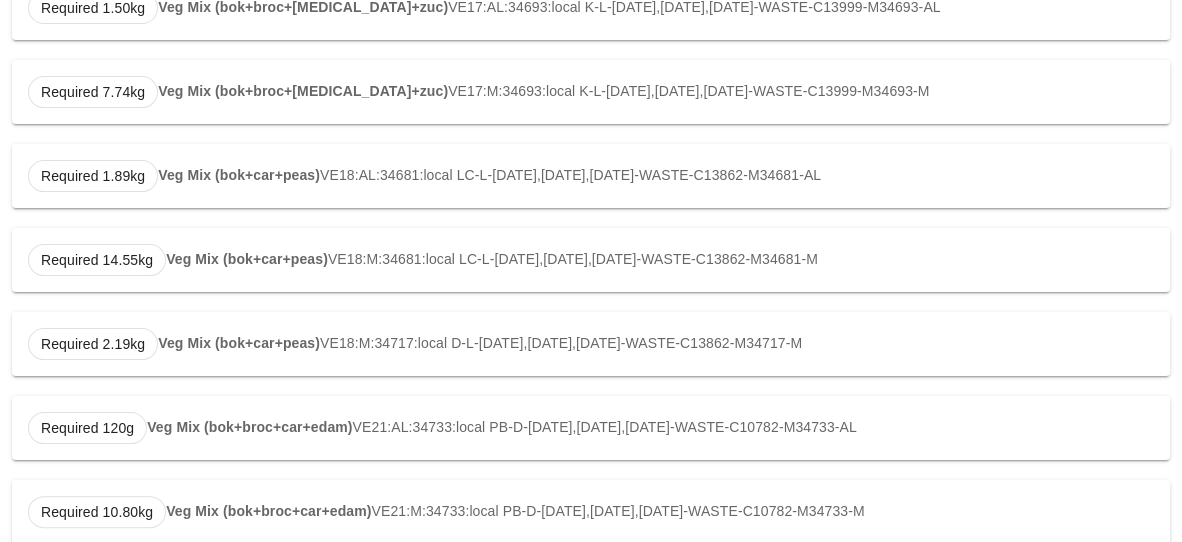 click on "Veg Mix (bok+car+peas)" at bounding box center (239, 175) 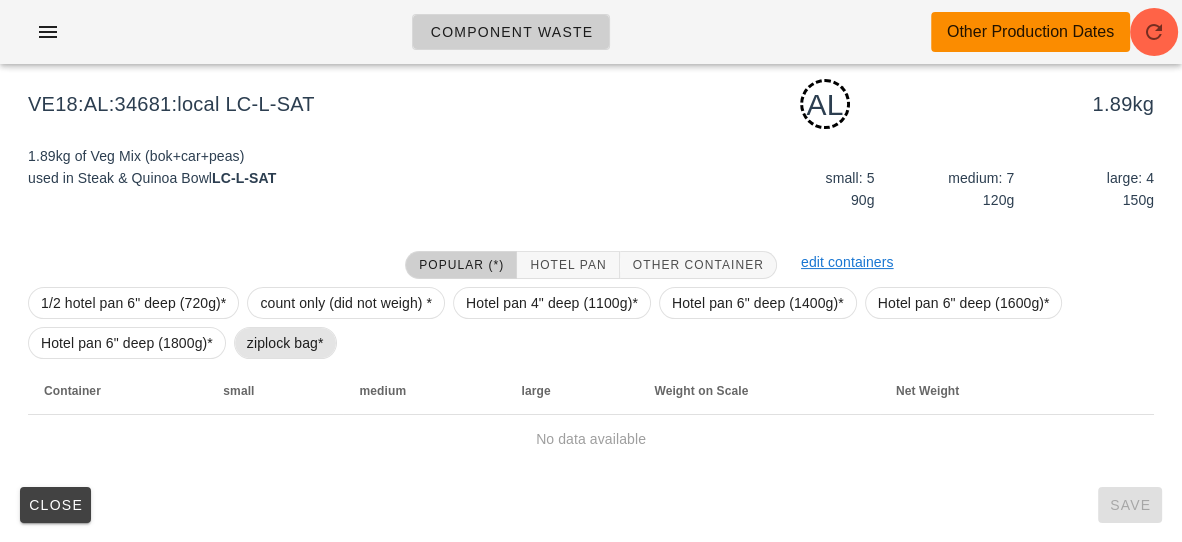 click on "ziplock bag*" at bounding box center (285, 343) 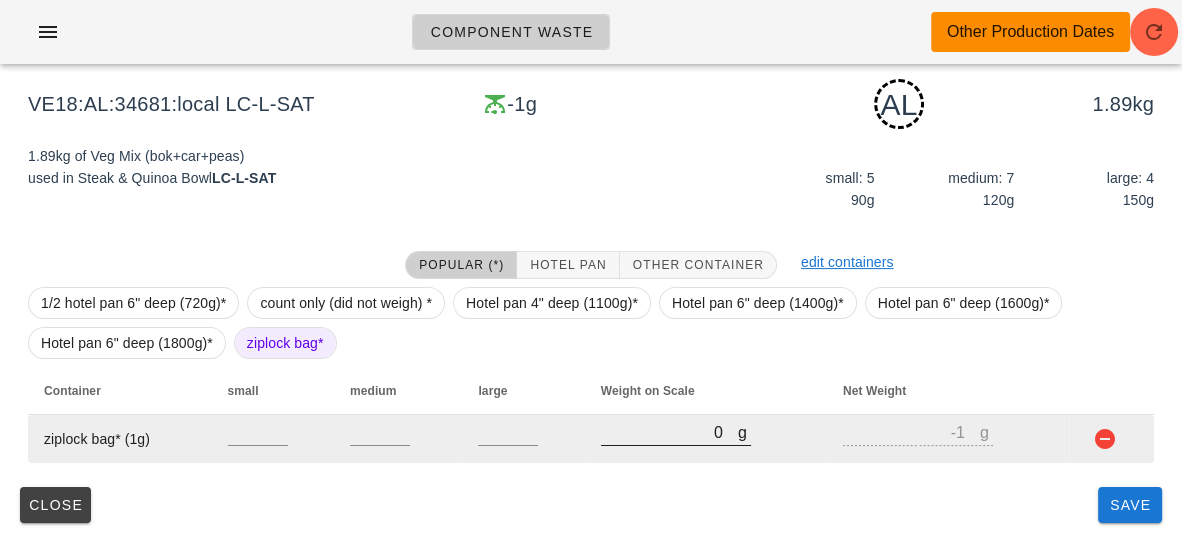 click on "0" at bounding box center (669, 432) 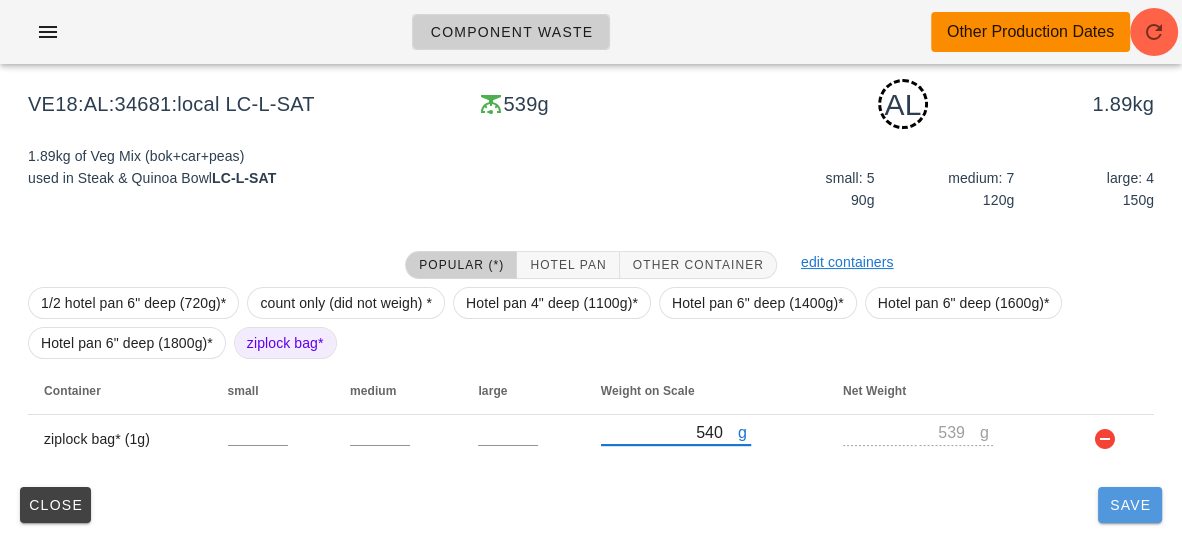 click on "Save" at bounding box center (1130, 505) 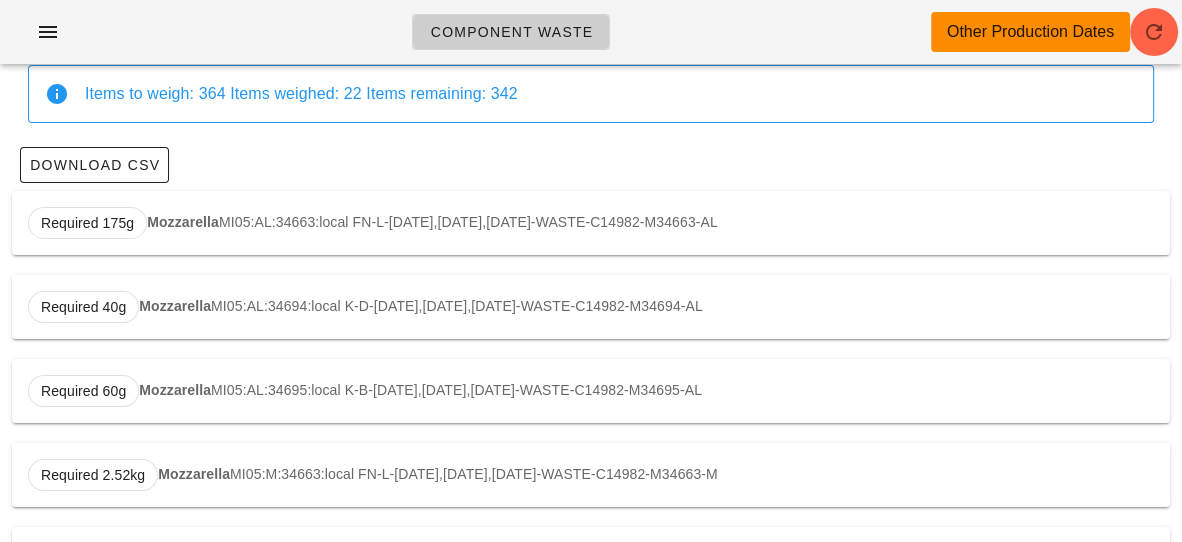 scroll, scrollTop: 0, scrollLeft: 0, axis: both 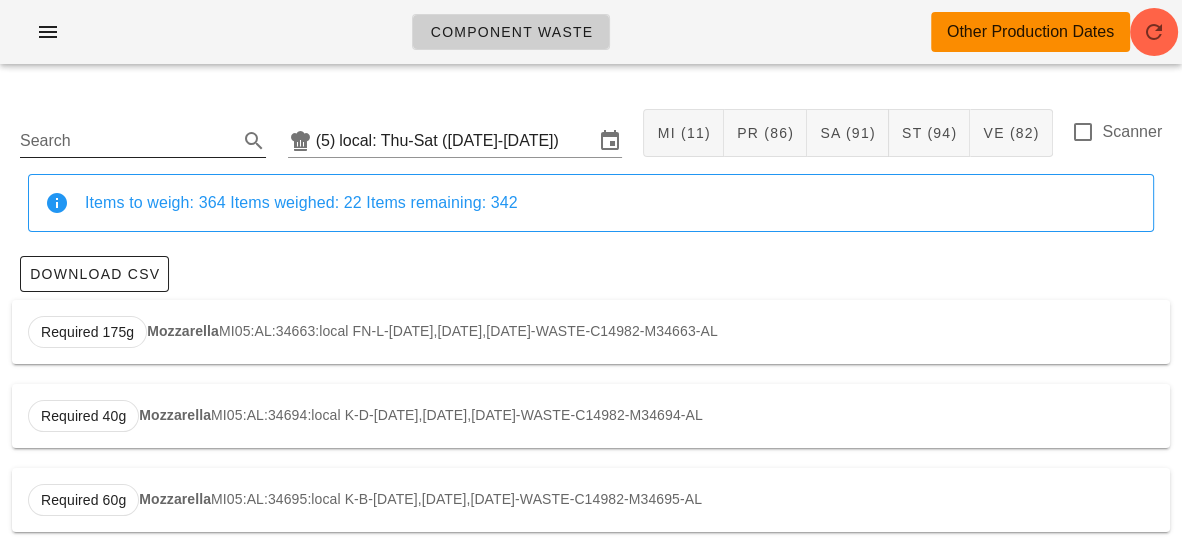 click on "Search" at bounding box center [127, 141] 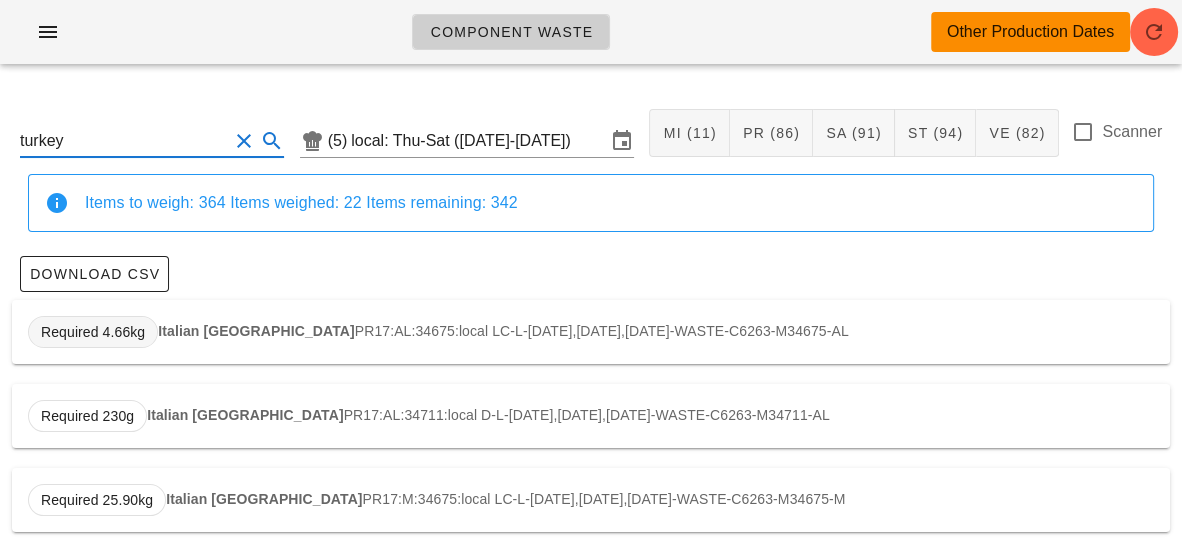 click on "Required 4.66kg" at bounding box center [93, 332] 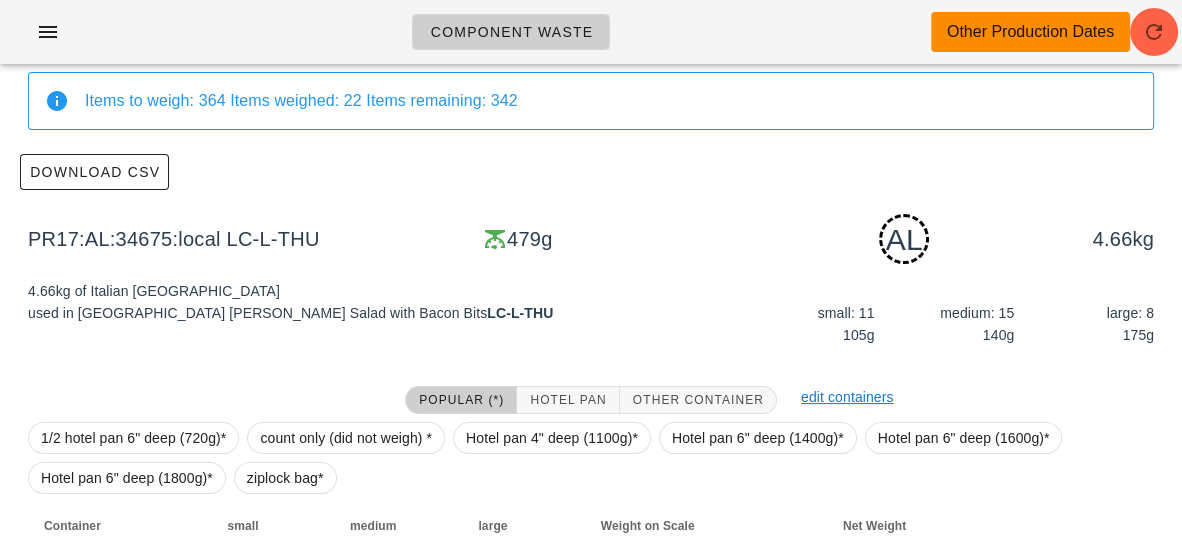 scroll, scrollTop: 237, scrollLeft: 0, axis: vertical 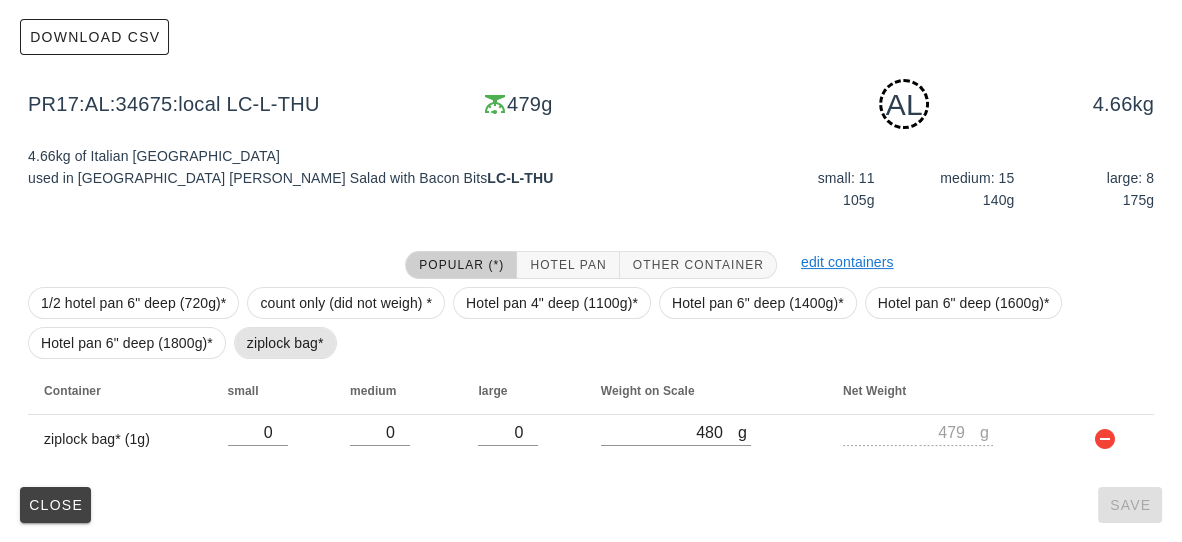 click on "ziplock bag*" at bounding box center (285, 343) 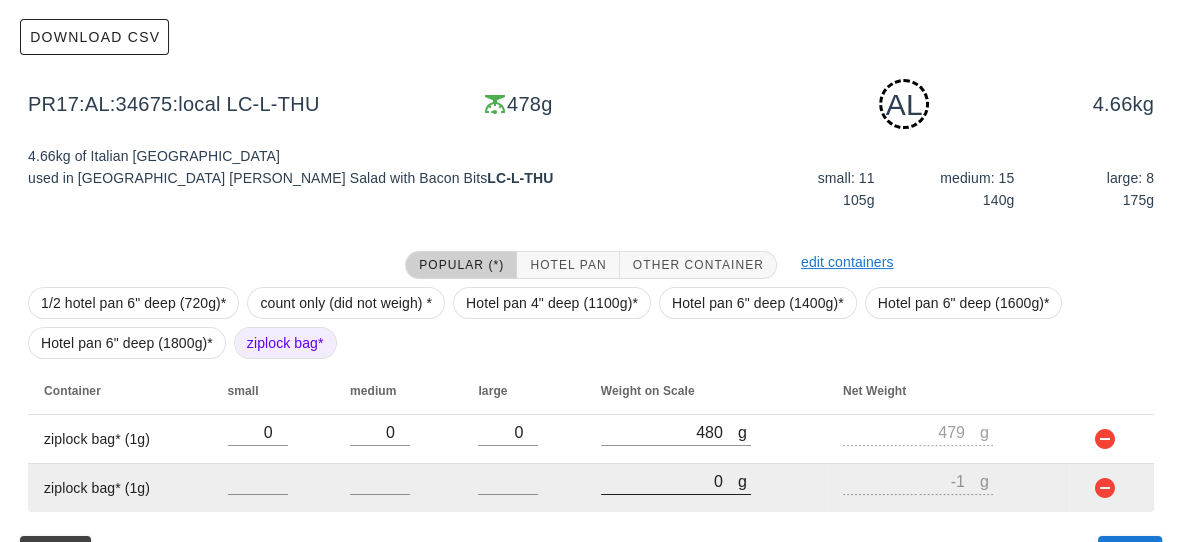 click on "0" at bounding box center (669, 481) 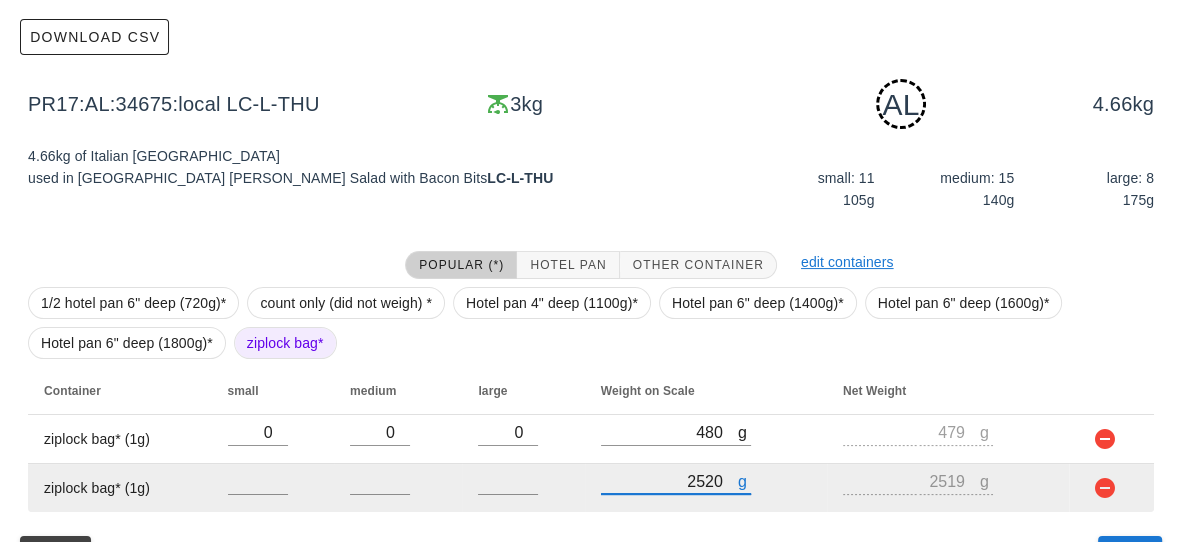 scroll, scrollTop: 286, scrollLeft: 0, axis: vertical 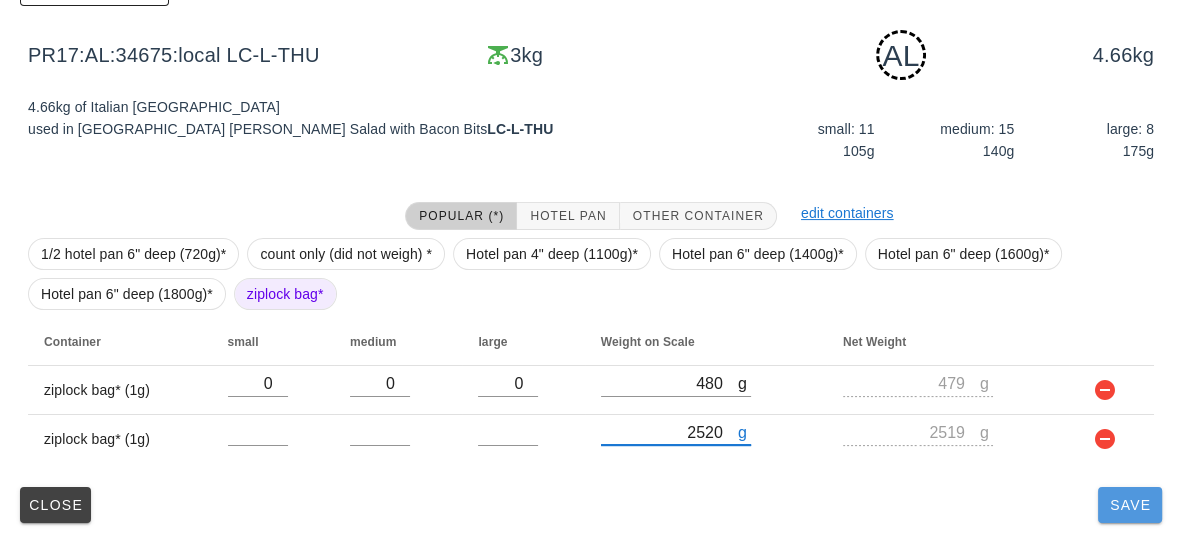 click on "Save" at bounding box center (1130, 505) 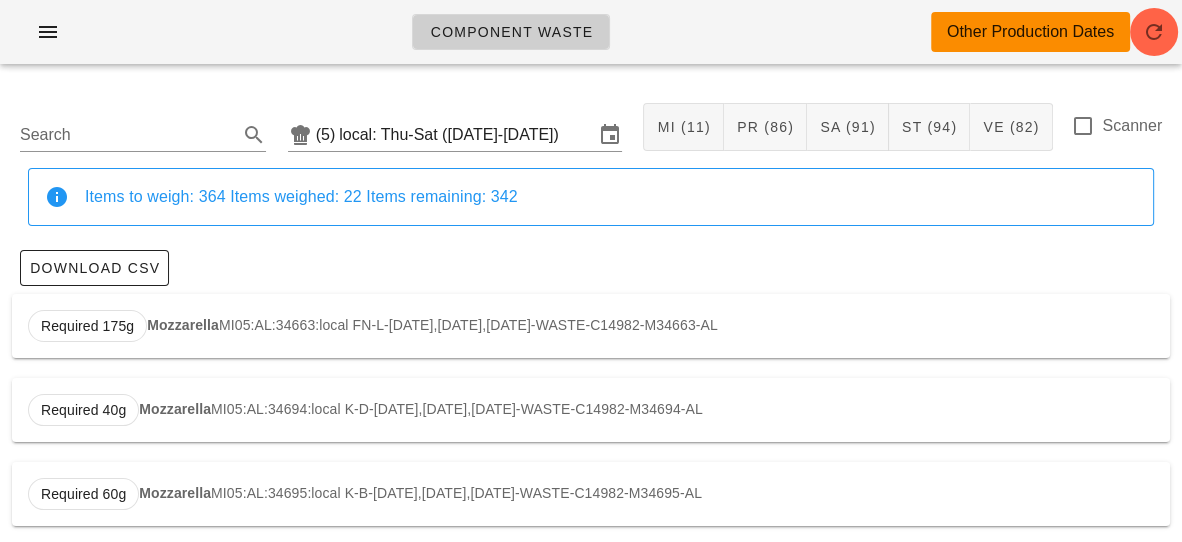 scroll, scrollTop: 0, scrollLeft: 0, axis: both 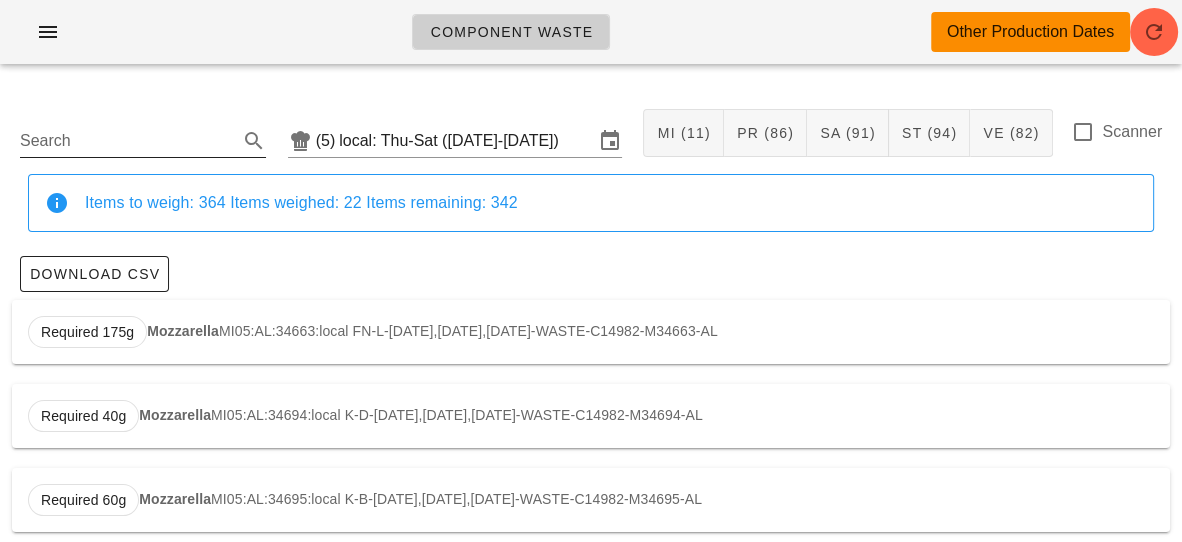click on "Search" at bounding box center [127, 141] 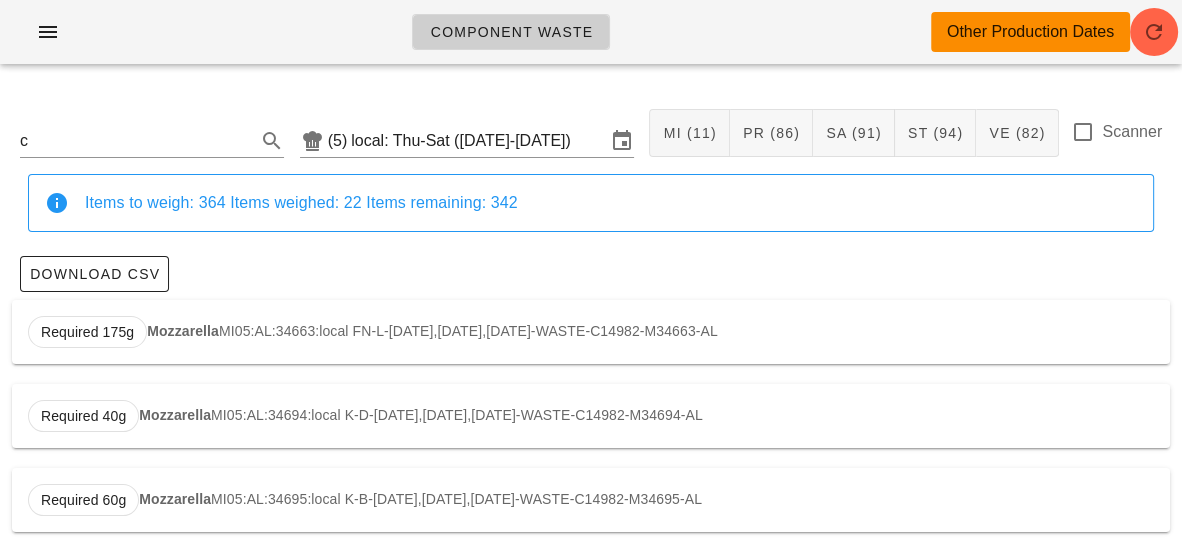 click on "Download CSV" at bounding box center [591, 274] 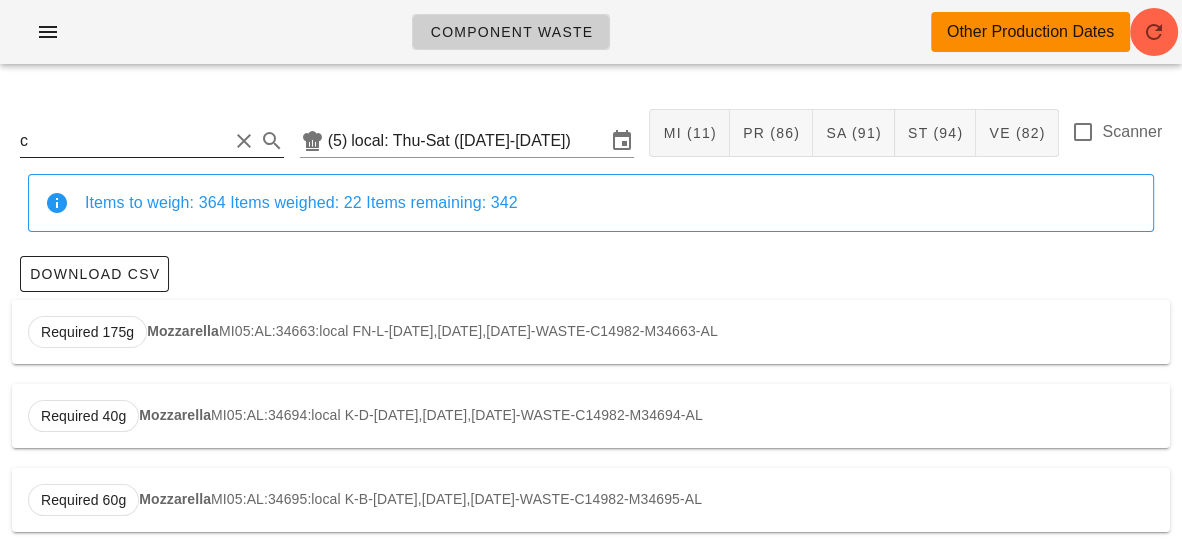 click on "c" at bounding box center [124, 141] 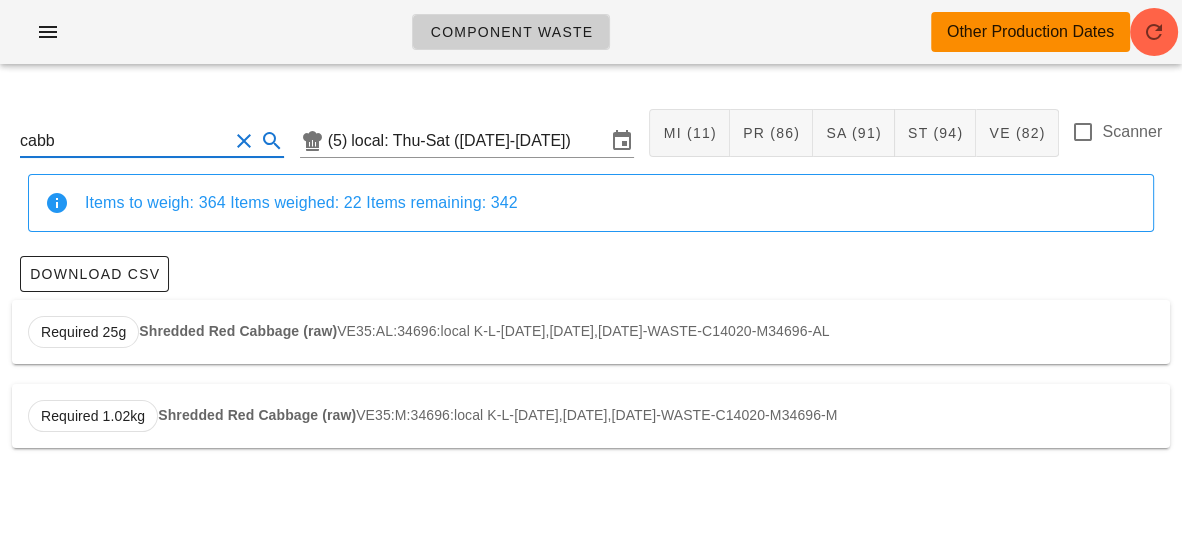 click on "Shredded Red Cabbage (raw)" at bounding box center [238, 331] 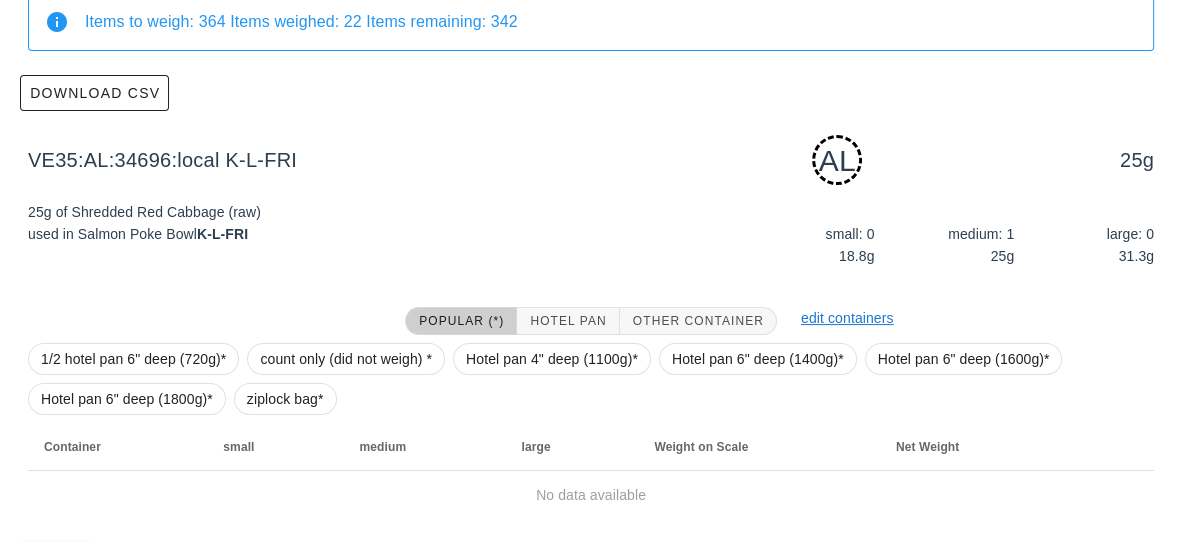 scroll, scrollTop: 182, scrollLeft: 0, axis: vertical 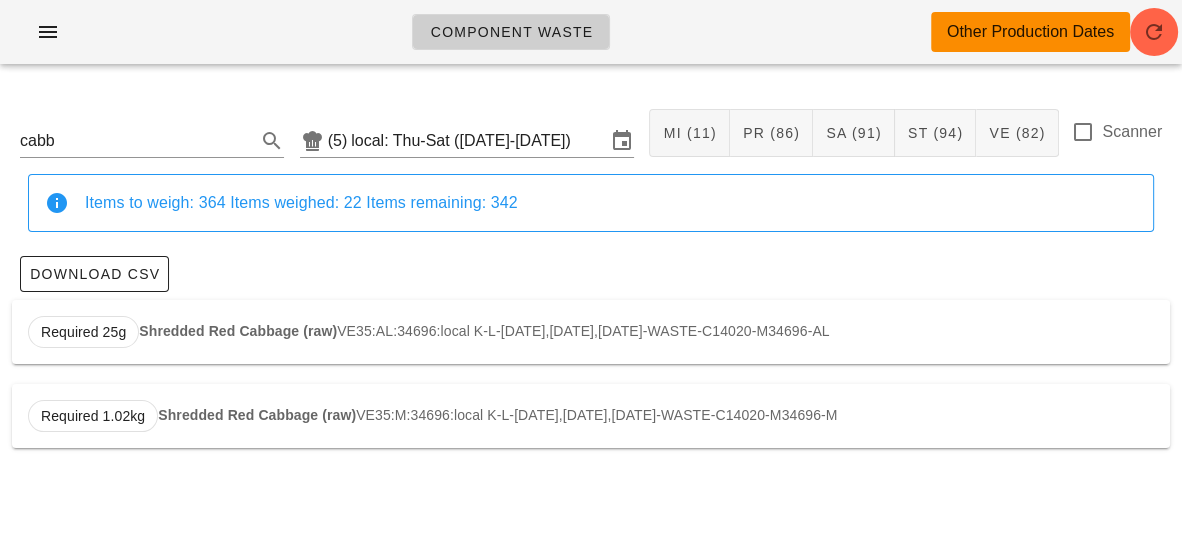 click on "Shredded Red Cabbage (raw)" at bounding box center [238, 331] 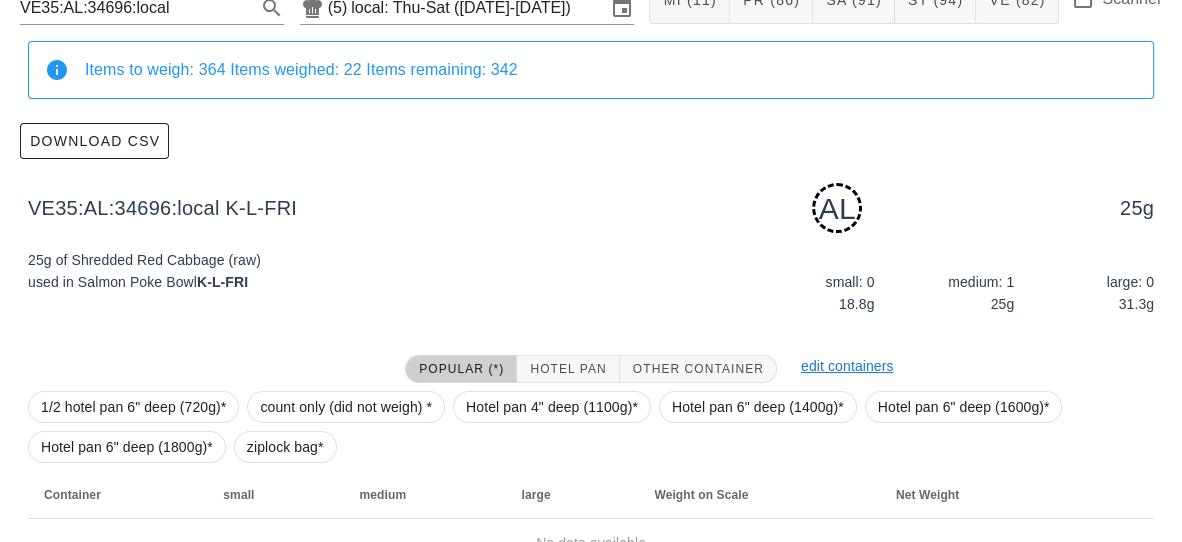 scroll, scrollTop: 237, scrollLeft: 0, axis: vertical 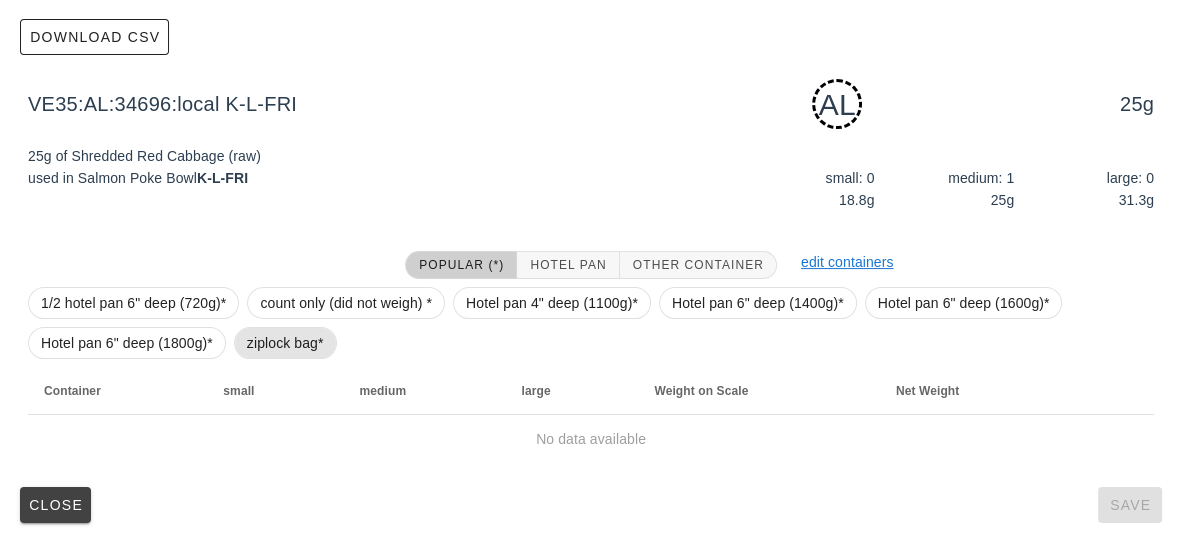 click on "ziplock bag*" at bounding box center (285, 343) 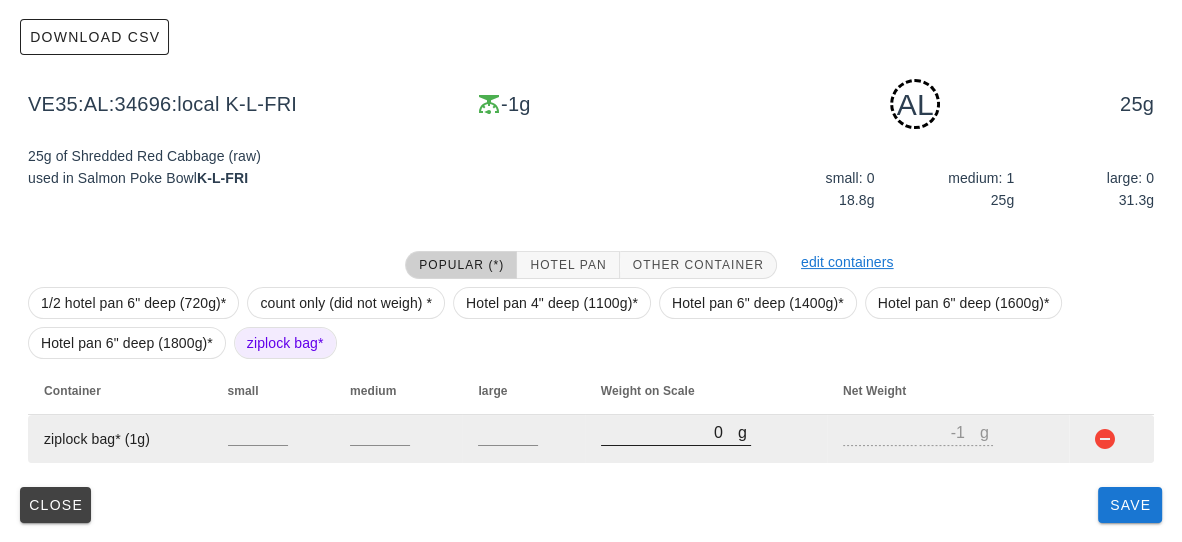click on "0" at bounding box center (669, 432) 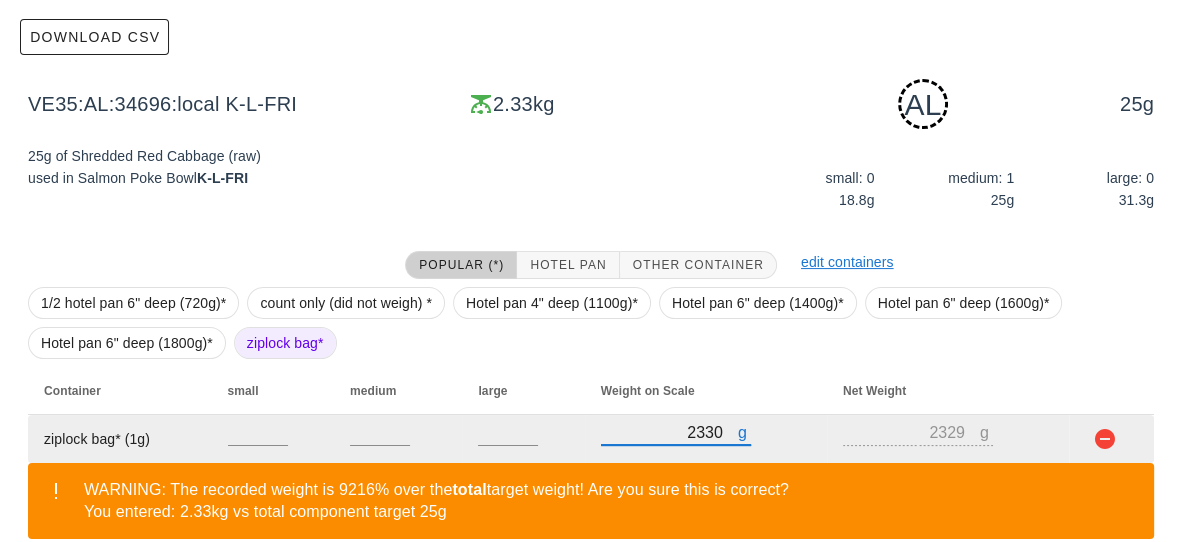 scroll, scrollTop: 329, scrollLeft: 0, axis: vertical 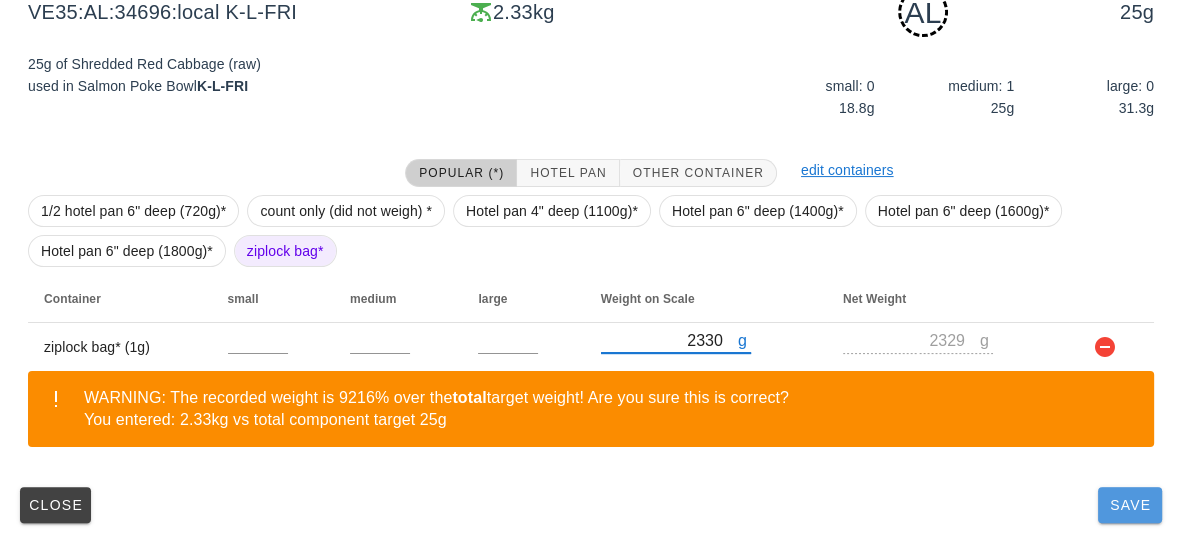 click on "Save" at bounding box center [1130, 505] 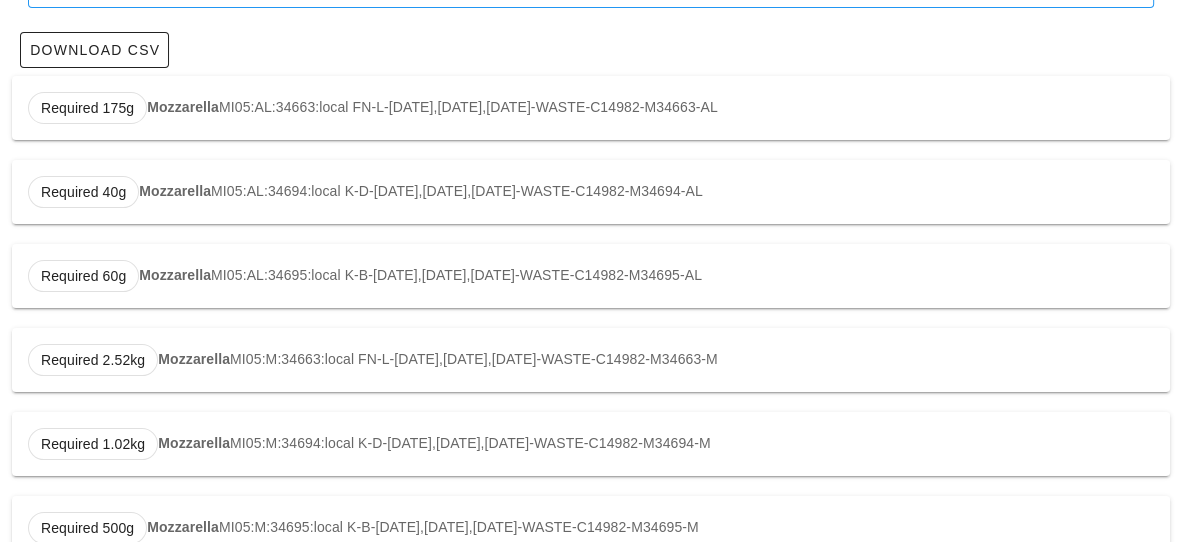 scroll, scrollTop: 0, scrollLeft: 0, axis: both 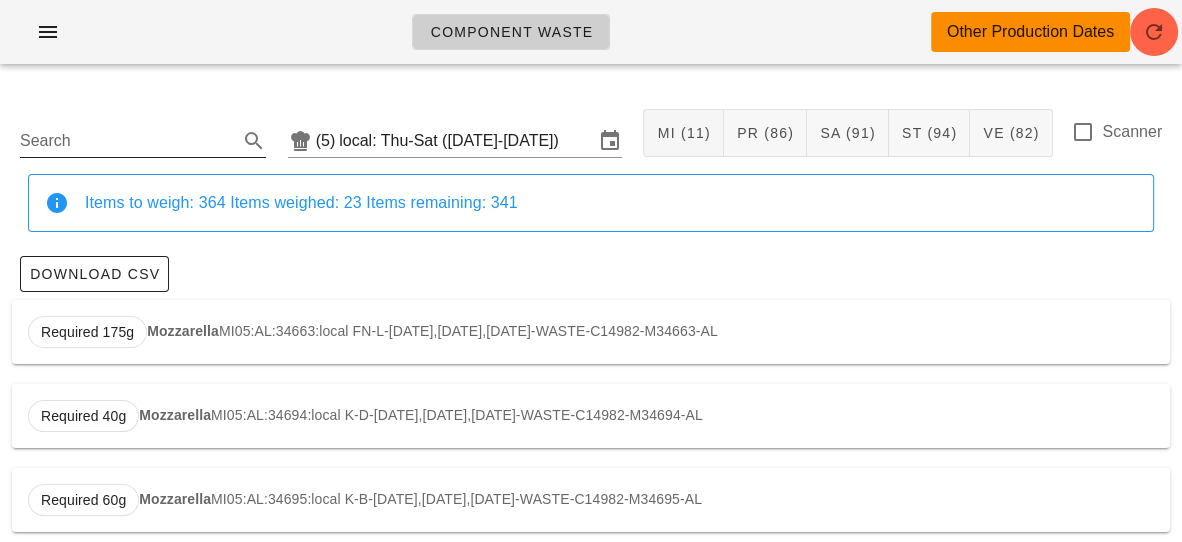 click on "Search" at bounding box center (127, 141) 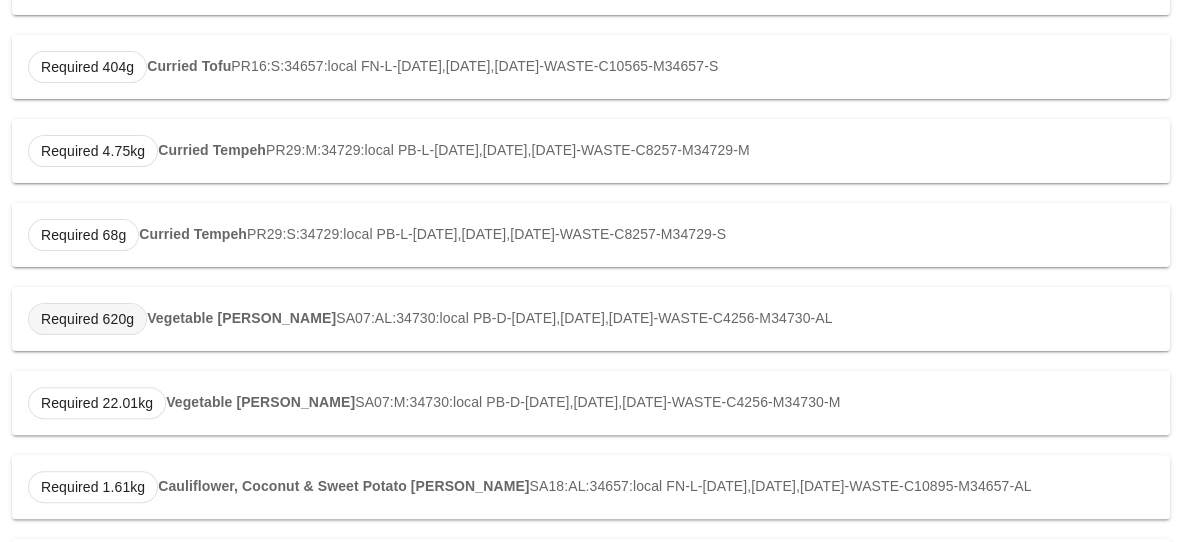 click on "Required 620g" at bounding box center [87, 319] 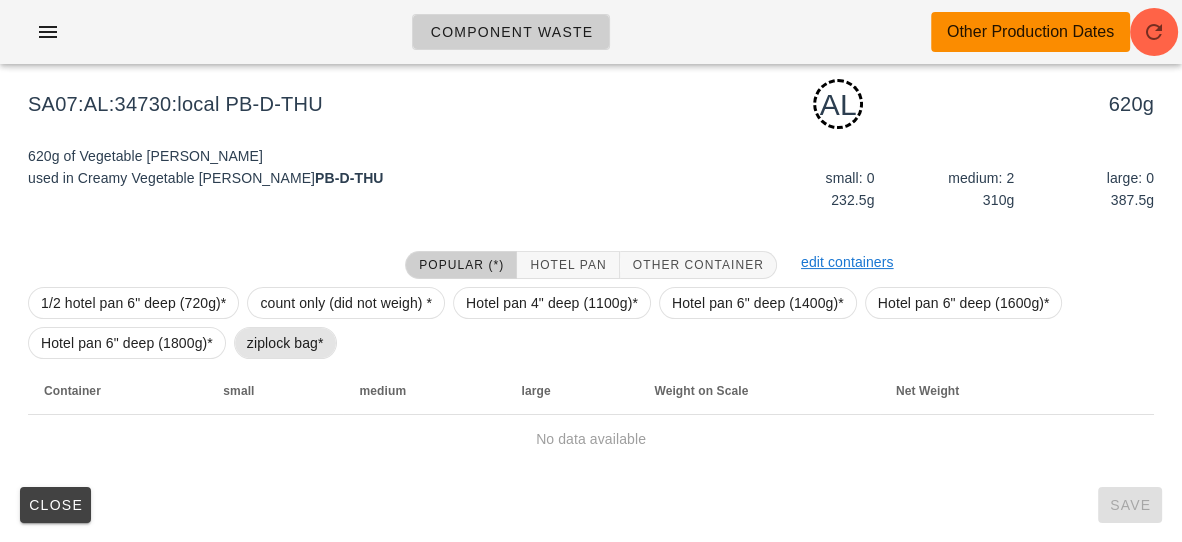 click on "ziplock bag*" at bounding box center [285, 343] 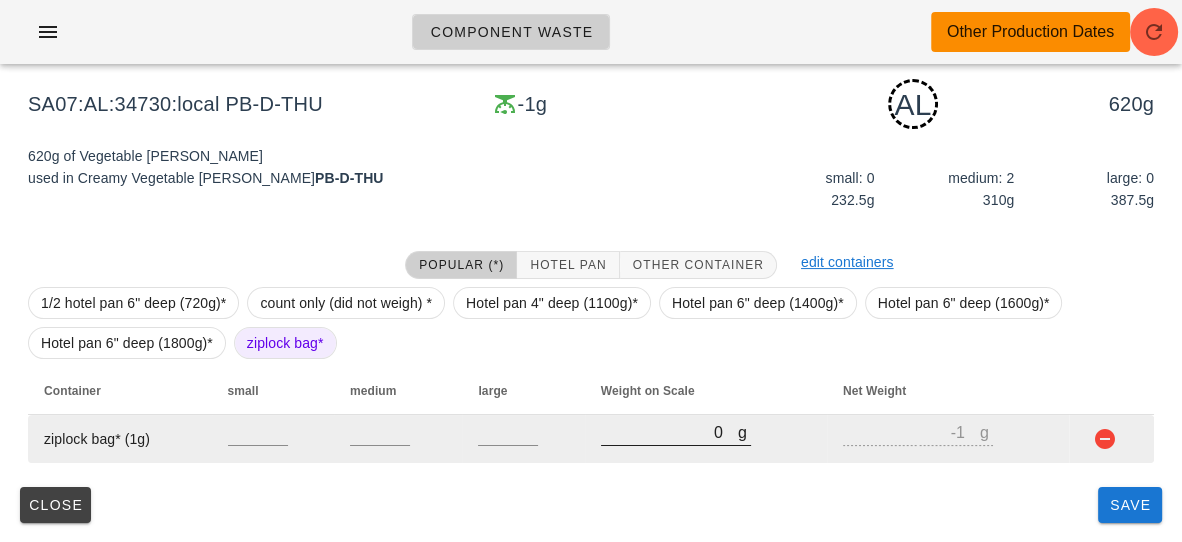 click on "0" at bounding box center [669, 432] 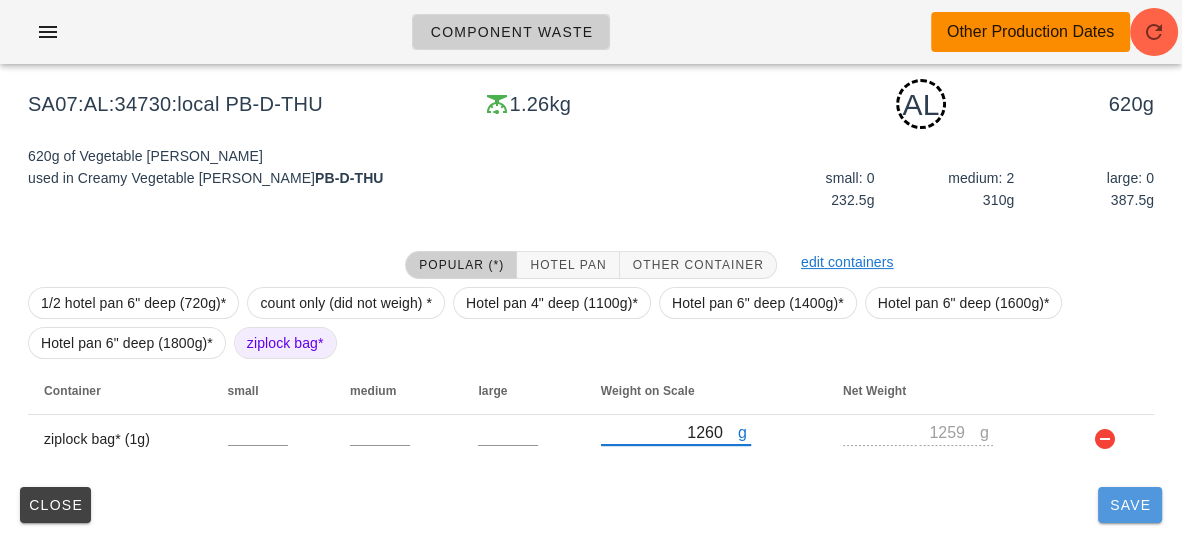 click on "Save" at bounding box center (1130, 505) 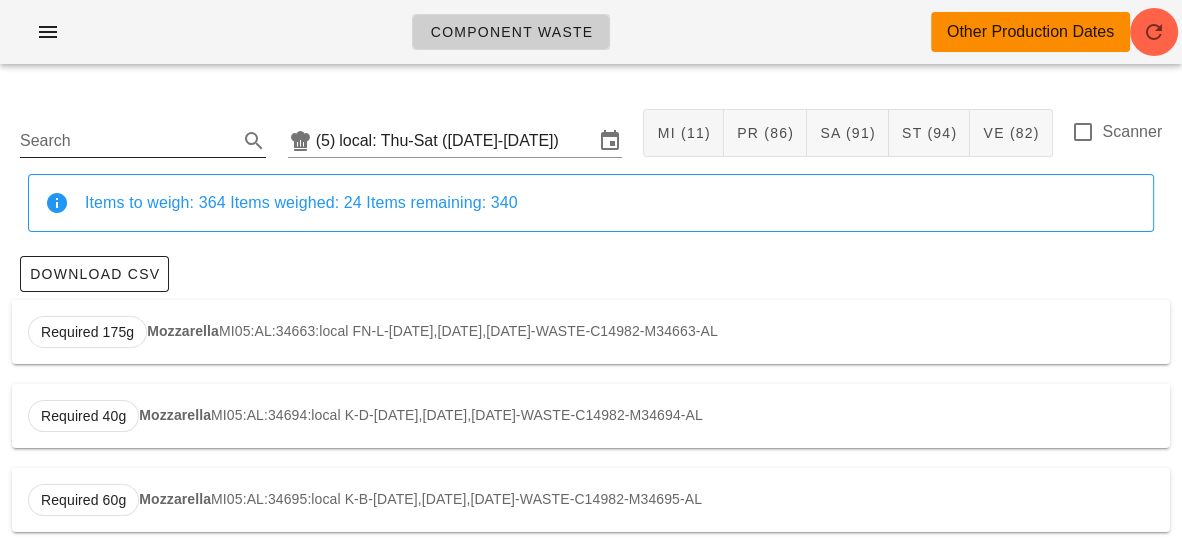 click on "Search" at bounding box center (127, 141) 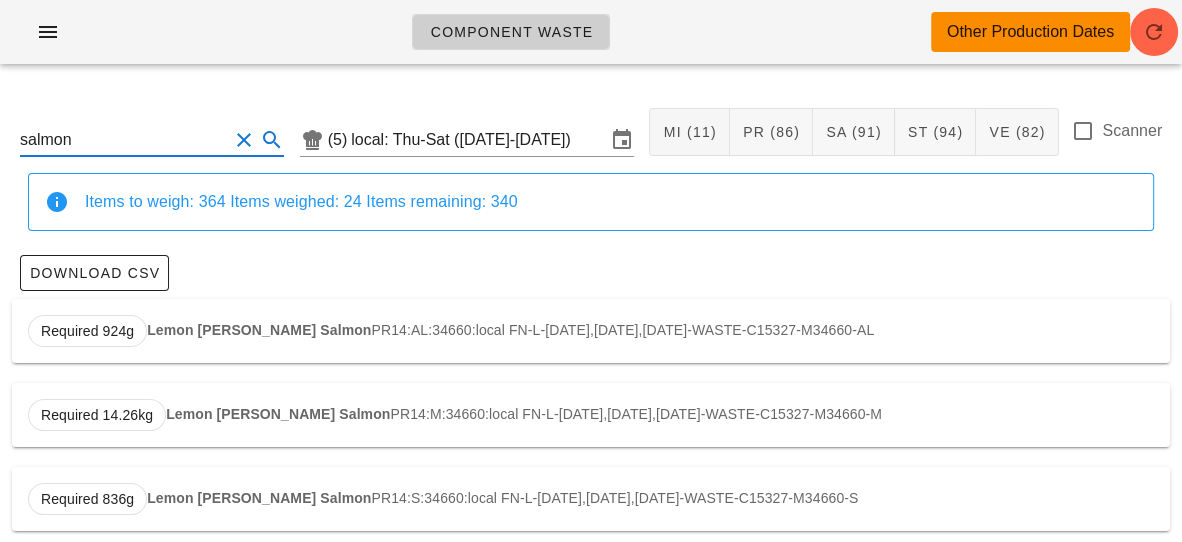 scroll, scrollTop: 0, scrollLeft: 0, axis: both 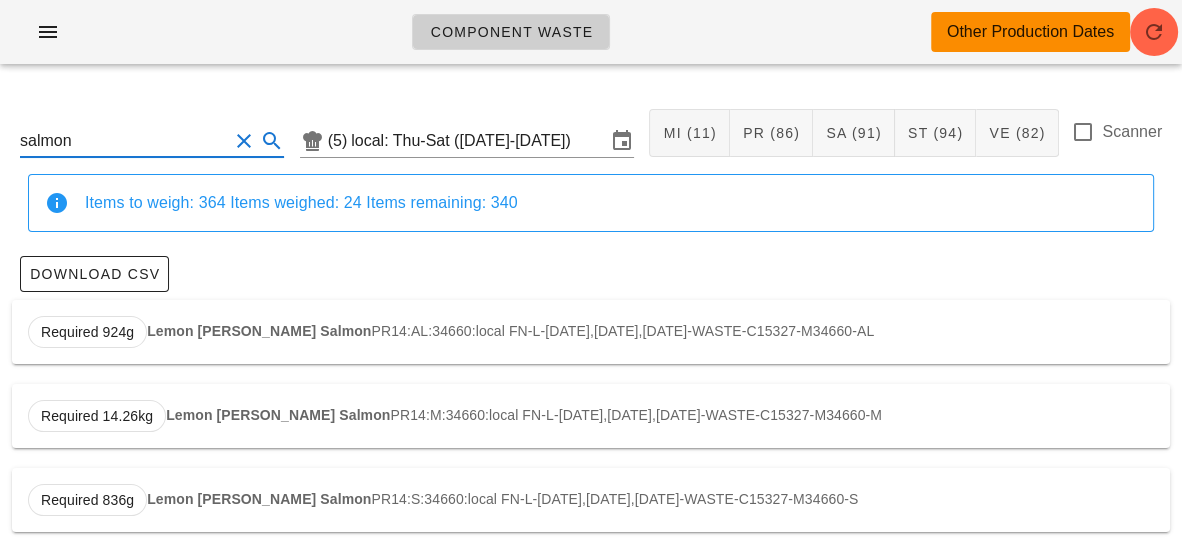 click on "Required 924g Lemon [PERSON_NAME] Salmon  PR14:AL:34660:local FN-L-[DATE],[DATE],[DATE]-WASTE-C15327-M34660-AL" at bounding box center (591, 332) 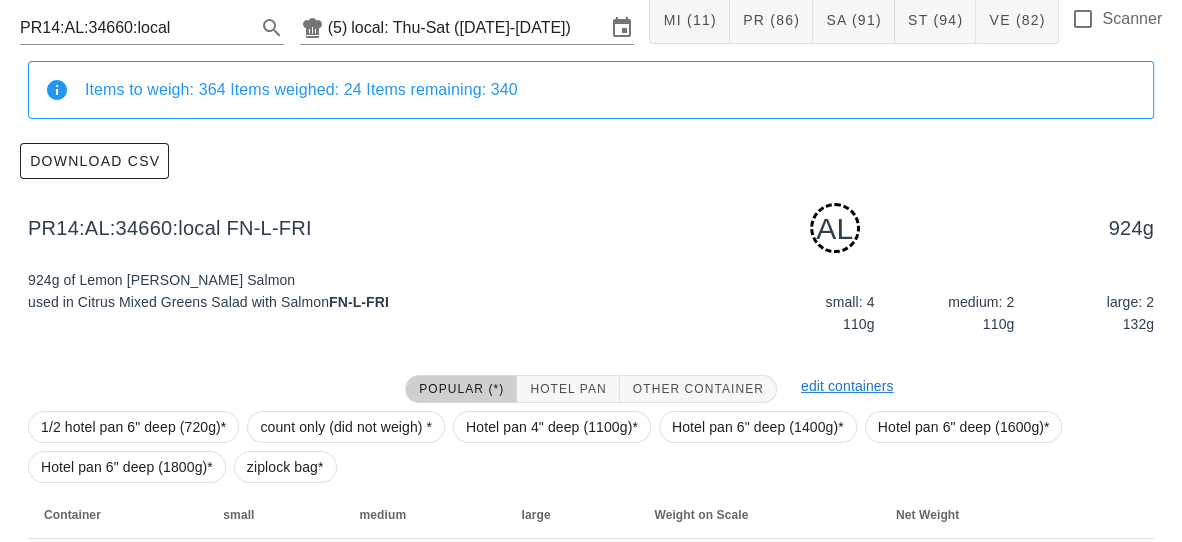 scroll, scrollTop: 237, scrollLeft: 0, axis: vertical 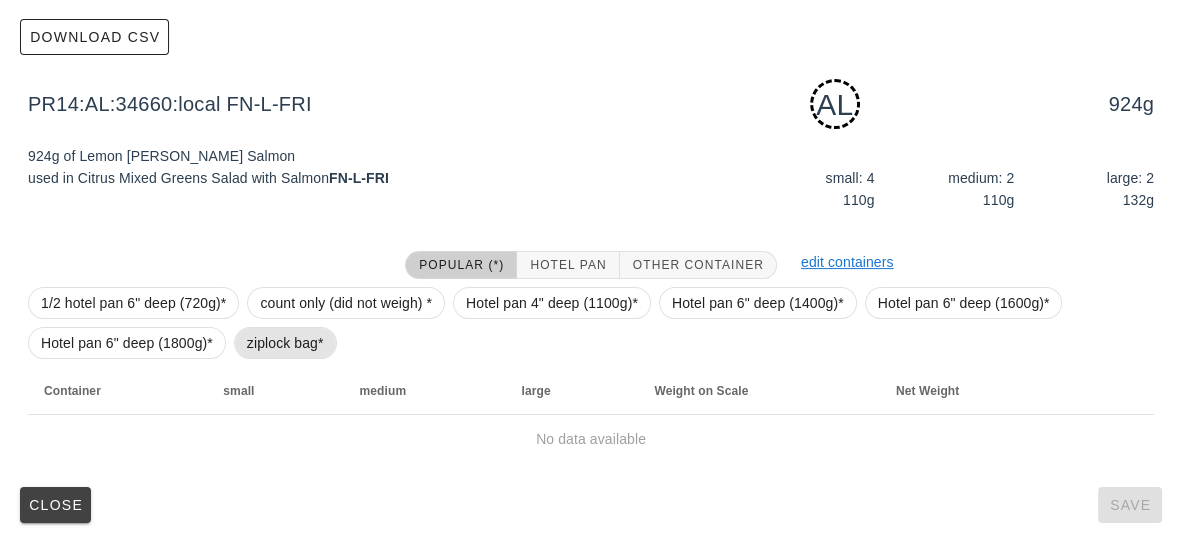 click on "ziplock bag*" at bounding box center (285, 343) 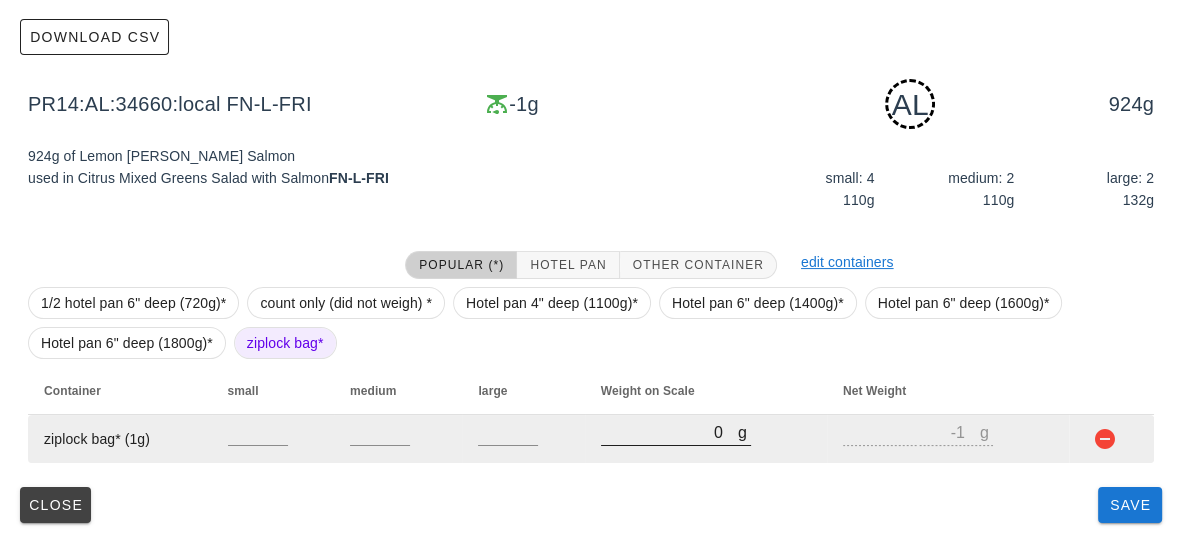 click on "0" at bounding box center (669, 432) 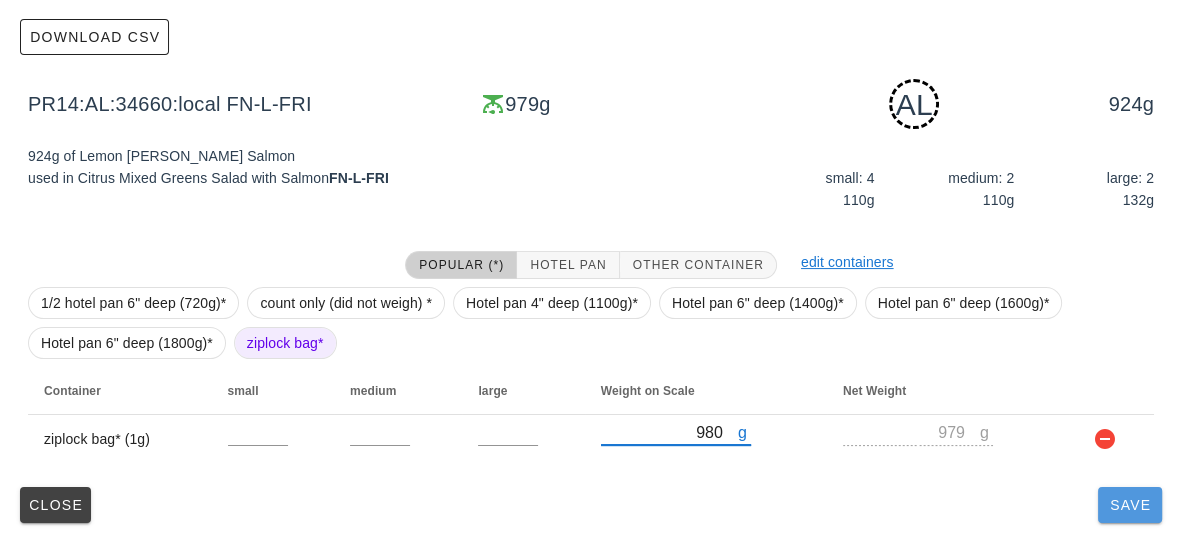 click on "Save" at bounding box center [1130, 505] 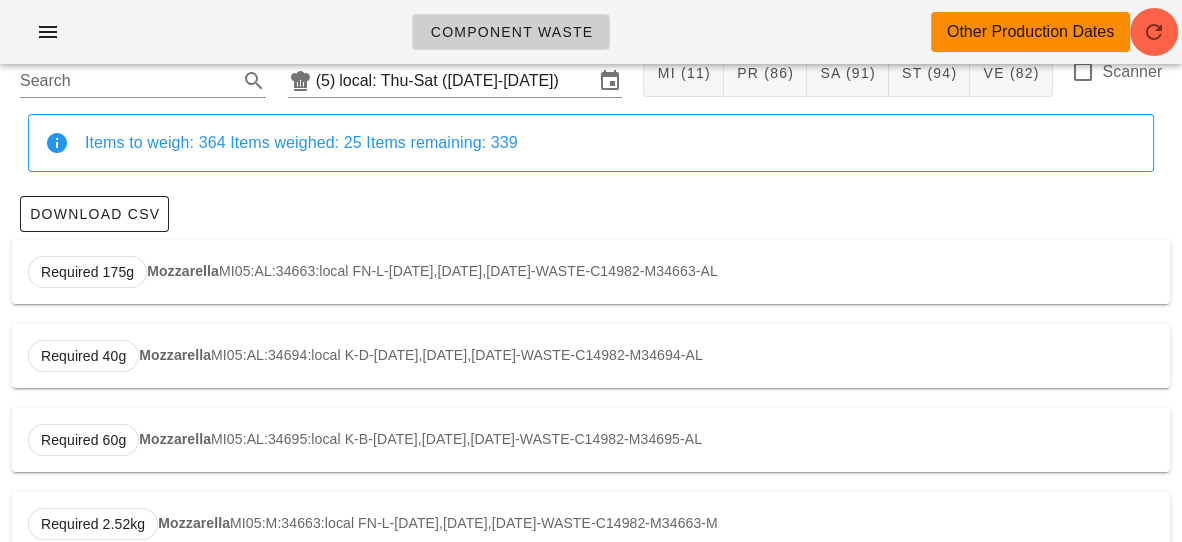 scroll, scrollTop: 0, scrollLeft: 0, axis: both 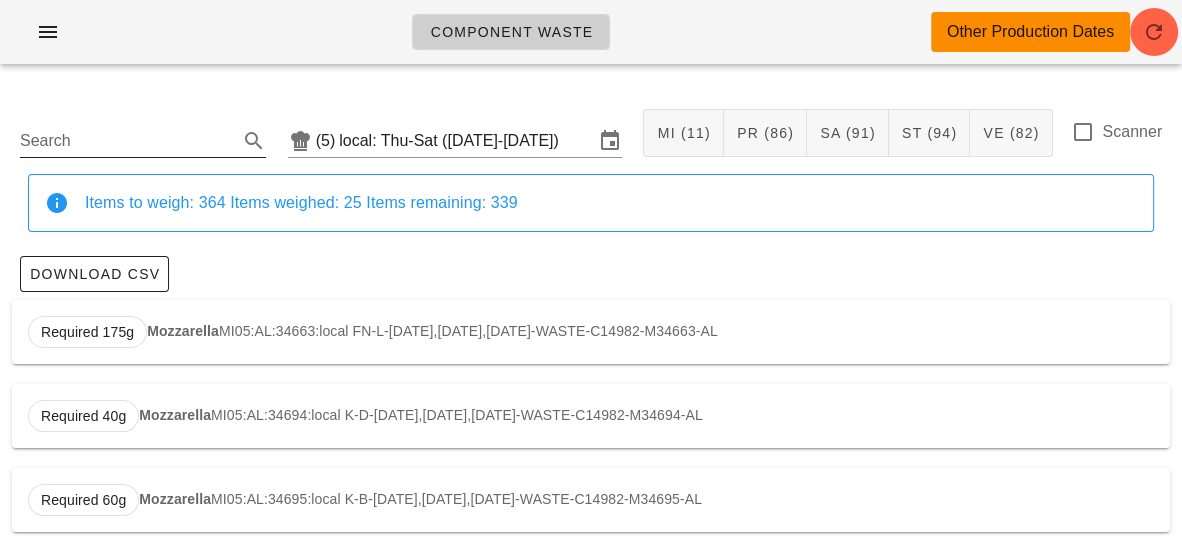 click on "Search" at bounding box center (127, 141) 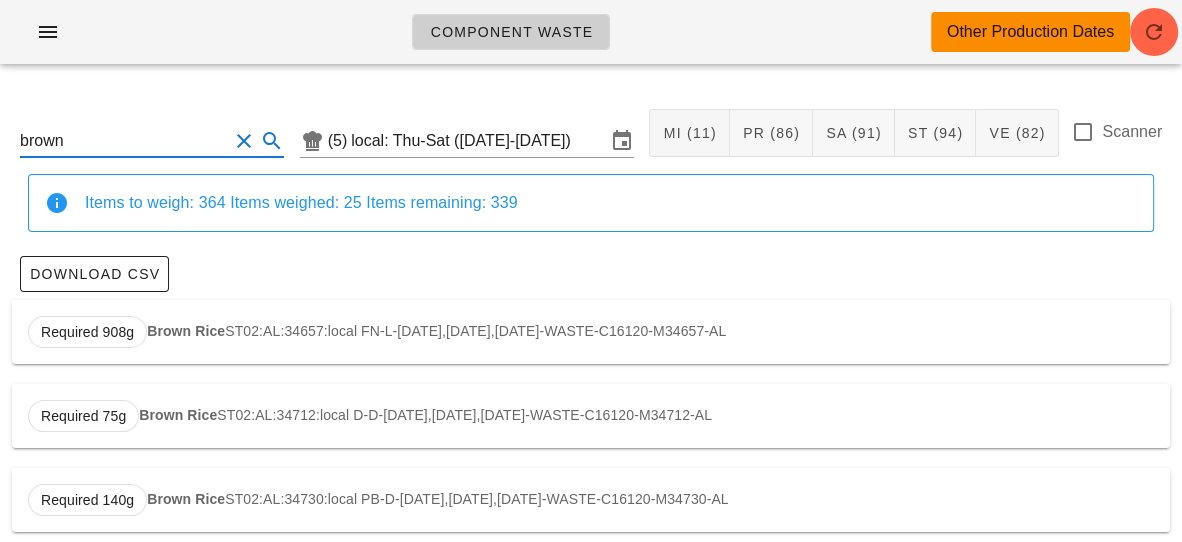 click on "Brown Rice" at bounding box center (186, 331) 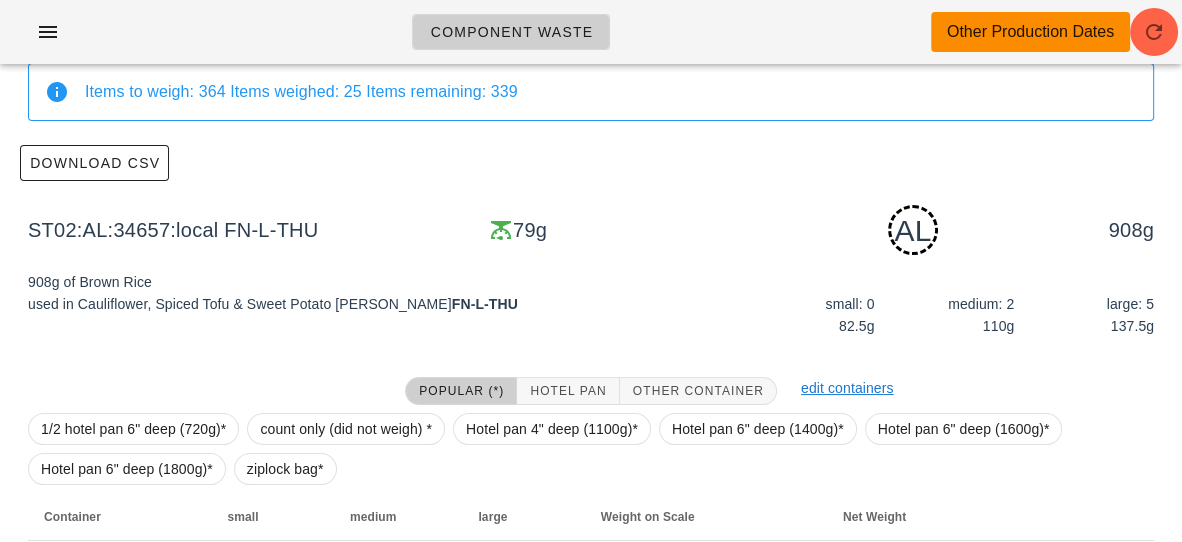 scroll, scrollTop: 237, scrollLeft: 0, axis: vertical 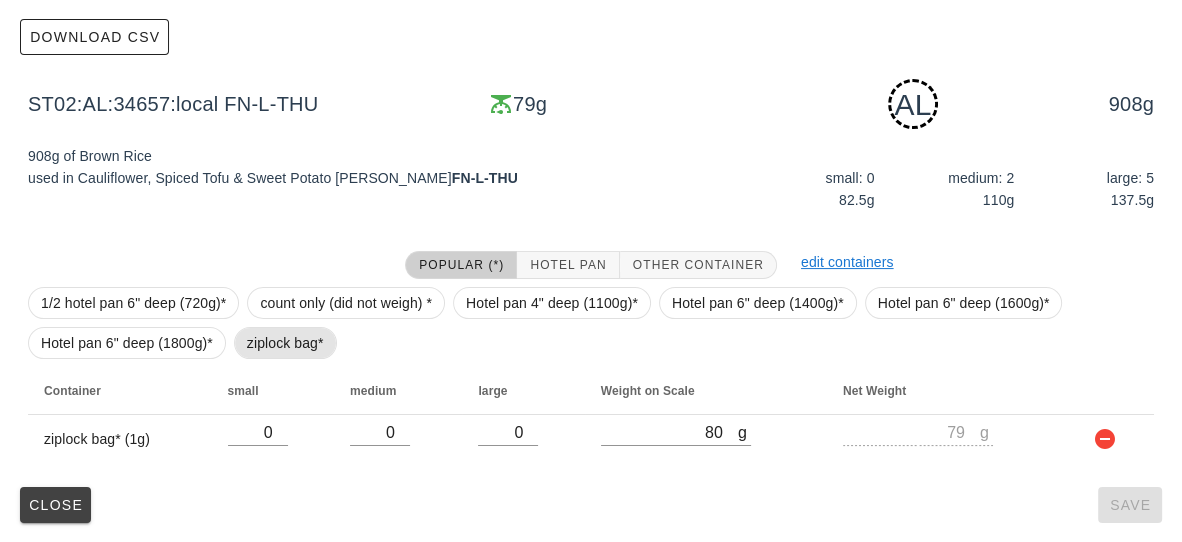 click on "ziplock bag*" at bounding box center [285, 343] 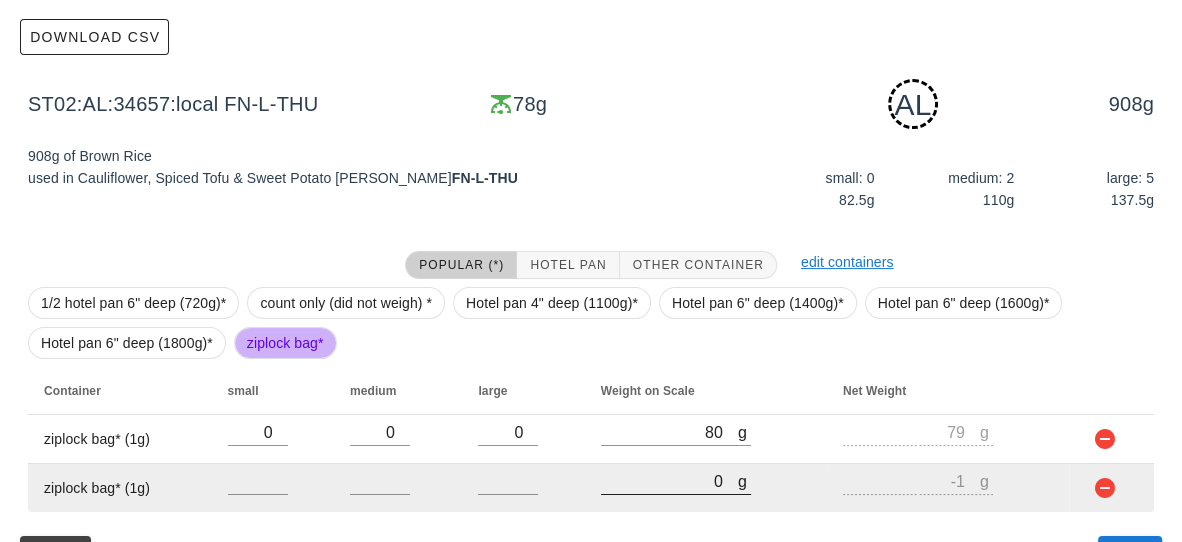 click on "0" at bounding box center [669, 481] 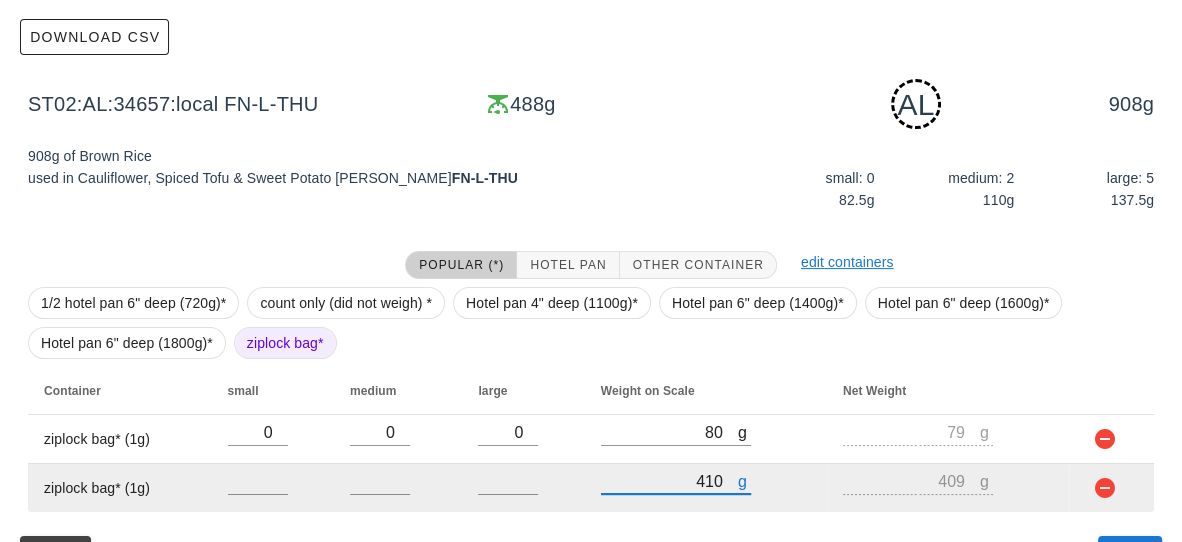 scroll, scrollTop: 286, scrollLeft: 0, axis: vertical 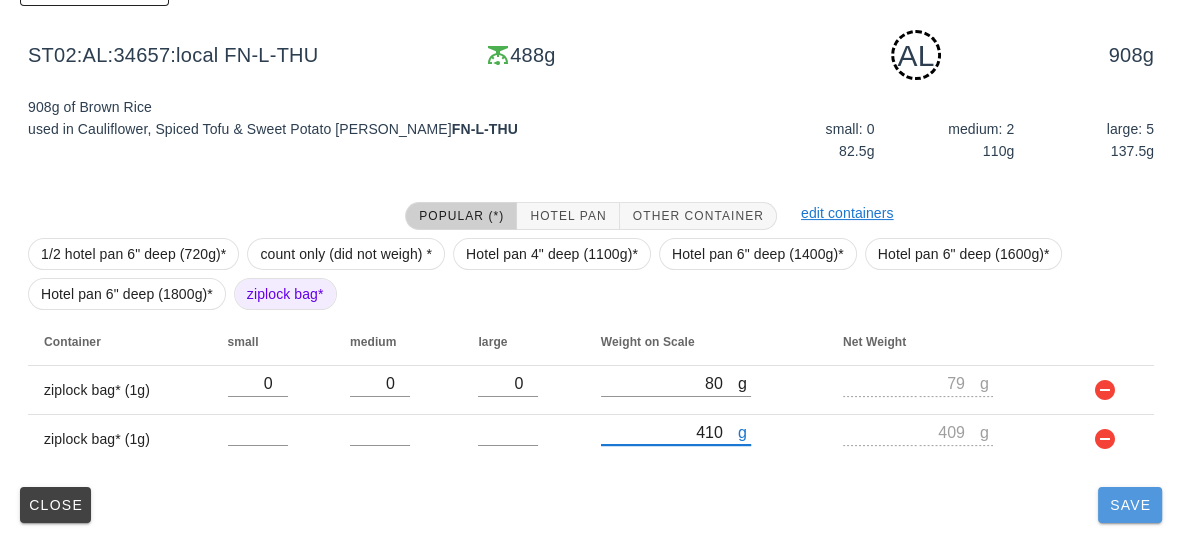 click on "Save" at bounding box center [1130, 505] 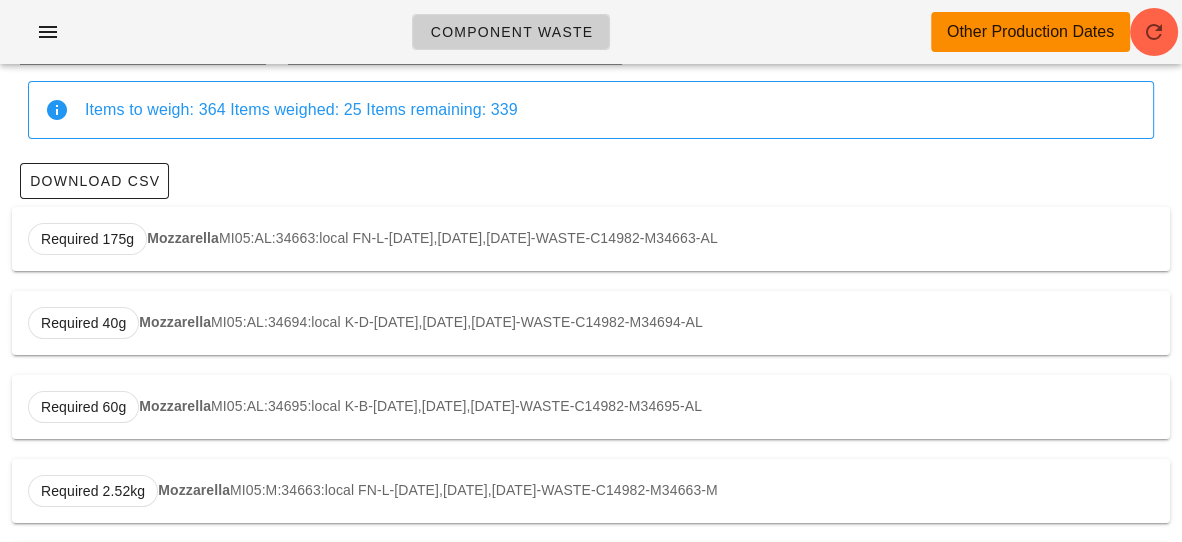 scroll, scrollTop: 0, scrollLeft: 0, axis: both 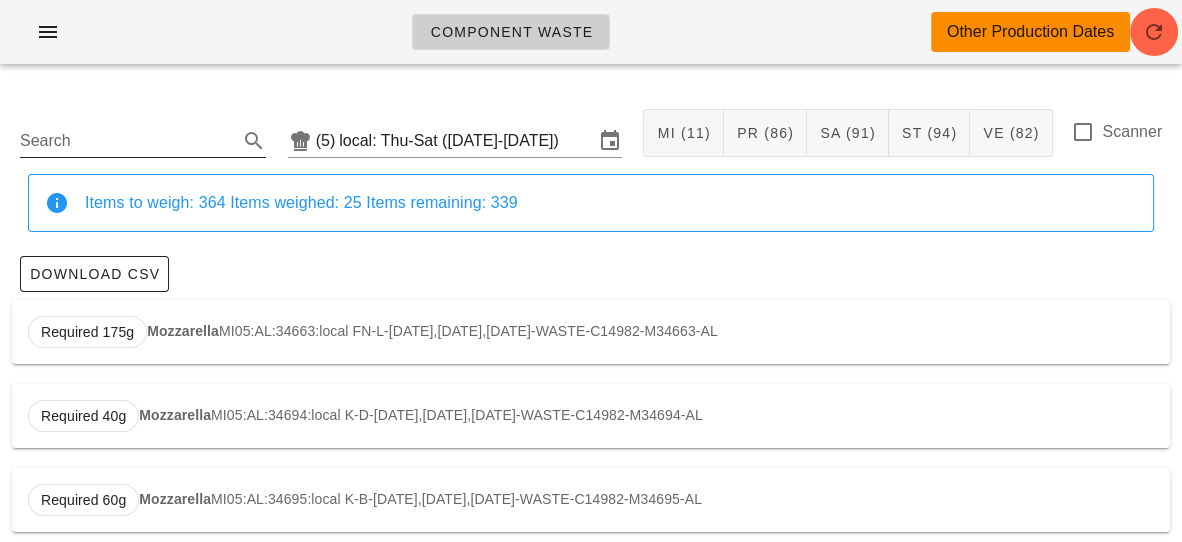 click on "Search" at bounding box center [127, 141] 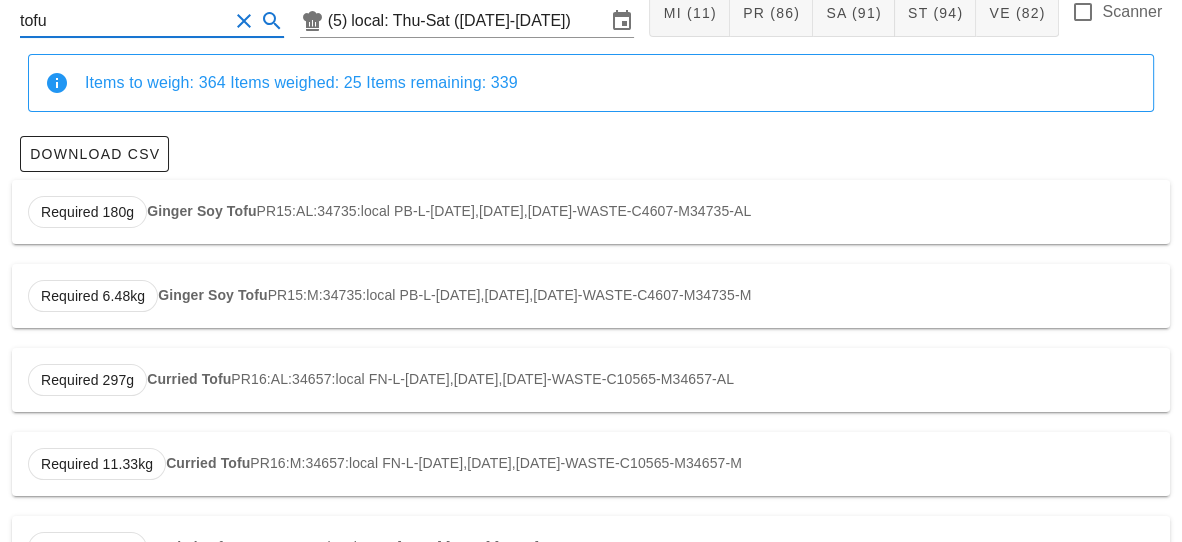 scroll, scrollTop: 189, scrollLeft: 0, axis: vertical 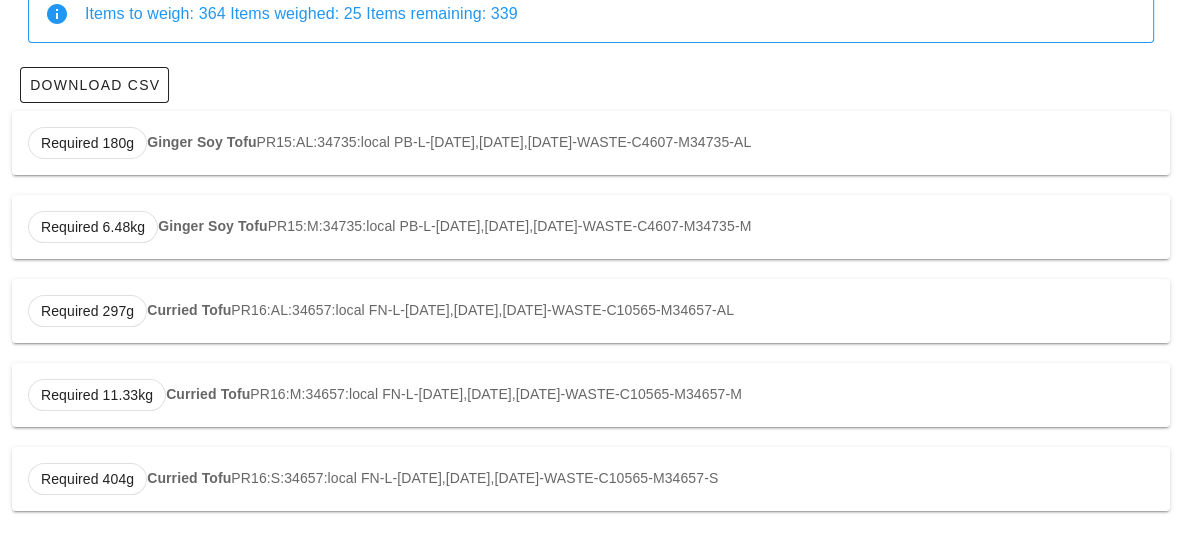 click on "Curried Tofu" at bounding box center [189, 310] 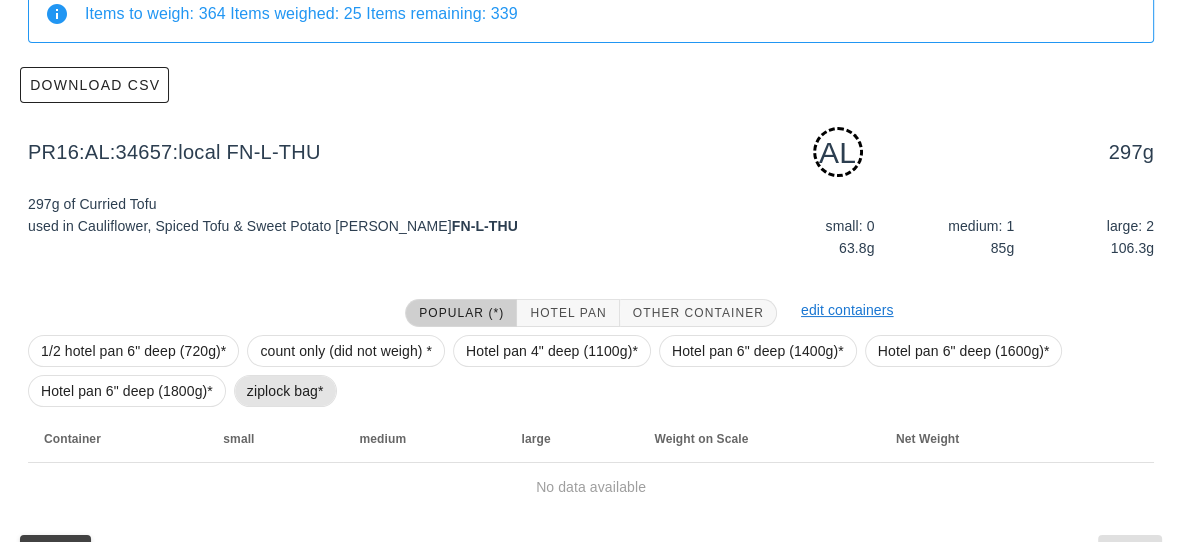 click on "ziplock bag*" at bounding box center (285, 391) 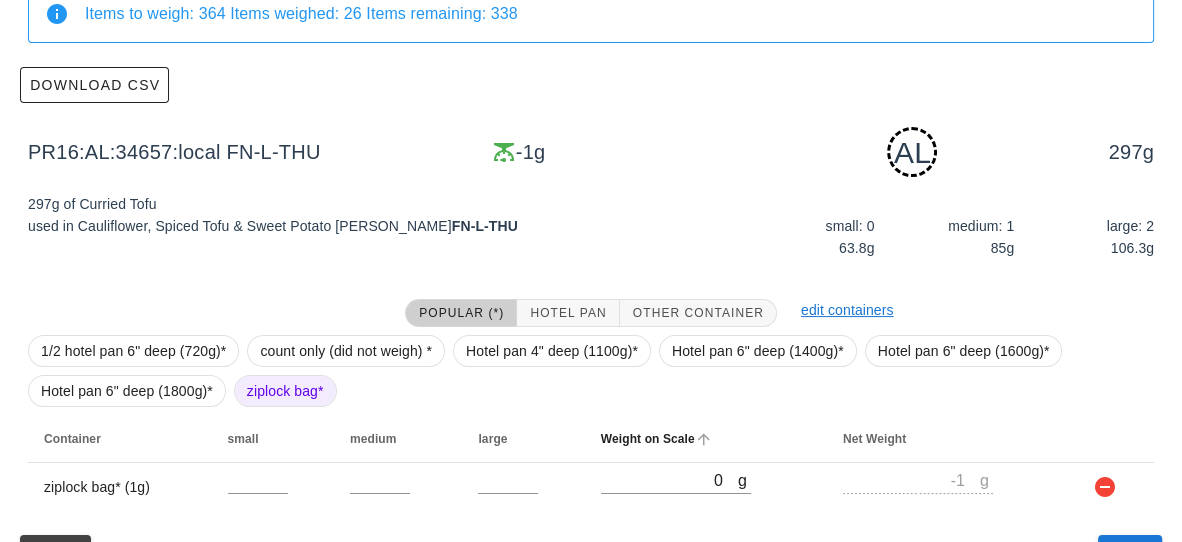 click on "Weight on Scale" at bounding box center (706, 439) 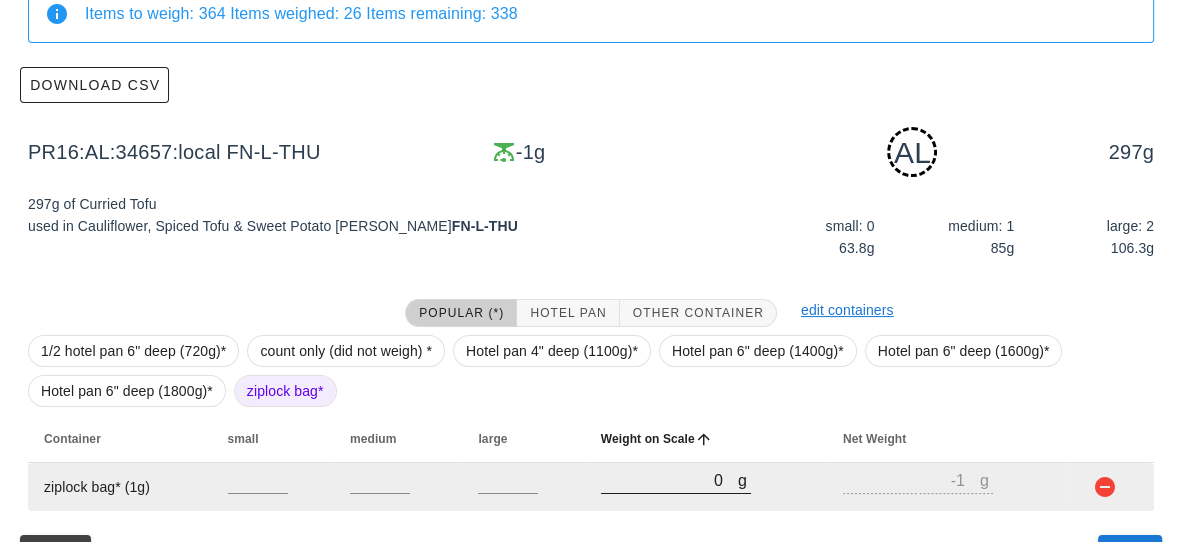 click on "0" at bounding box center (669, 480) 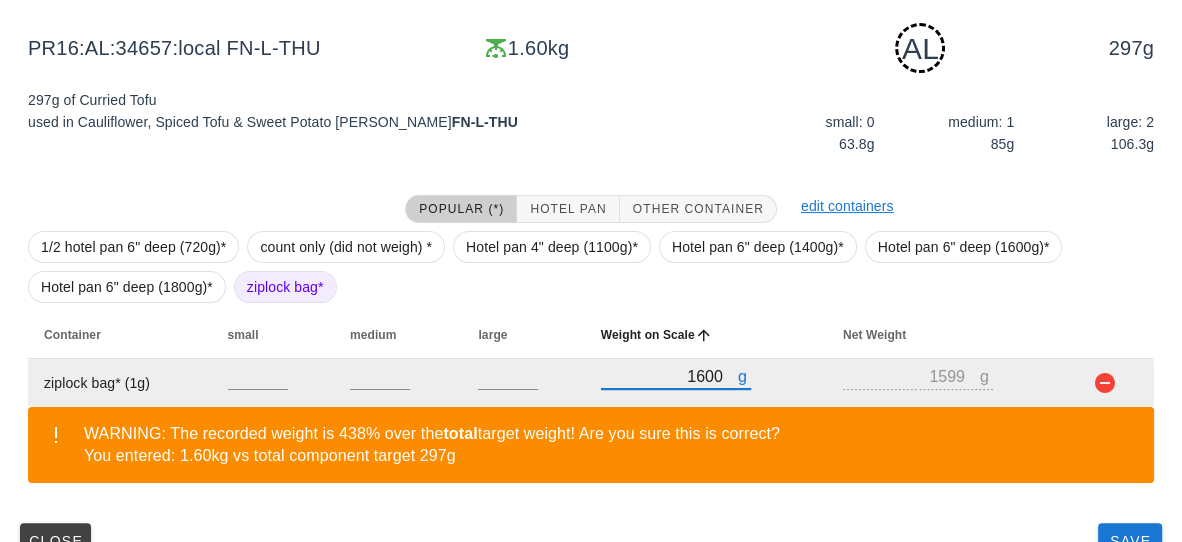 scroll, scrollTop: 329, scrollLeft: 0, axis: vertical 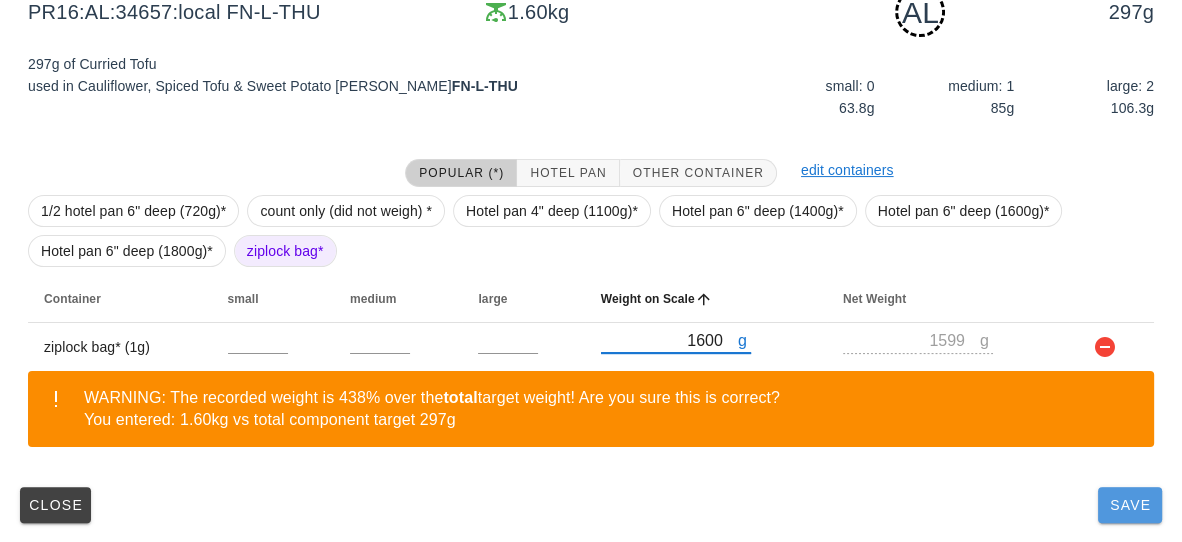 click on "Save" at bounding box center (1130, 505) 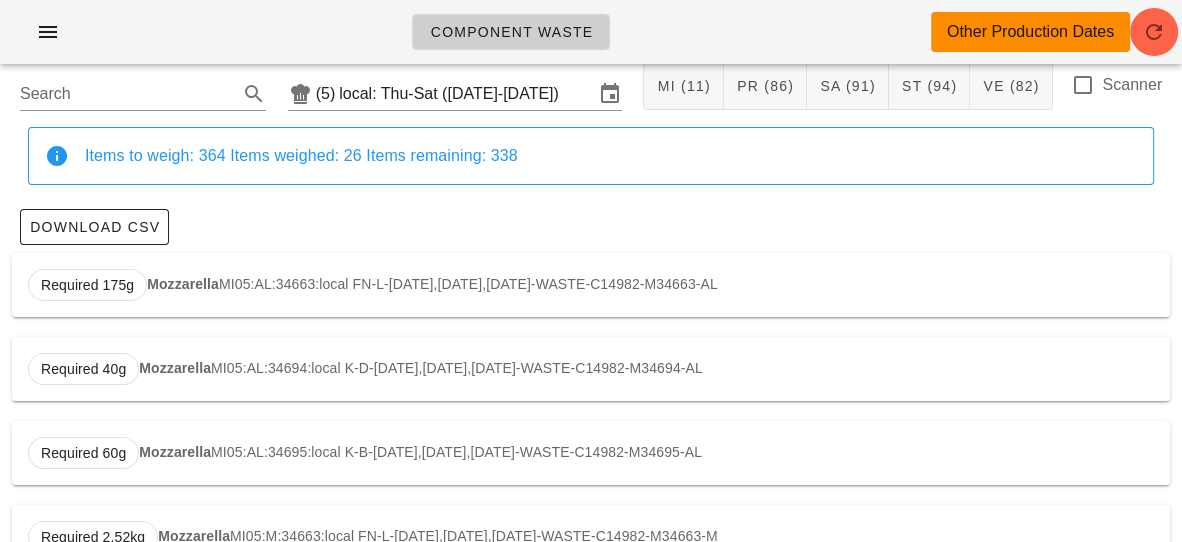 scroll, scrollTop: 0, scrollLeft: 0, axis: both 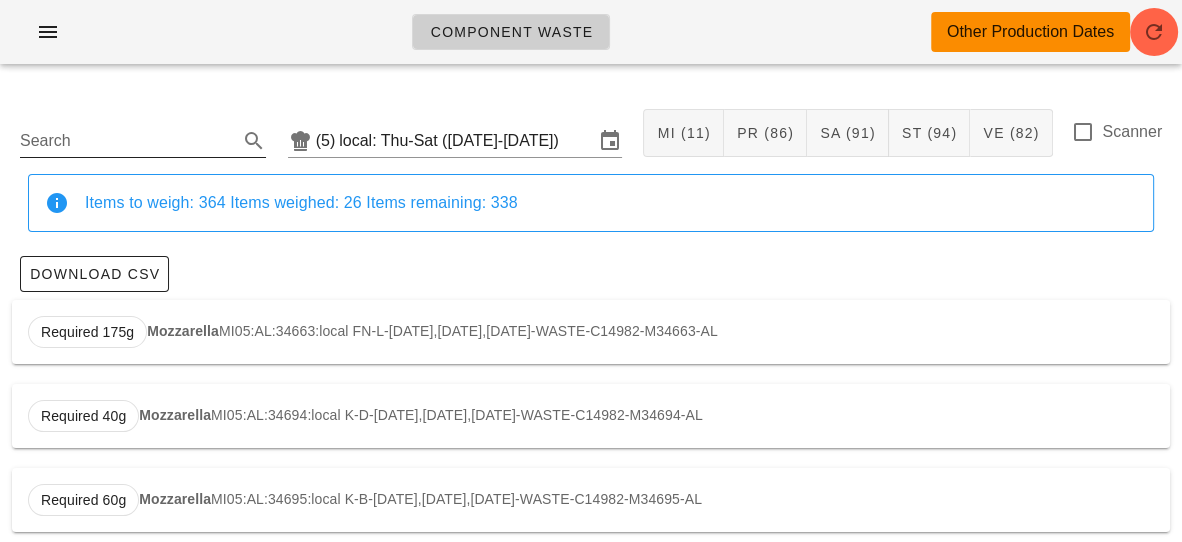 click on "Search" at bounding box center (127, 141) 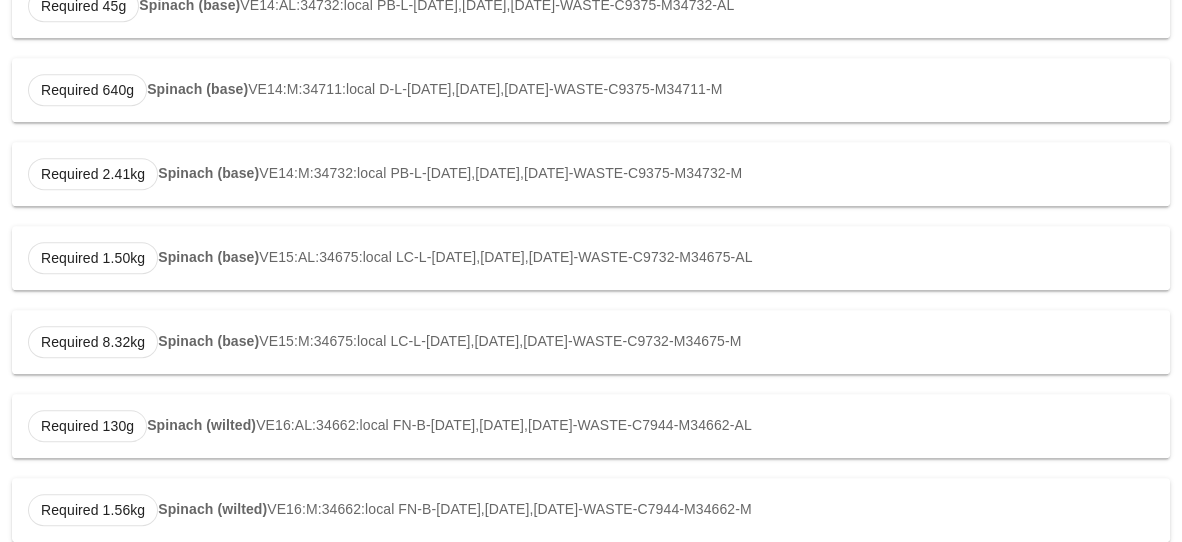 scroll, scrollTop: 861, scrollLeft: 0, axis: vertical 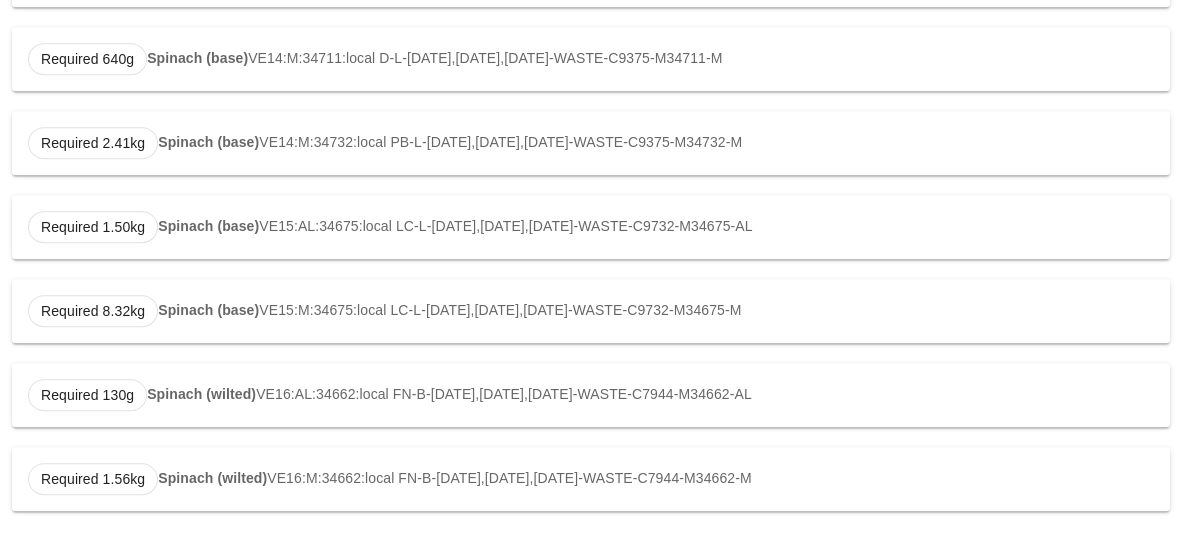 click on "Spinach (wilted)" at bounding box center (201, 394) 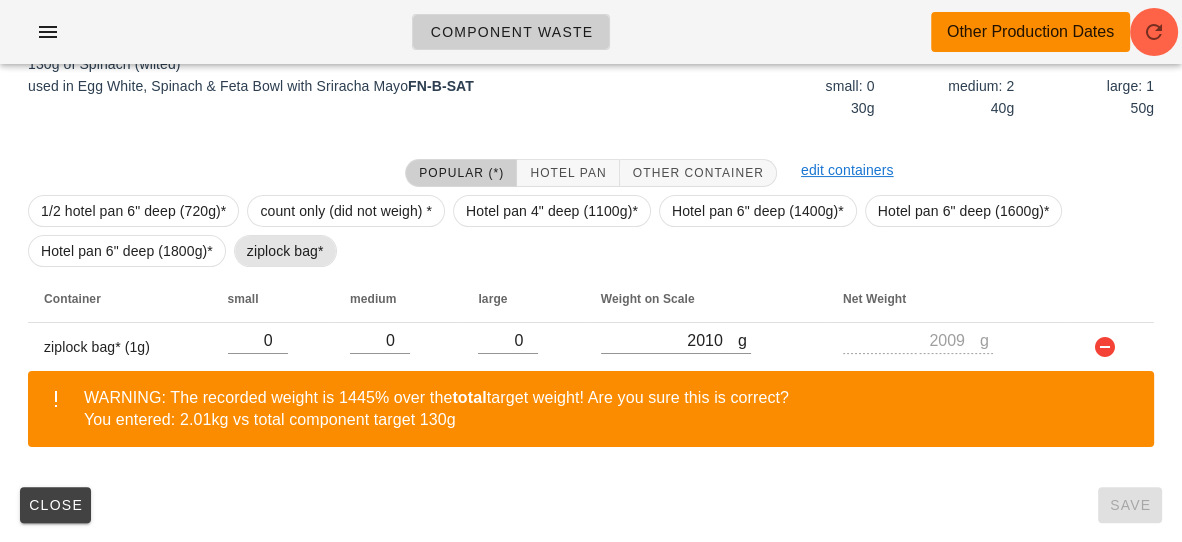 click on "ziplock bag*" at bounding box center [285, 251] 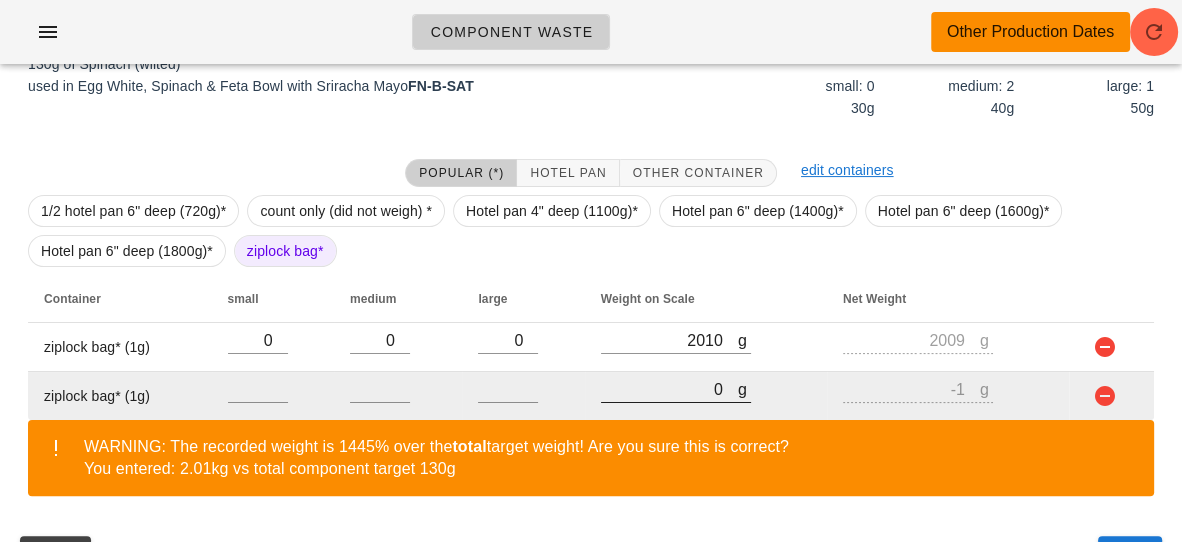 click at bounding box center [676, 413] 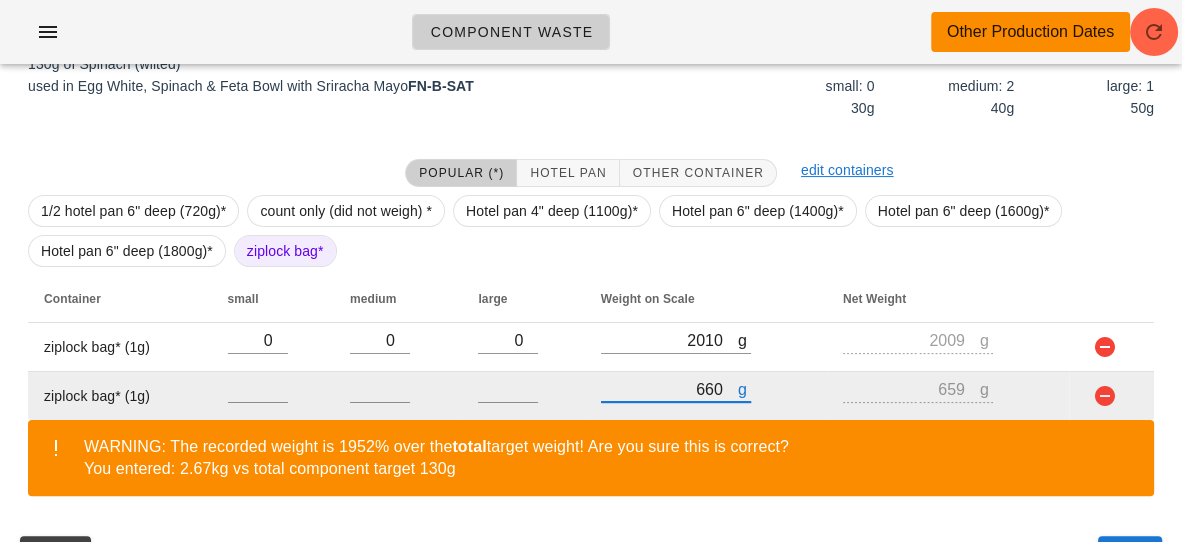 scroll, scrollTop: 378, scrollLeft: 0, axis: vertical 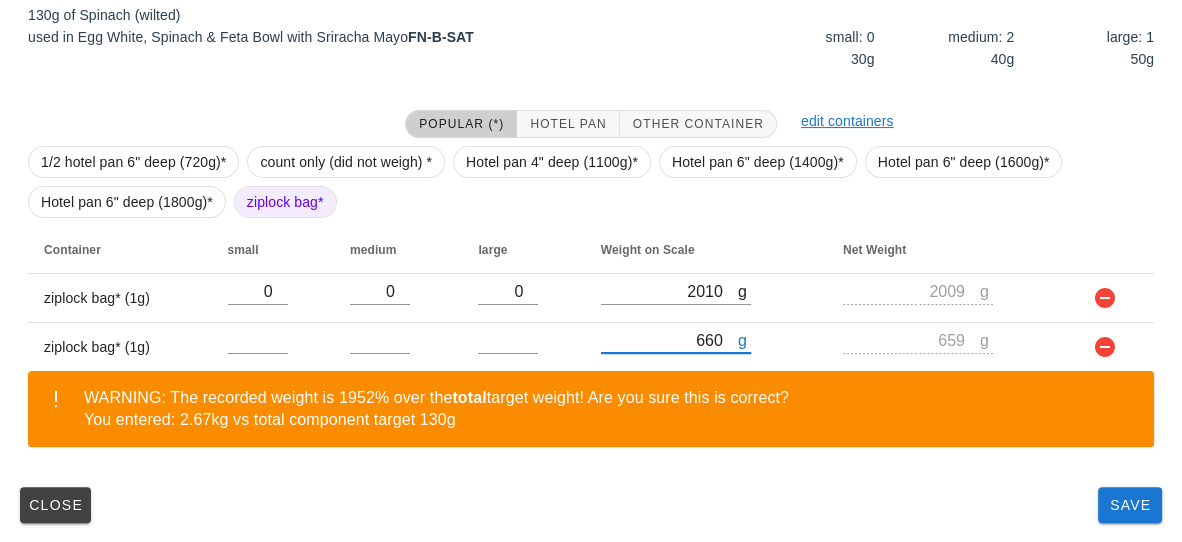 click on "Close Save" at bounding box center (591, 505) 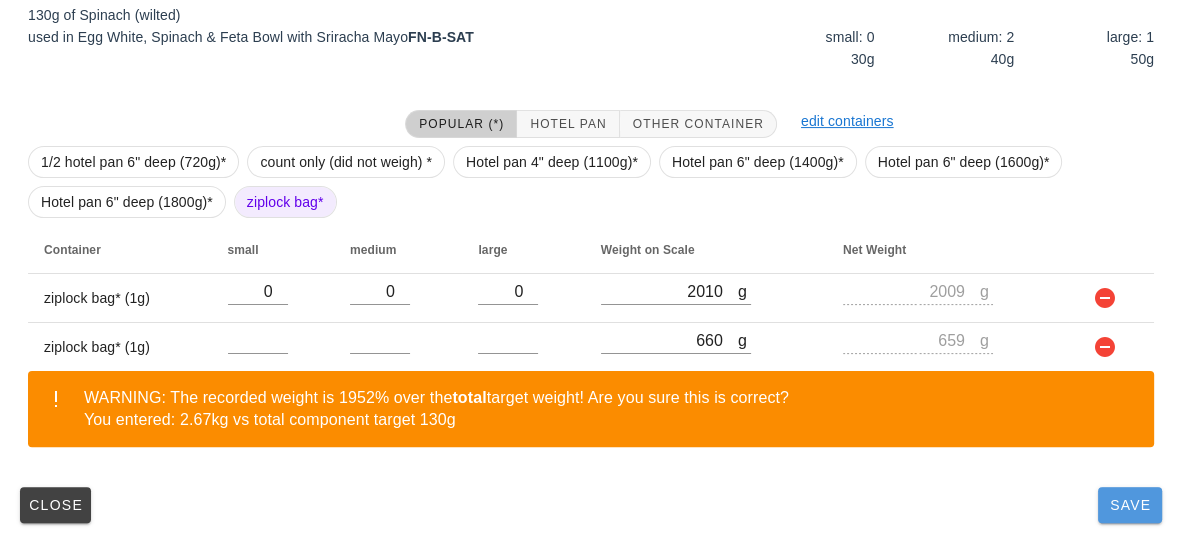 click on "Save" at bounding box center [1130, 505] 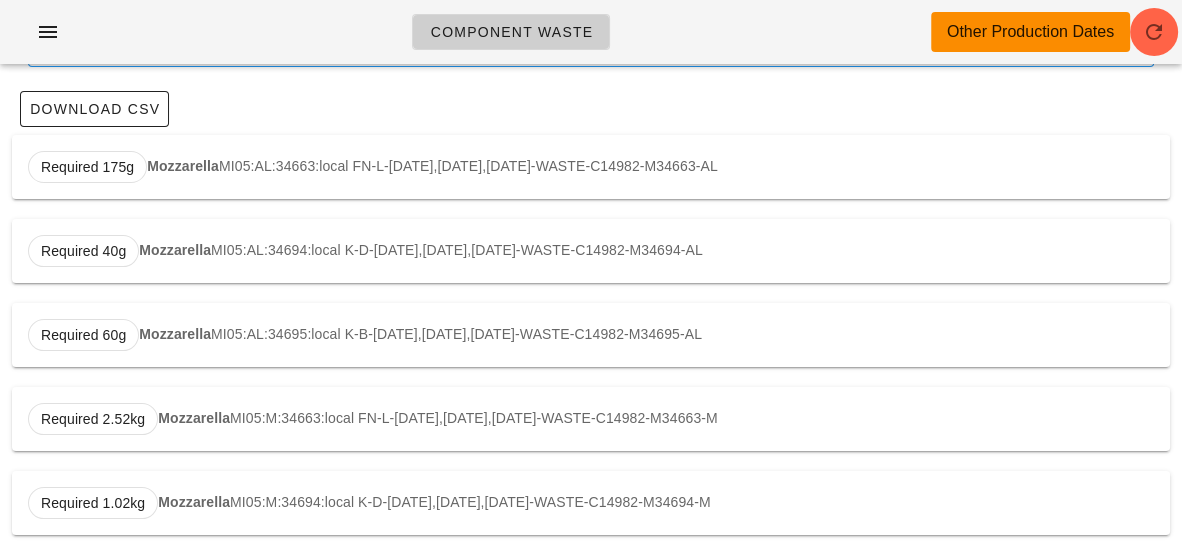 scroll, scrollTop: 0, scrollLeft: 0, axis: both 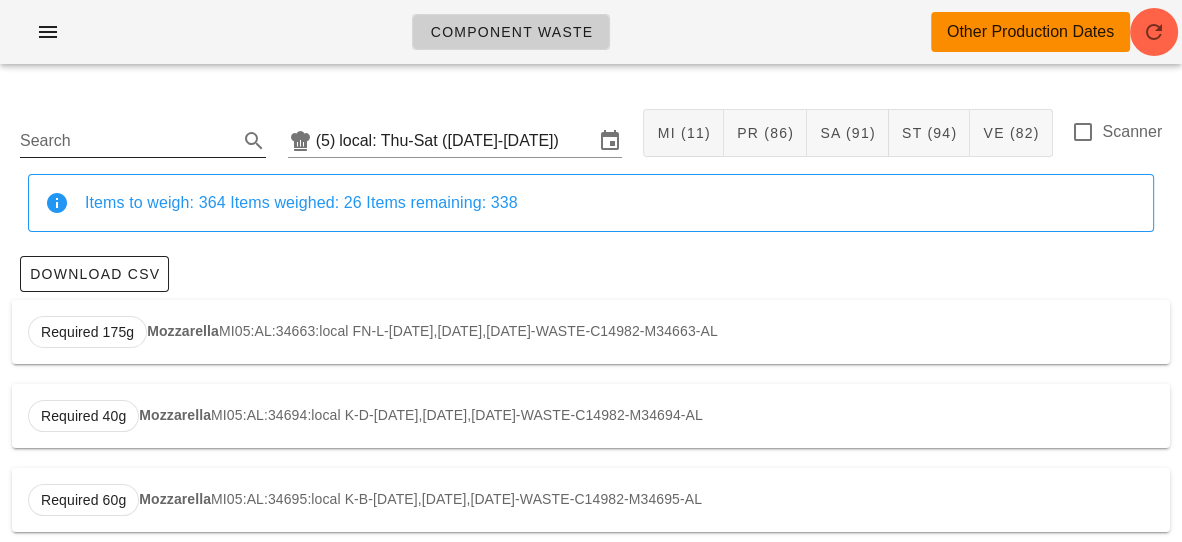 click on "Search" at bounding box center [127, 141] 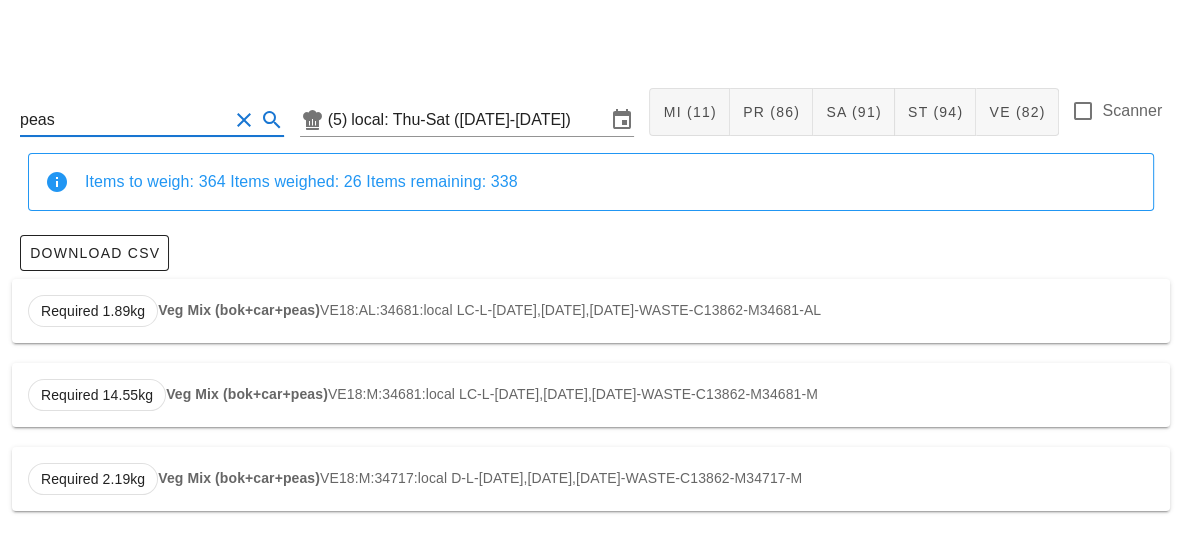 scroll, scrollTop: 0, scrollLeft: 0, axis: both 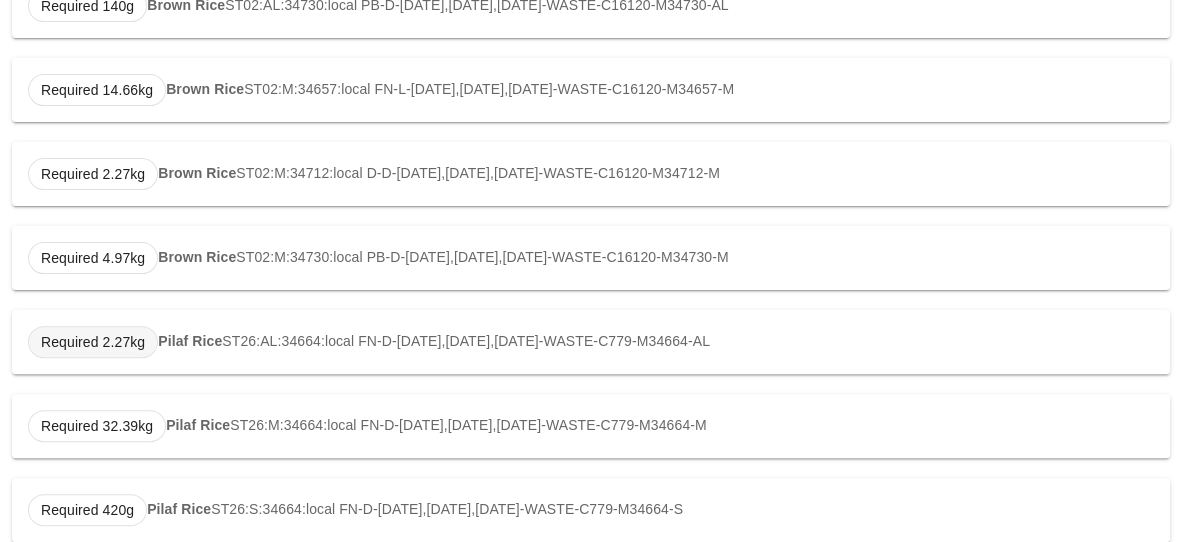 click on "Required 2.27kg" at bounding box center (93, 342) 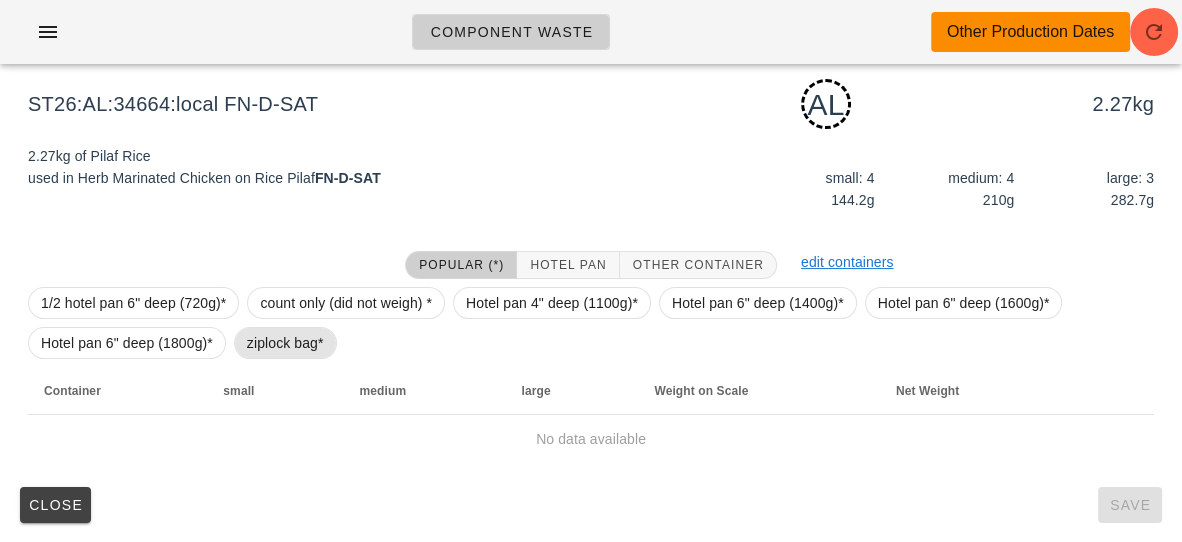click on "ziplock bag*" at bounding box center [285, 343] 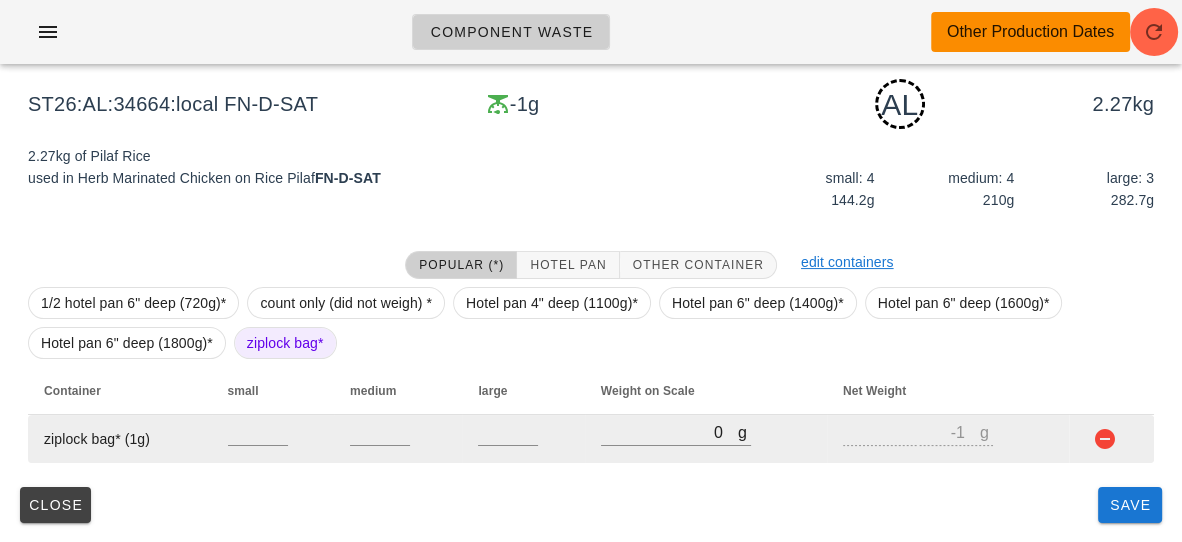 click on "g 0" at bounding box center (706, 439) 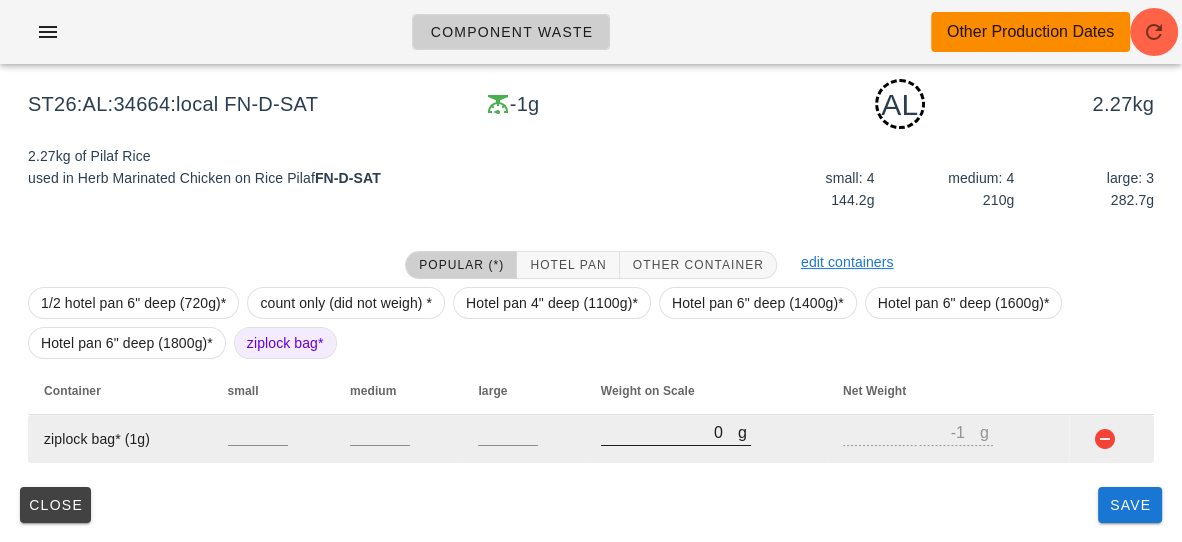 click at bounding box center (676, 456) 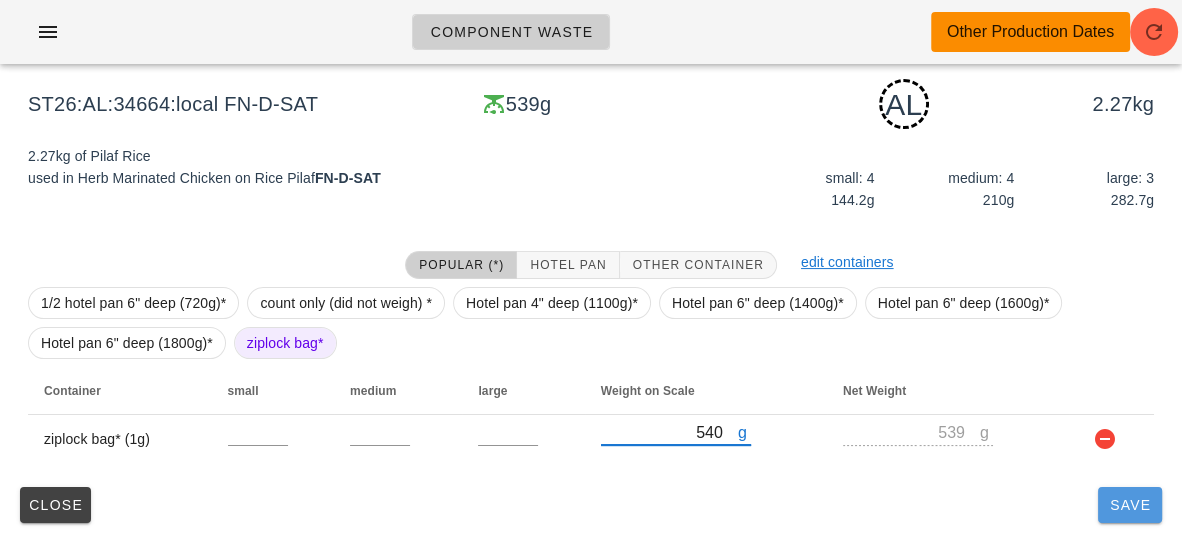 click on "Save" at bounding box center [1130, 505] 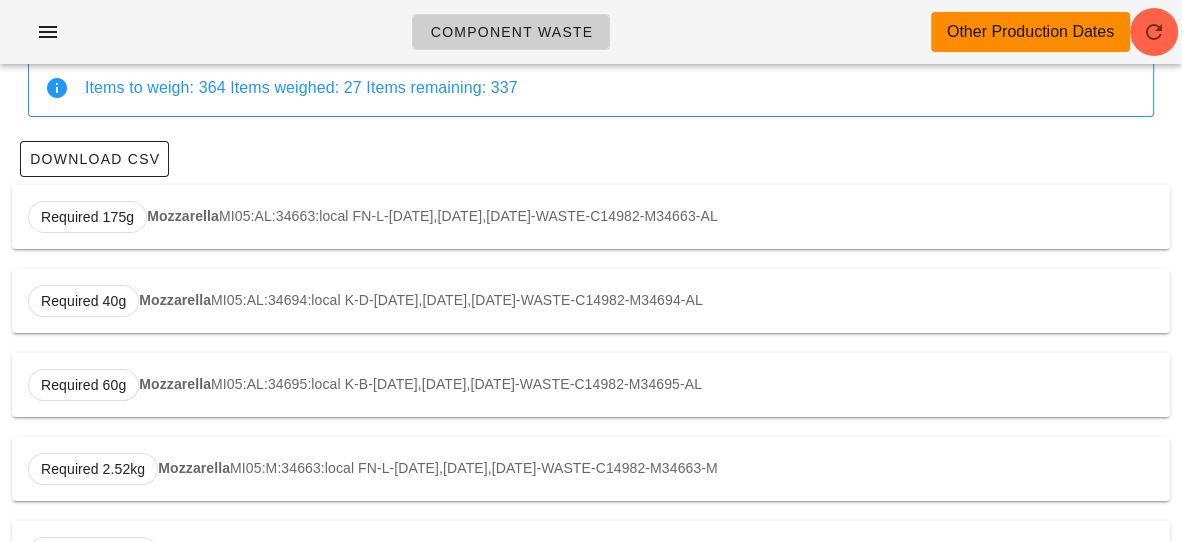 scroll, scrollTop: 0, scrollLeft: 0, axis: both 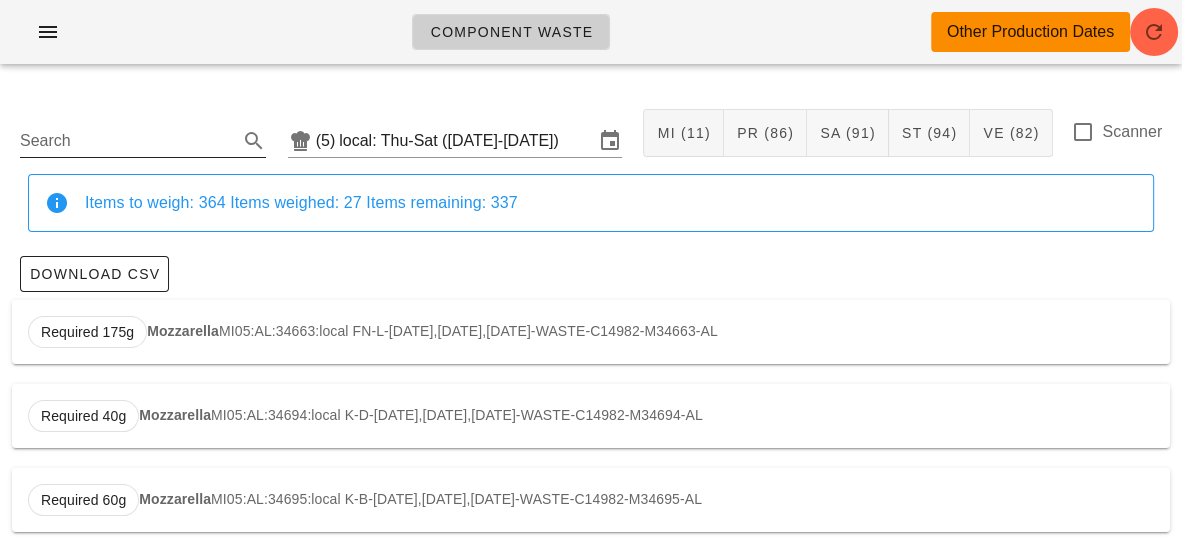 click on "Search" at bounding box center (127, 141) 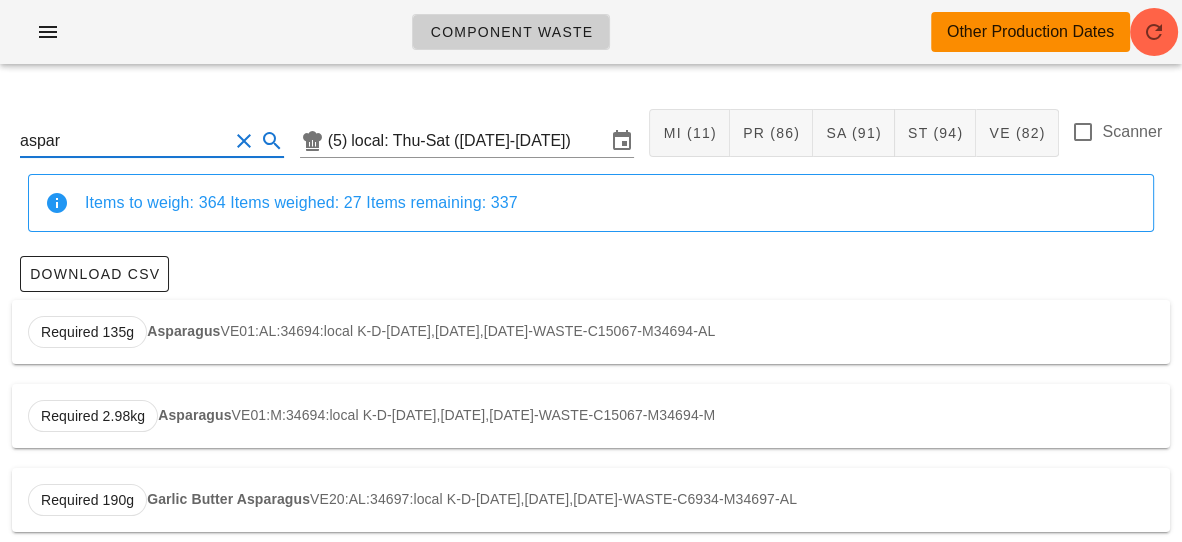 click on "Asparagus" at bounding box center (183, 331) 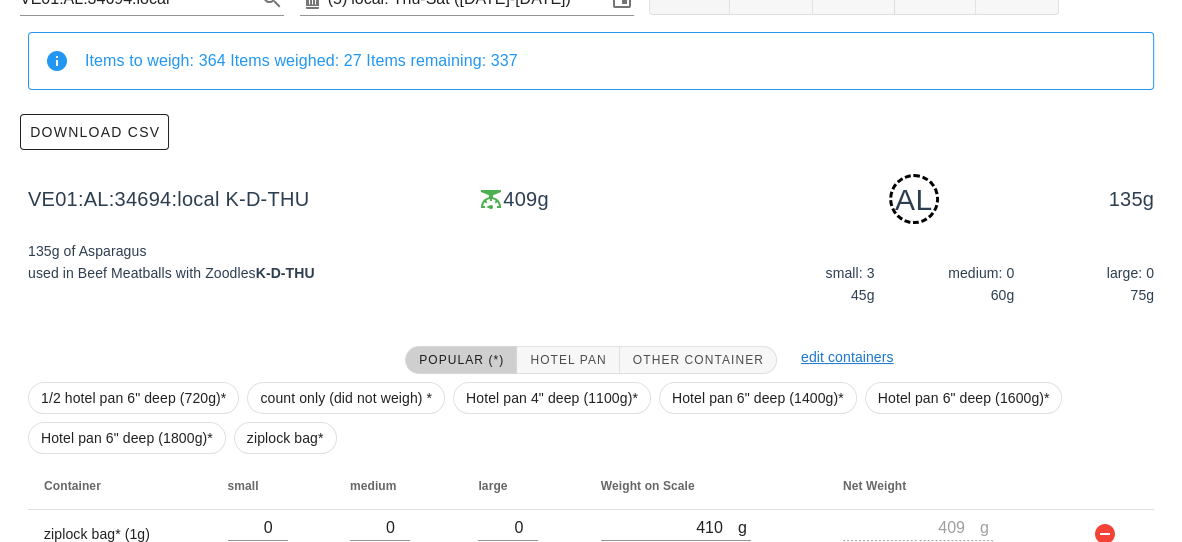 scroll, scrollTop: 237, scrollLeft: 0, axis: vertical 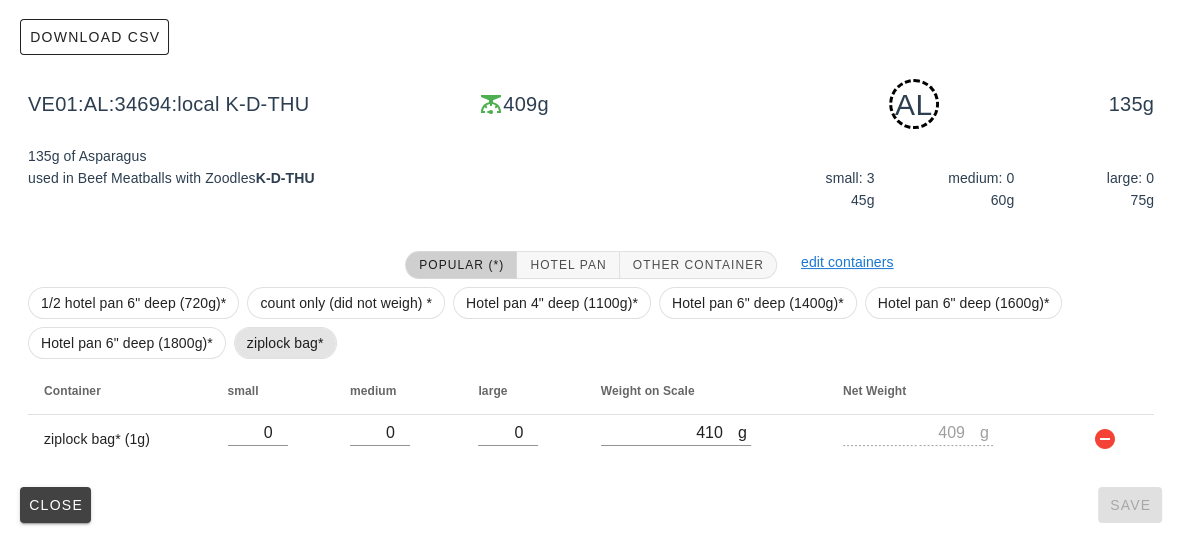 click on "ziplock bag*" at bounding box center [285, 343] 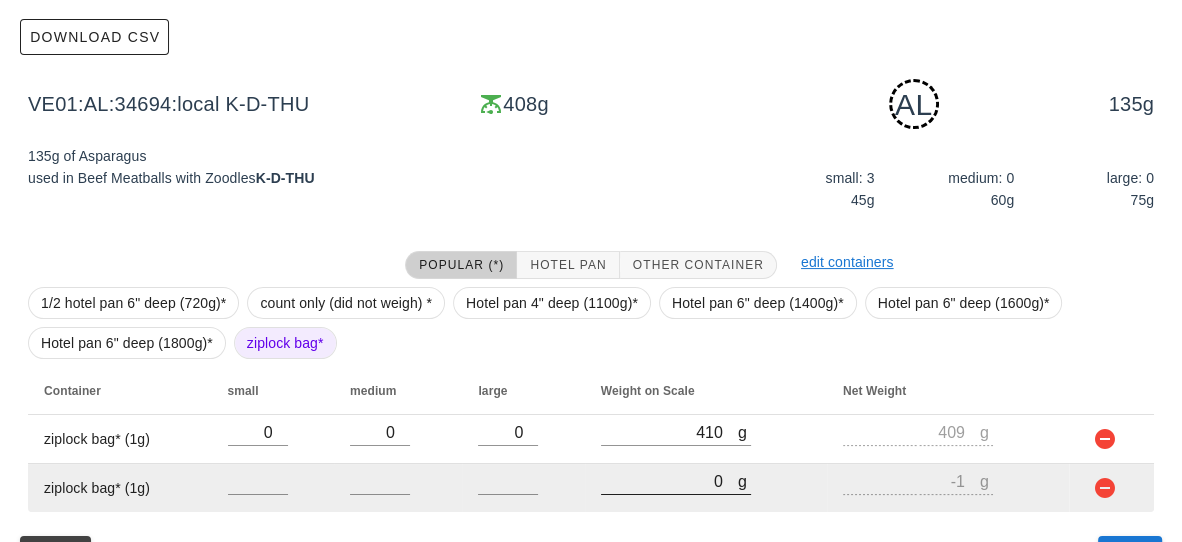 click on "0" at bounding box center [669, 481] 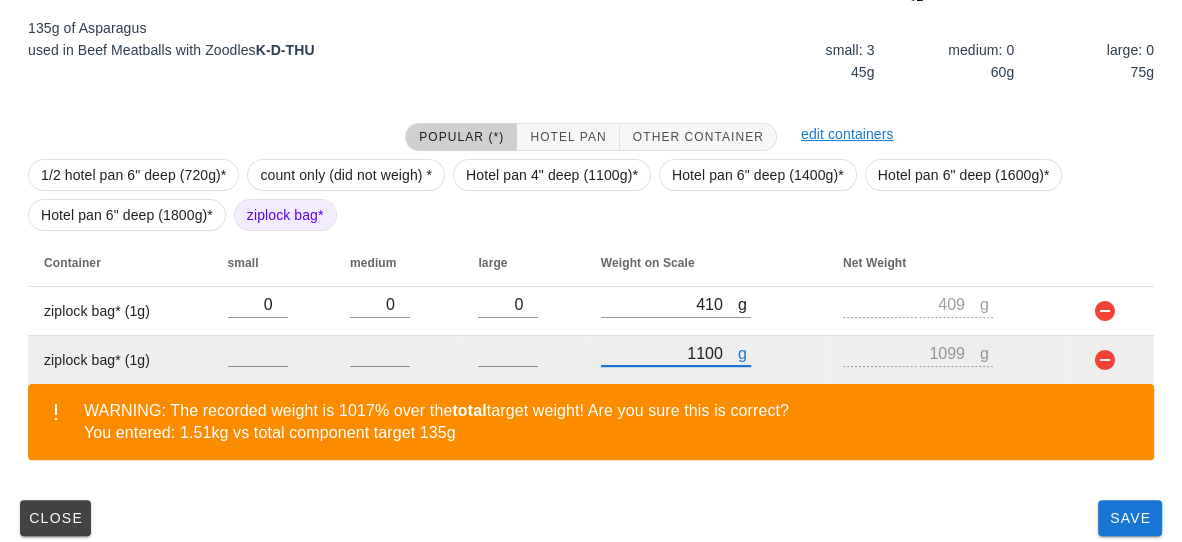 scroll, scrollTop: 378, scrollLeft: 0, axis: vertical 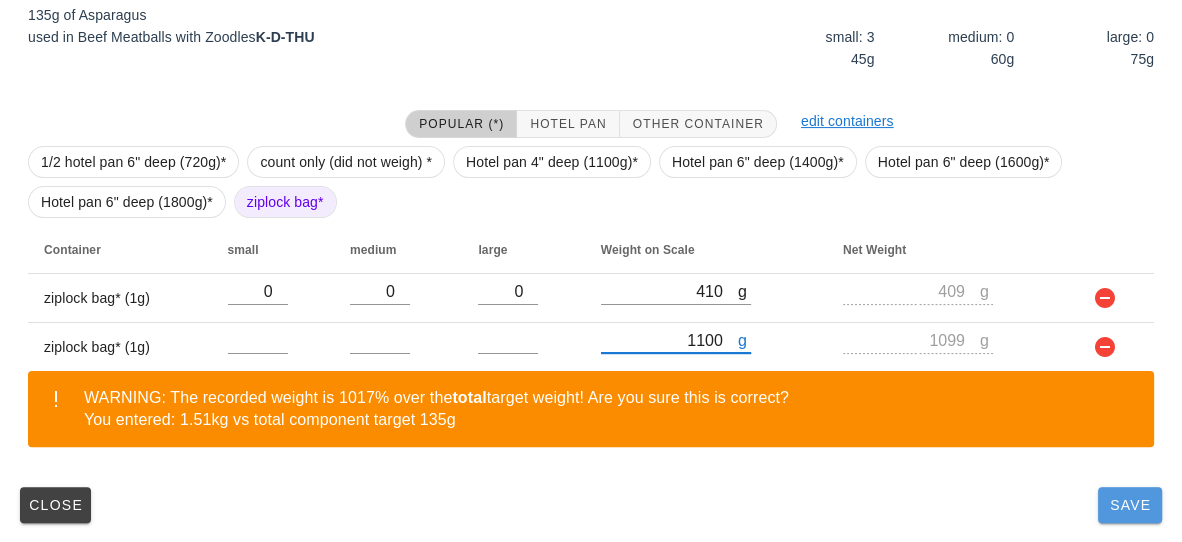 click on "Save" at bounding box center [1130, 505] 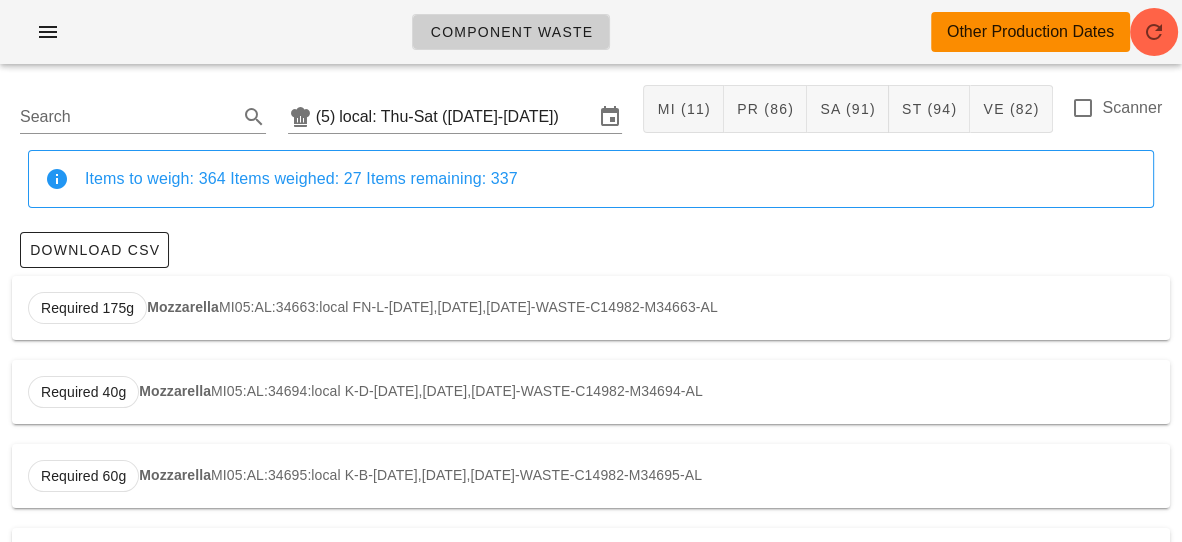 scroll, scrollTop: 0, scrollLeft: 0, axis: both 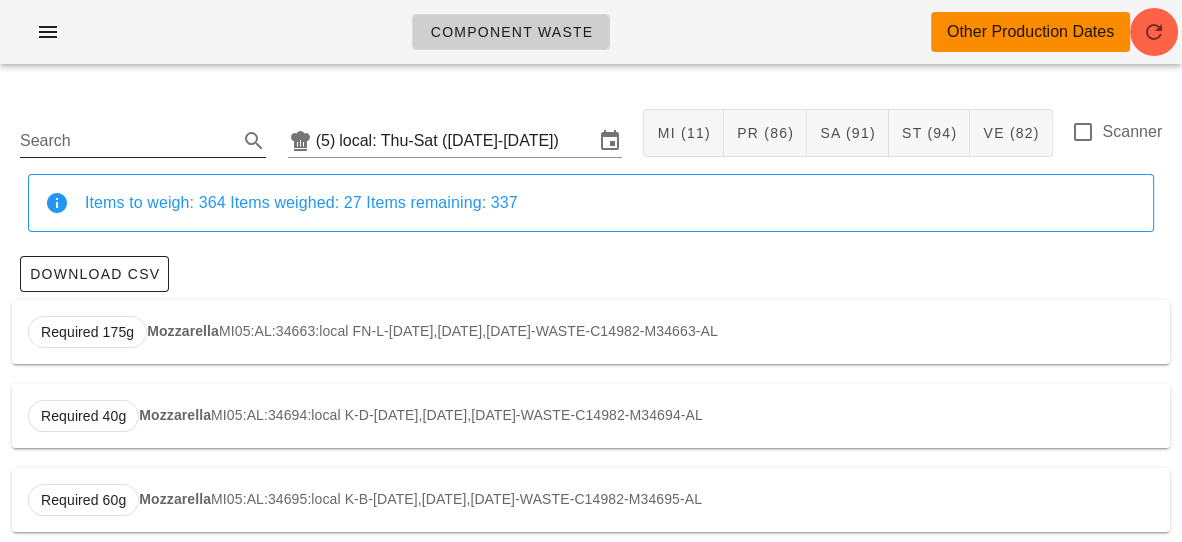 click on "Search" at bounding box center [127, 141] 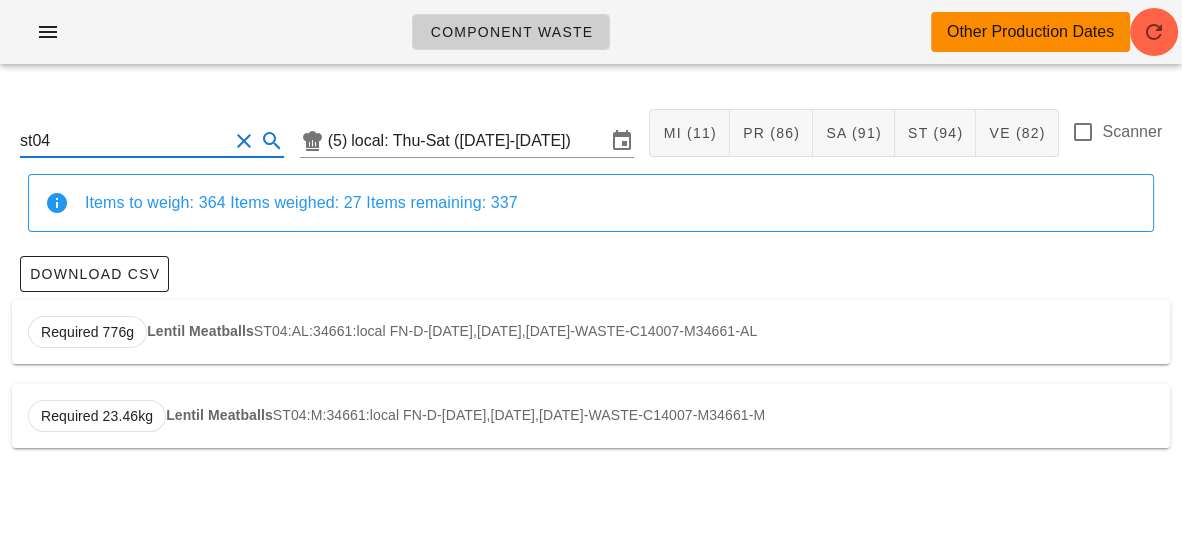 click on "Required 776g Lentil Meatballs  ST04:AL:34661:local FN-D-[DATE],[DATE],[DATE]-WASTE-C14007-M34661-AL" at bounding box center (591, 332) 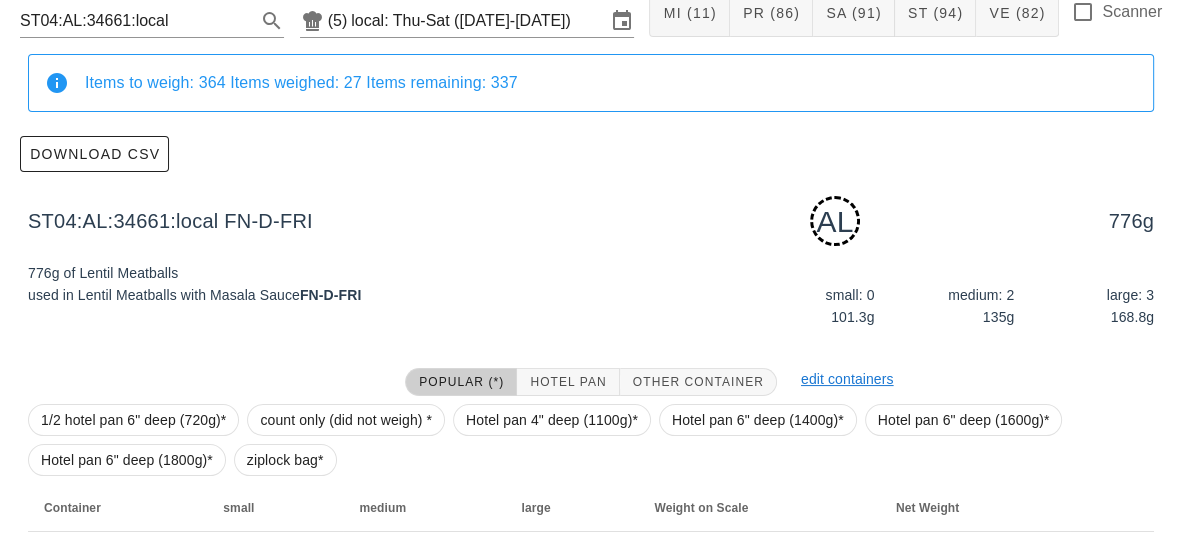 scroll, scrollTop: 237, scrollLeft: 0, axis: vertical 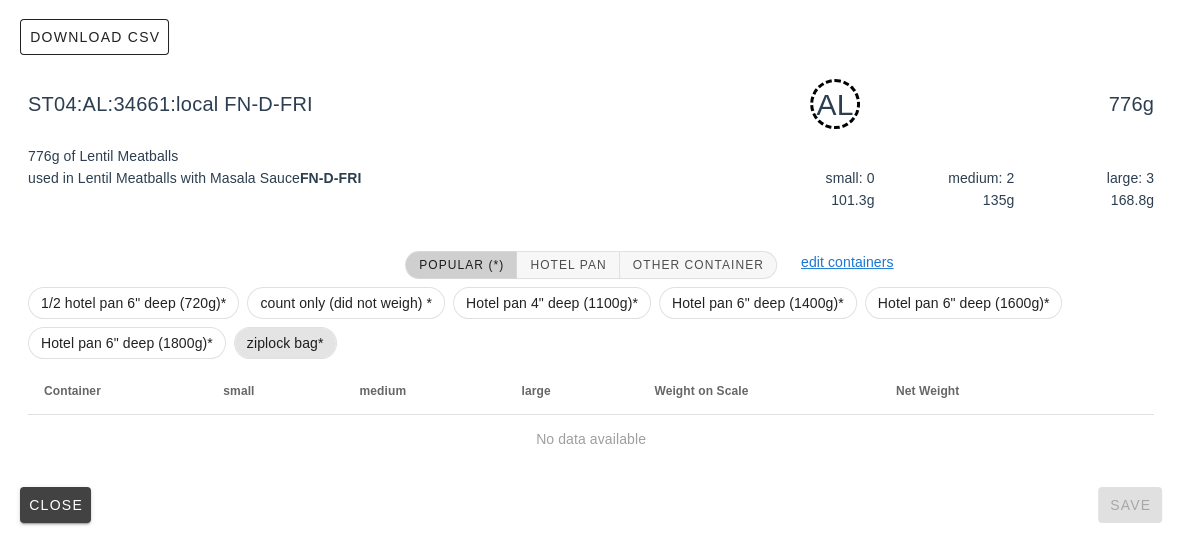 click on "ziplock bag*" at bounding box center [285, 343] 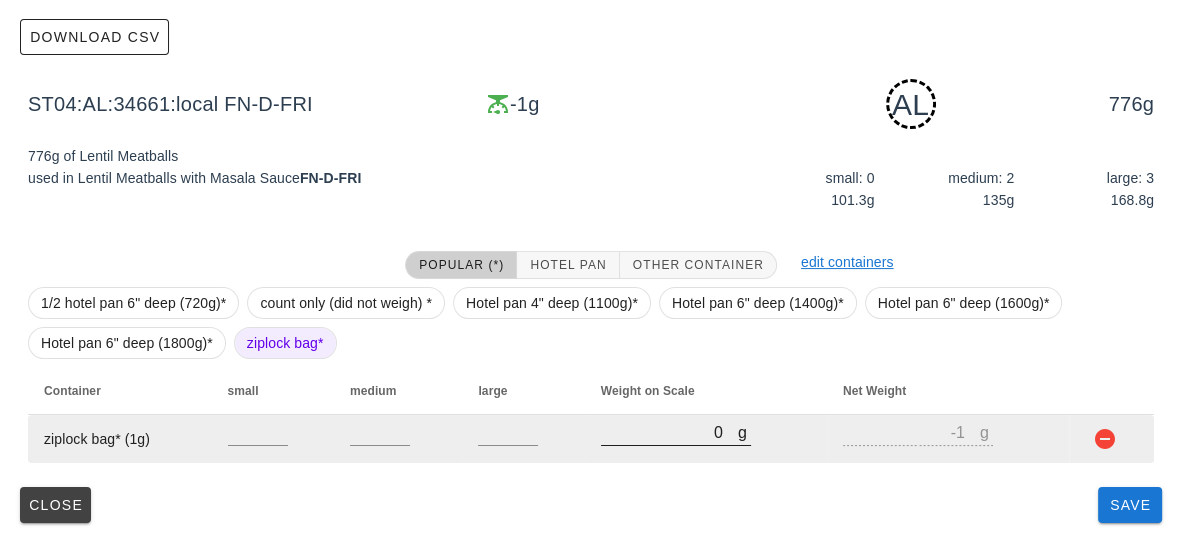 click on "0" at bounding box center [669, 432] 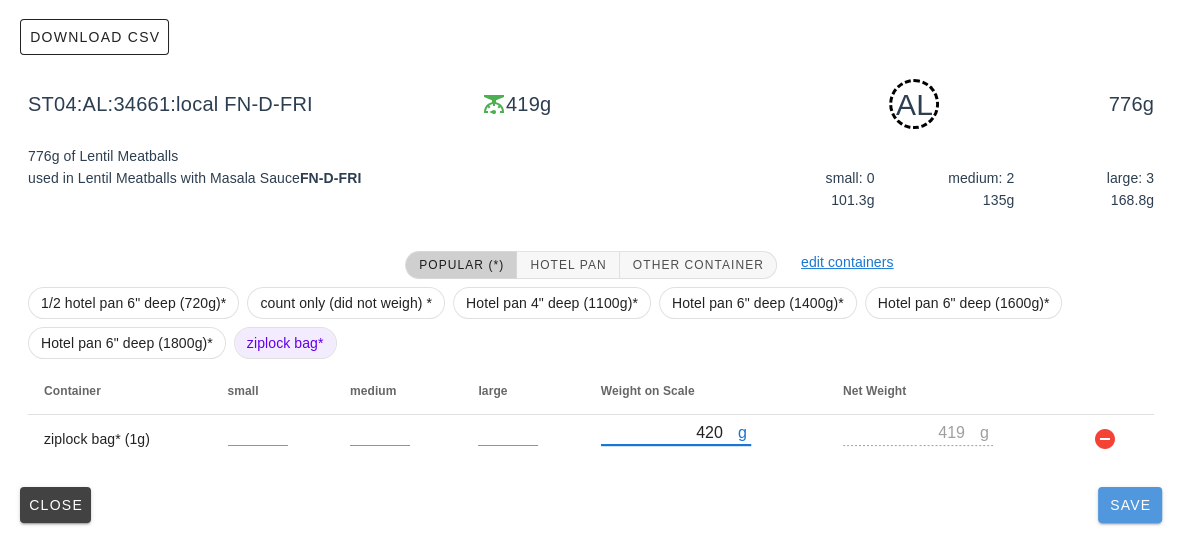 click on "Save" at bounding box center [1130, 505] 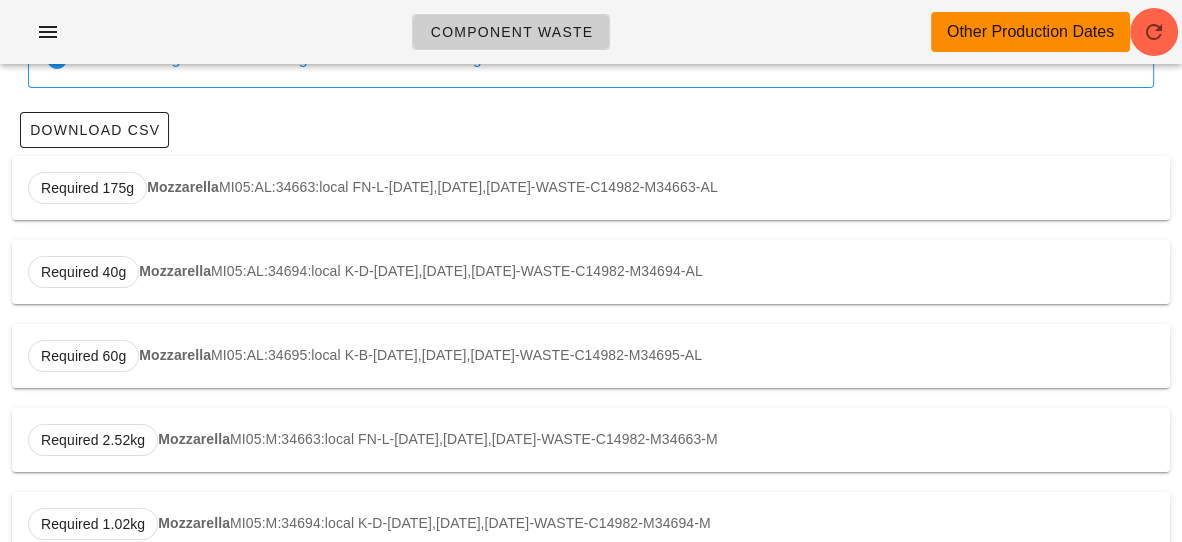 scroll, scrollTop: 0, scrollLeft: 0, axis: both 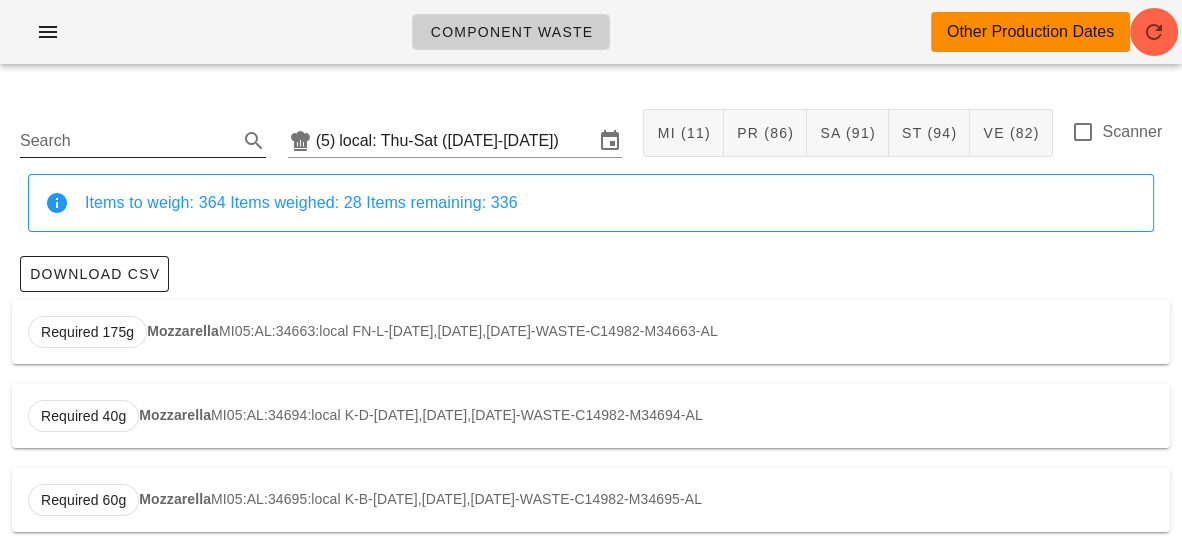 click on "Search" at bounding box center [127, 141] 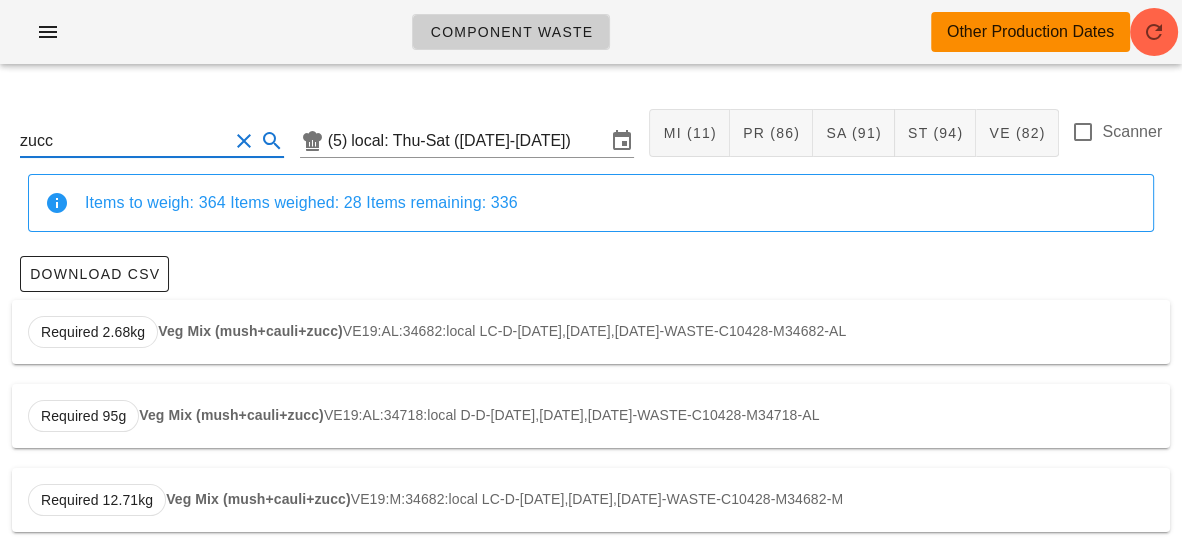 click on "Veg Mix (mush+cauli+zucc)" at bounding box center [250, 331] 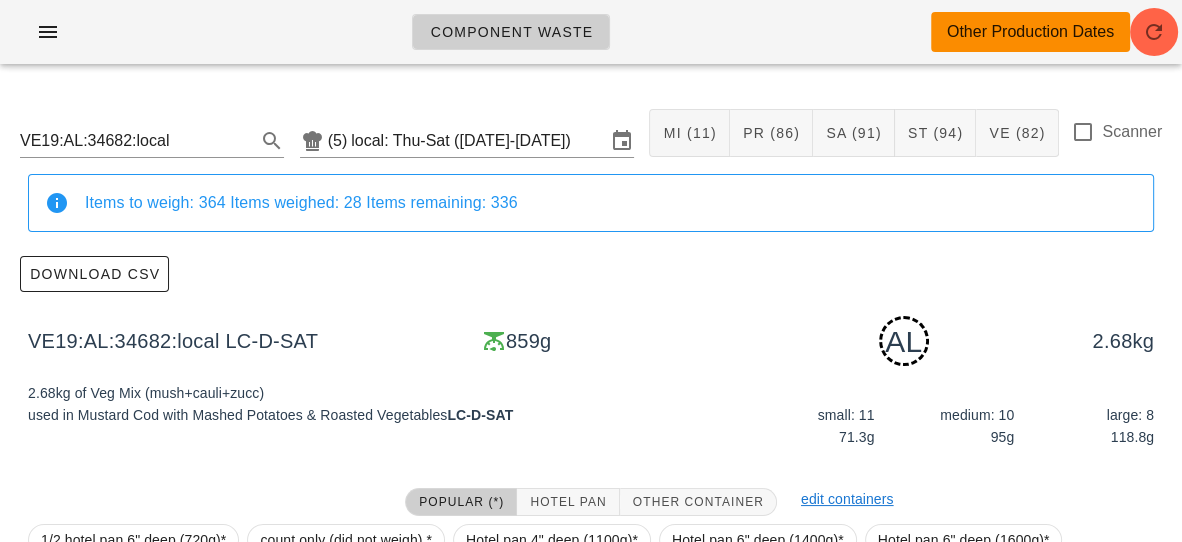 scroll, scrollTop: 237, scrollLeft: 0, axis: vertical 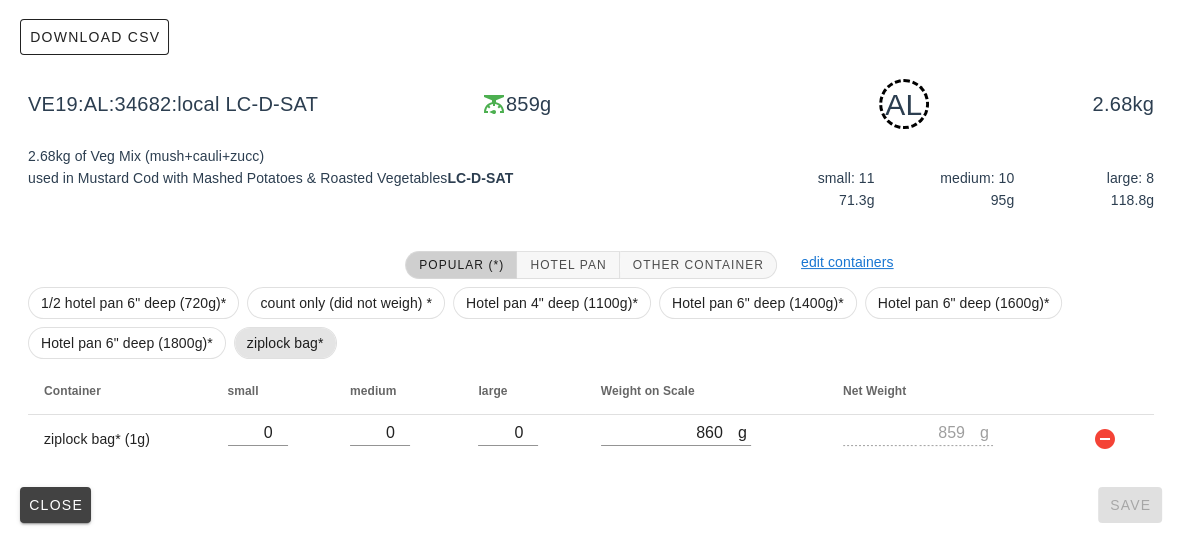click on "ziplock bag*" at bounding box center [285, 343] 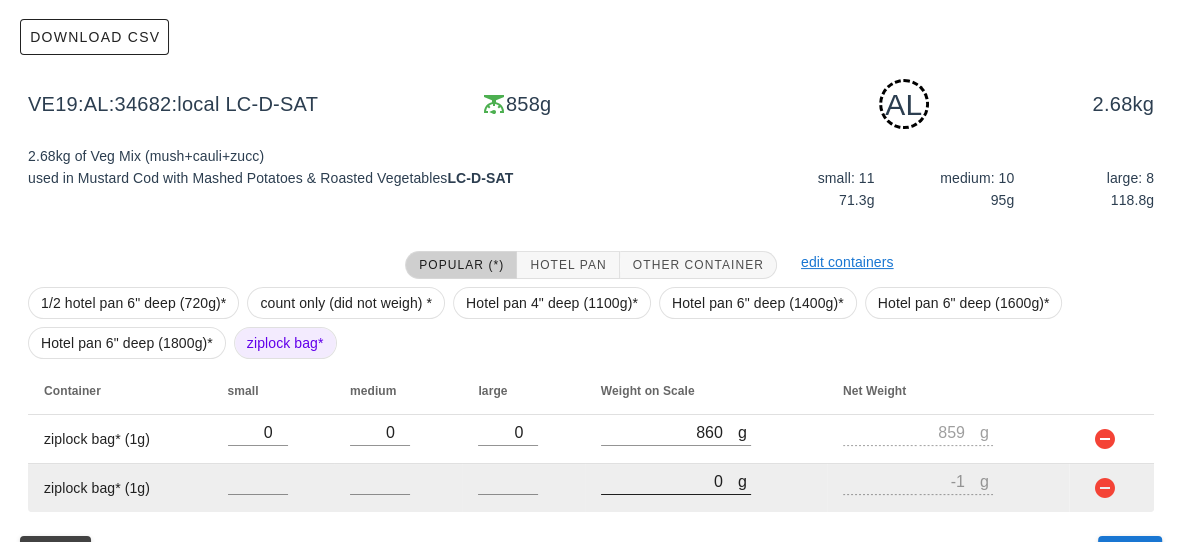 click on "0" at bounding box center (669, 481) 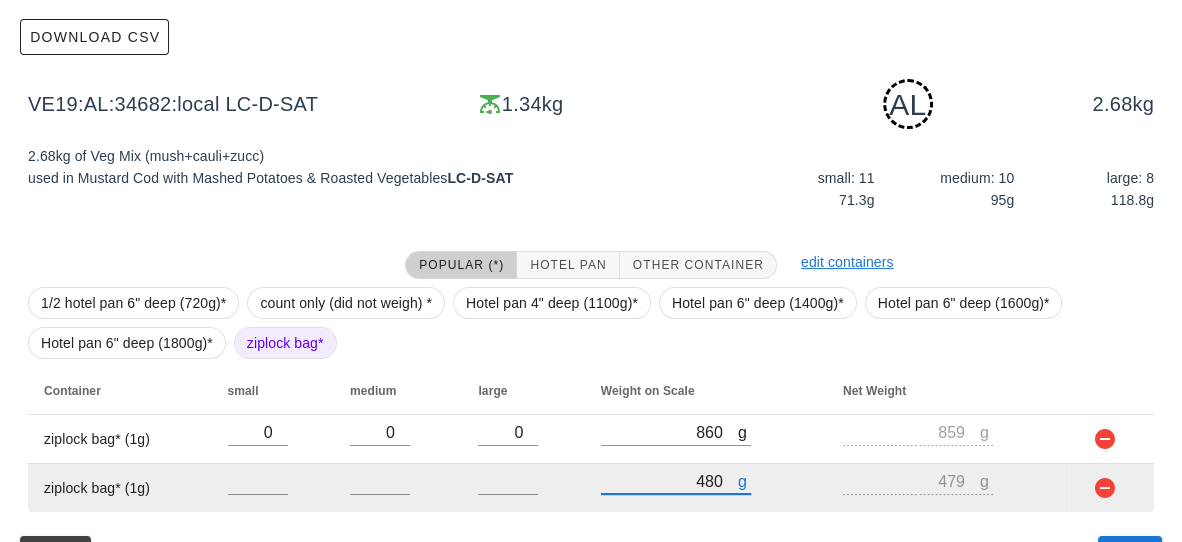 scroll, scrollTop: 286, scrollLeft: 0, axis: vertical 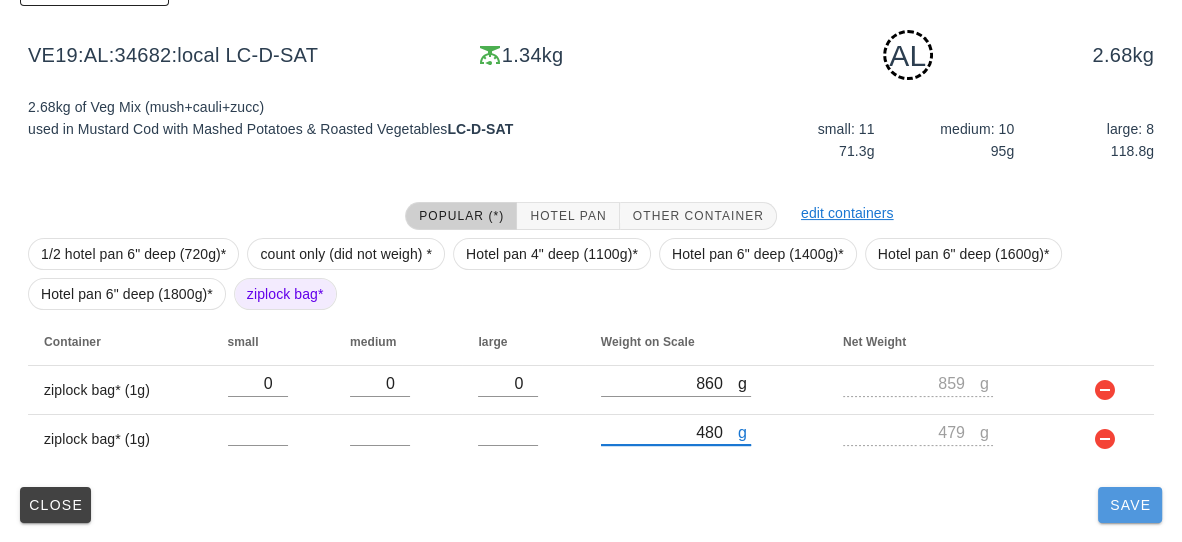 click on "Save" at bounding box center [1130, 505] 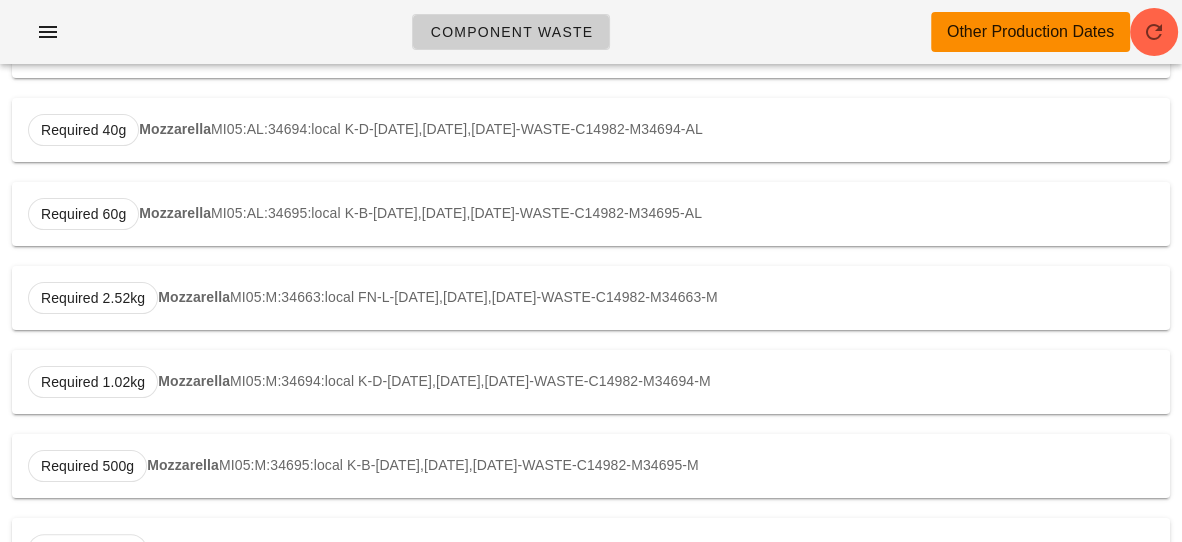 scroll, scrollTop: 0, scrollLeft: 0, axis: both 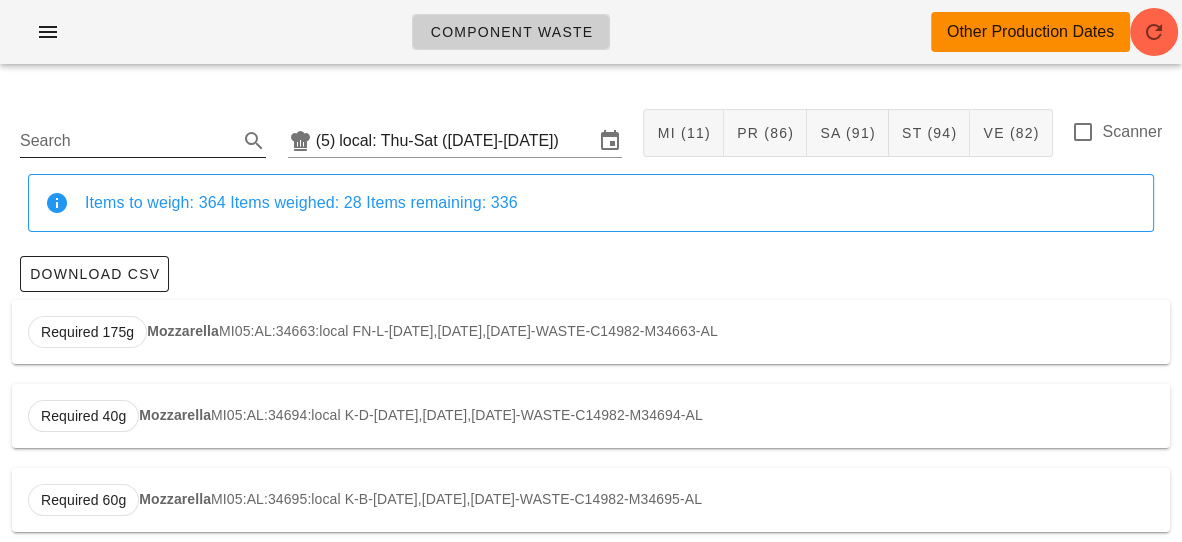 click on "Search" at bounding box center [127, 141] 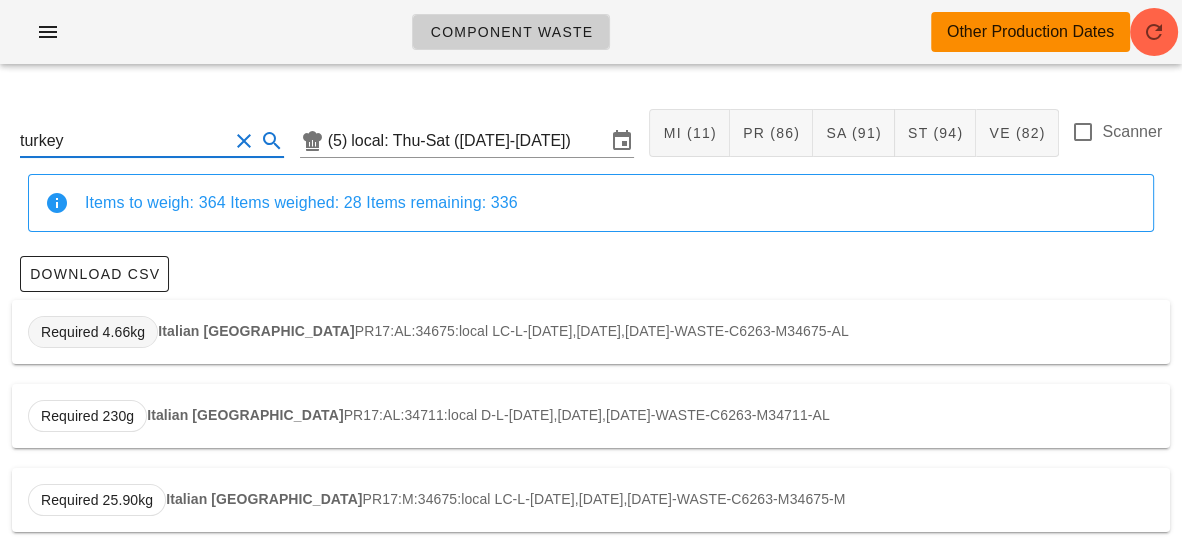 click on "Required 4.66kg" at bounding box center [93, 332] 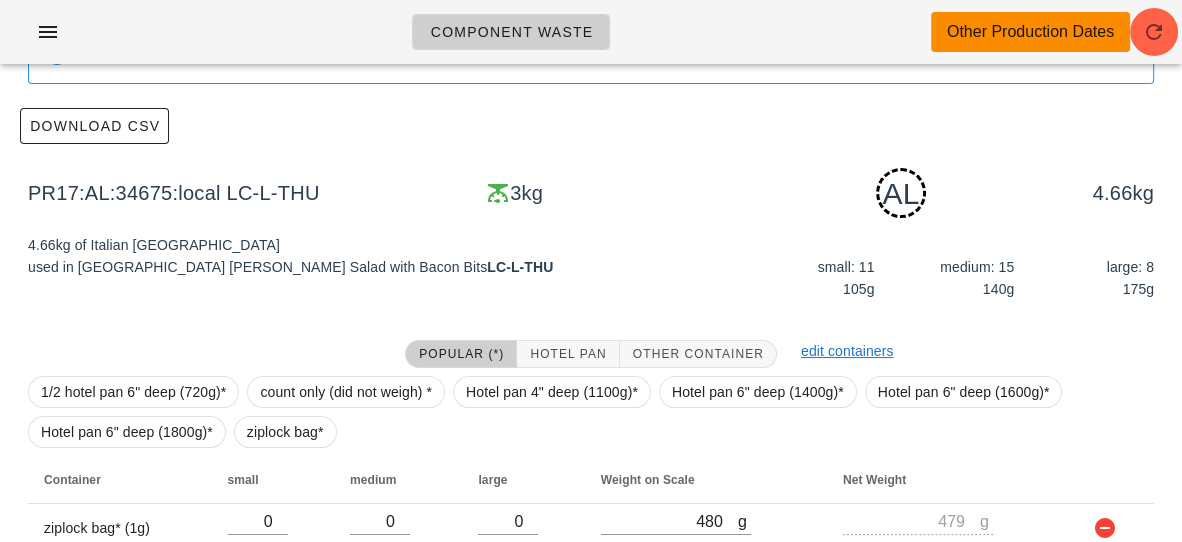 scroll, scrollTop: 286, scrollLeft: 0, axis: vertical 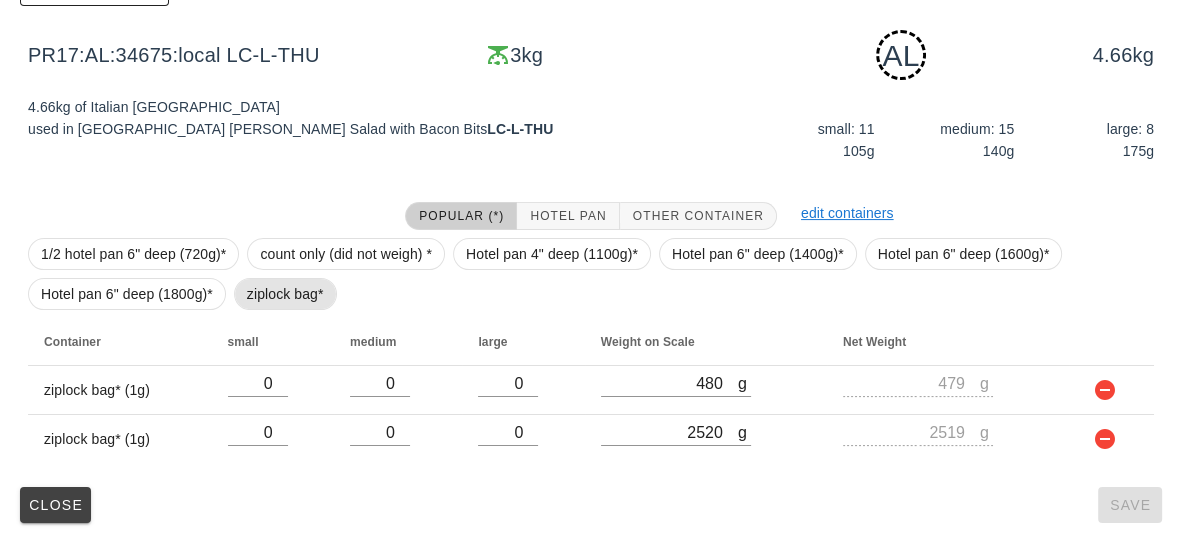 click on "ziplock bag*" at bounding box center [285, 294] 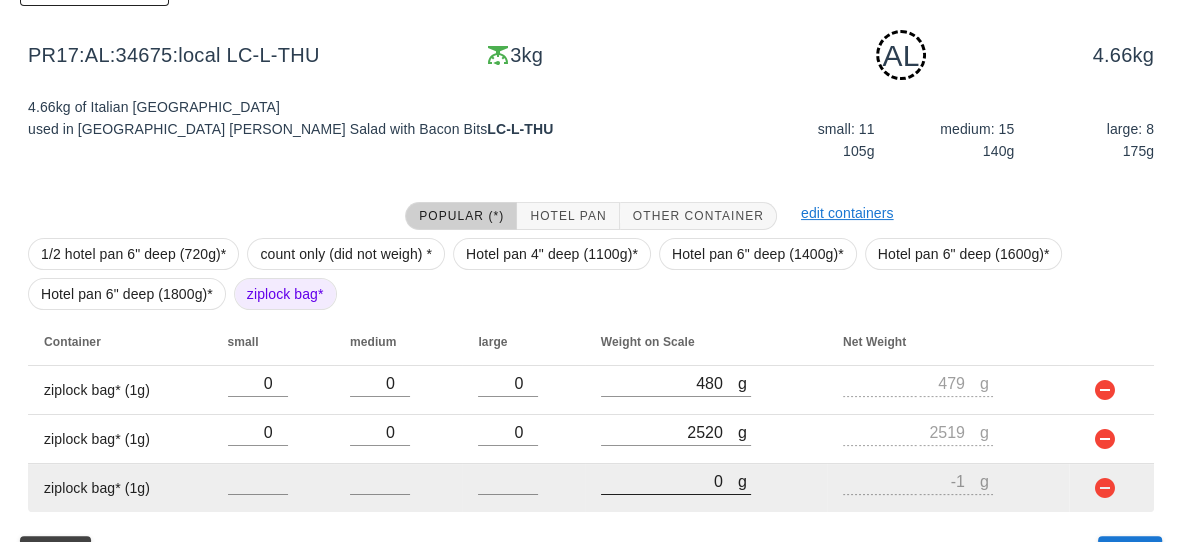 click on "0" at bounding box center [669, 481] 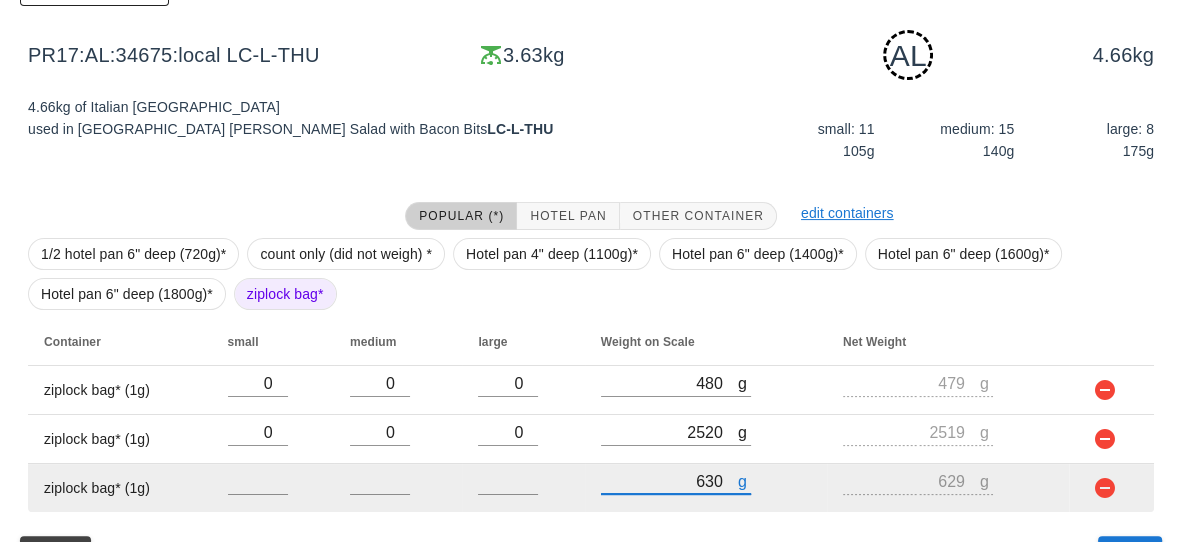 scroll, scrollTop: 335, scrollLeft: 0, axis: vertical 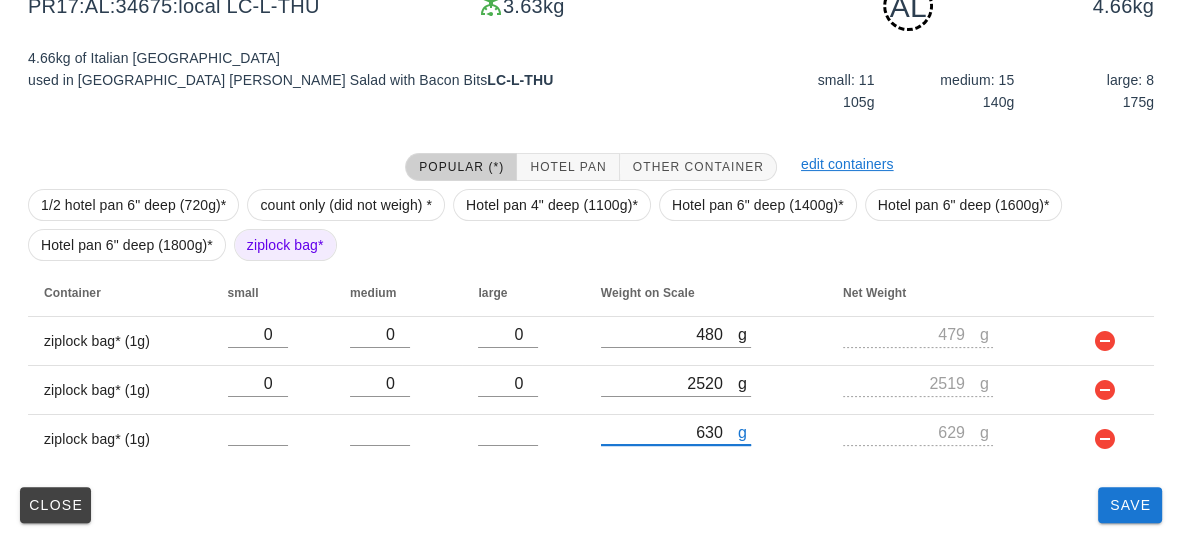 click on "PR17:AL:34675:local (5) local: Thu-Sat ([DATE]-[DATE]) MI (11)  PR (86)  SA (91)  ST (94)  VE (82)  Scanner  Items to weigh: 364 Items weighed: 28 Items remaining: 336  Download CSV  PR17:AL:34675:local LC-L-THU   3.63kg  AL  4.66kg   4.66kg of Italian Turkey   used in [GEOGRAPHIC_DATA] [PERSON_NAME] Salad with Bacon Bits  LC-L-THU   small: 11 105g   medium: 15 140g   large: 8 175g  Popular (*) Hotel Pan Other Container edit containers  1/2 hotel pan 6" deep (720g)*   count only (did not weigh) *   Hotel pan 4" deep (1100g)*   Hotel pan 6" deep (1400g)*   Hotel pan 6" deep (1600g)*   Hotel pan 6" deep (1800g)*   ziplock bag*  Container small medium large Weight on Scale Net Weight  ziplock bag* (1g)  0 0 0 g 480 g 479  ziplock bag* (1g)  0 0 0 g 2520 g 2519  ziplock bag* (1g)  g 630 g 629 Close Save" at bounding box center [591, 144] 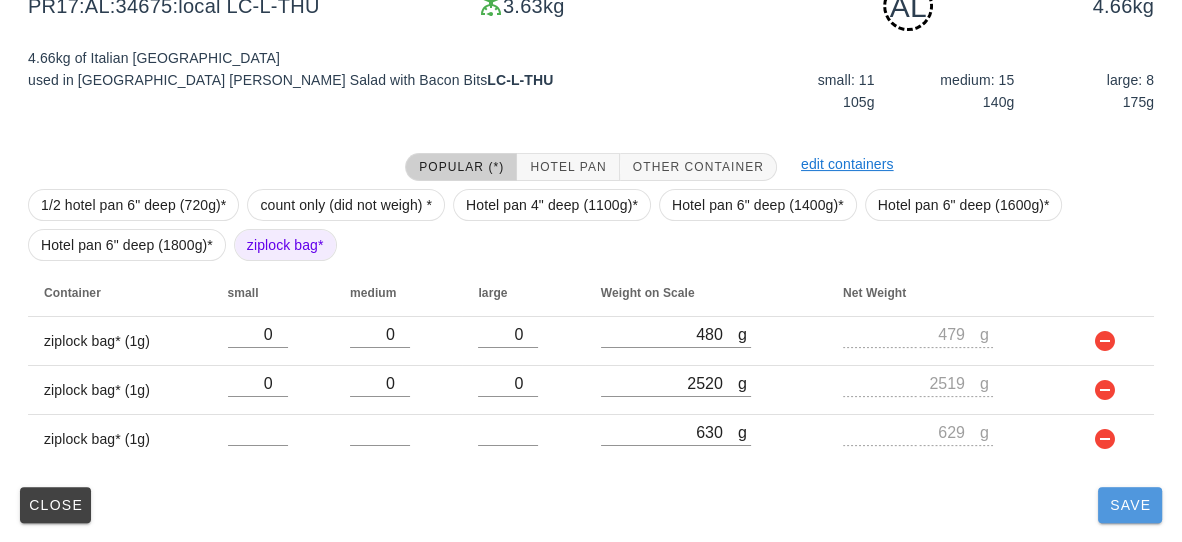 click on "Save" at bounding box center (1130, 505) 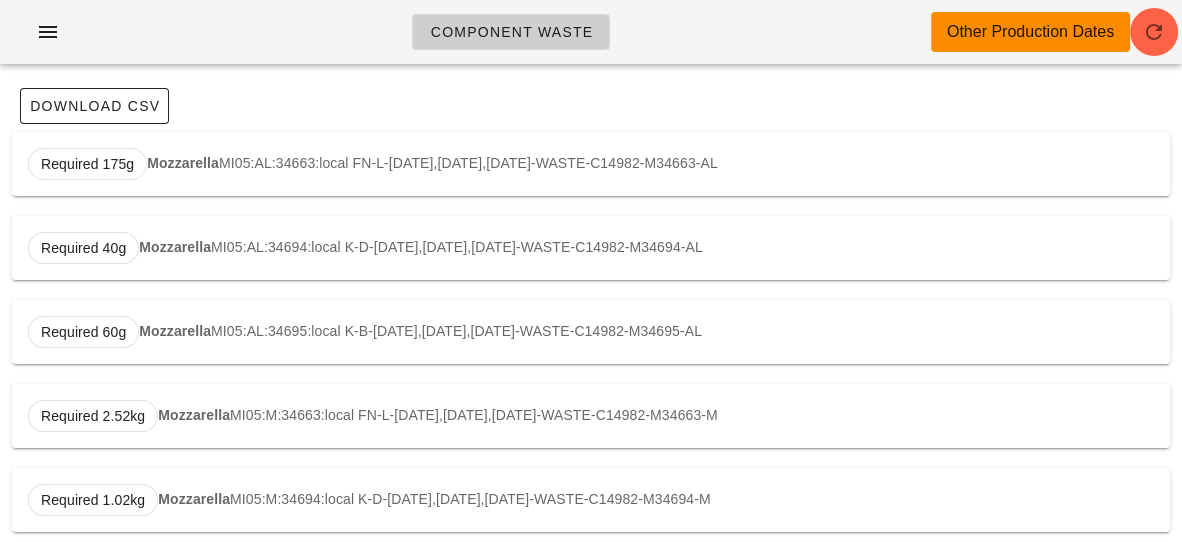 scroll, scrollTop: 0, scrollLeft: 0, axis: both 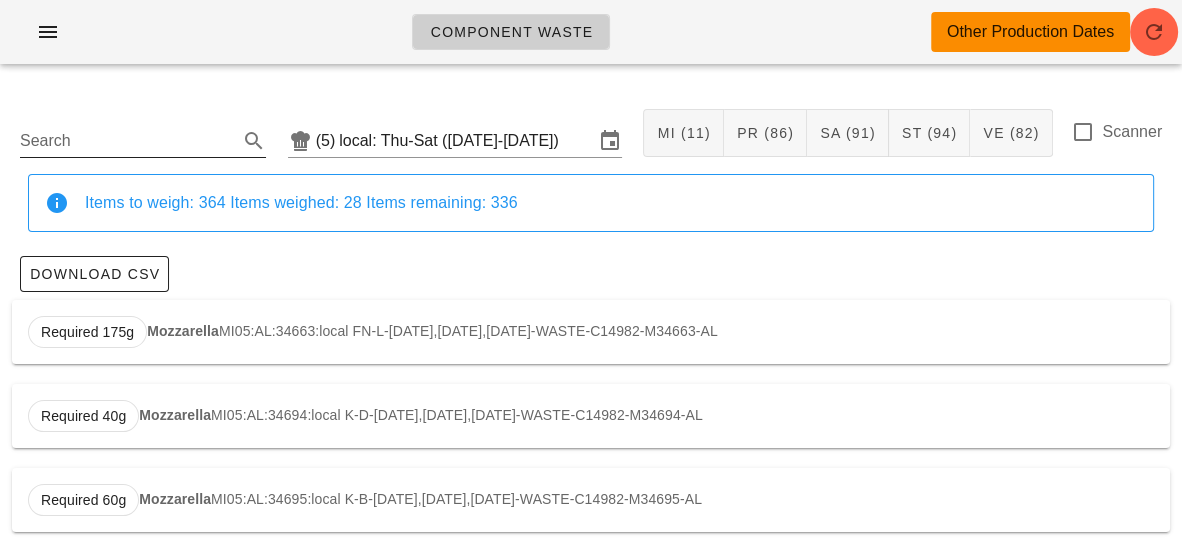 click on "Search" at bounding box center [143, 135] 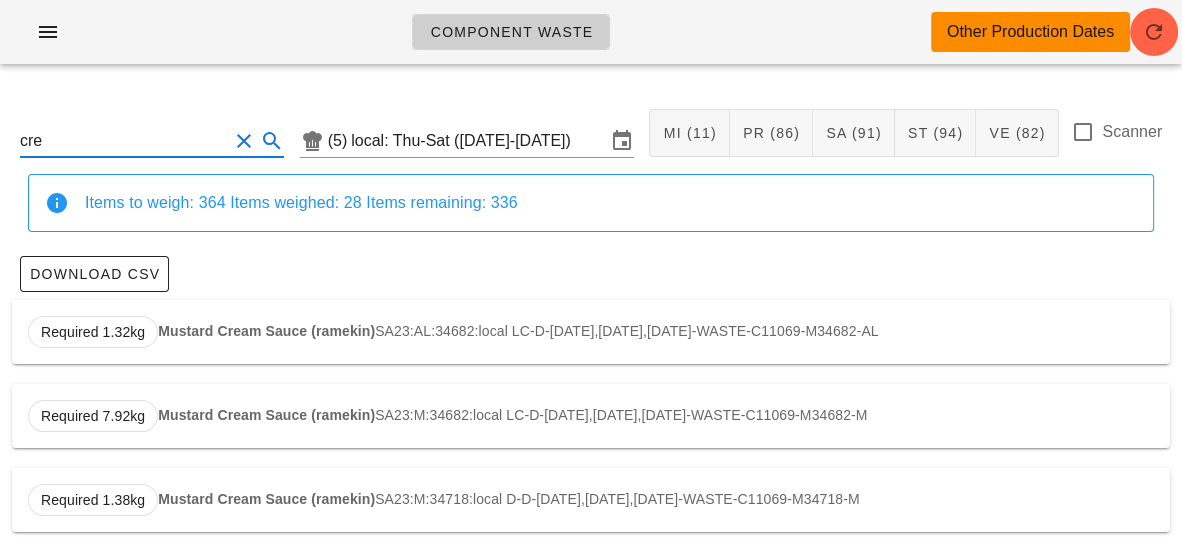 click on "Mustard Cream Sauce (ramekin)" at bounding box center [266, 331] 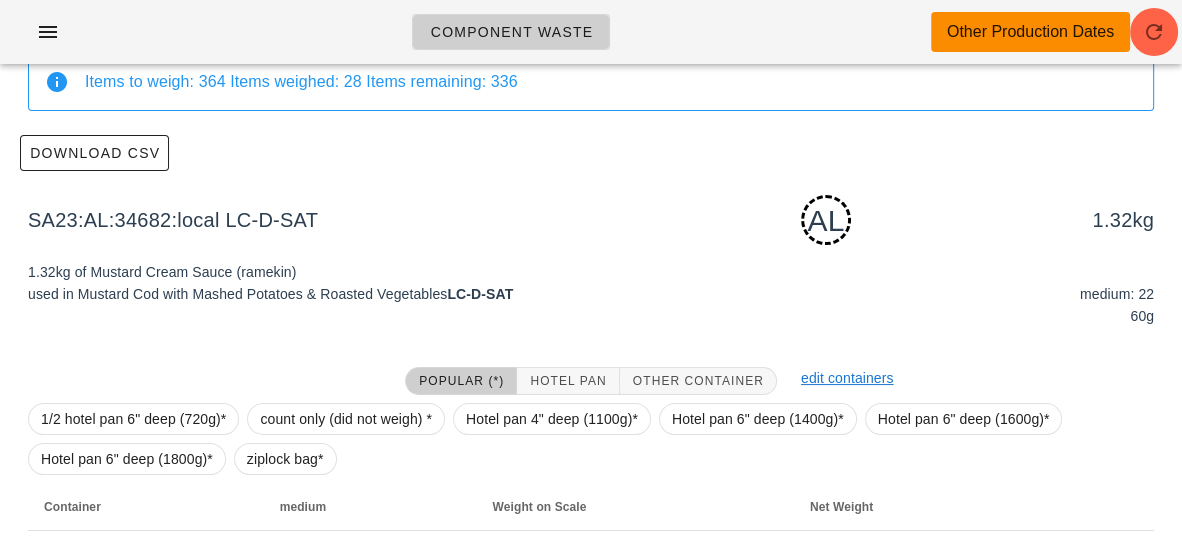 scroll, scrollTop: 237, scrollLeft: 0, axis: vertical 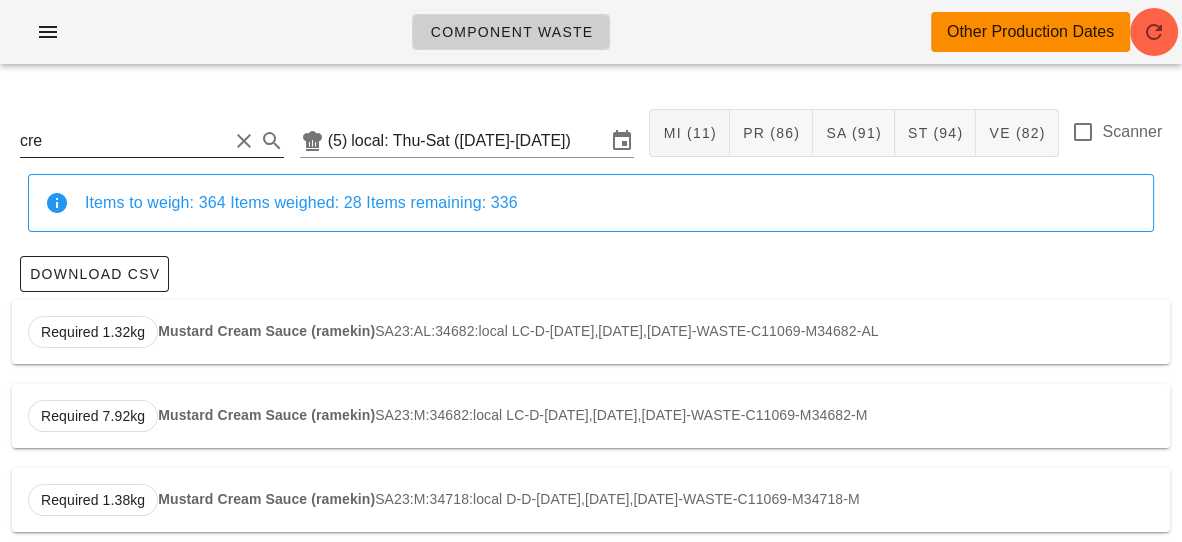 click on "cre" at bounding box center (124, 141) 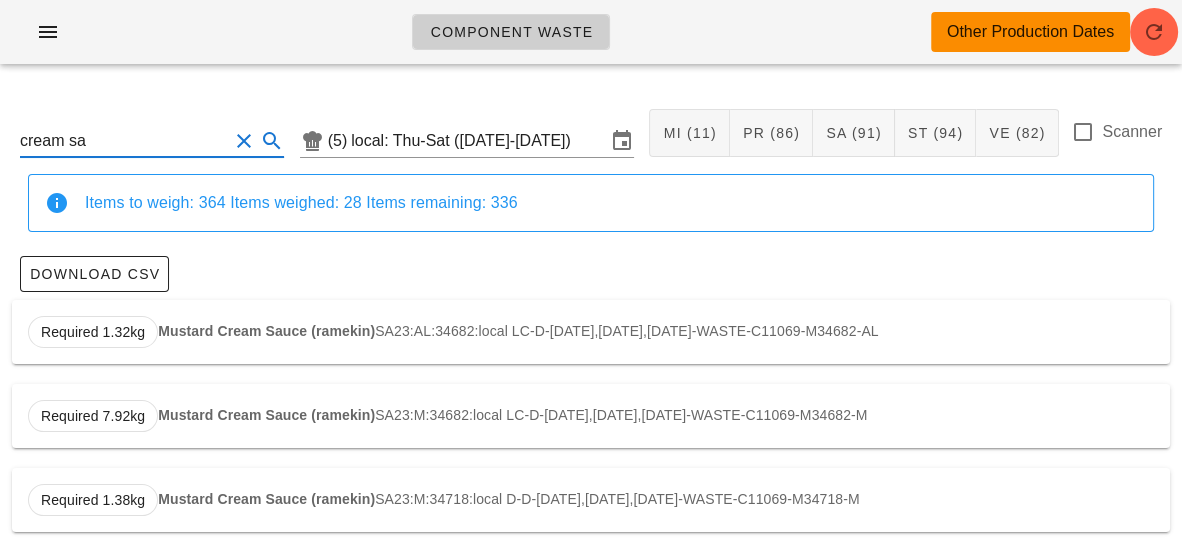 scroll, scrollTop: 189, scrollLeft: 0, axis: vertical 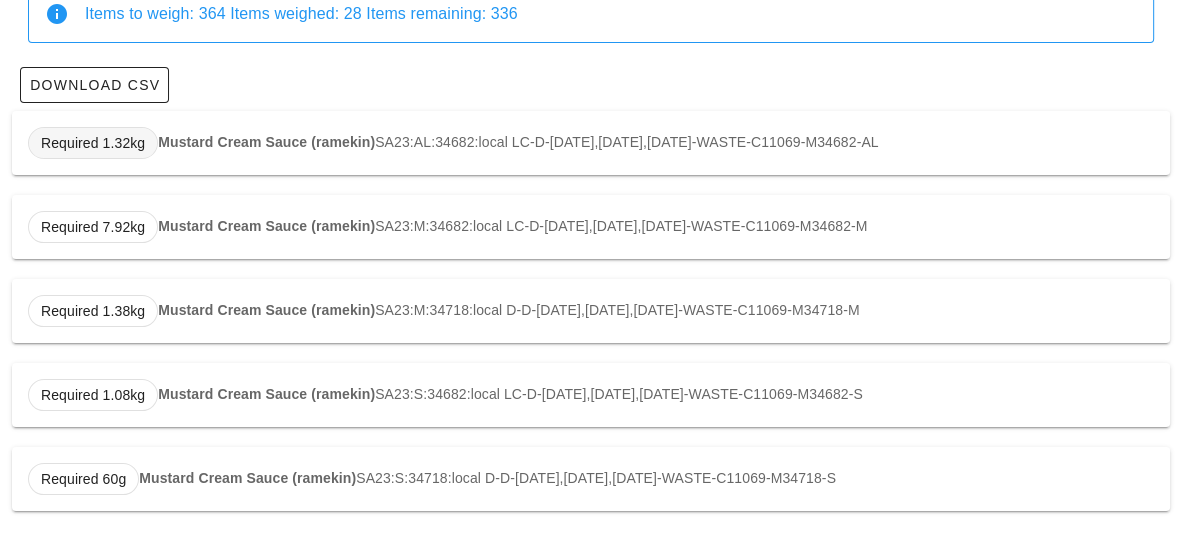 click on "Required 1.32kg" at bounding box center (93, 143) 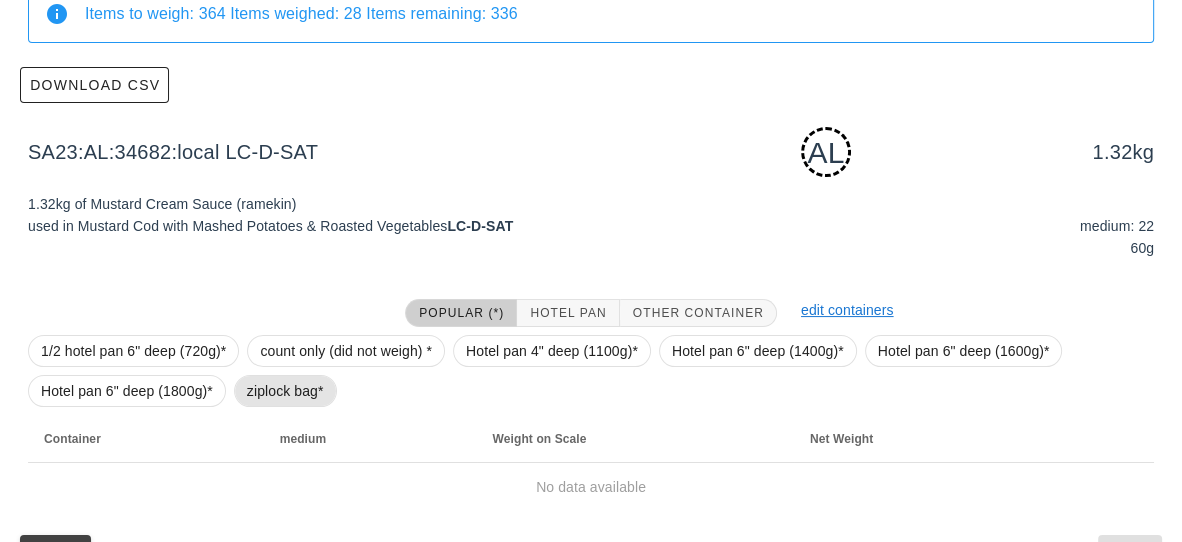 click on "ziplock bag*" at bounding box center (285, 391) 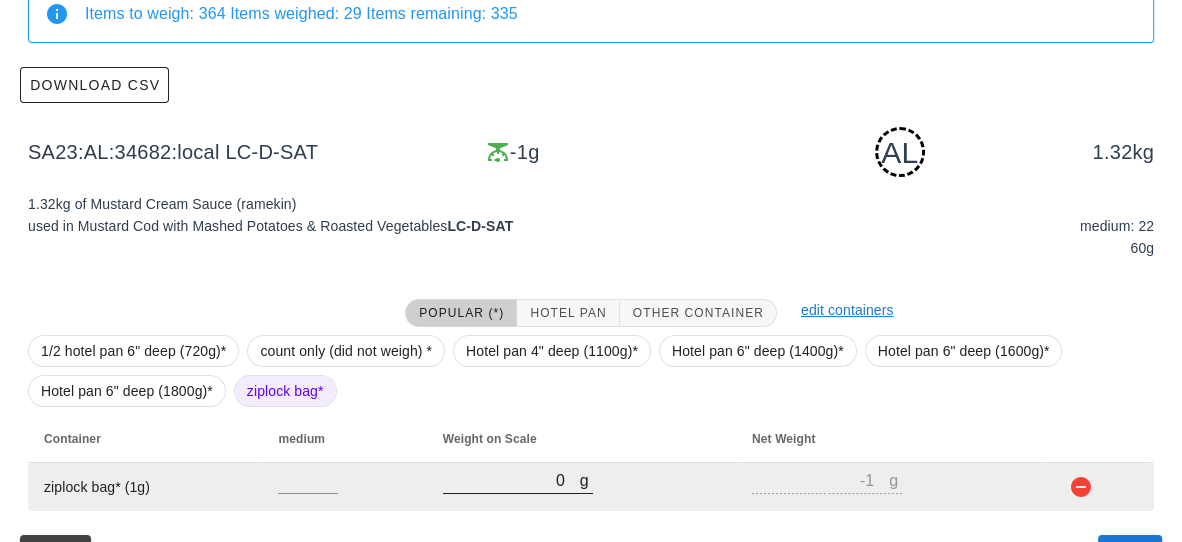 click on "0" at bounding box center [511, 480] 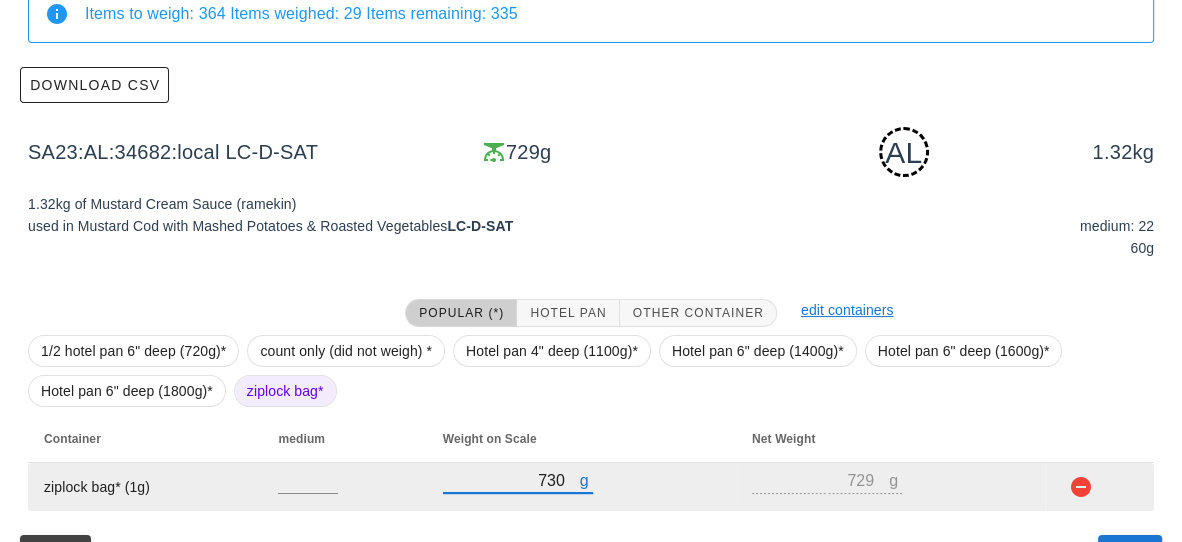 scroll, scrollTop: 237, scrollLeft: 0, axis: vertical 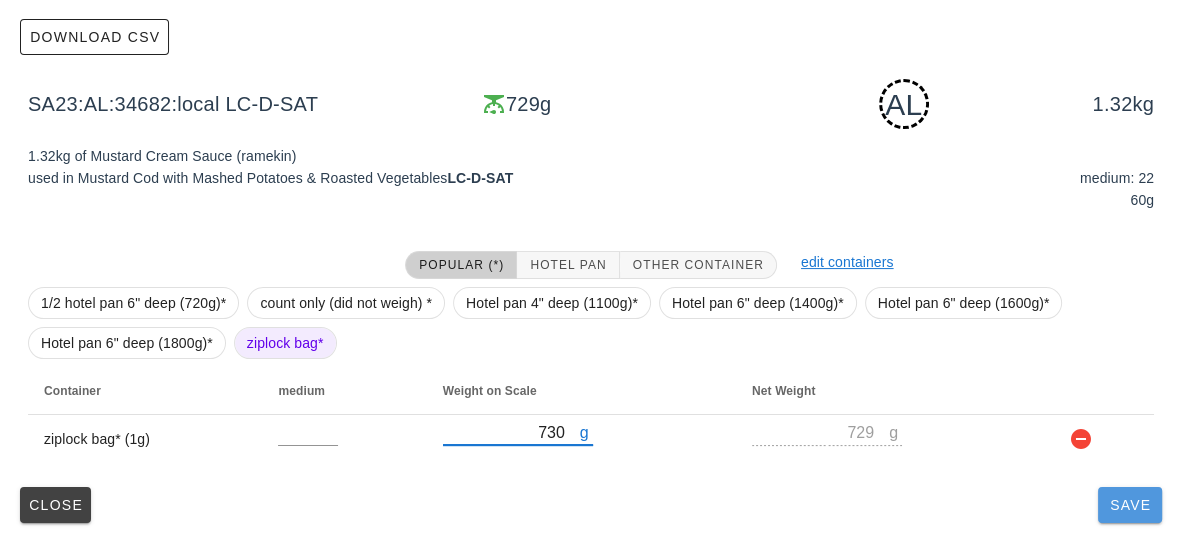 click on "Save" at bounding box center (1130, 505) 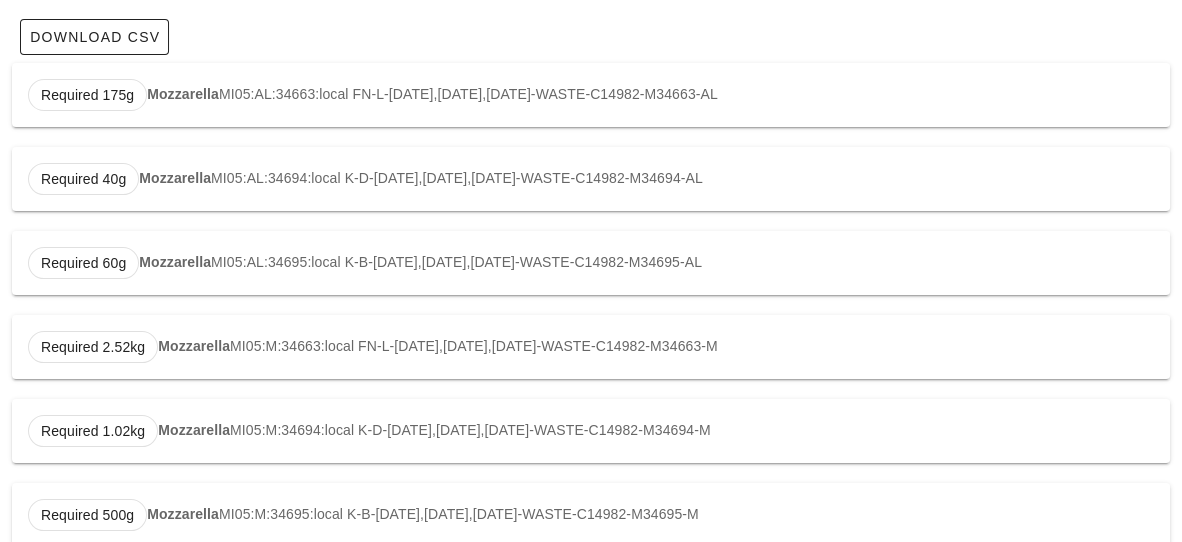 scroll, scrollTop: 0, scrollLeft: 0, axis: both 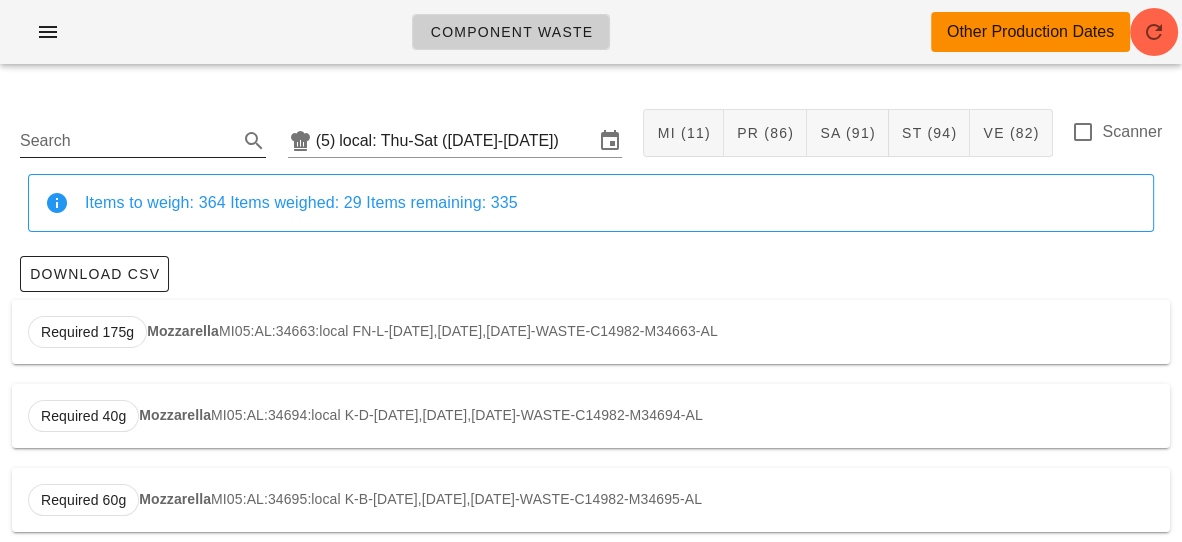 click on "Search" at bounding box center (127, 141) 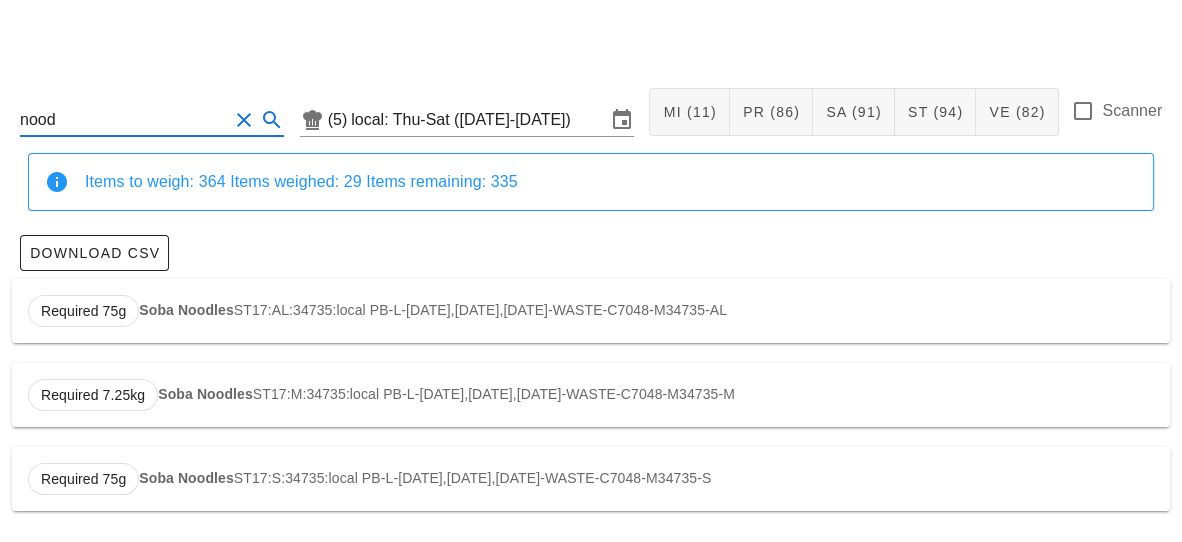 scroll, scrollTop: 0, scrollLeft: 0, axis: both 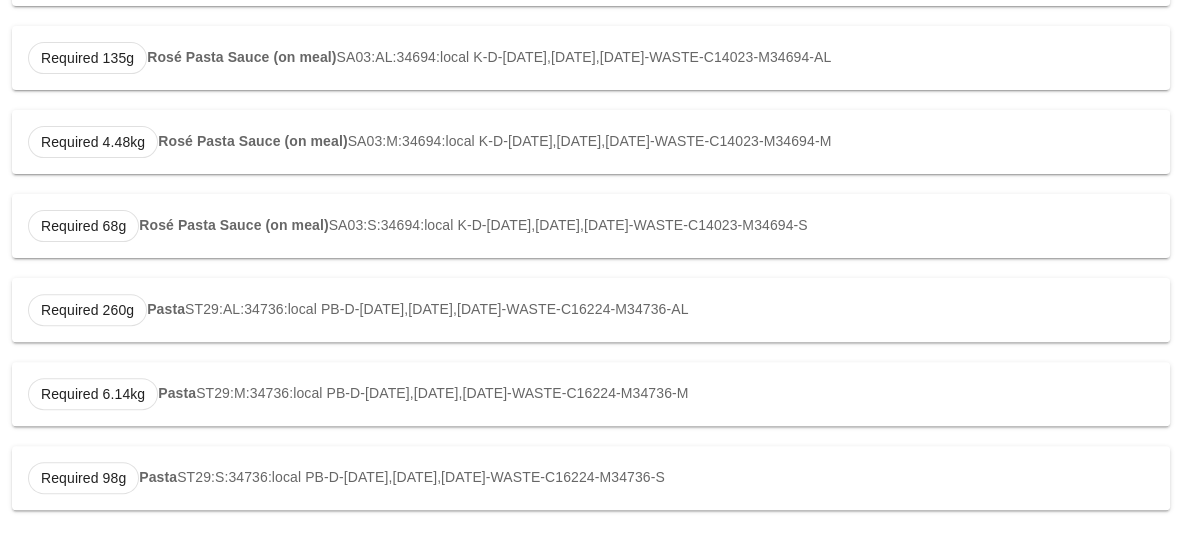 click on "Required 260g Pasta  ST29:AL:34736:local PB-D-[DATE],[DATE],[DATE]-WASTE-C16224-M34736-AL" at bounding box center (591, 310) 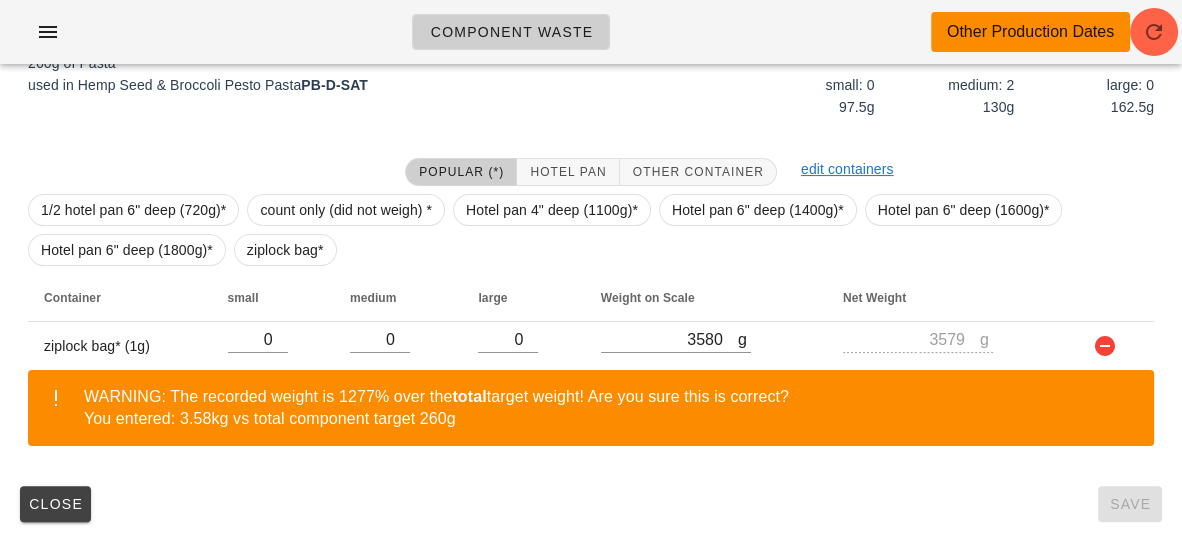 scroll, scrollTop: 329, scrollLeft: 0, axis: vertical 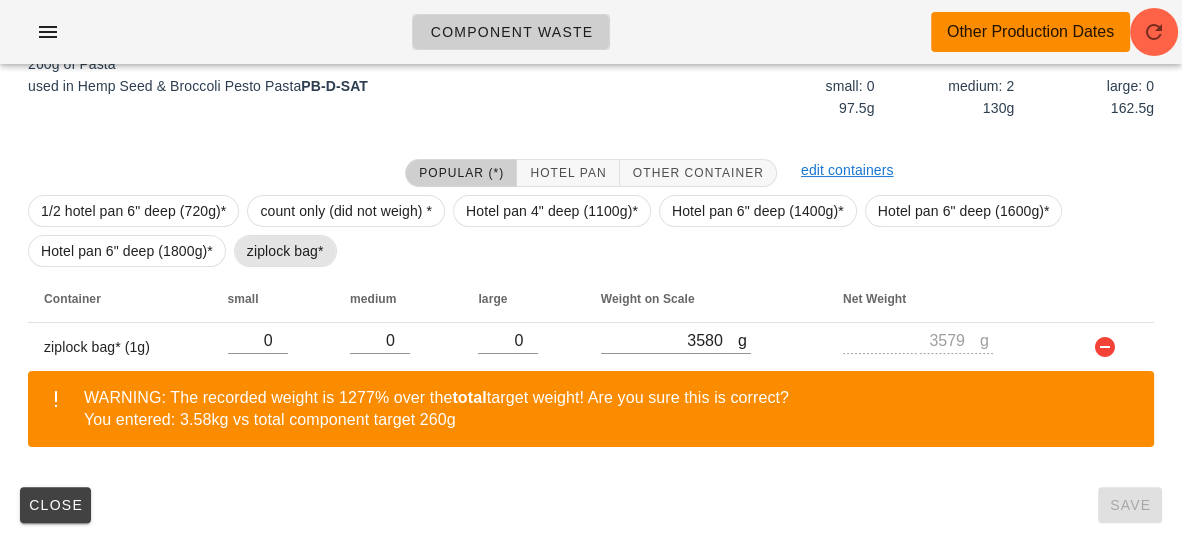 click on "ziplock bag*" at bounding box center (285, 251) 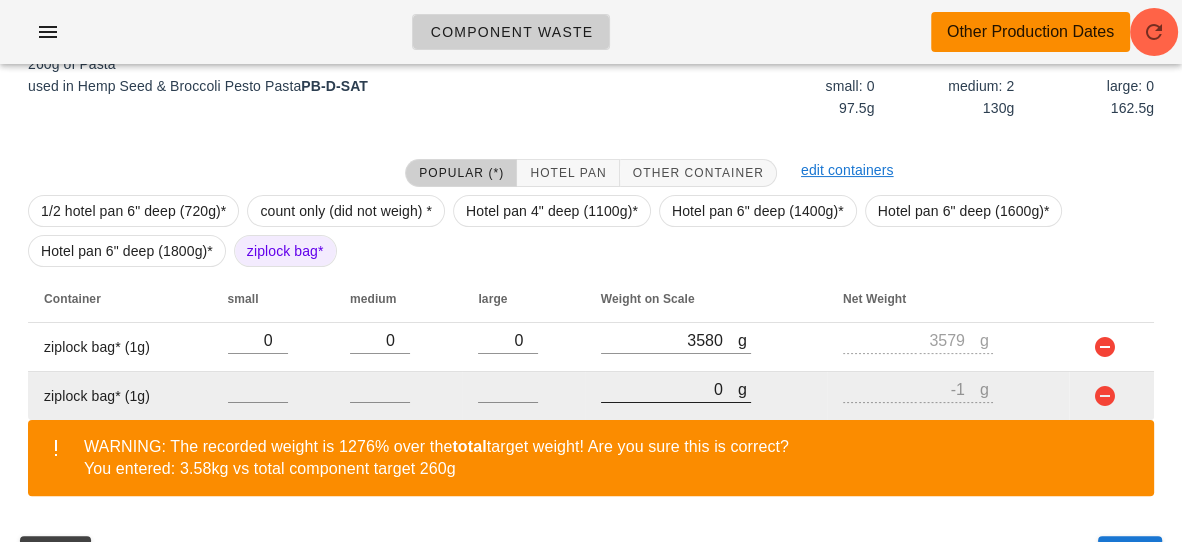 click on "0" at bounding box center (669, 389) 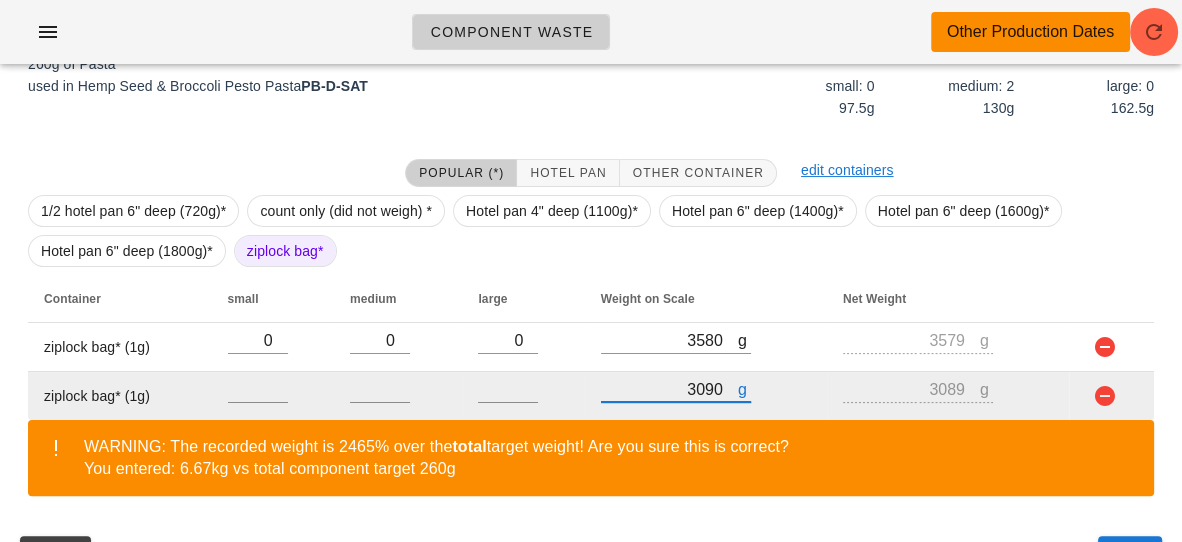 scroll, scrollTop: 378, scrollLeft: 0, axis: vertical 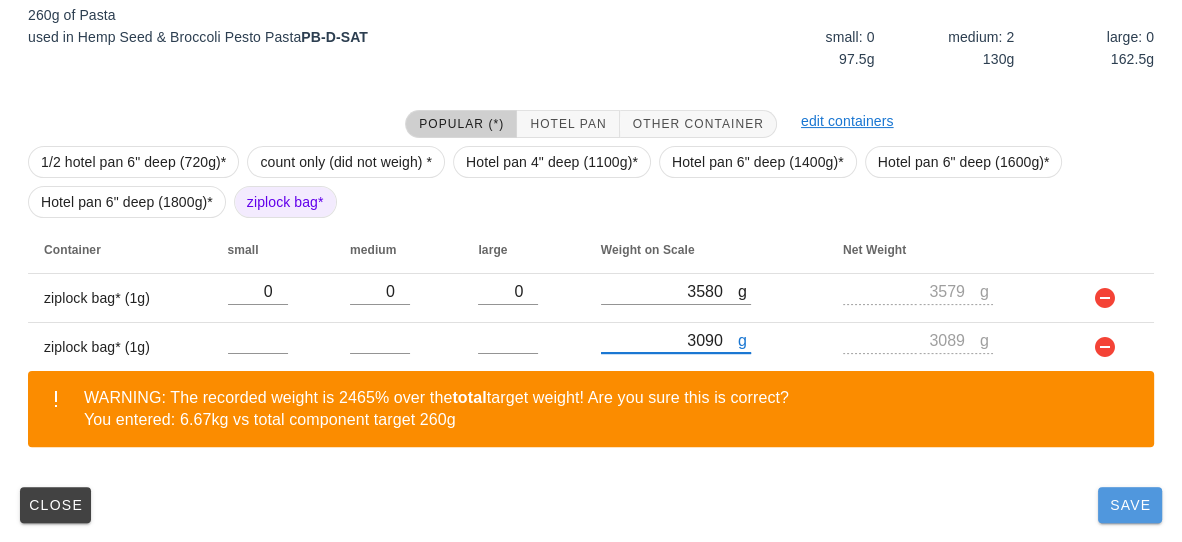 click on "Save" at bounding box center (1130, 505) 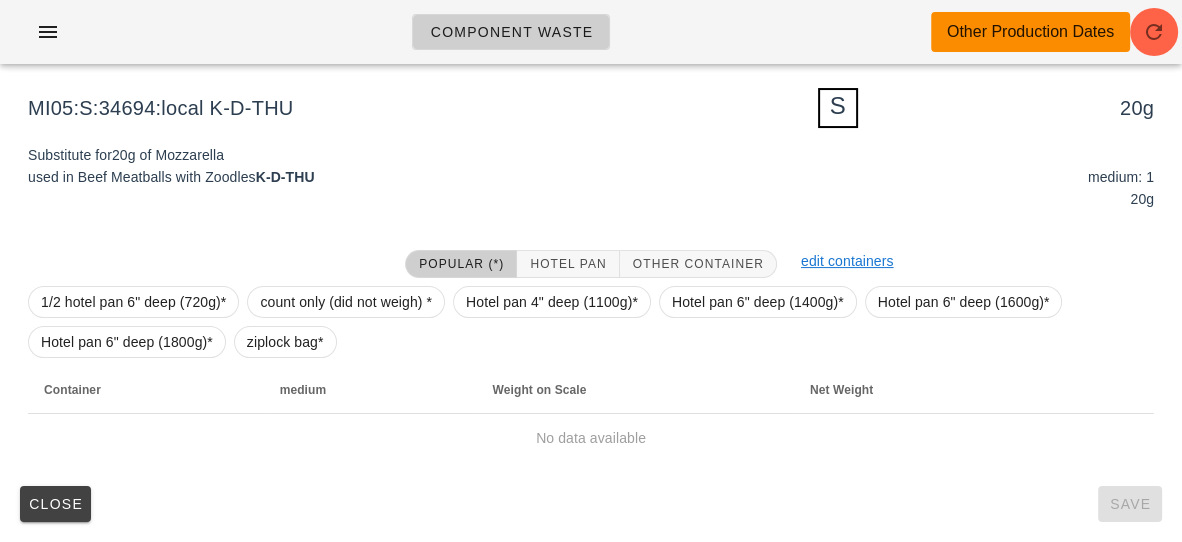 scroll, scrollTop: 227, scrollLeft: 0, axis: vertical 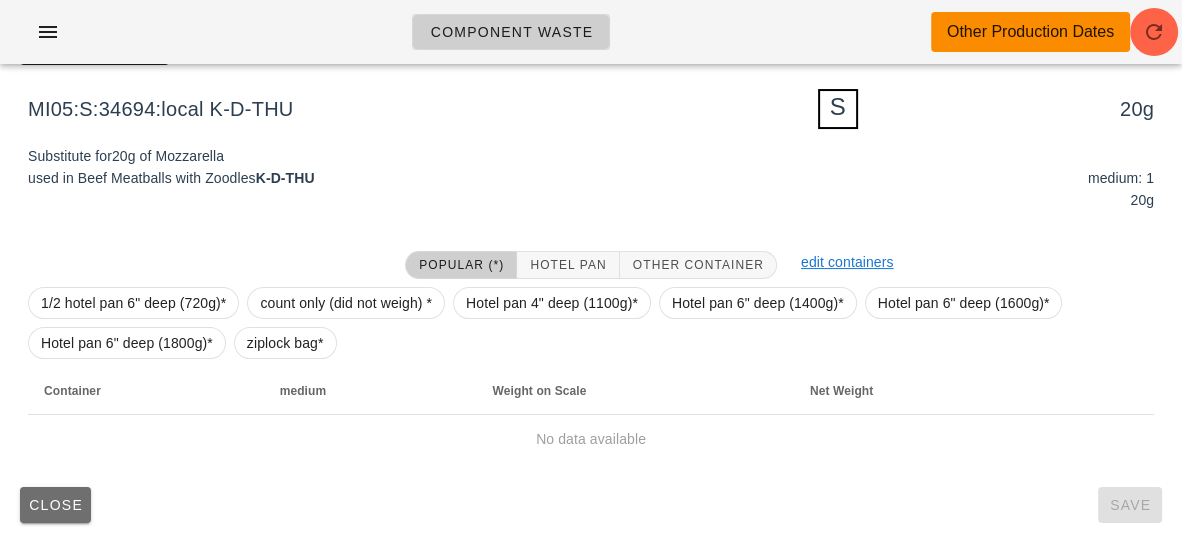 click on "Close" at bounding box center (55, 505) 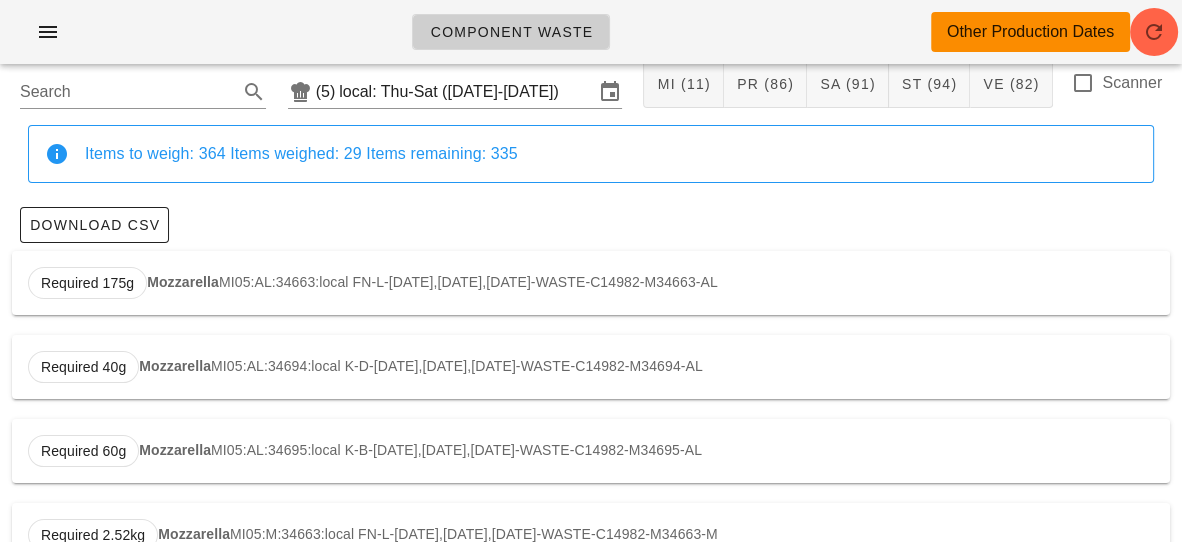 scroll, scrollTop: 0, scrollLeft: 0, axis: both 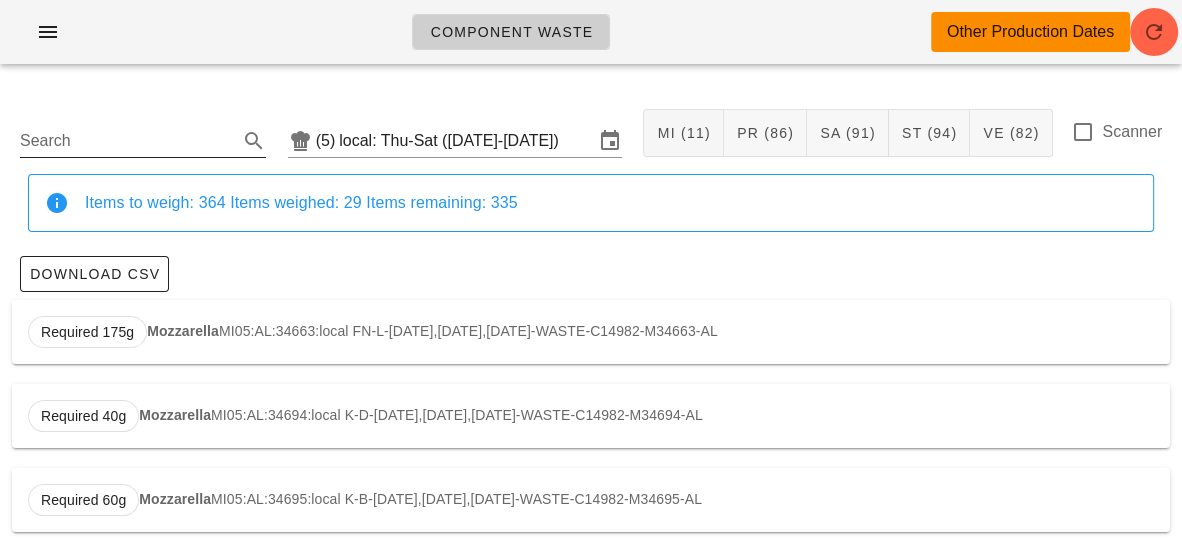 click on "Search" at bounding box center [127, 141] 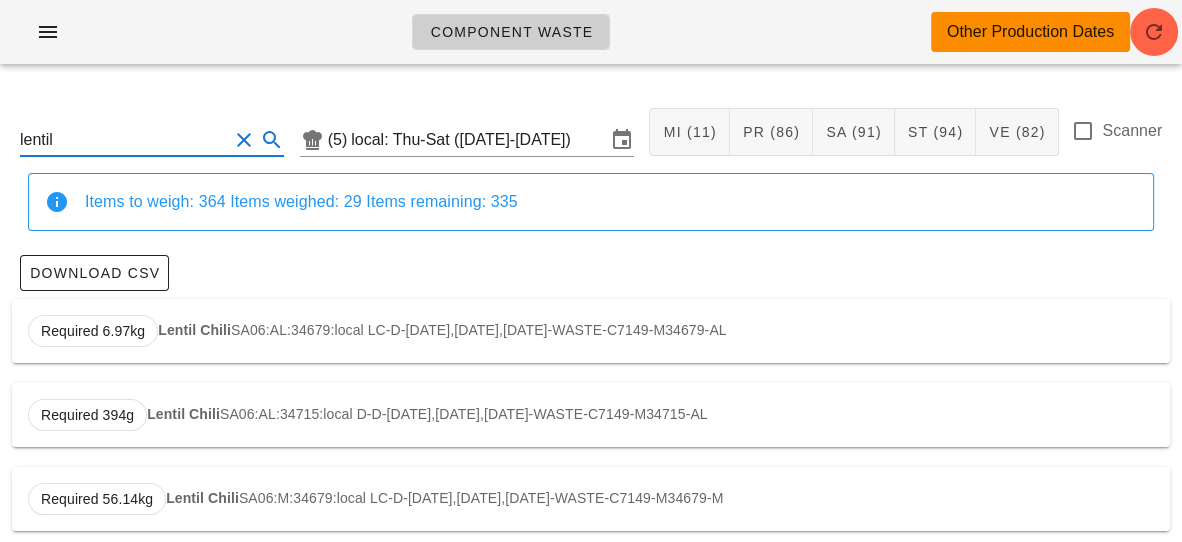scroll, scrollTop: 0, scrollLeft: 0, axis: both 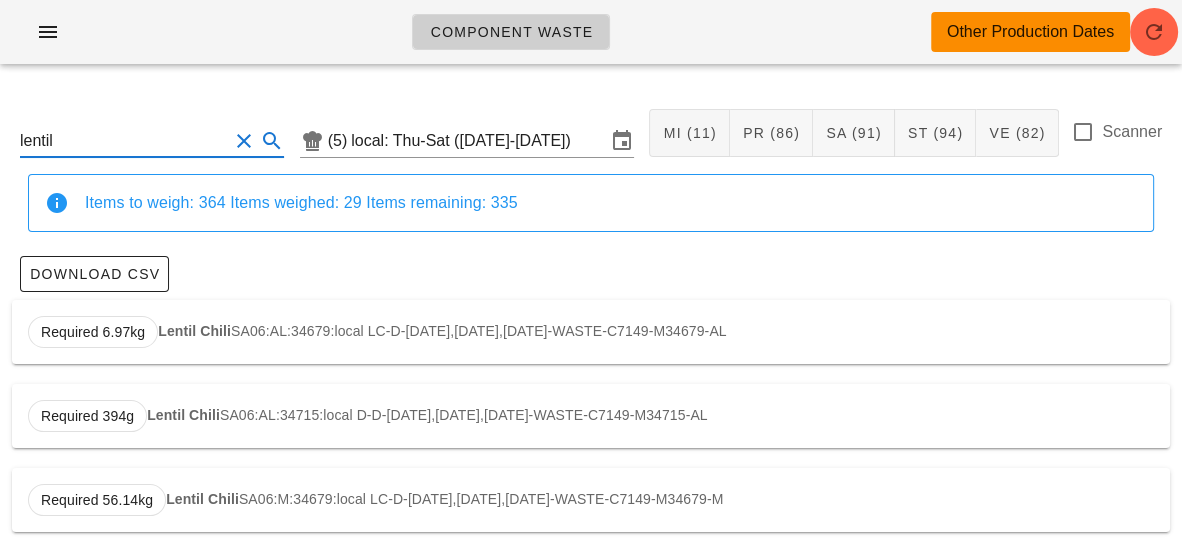 click on "Required 6.97kg Lentil Chili  SA06:AL:34679:local LC-D-[DATE],[DATE],[DATE]-WASTE-C7149-M34679-AL" at bounding box center [591, 332] 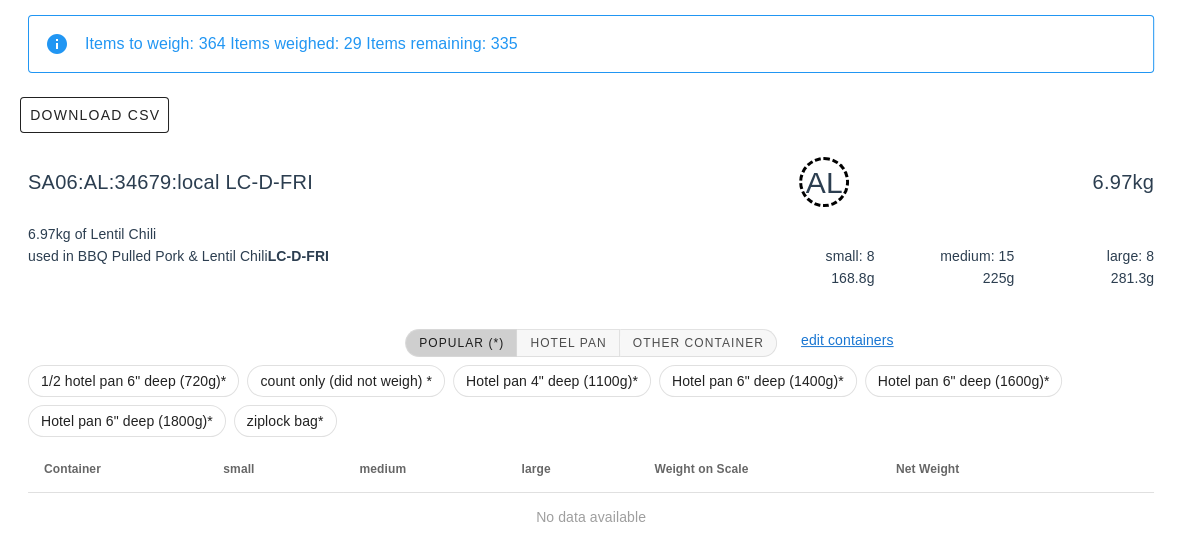 scroll, scrollTop: 237, scrollLeft: 0, axis: vertical 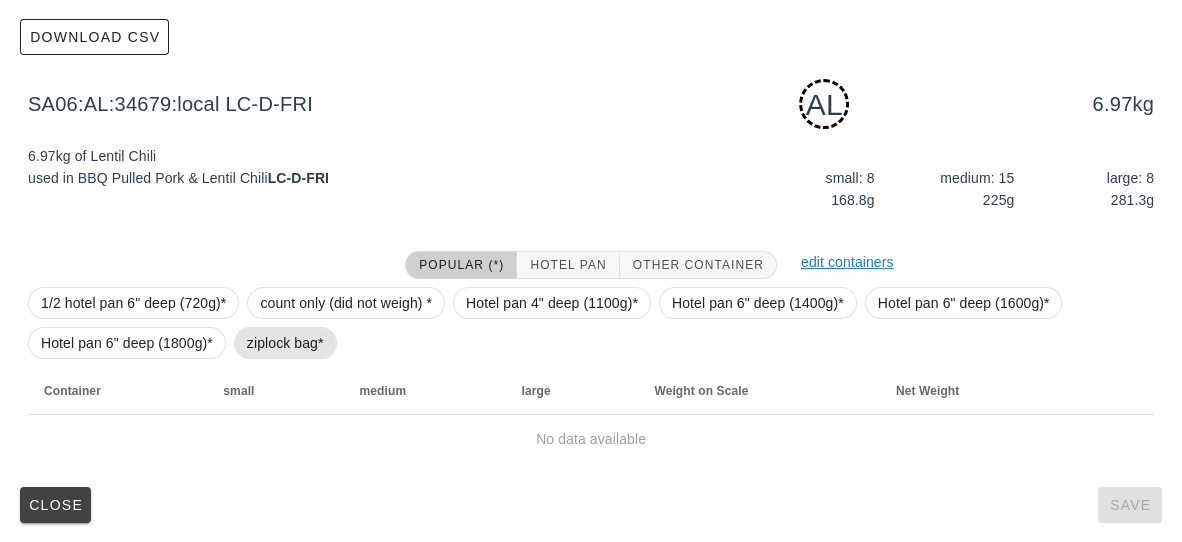 click on "ziplock bag*" at bounding box center (285, 343) 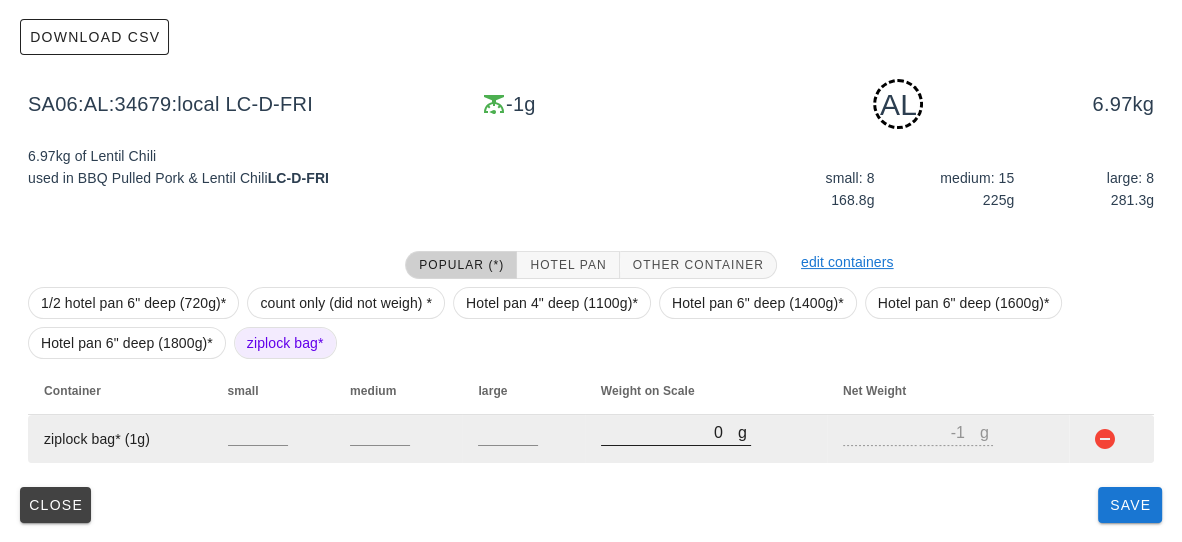 click on "0" at bounding box center (669, 432) 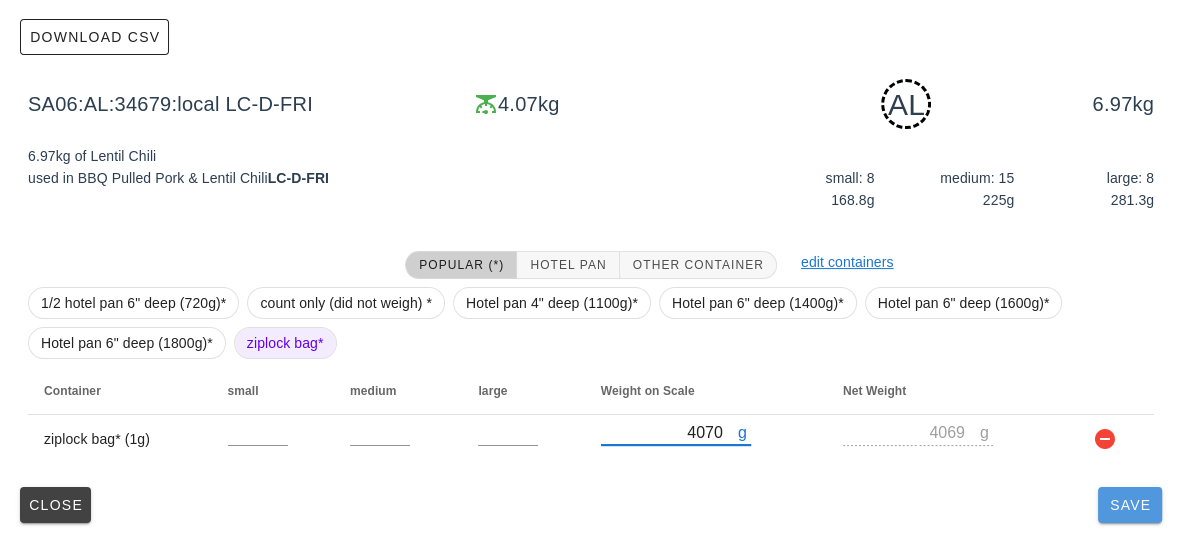 click on "Save" at bounding box center (1130, 505) 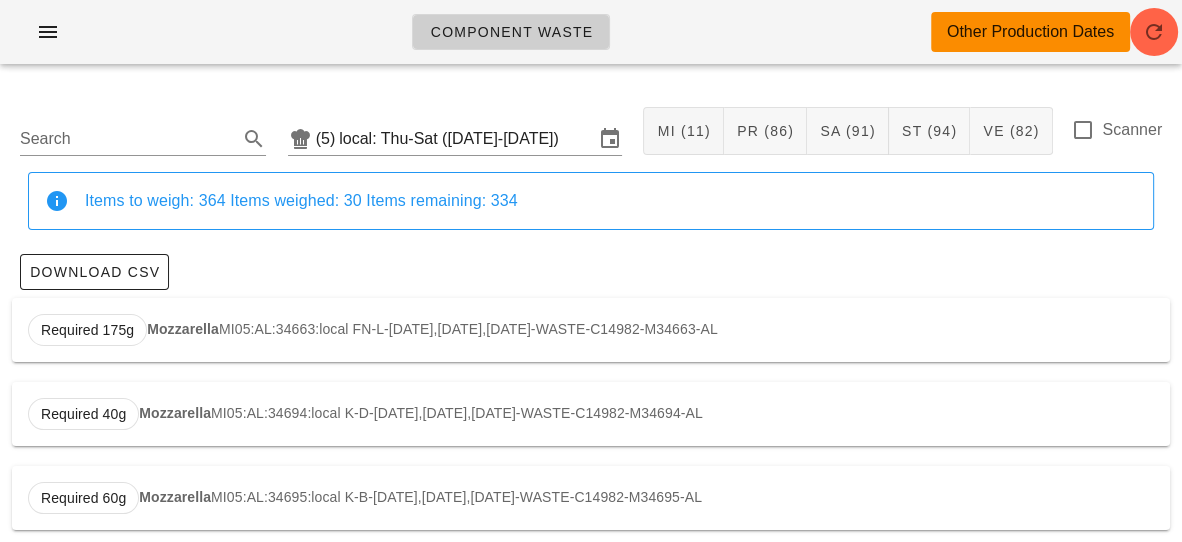 scroll, scrollTop: 0, scrollLeft: 0, axis: both 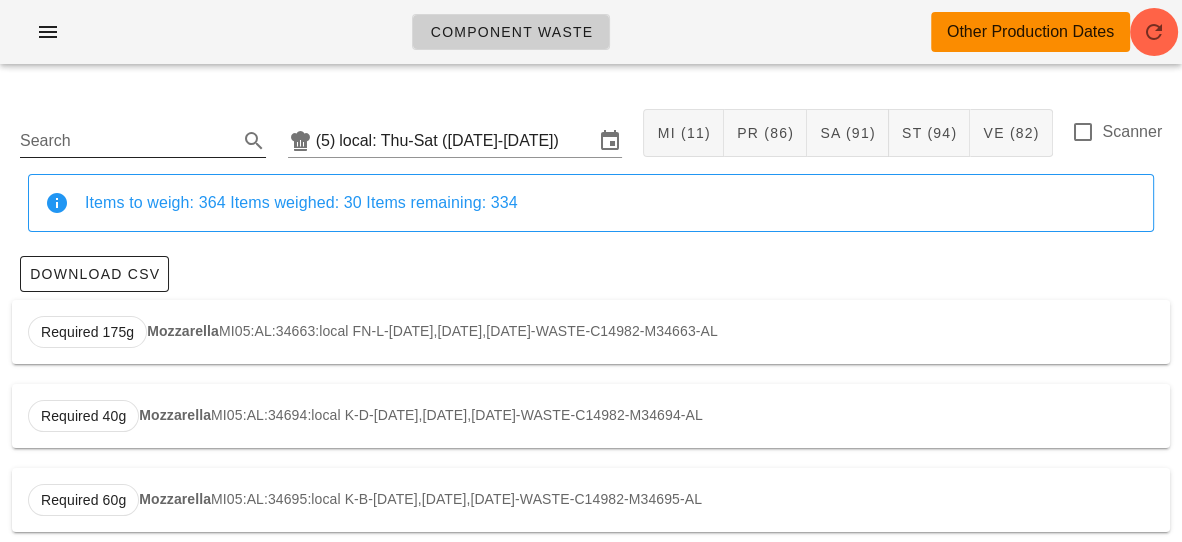 click on "Search" at bounding box center [127, 141] 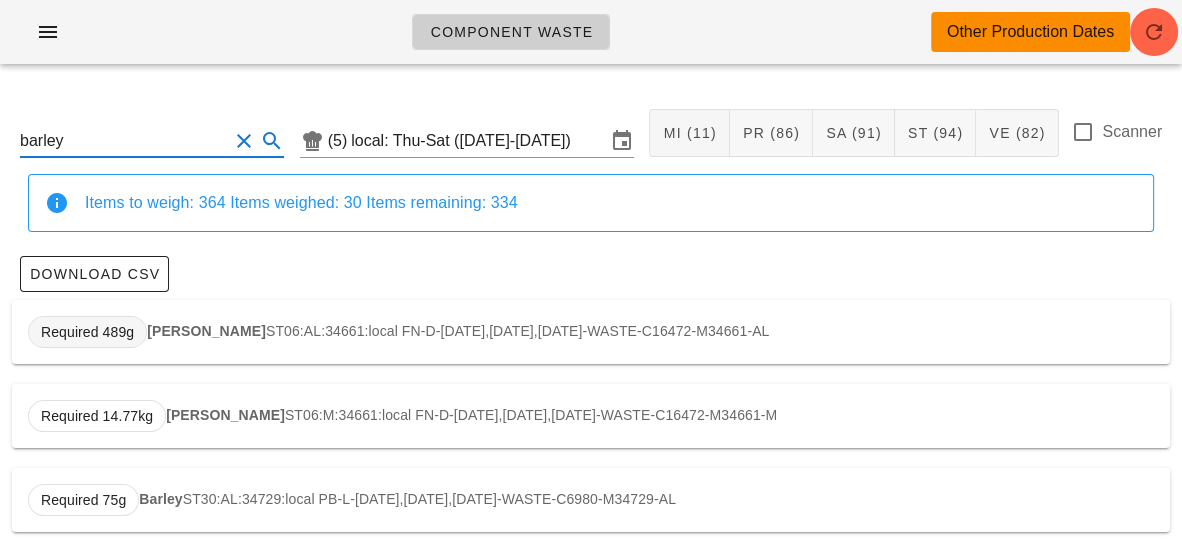 click on "Required 489g" at bounding box center [87, 332] 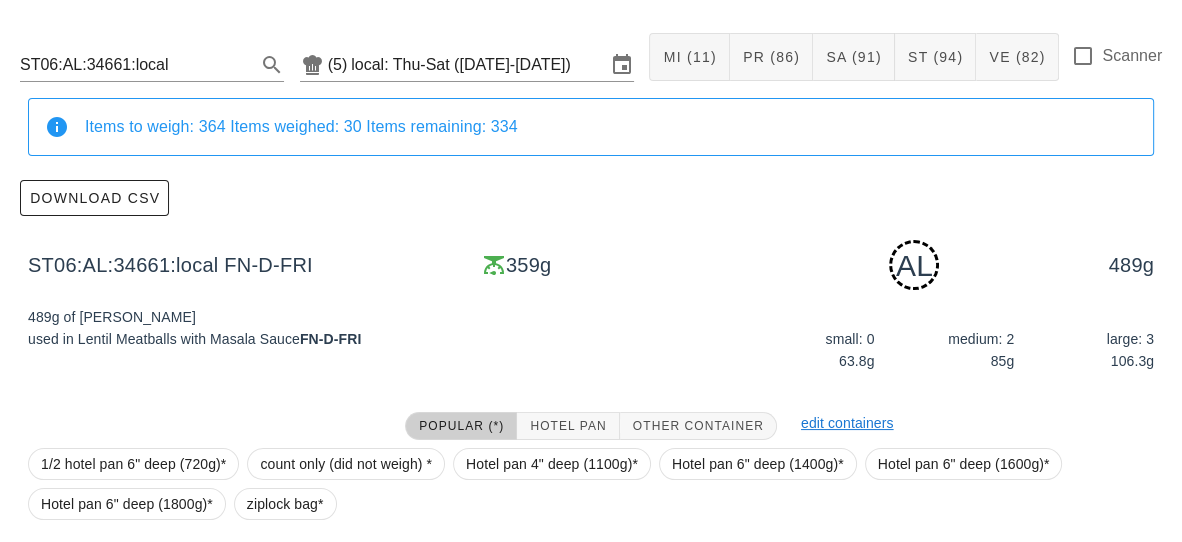 scroll, scrollTop: 237, scrollLeft: 0, axis: vertical 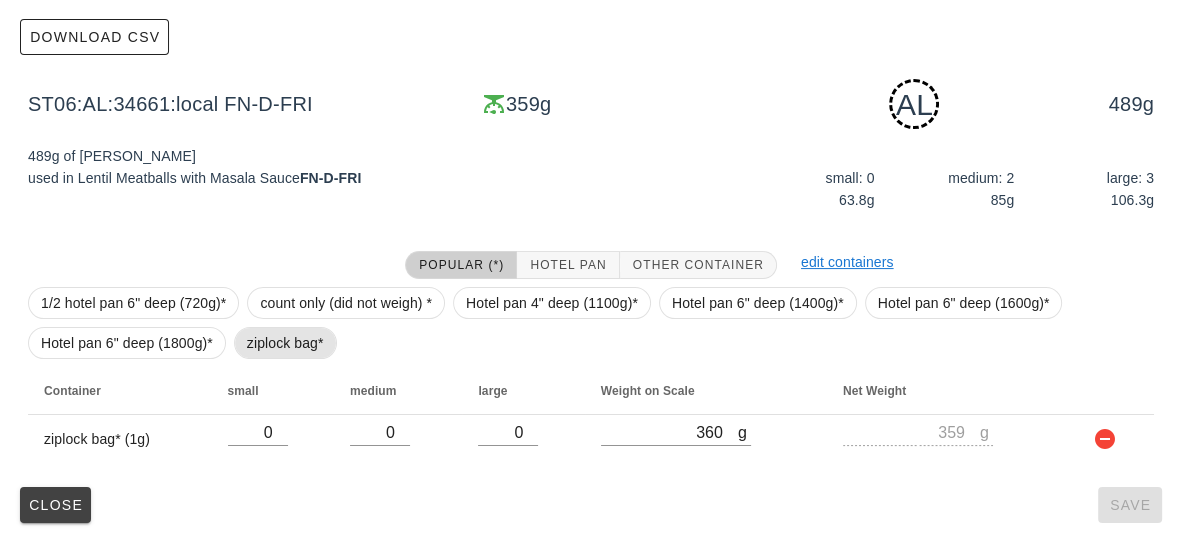 click on "ziplock bag*" at bounding box center (285, 343) 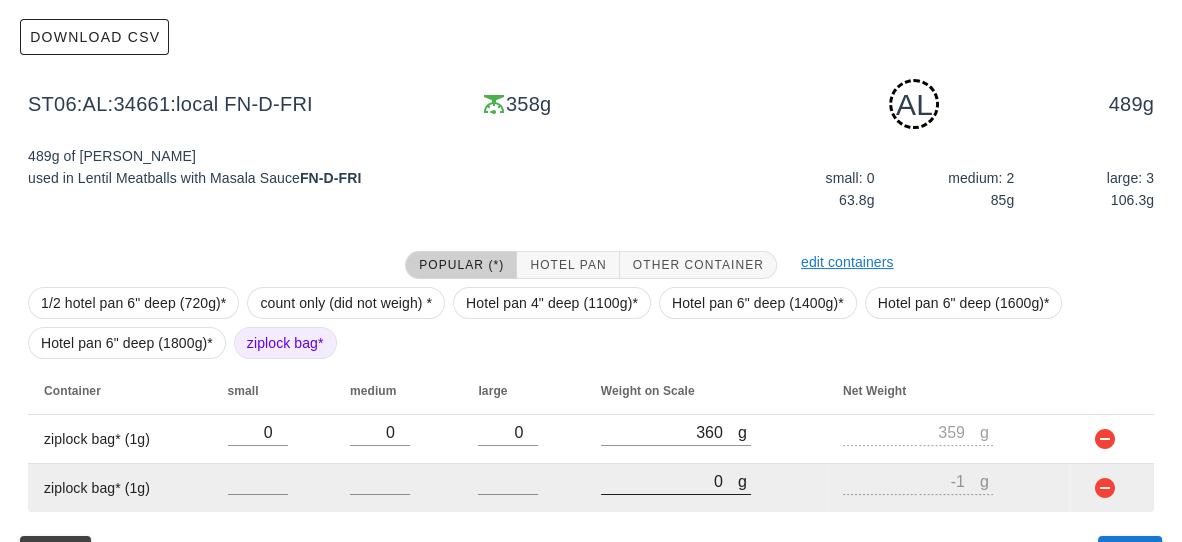 click on "0" at bounding box center (669, 481) 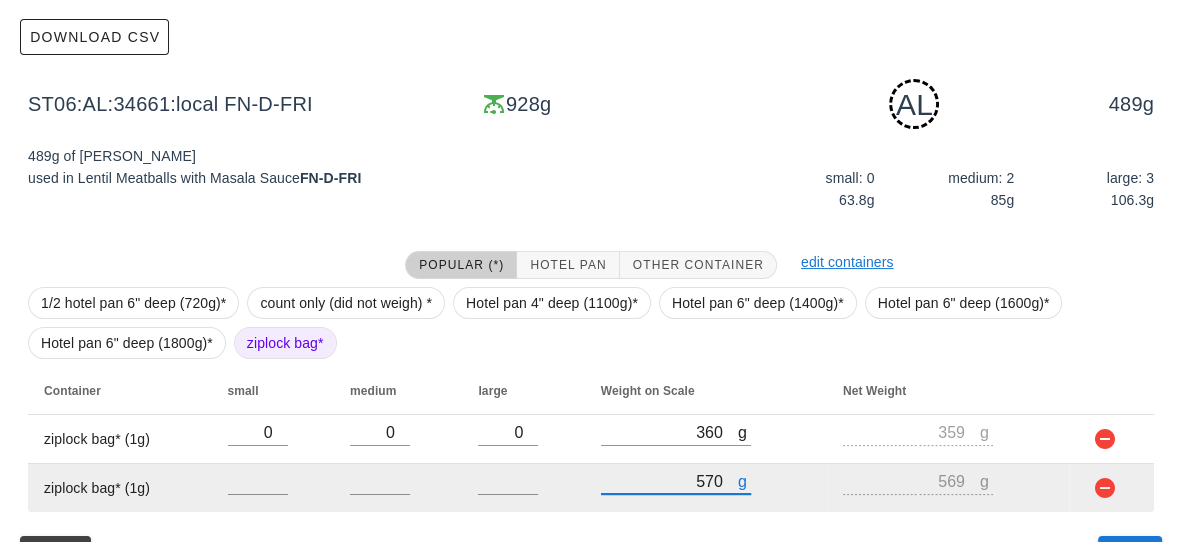 scroll, scrollTop: 286, scrollLeft: 0, axis: vertical 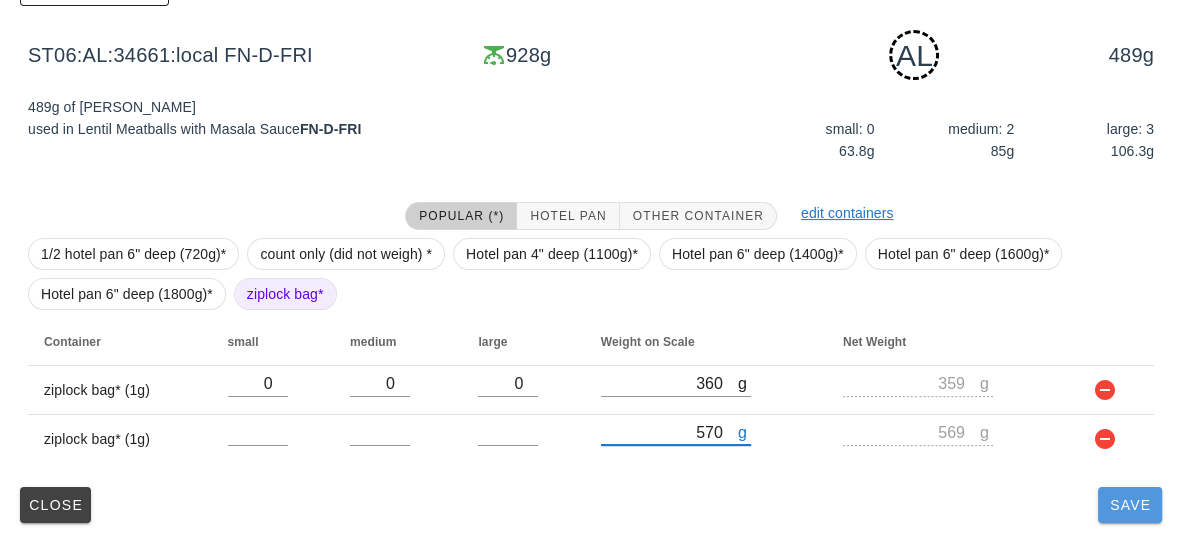 click on "Save" at bounding box center (1130, 505) 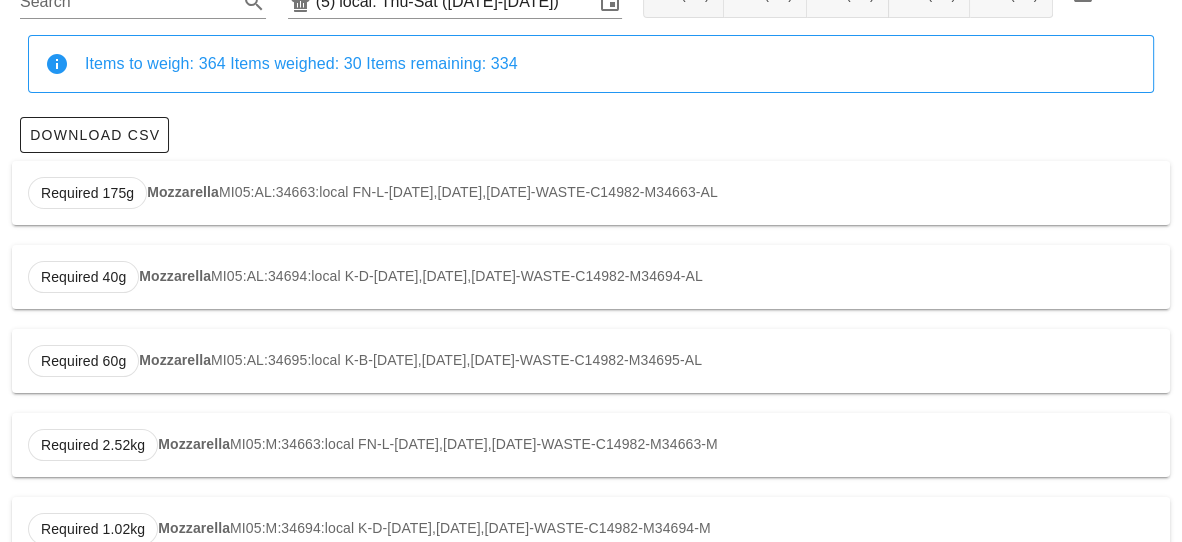 scroll, scrollTop: 0, scrollLeft: 0, axis: both 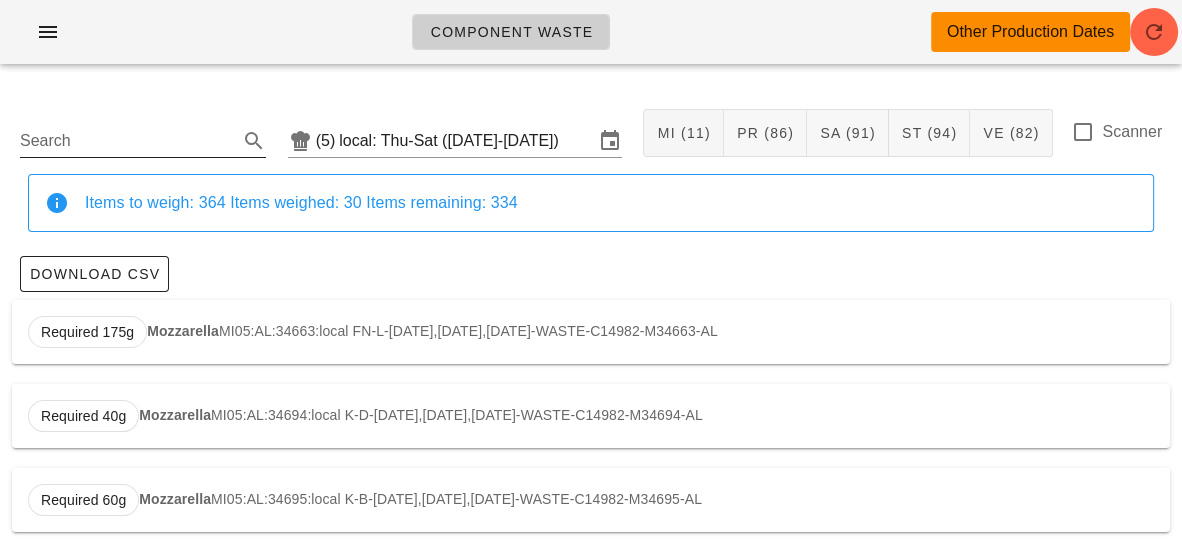 click on "Search" at bounding box center (127, 141) 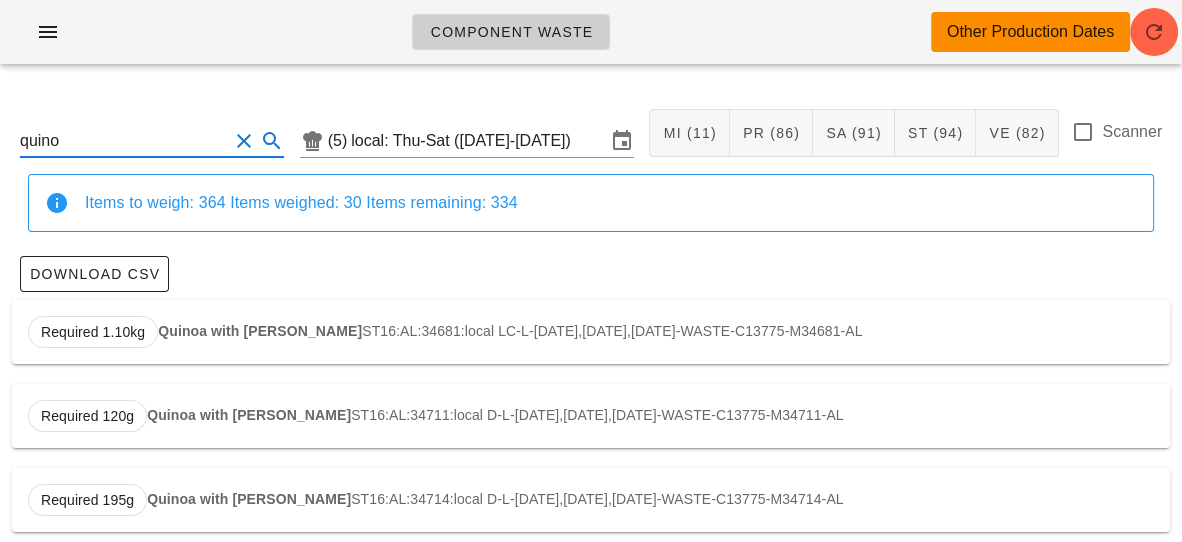 click on "Quinoa with [PERSON_NAME]" at bounding box center (260, 331) 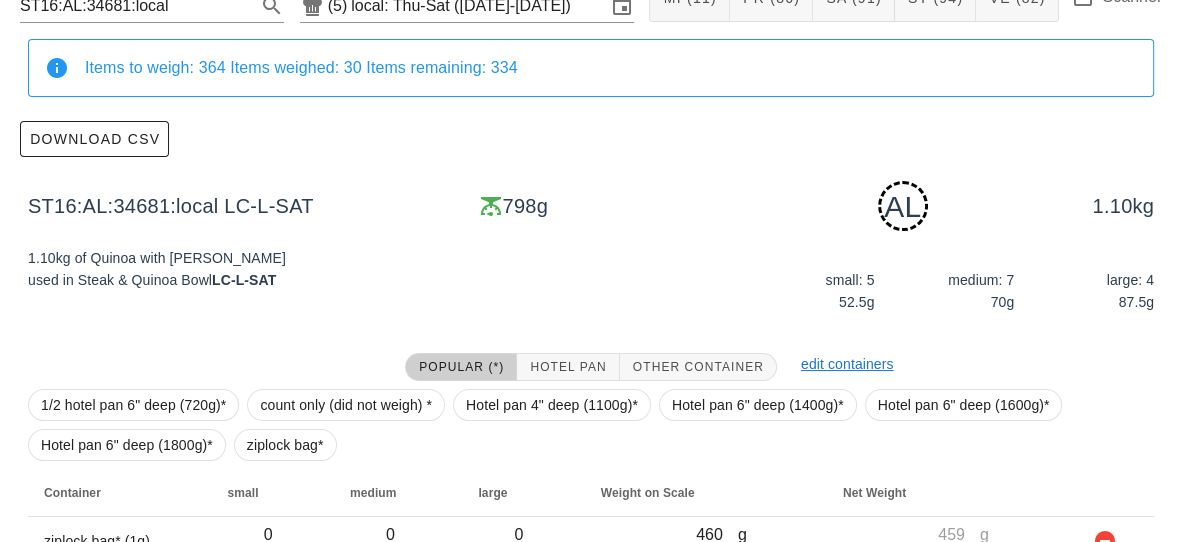 scroll, scrollTop: 286, scrollLeft: 0, axis: vertical 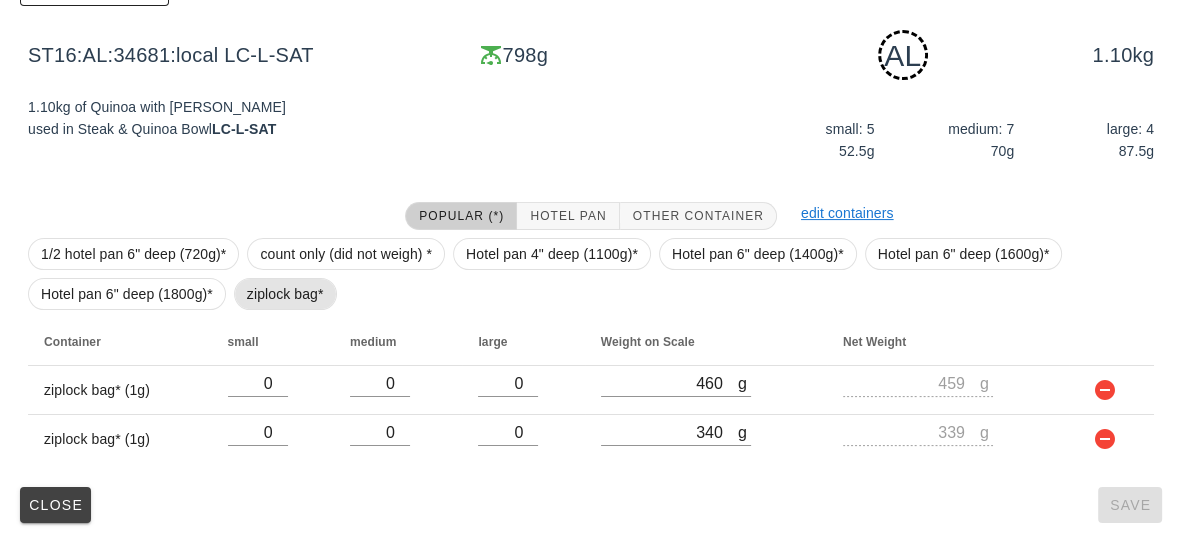 click on "ziplock bag*" at bounding box center [285, 294] 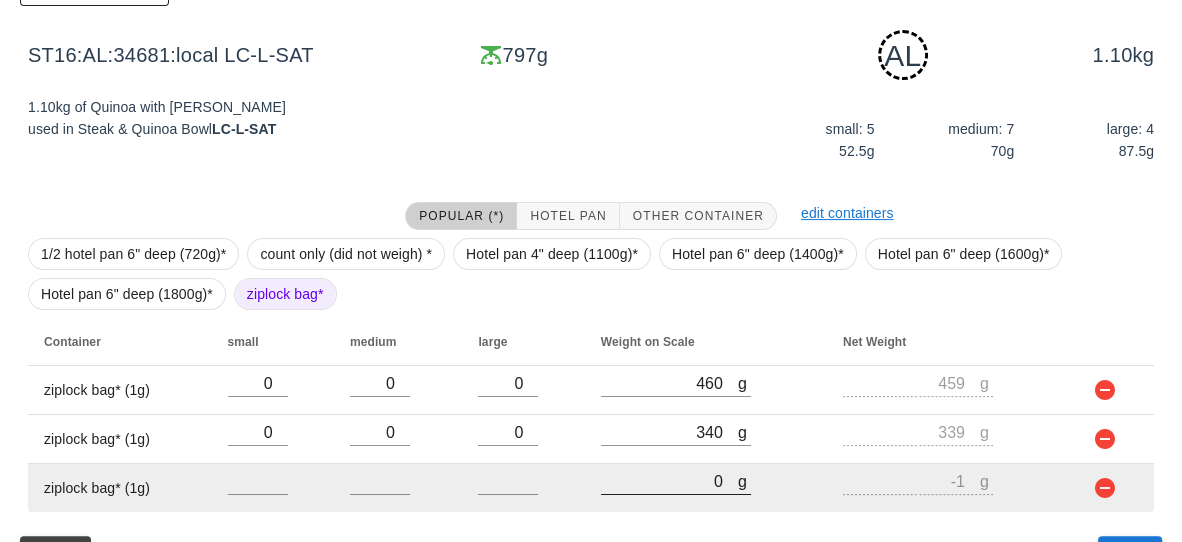 click on "0" at bounding box center (669, 481) 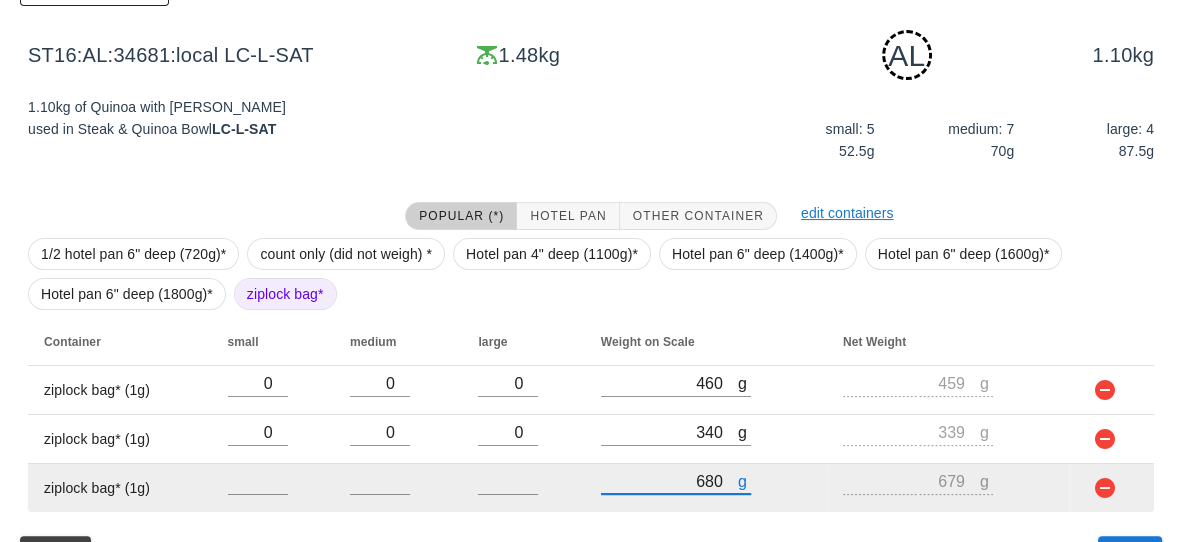 scroll, scrollTop: 335, scrollLeft: 0, axis: vertical 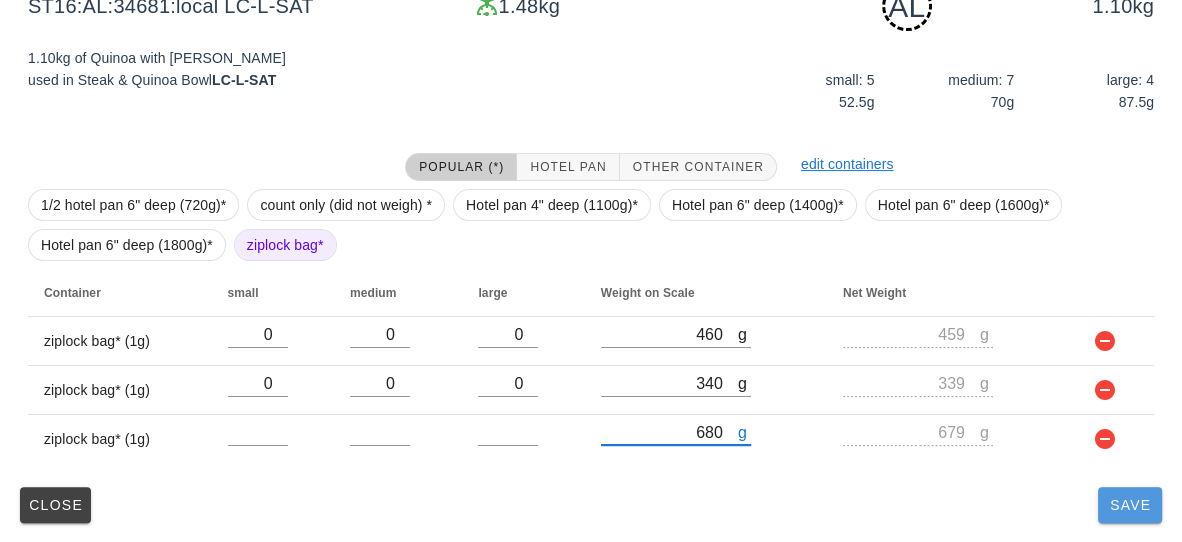 click on "Save" at bounding box center [1130, 505] 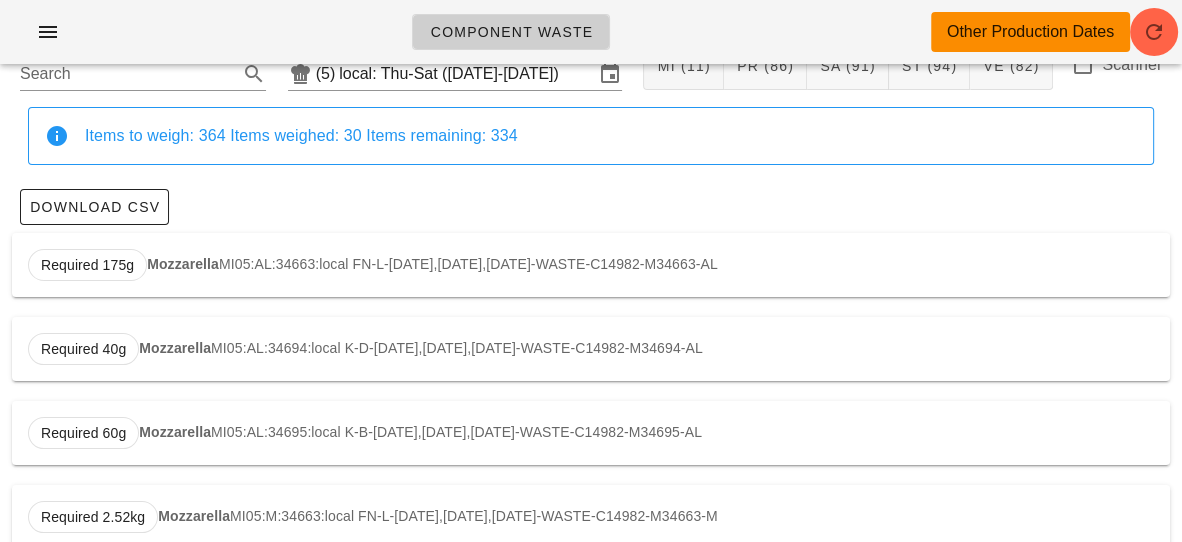 scroll, scrollTop: 0, scrollLeft: 0, axis: both 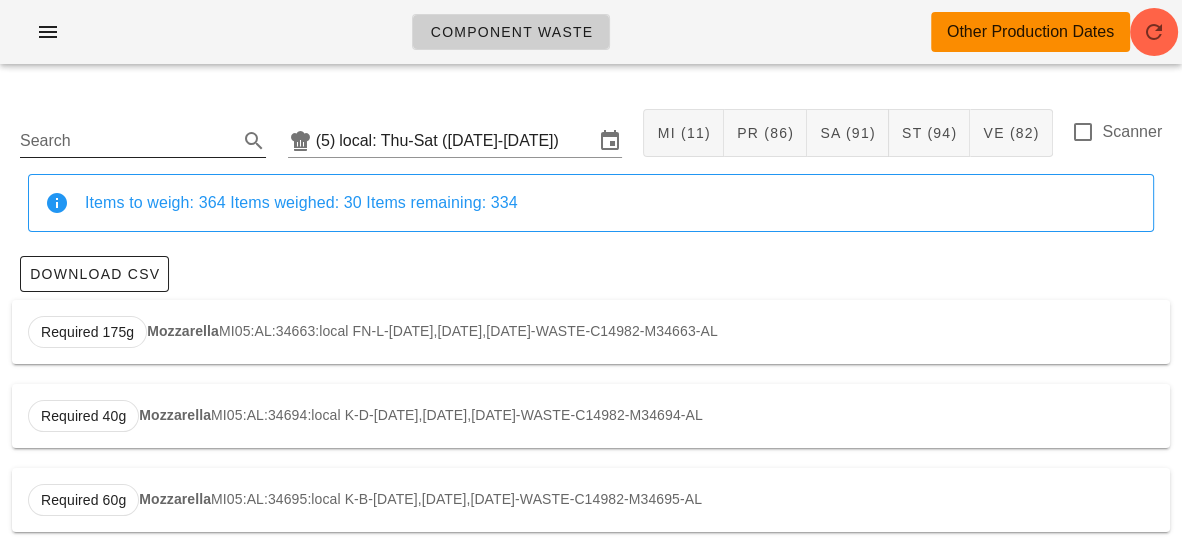 click on "Search" at bounding box center (127, 141) 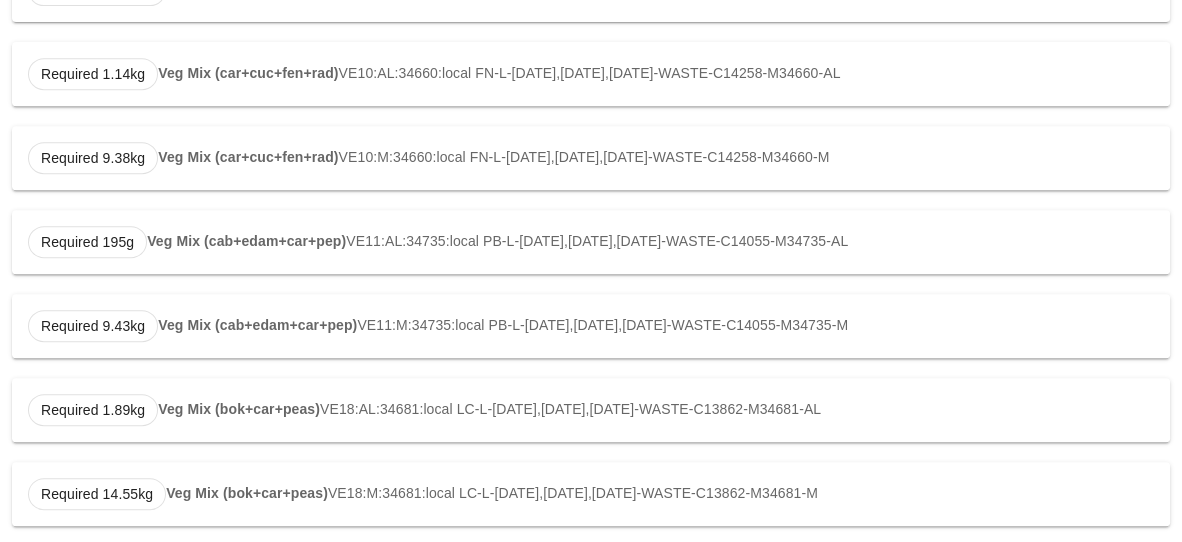 scroll, scrollTop: 765, scrollLeft: 0, axis: vertical 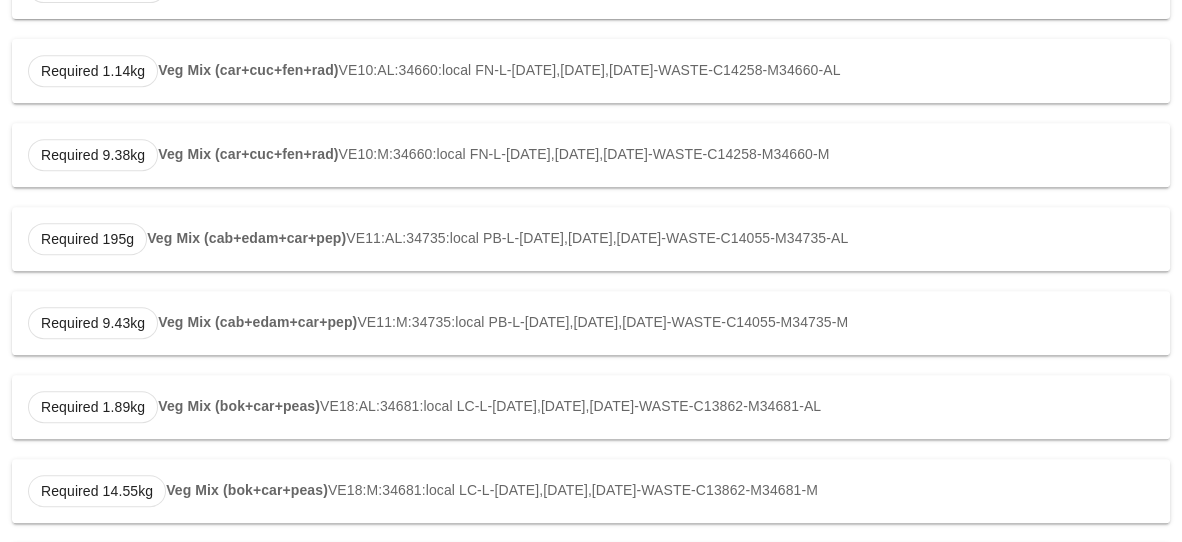 click on "Veg Mix (bok+car+peas)" at bounding box center [239, 406] 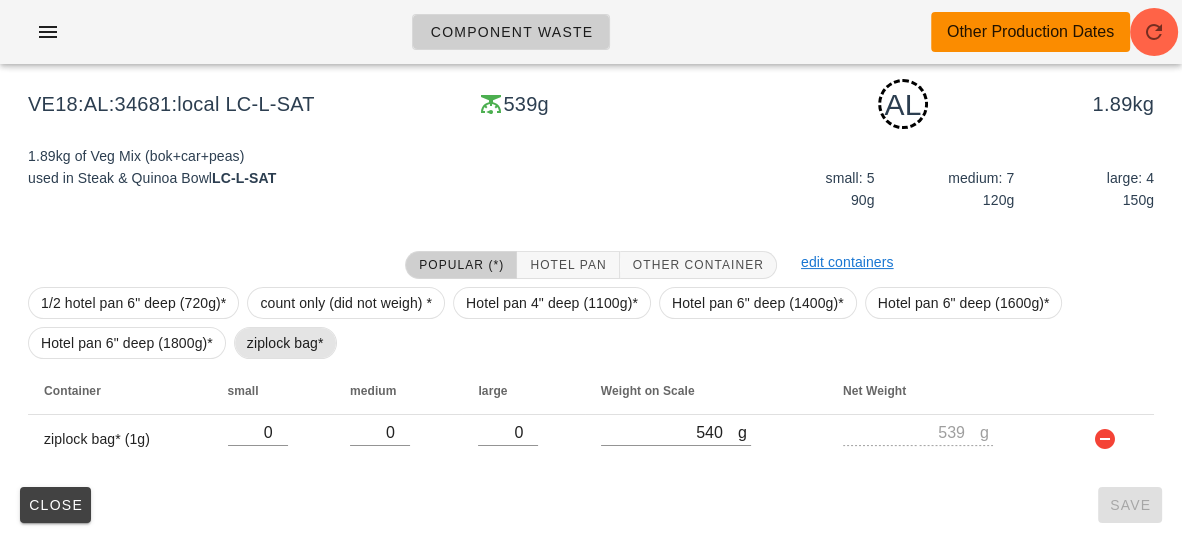 click on "ziplock bag*" at bounding box center [285, 343] 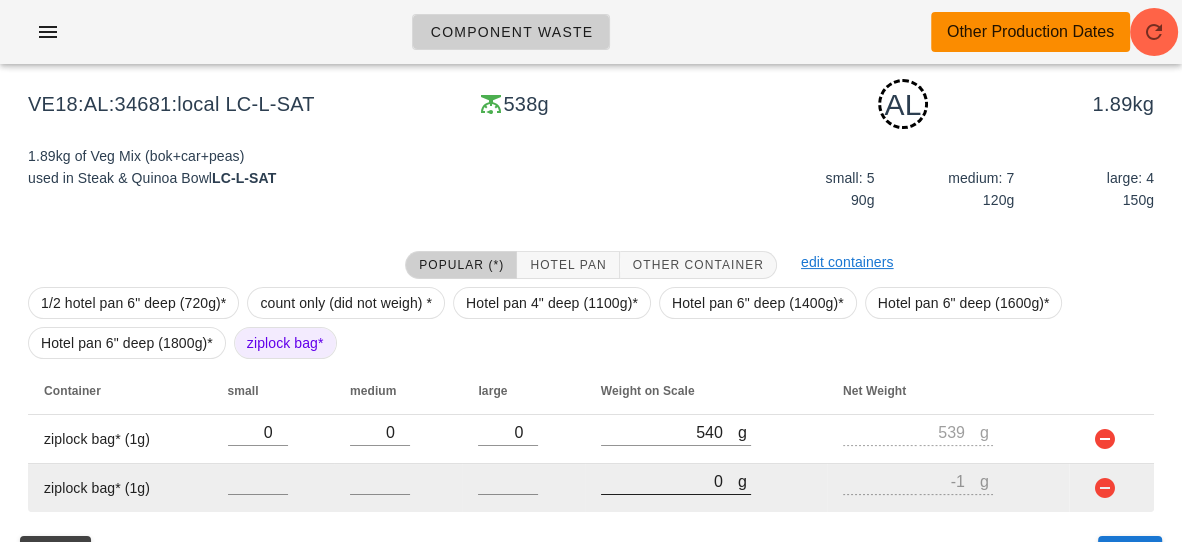 click on "0" at bounding box center (669, 481) 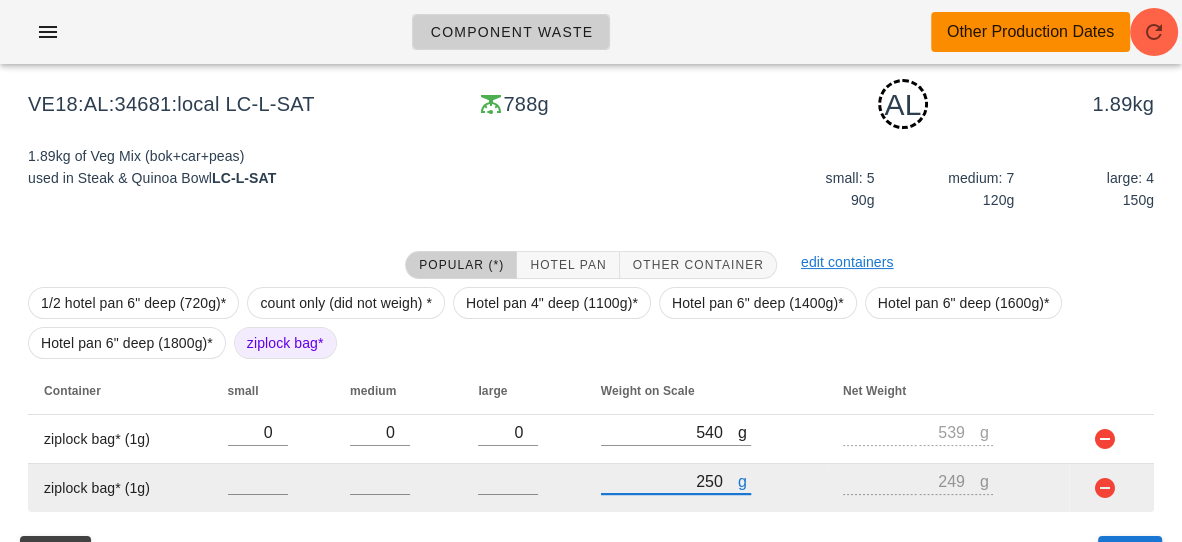 scroll, scrollTop: 286, scrollLeft: 0, axis: vertical 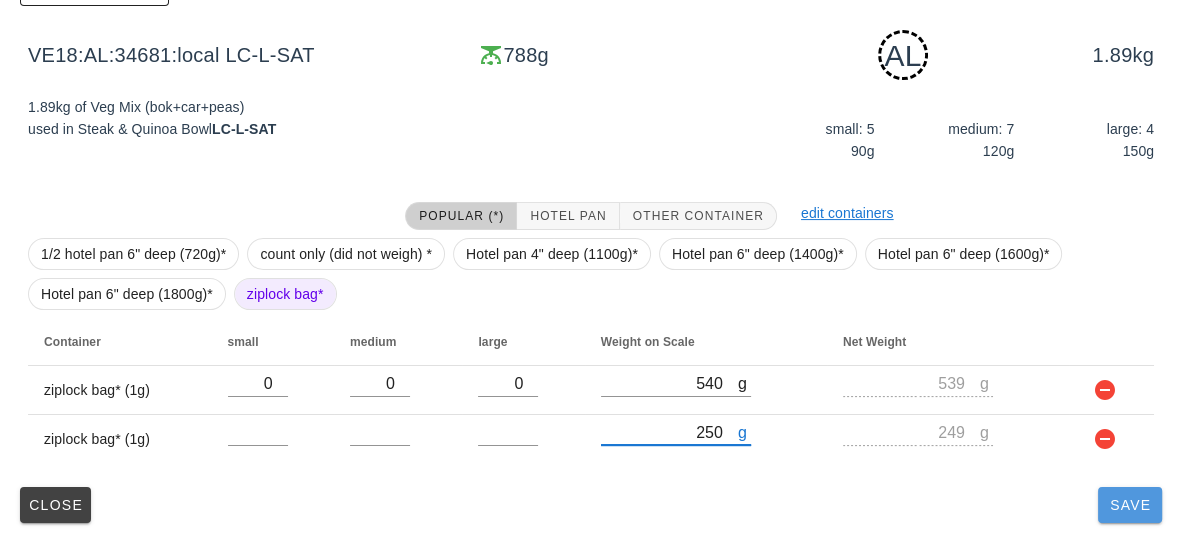 click on "Save" at bounding box center (1130, 505) 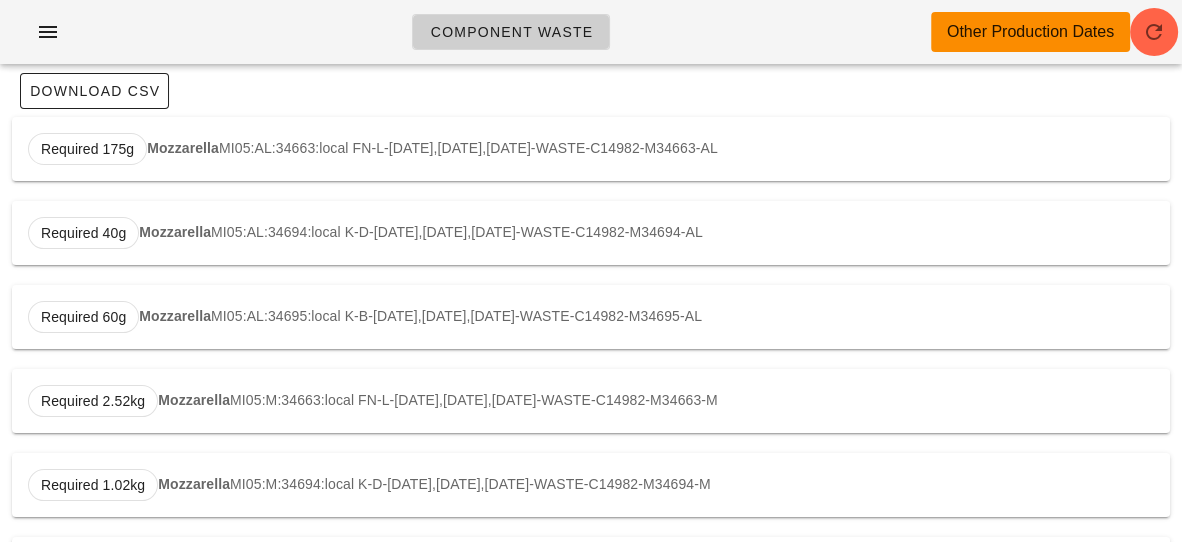 scroll, scrollTop: 0, scrollLeft: 0, axis: both 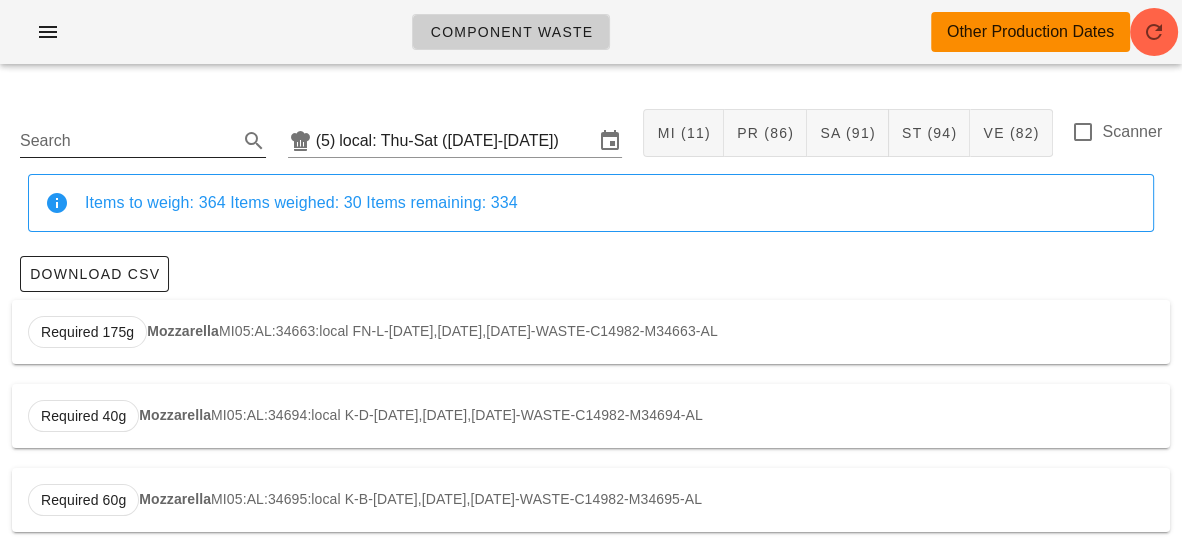 click on "Search" at bounding box center [127, 141] 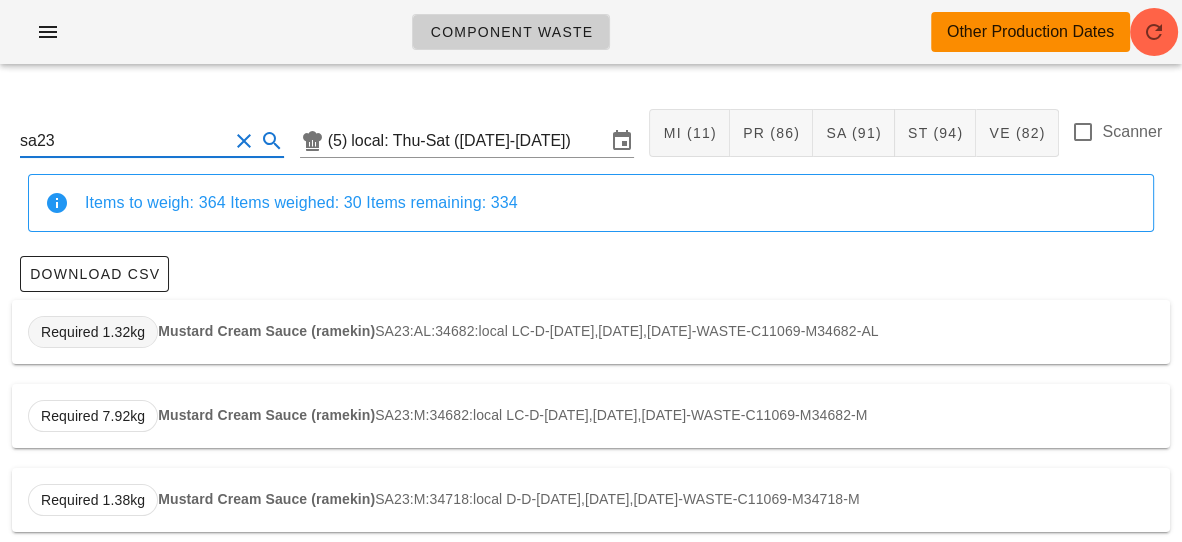 click on "Required 1.32kg" at bounding box center [93, 332] 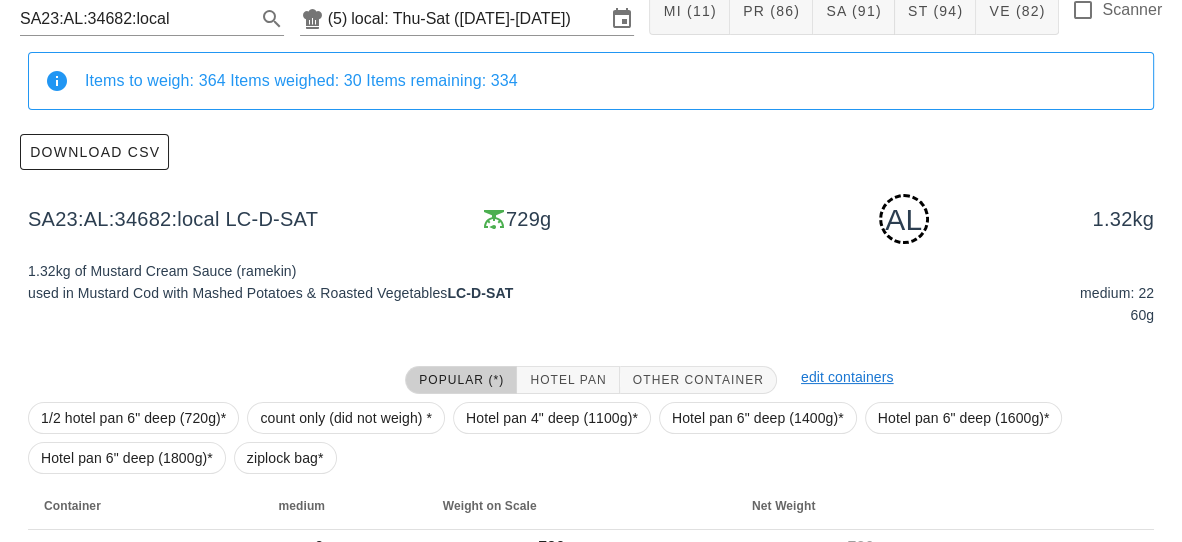 scroll, scrollTop: 237, scrollLeft: 0, axis: vertical 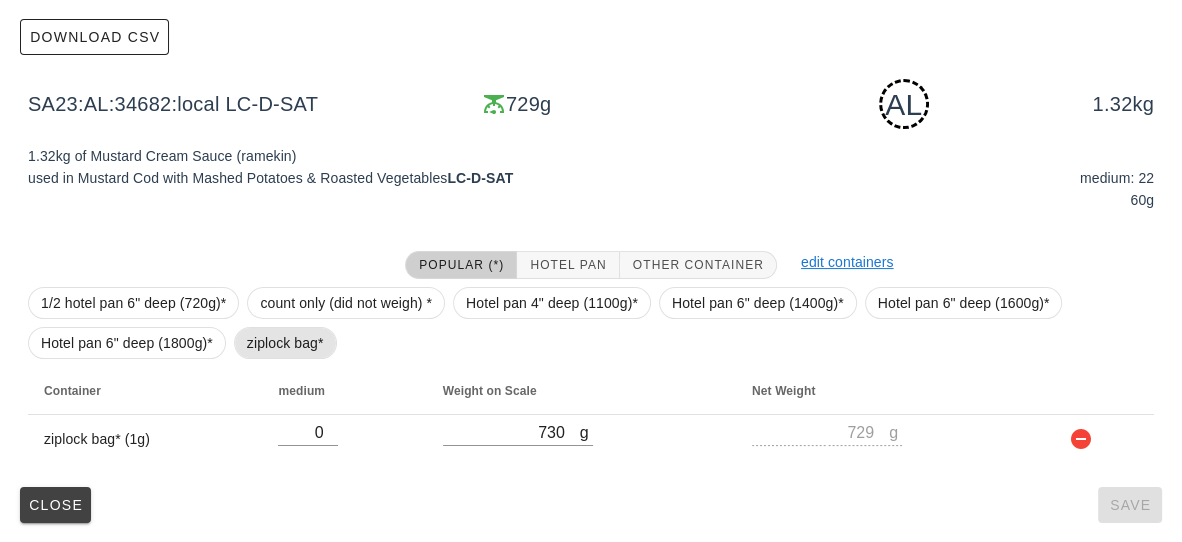 click on "ziplock bag*" at bounding box center (285, 343) 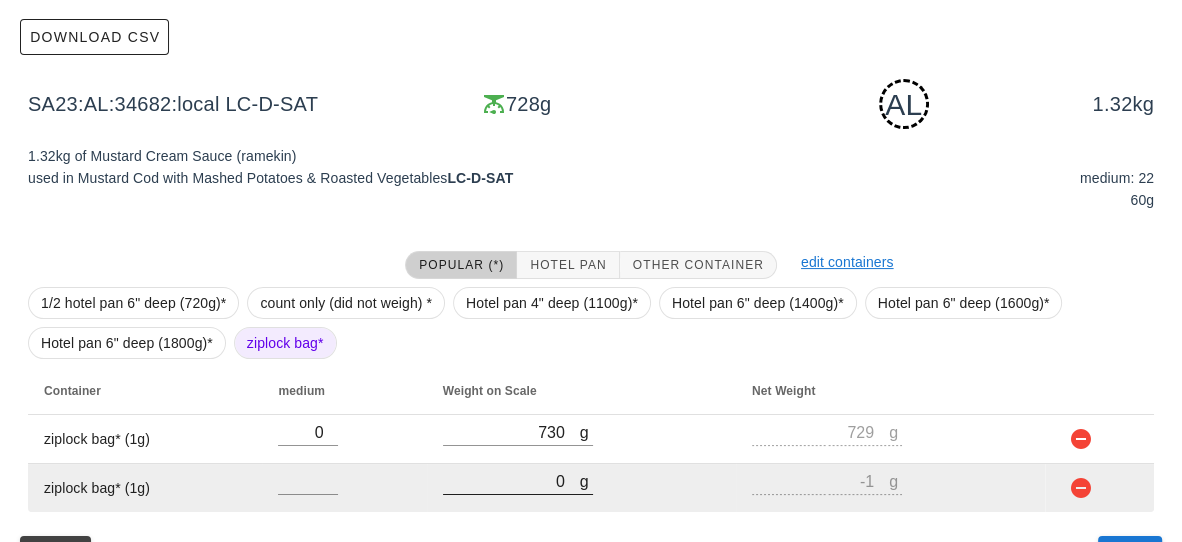 click on "0" at bounding box center [511, 481] 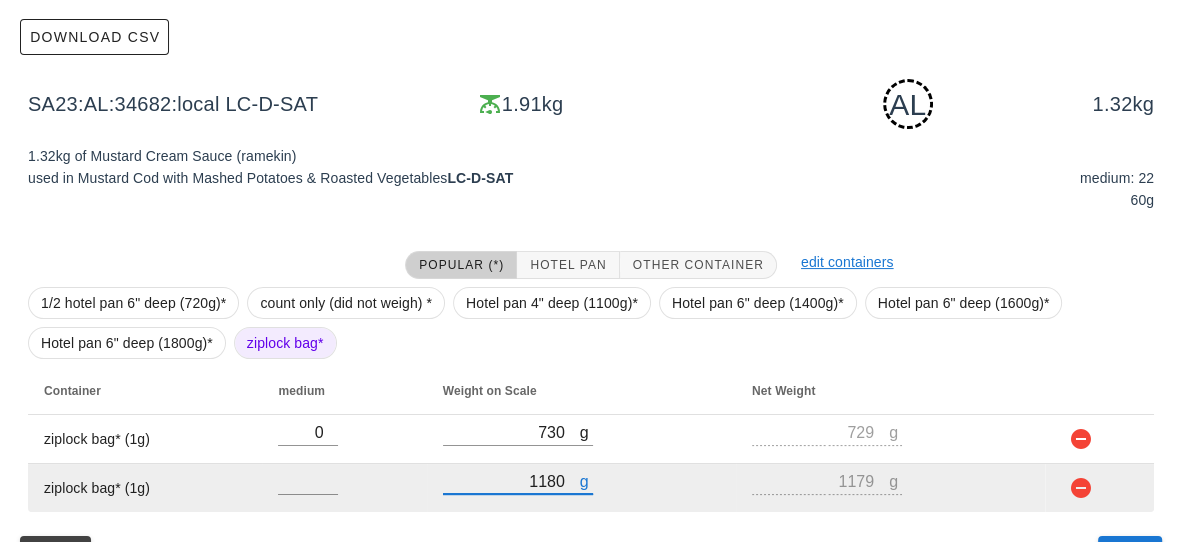 scroll, scrollTop: 286, scrollLeft: 0, axis: vertical 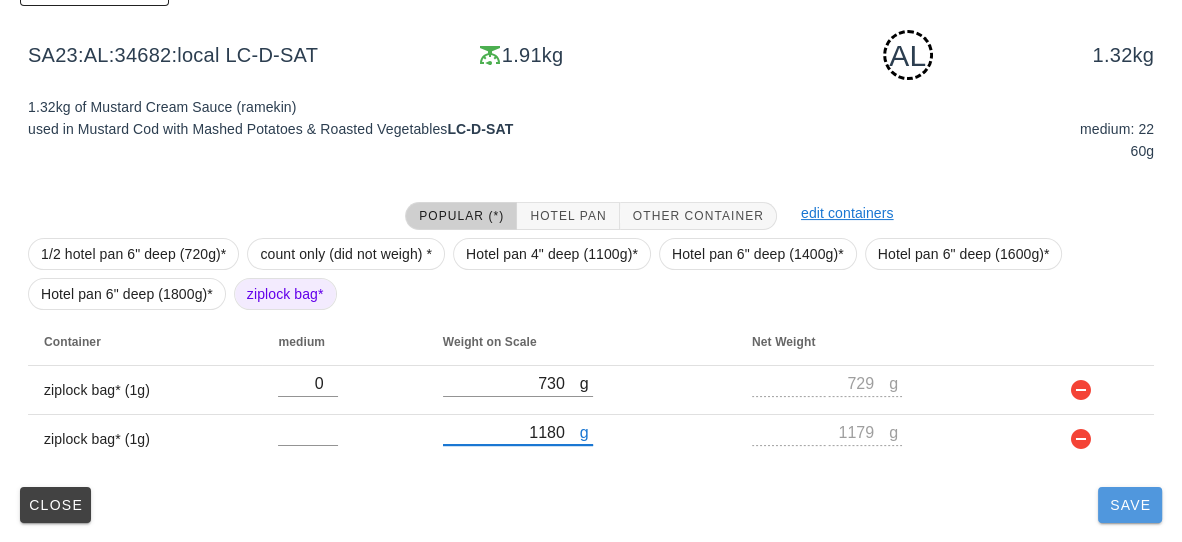 click on "Save" at bounding box center [1130, 505] 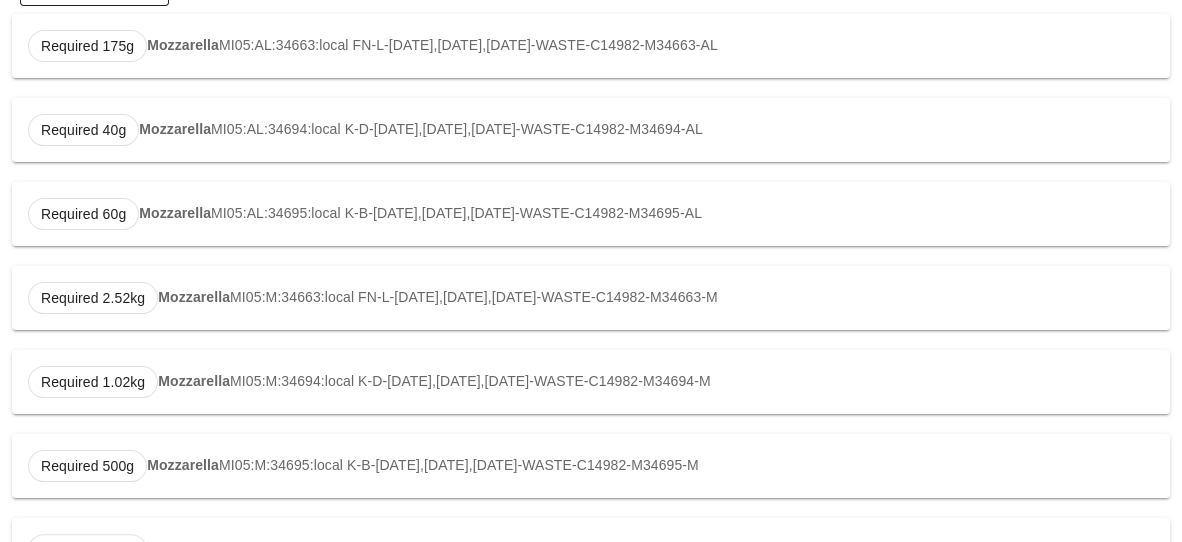 scroll, scrollTop: 0, scrollLeft: 0, axis: both 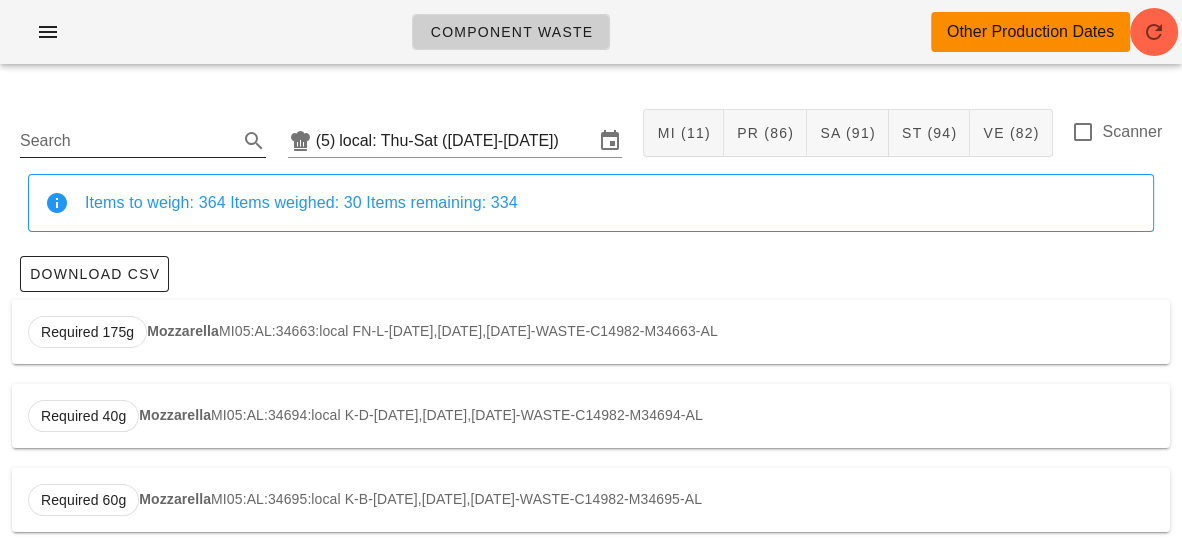 click on "Search" at bounding box center [127, 141] 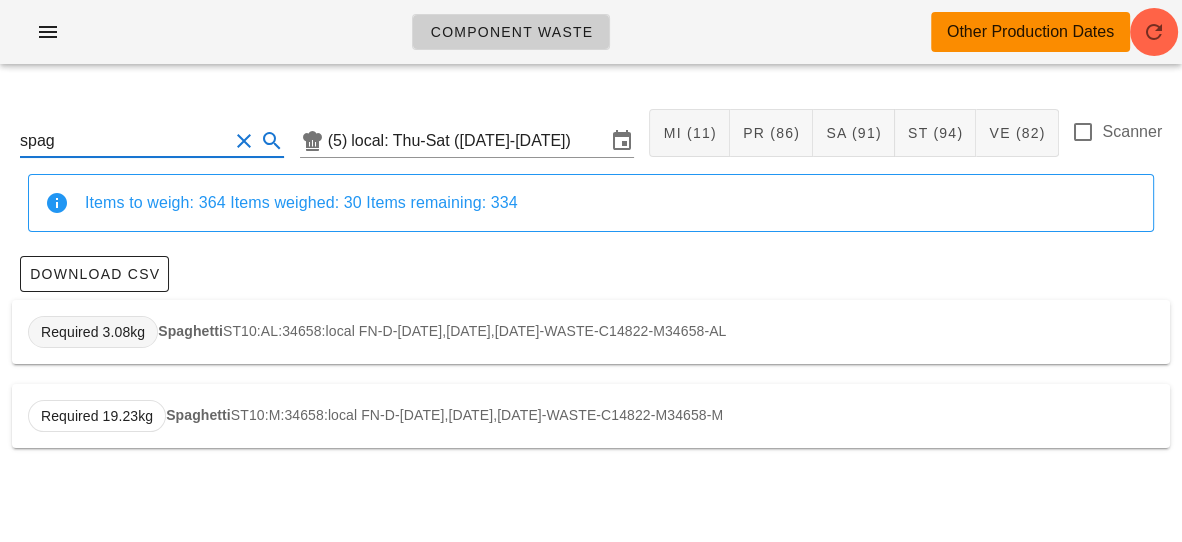 click on "Required 3.08kg" at bounding box center (93, 332) 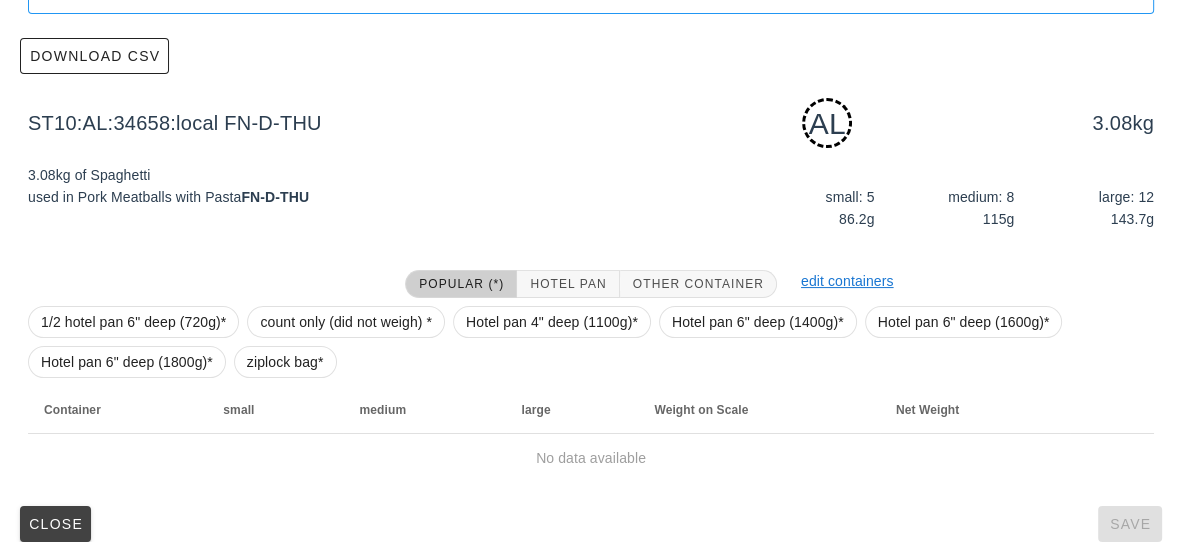 scroll, scrollTop: 237, scrollLeft: 0, axis: vertical 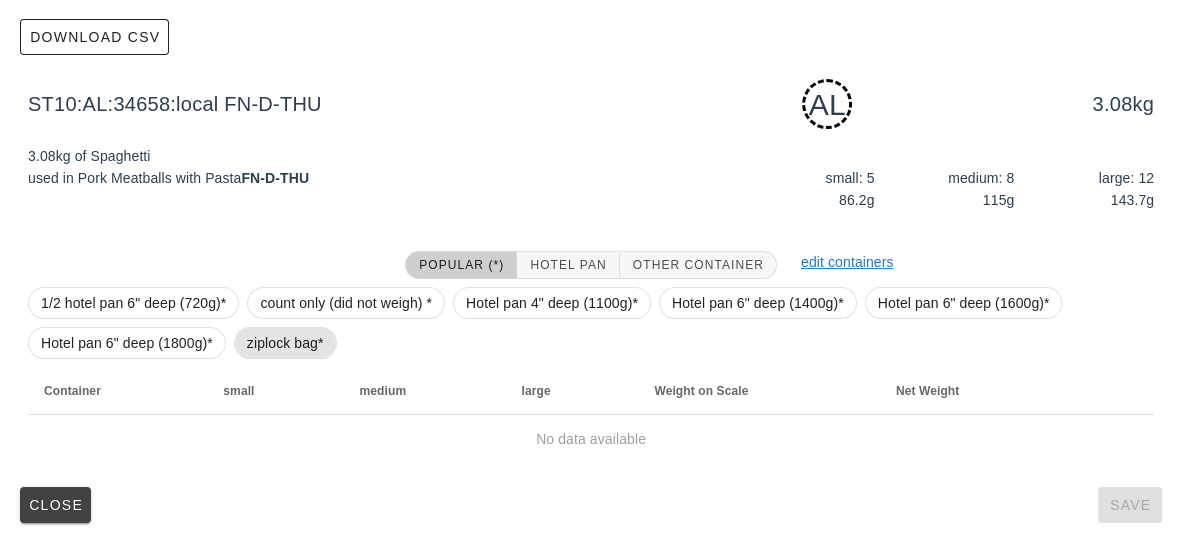 click on "ziplock bag*" at bounding box center (285, 343) 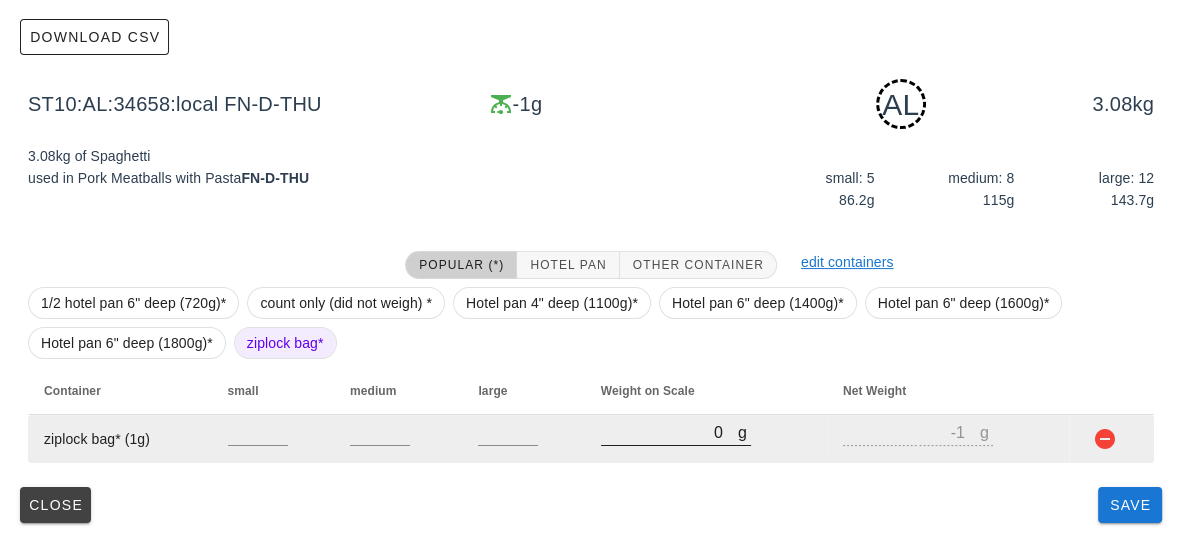 click on "0" at bounding box center (669, 432) 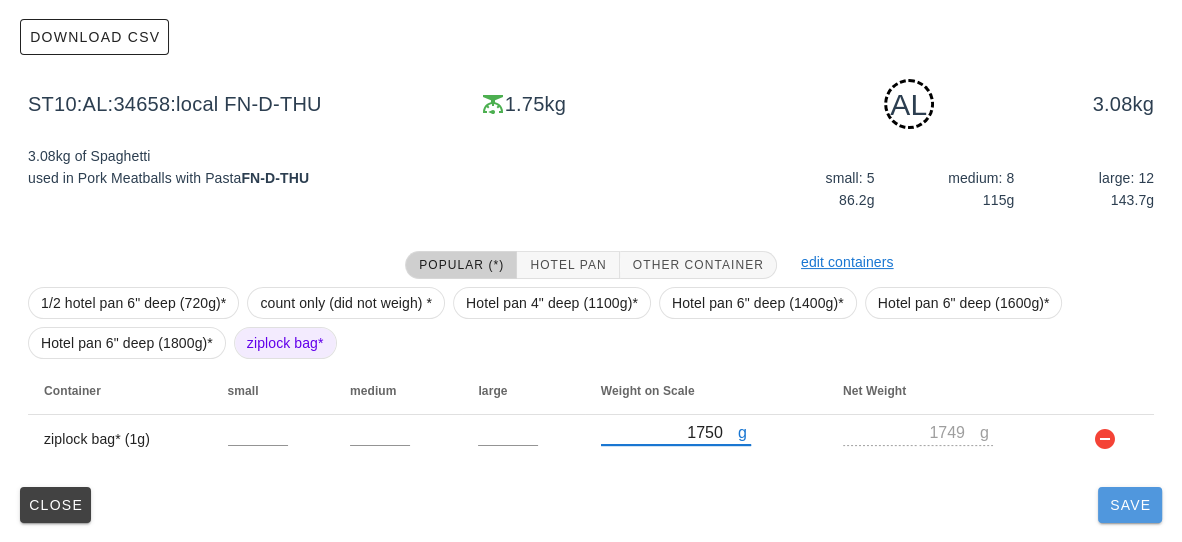click on "Save" at bounding box center [1130, 505] 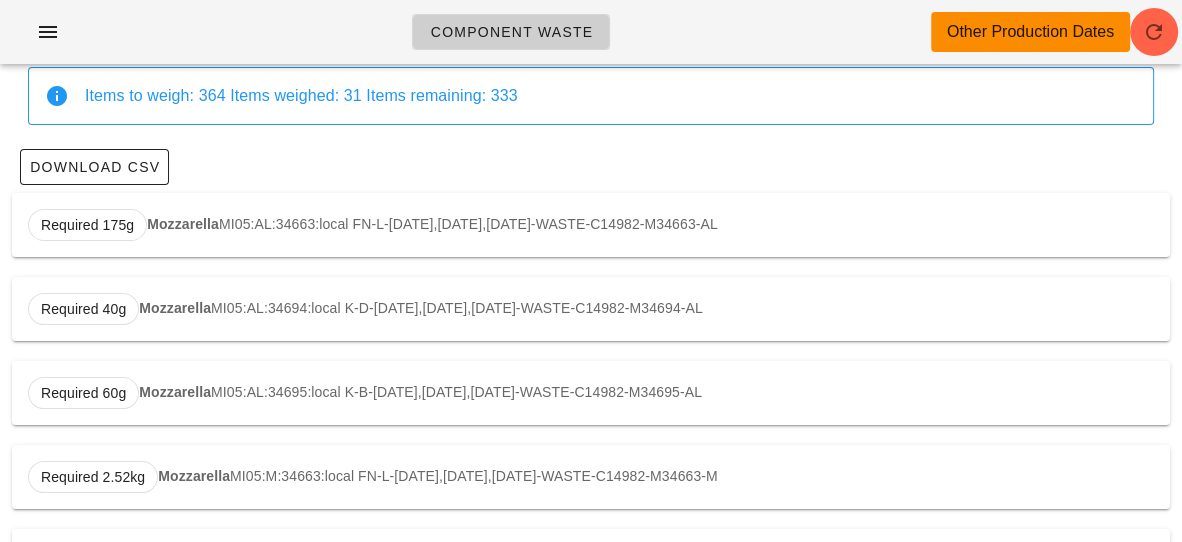 scroll, scrollTop: 0, scrollLeft: 0, axis: both 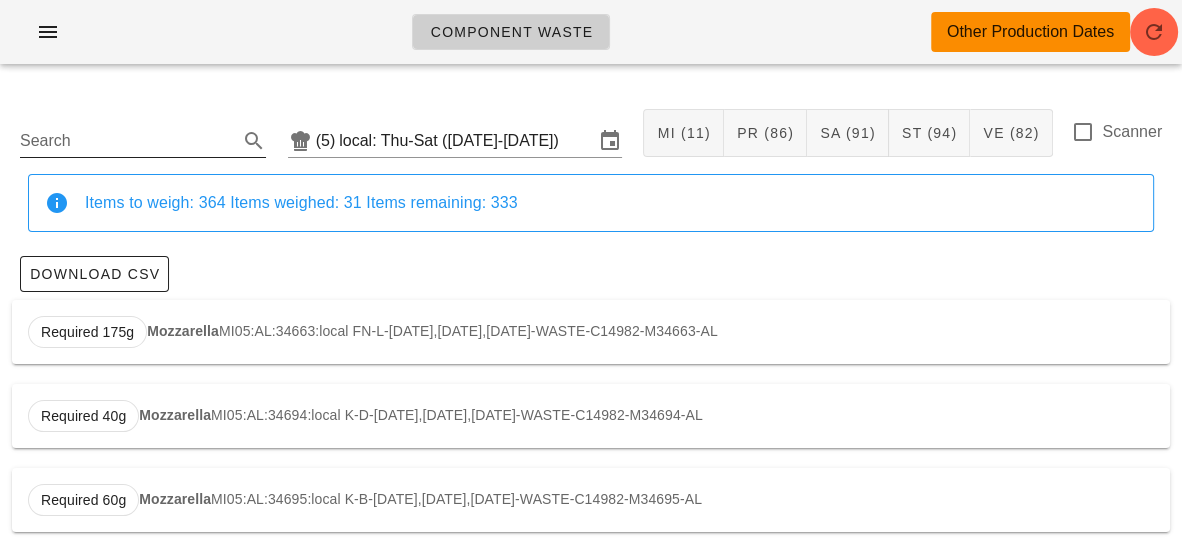 click on "Search" at bounding box center (127, 141) 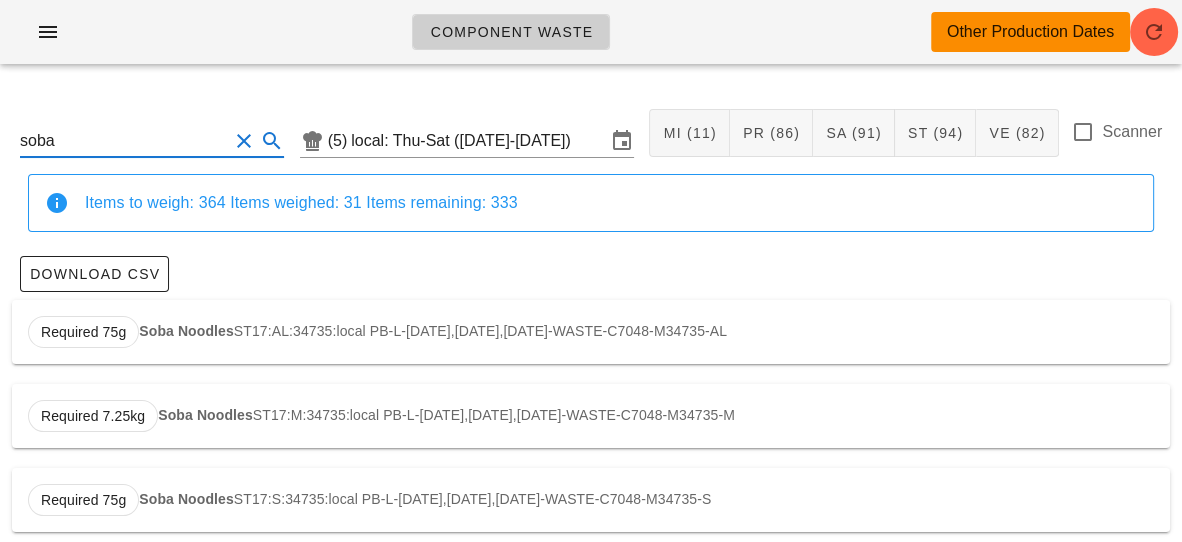 click on "Soba Noodles" at bounding box center (186, 331) 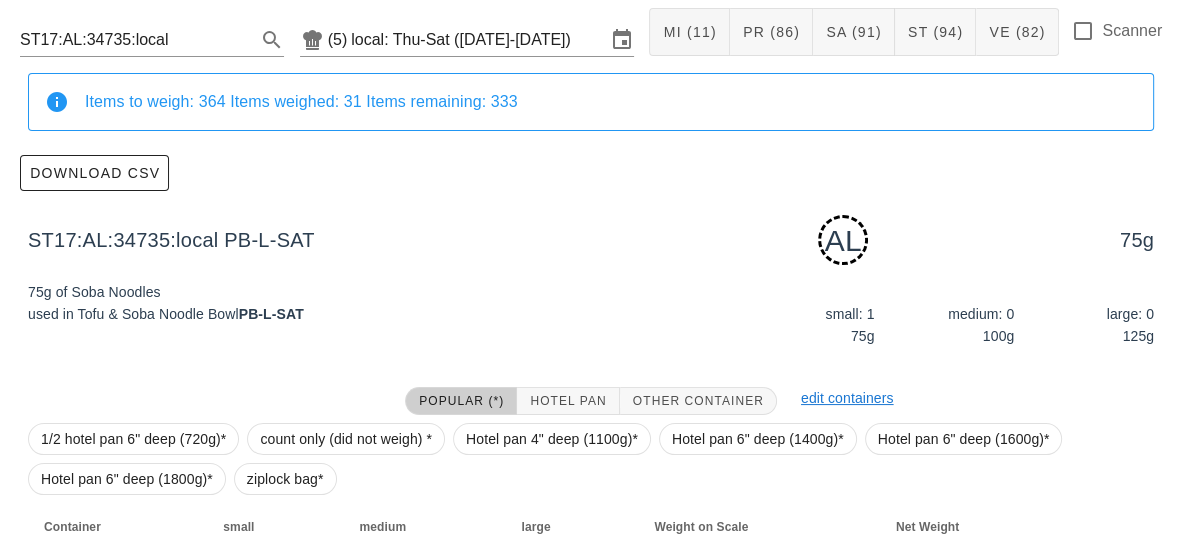 scroll, scrollTop: 237, scrollLeft: 0, axis: vertical 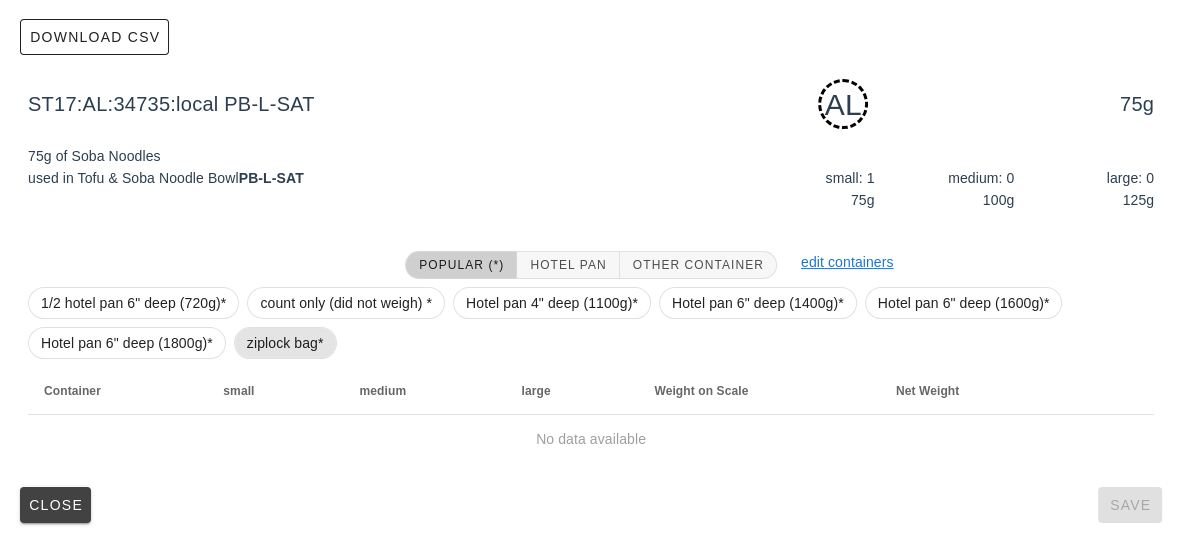 click on "ziplock bag*" at bounding box center [285, 343] 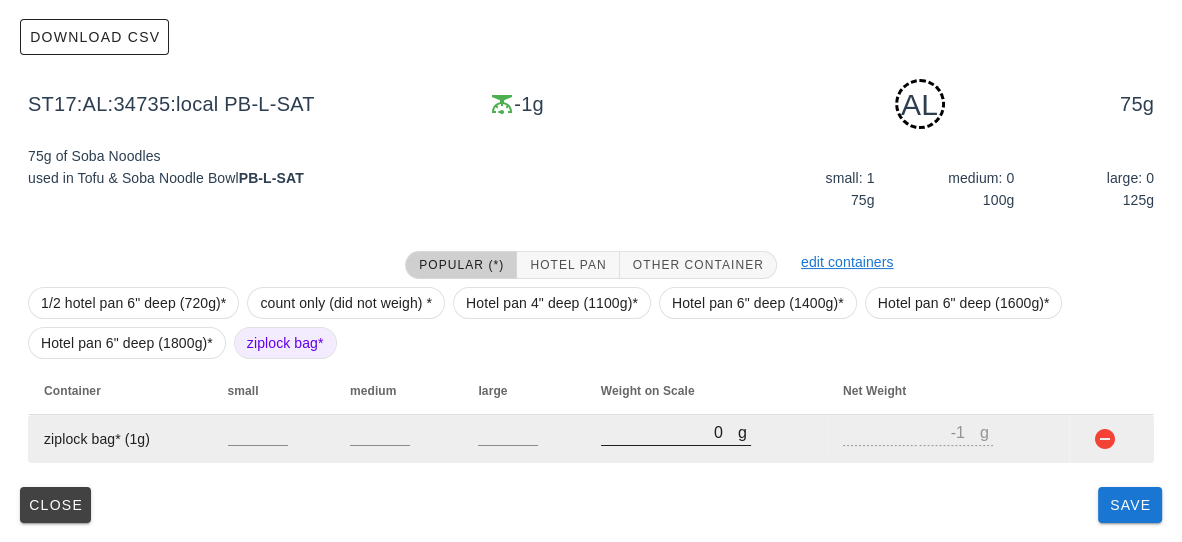 click on "0" at bounding box center [669, 432] 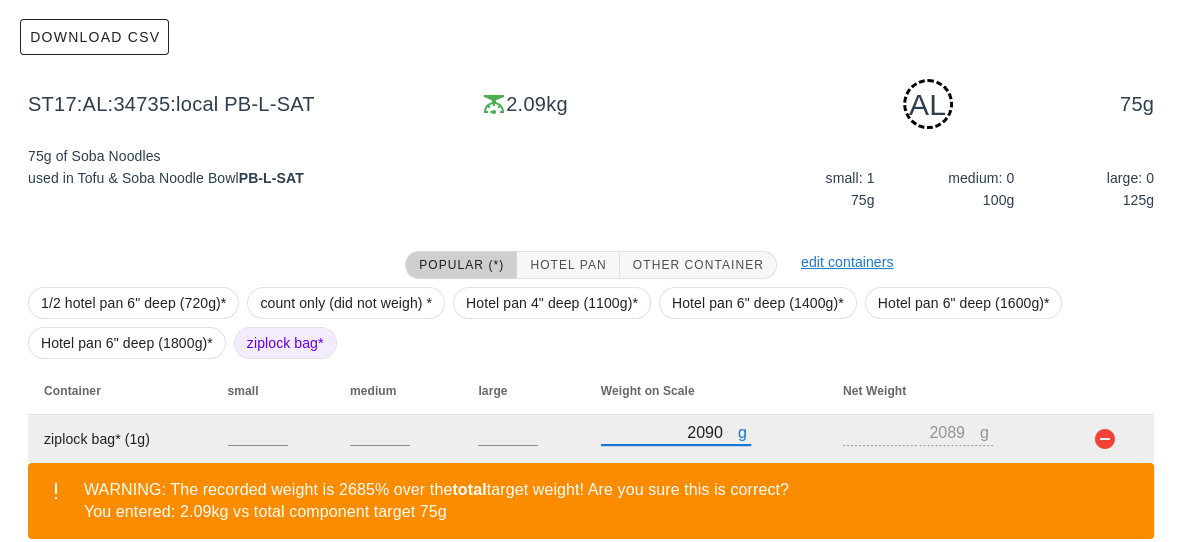 scroll, scrollTop: 329, scrollLeft: 0, axis: vertical 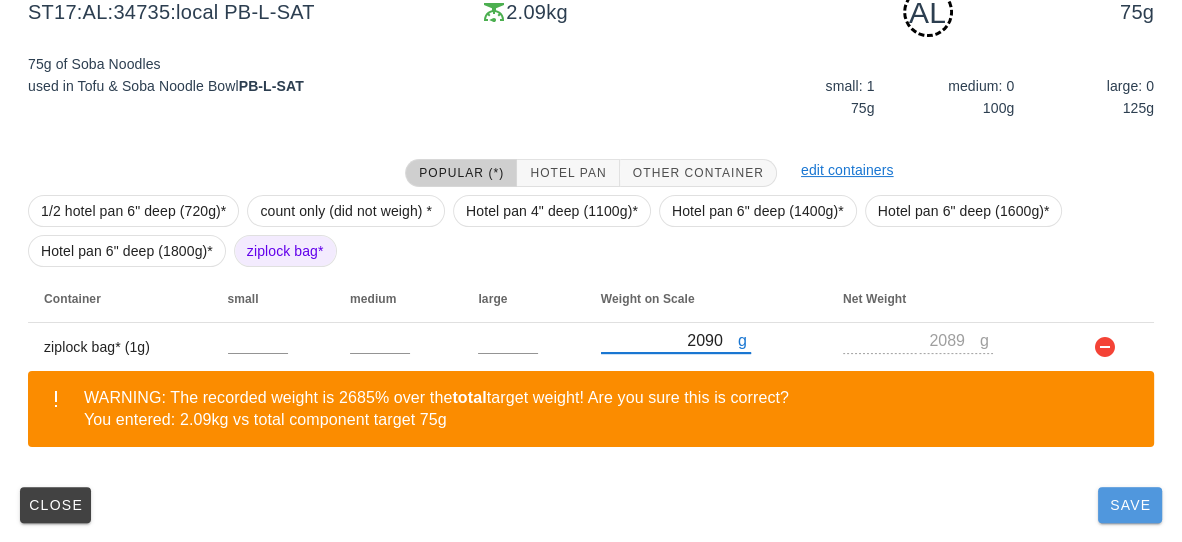 click on "Save" at bounding box center [1130, 505] 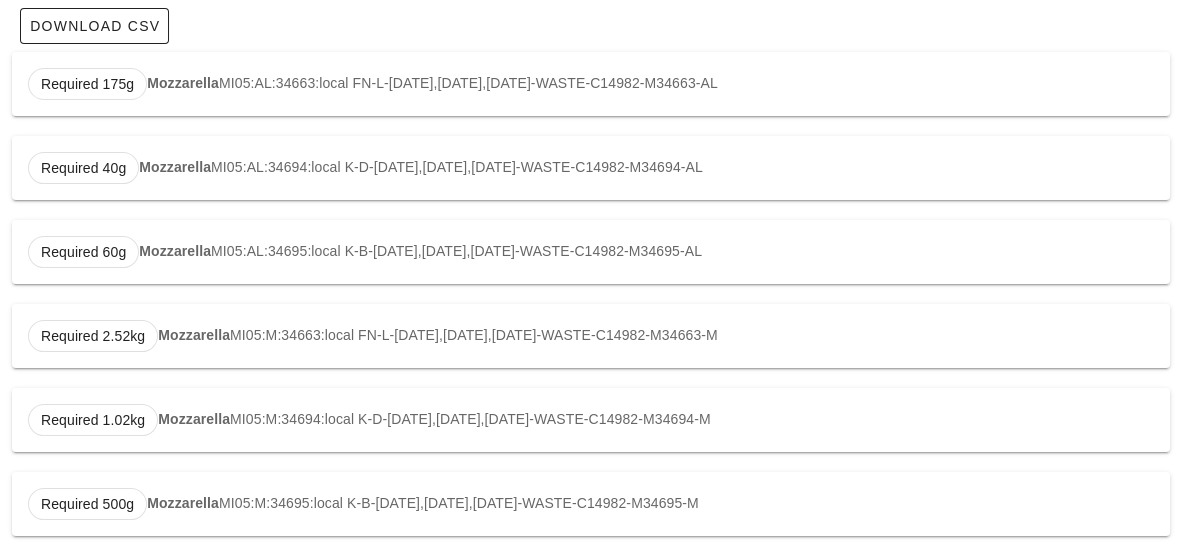 scroll, scrollTop: 0, scrollLeft: 0, axis: both 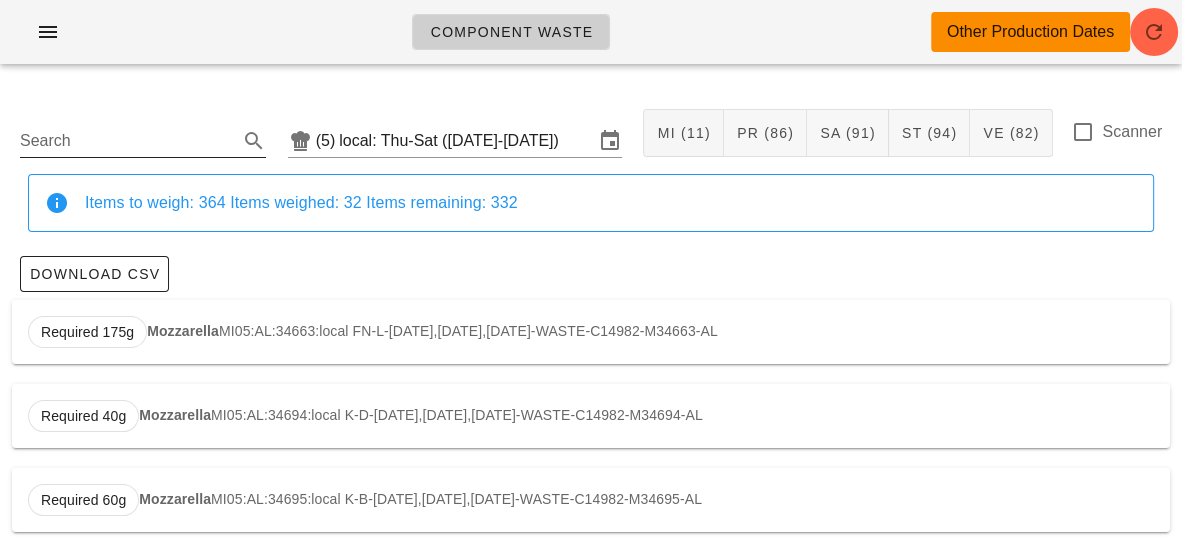 click on "Search" at bounding box center (127, 141) 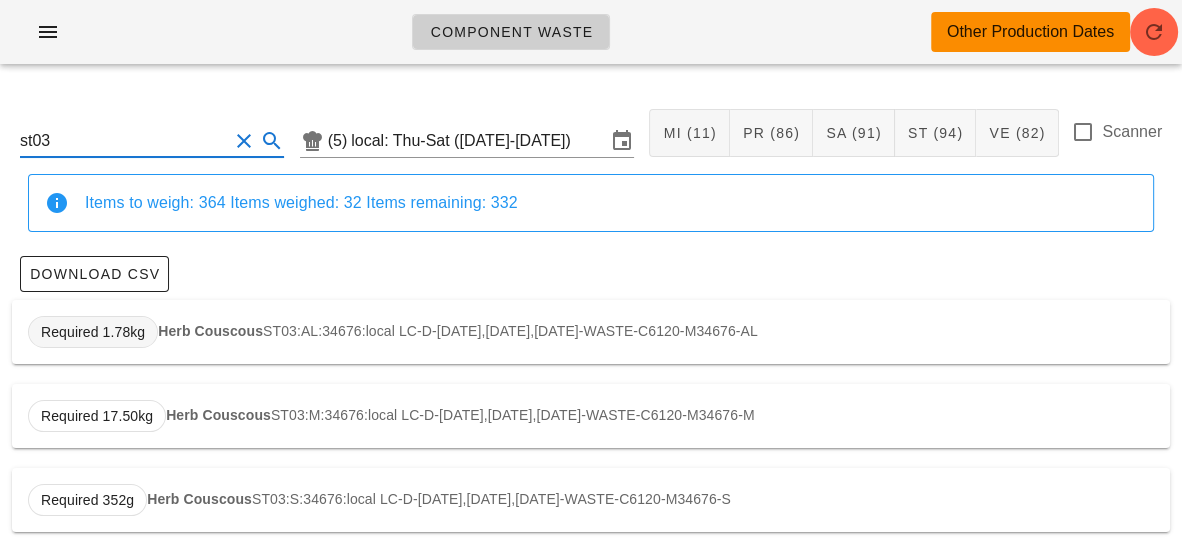 click on "Required 1.78kg" at bounding box center [93, 332] 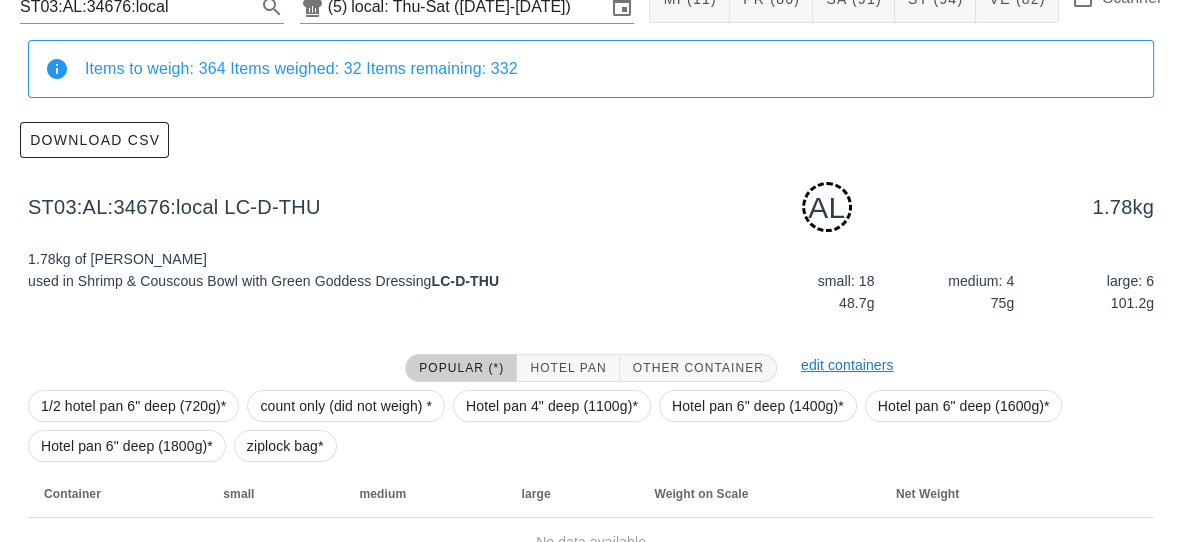 scroll, scrollTop: 237, scrollLeft: 0, axis: vertical 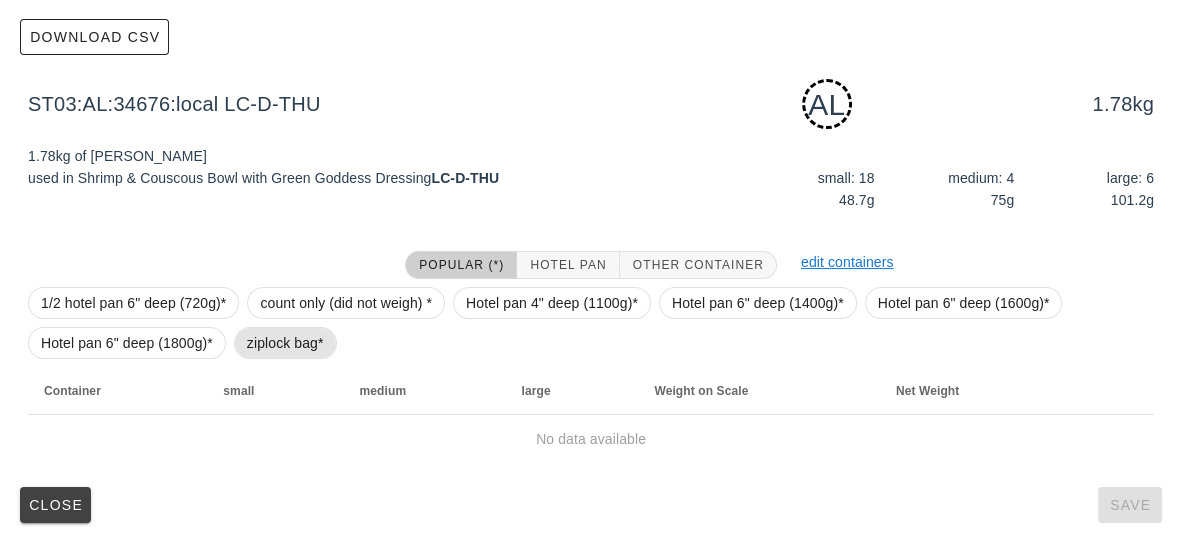 click on "ziplock bag*" at bounding box center [285, 343] 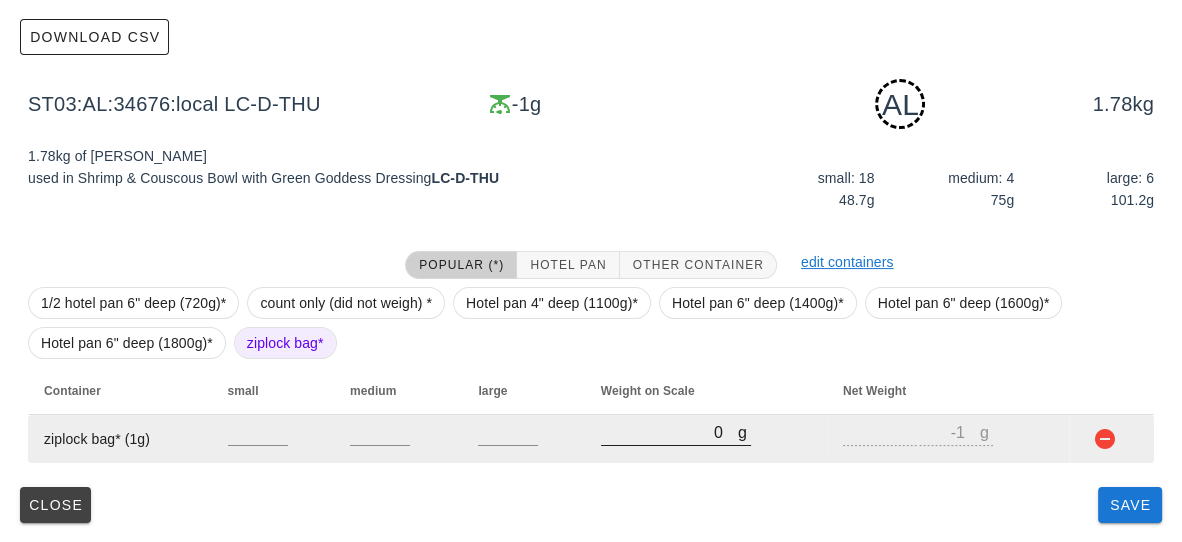 click on "0" at bounding box center (669, 432) 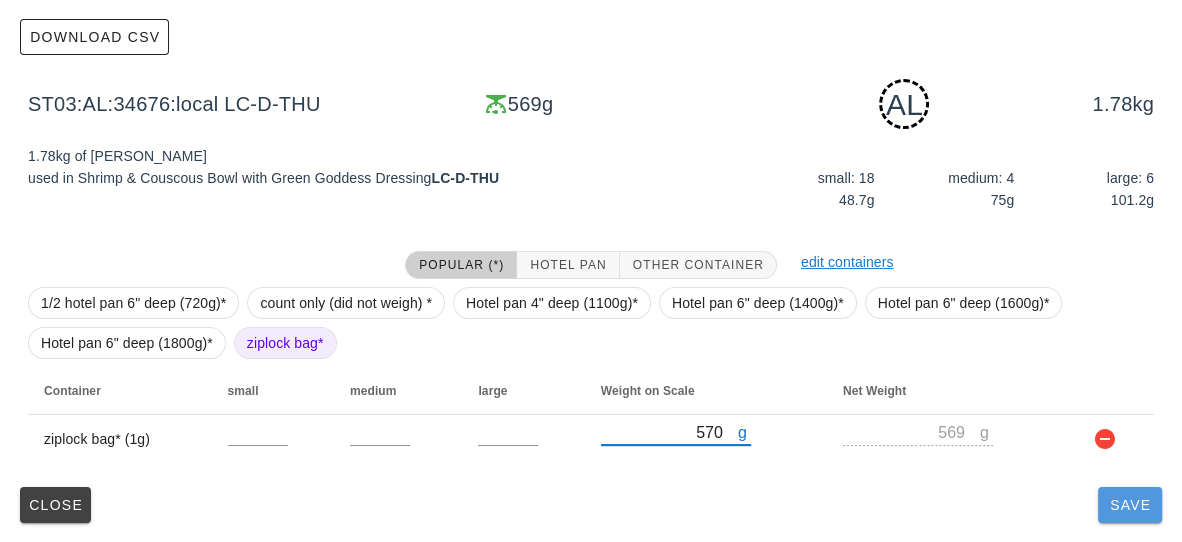 click on "Save" at bounding box center [1130, 505] 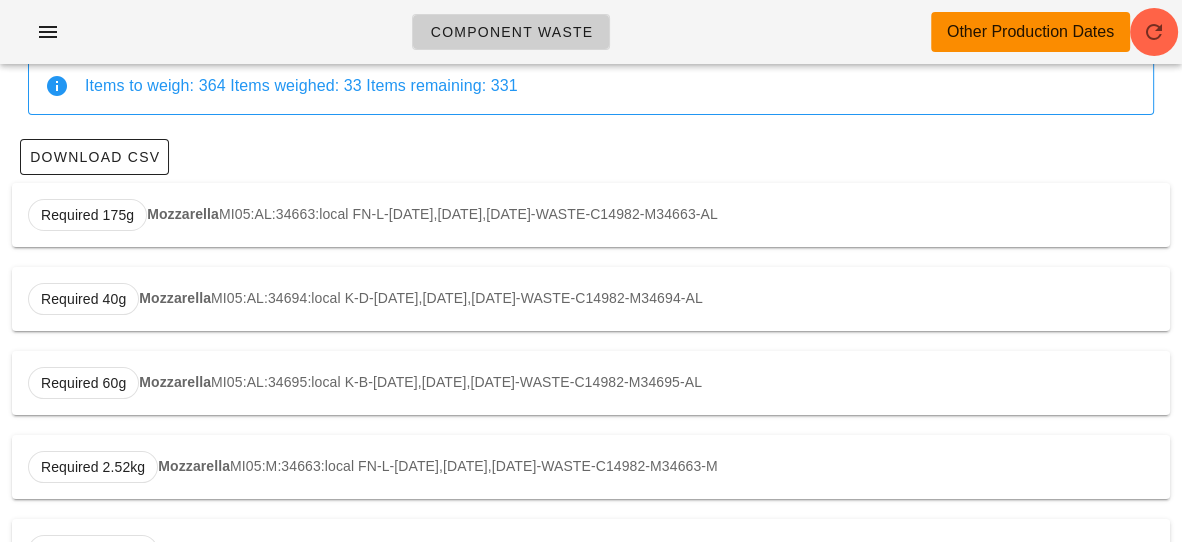 scroll, scrollTop: 0, scrollLeft: 0, axis: both 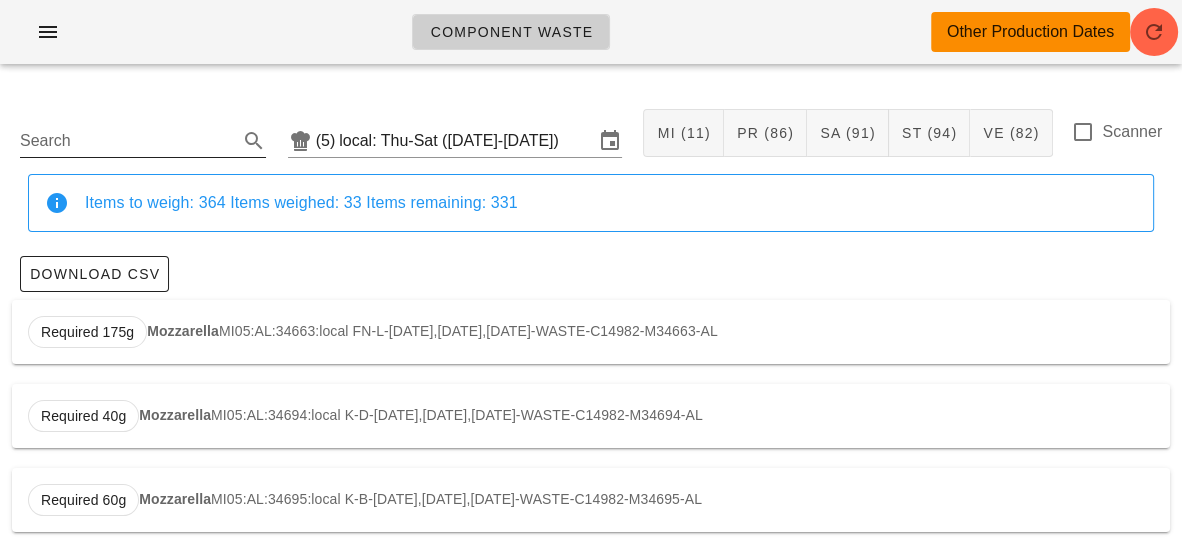 click on "Search" at bounding box center (127, 141) 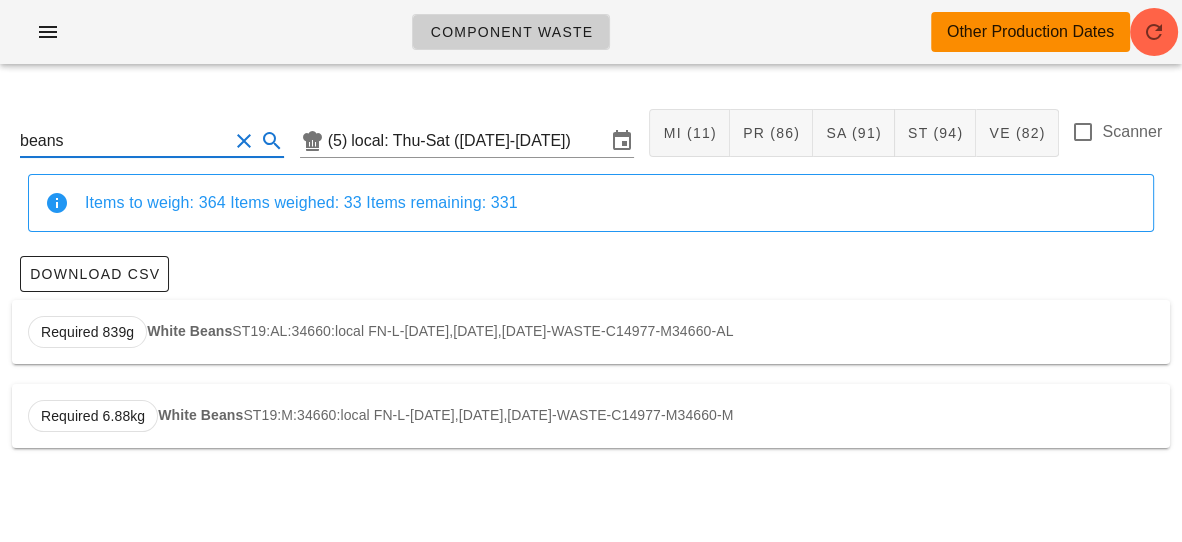 click on "Required 839g White Beans  ST19:AL:34660:local FN-L-[DATE],[DATE],[DATE]-WASTE-C14977-M34660-AL" at bounding box center (591, 332) 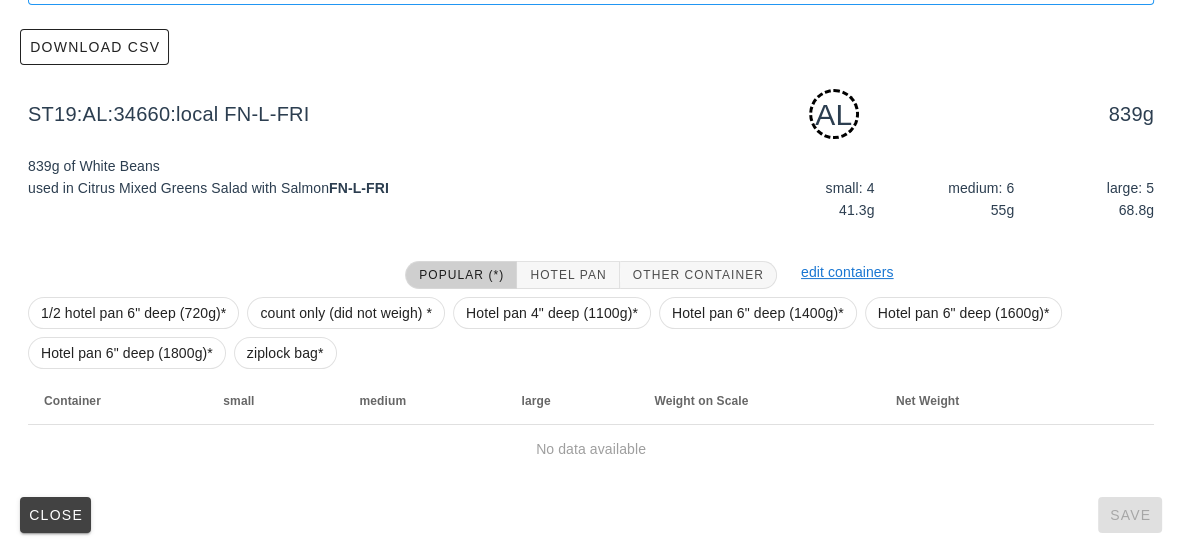 scroll, scrollTop: 237, scrollLeft: 0, axis: vertical 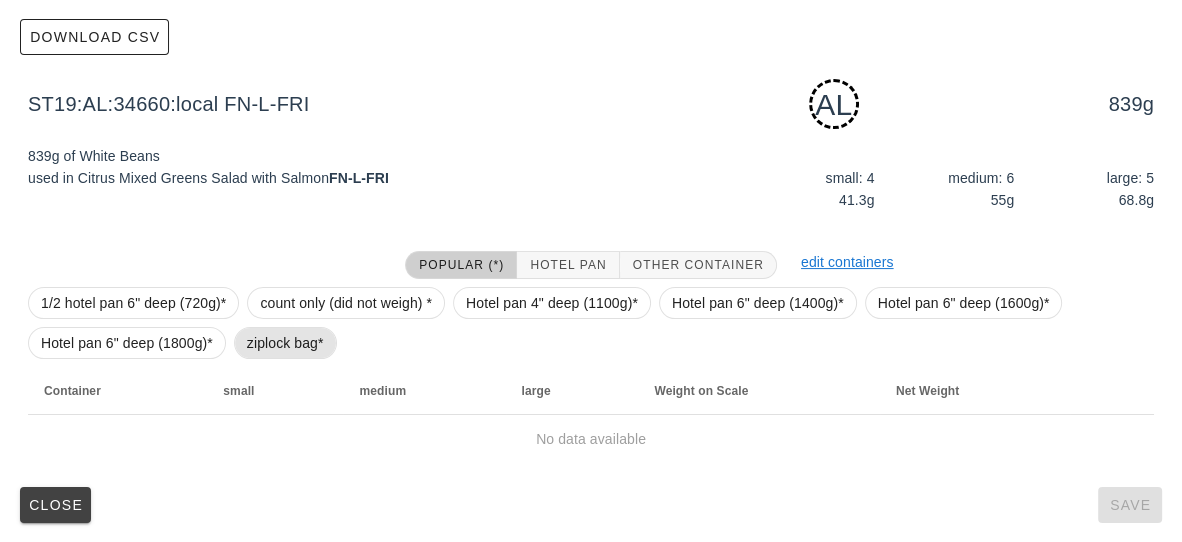 click on "ziplock bag*" at bounding box center (285, 343) 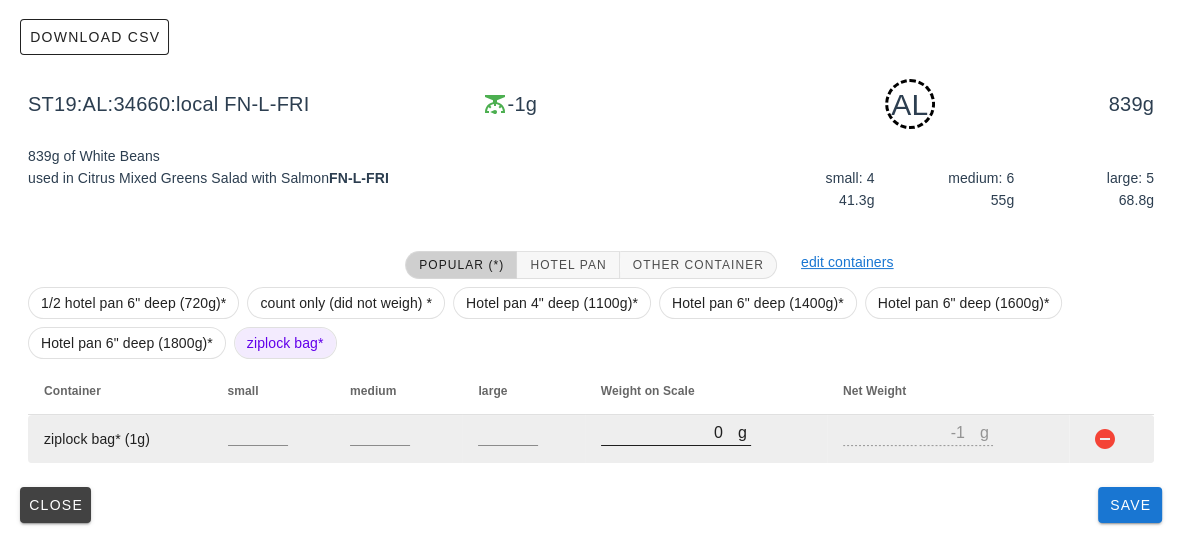 click on "0" at bounding box center [669, 432] 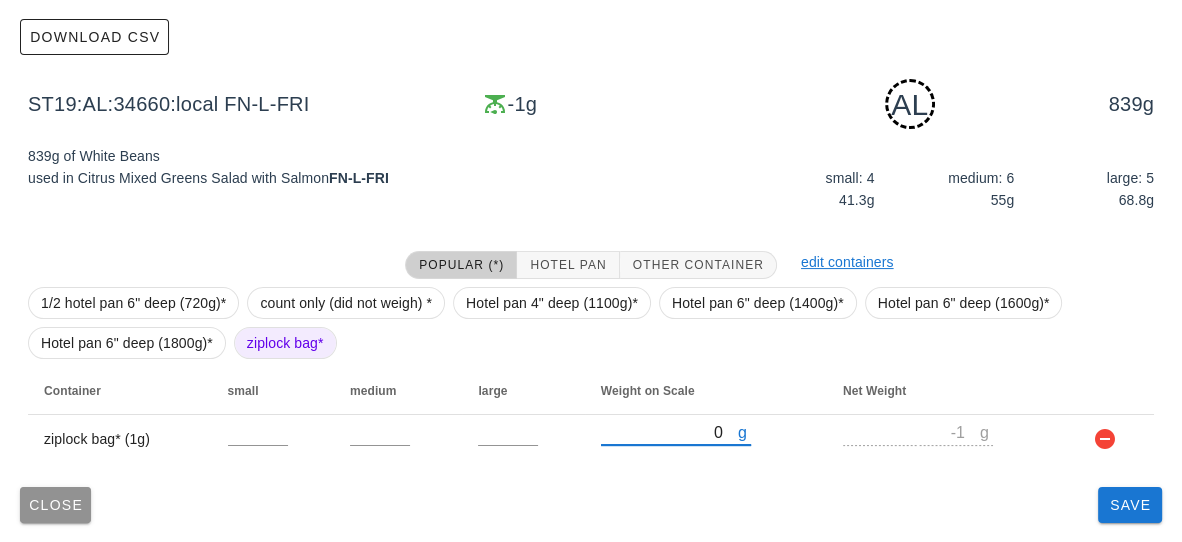 click on "Close" at bounding box center (55, 505) 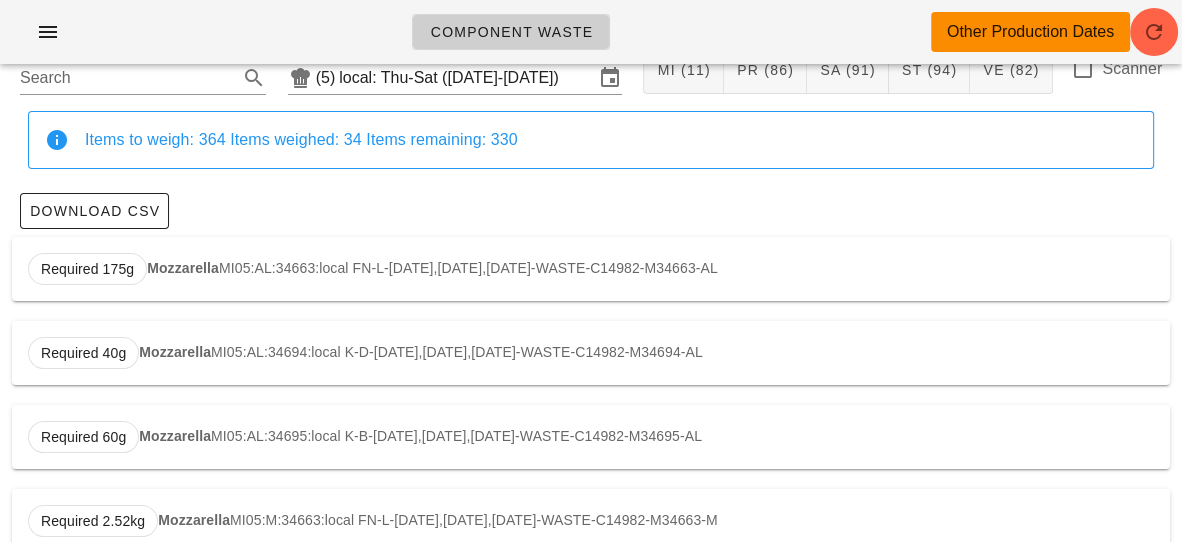 scroll, scrollTop: 0, scrollLeft: 0, axis: both 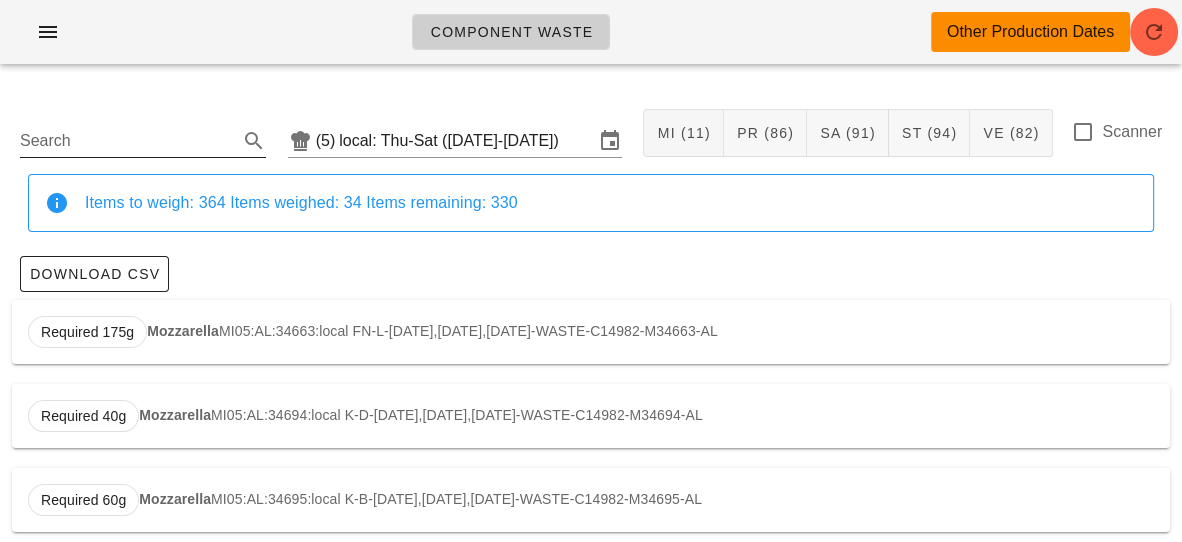 click on "Search" at bounding box center (127, 141) 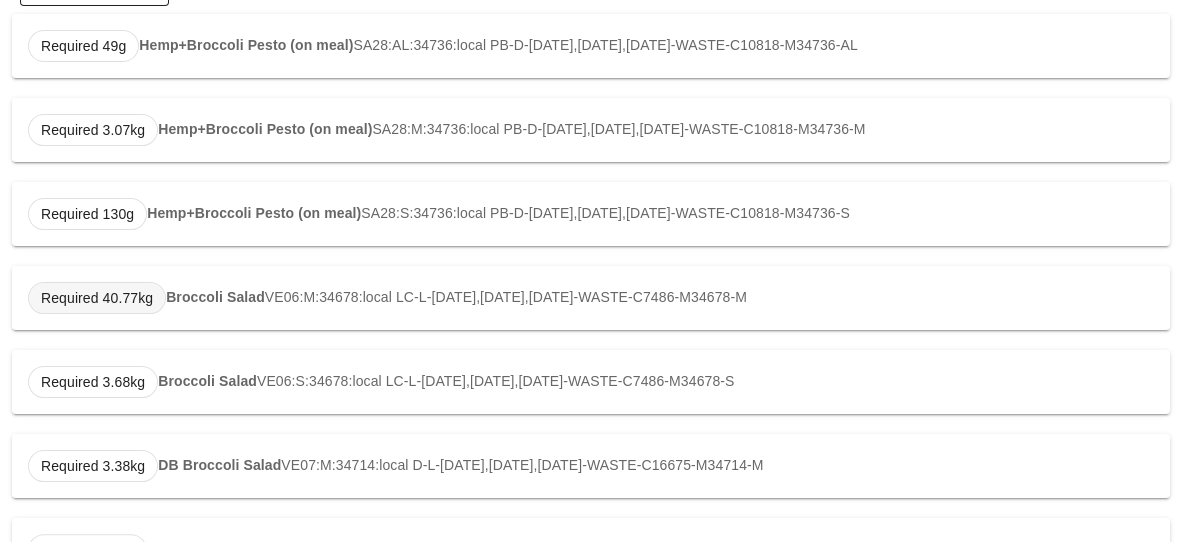 click on "Required 40.77kg" at bounding box center (97, 298) 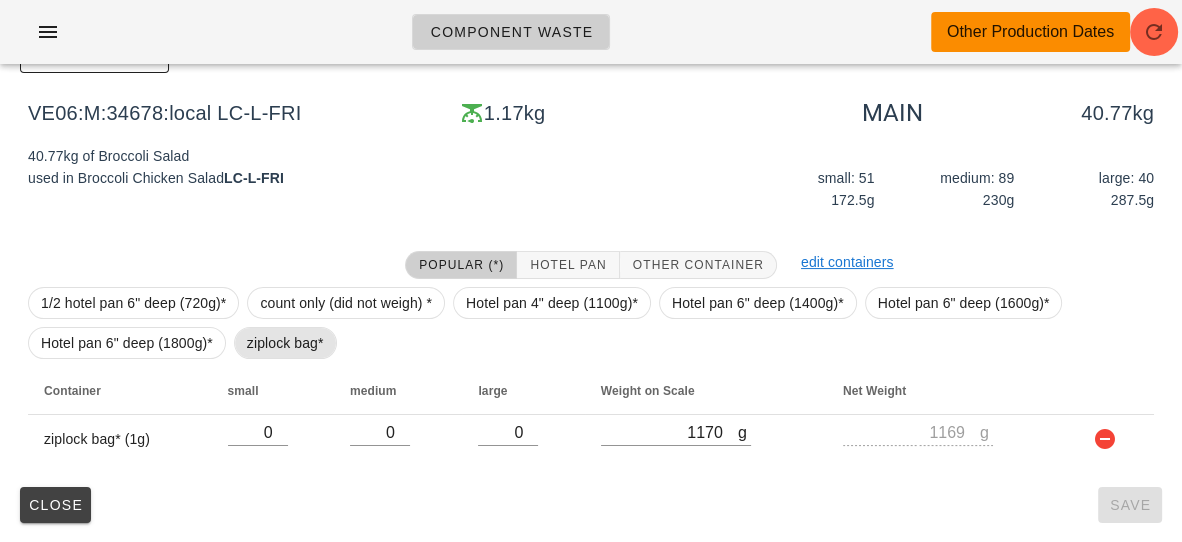 click on "ziplock bag*" at bounding box center (285, 343) 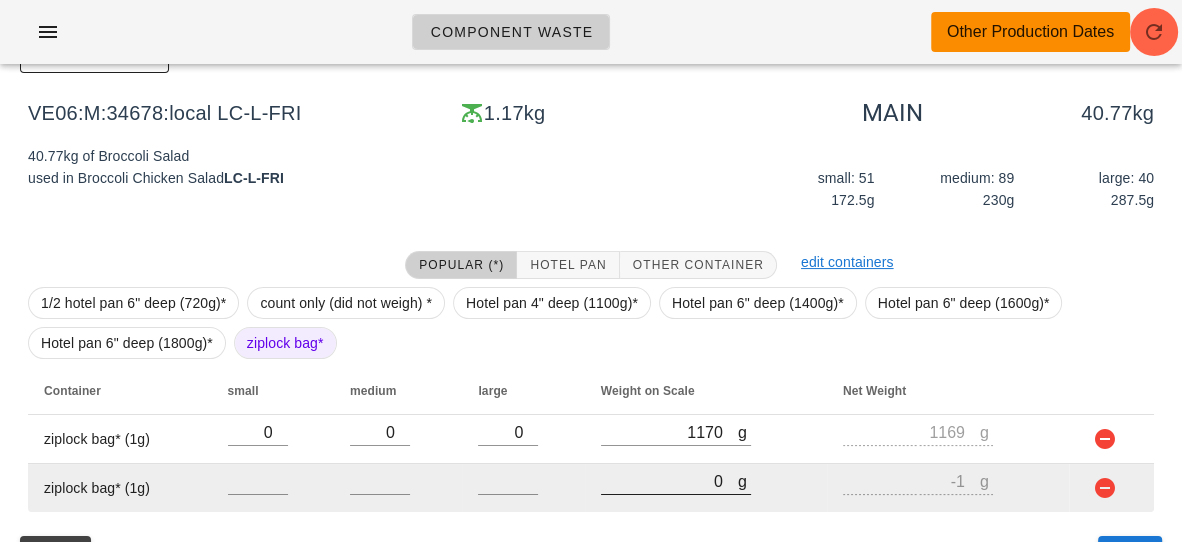 click on "0" at bounding box center (669, 481) 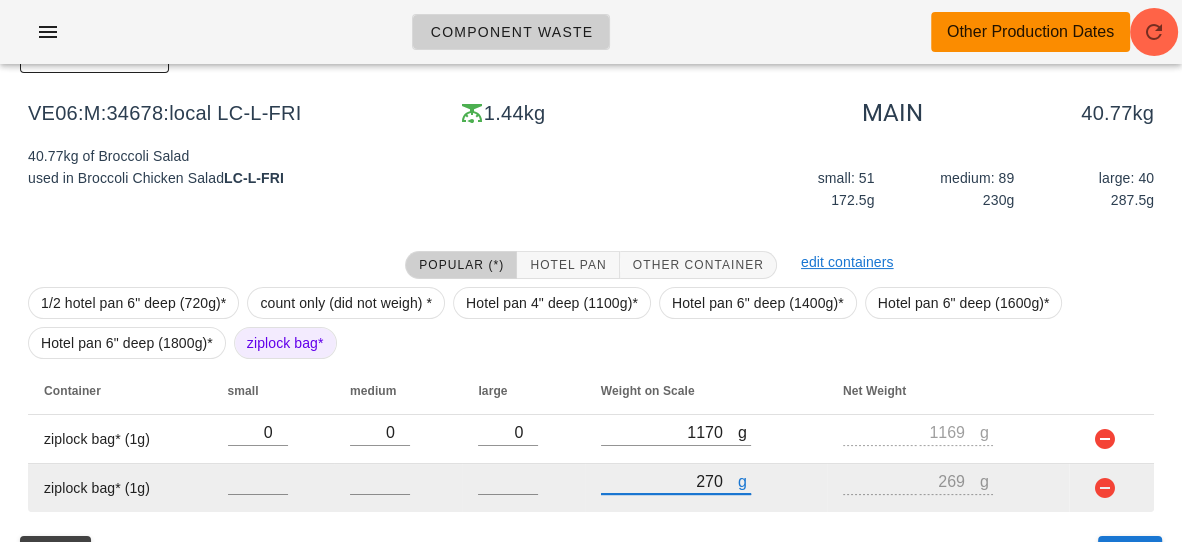 scroll, scrollTop: 268, scrollLeft: 0, axis: vertical 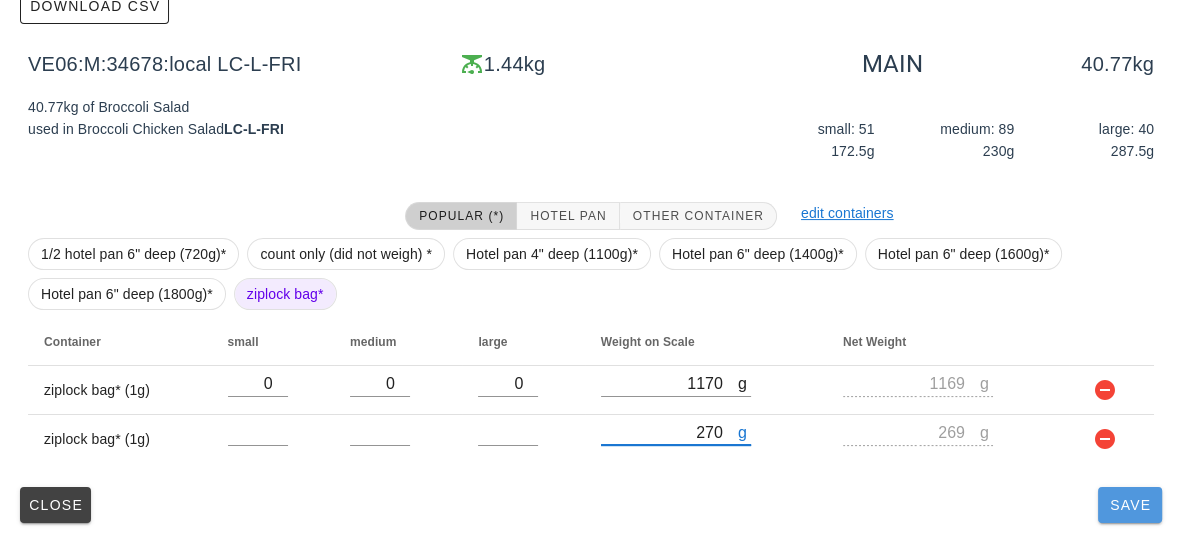 click on "Save" at bounding box center [1130, 505] 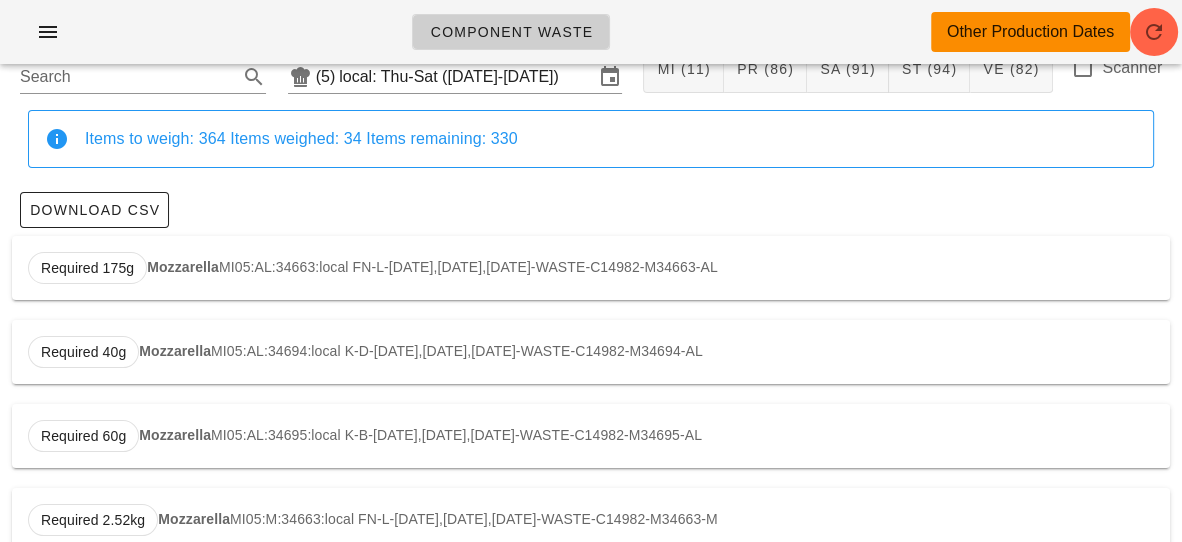 scroll, scrollTop: 0, scrollLeft: 0, axis: both 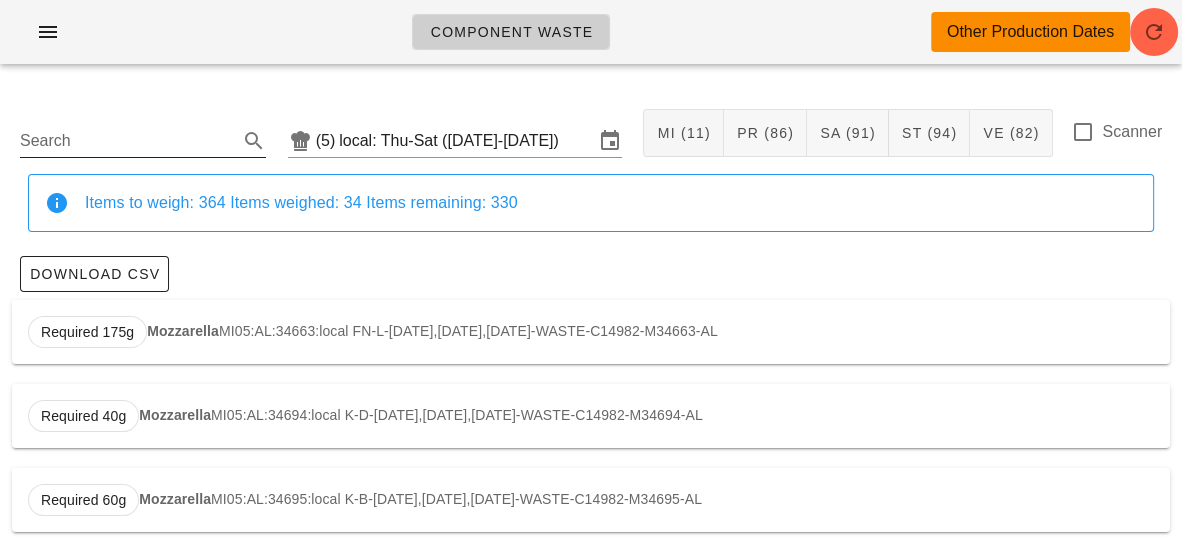 click on "Search" at bounding box center [127, 141] 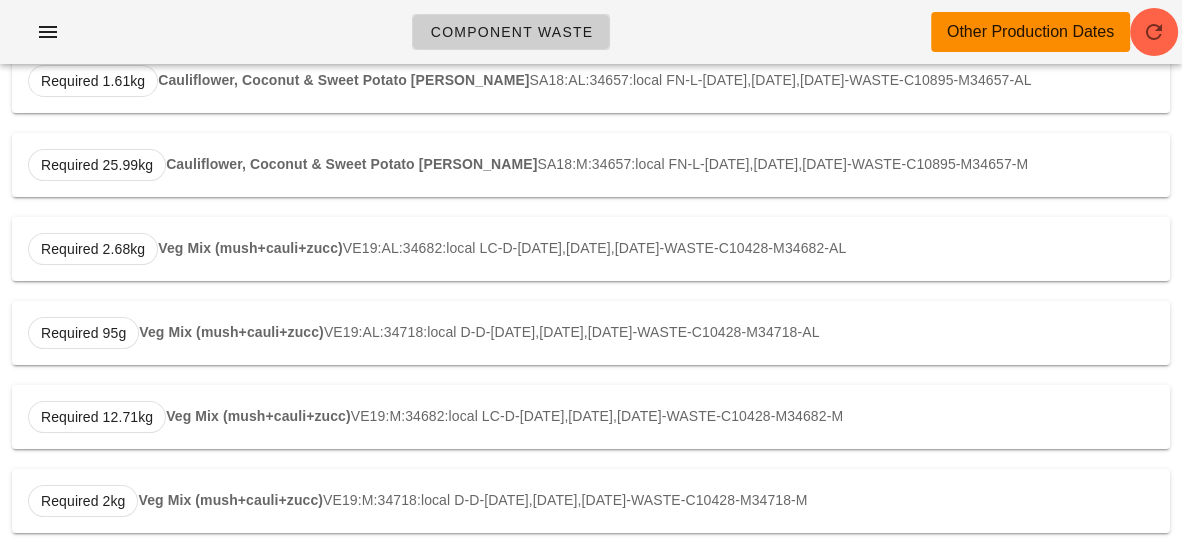 scroll, scrollTop: 0, scrollLeft: 0, axis: both 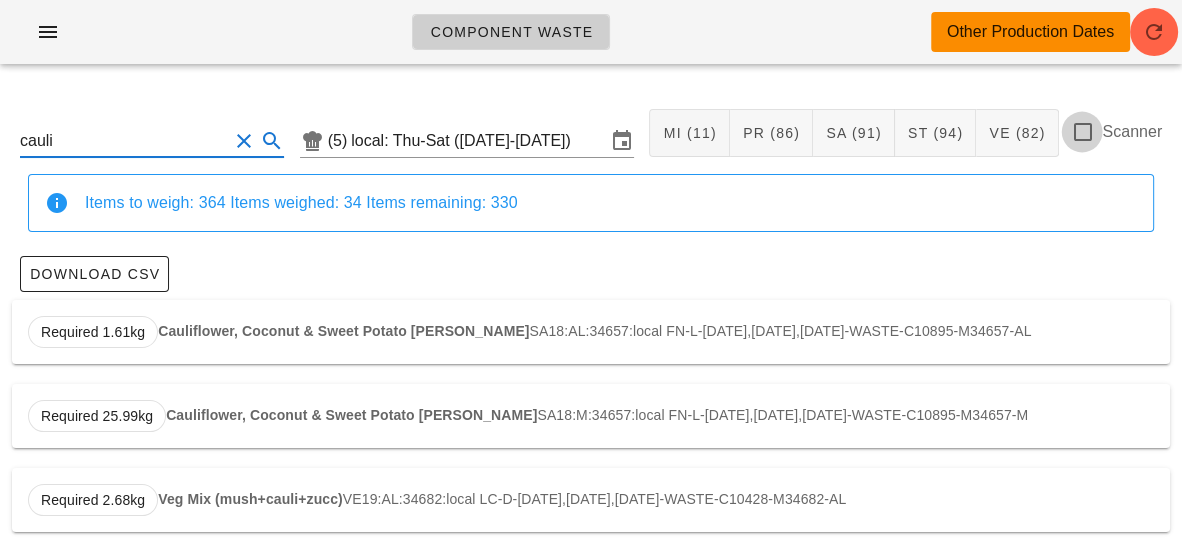 click at bounding box center (1082, 132) 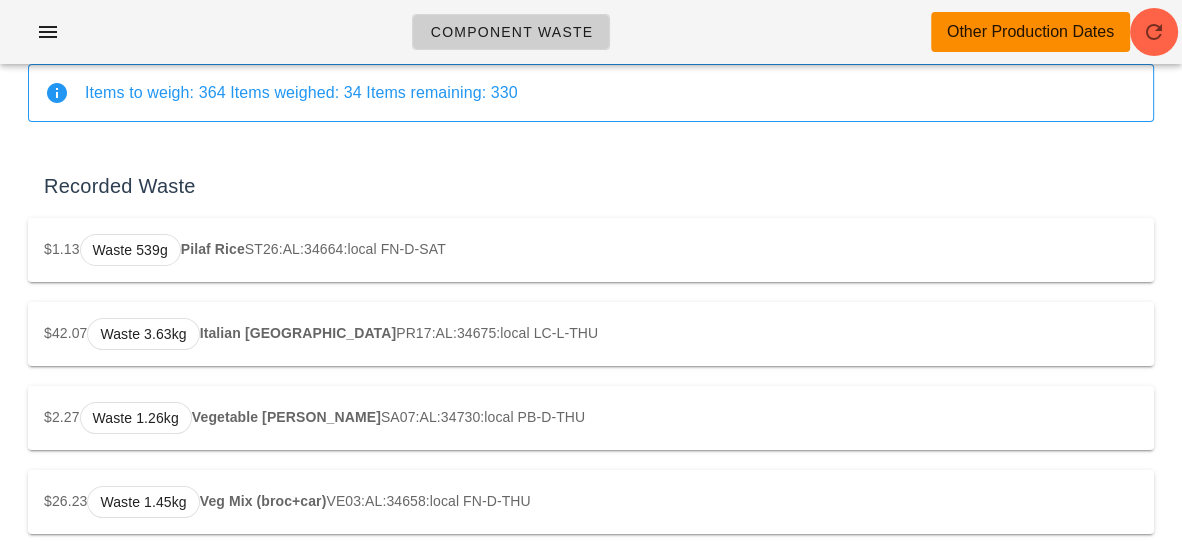 scroll, scrollTop: 0, scrollLeft: 0, axis: both 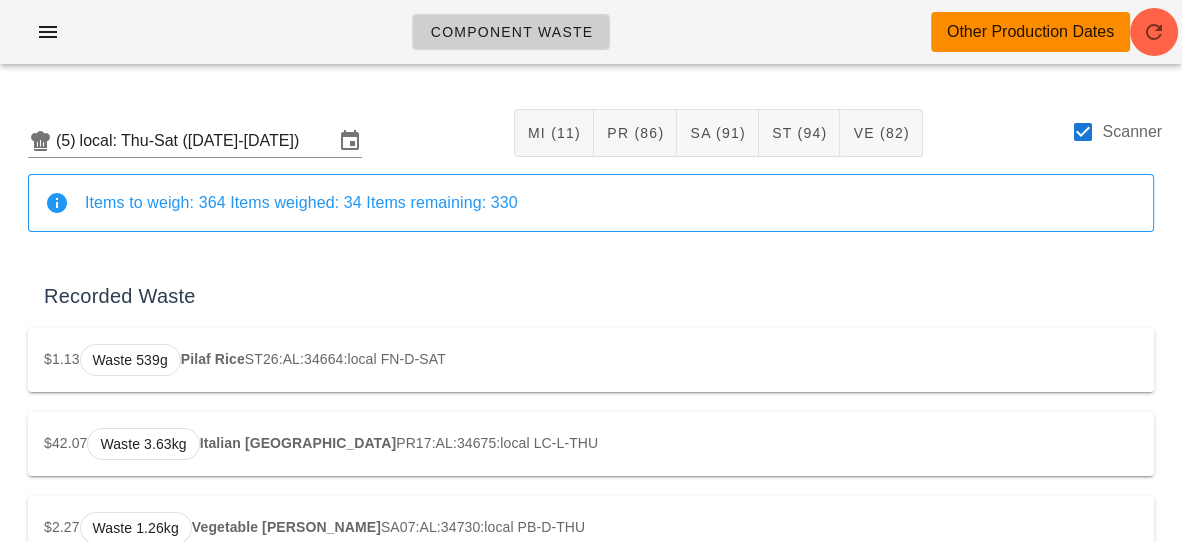 click on "Scanner" at bounding box center [1116, 132] 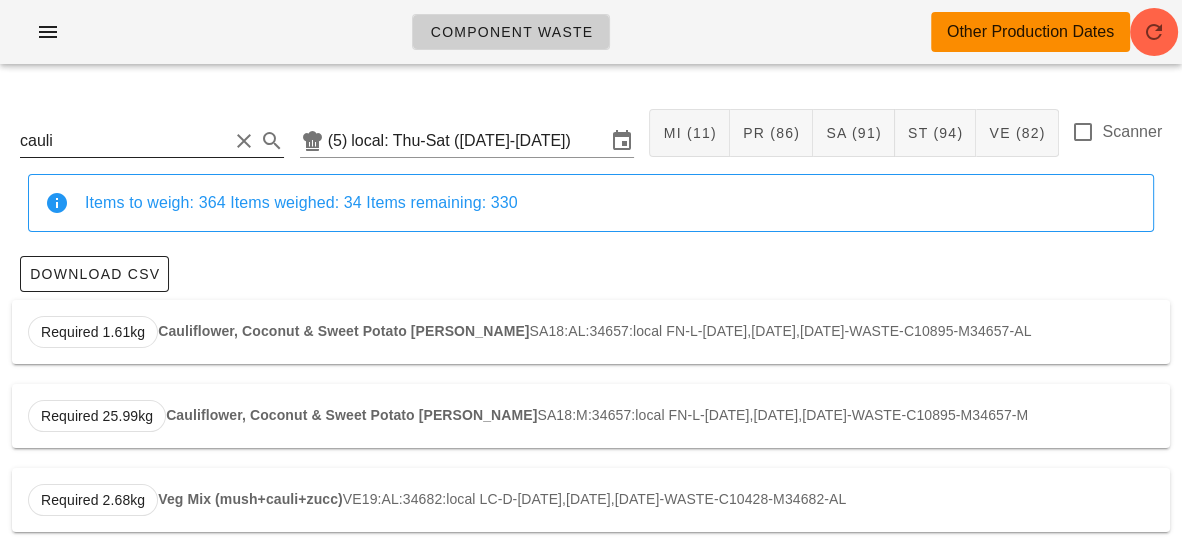 click on "cauli" at bounding box center (124, 141) 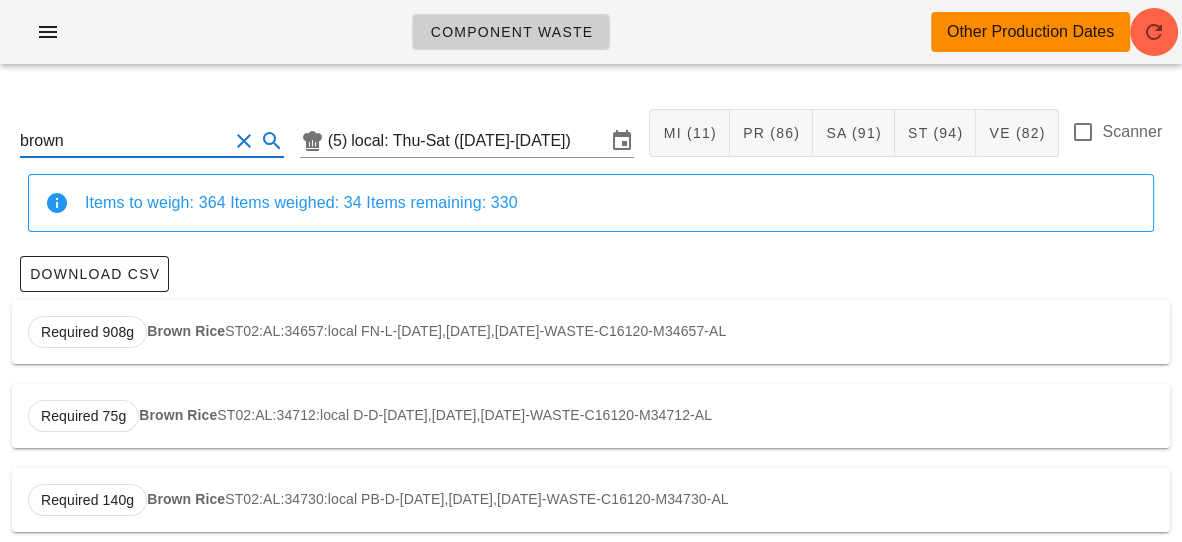 click on "Required 908g Brown Rice  ST02:AL:34657:local FN-L-[DATE],[DATE],[DATE]-WASTE-C16120-M34657-AL" at bounding box center [591, 332] 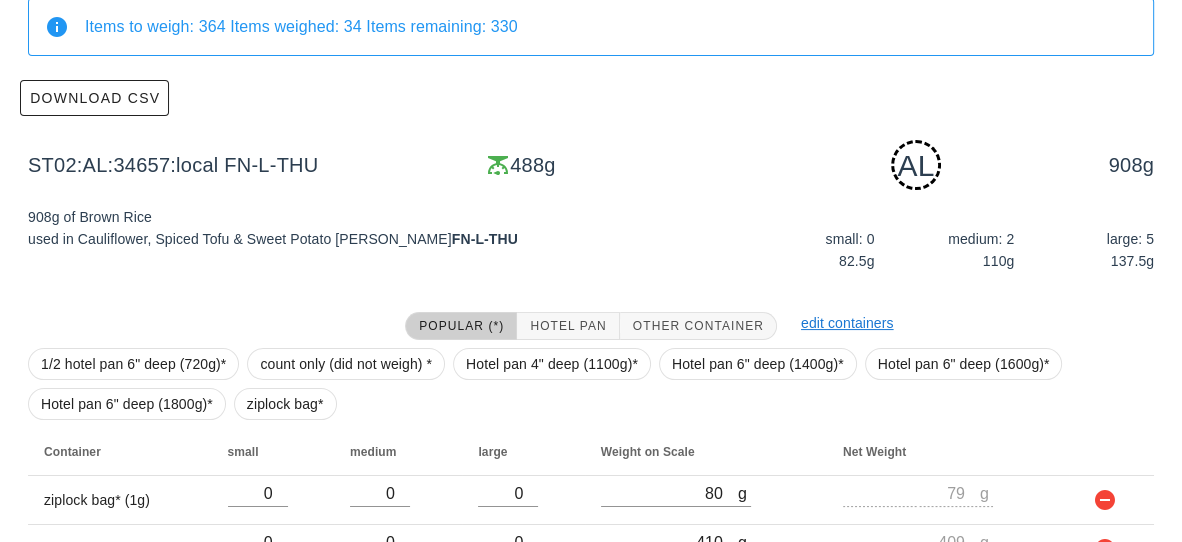 scroll, scrollTop: 286, scrollLeft: 0, axis: vertical 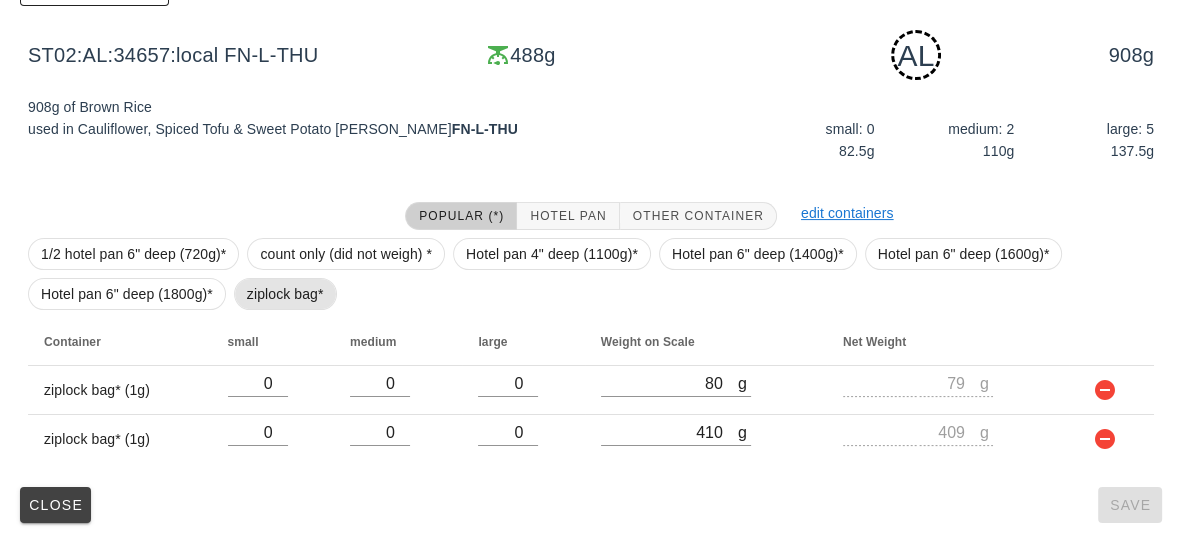 click on "ziplock bag*" at bounding box center (285, 294) 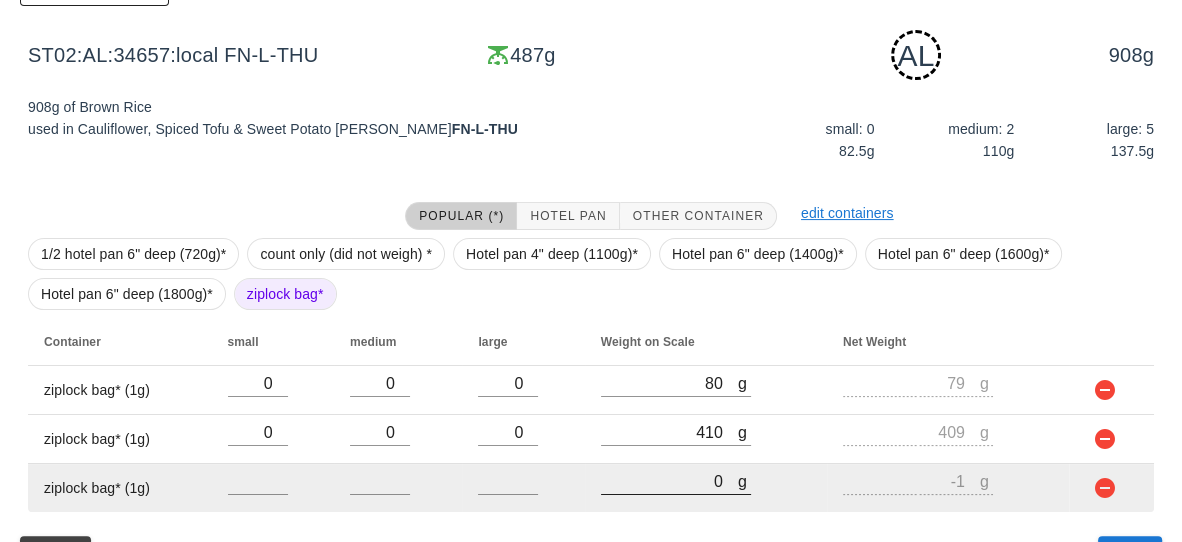 click on "0" at bounding box center (669, 481) 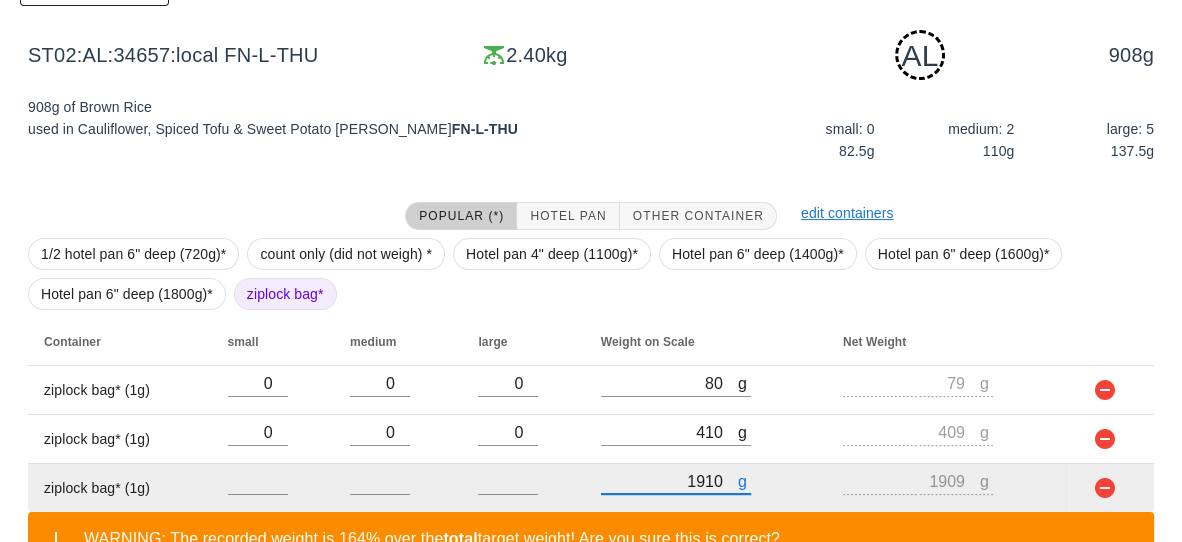 scroll, scrollTop: 427, scrollLeft: 0, axis: vertical 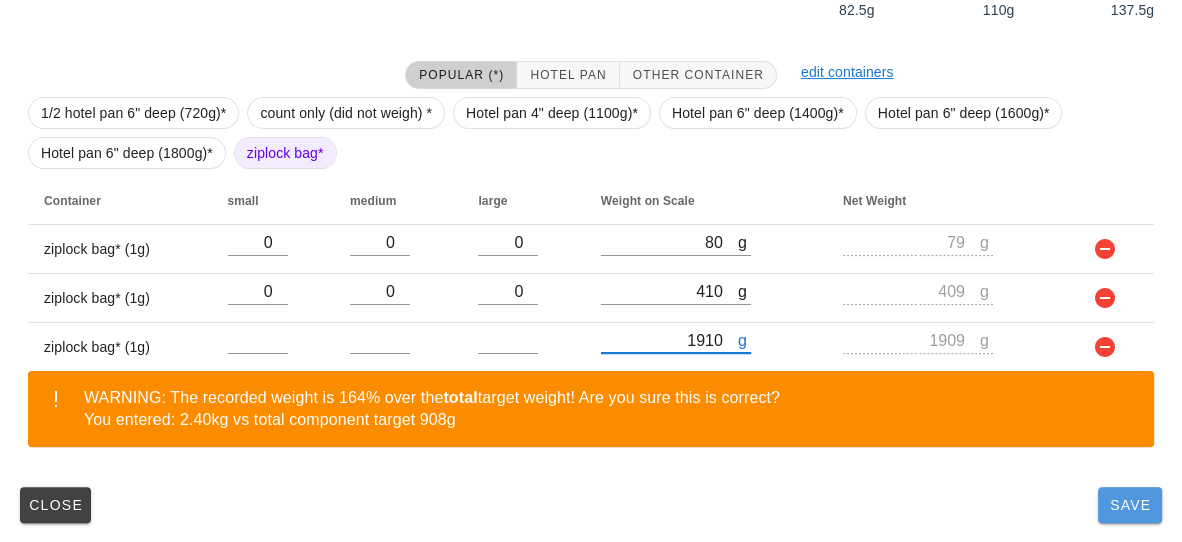 click on "Save" at bounding box center (1130, 505) 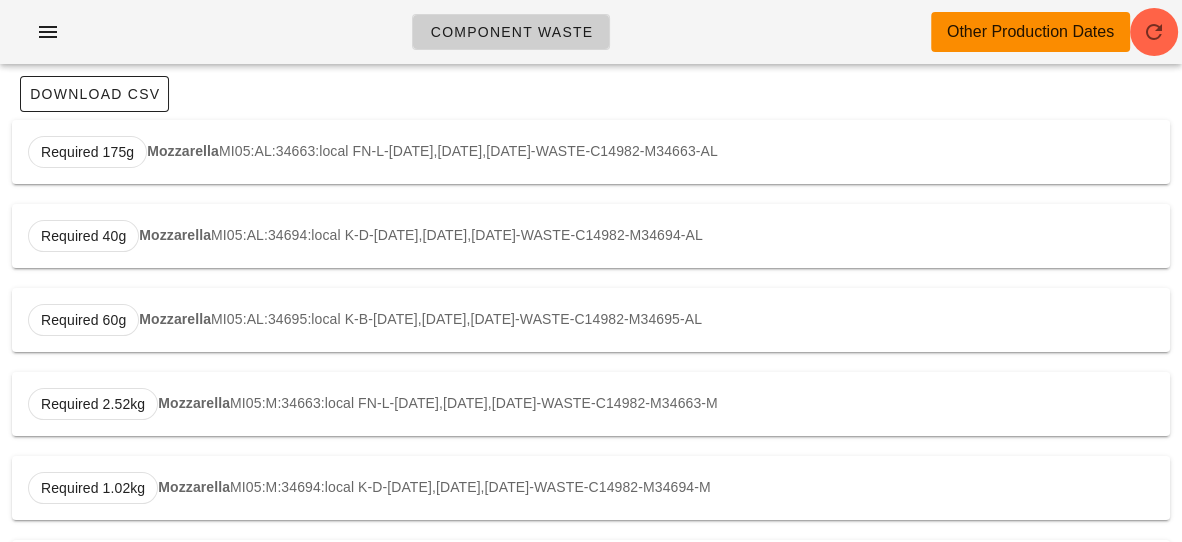 scroll, scrollTop: 0, scrollLeft: 0, axis: both 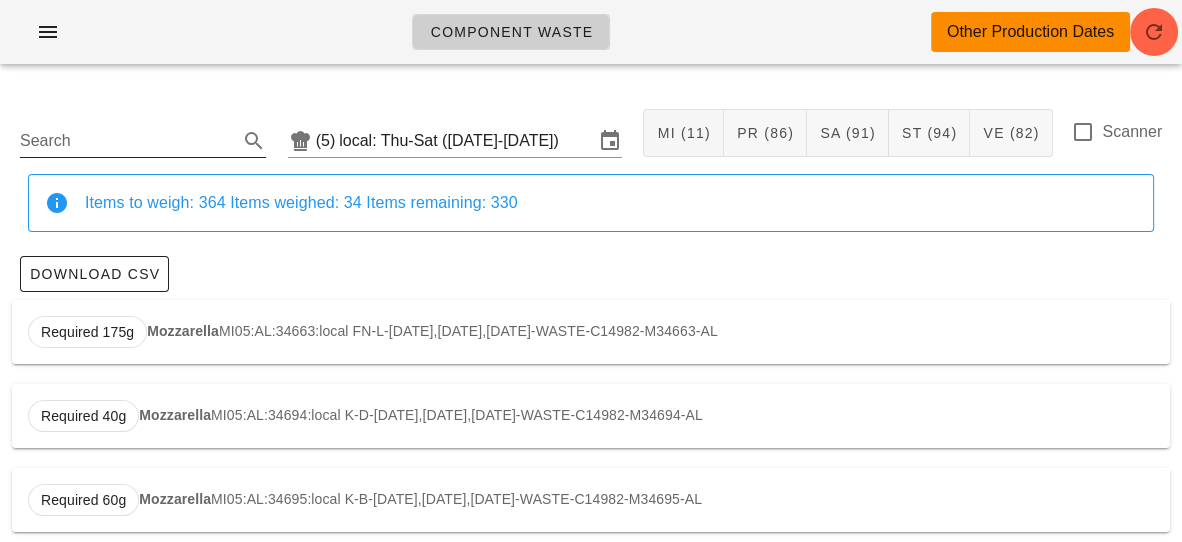 click on "Search" at bounding box center (127, 141) 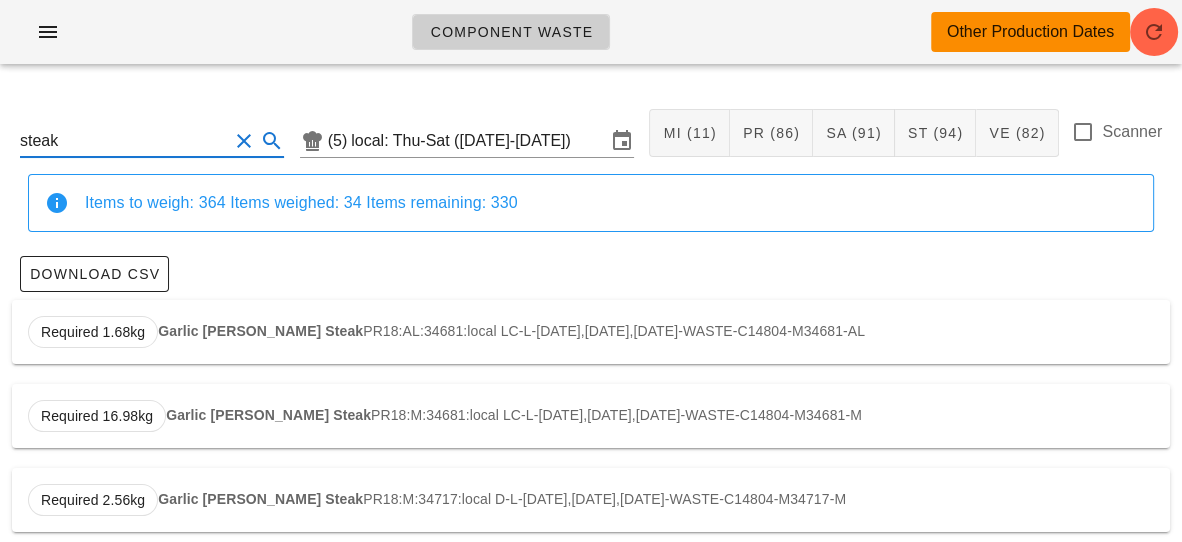 click on "Garlic [PERSON_NAME] Steak" at bounding box center (260, 331) 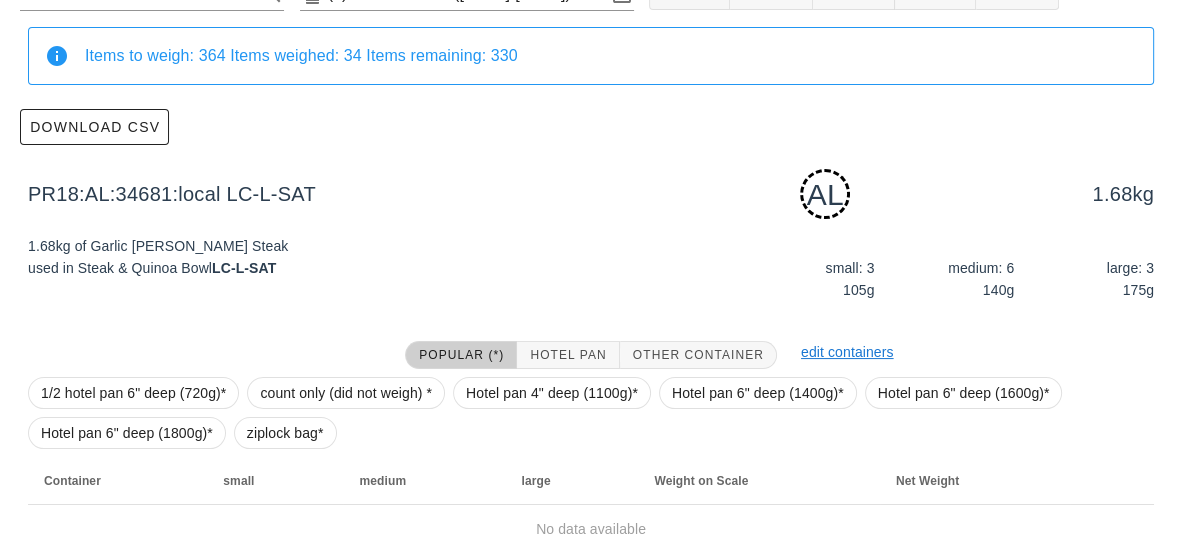 scroll, scrollTop: 237, scrollLeft: 0, axis: vertical 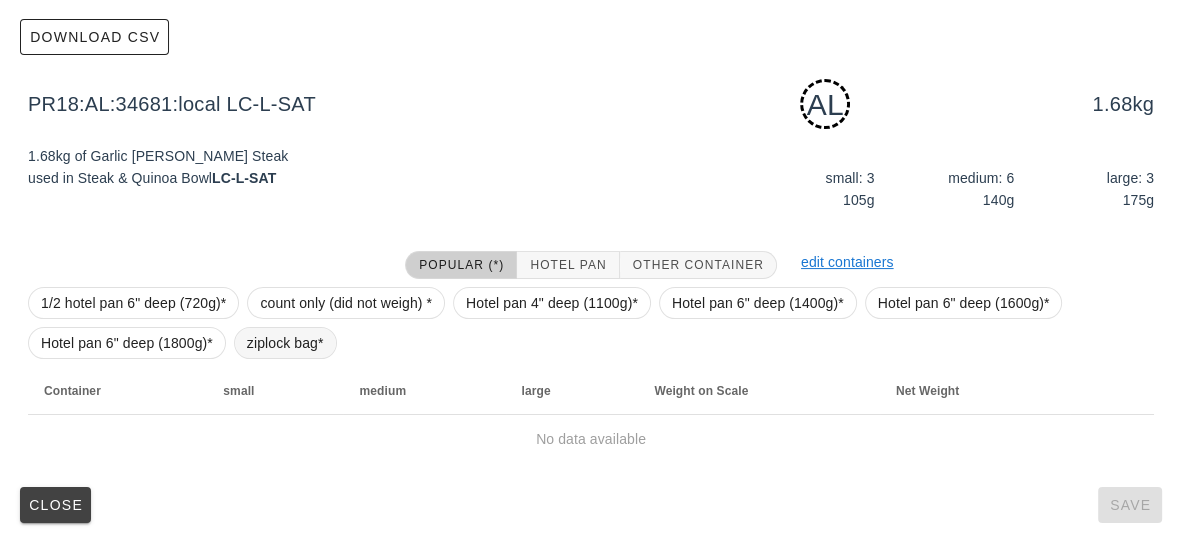 click on "ziplock bag*" at bounding box center [285, 343] 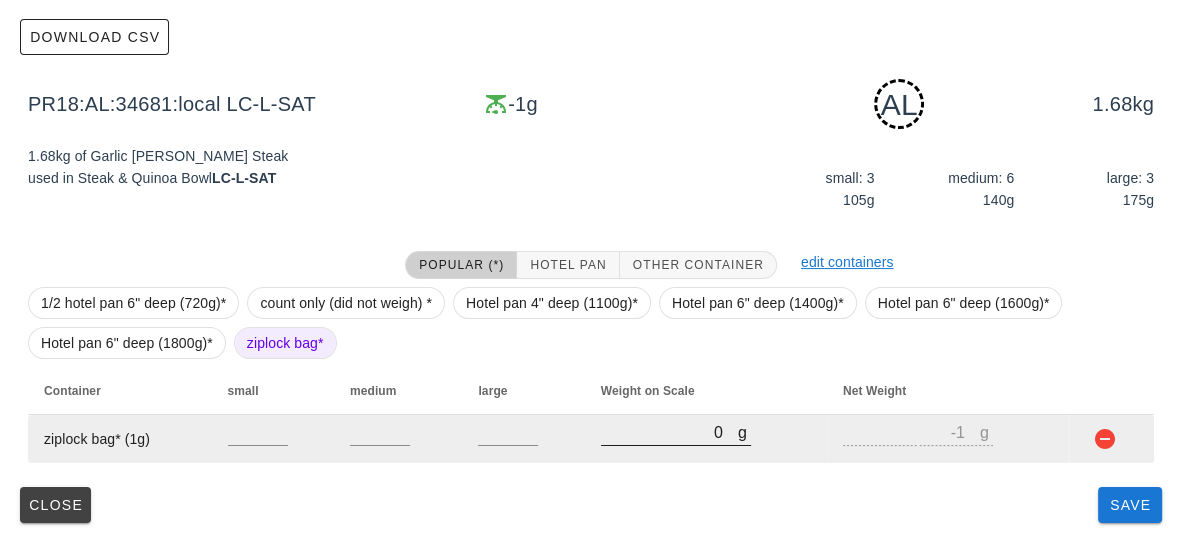click on "0" at bounding box center (669, 432) 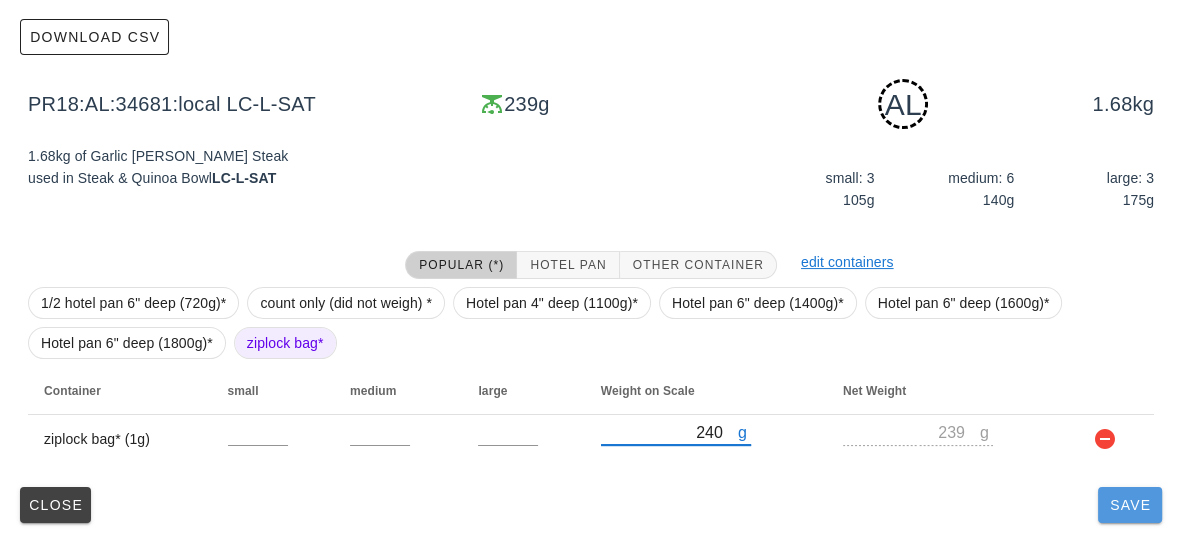 click on "Save" at bounding box center (1130, 505) 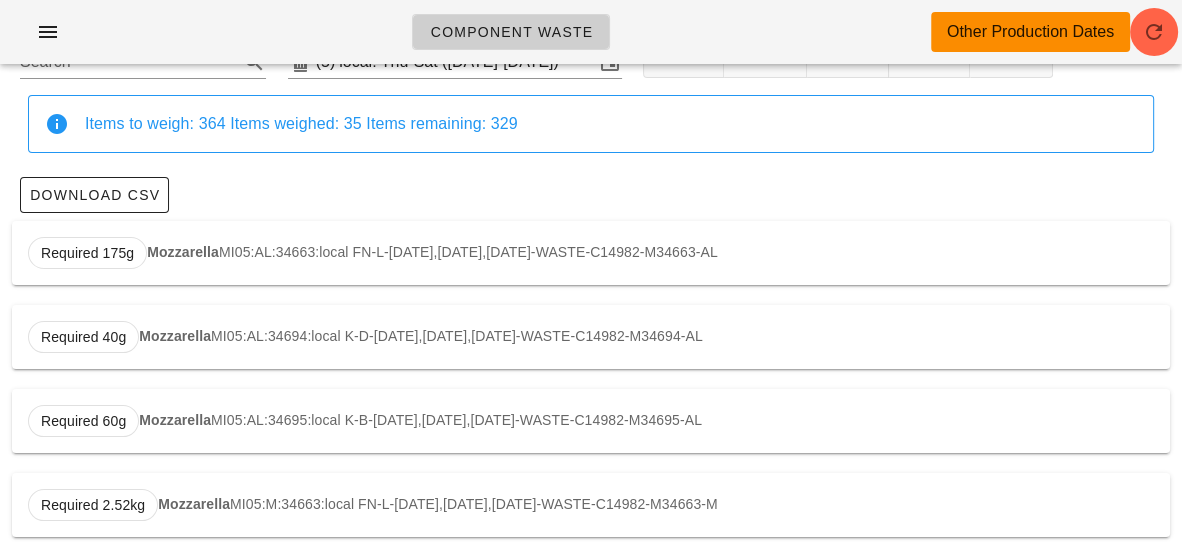 scroll, scrollTop: 0, scrollLeft: 0, axis: both 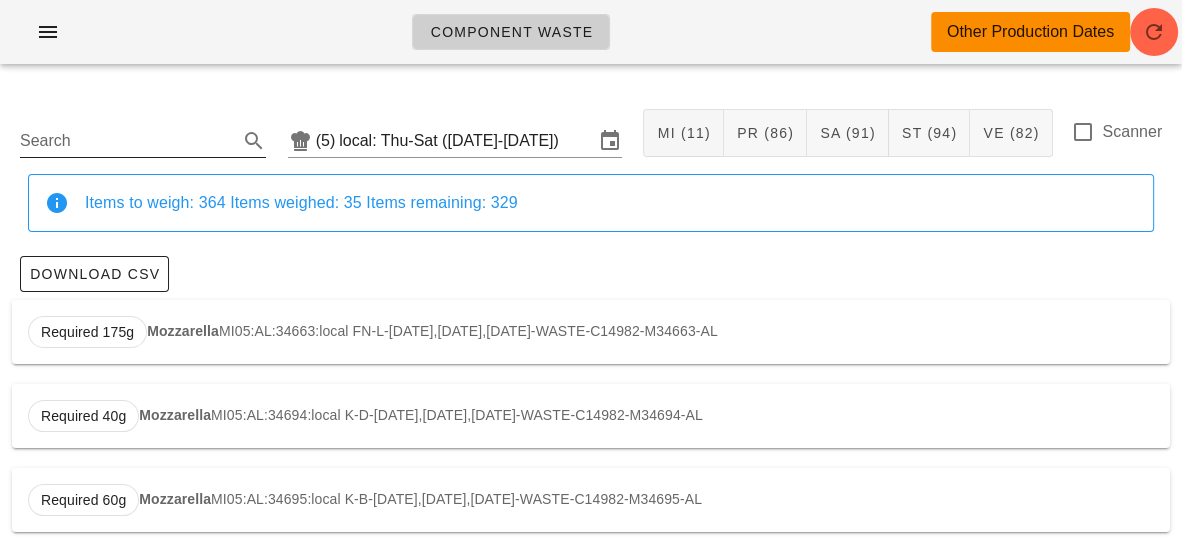 click on "Search" at bounding box center [127, 141] 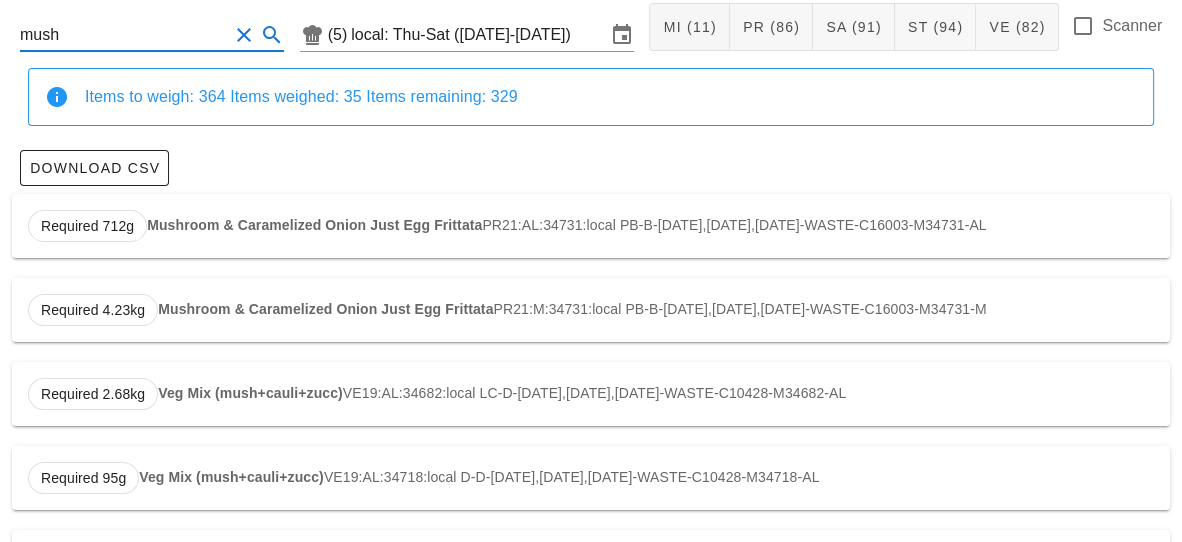 click on "Required 2.68kg Veg Mix (mush+cauli+zucc)  VE19:AL:34682:local LC-D-[DATE],[DATE],[DATE]-WASTE-C10428-M34682-AL" at bounding box center (591, 394) 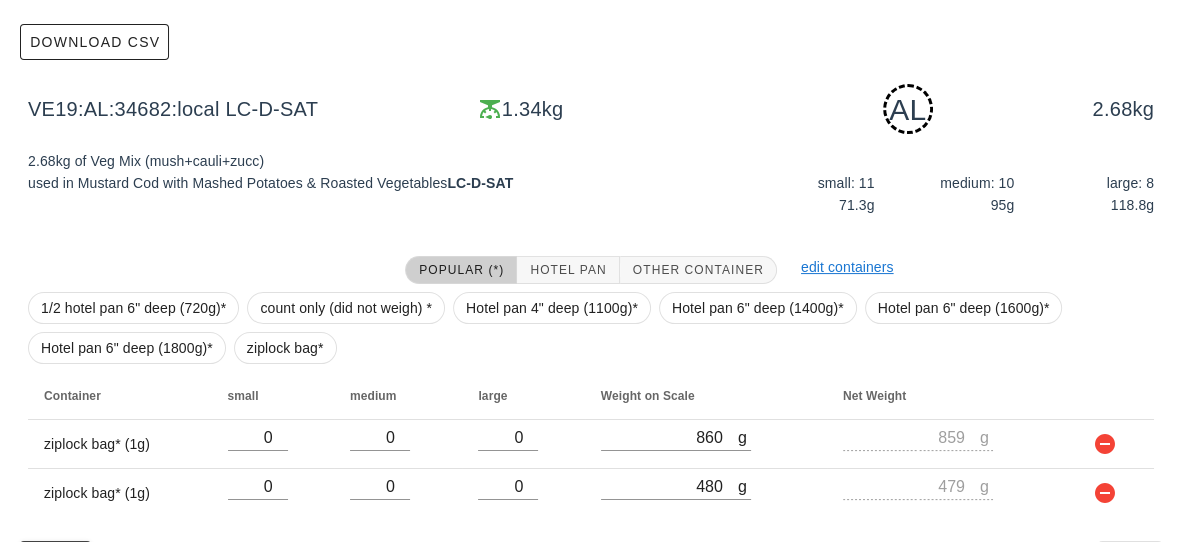 scroll, scrollTop: 286, scrollLeft: 0, axis: vertical 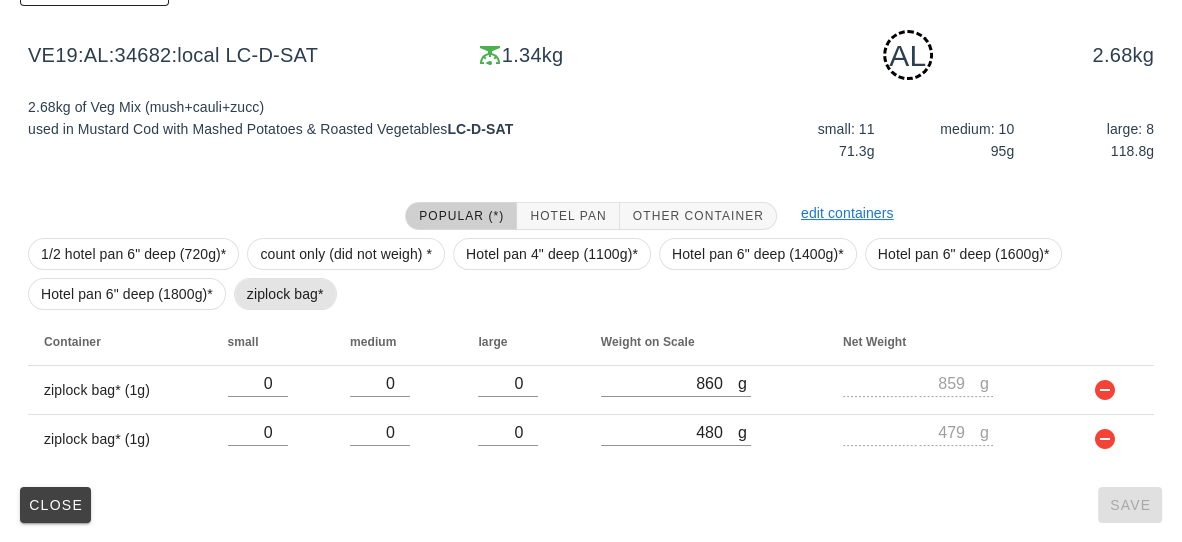 click on "ziplock bag*" at bounding box center (285, 294) 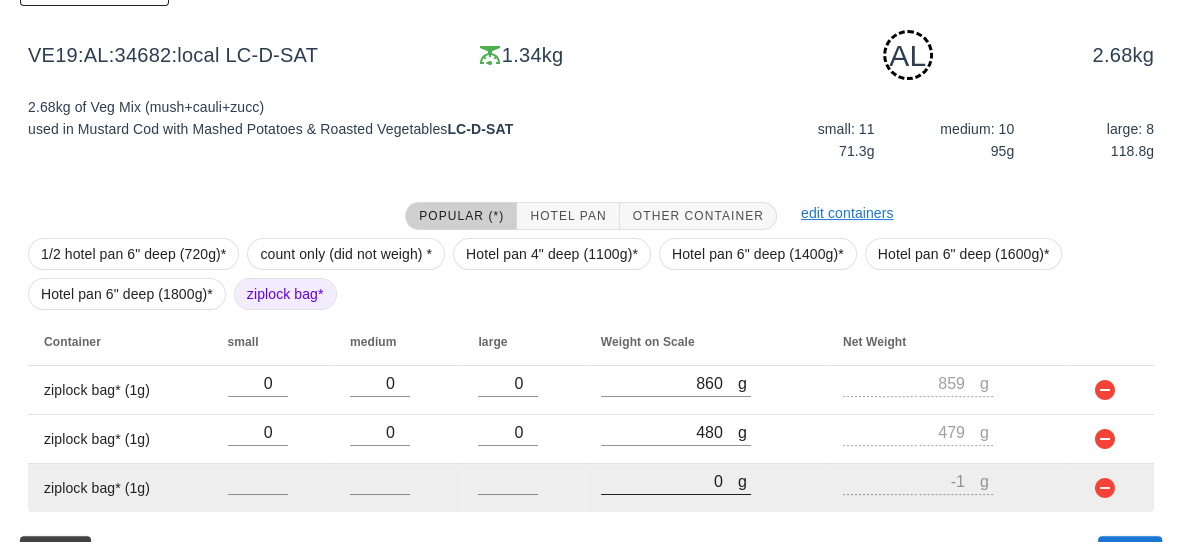click on "0" at bounding box center [669, 481] 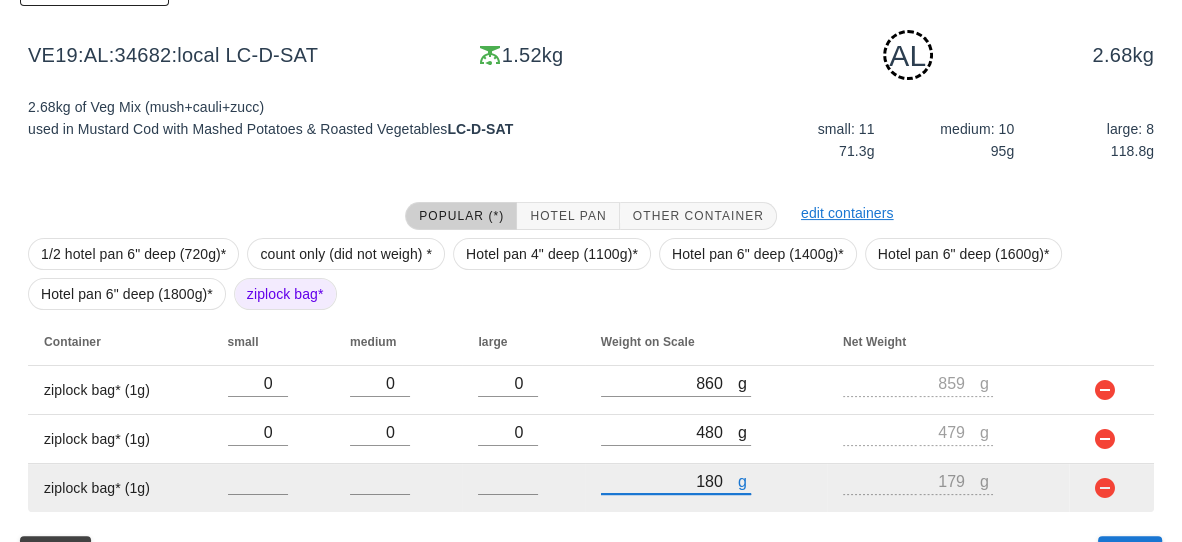 scroll, scrollTop: 335, scrollLeft: 0, axis: vertical 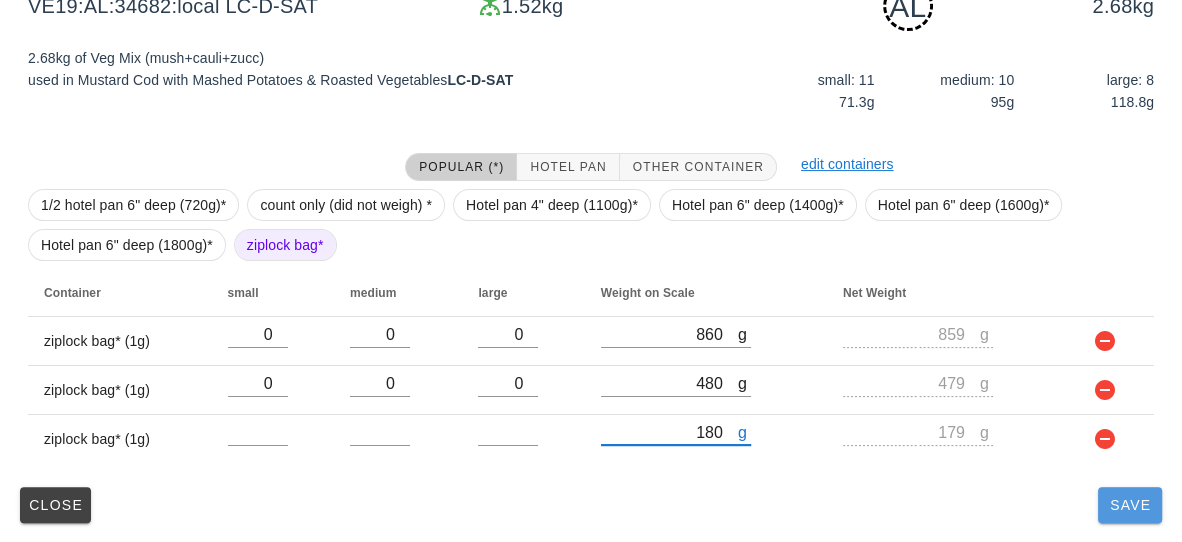 click on "Save" at bounding box center (1130, 505) 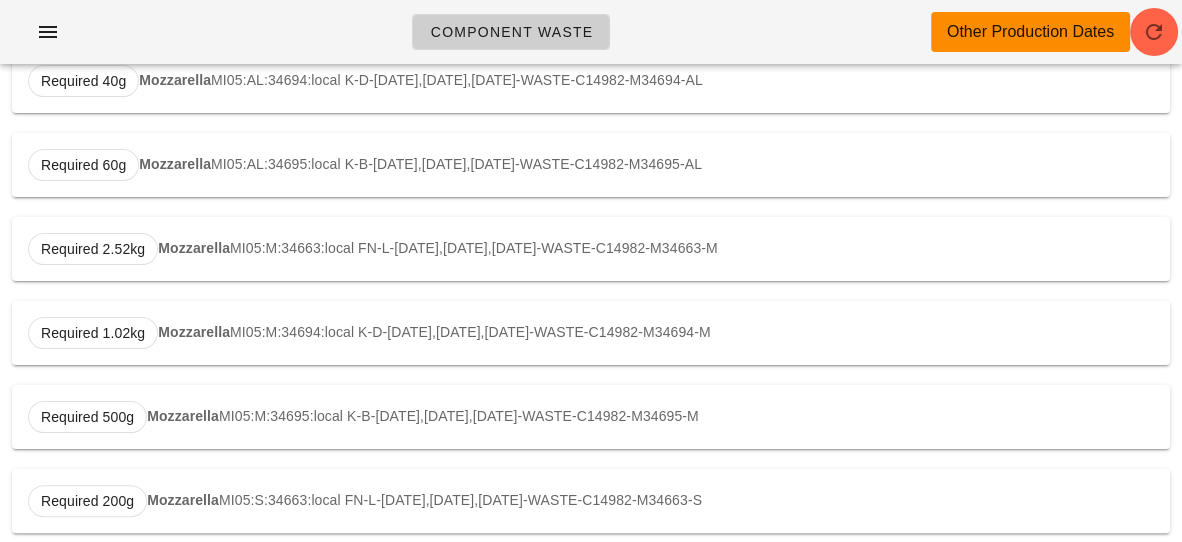scroll, scrollTop: 0, scrollLeft: 0, axis: both 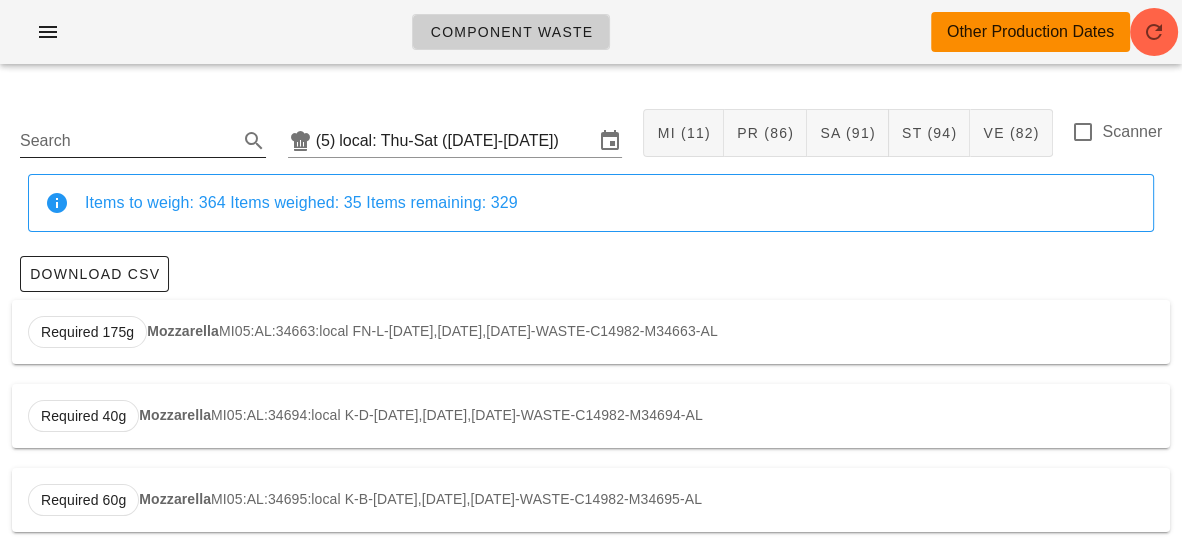 click on "Search" at bounding box center (127, 141) 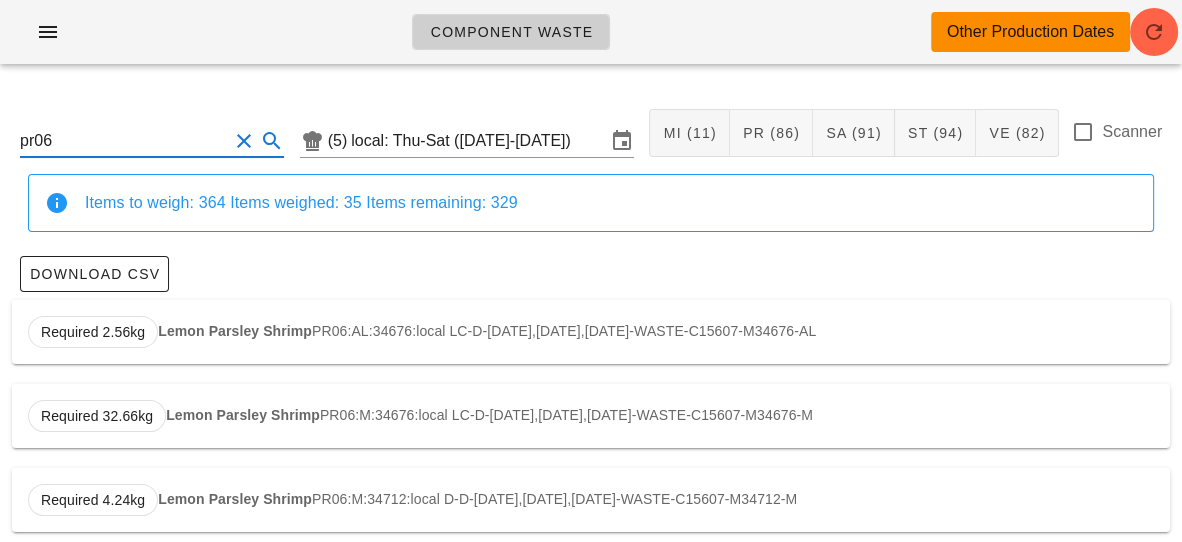 click on "Lemon Parsley Shrimp" at bounding box center (235, 331) 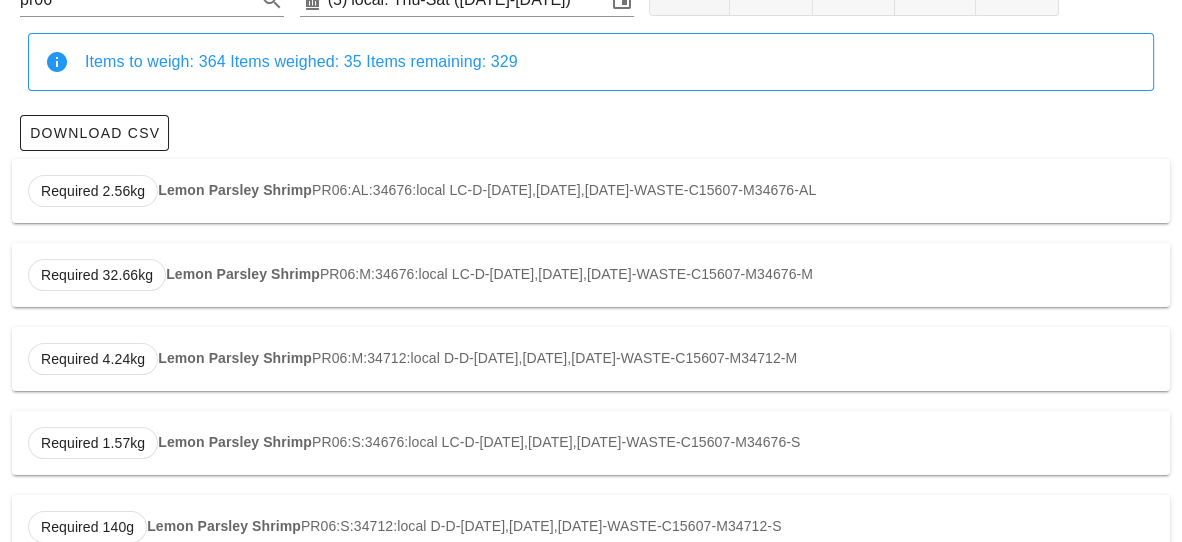 scroll, scrollTop: 189, scrollLeft: 0, axis: vertical 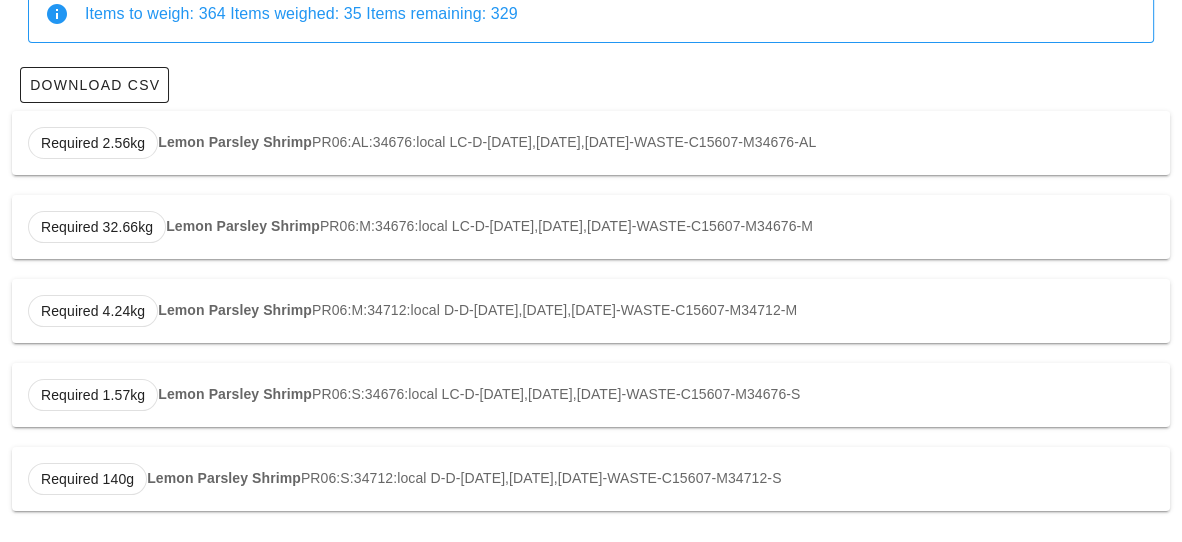 click on "Lemon Parsley Shrimp" at bounding box center [235, 394] 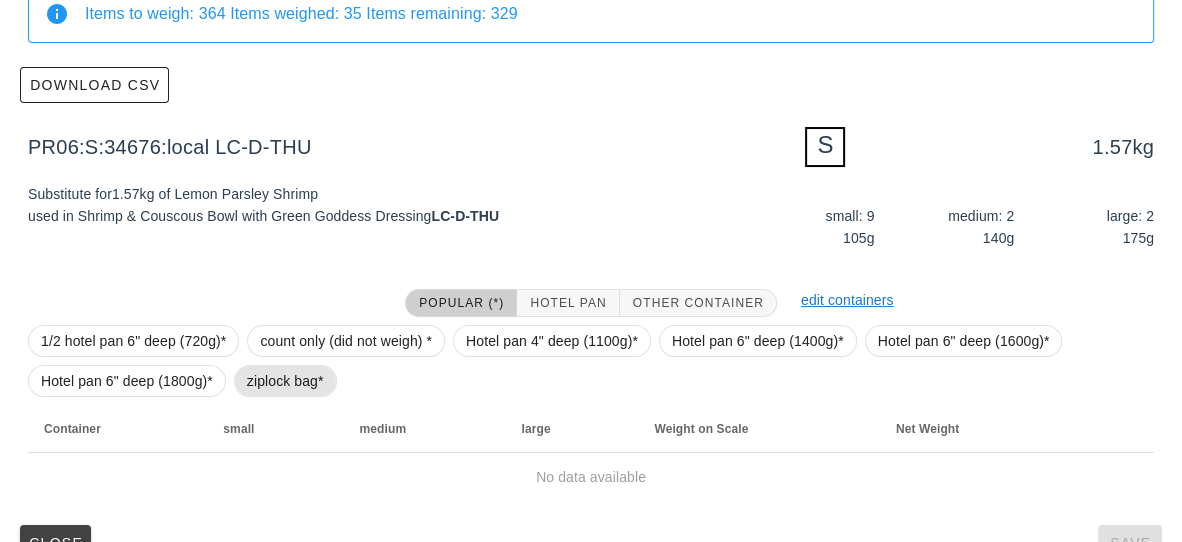 click on "ziplock bag*" at bounding box center (285, 381) 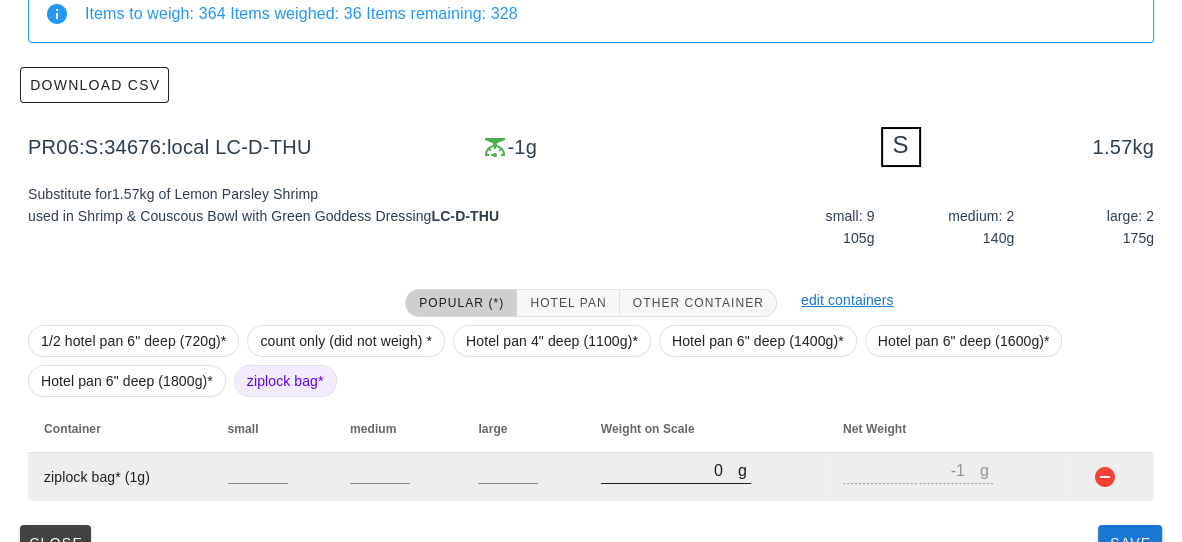 click on "0" at bounding box center [669, 470] 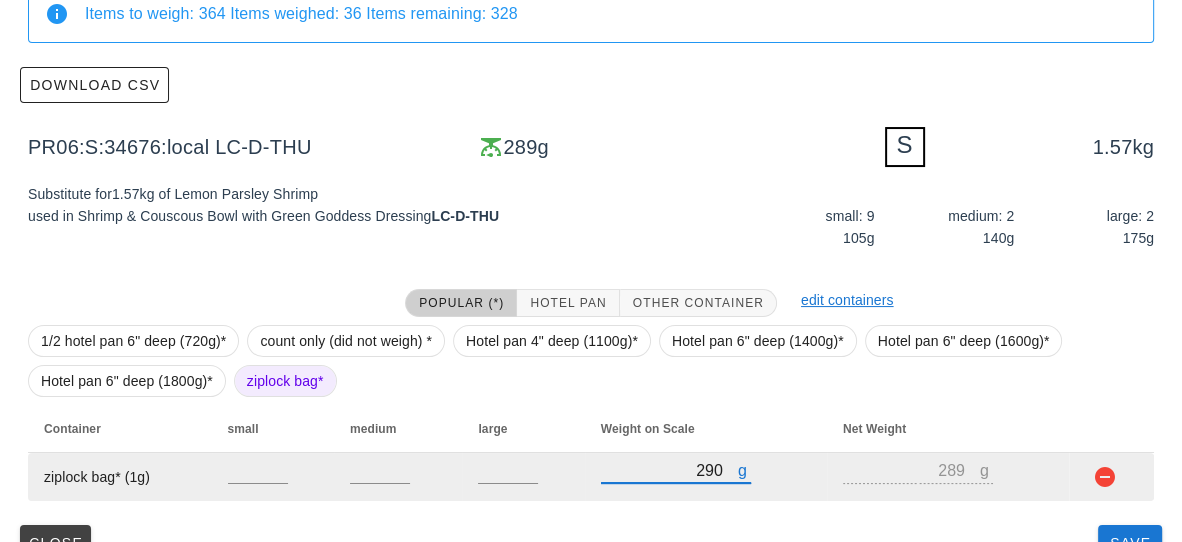 scroll, scrollTop: 227, scrollLeft: 0, axis: vertical 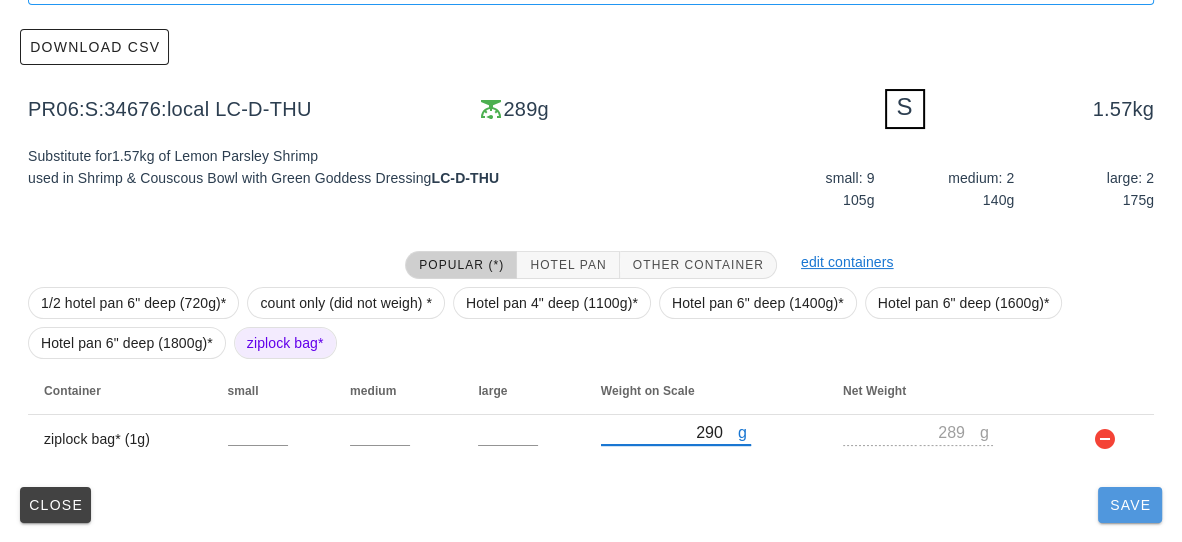 click on "Save" at bounding box center (1130, 505) 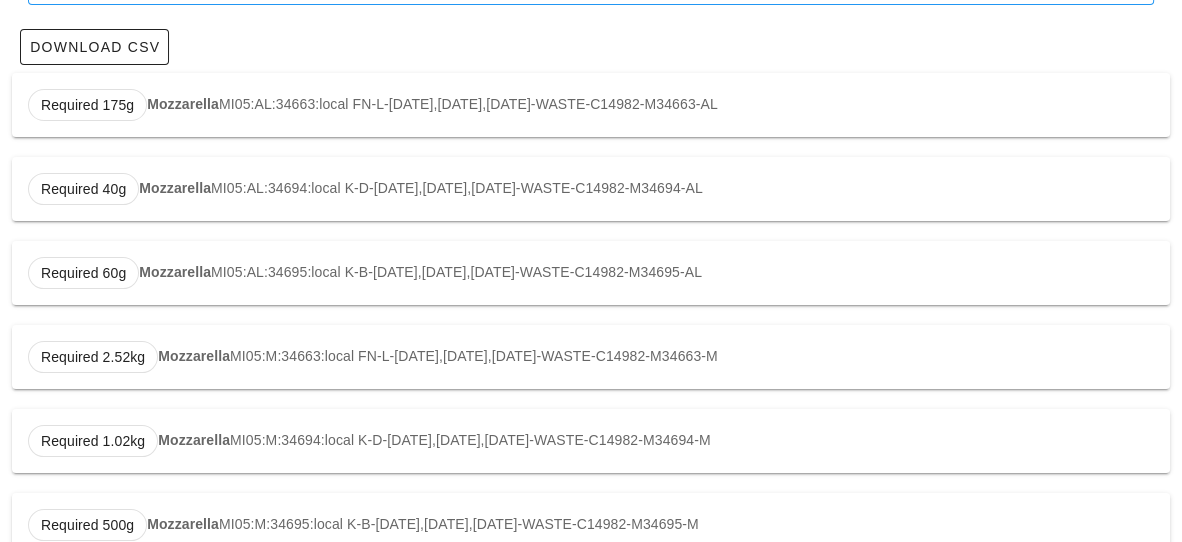 scroll, scrollTop: 0, scrollLeft: 0, axis: both 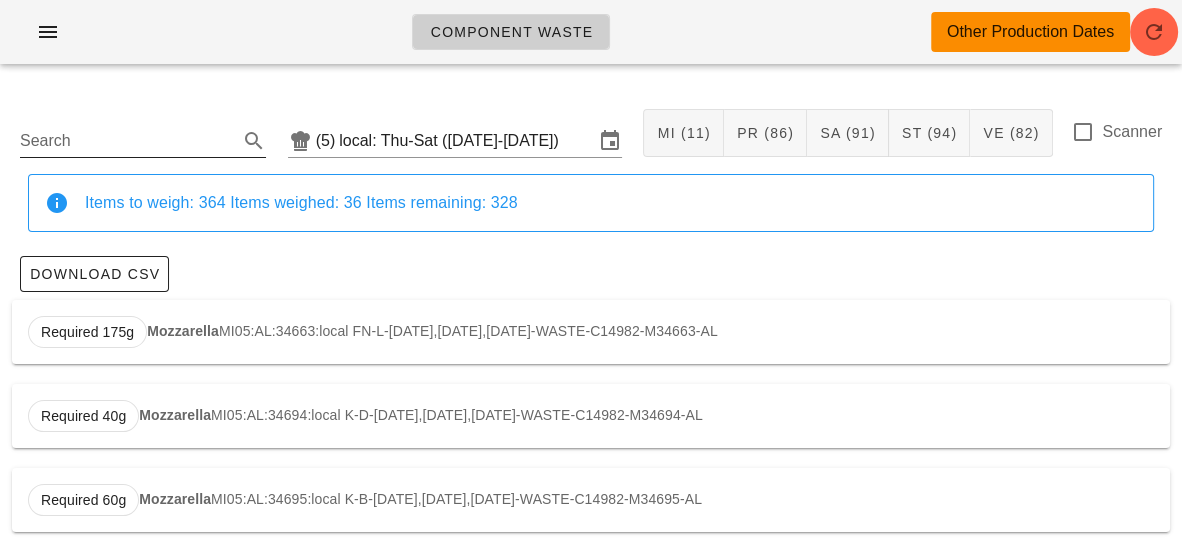 click on "Search" at bounding box center [127, 141] 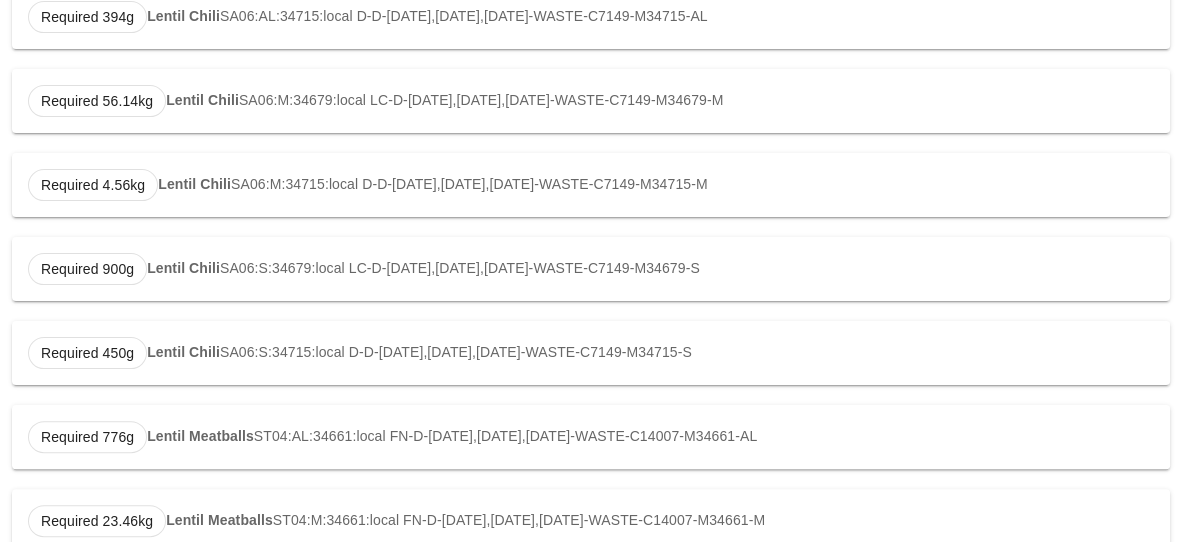 scroll, scrollTop: 442, scrollLeft: 0, axis: vertical 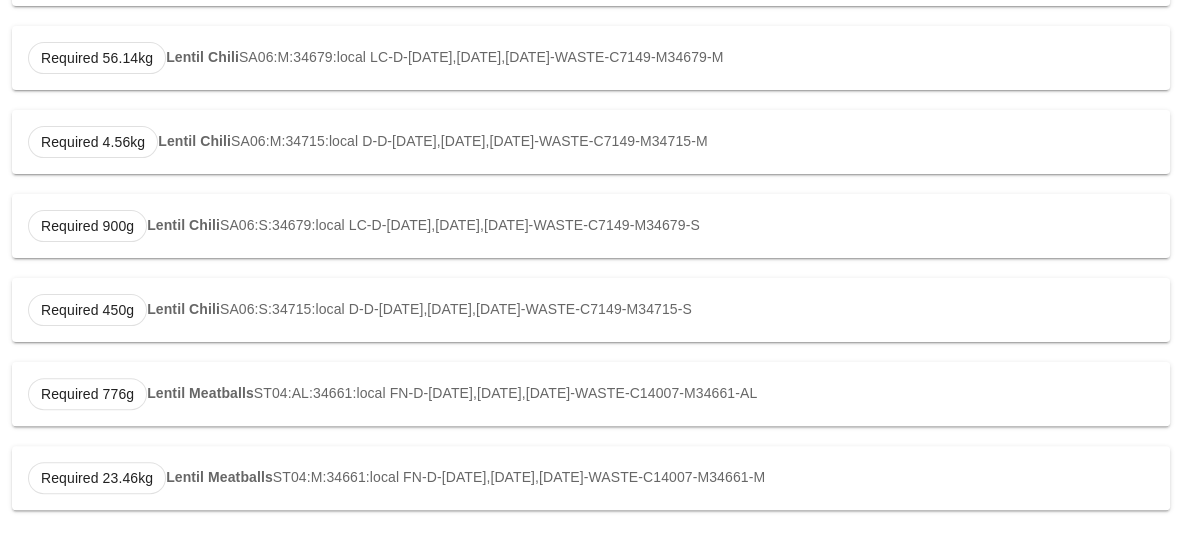 click on "Lentil Meatballs" at bounding box center [200, 393] 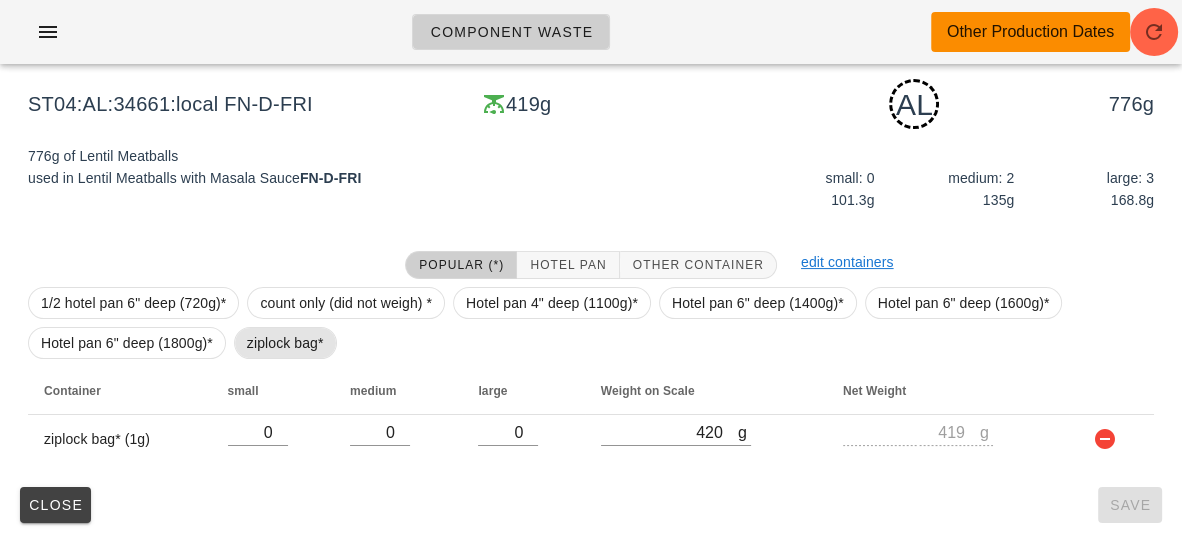 click on "ziplock bag*" at bounding box center [285, 343] 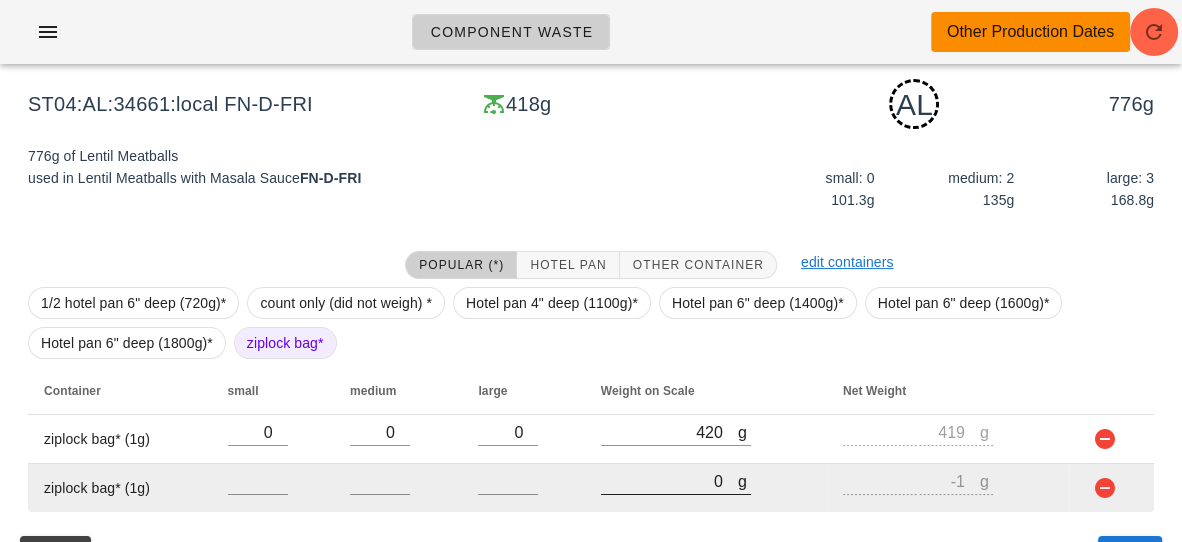click on "0" at bounding box center [669, 481] 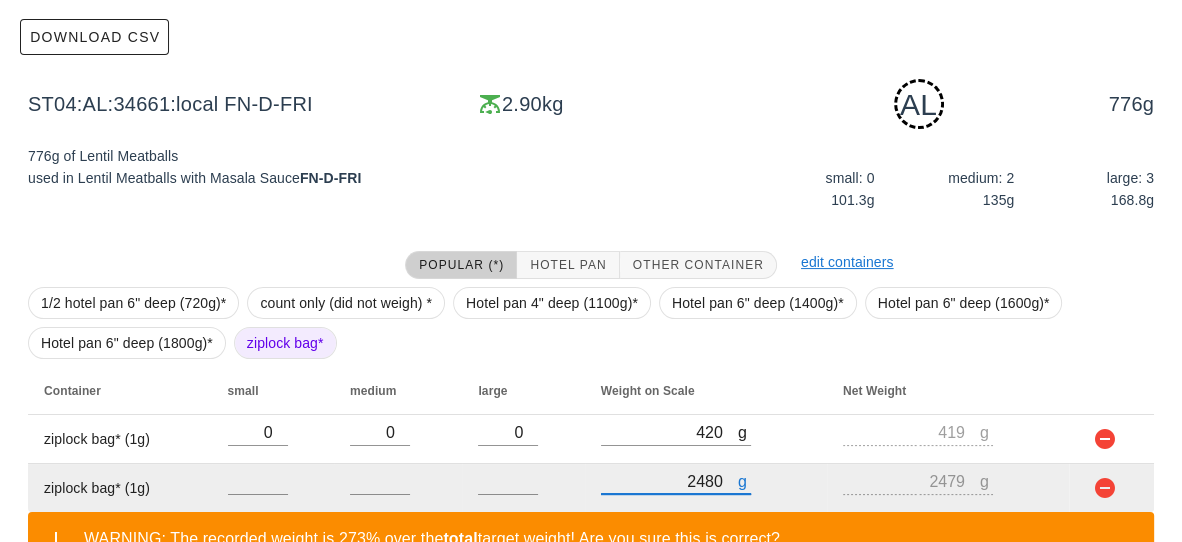 scroll, scrollTop: 378, scrollLeft: 0, axis: vertical 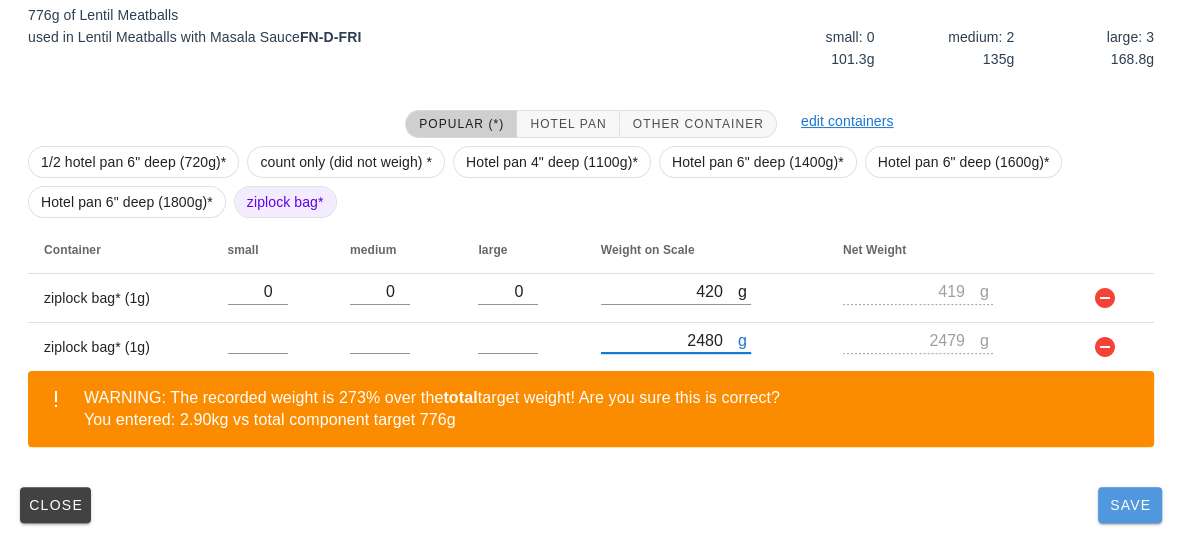 click on "Save" at bounding box center [1130, 505] 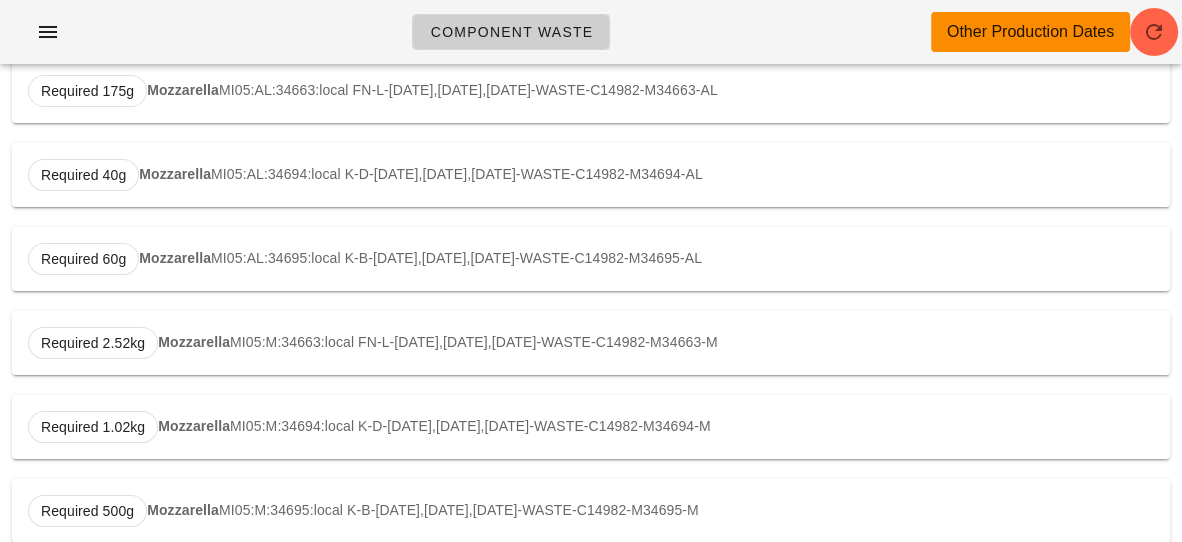 scroll, scrollTop: 0, scrollLeft: 0, axis: both 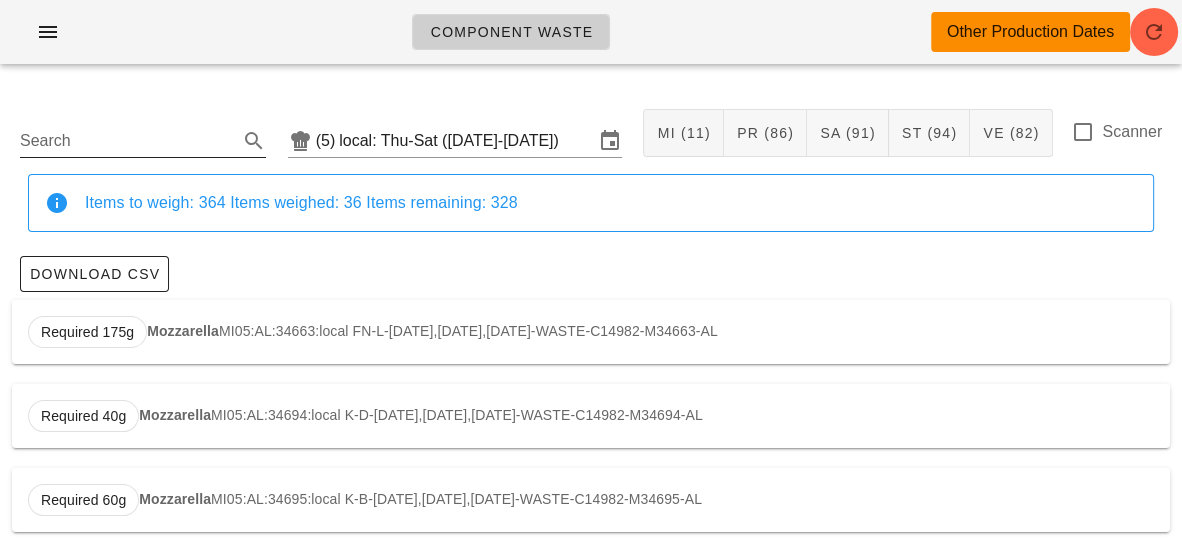 click on "Search" at bounding box center [127, 141] 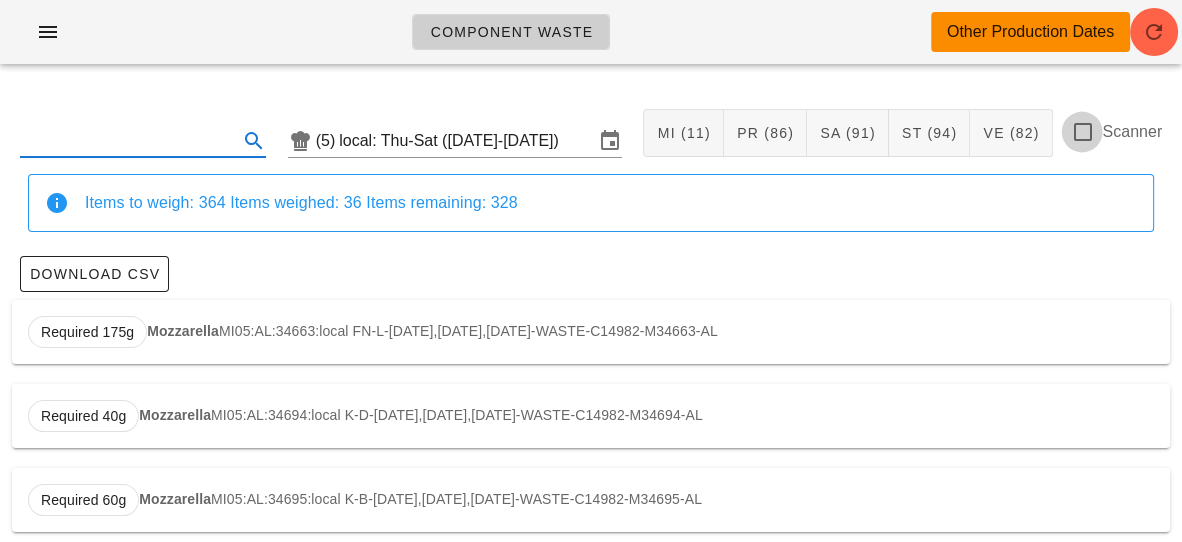 click at bounding box center [1082, 132] 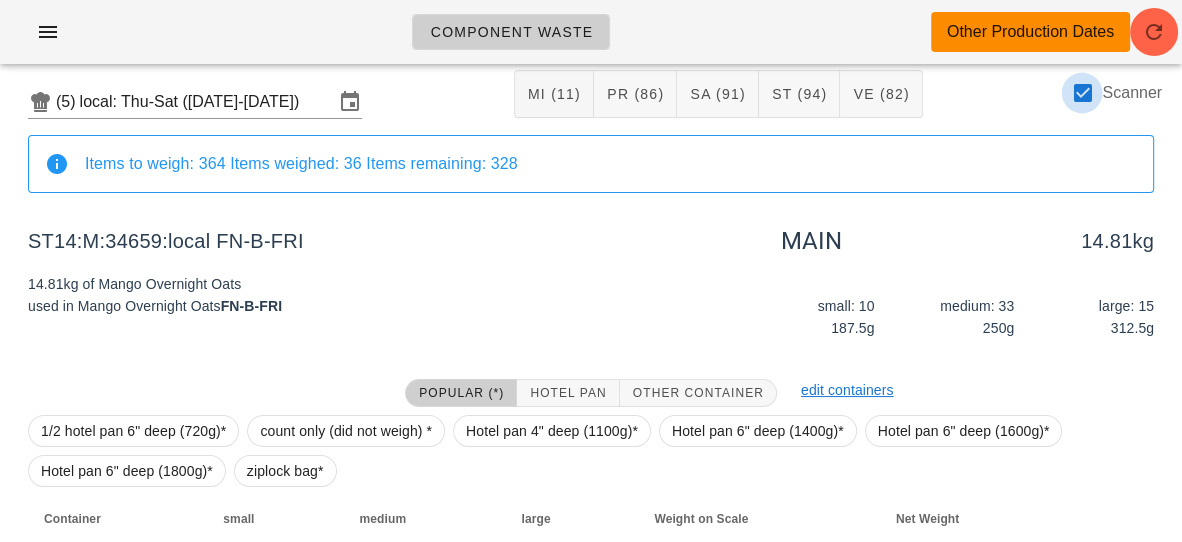 scroll, scrollTop: 167, scrollLeft: 0, axis: vertical 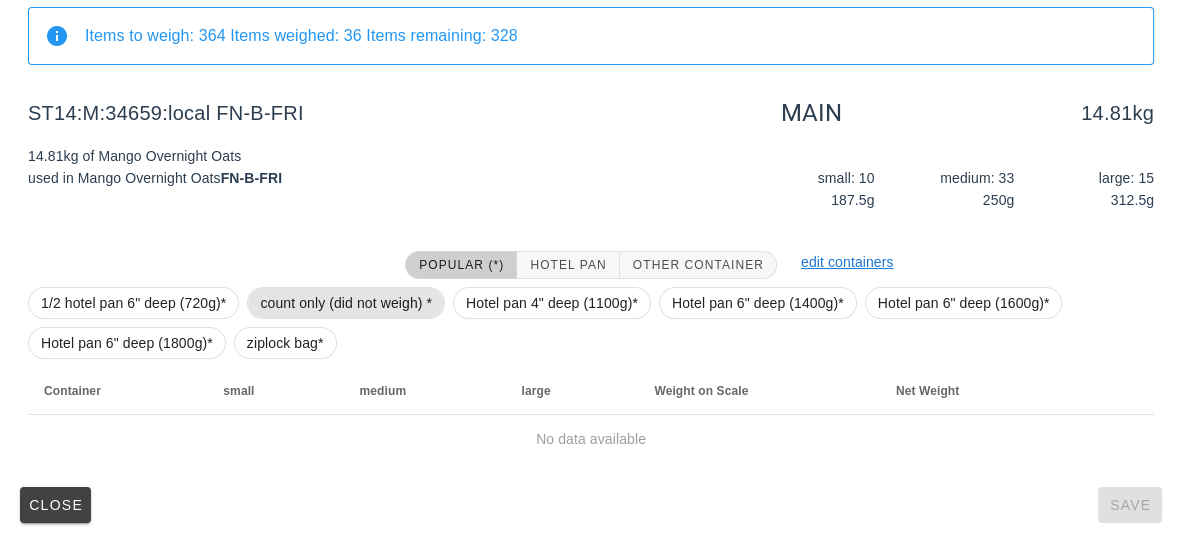 click on "count only (did not weigh) *" at bounding box center [346, 303] 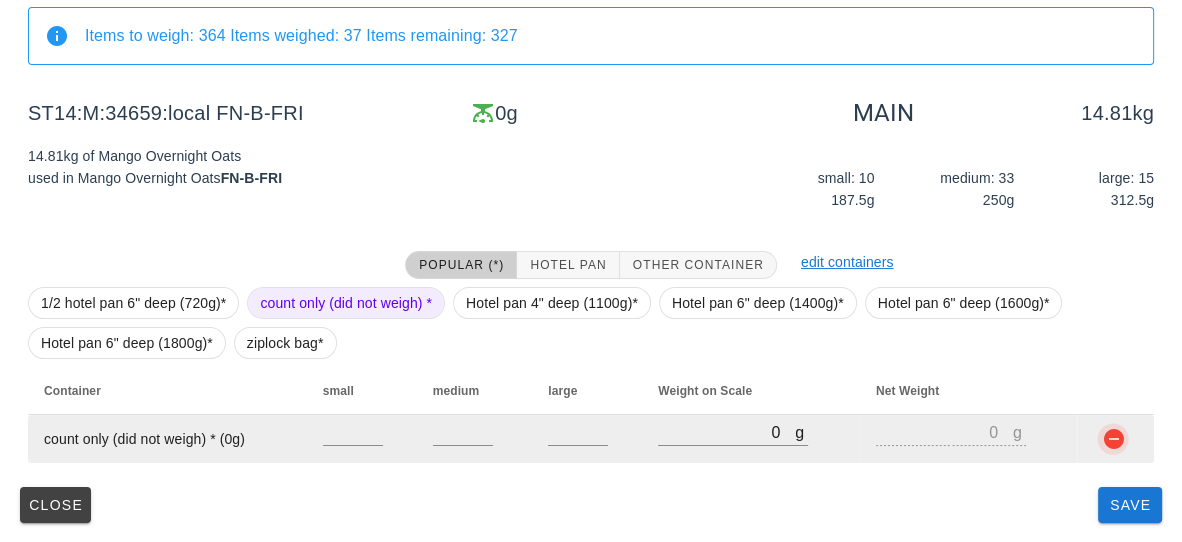 click at bounding box center [1113, 439] 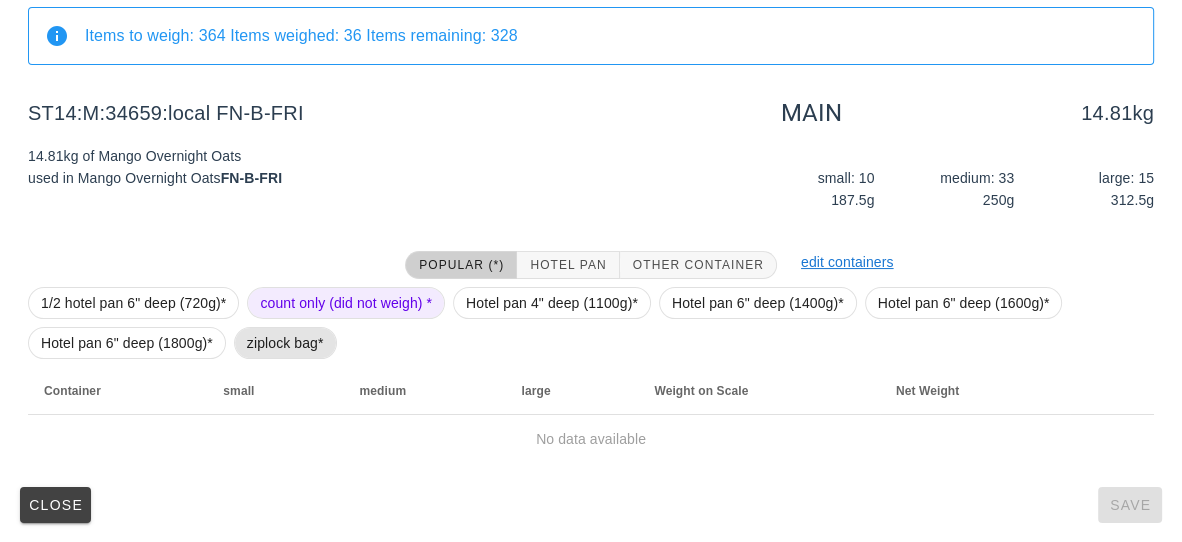 click on "ziplock bag*" at bounding box center [285, 343] 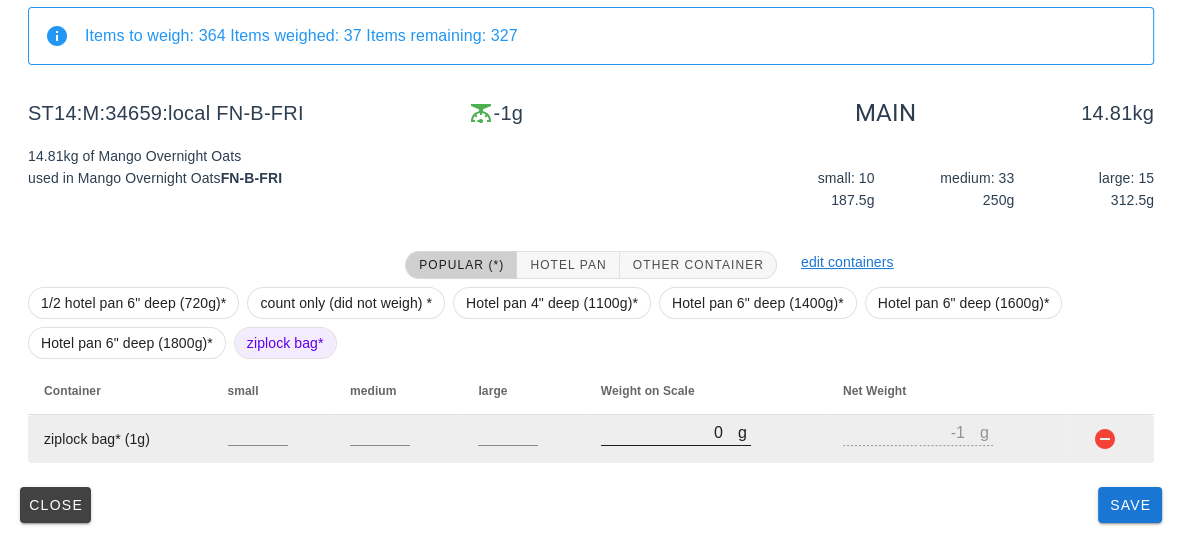 click on "0" at bounding box center [669, 432] 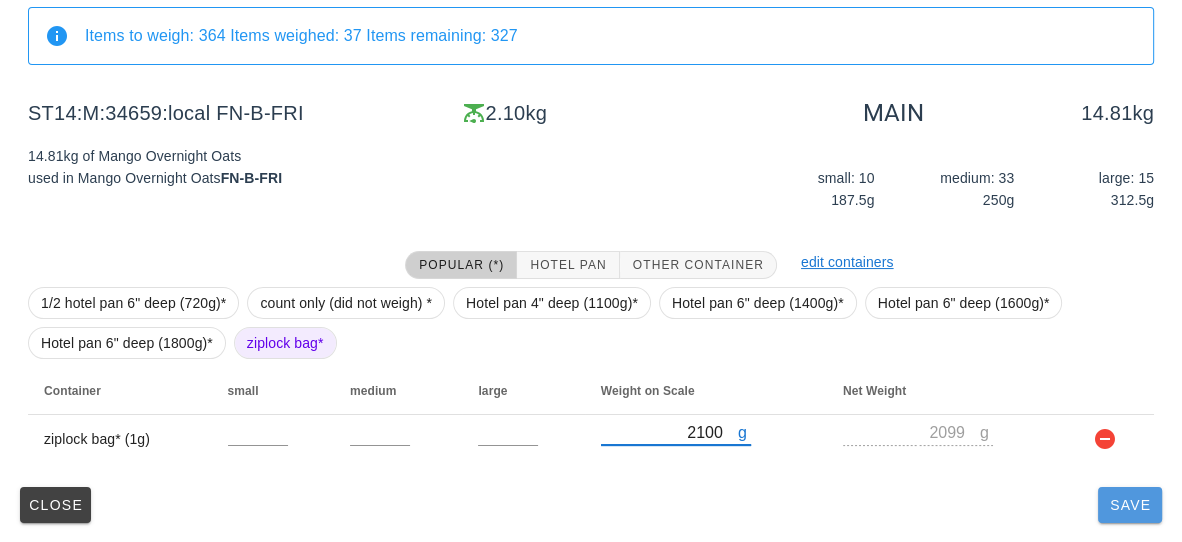 click on "Save" at bounding box center (1130, 505) 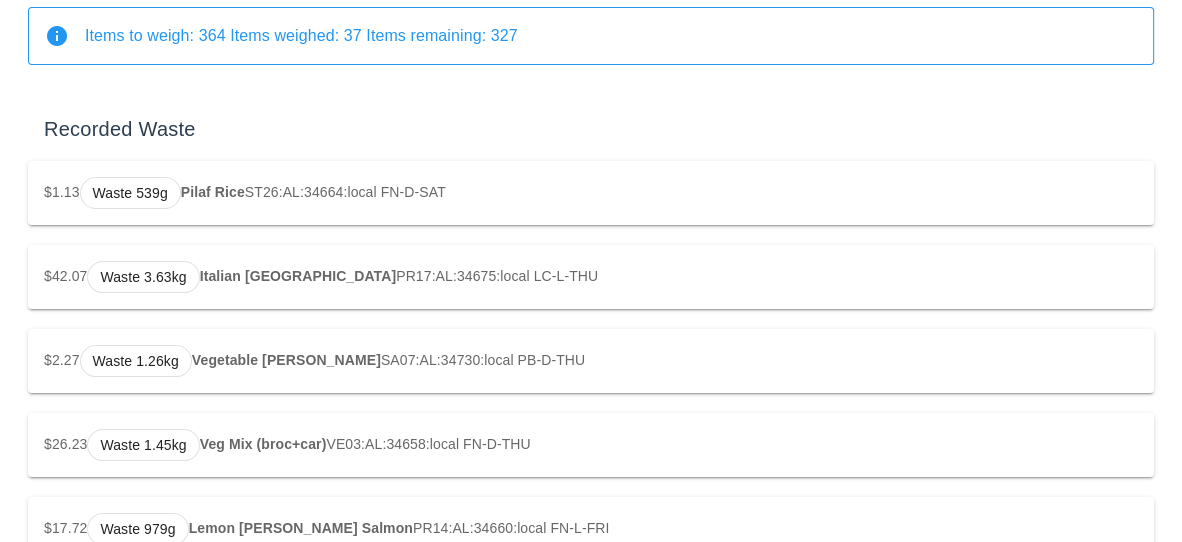 scroll, scrollTop: 0, scrollLeft: 0, axis: both 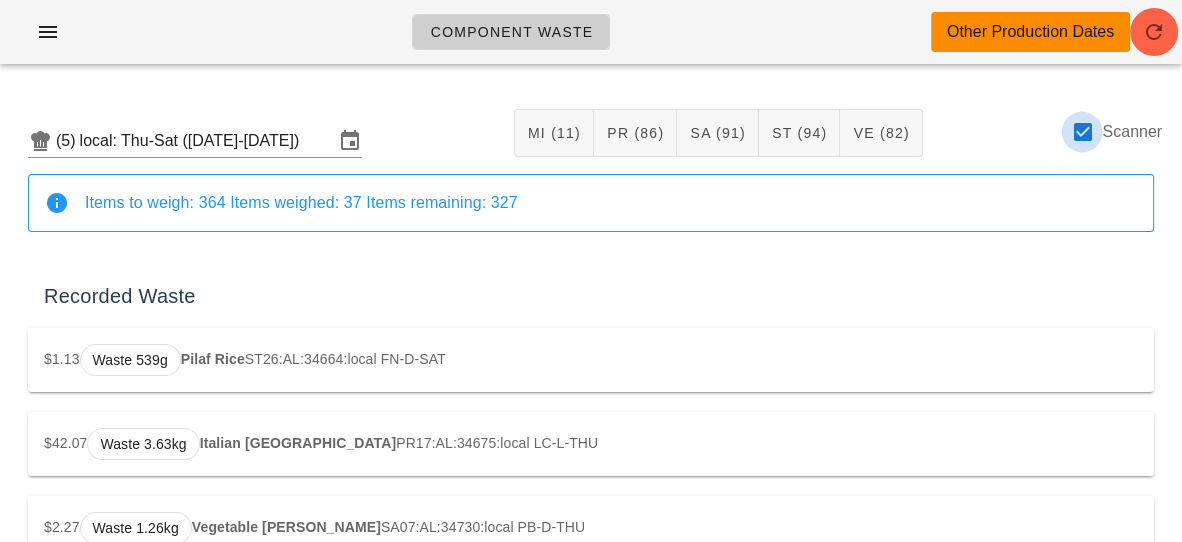 click at bounding box center [1082, 132] 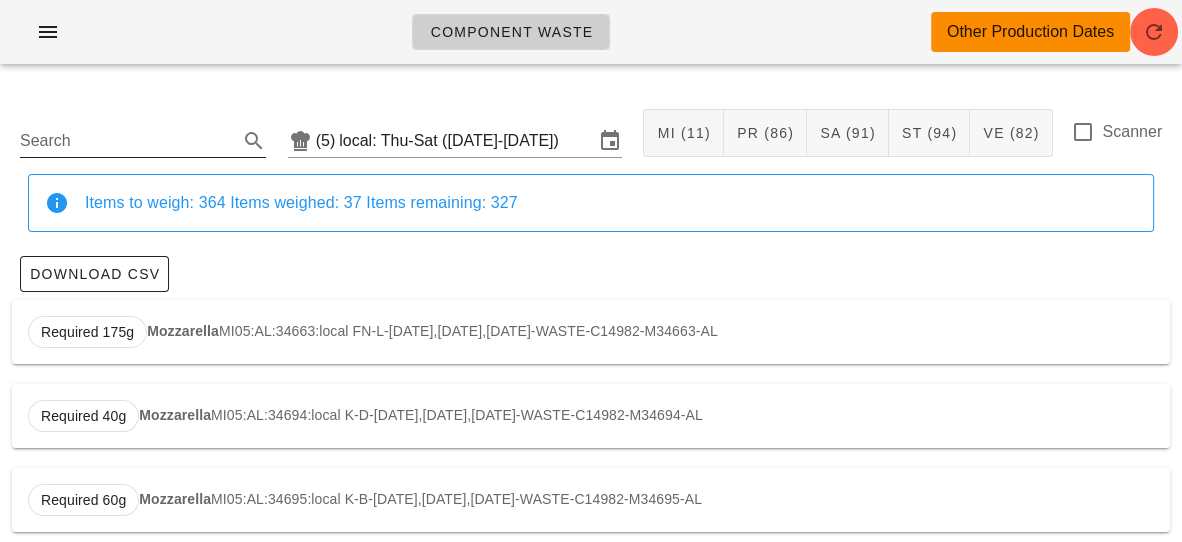 click on "Search" at bounding box center (127, 141) 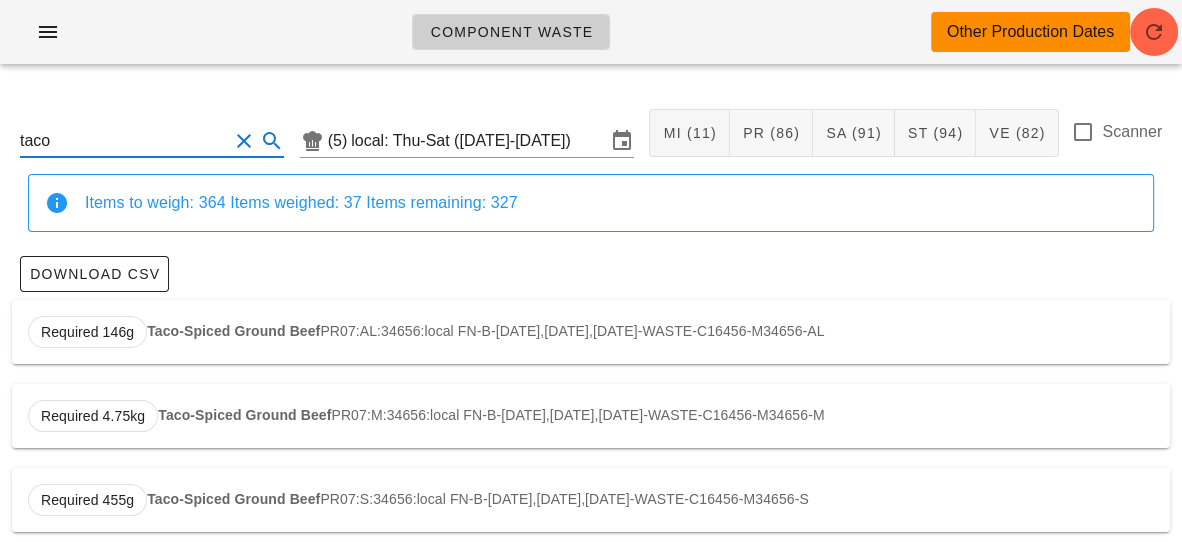click on "Required 146g Taco-Spiced Ground Beef  PR07:AL:34656:local FN-B-[DATE],[DATE],[DATE]-WASTE-C16456-M34656-AL" at bounding box center [591, 332] 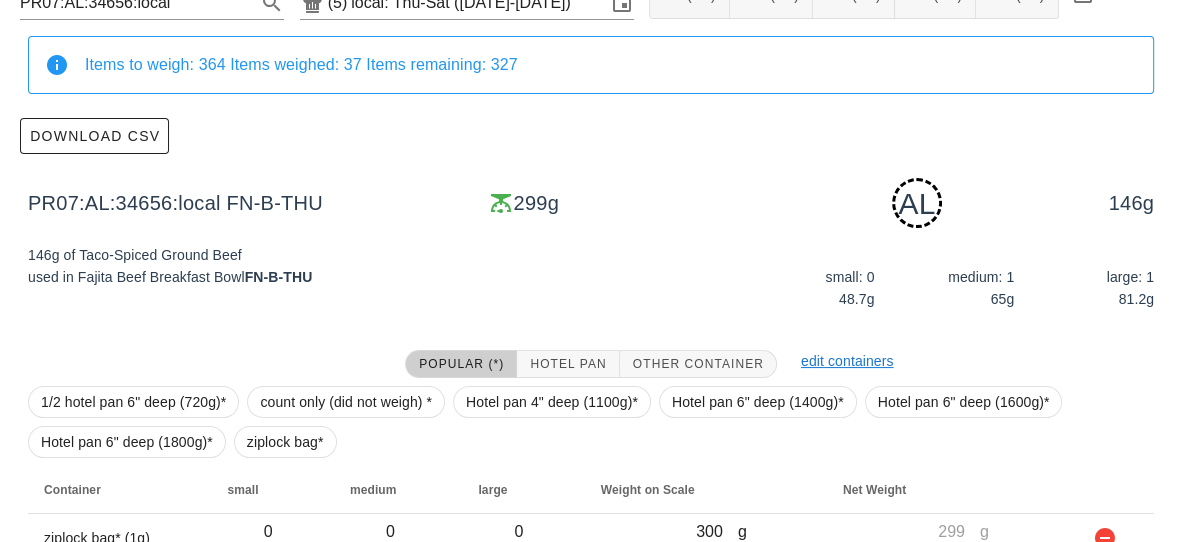 scroll, scrollTop: 237, scrollLeft: 0, axis: vertical 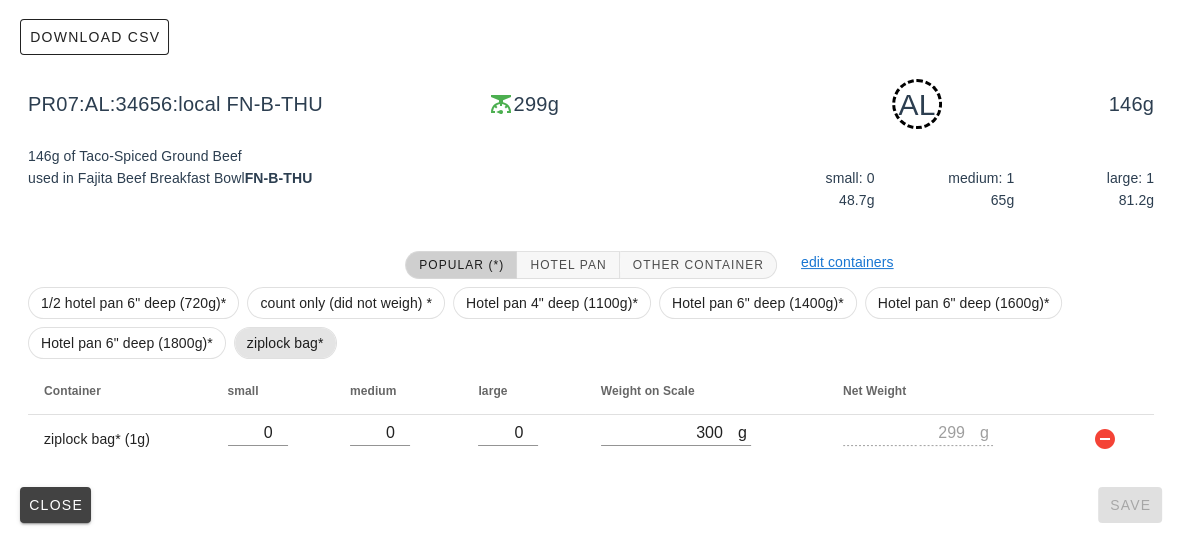 click on "ziplock bag*" at bounding box center [285, 343] 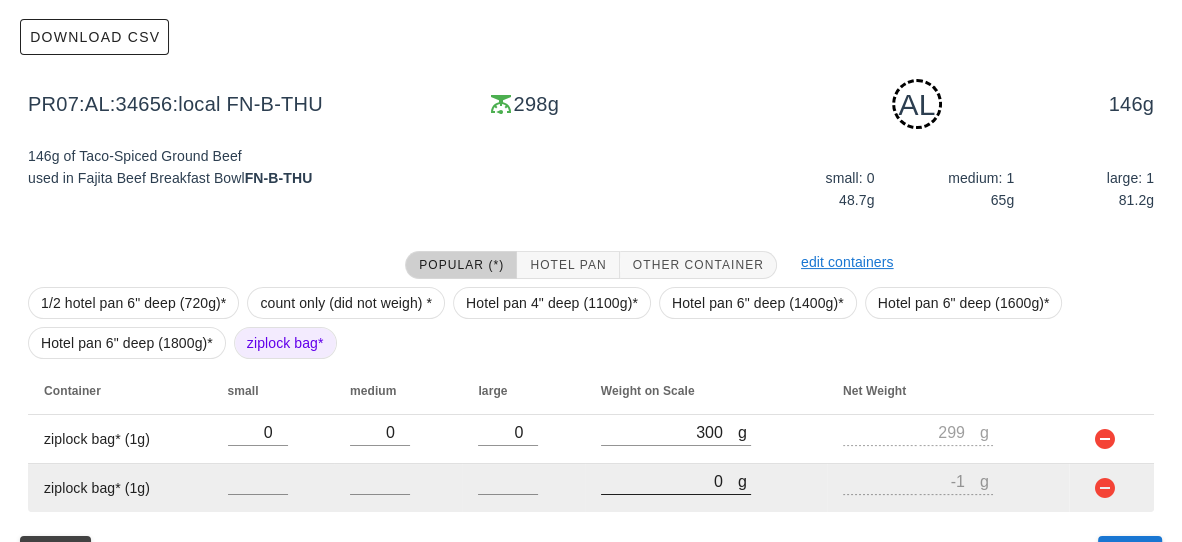 click on "0" at bounding box center [669, 481] 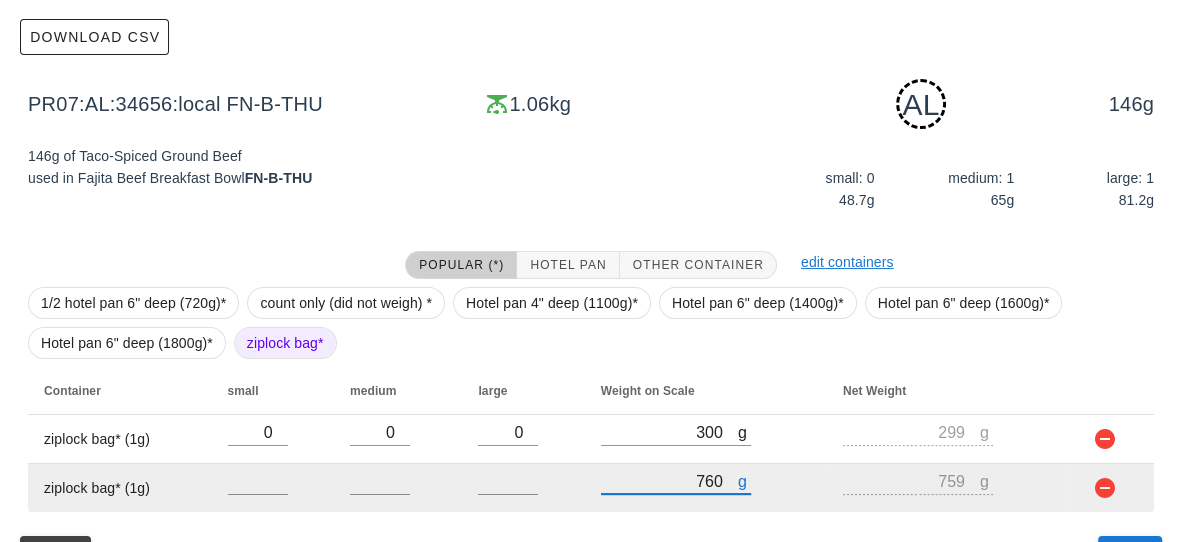 scroll, scrollTop: 286, scrollLeft: 0, axis: vertical 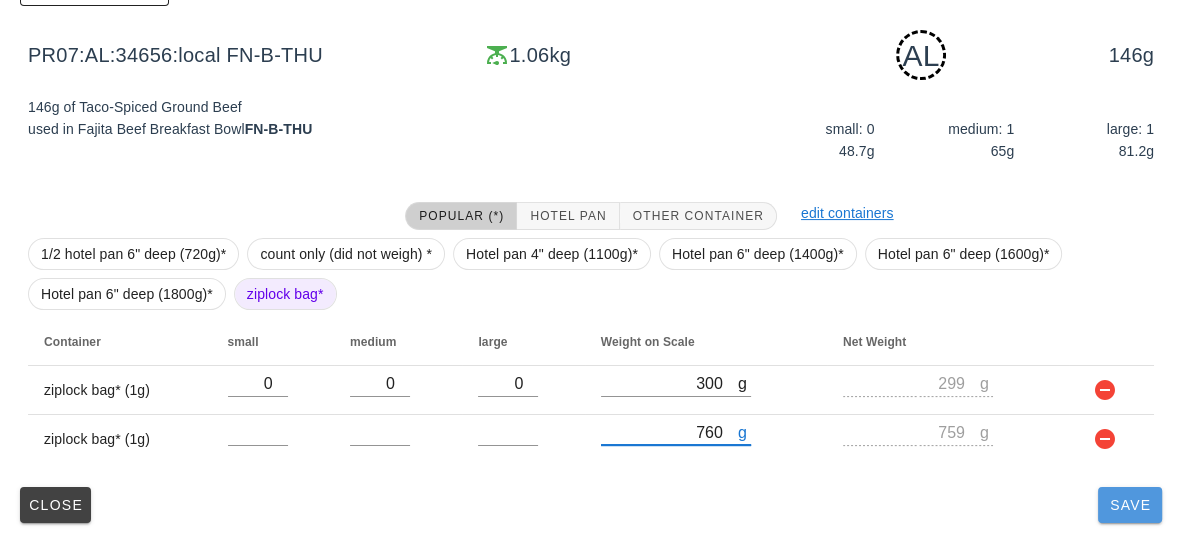 click on "Save" at bounding box center [1130, 505] 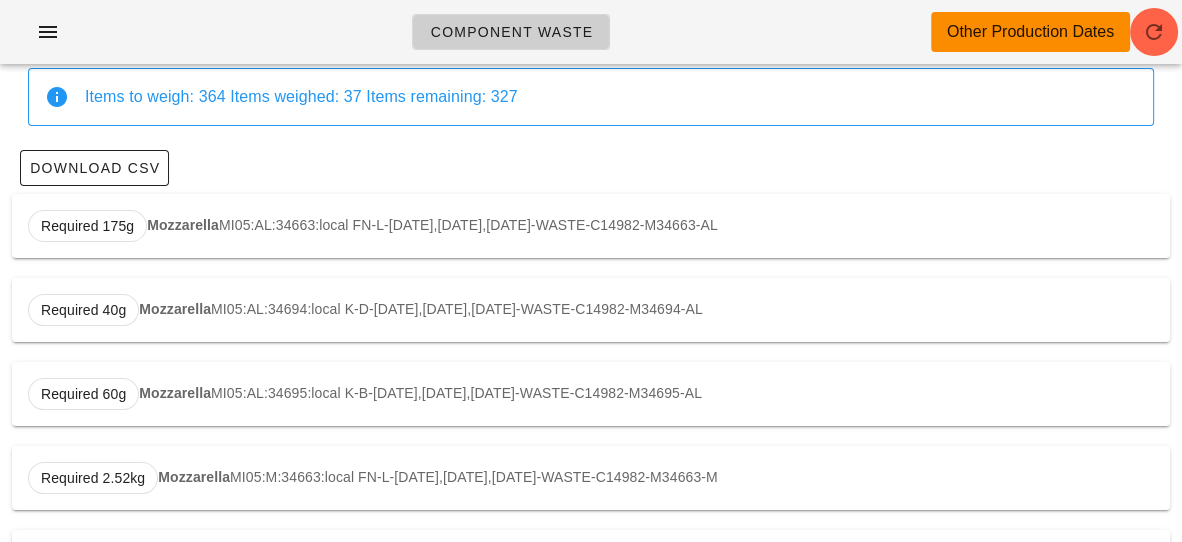 scroll, scrollTop: 0, scrollLeft: 0, axis: both 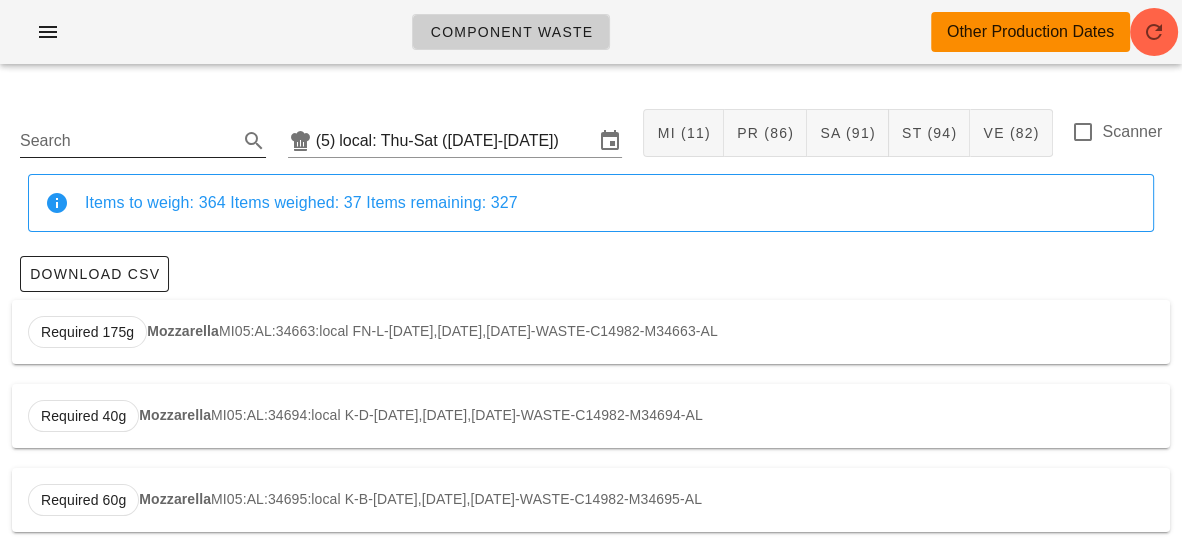 click on "Search" at bounding box center (127, 141) 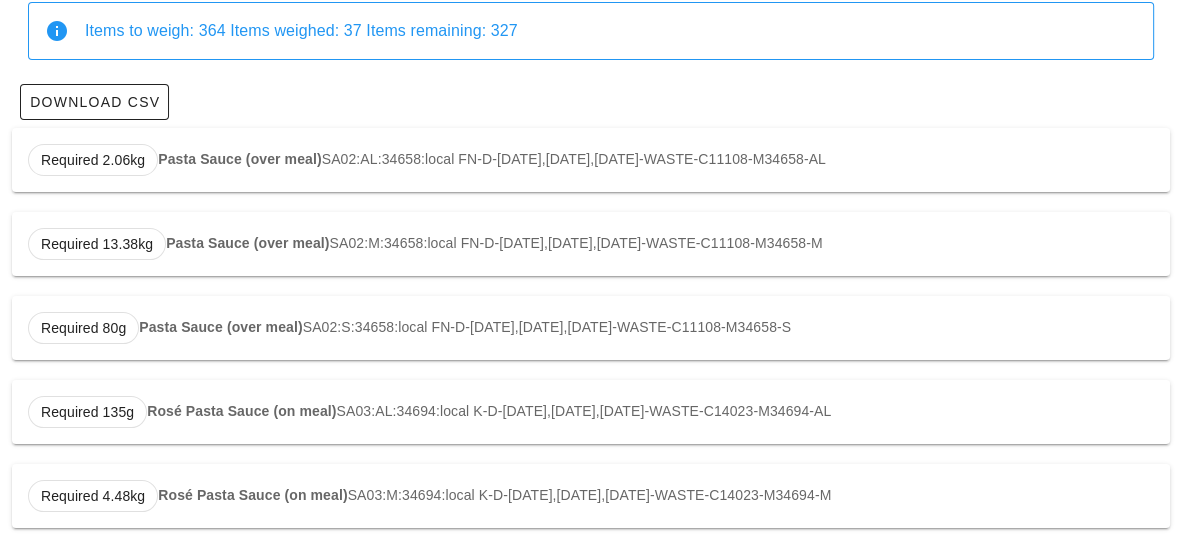 scroll, scrollTop: 173, scrollLeft: 0, axis: vertical 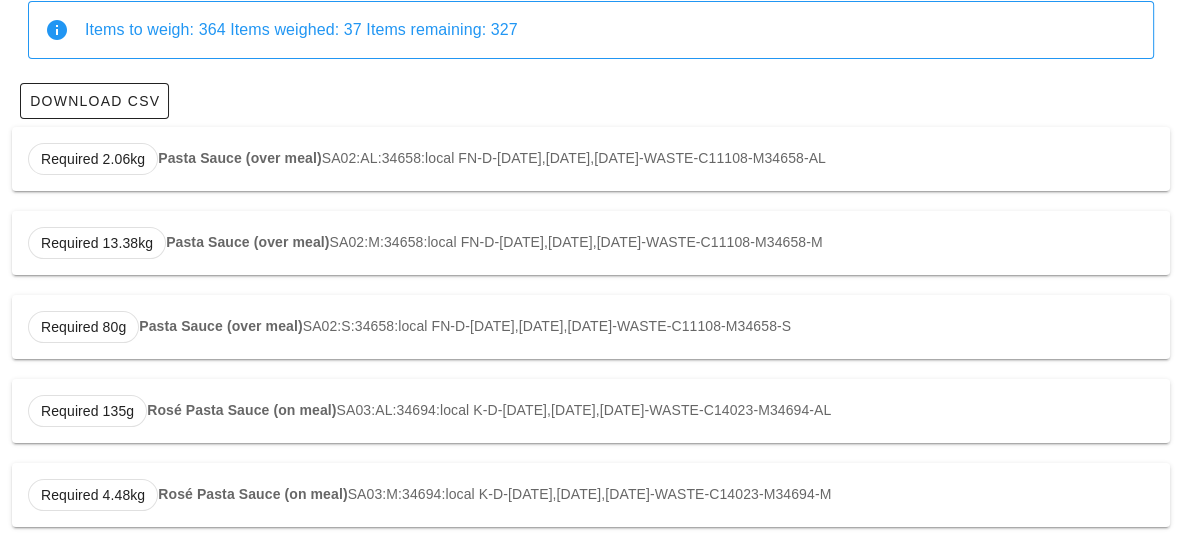 click on "Required 2.06kg Pasta Sauce (over meal)  SA02:AL:34658:local FN-D-[DATE],[DATE],[DATE]-WASTE-C11108-M34658-AL" at bounding box center (591, 159) 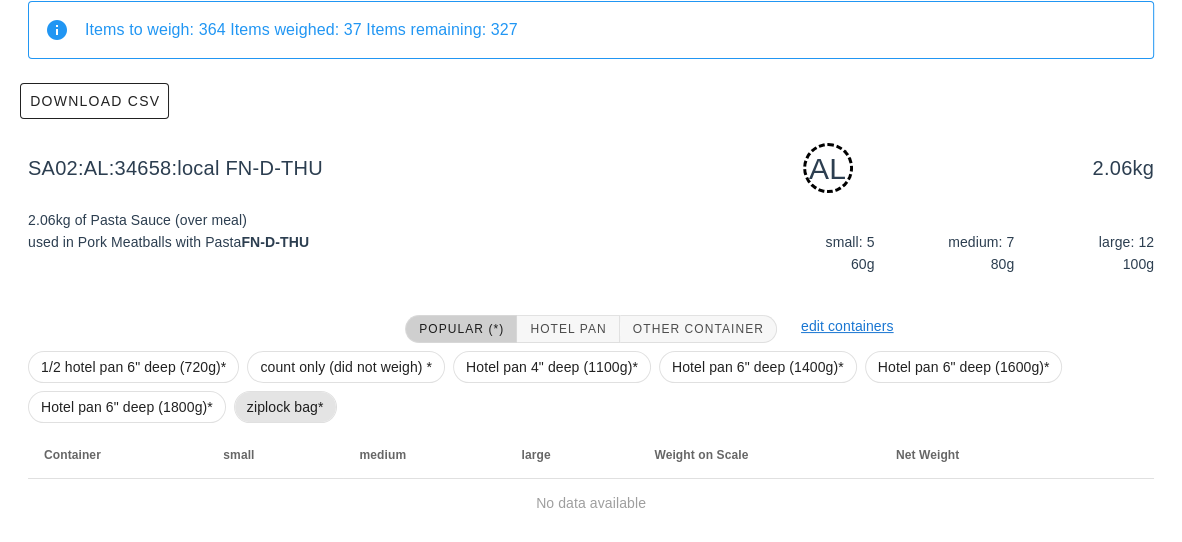 click on "ziplock bag*" at bounding box center [285, 407] 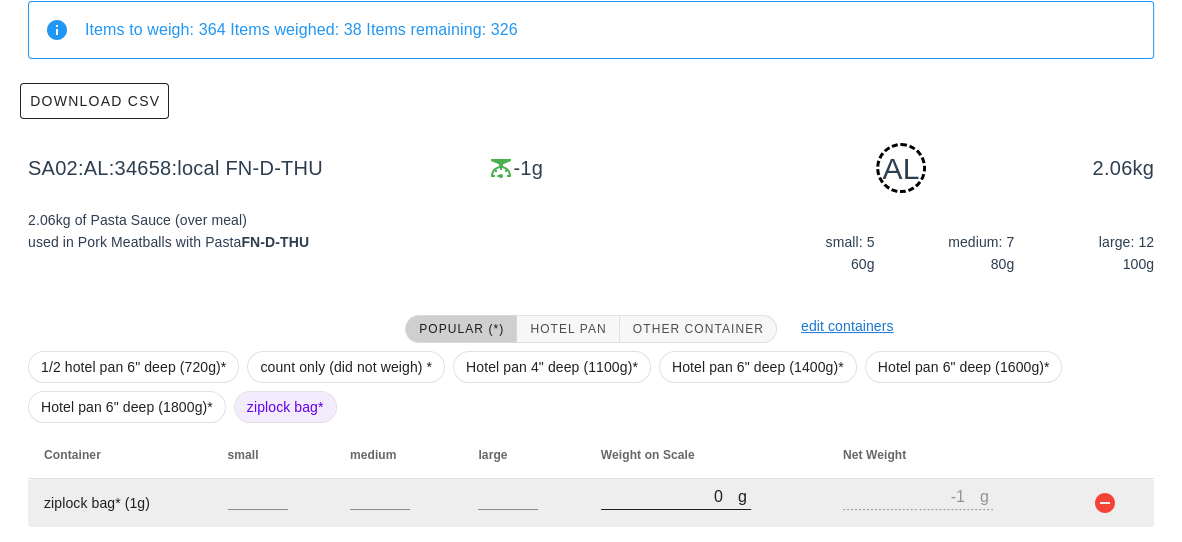 click on "0" at bounding box center (669, 496) 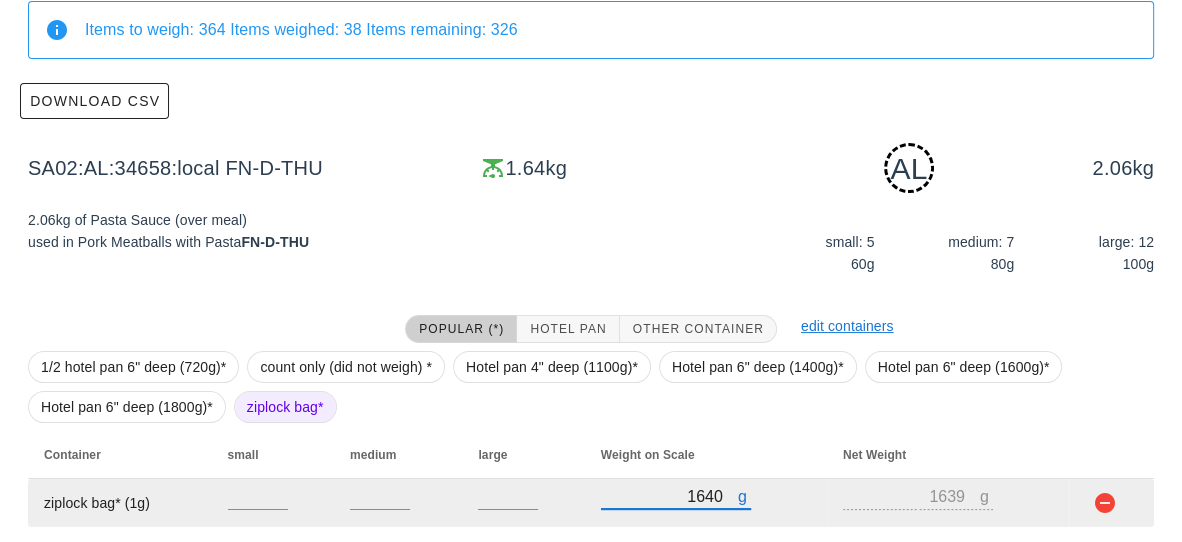 scroll, scrollTop: 237, scrollLeft: 0, axis: vertical 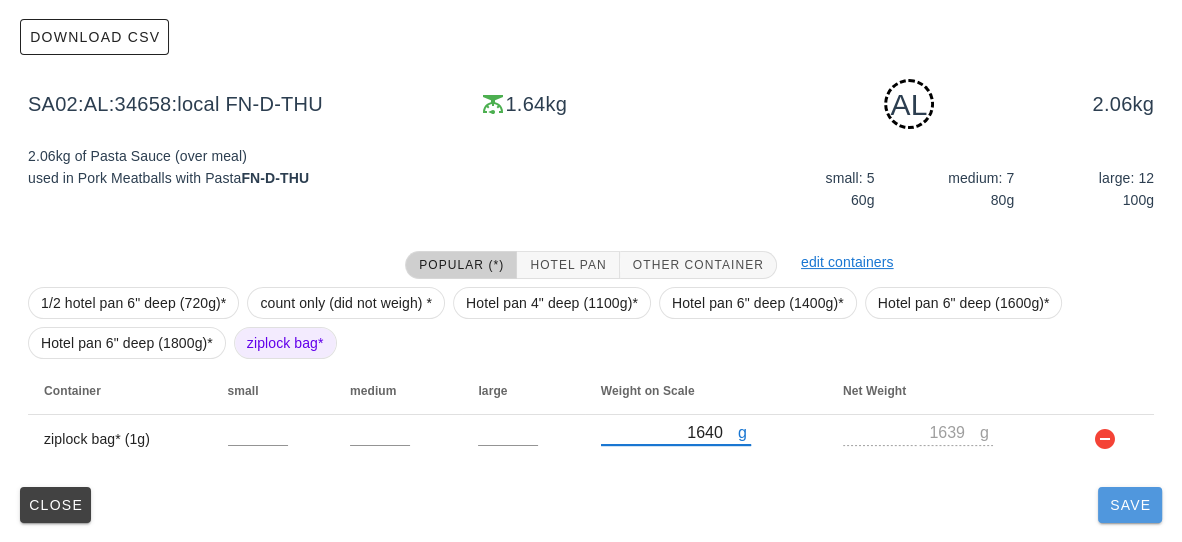click on "Save" at bounding box center (1130, 505) 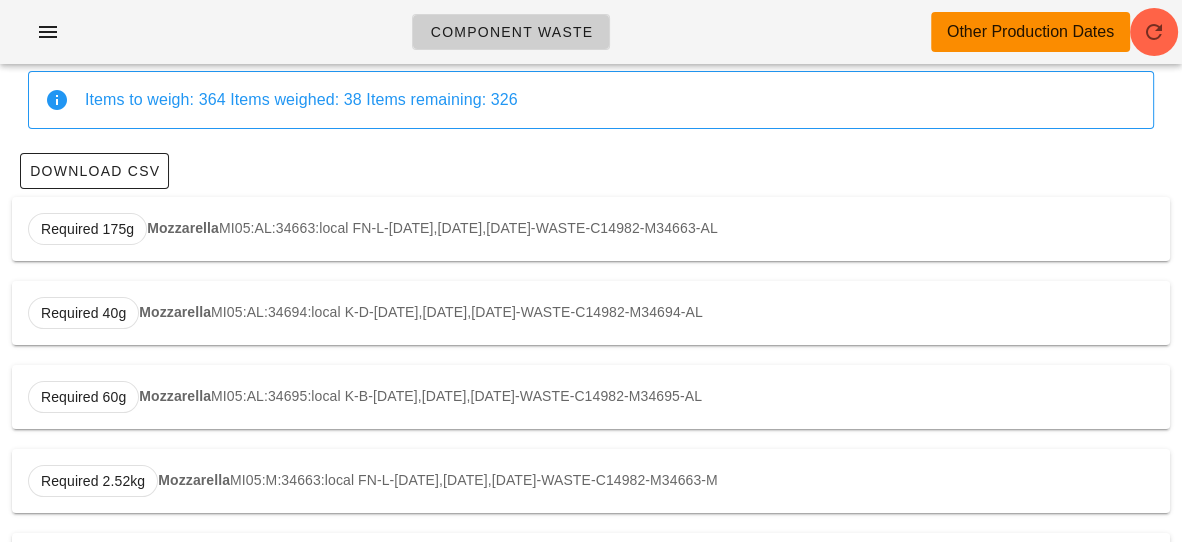 scroll, scrollTop: 0, scrollLeft: 0, axis: both 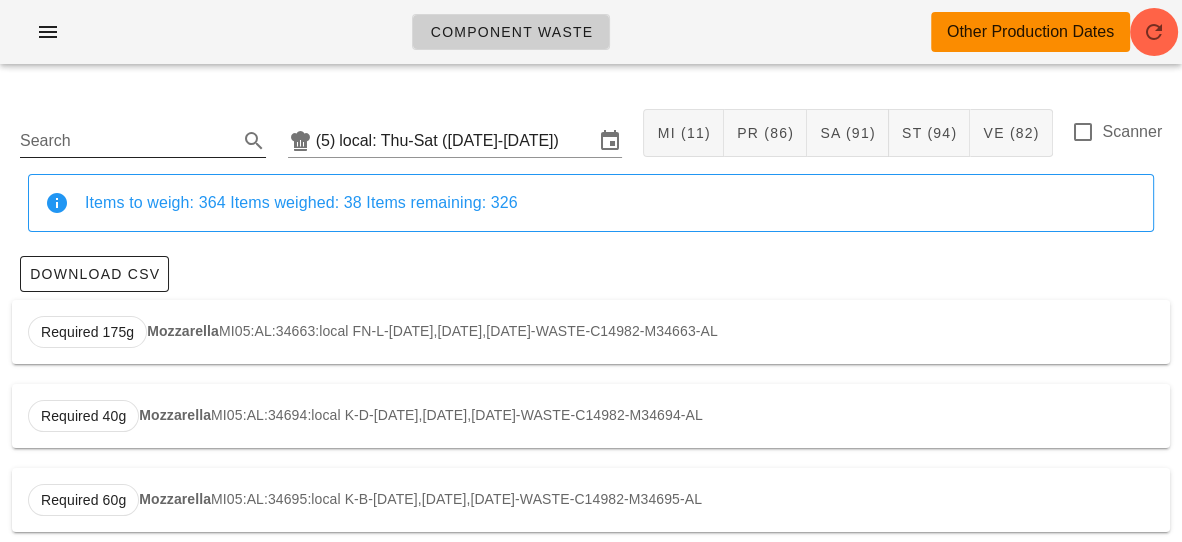 click on "Search" at bounding box center [127, 141] 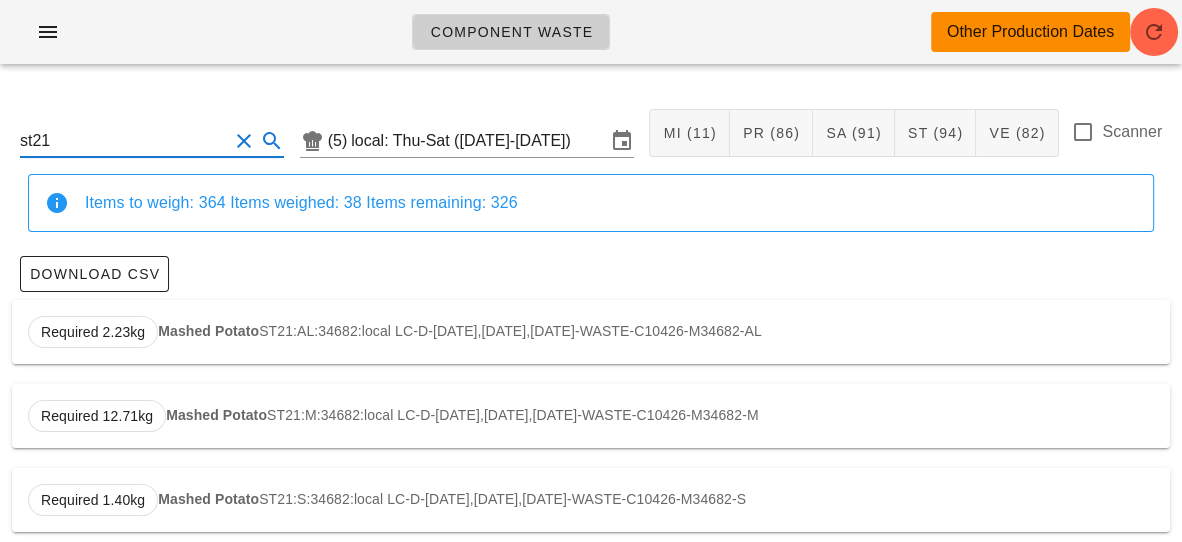 scroll, scrollTop: 21, scrollLeft: 0, axis: vertical 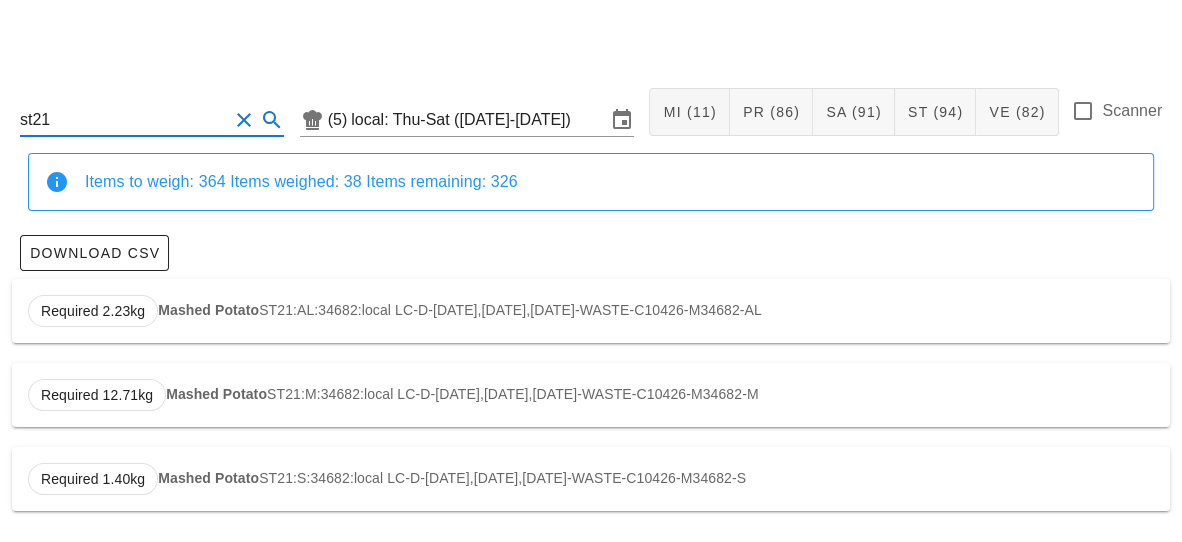 click on "Required 2.23kg Mashed Potato  ST21:AL:34682:local LC-D-[DATE],[DATE],[DATE]-WASTE-C10426-M34682-AL" at bounding box center (591, 311) 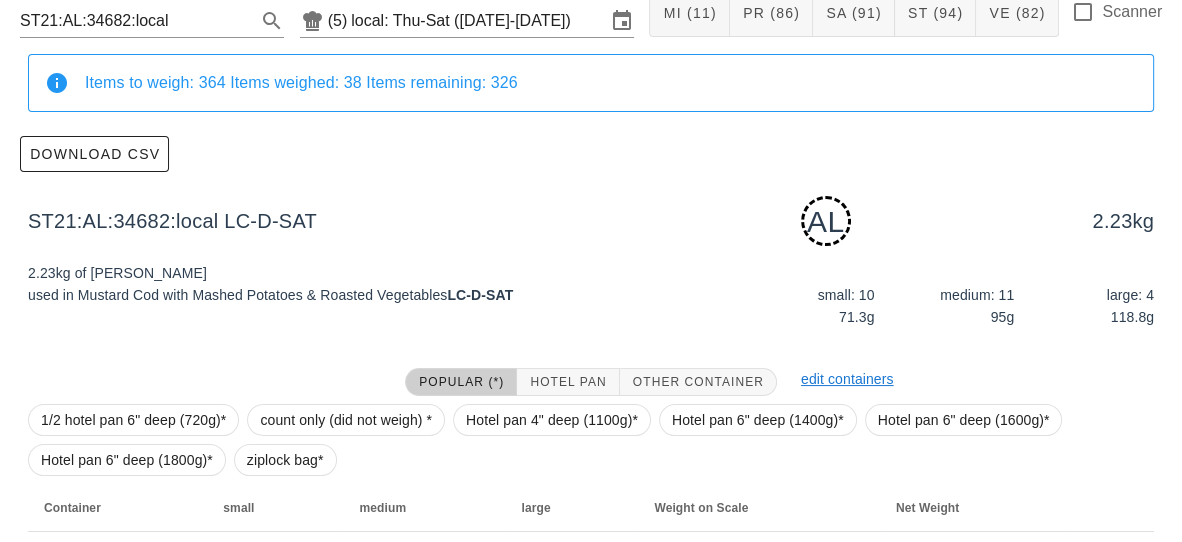 scroll, scrollTop: 237, scrollLeft: 0, axis: vertical 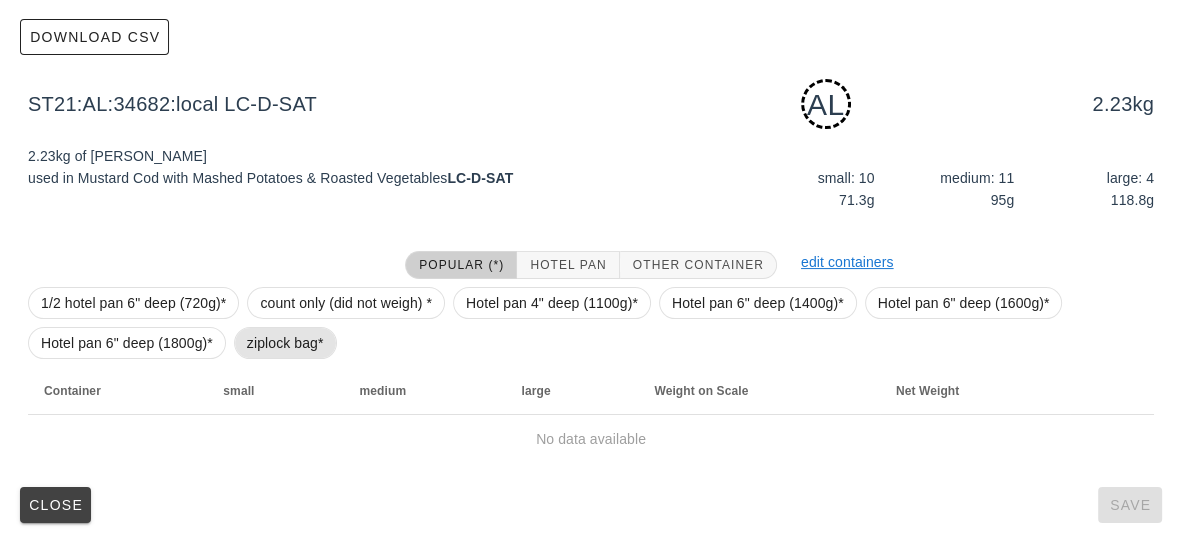 click on "ziplock bag*" at bounding box center (285, 343) 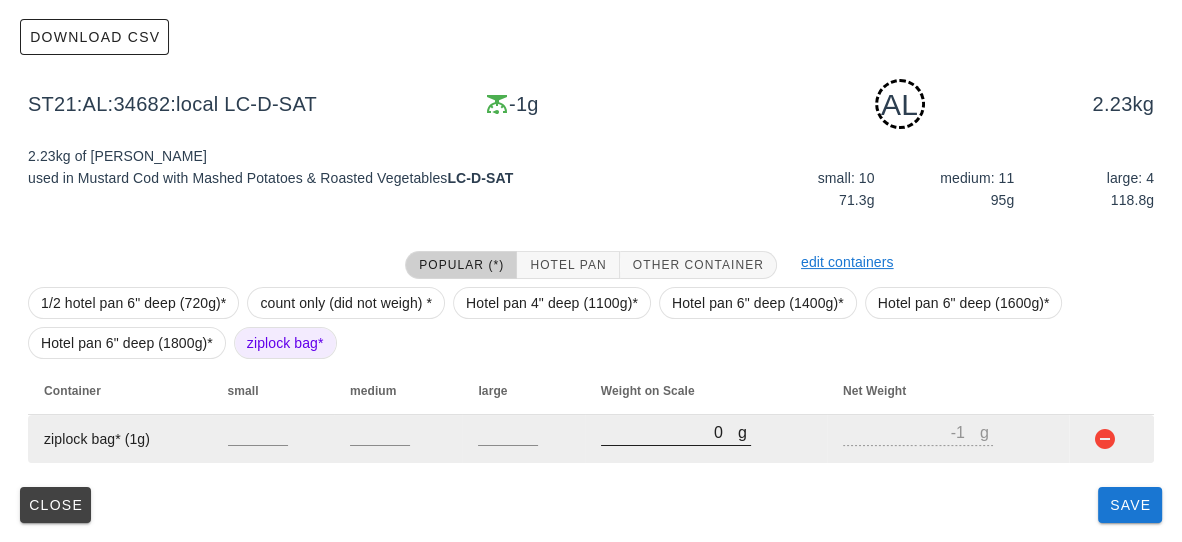 click on "0" at bounding box center [669, 432] 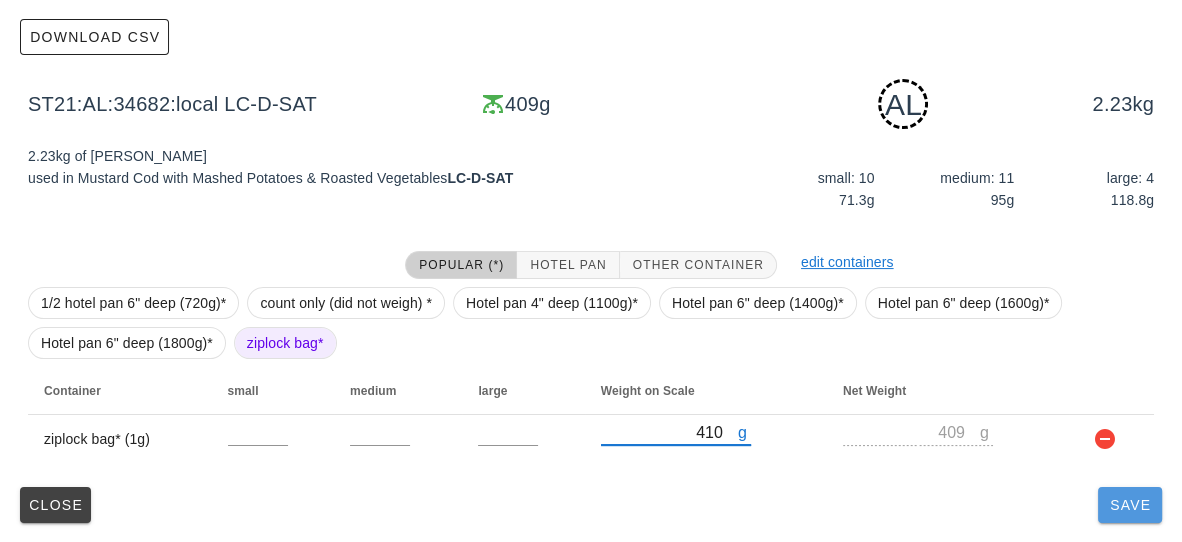 click on "Save" at bounding box center (1130, 505) 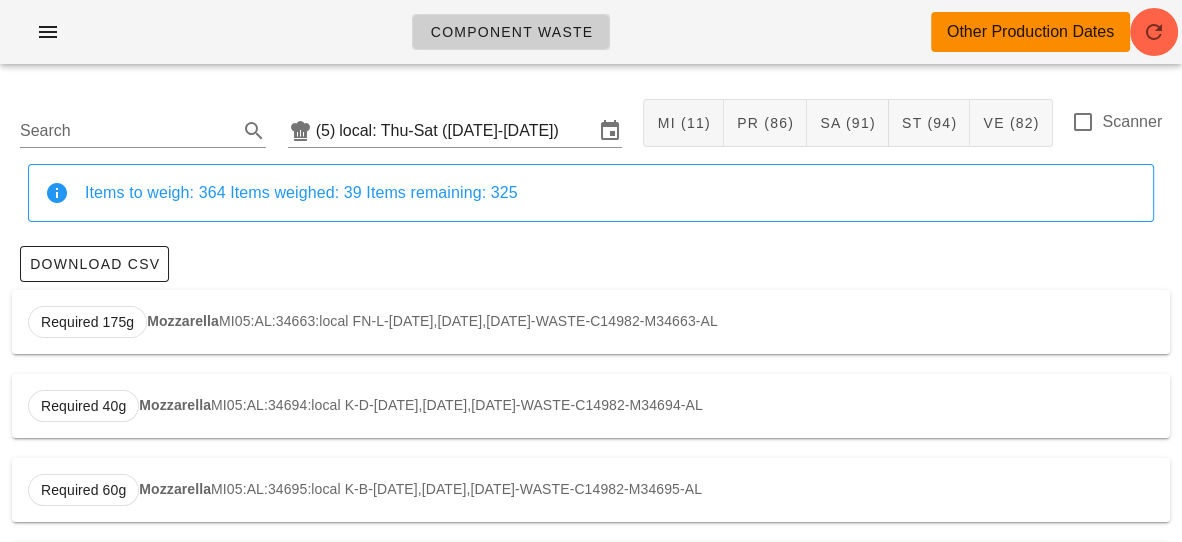 scroll, scrollTop: 0, scrollLeft: 0, axis: both 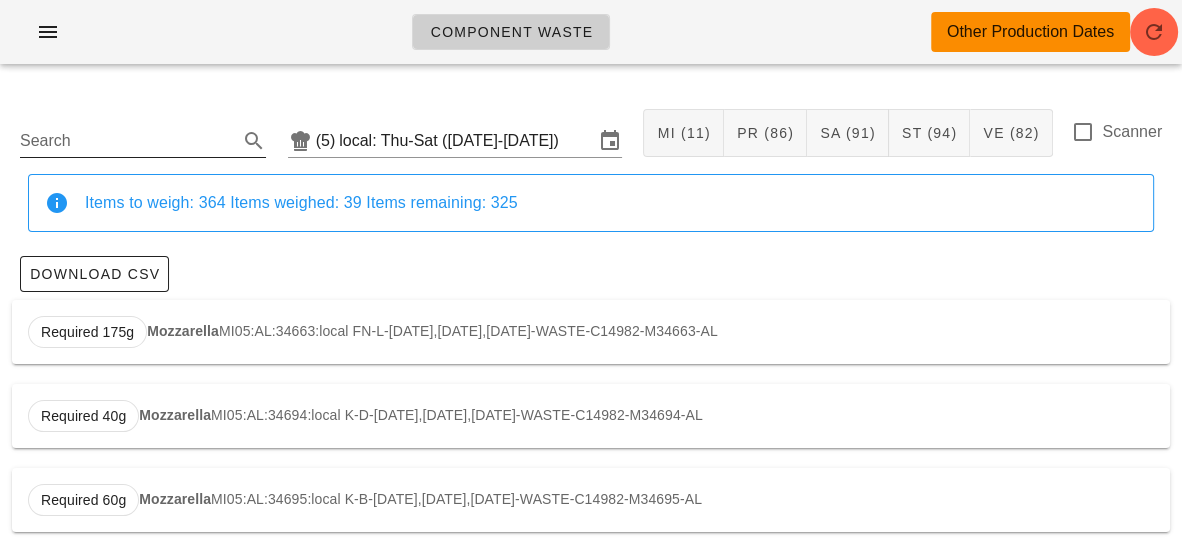 click on "Search" at bounding box center (127, 141) 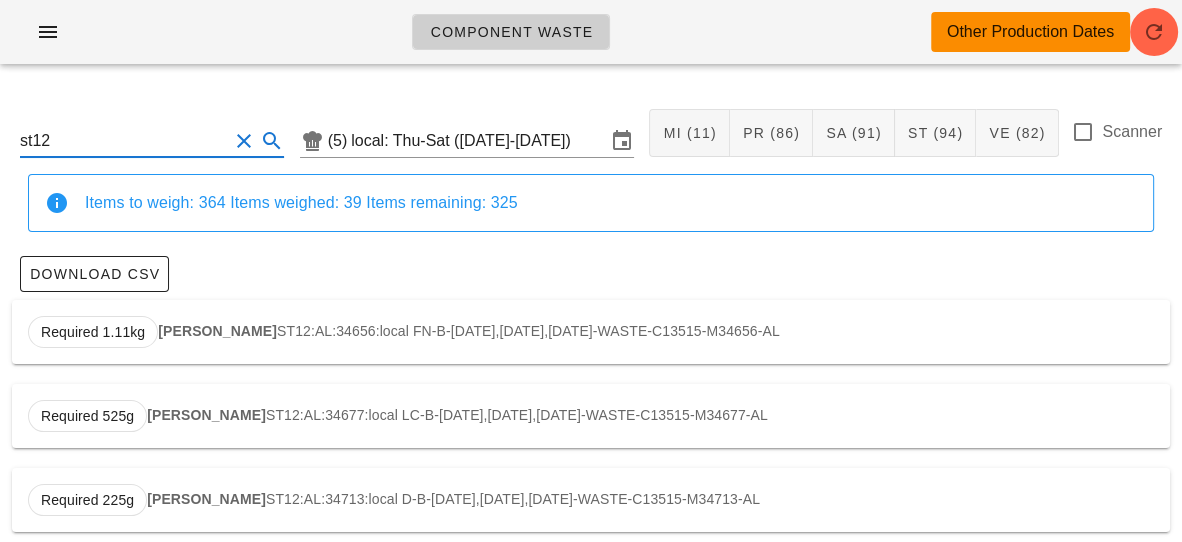 click on "Required 1.11kg Yam Hashbrowns  ST12:AL:34656:local FN-B-[DATE],[DATE],[DATE]-WASTE-C13515-M34656-AL" at bounding box center (591, 332) 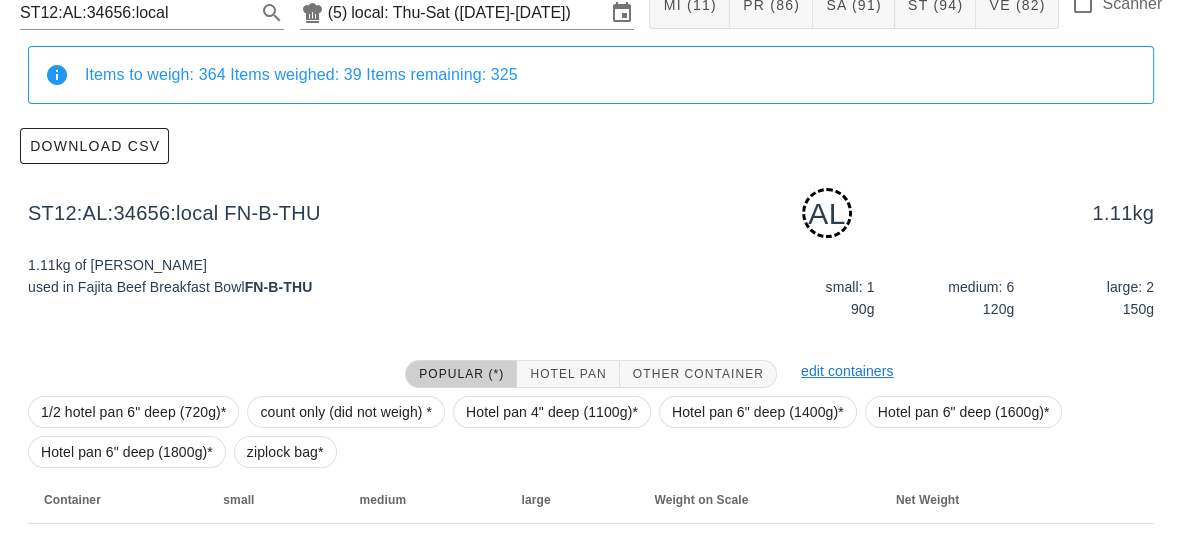 scroll, scrollTop: 237, scrollLeft: 0, axis: vertical 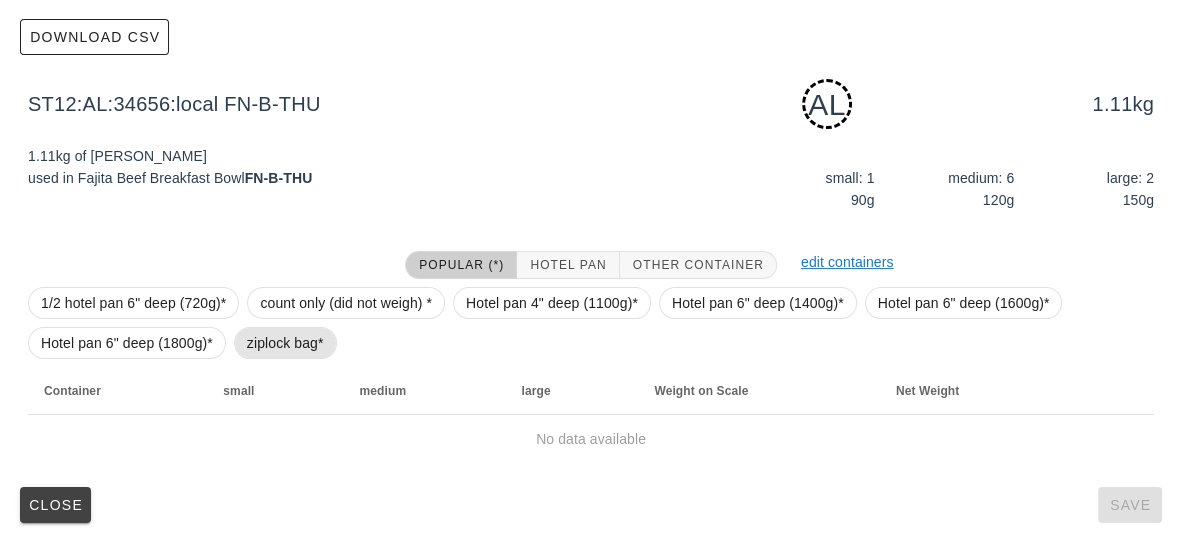 click on "ziplock bag*" at bounding box center (285, 343) 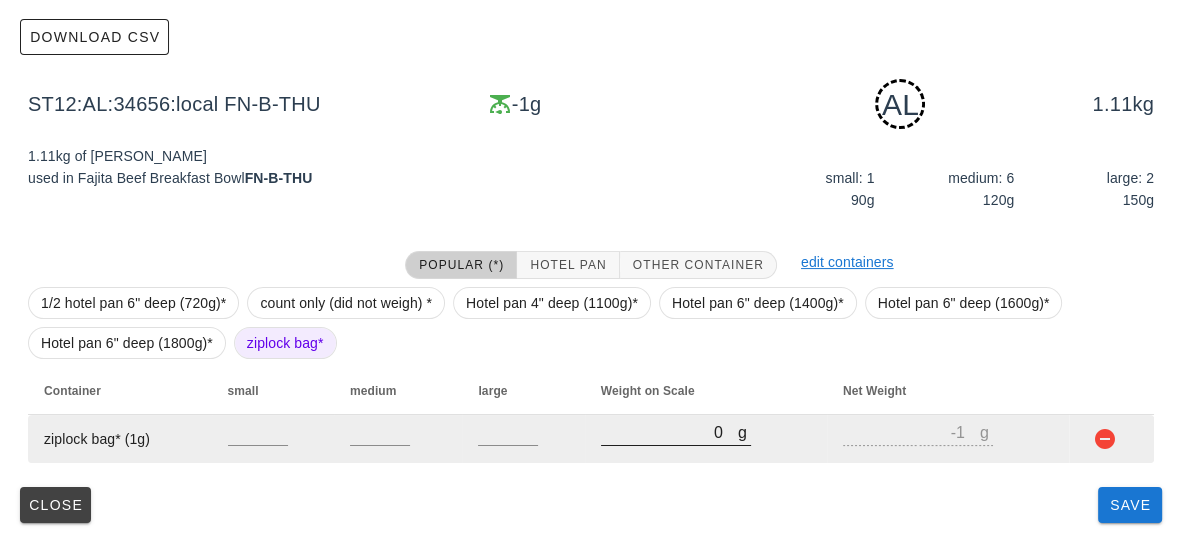 click on "0" at bounding box center (669, 432) 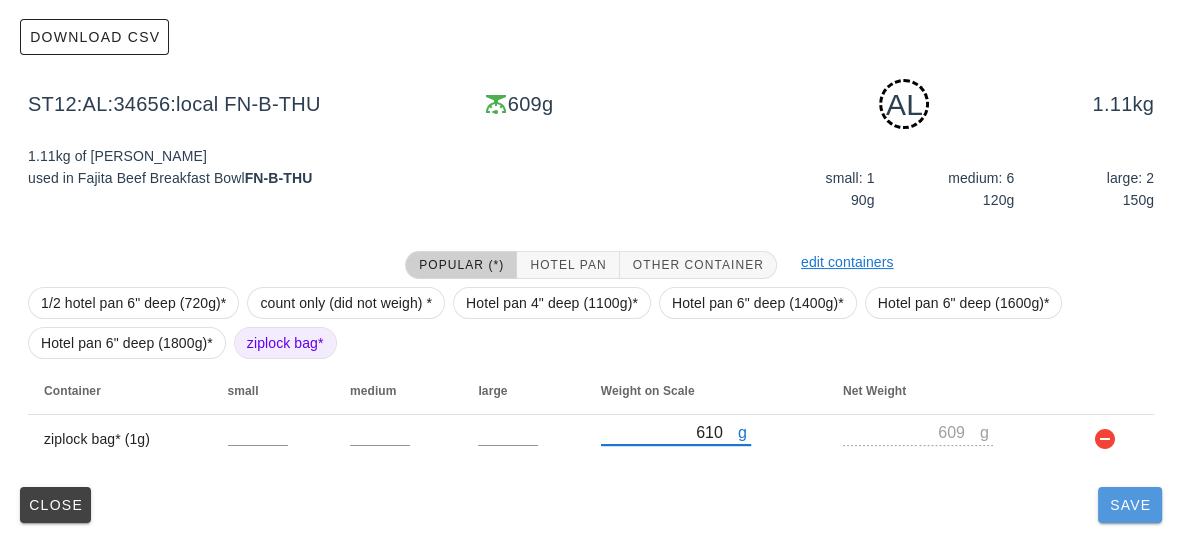 click on "Save" at bounding box center [1130, 505] 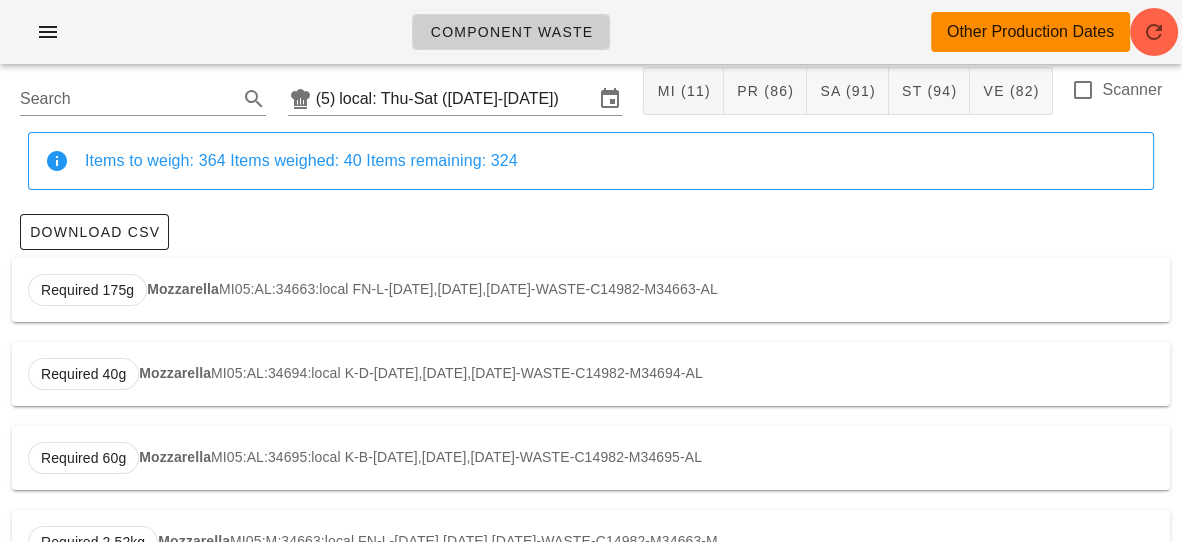 scroll, scrollTop: 0, scrollLeft: 0, axis: both 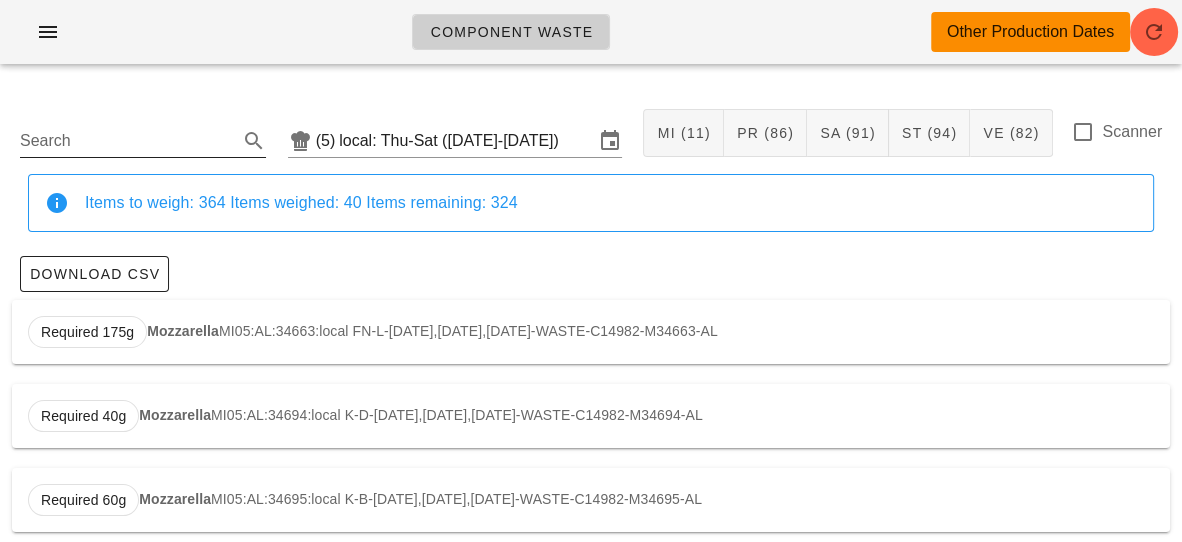click on "Search" at bounding box center (127, 141) 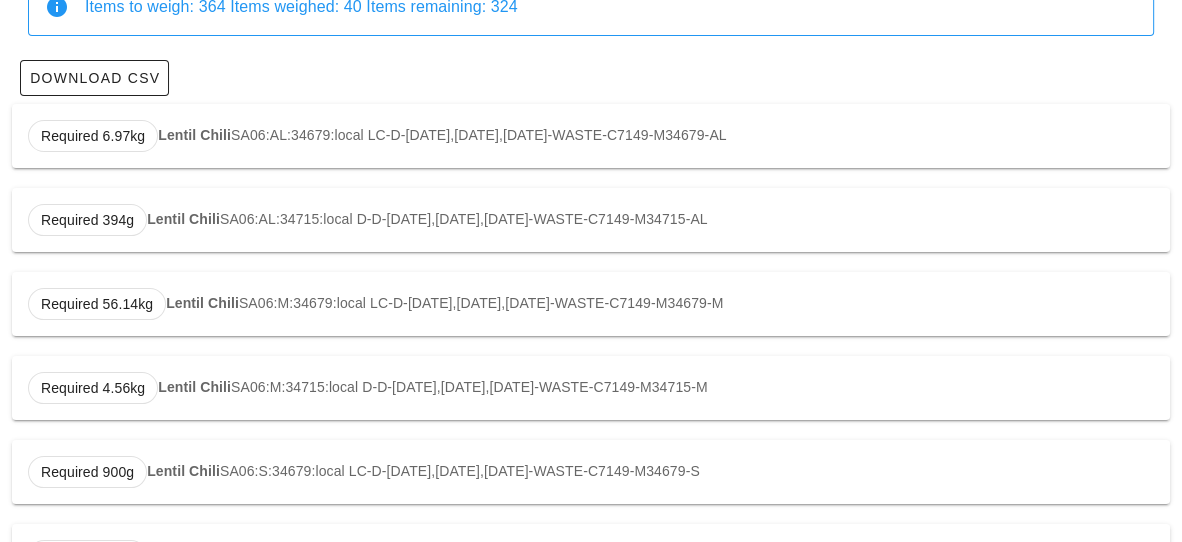 scroll, scrollTop: 442, scrollLeft: 0, axis: vertical 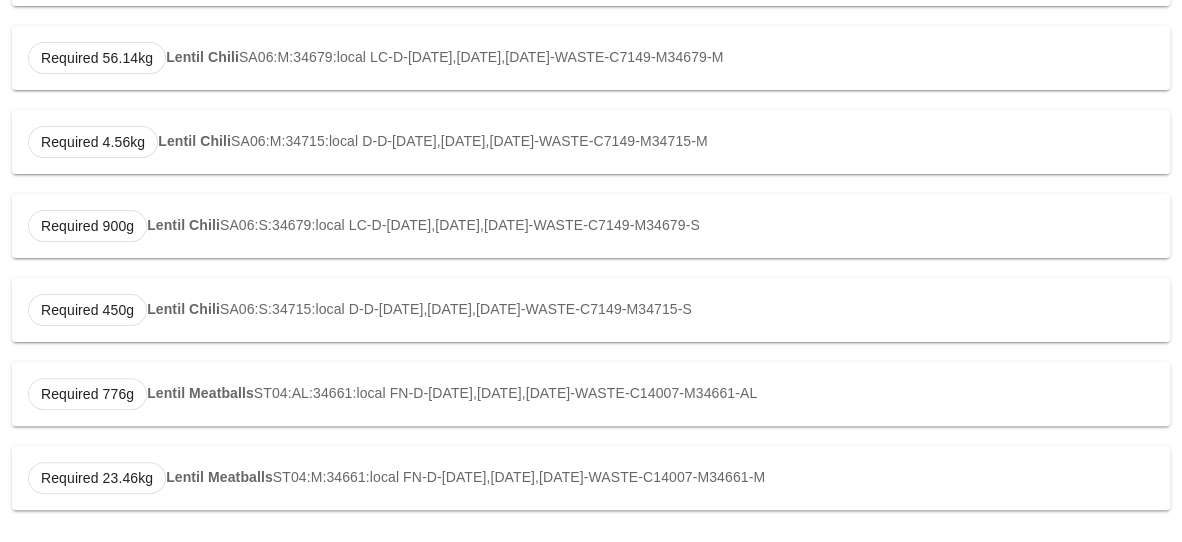 click on "Required 776g Lentil Meatballs  ST04:AL:34661:local FN-D-[DATE],[DATE],[DATE]-WASTE-C14007-M34661-AL" at bounding box center [591, 394] 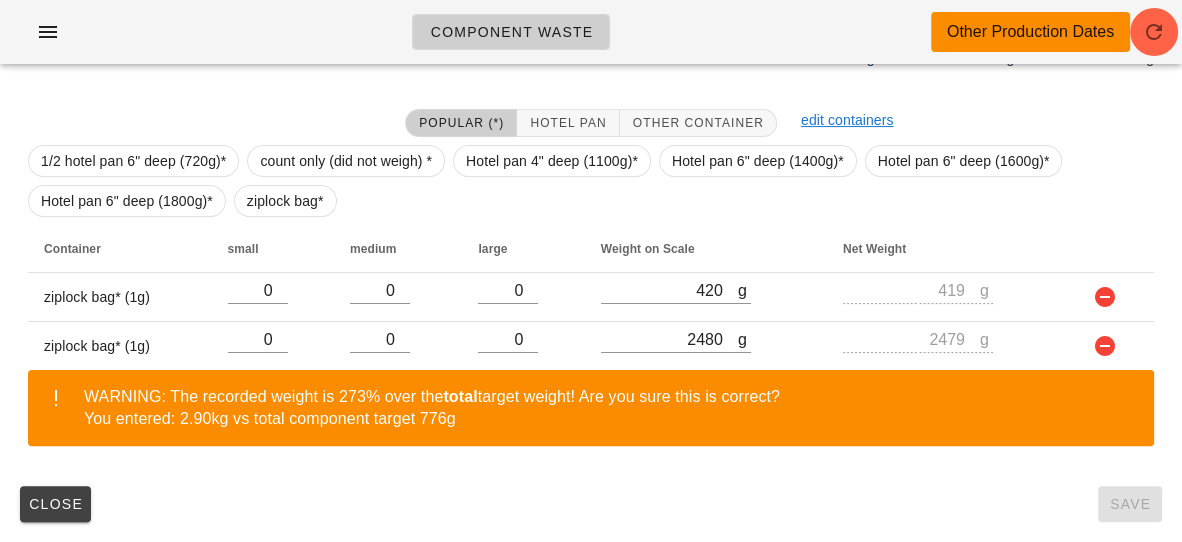 scroll, scrollTop: 378, scrollLeft: 0, axis: vertical 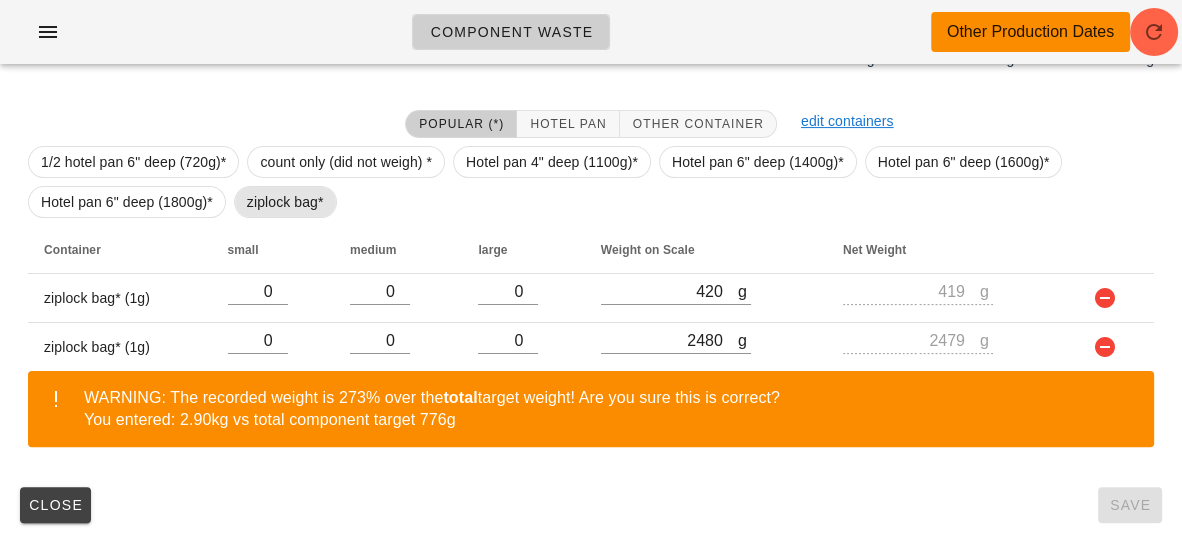 click on "ziplock bag*" at bounding box center (285, 202) 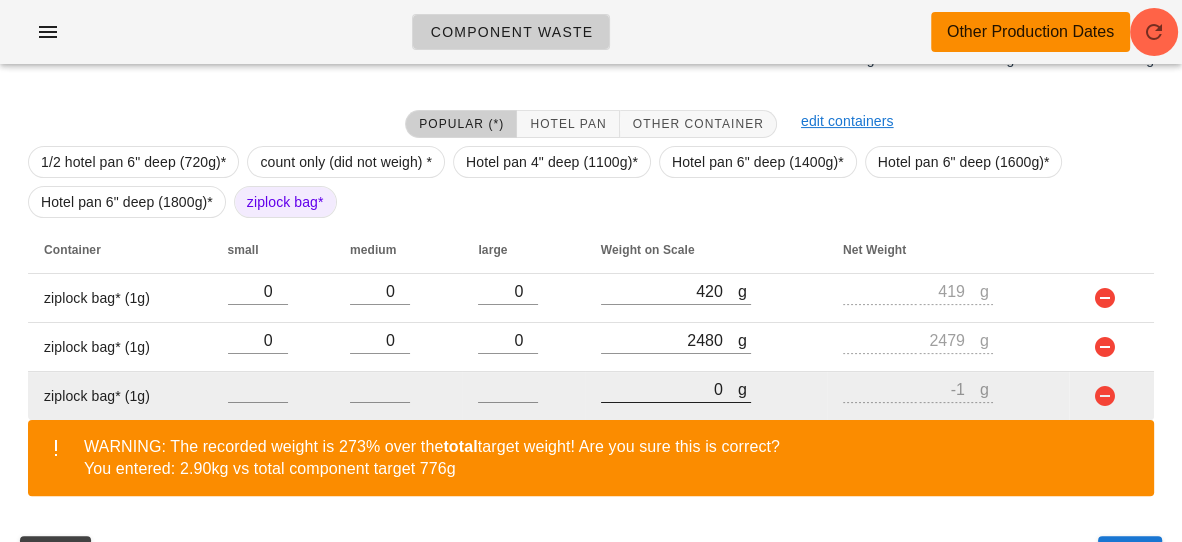 click on "0" at bounding box center [669, 389] 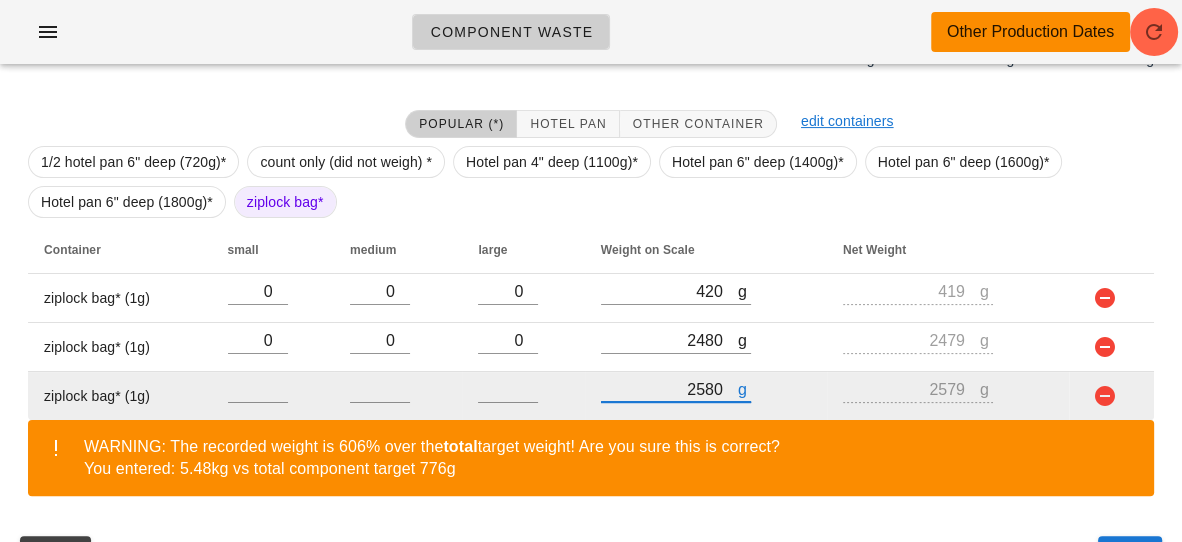 scroll, scrollTop: 427, scrollLeft: 0, axis: vertical 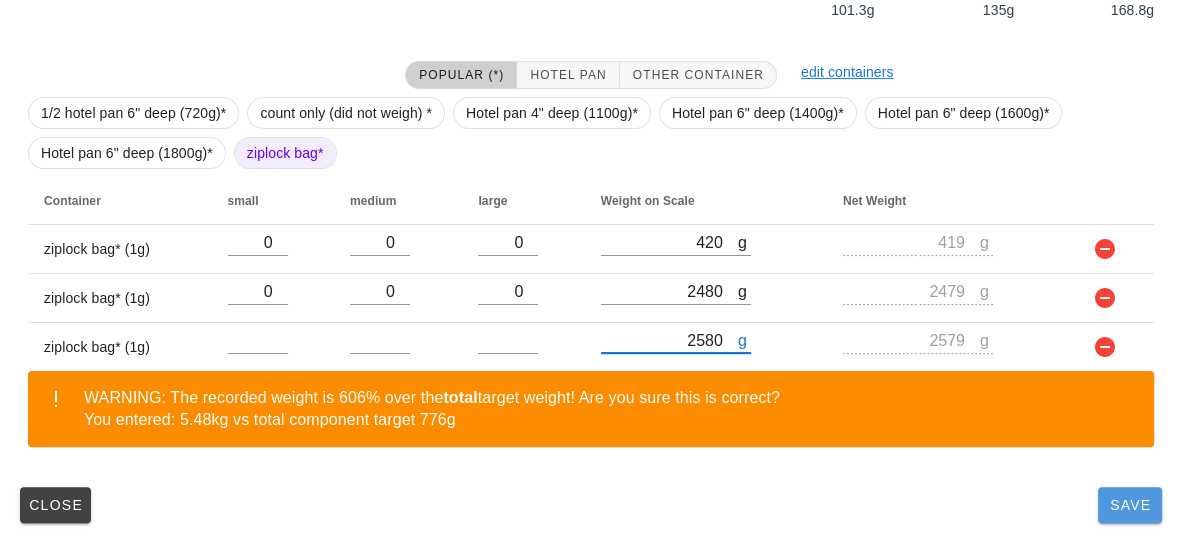 click on "Save" at bounding box center (1130, 505) 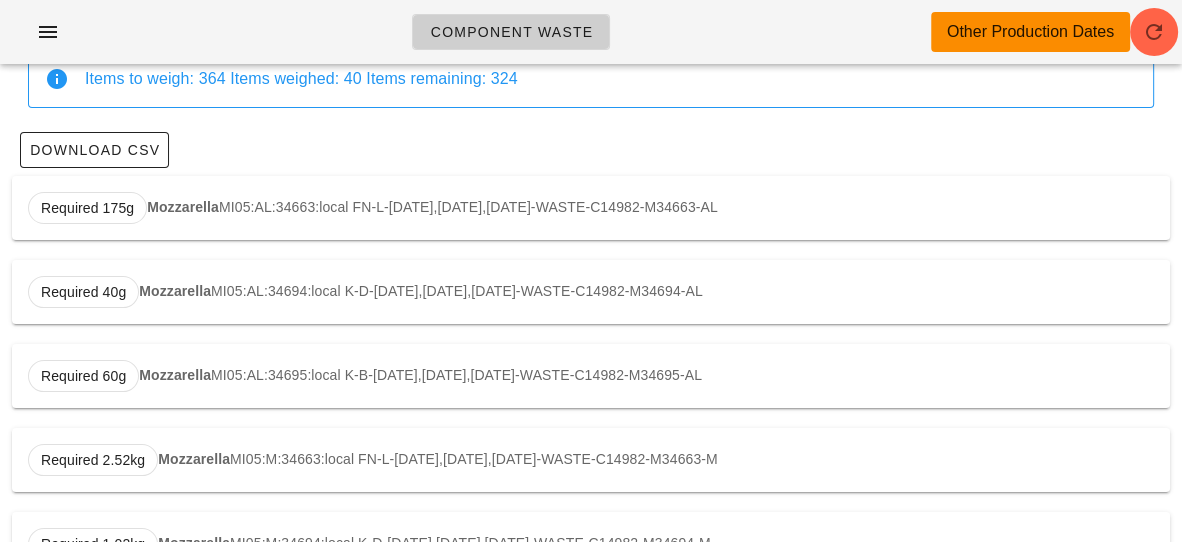 scroll, scrollTop: 0, scrollLeft: 0, axis: both 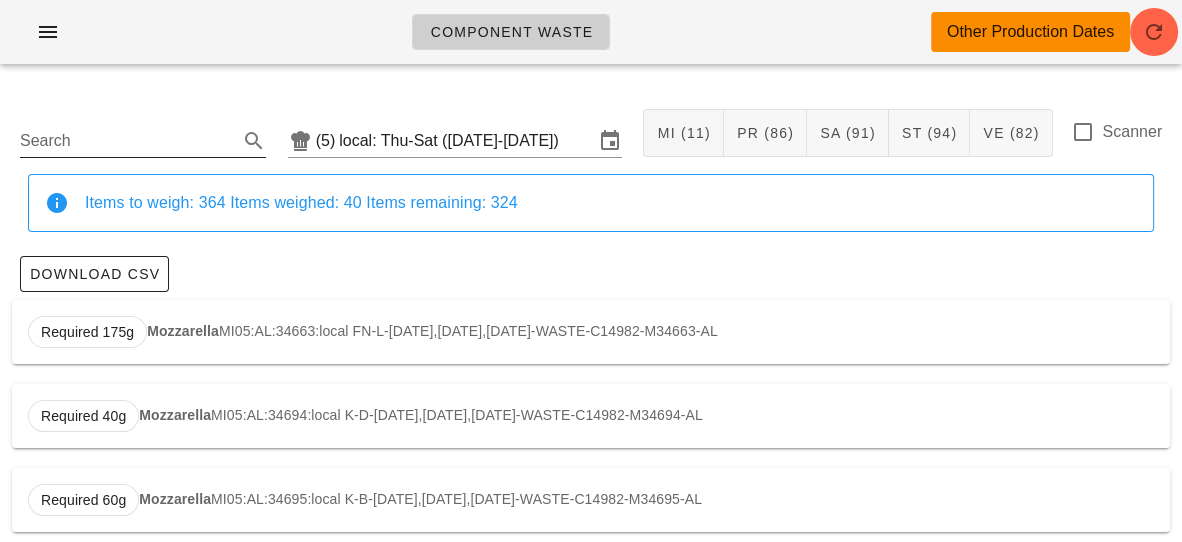 click on "Search" at bounding box center [127, 141] 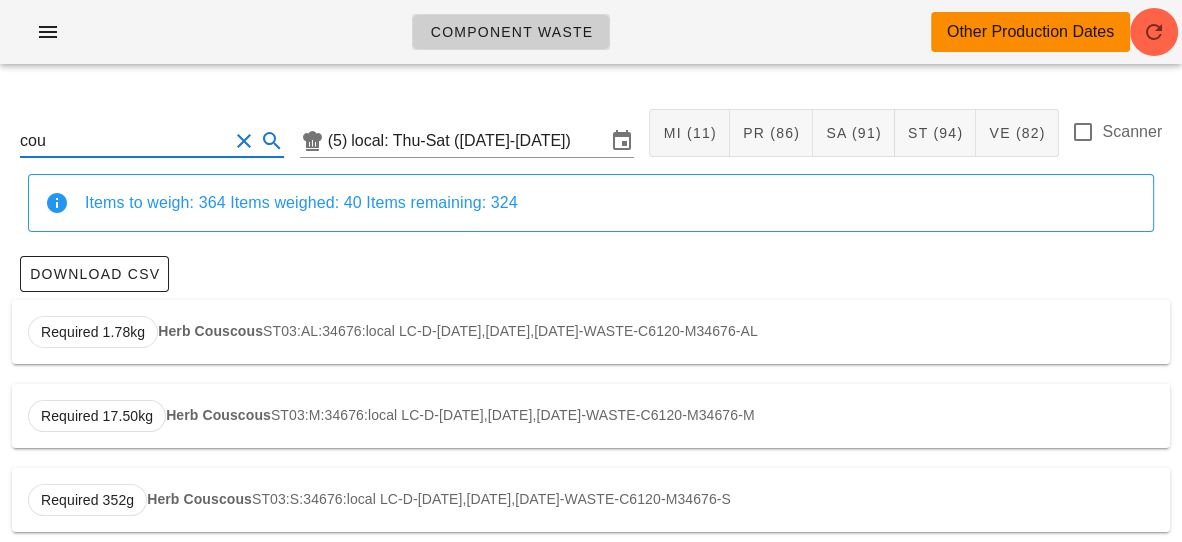 click on "Required 1.78kg Herb Couscous  ST03:AL:34676:local LC-D-[DATE],[DATE],[DATE]-WASTE-C6120-M34676-AL" at bounding box center [591, 332] 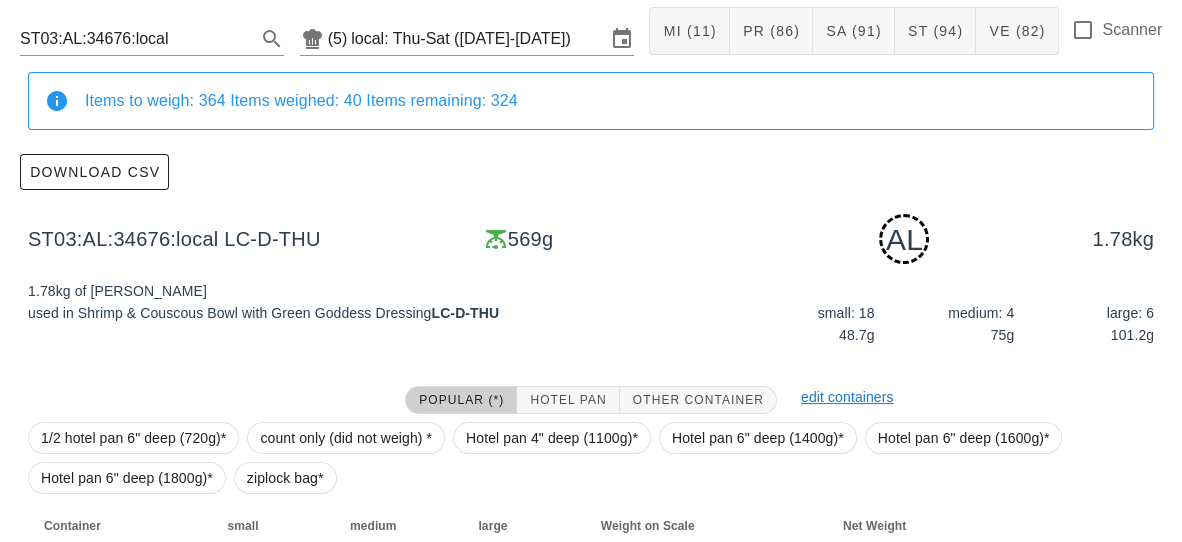scroll, scrollTop: 237, scrollLeft: 0, axis: vertical 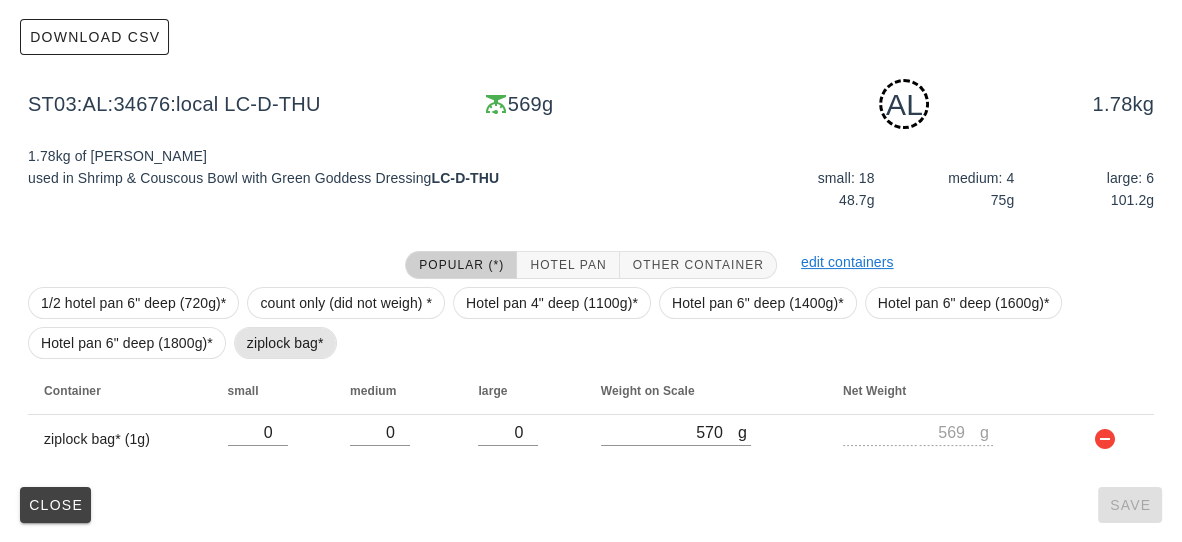 click on "ziplock bag*" at bounding box center (285, 343) 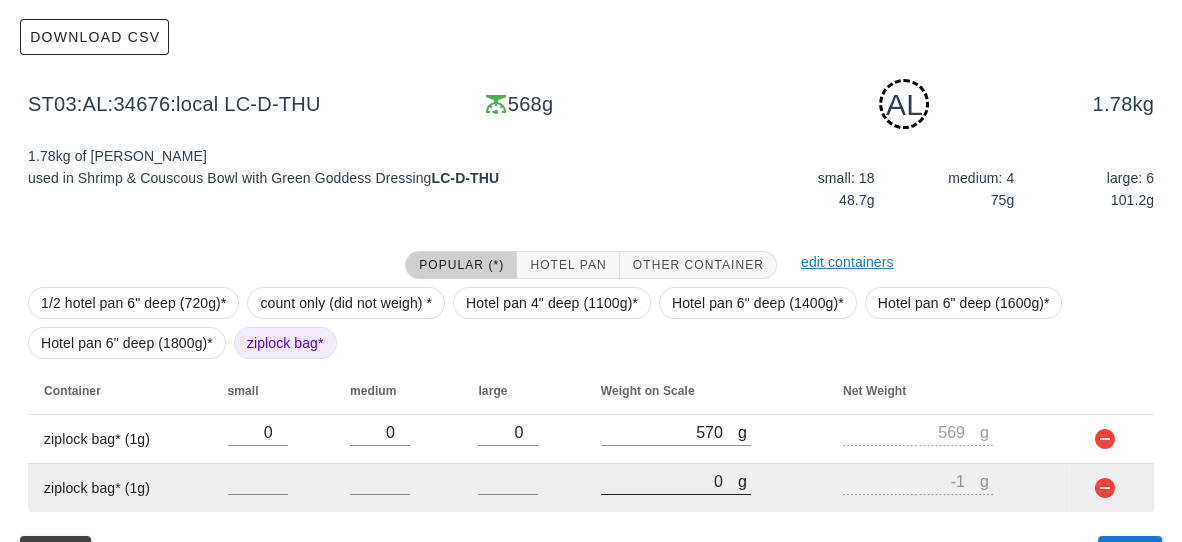click on "0" at bounding box center (669, 481) 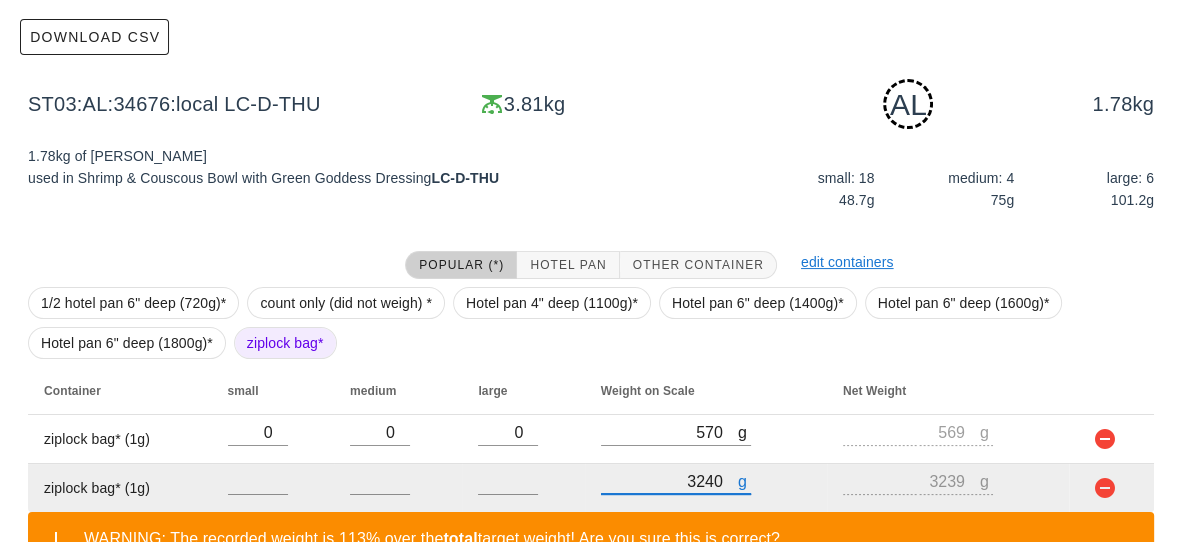 scroll, scrollTop: 378, scrollLeft: 0, axis: vertical 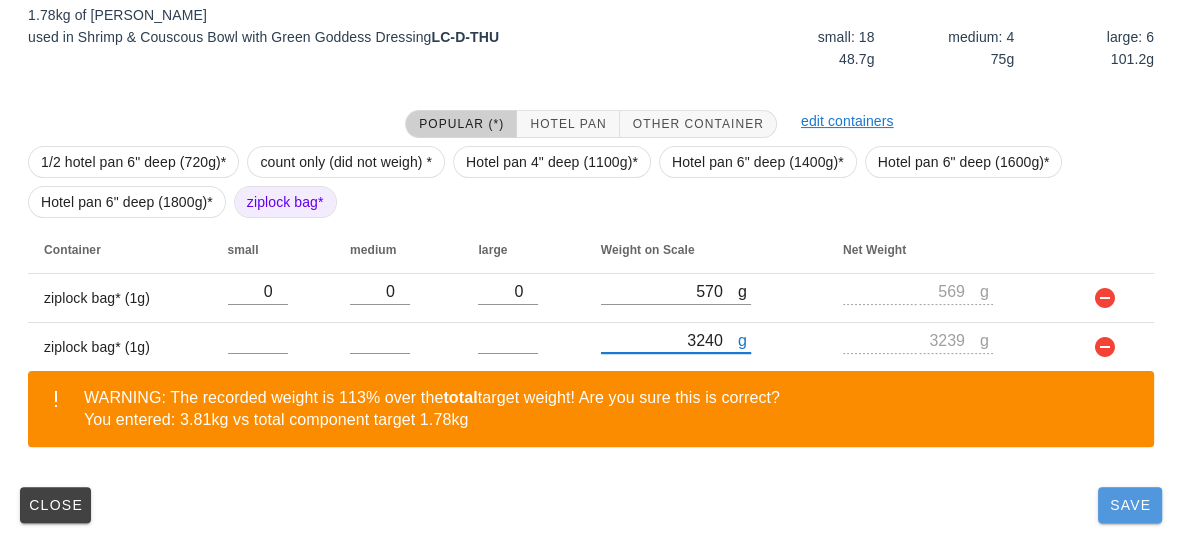 click on "Save" at bounding box center [1130, 505] 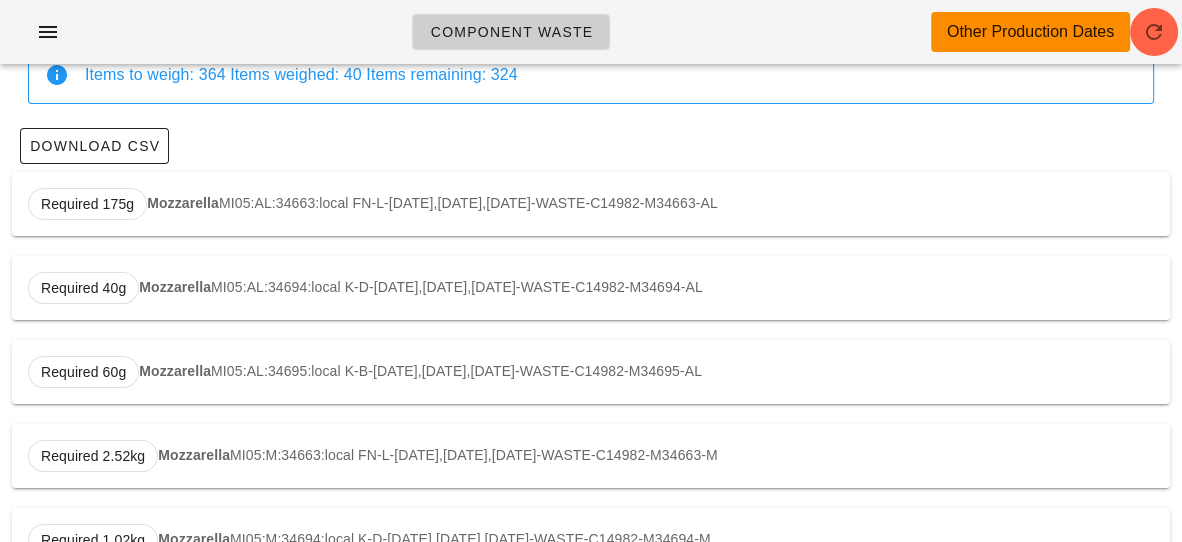 scroll, scrollTop: 0, scrollLeft: 0, axis: both 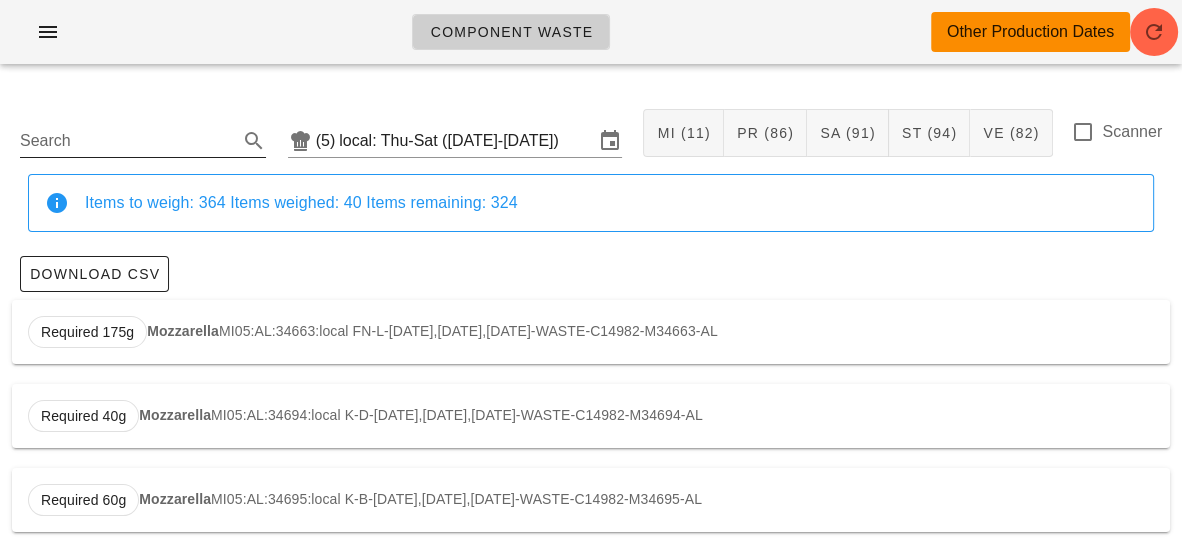 click on "Search" at bounding box center (127, 141) 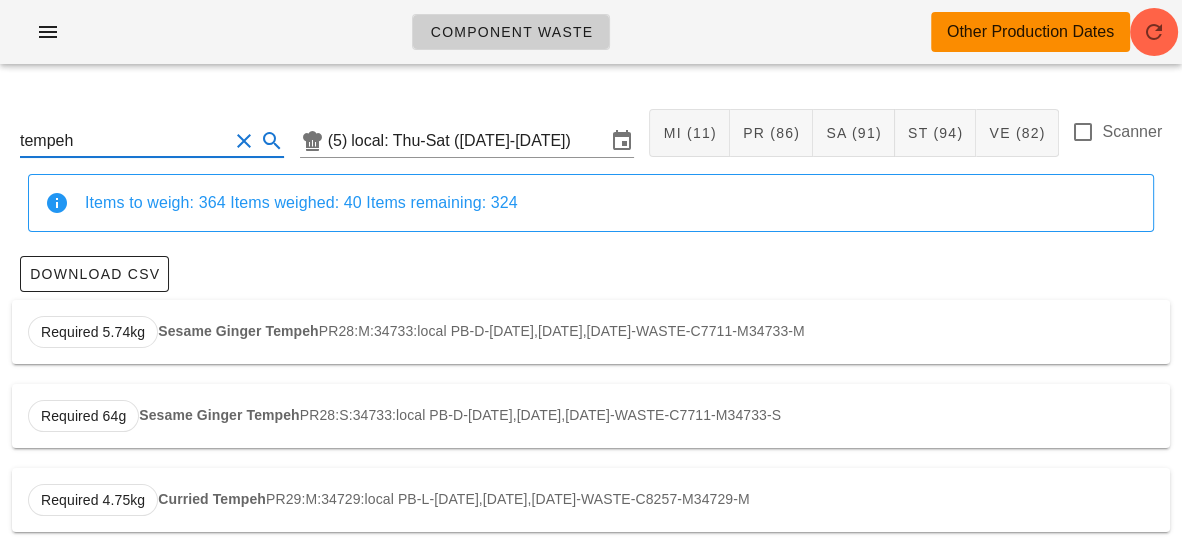 click on "Sesame Ginger Tempeh" at bounding box center [238, 331] 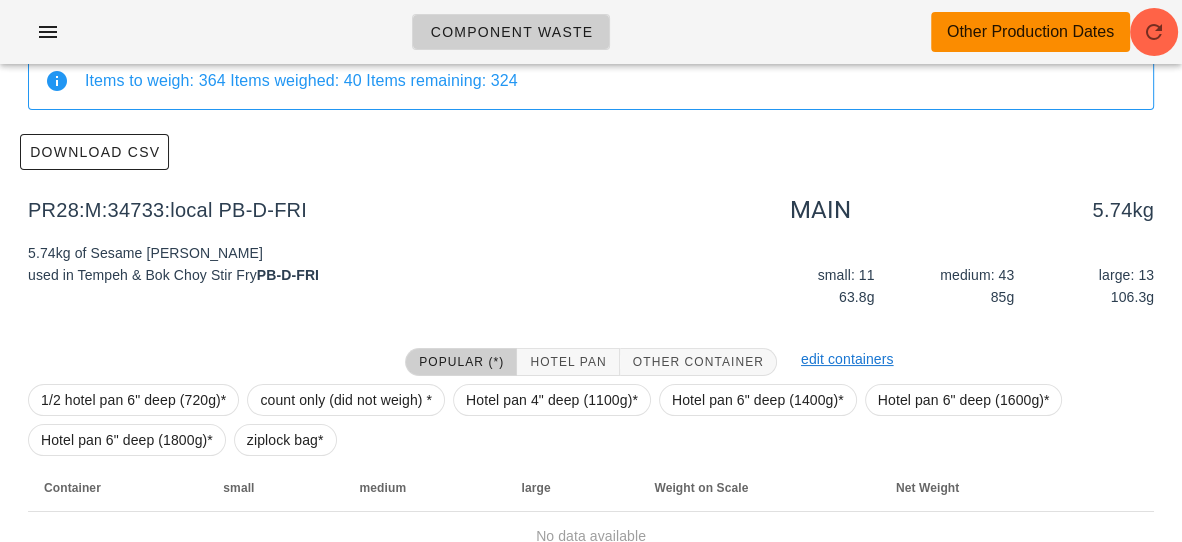 scroll, scrollTop: 219, scrollLeft: 0, axis: vertical 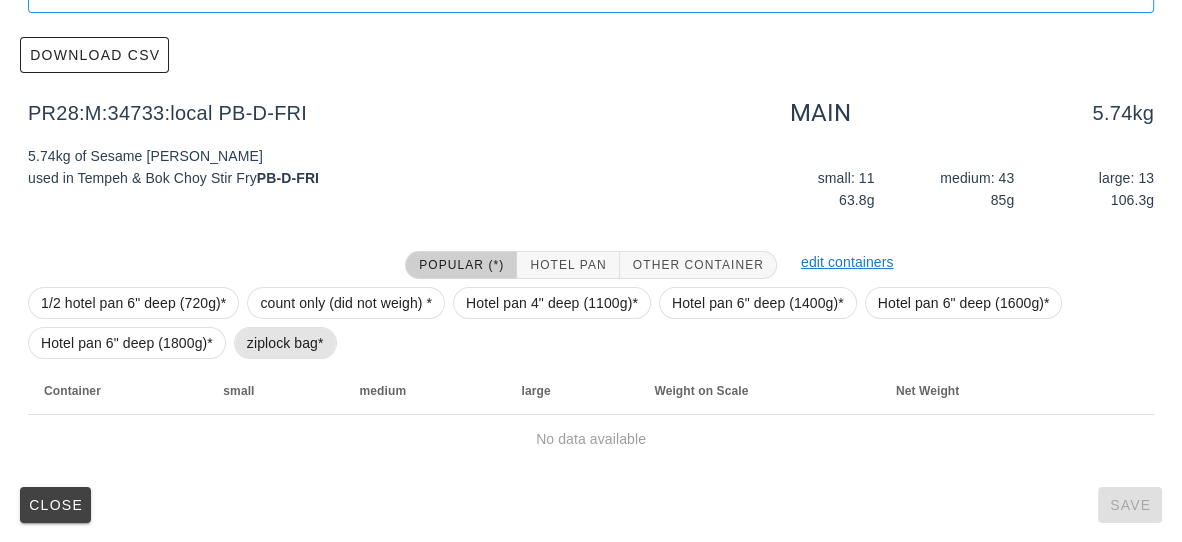 click on "ziplock bag*" at bounding box center [285, 343] 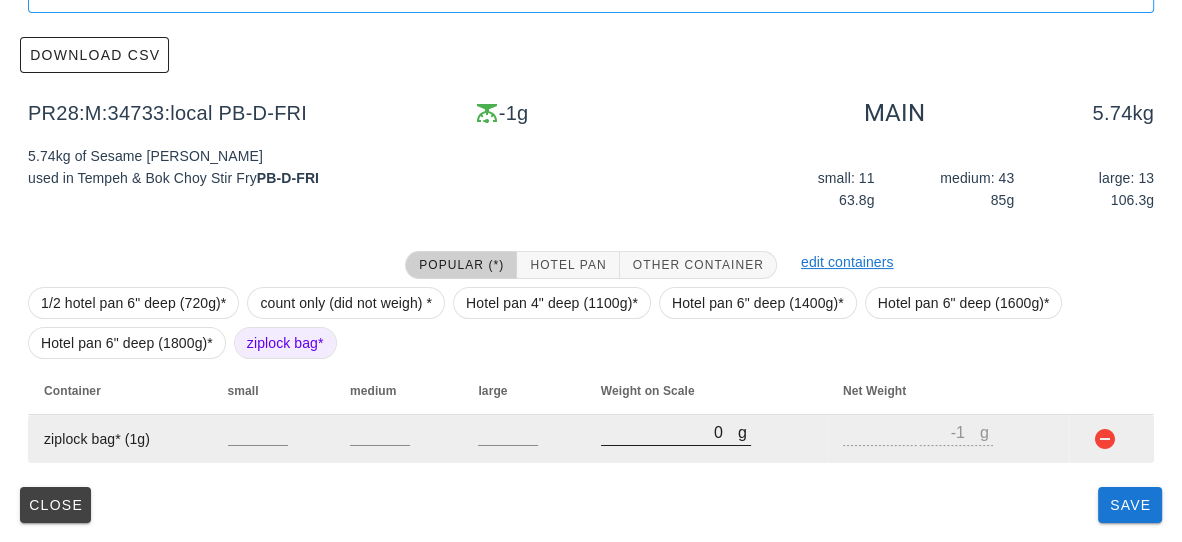 click on "0" at bounding box center (669, 432) 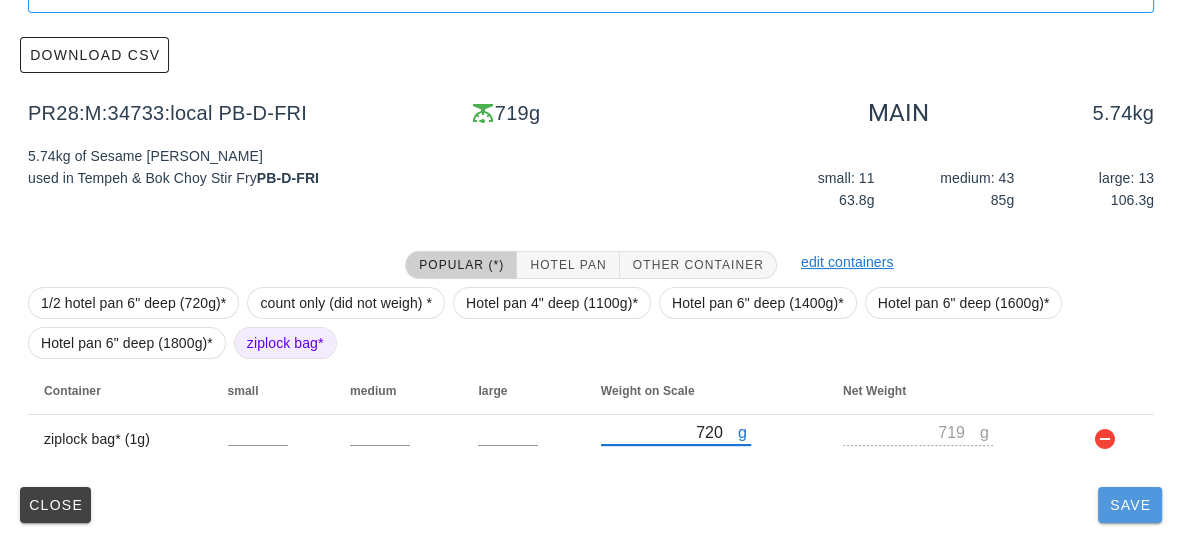 click on "Save" at bounding box center (1130, 505) 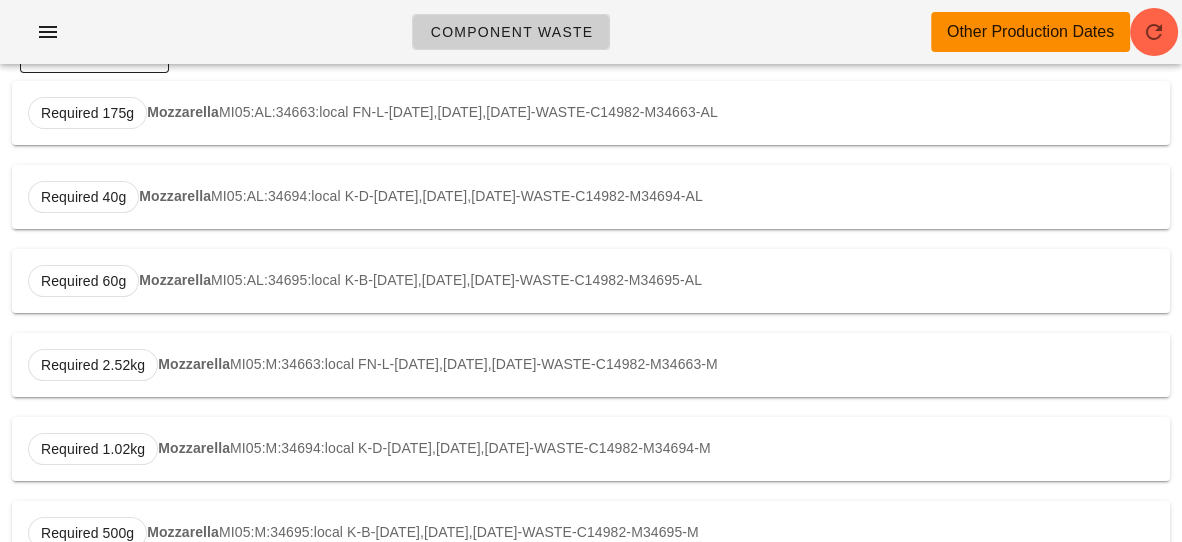 scroll, scrollTop: 0, scrollLeft: 0, axis: both 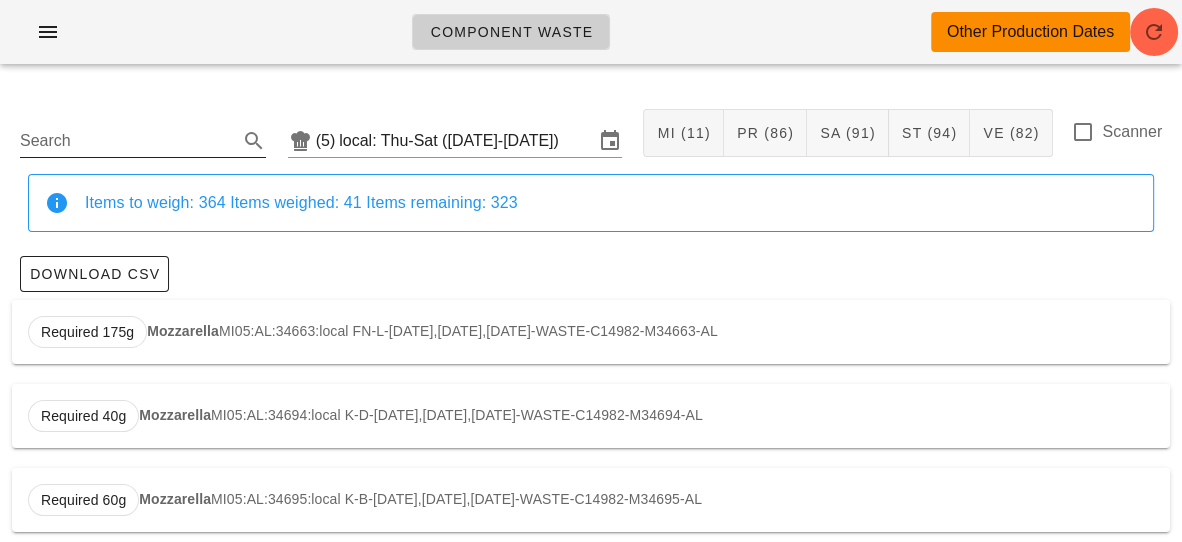 click on "Search" at bounding box center (127, 141) 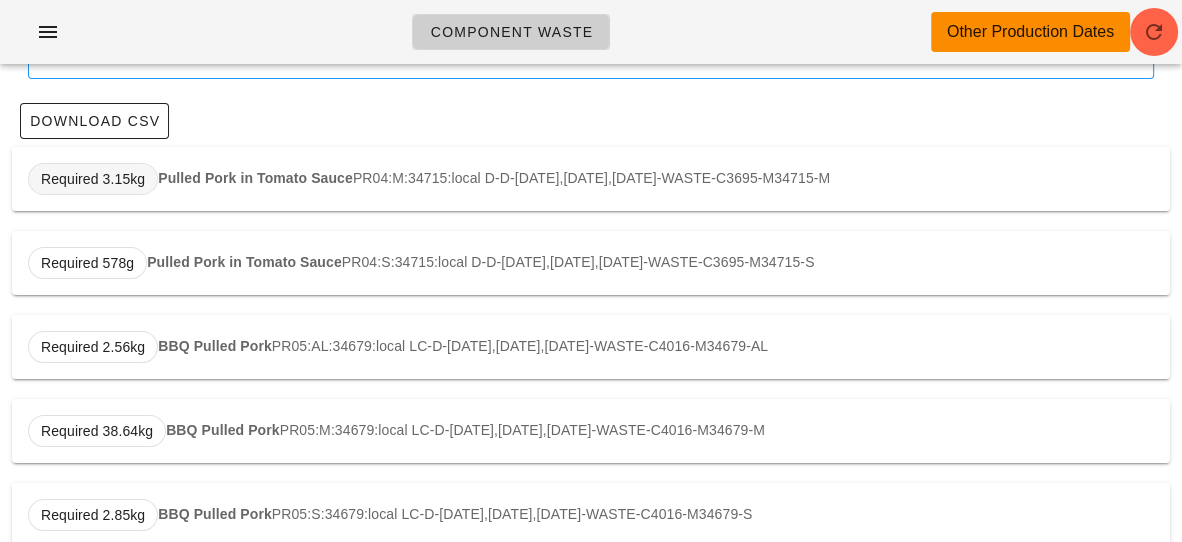 click on "Required 3.15kg" at bounding box center [93, 179] 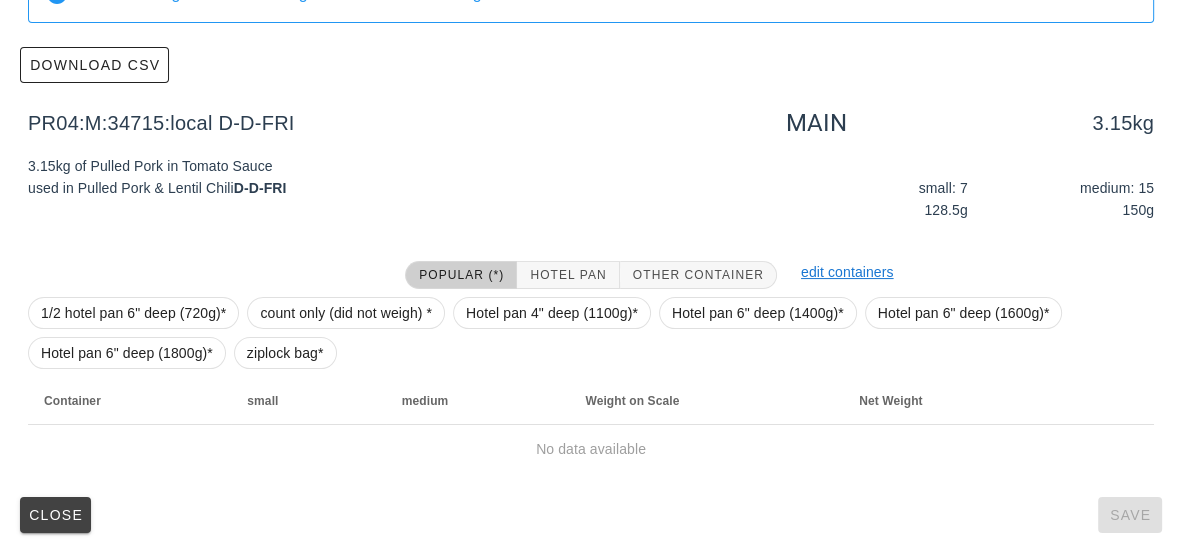 scroll, scrollTop: 219, scrollLeft: 0, axis: vertical 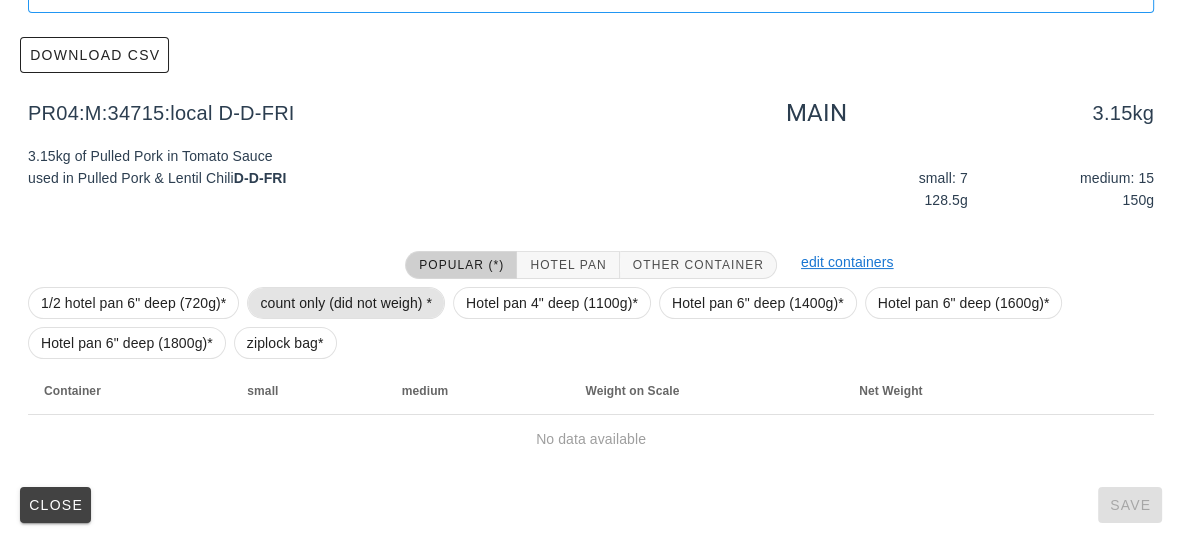 click on "count only (did not weigh) *" at bounding box center (346, 303) 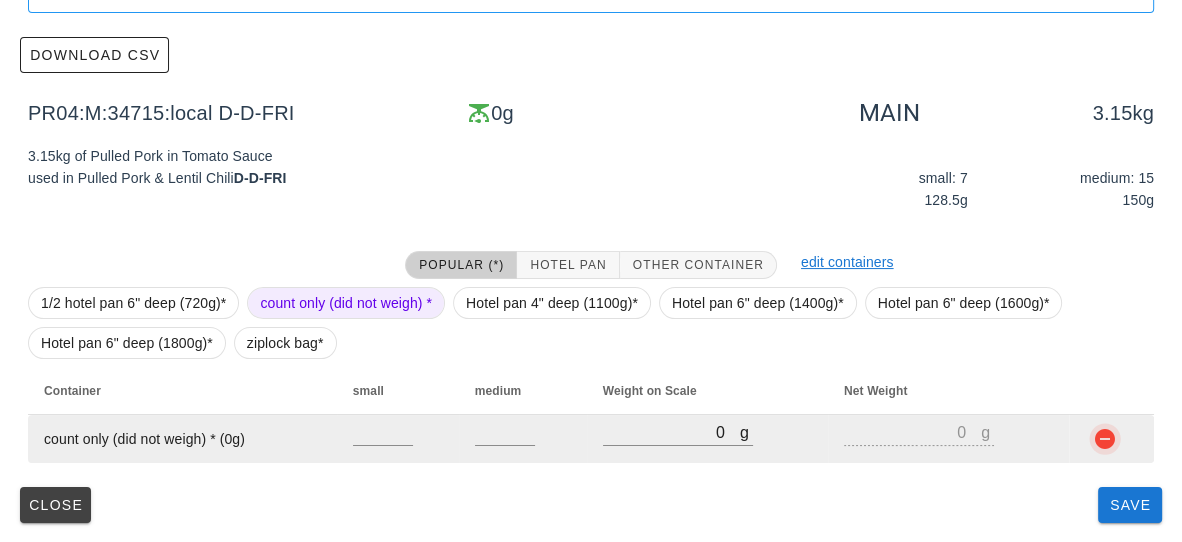 click at bounding box center [1105, 439] 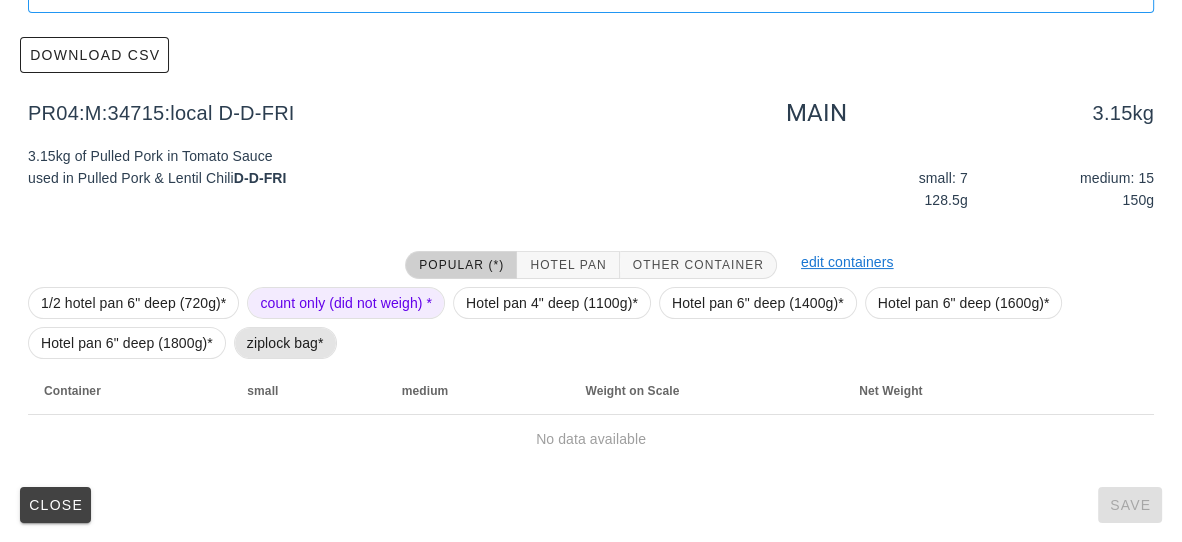 click on "ziplock bag*" at bounding box center [285, 343] 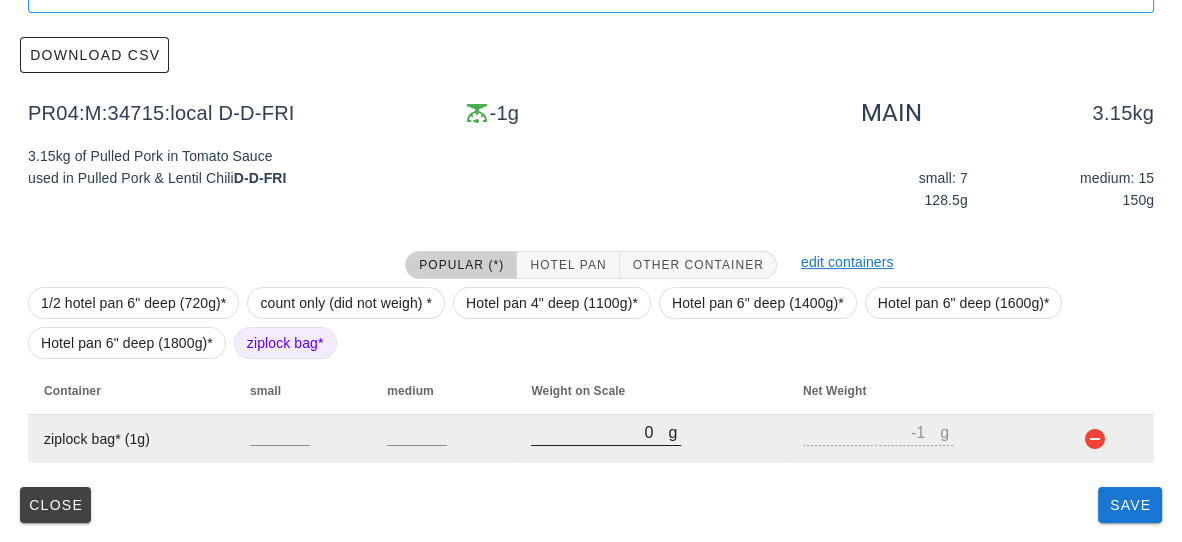 click on "0" at bounding box center (599, 432) 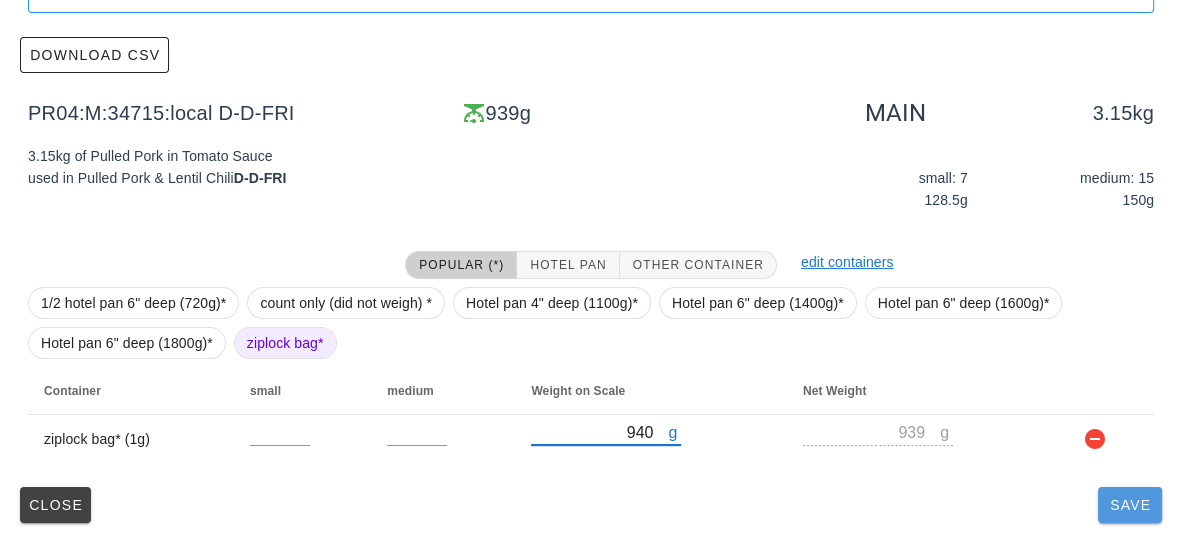click on "Save" at bounding box center [1130, 505] 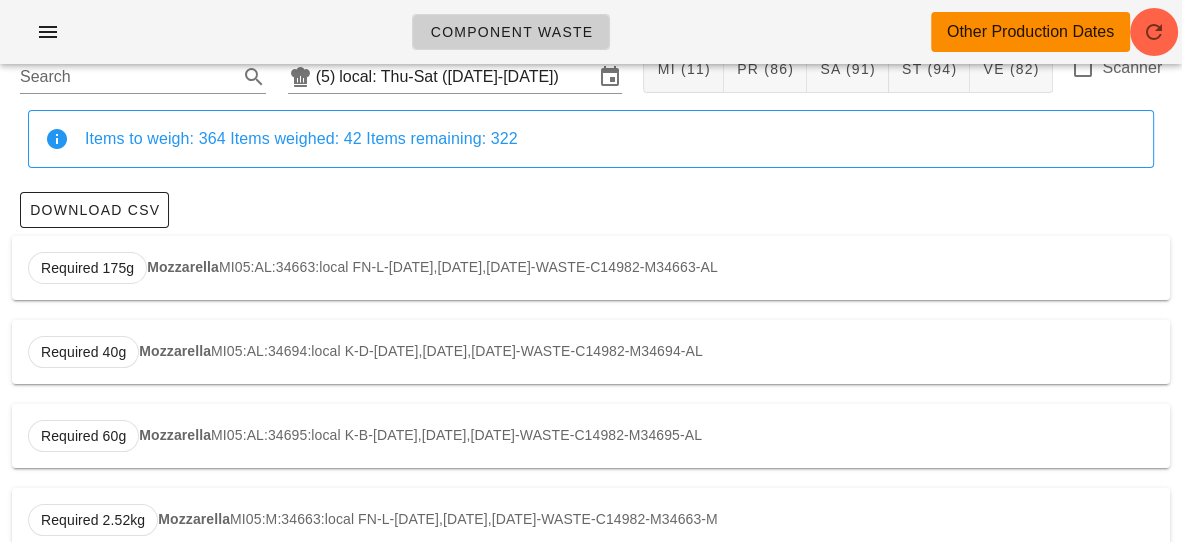 scroll, scrollTop: 0, scrollLeft: 0, axis: both 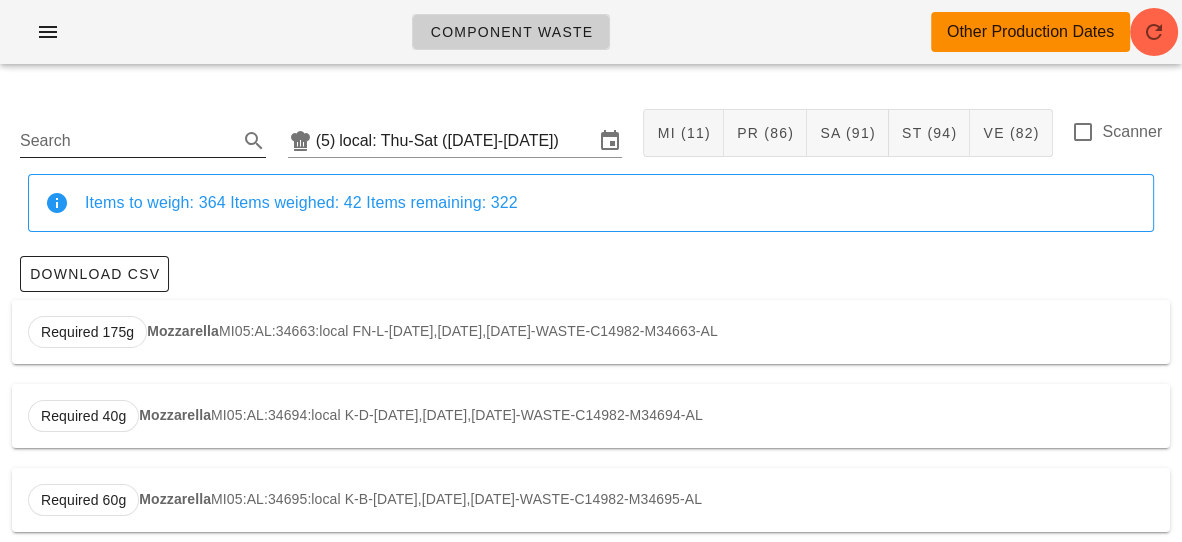 click on "Search" at bounding box center [127, 141] 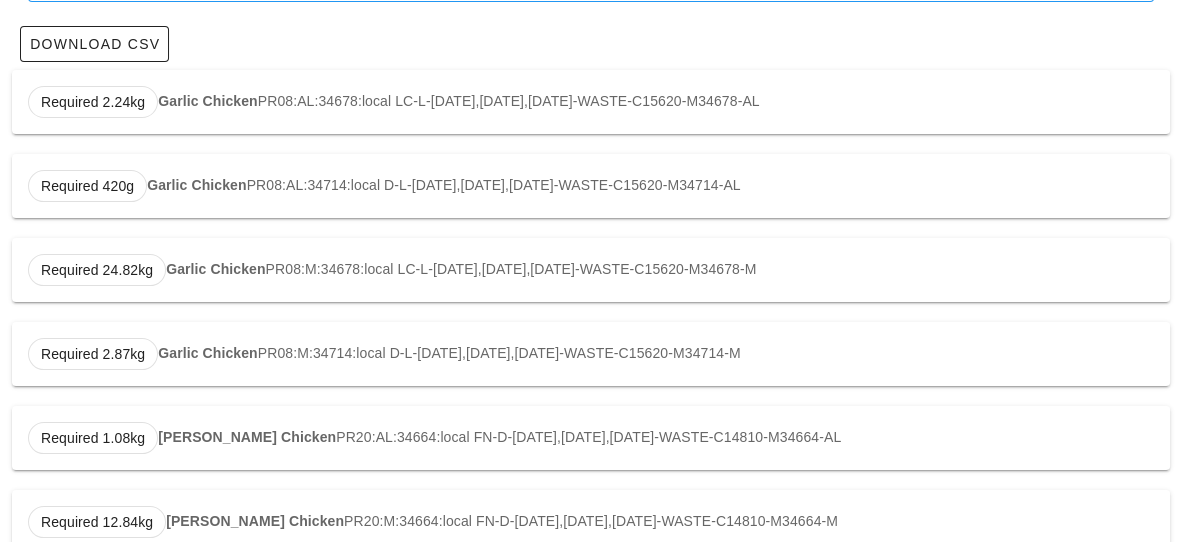 scroll, scrollTop: 232, scrollLeft: 0, axis: vertical 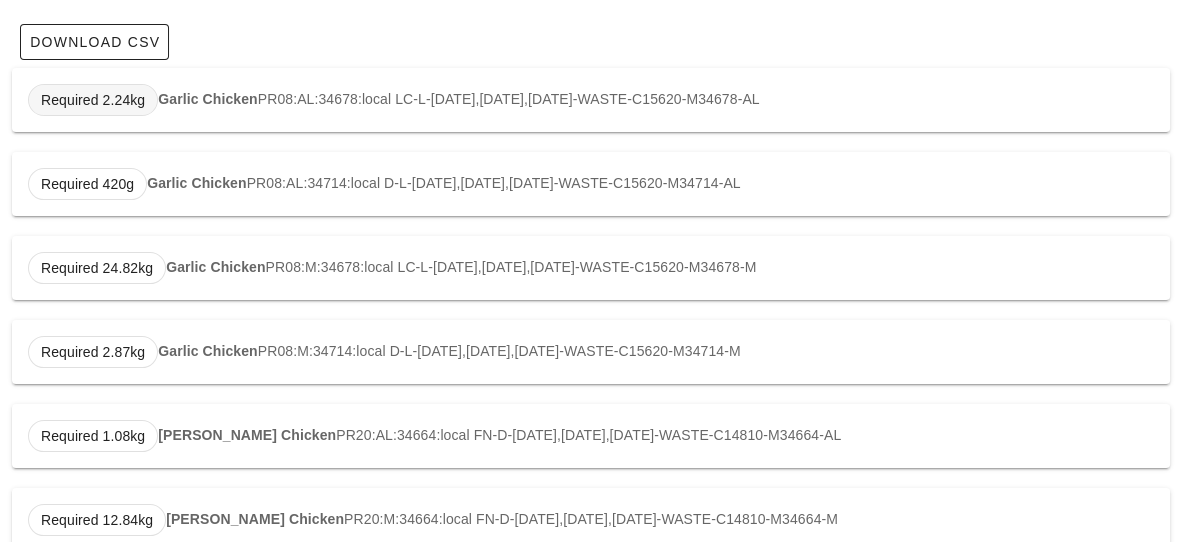 click on "Required 2.24kg" at bounding box center (93, 100) 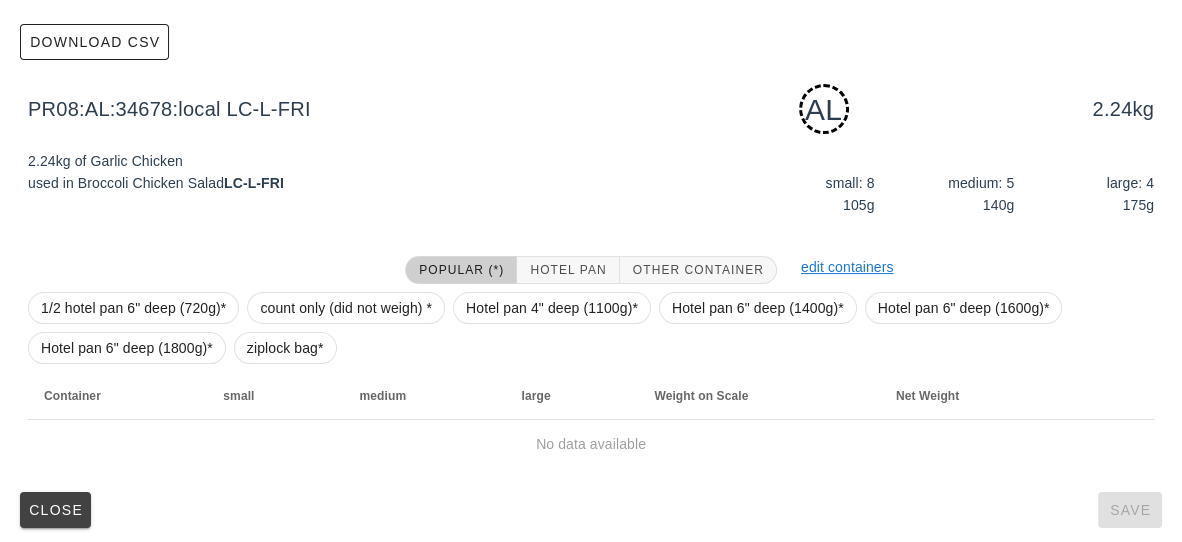 scroll, scrollTop: 237, scrollLeft: 0, axis: vertical 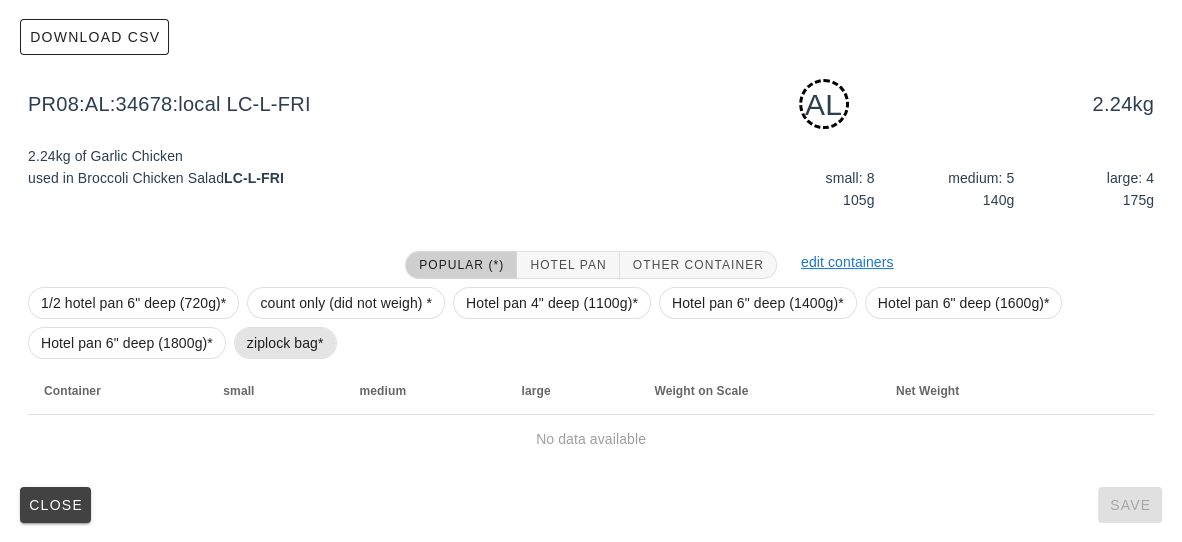 click on "ziplock bag*" at bounding box center (285, 343) 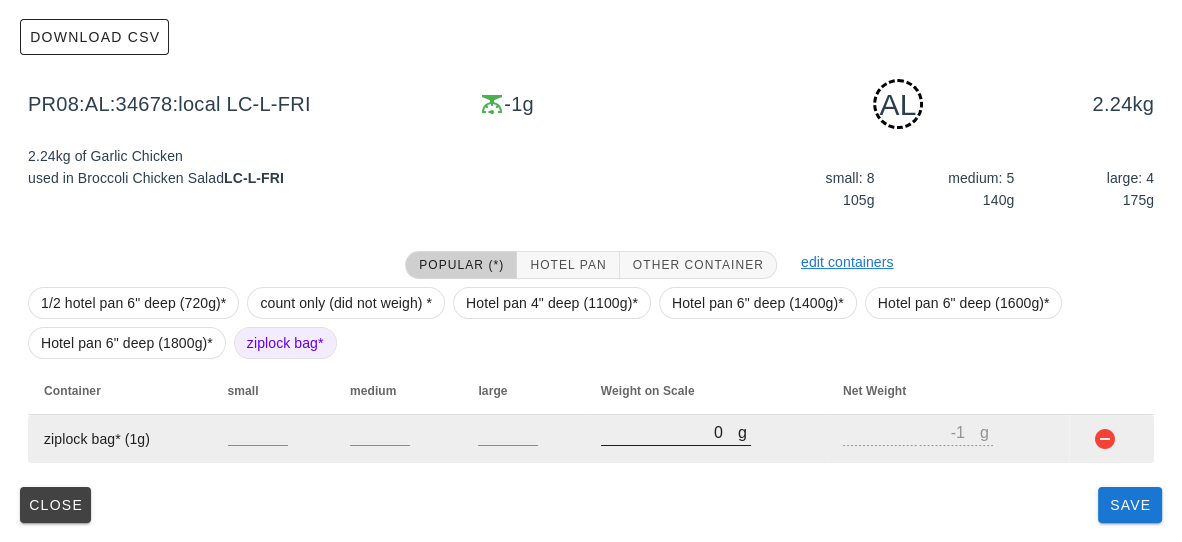 click on "0" at bounding box center [669, 432] 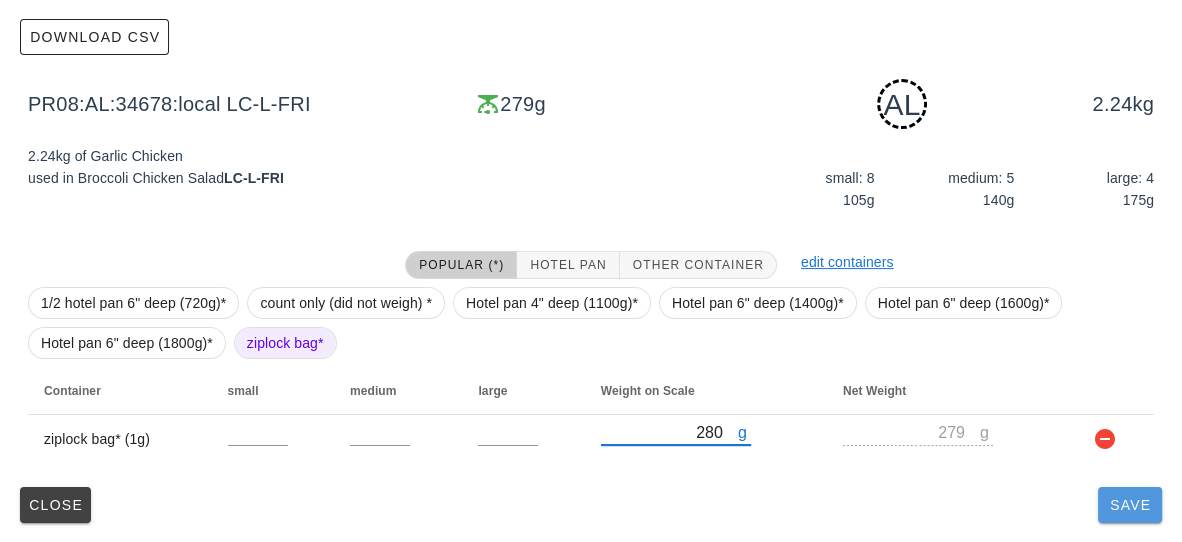 click on "Save" at bounding box center [1130, 505] 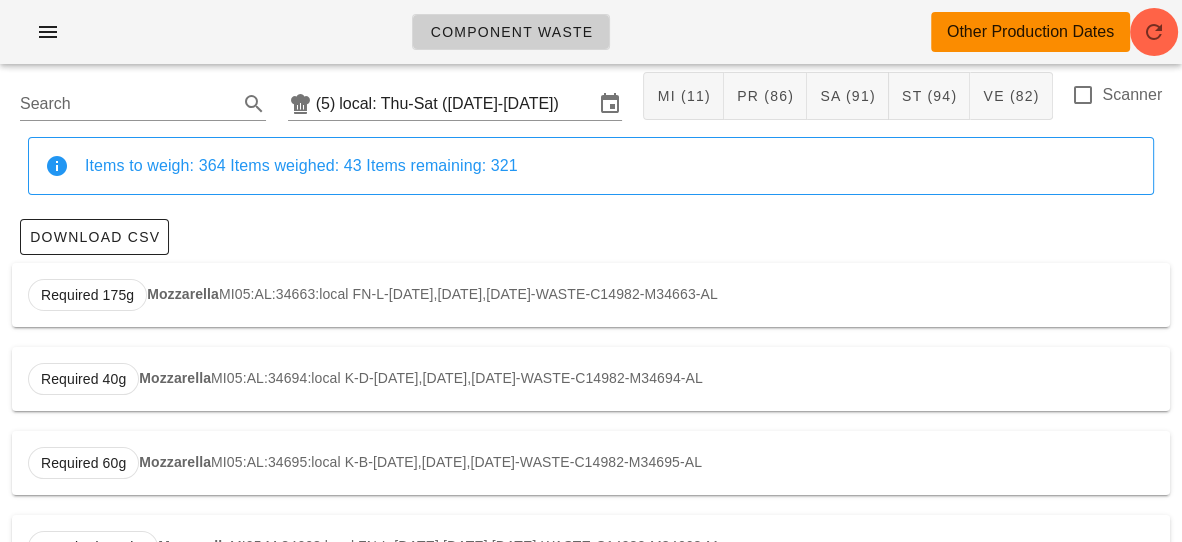 scroll, scrollTop: 0, scrollLeft: 0, axis: both 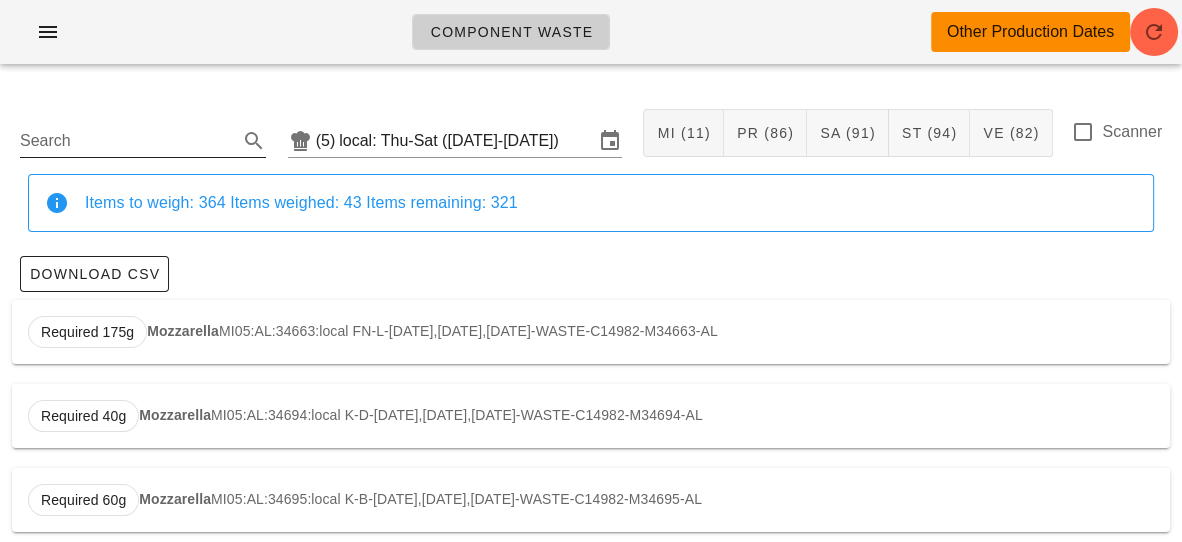 click on "Search" at bounding box center [127, 141] 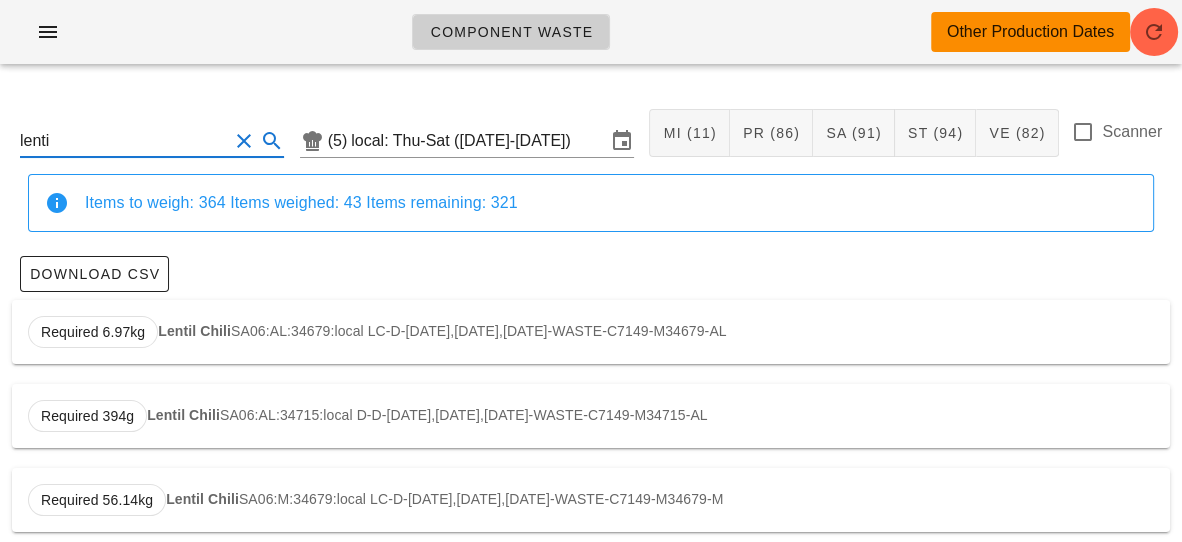 click on "Lentil Chili" at bounding box center (194, 331) 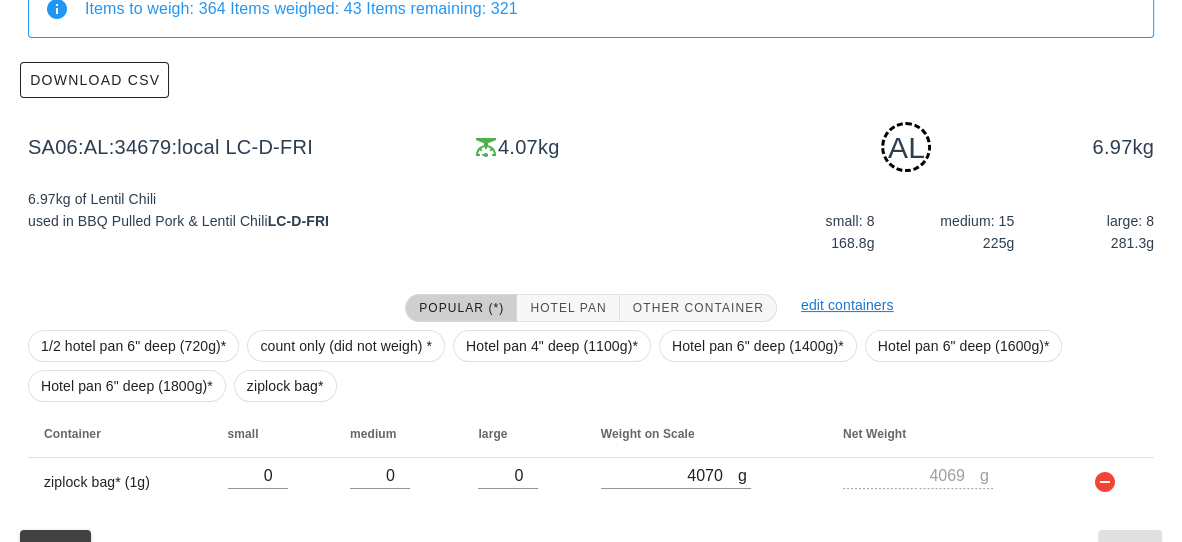 scroll, scrollTop: 195, scrollLeft: 0, axis: vertical 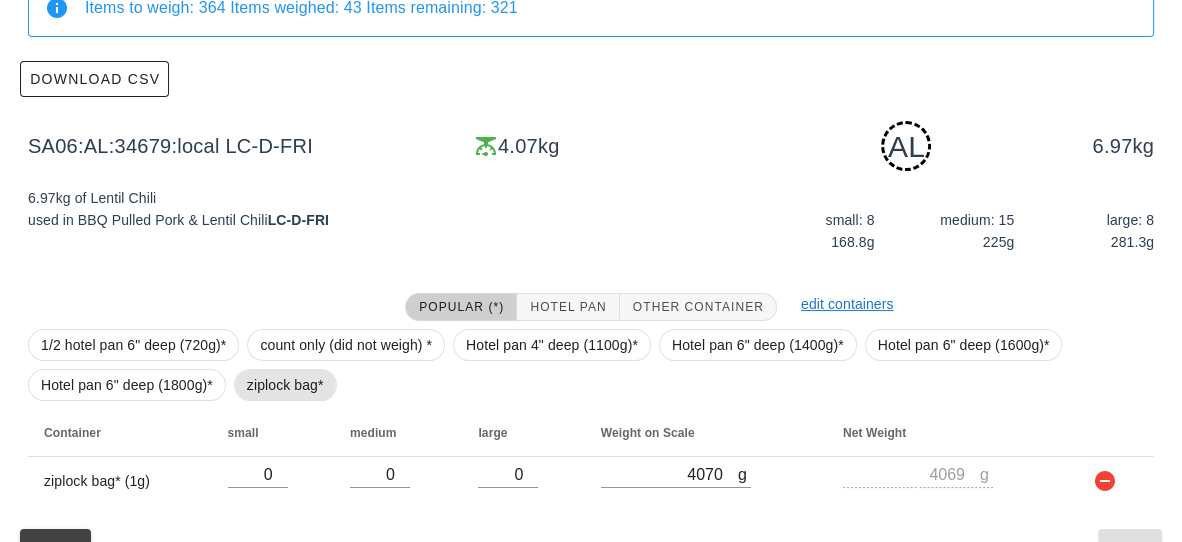 click on "ziplock bag*" at bounding box center [285, 385] 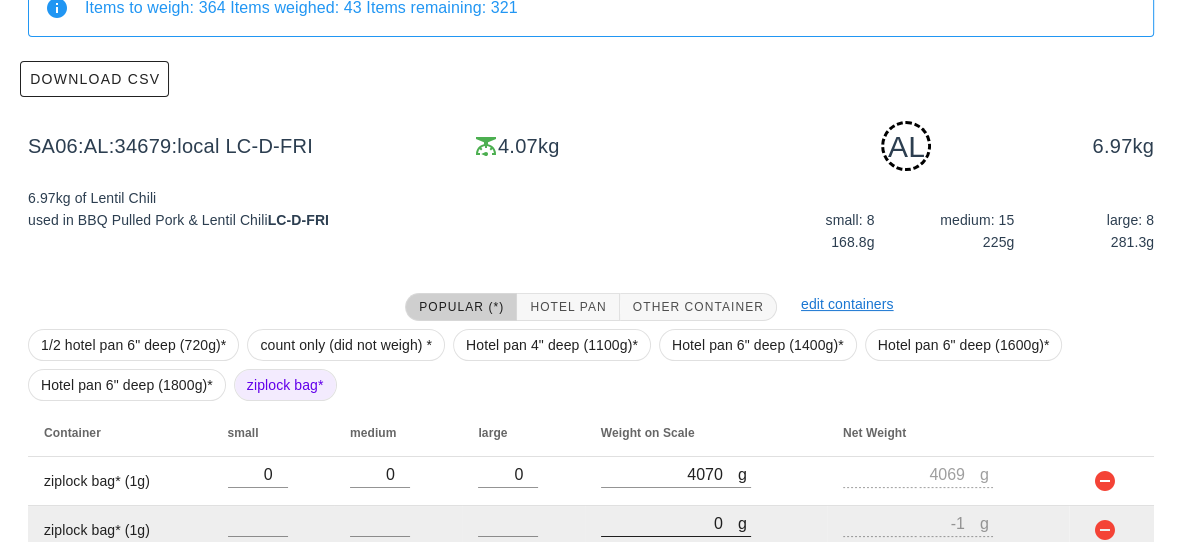 click on "0" at bounding box center [669, 523] 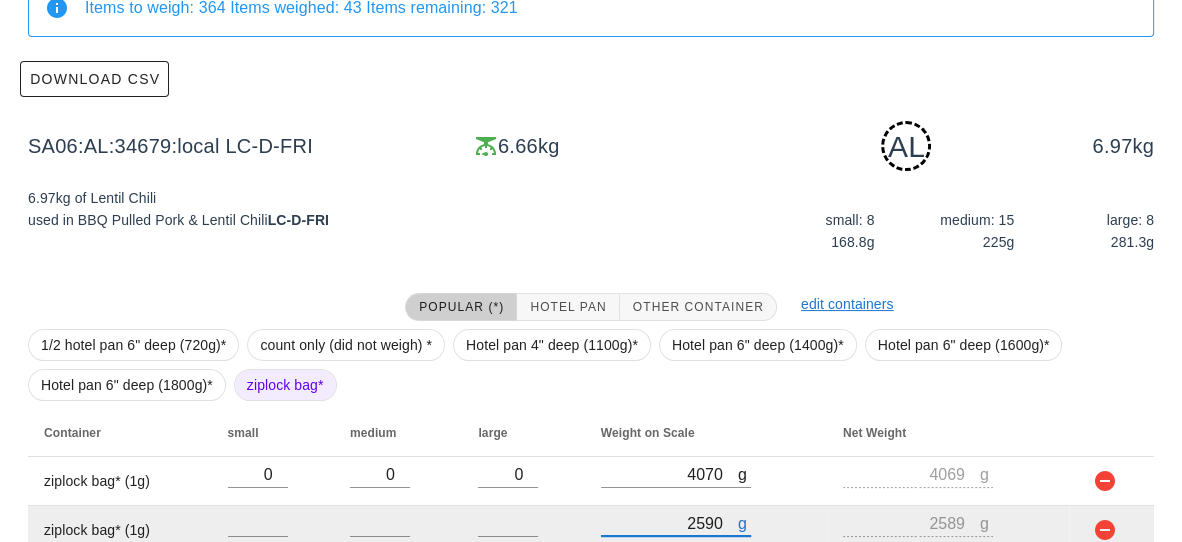 scroll, scrollTop: 286, scrollLeft: 0, axis: vertical 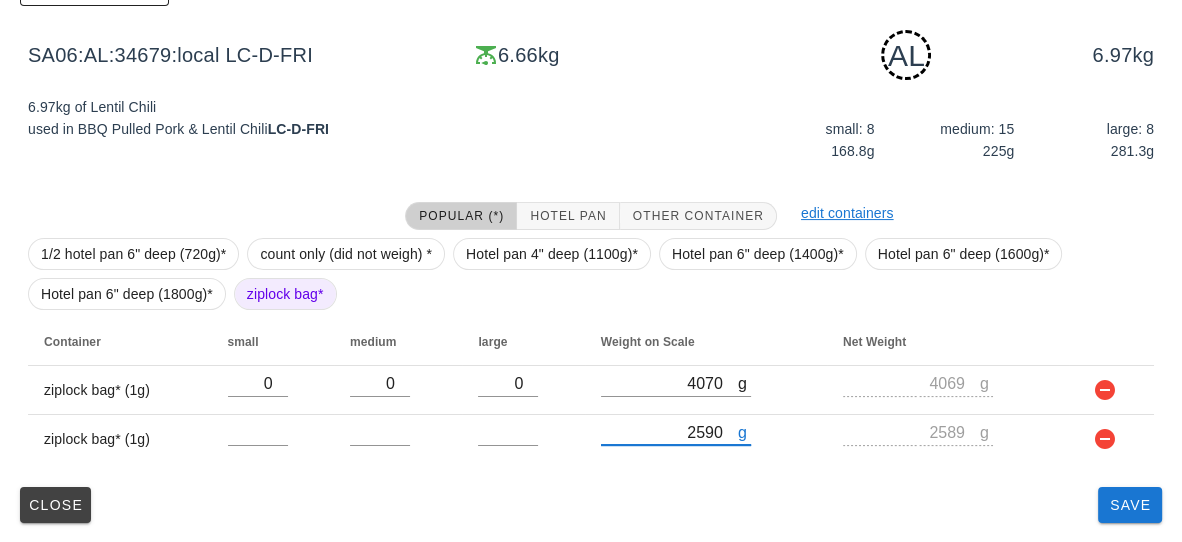 click on "SA06:AL:34679:local (5) local: Thu-Sat ([DATE]-[DATE]) MI (11)  PR (86)  SA (91)  ST (94)  VE (82)  Scanner  Items to weigh: 364 Items weighed: 43 Items remaining: 321  Download CSV  SA06:AL:34679:local LC-D-FRI   6.66kg  AL  6.97kg   6.97kg of Lentil Chili   used in BBQ Pulled Pork & Lentil Chili  LC-D-FRI   small: 8 168.8g   medium: 15 225g   large: 8 281.3g  Popular (*) Hotel Pan Other Container edit containers  1/2 hotel pan 6" deep (720g)*   count only (did not weigh) *   Hotel pan 4" deep (1100g)*   Hotel pan 6" deep (1400g)*   Hotel pan 6" deep (1600g)*   Hotel pan 6" deep (1800g)*   ziplock bag*  Container small medium large Weight on Scale Net Weight  ziplock bag* (1g)  0 0 0 g 4070 g 4069  ziplock bag* (1g)  g 2590 g 2589 Close Save" at bounding box center (591, 168) 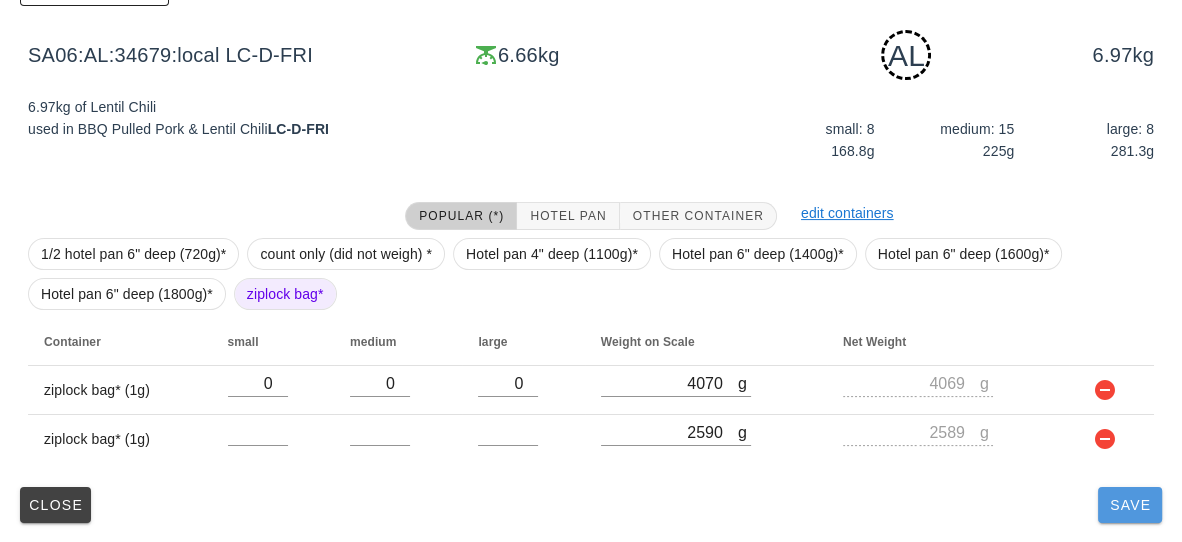 click on "Save" at bounding box center (1130, 505) 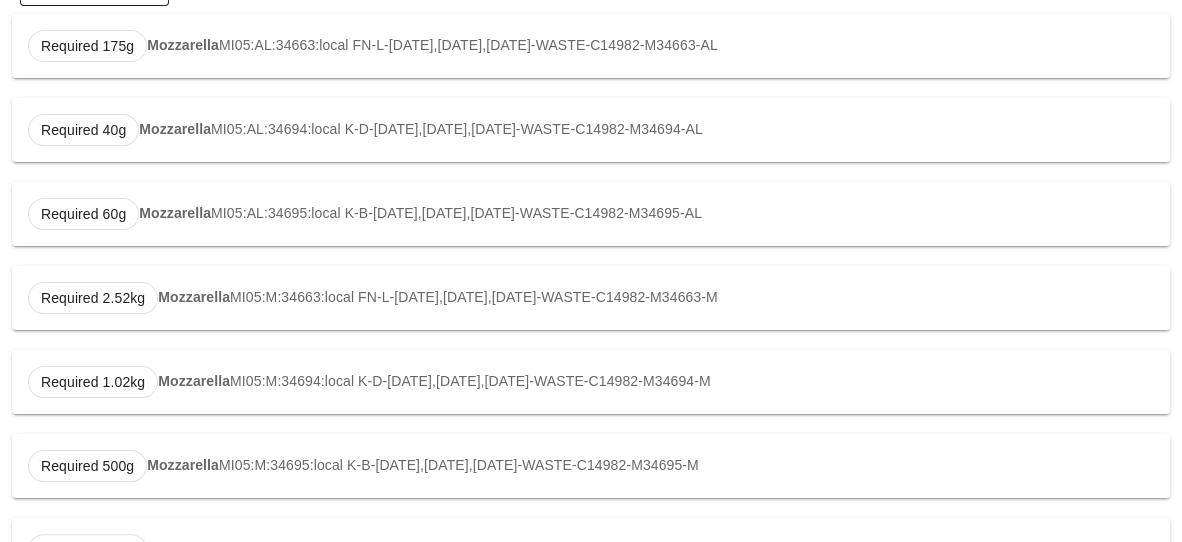 scroll, scrollTop: 0, scrollLeft: 0, axis: both 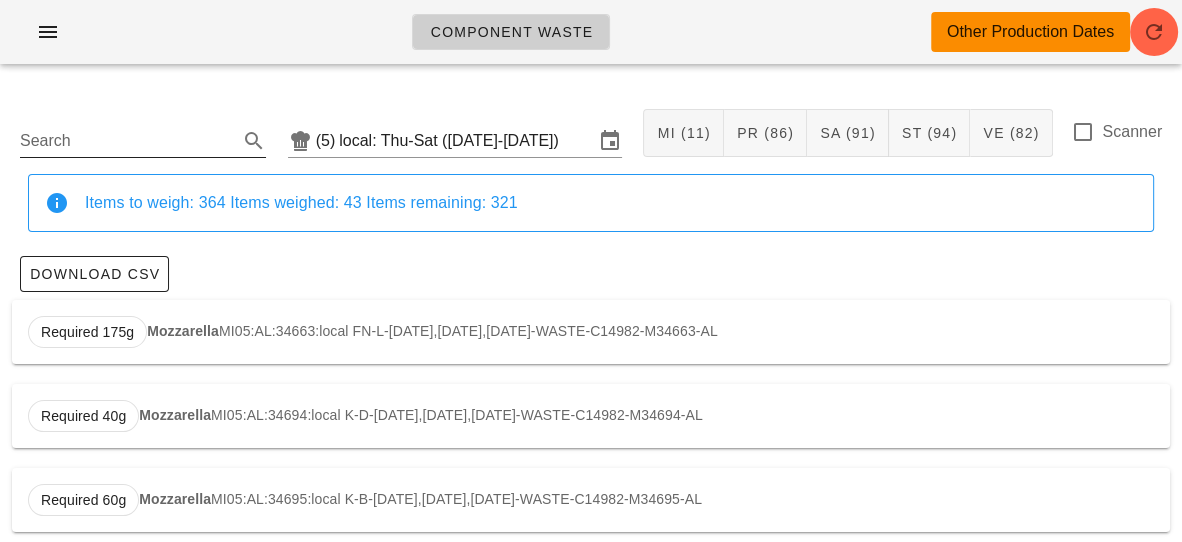 click on "Search" at bounding box center [127, 141] 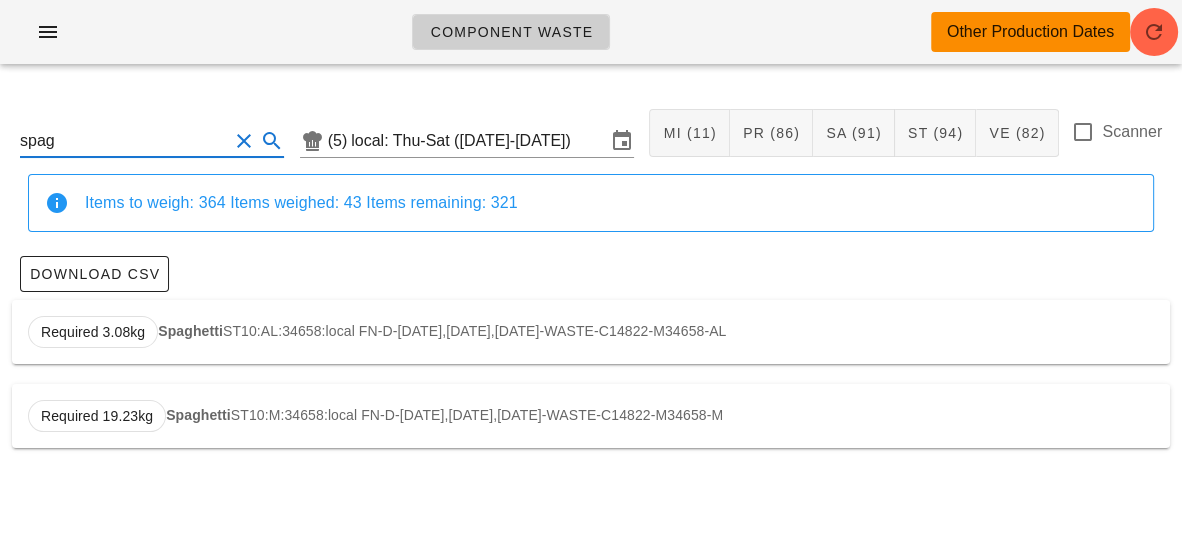 click on "Required 3.08kg Spaghetti  ST10:AL:34658:local FN-D-[DATE],[DATE],[DATE]-WASTE-C14822-M34658-AL" at bounding box center [591, 332] 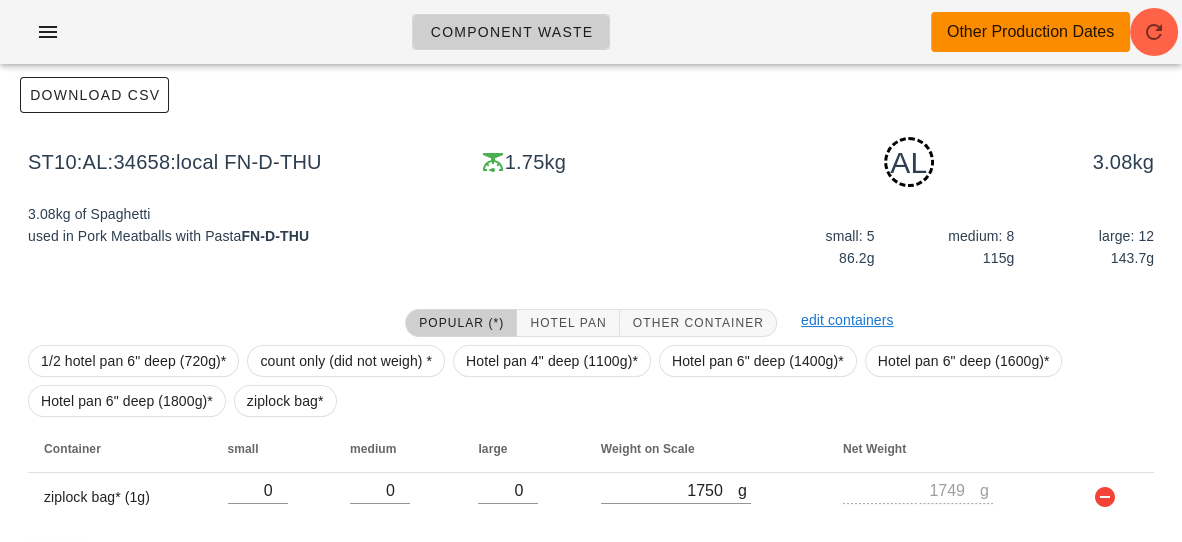 scroll, scrollTop: 237, scrollLeft: 0, axis: vertical 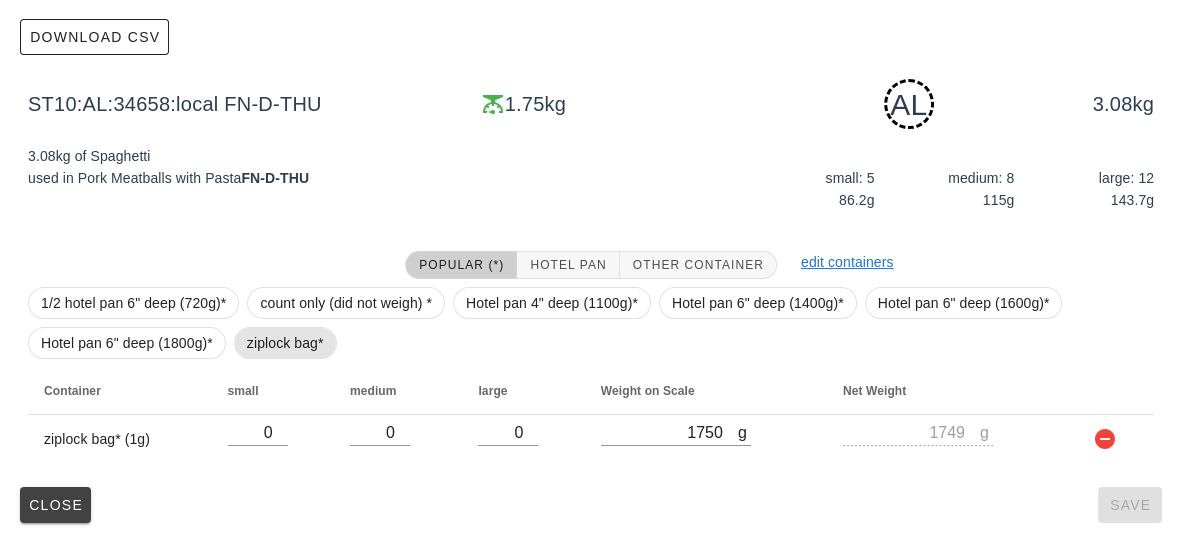 click on "ziplock bag*" at bounding box center (285, 343) 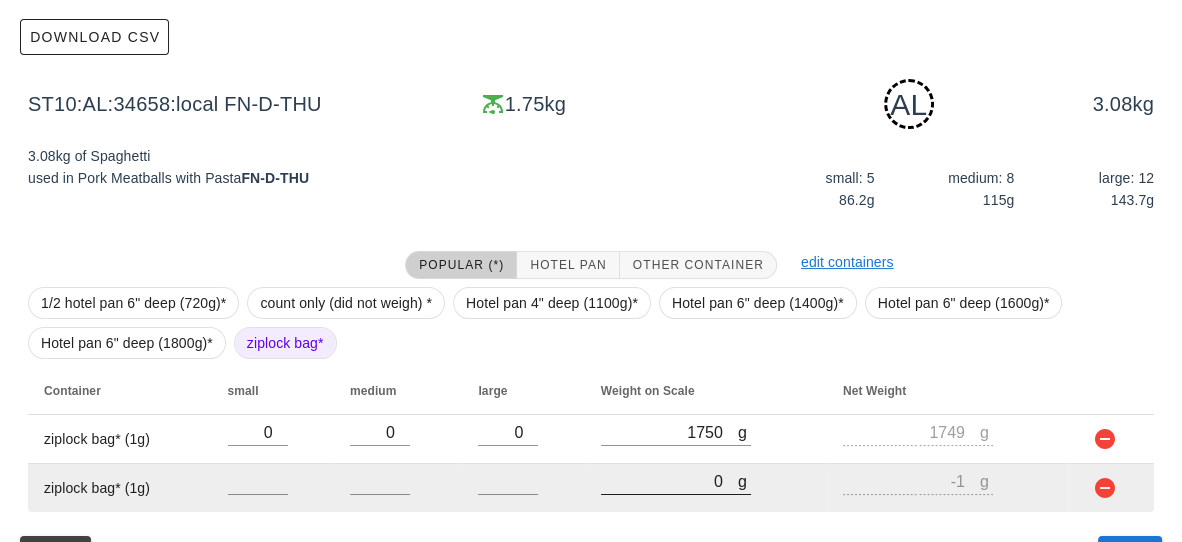 click at bounding box center [676, 505] 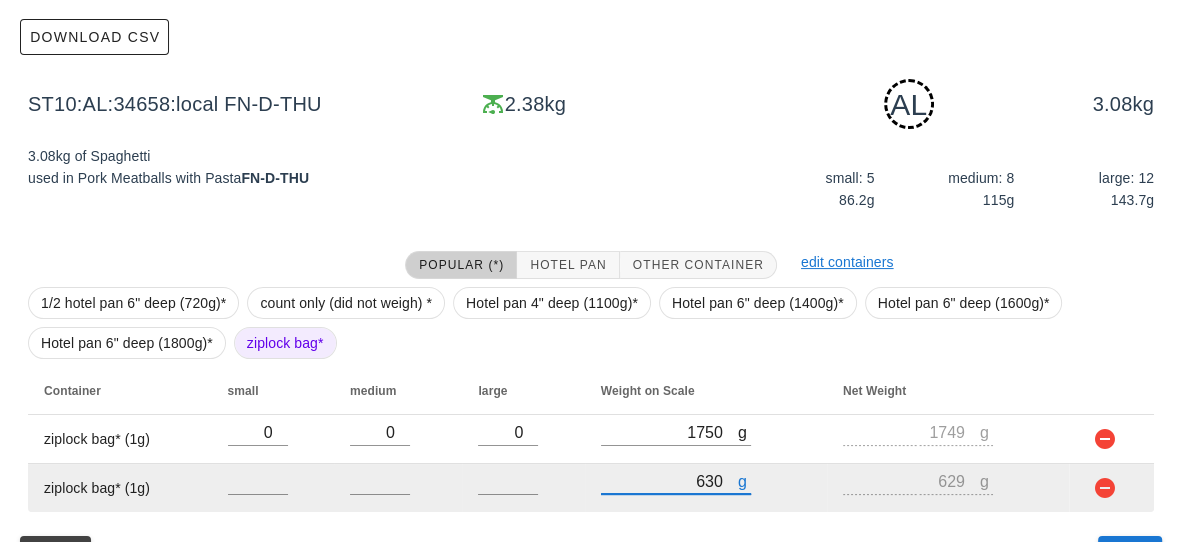 scroll, scrollTop: 286, scrollLeft: 0, axis: vertical 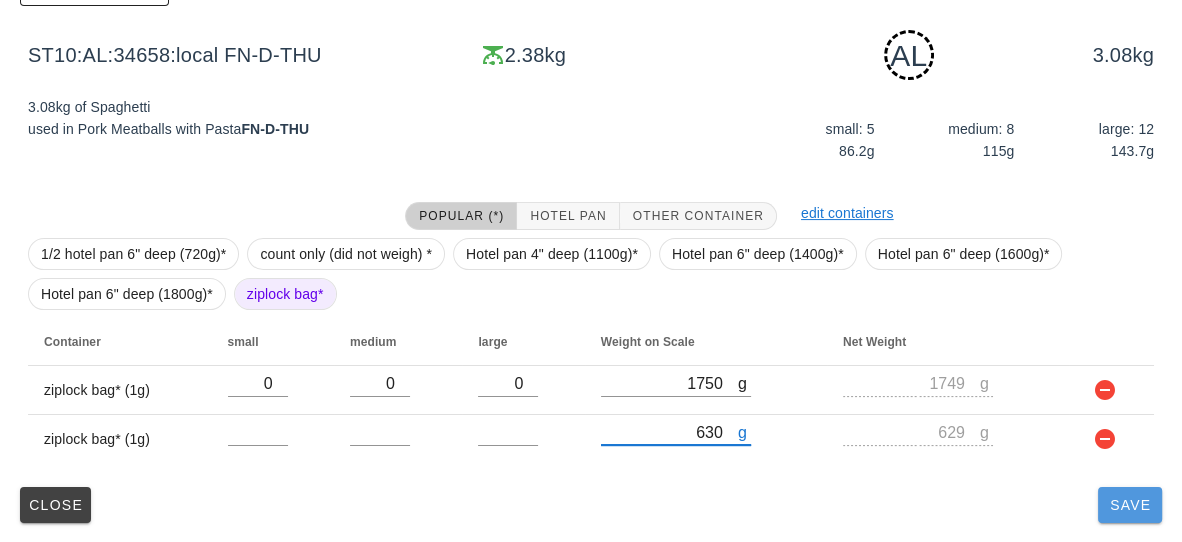 click on "Save" at bounding box center (1130, 505) 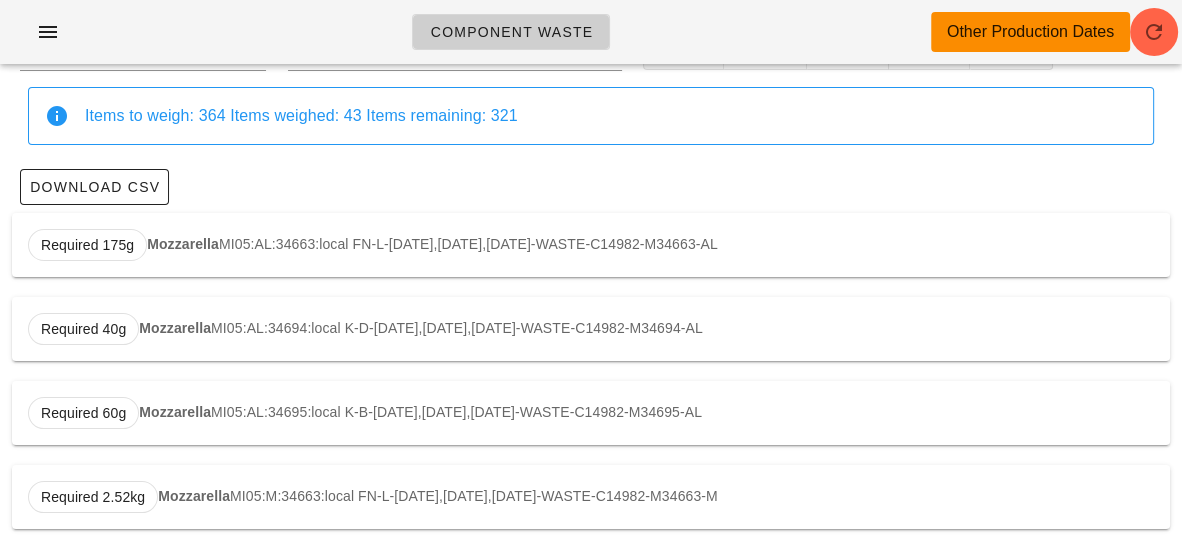 scroll, scrollTop: 0, scrollLeft: 0, axis: both 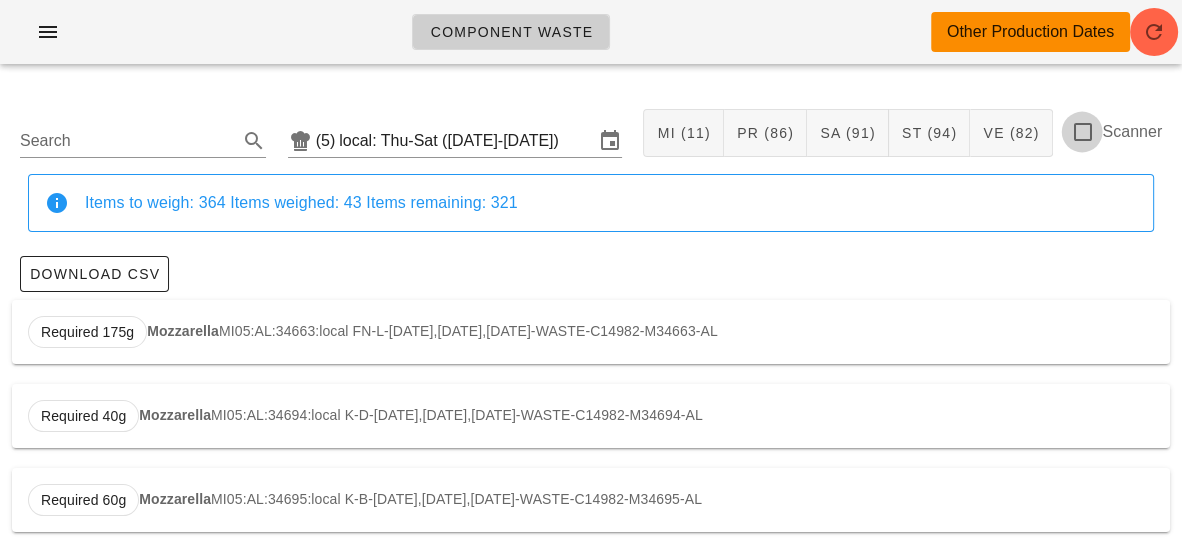 click at bounding box center (1082, 132) 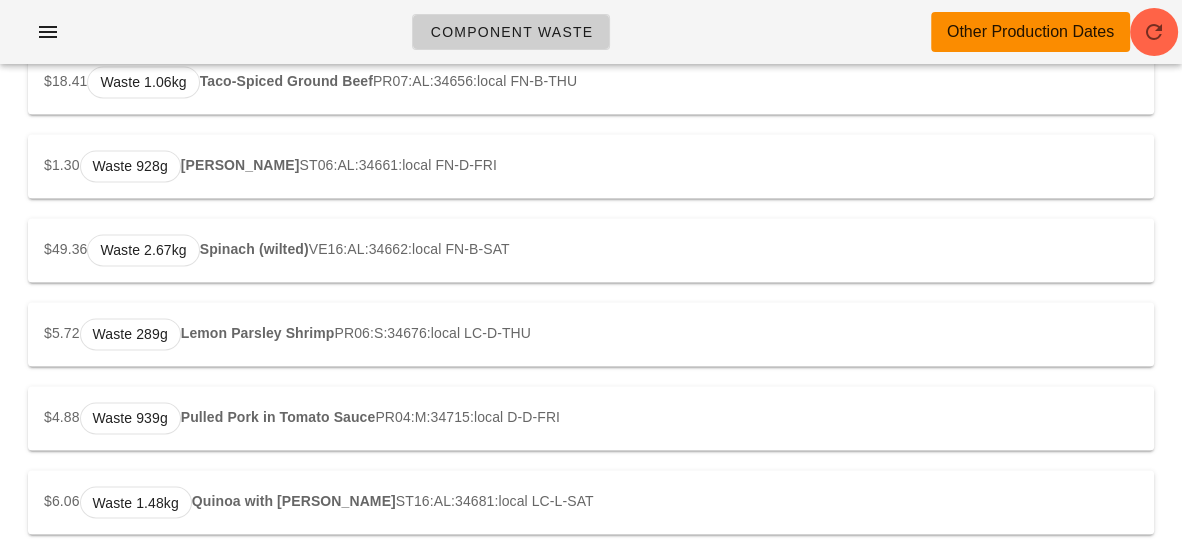 scroll, scrollTop: 2792, scrollLeft: 0, axis: vertical 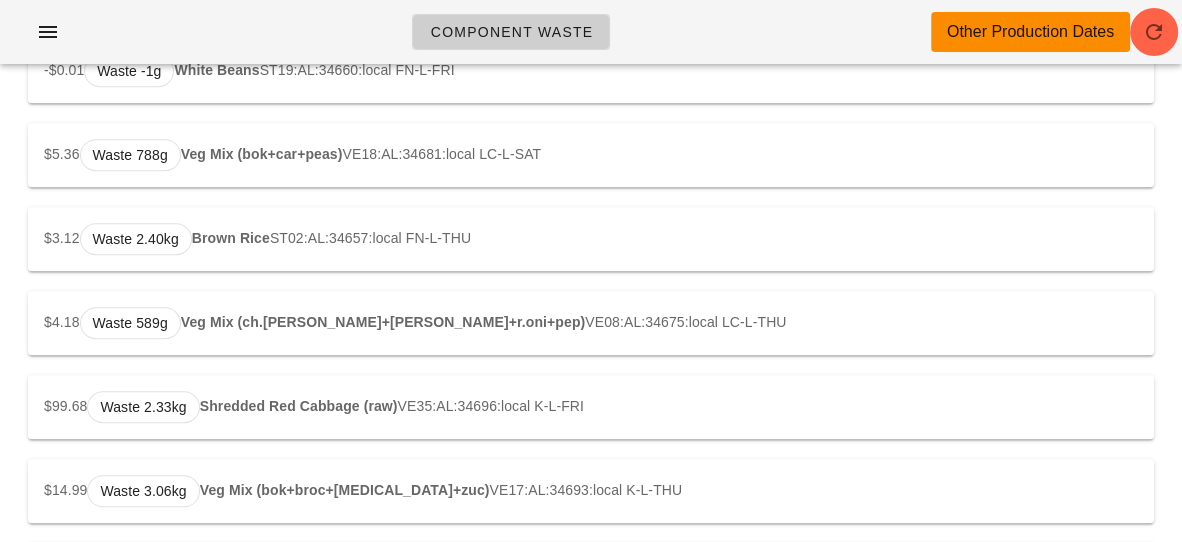 click on "$4.18  Waste 589g Veg Mix (ch.[PERSON_NAME]+[PERSON_NAME]+r.oni+pep)  VE08:AL:34675:local LC-L-THU" at bounding box center (591, 323) 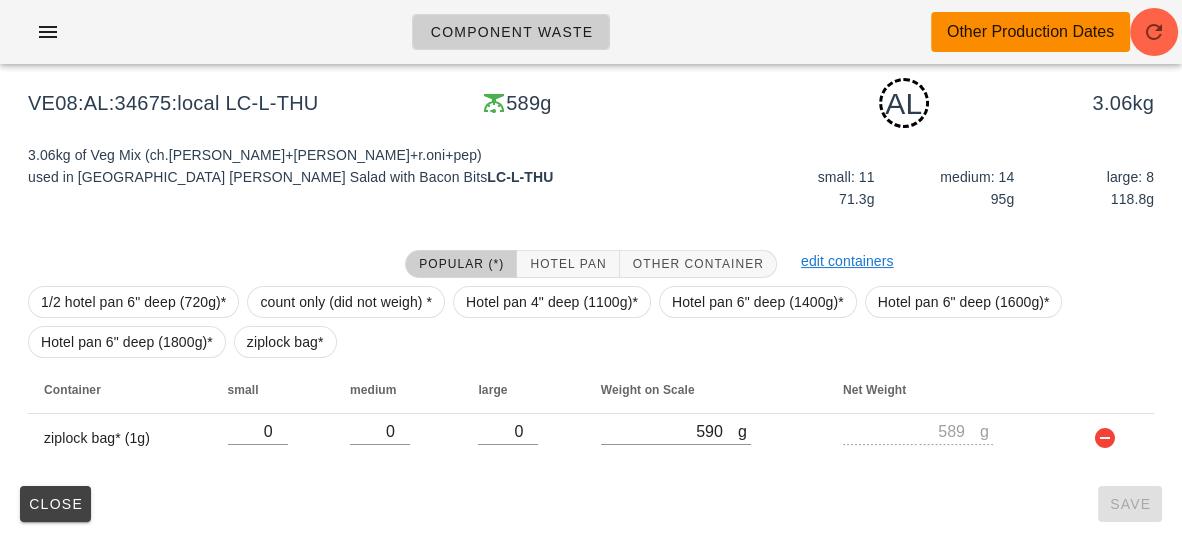 scroll, scrollTop: 173, scrollLeft: 0, axis: vertical 